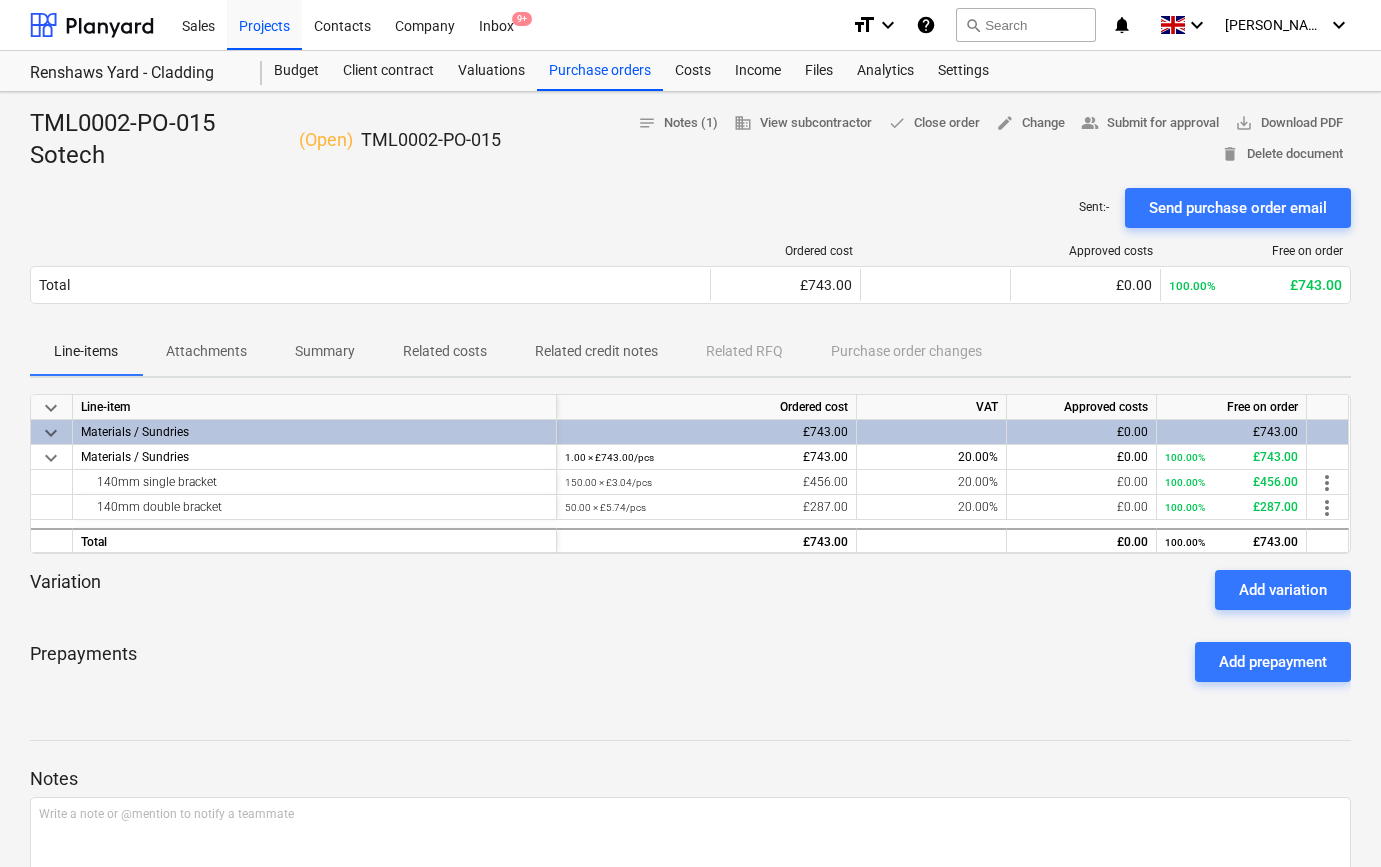 scroll, scrollTop: 0, scrollLeft: 0, axis: both 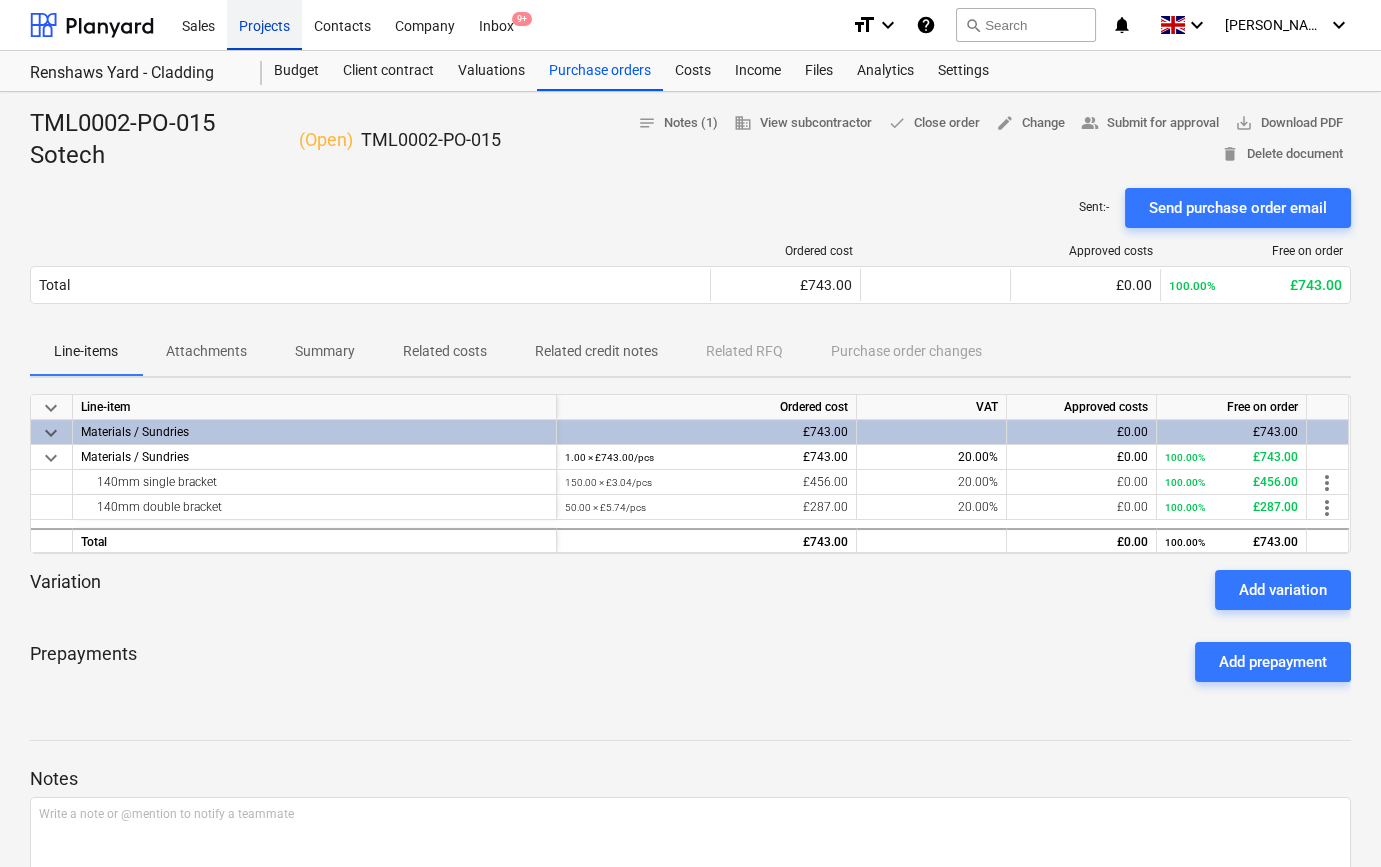 click on "Projects" at bounding box center (264, 24) 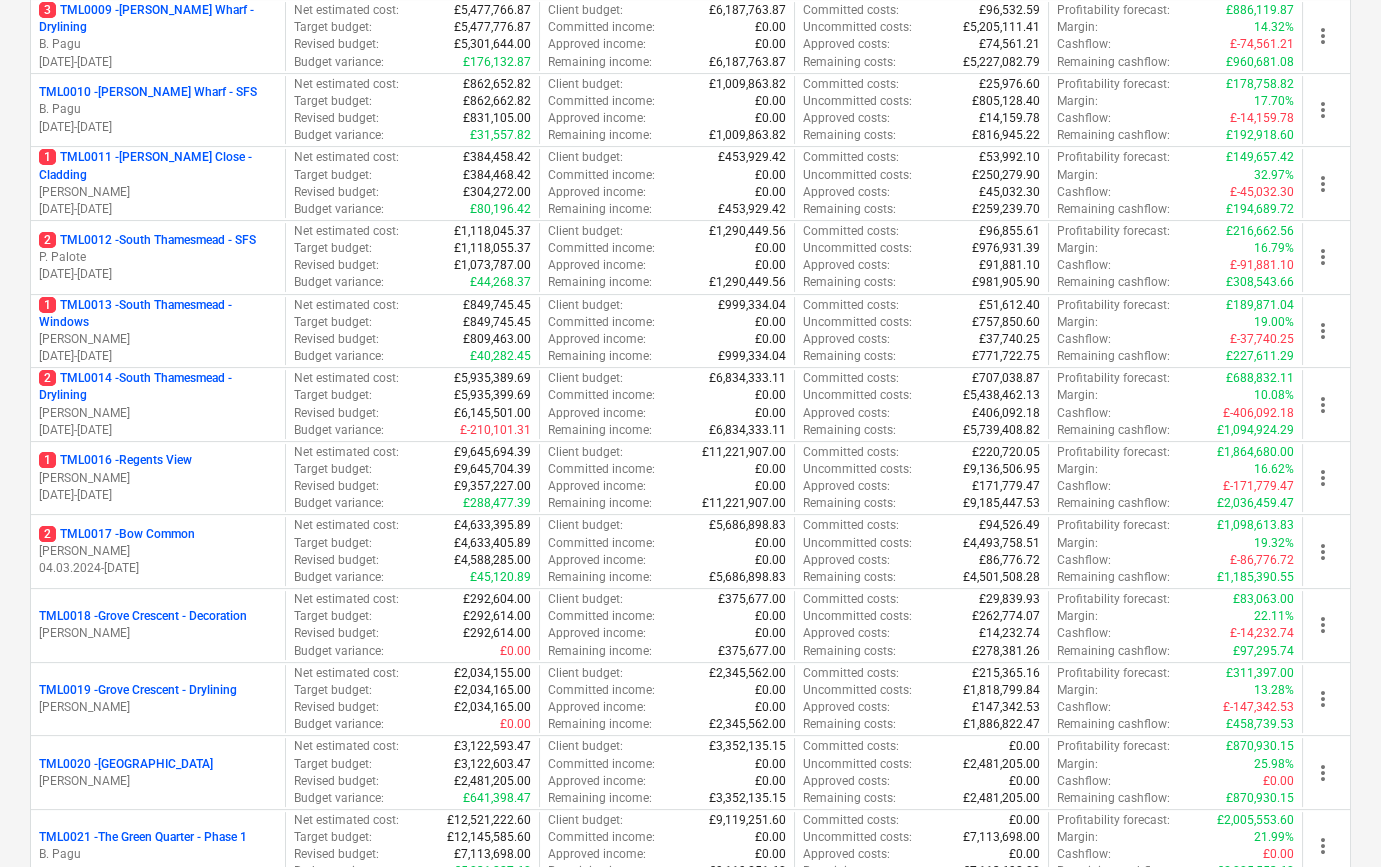 scroll, scrollTop: 1000, scrollLeft: 0, axis: vertical 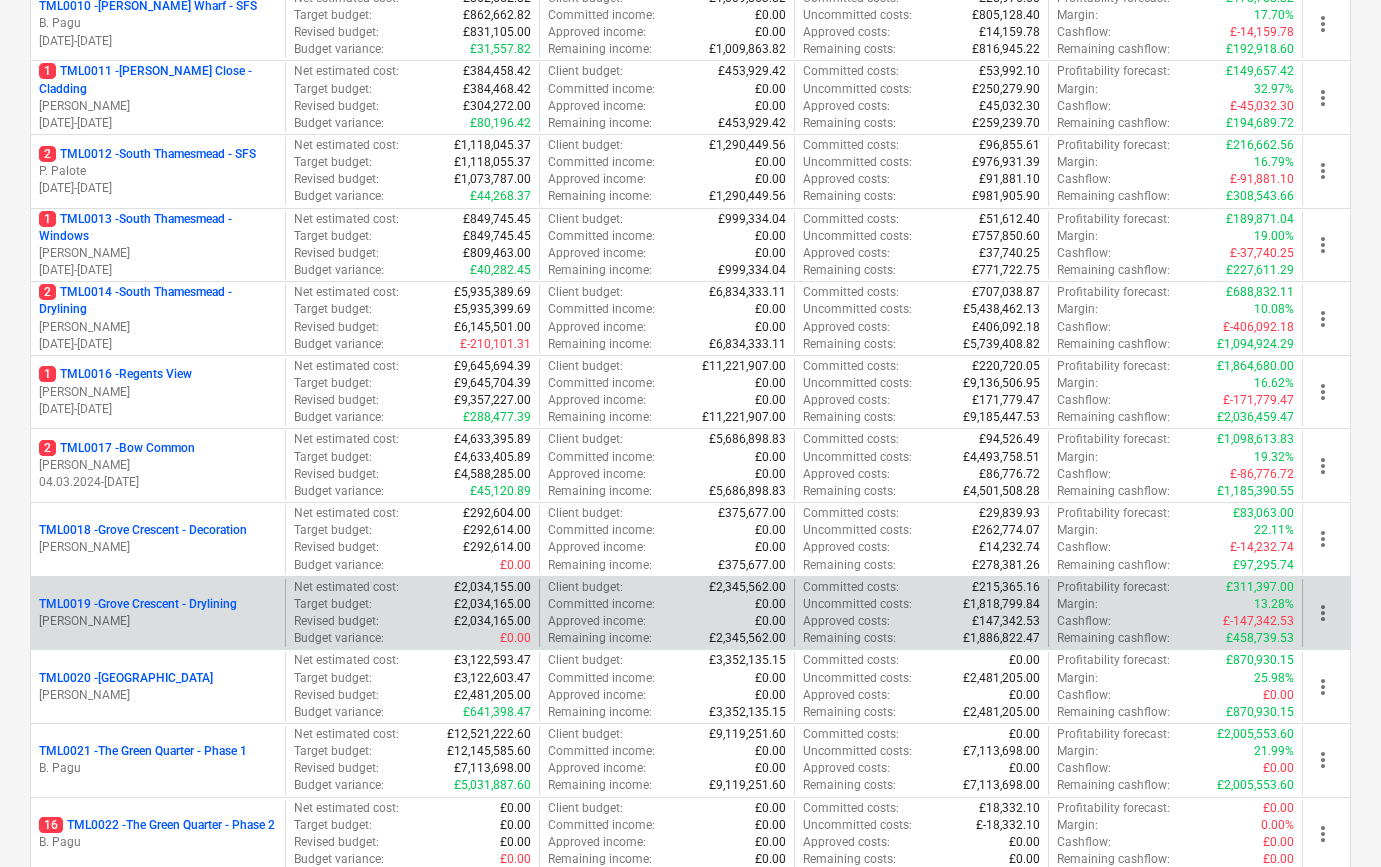 click on "TML0019 -  Grove Crescent - Drylining" at bounding box center (138, 604) 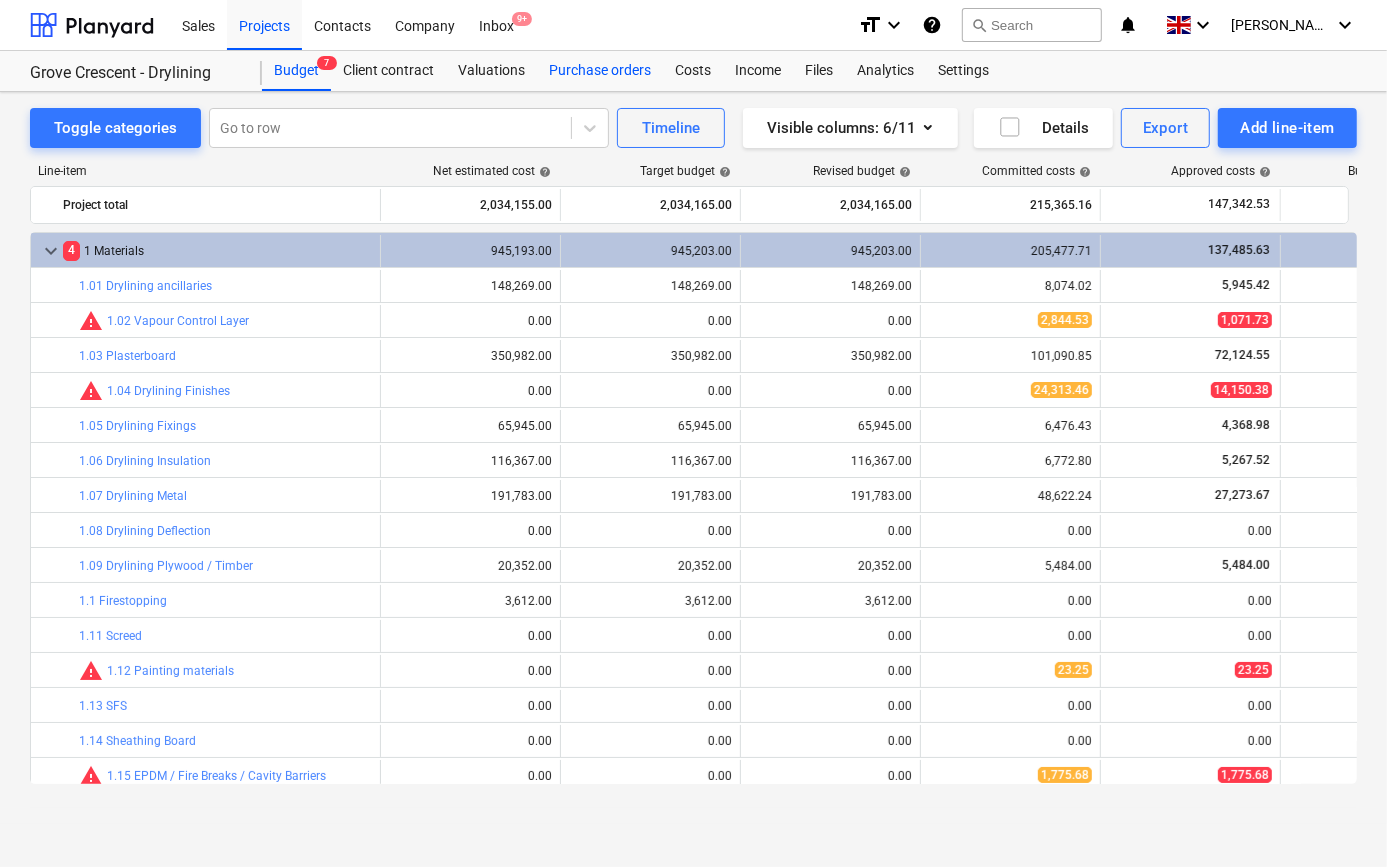 click on "Purchase orders" at bounding box center (600, 71) 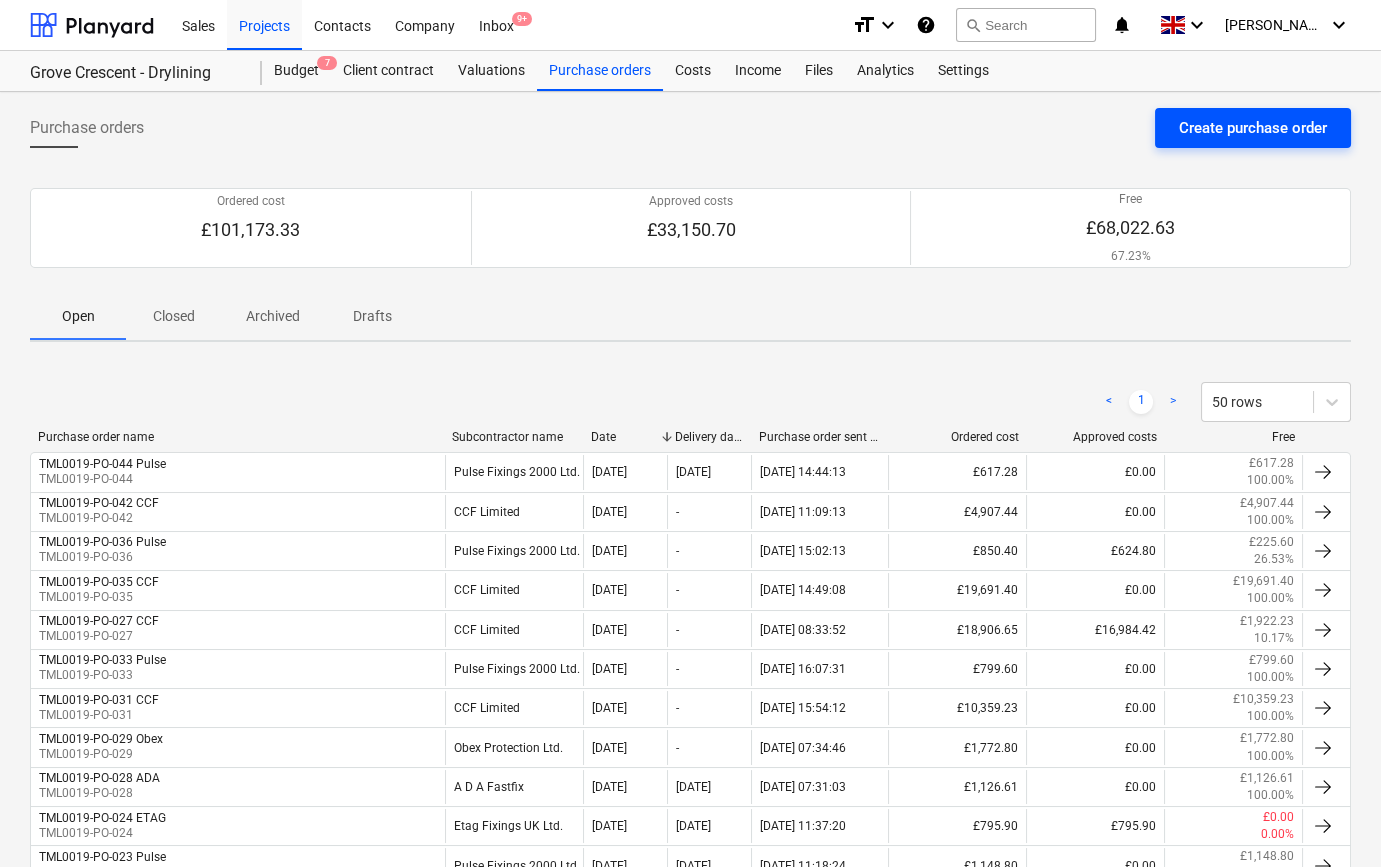 click on "Create purchase order" at bounding box center (1253, 128) 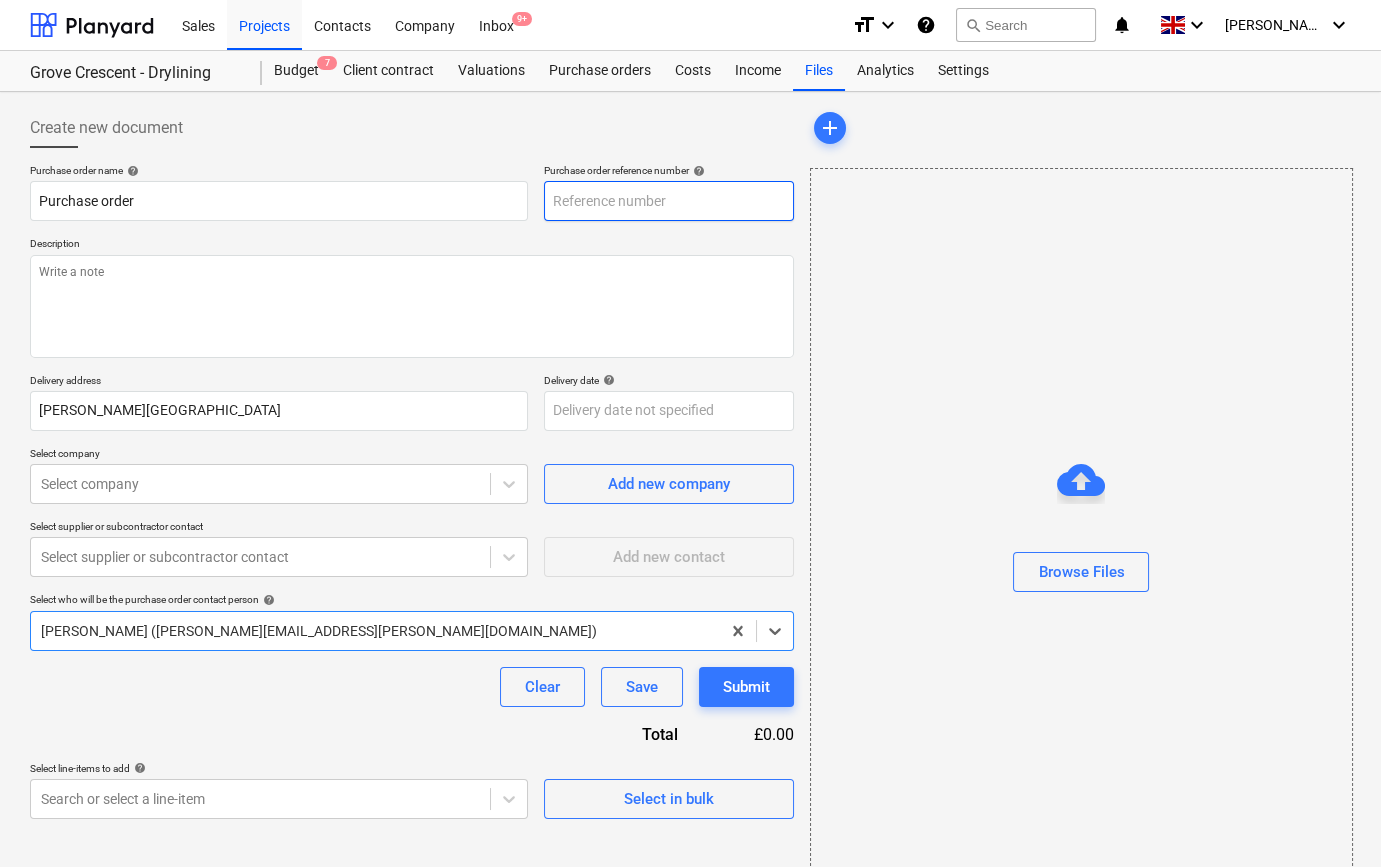 type on "x" 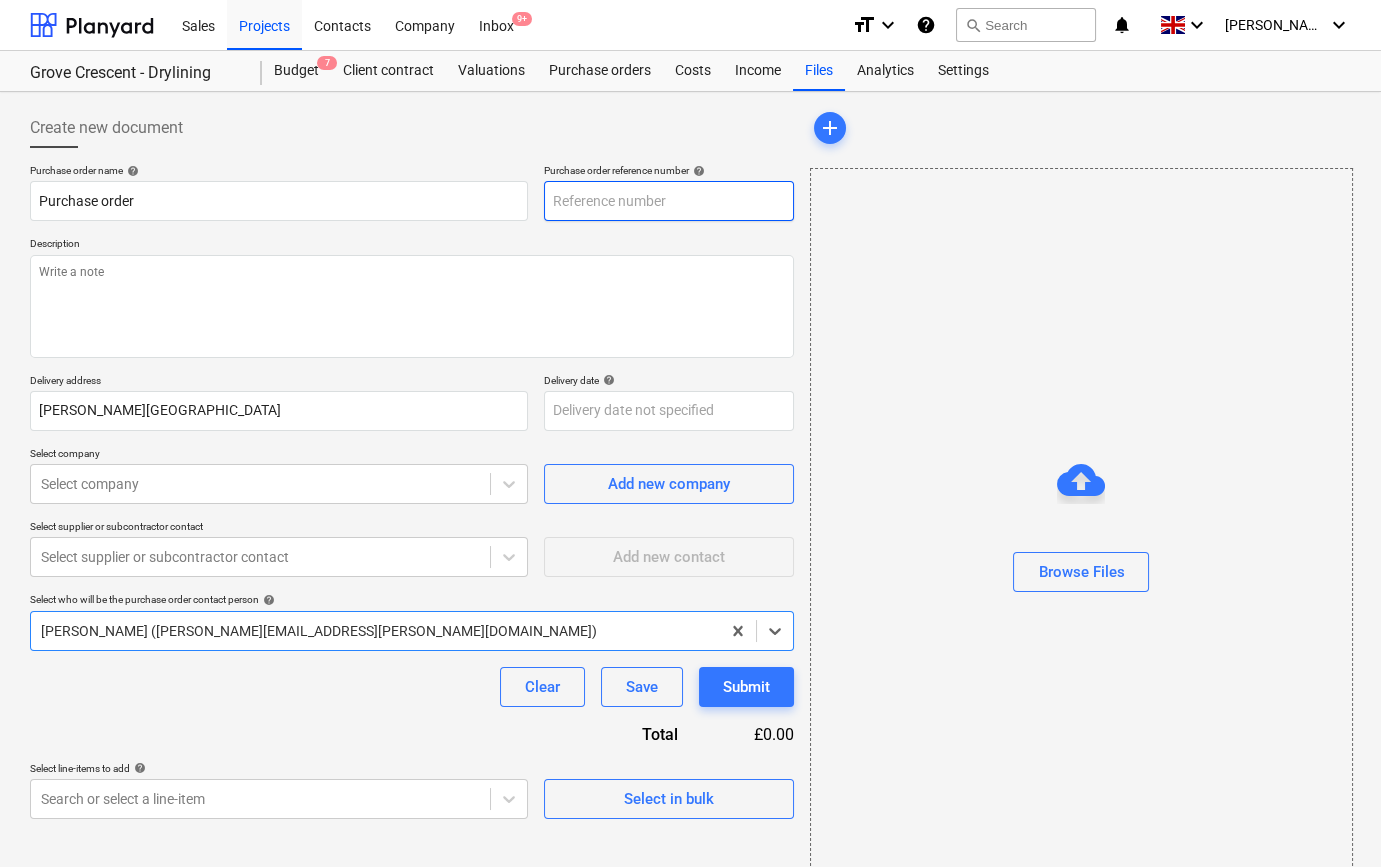 type on "TML0019-PO-047" 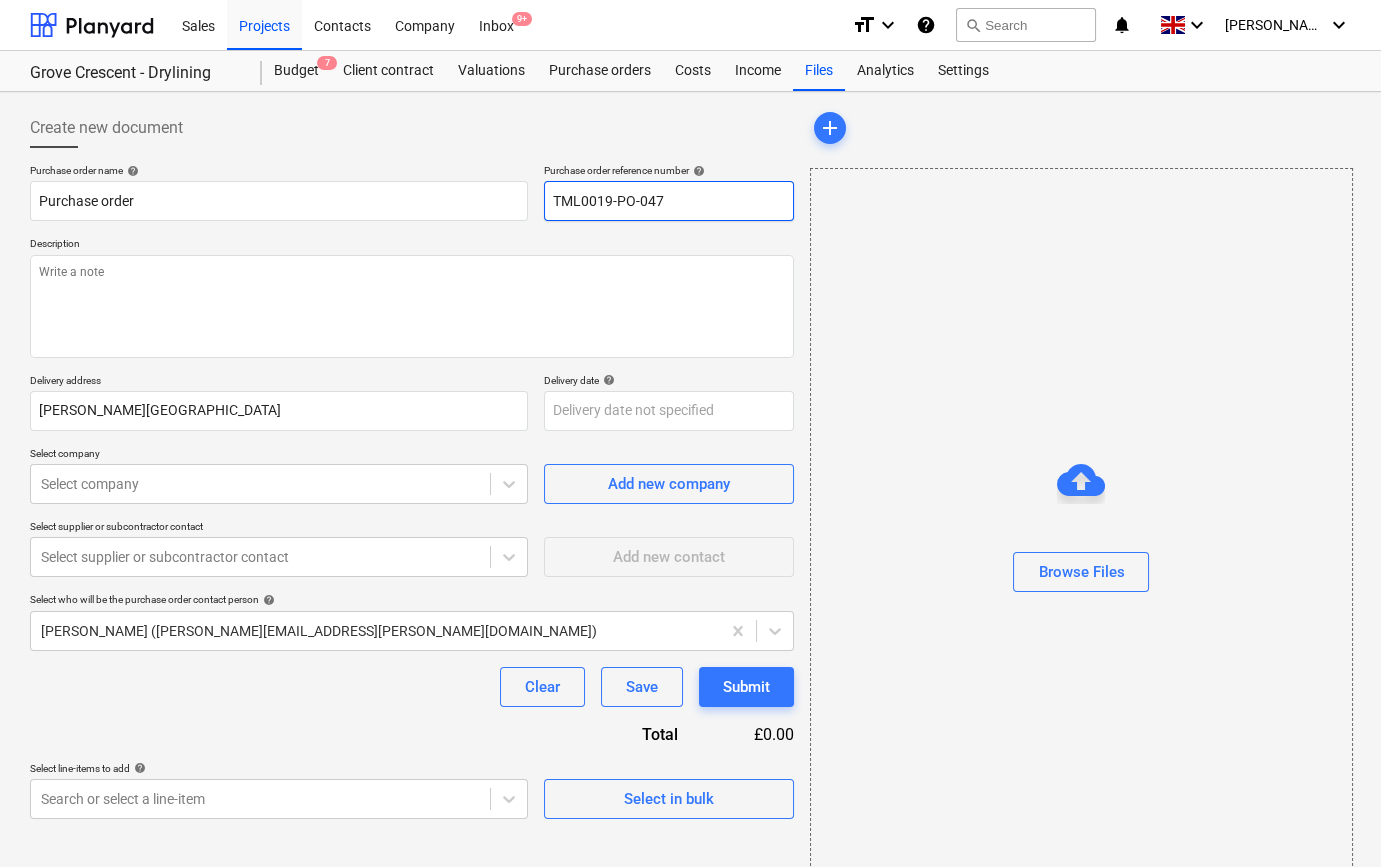 drag, startPoint x: 671, startPoint y: 197, endPoint x: 544, endPoint y: 201, distance: 127.06297 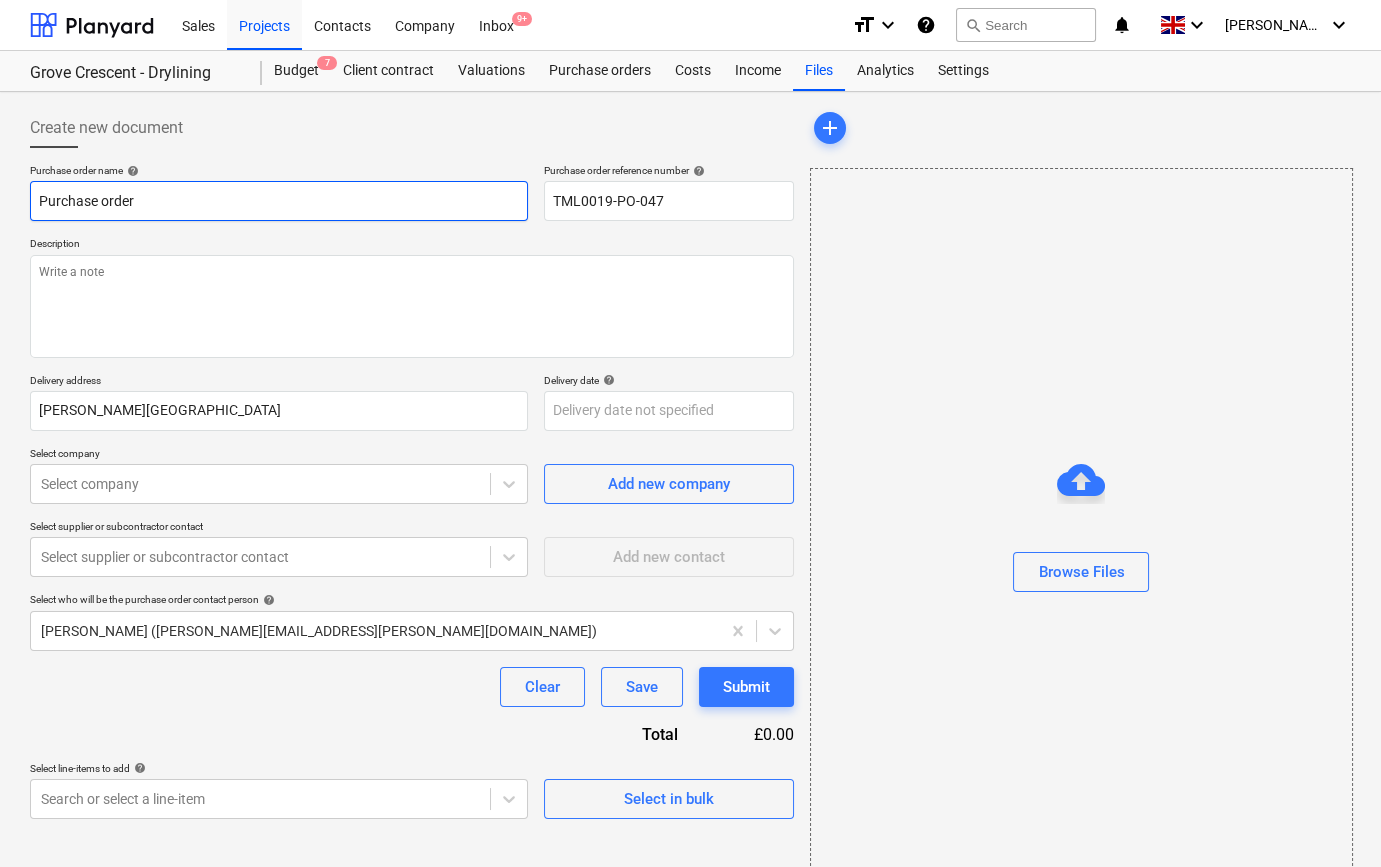 paste on "TML0019-PO-047" 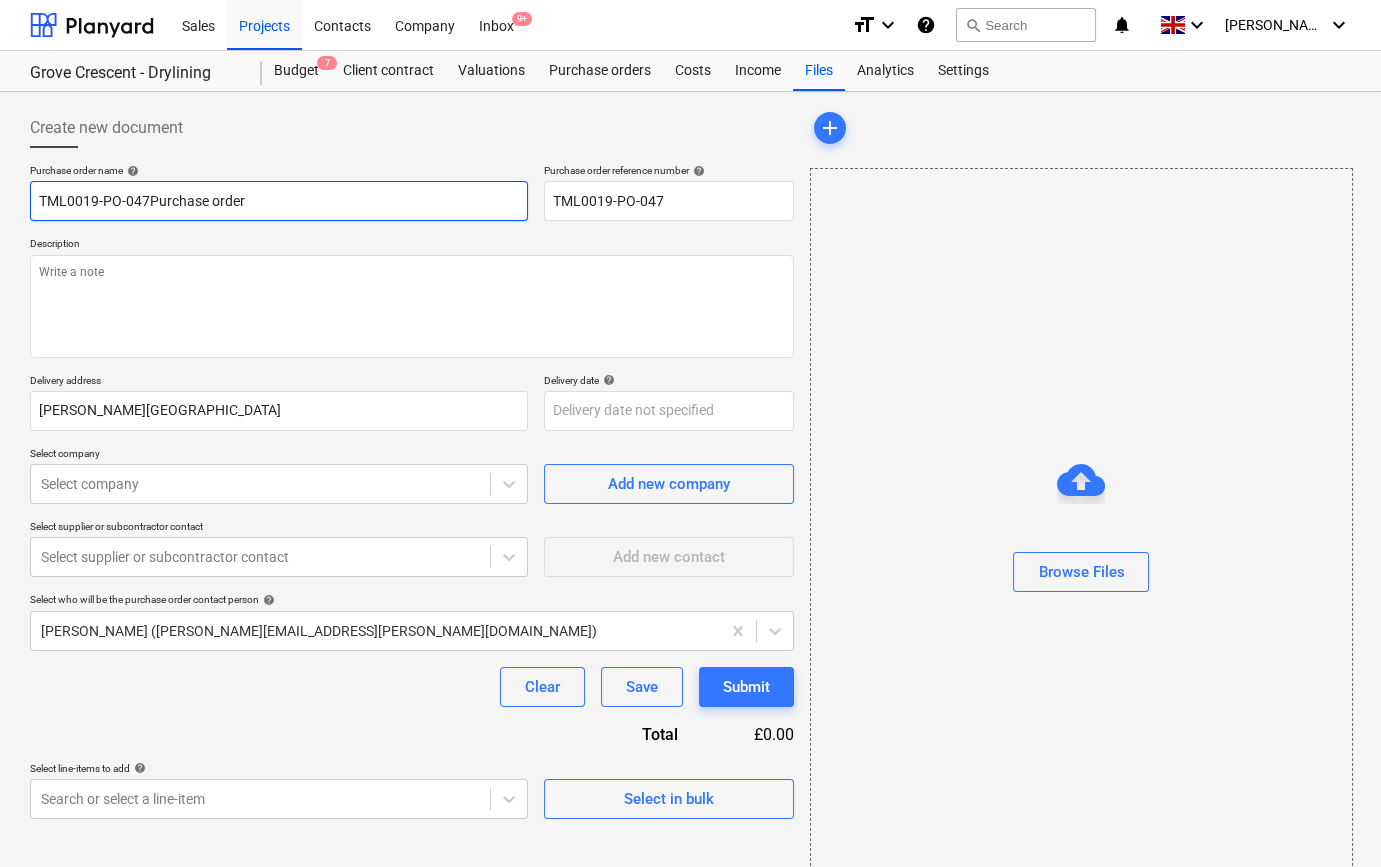 type on "x" 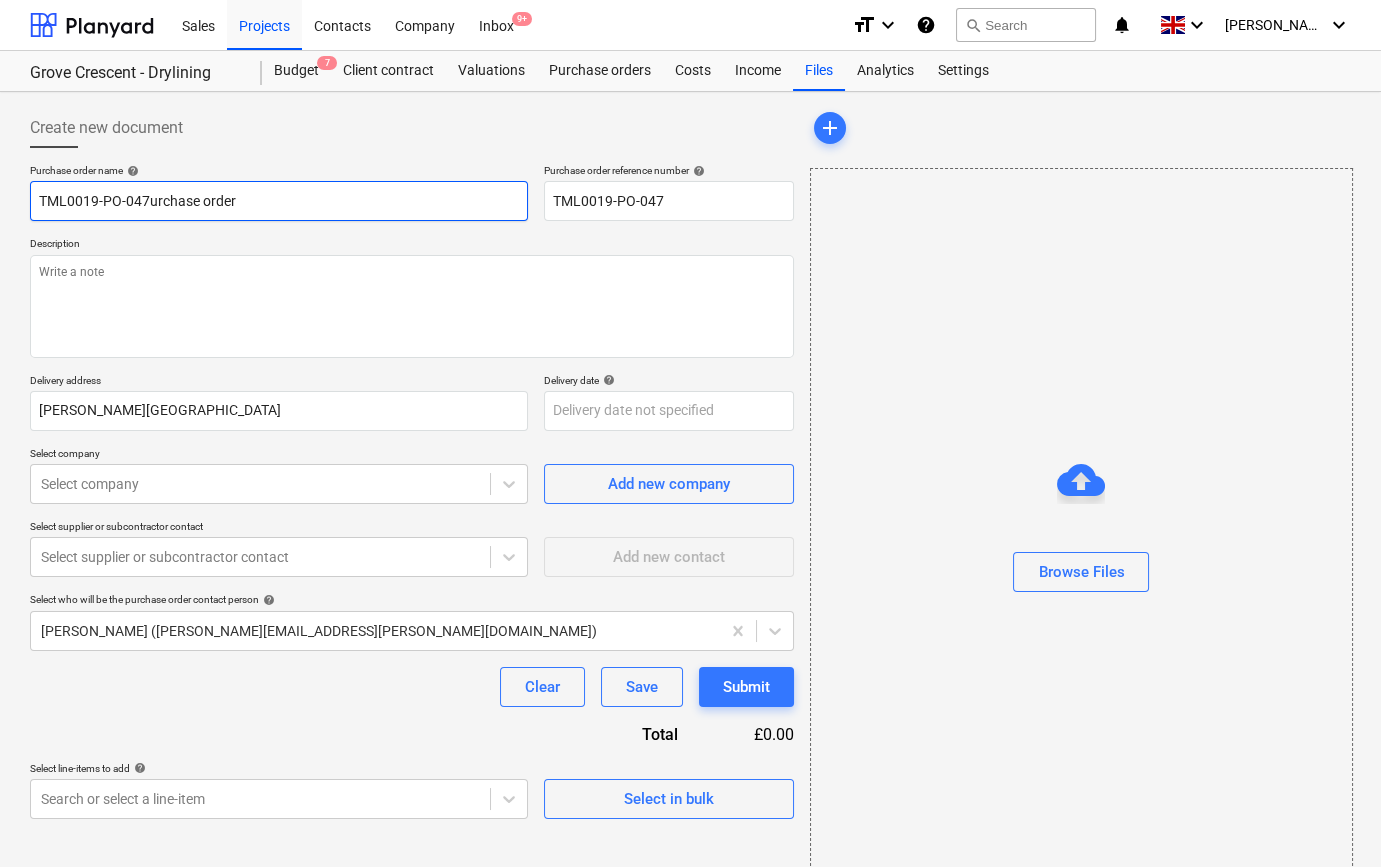 type on "x" 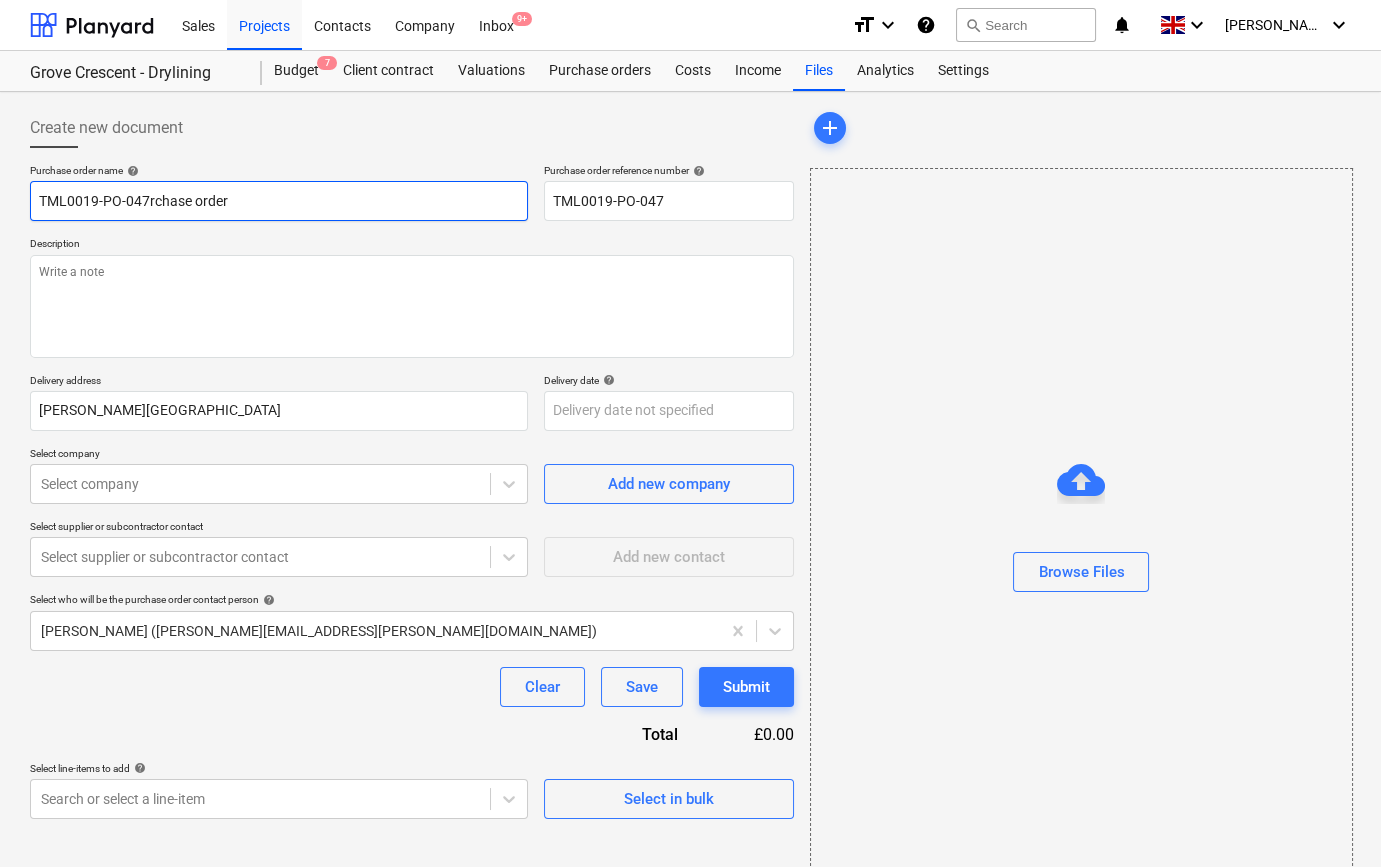type on "x" 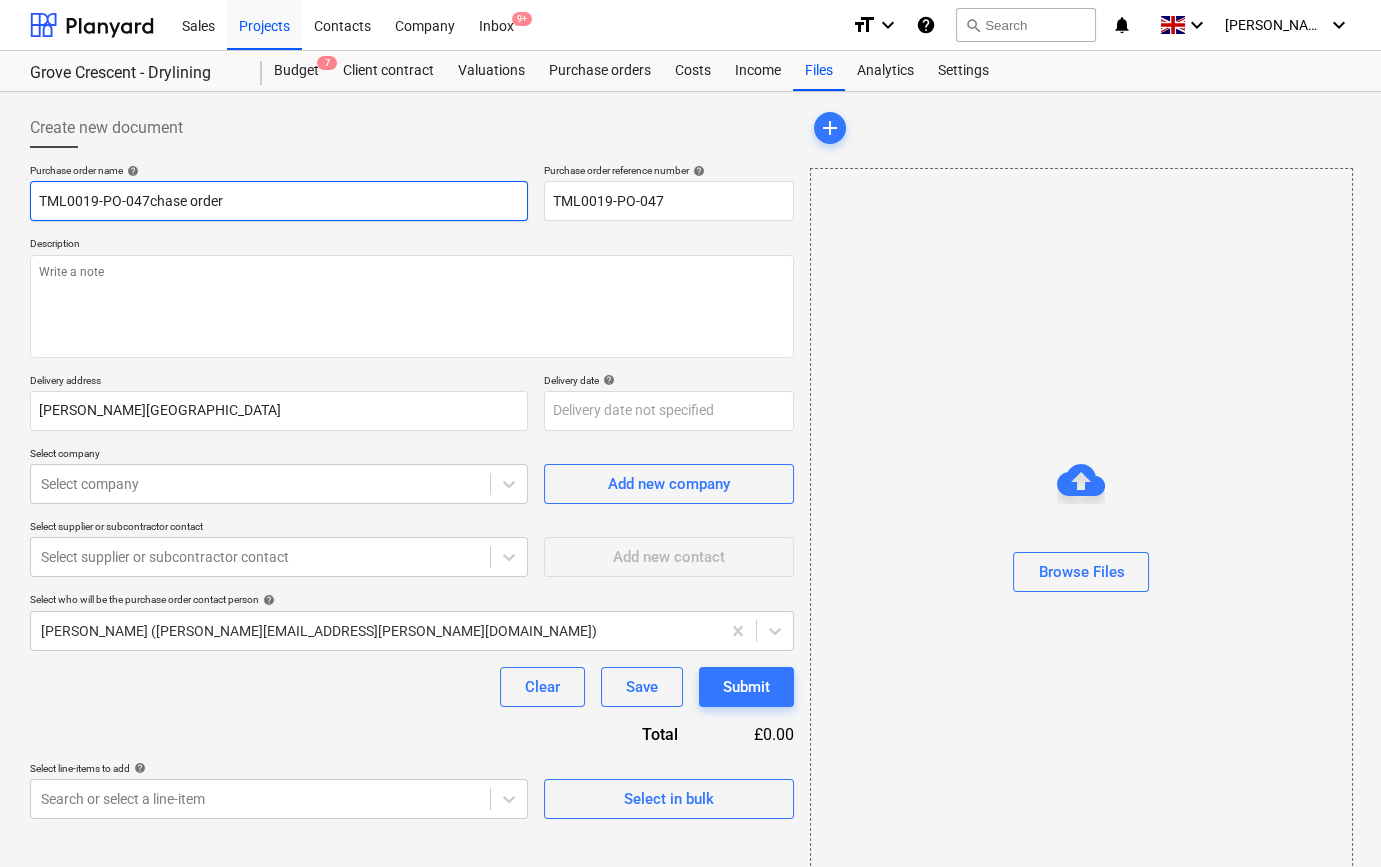 type on "x" 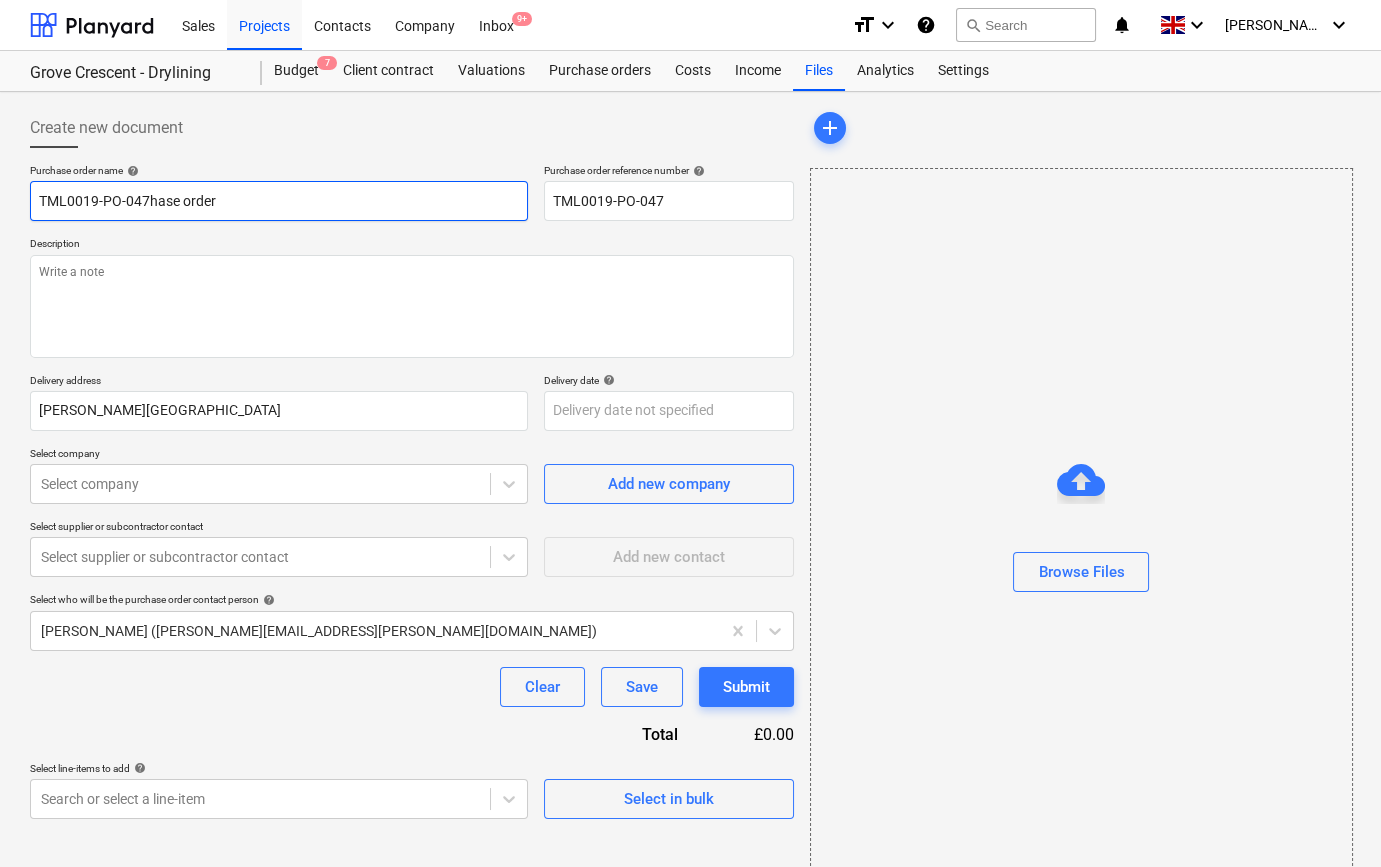 type on "x" 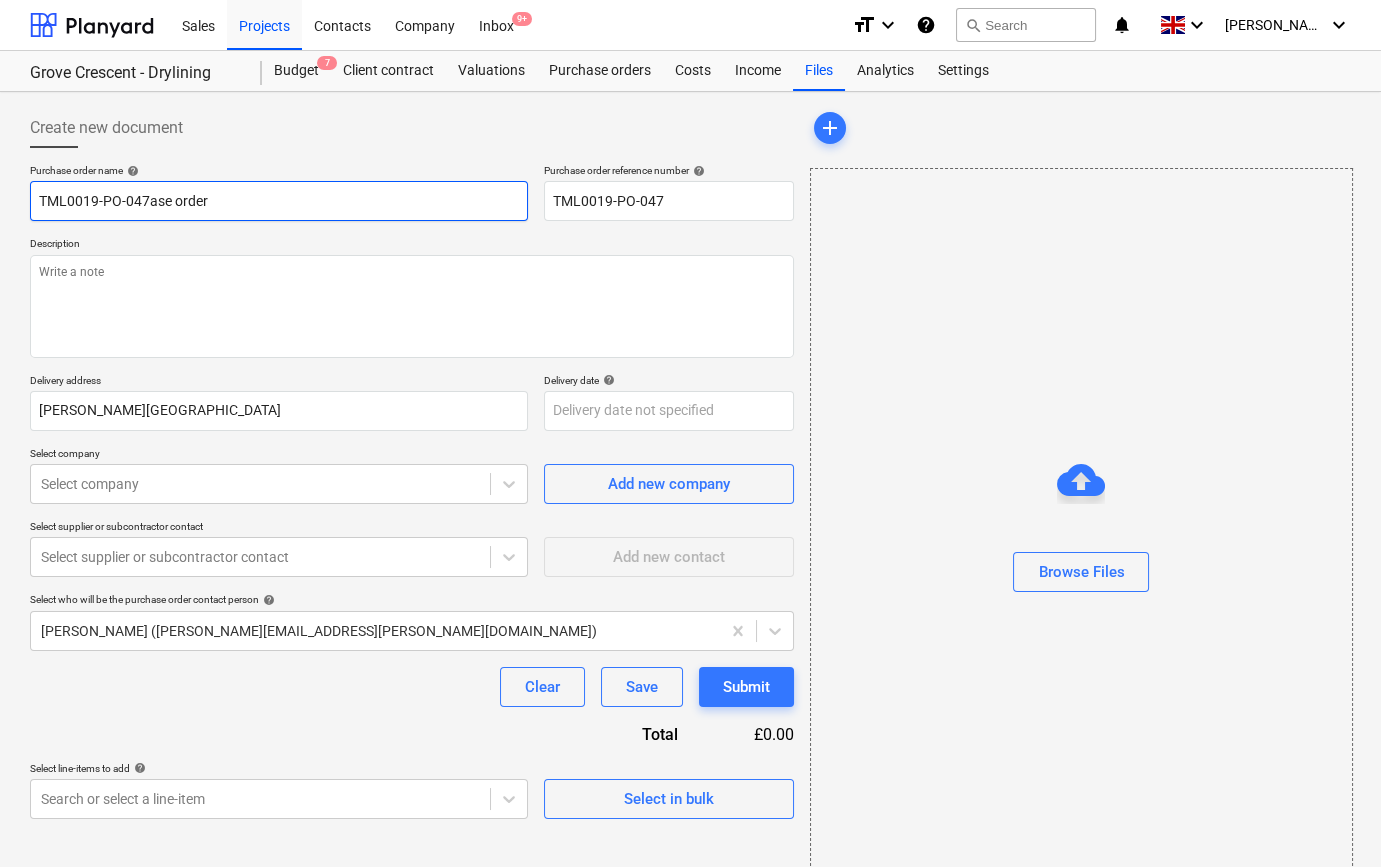 type on "x" 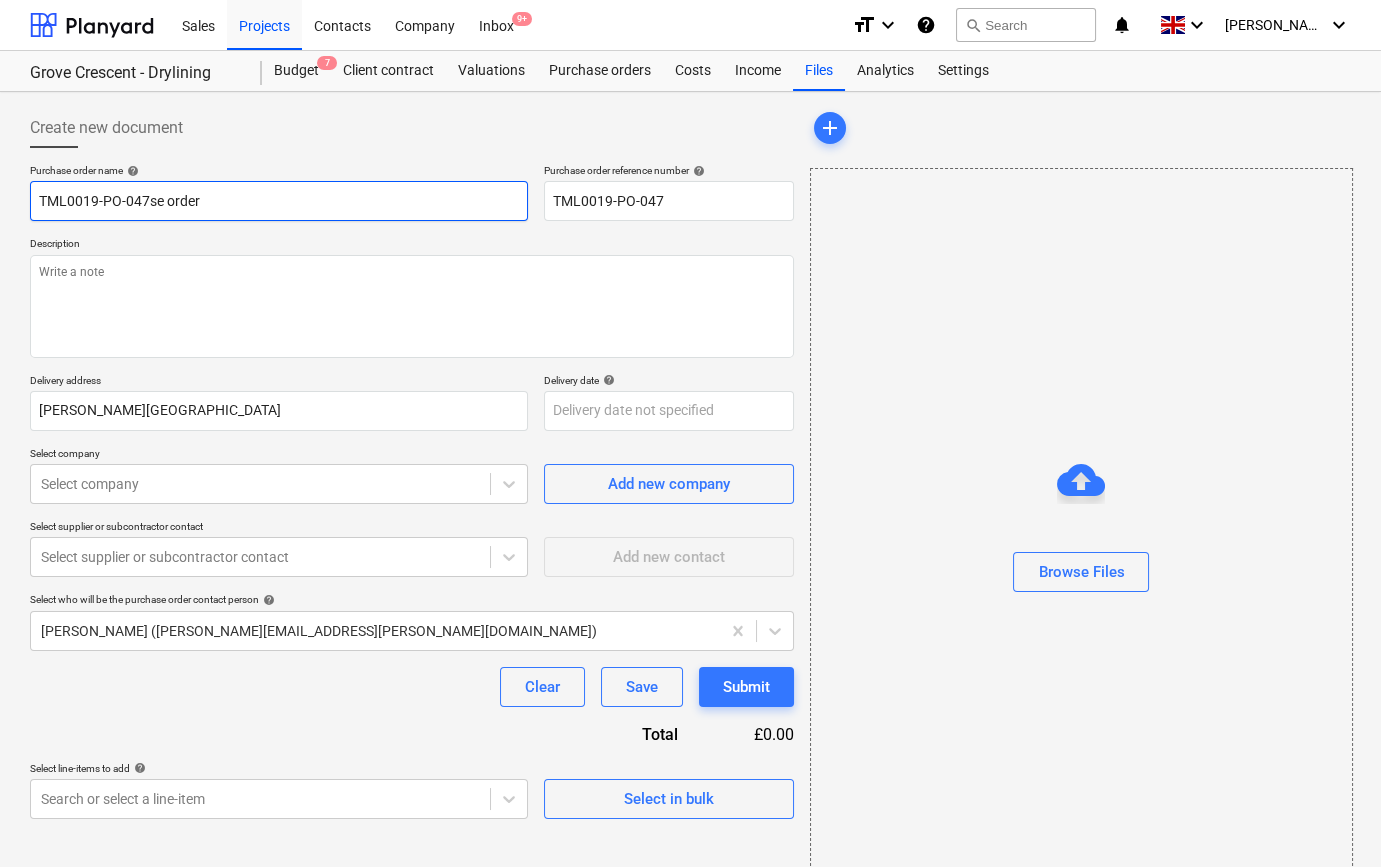 type on "x" 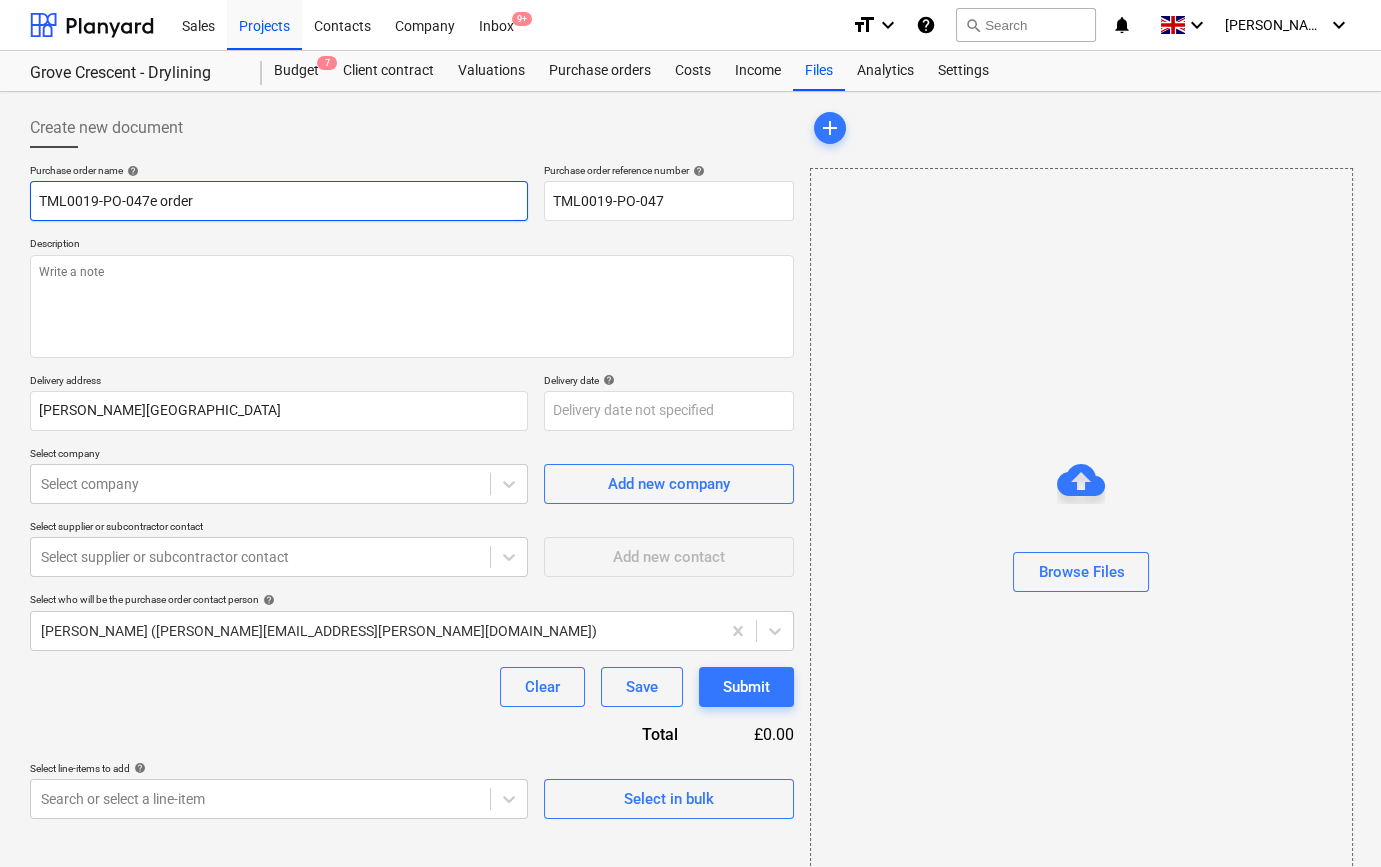 type on "x" 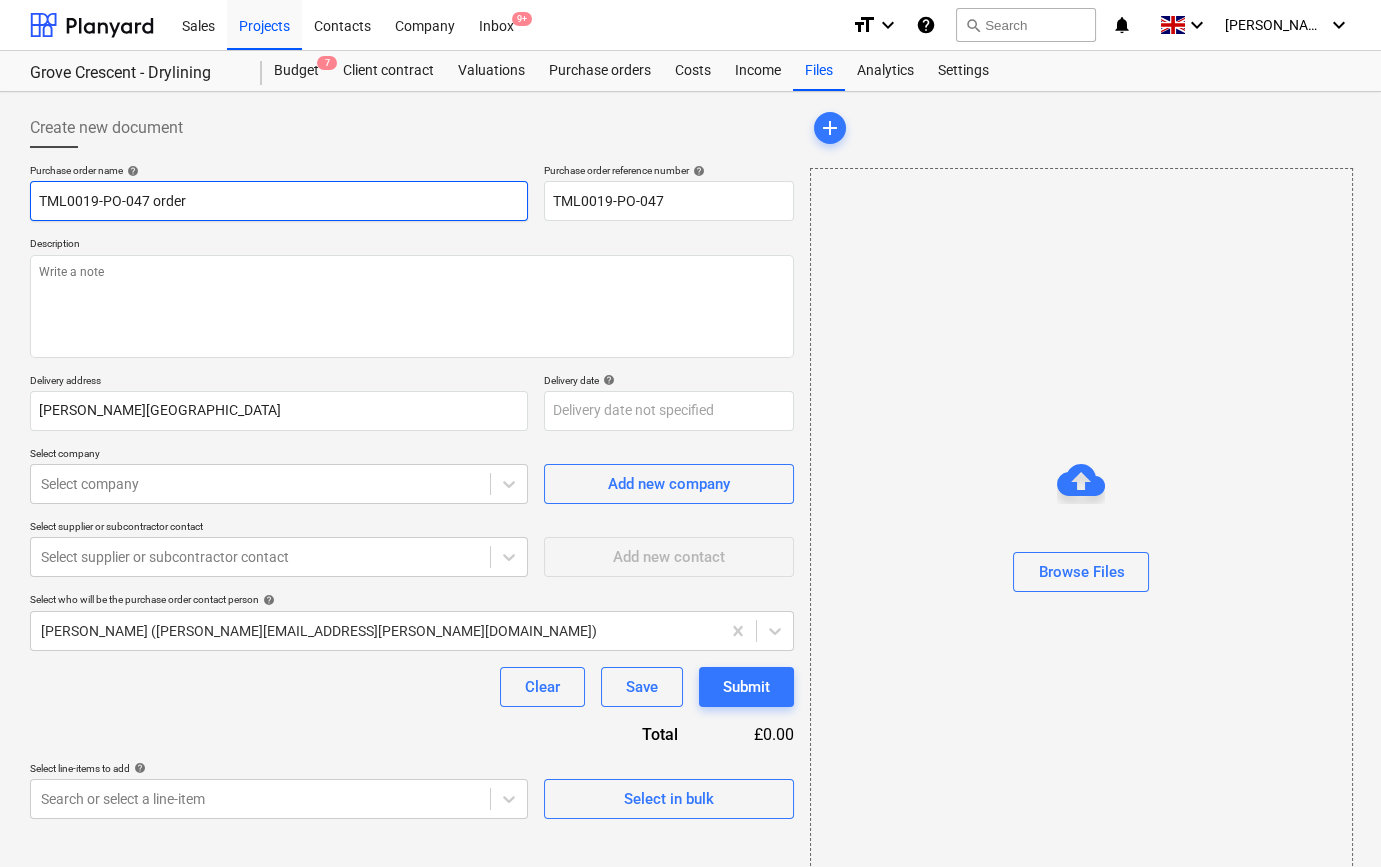 type on "x" 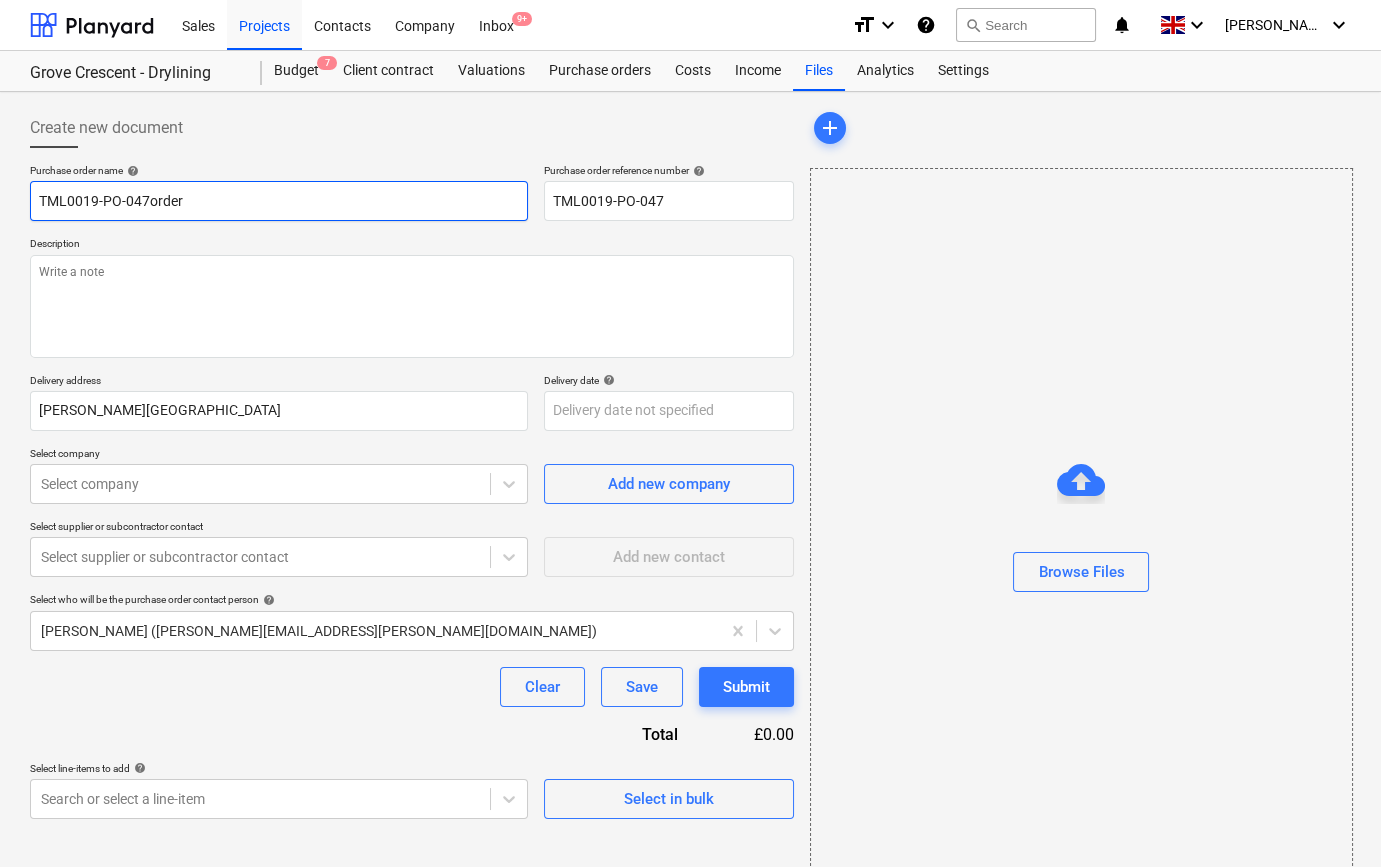 type on "x" 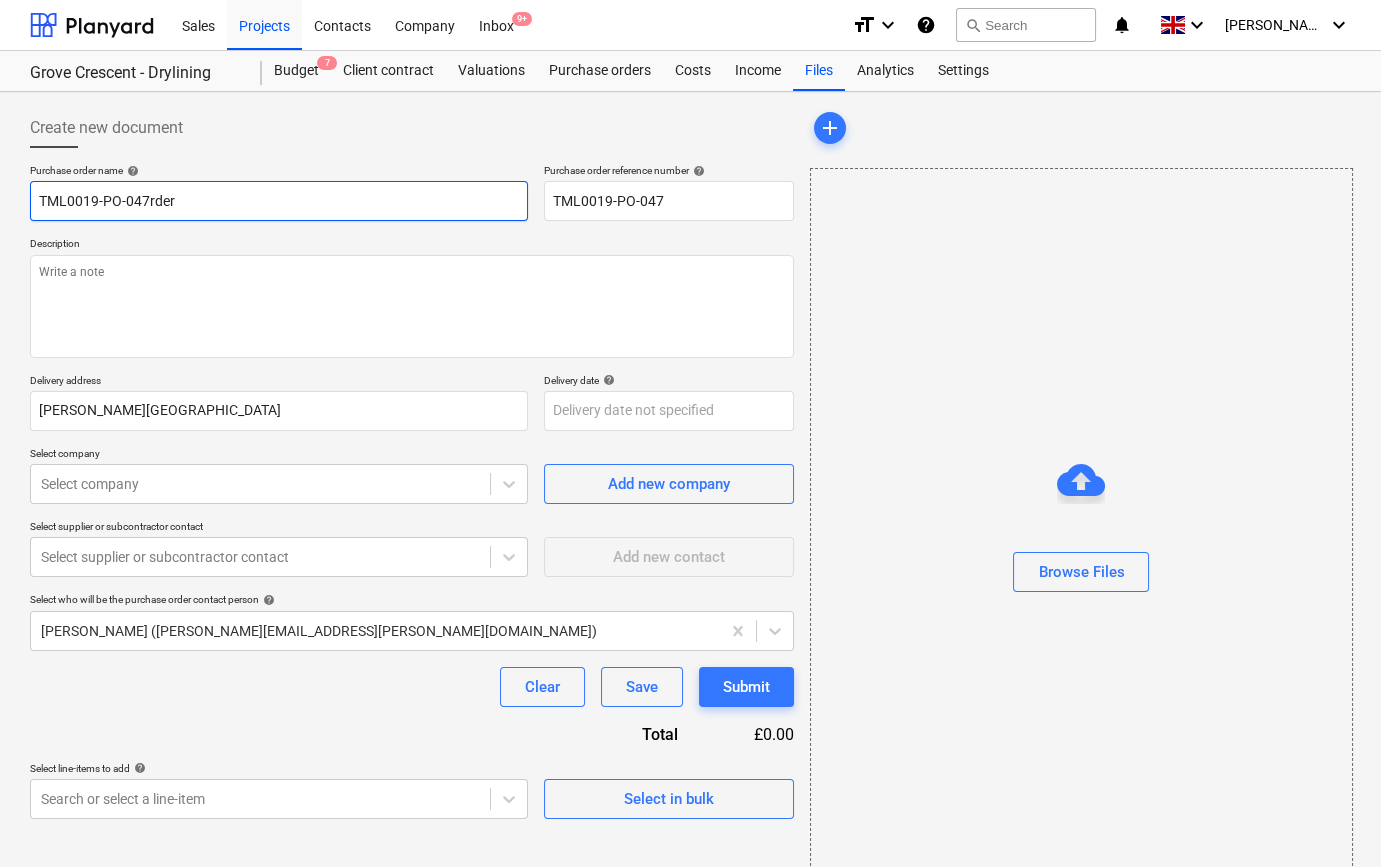 type on "x" 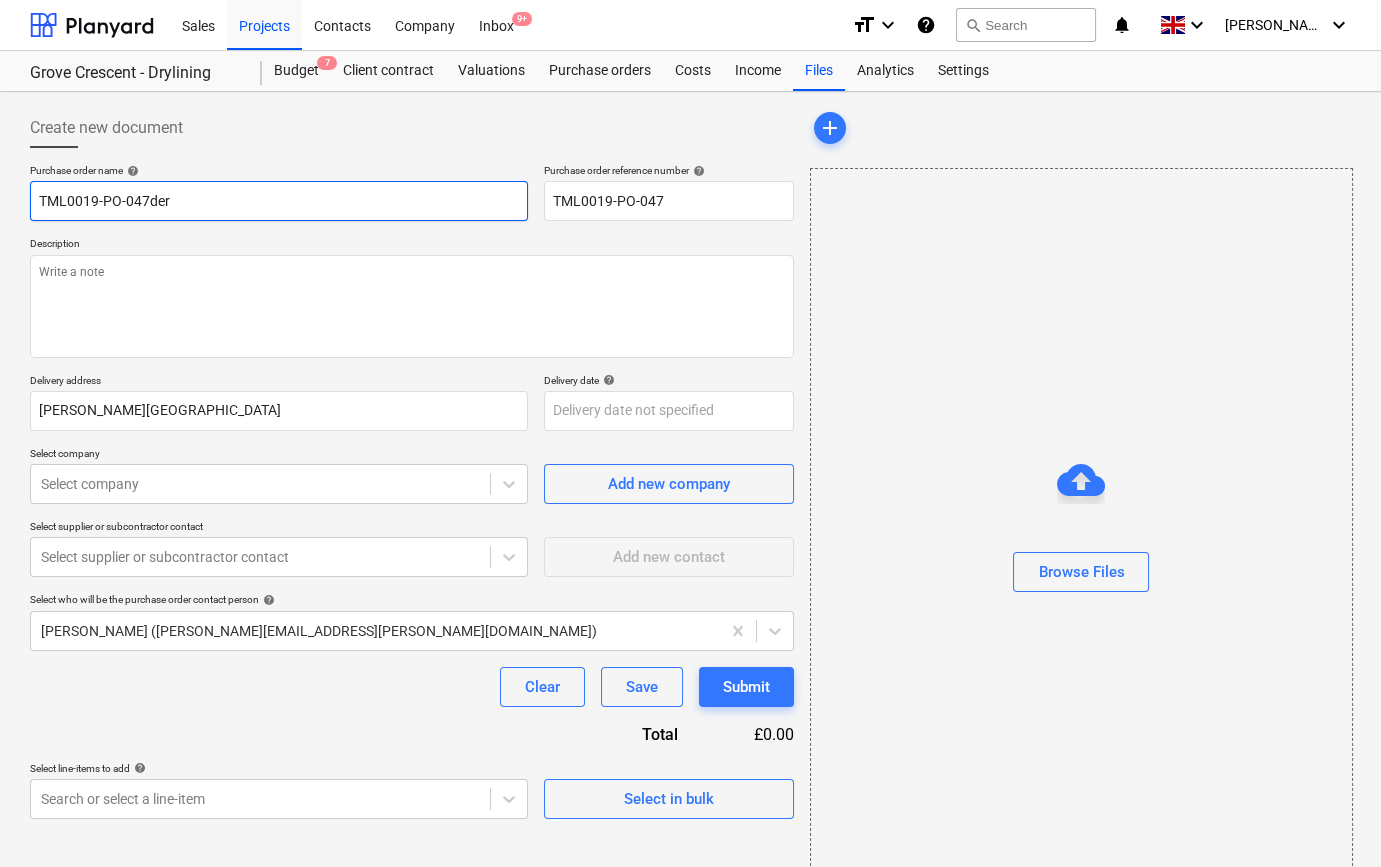 type on "x" 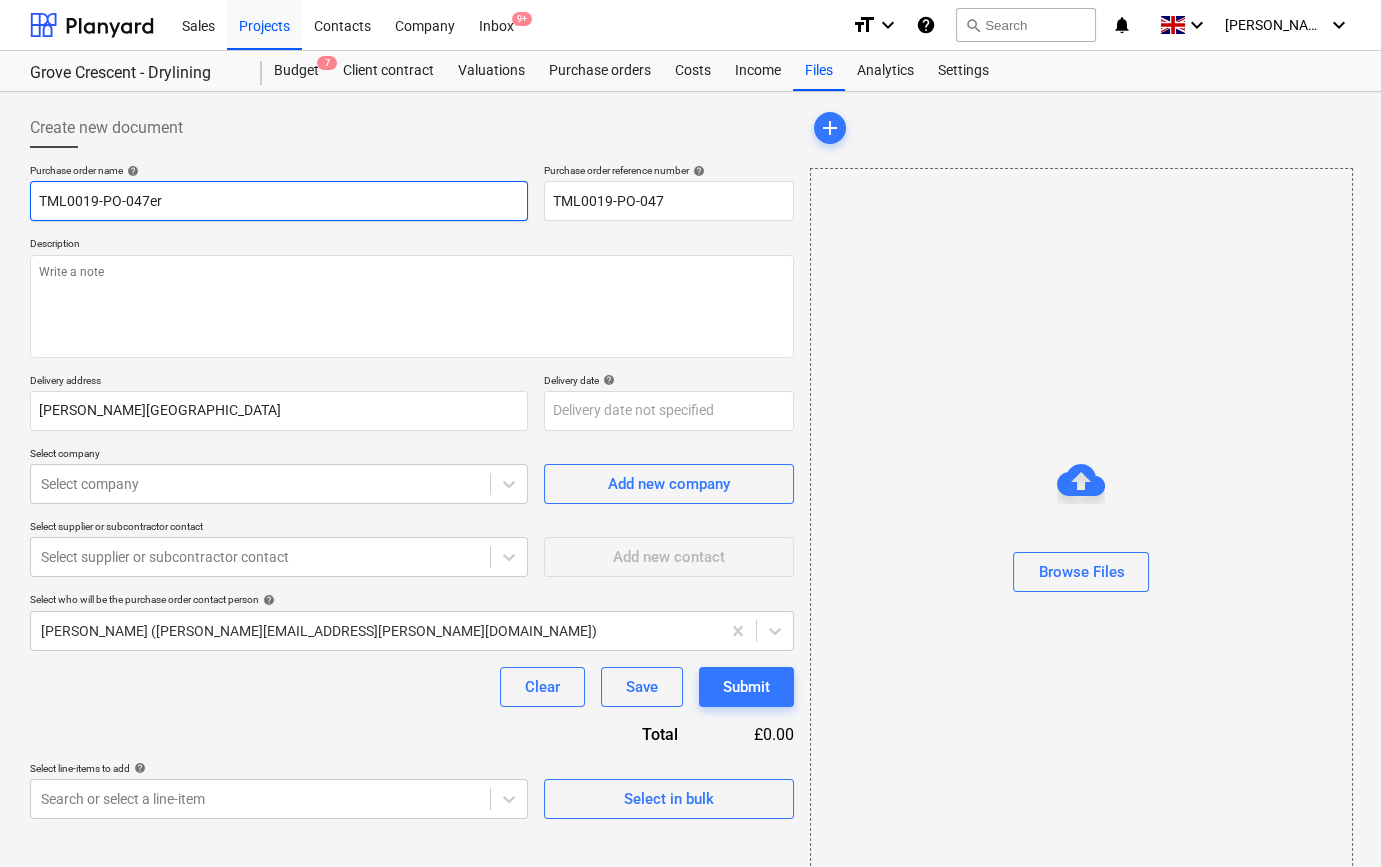 type on "x" 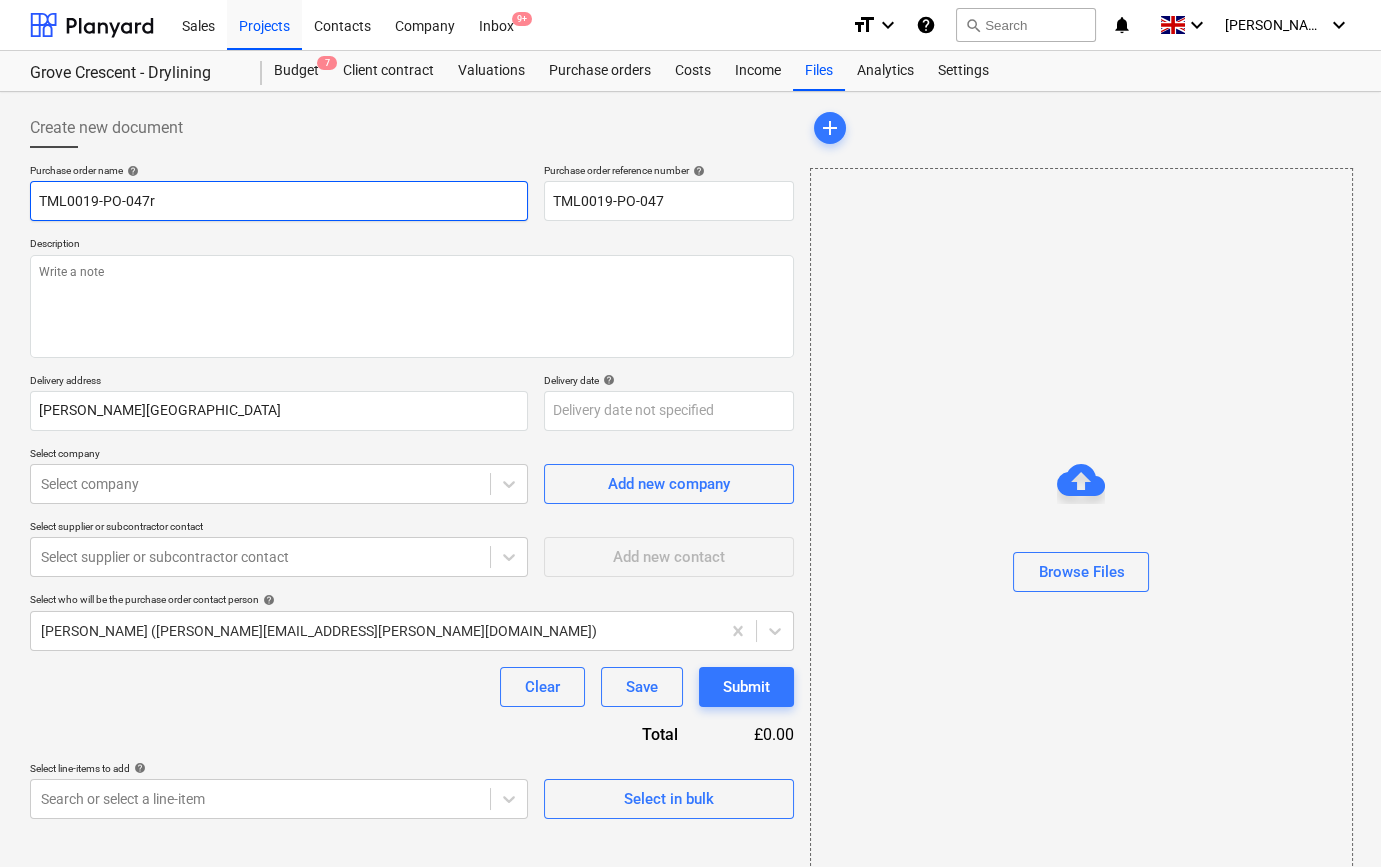 type on "x" 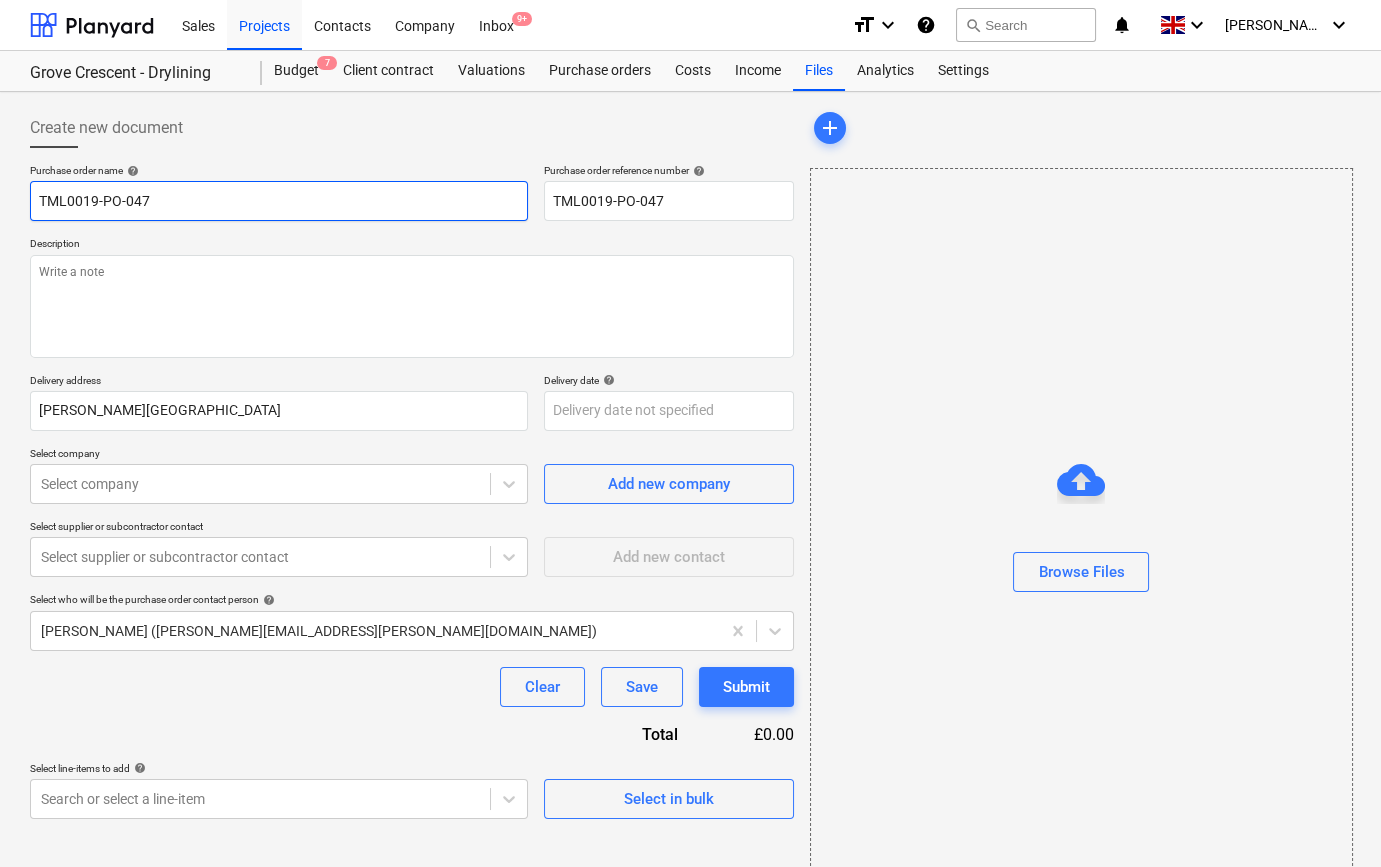 type on "x" 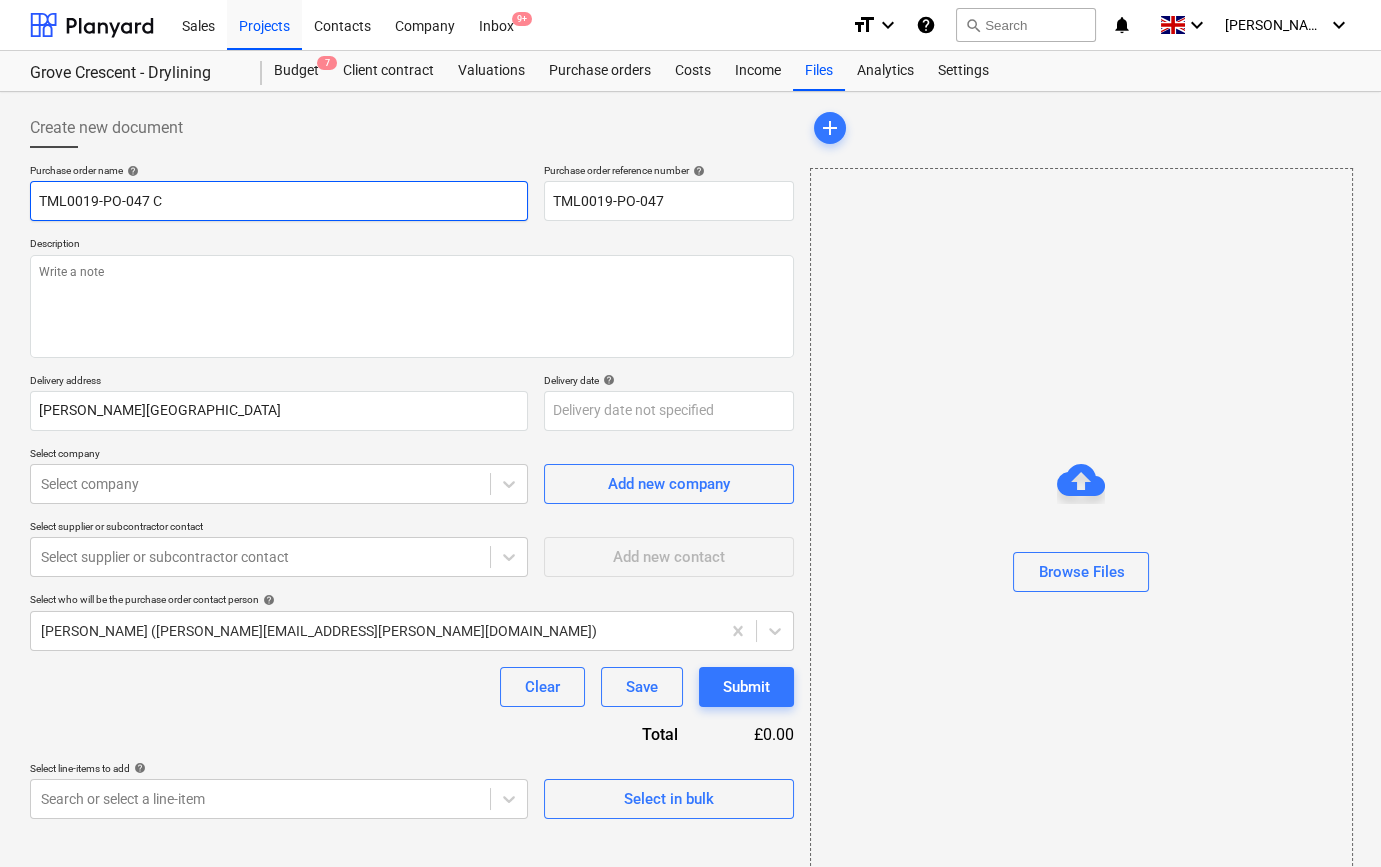 type on "x" 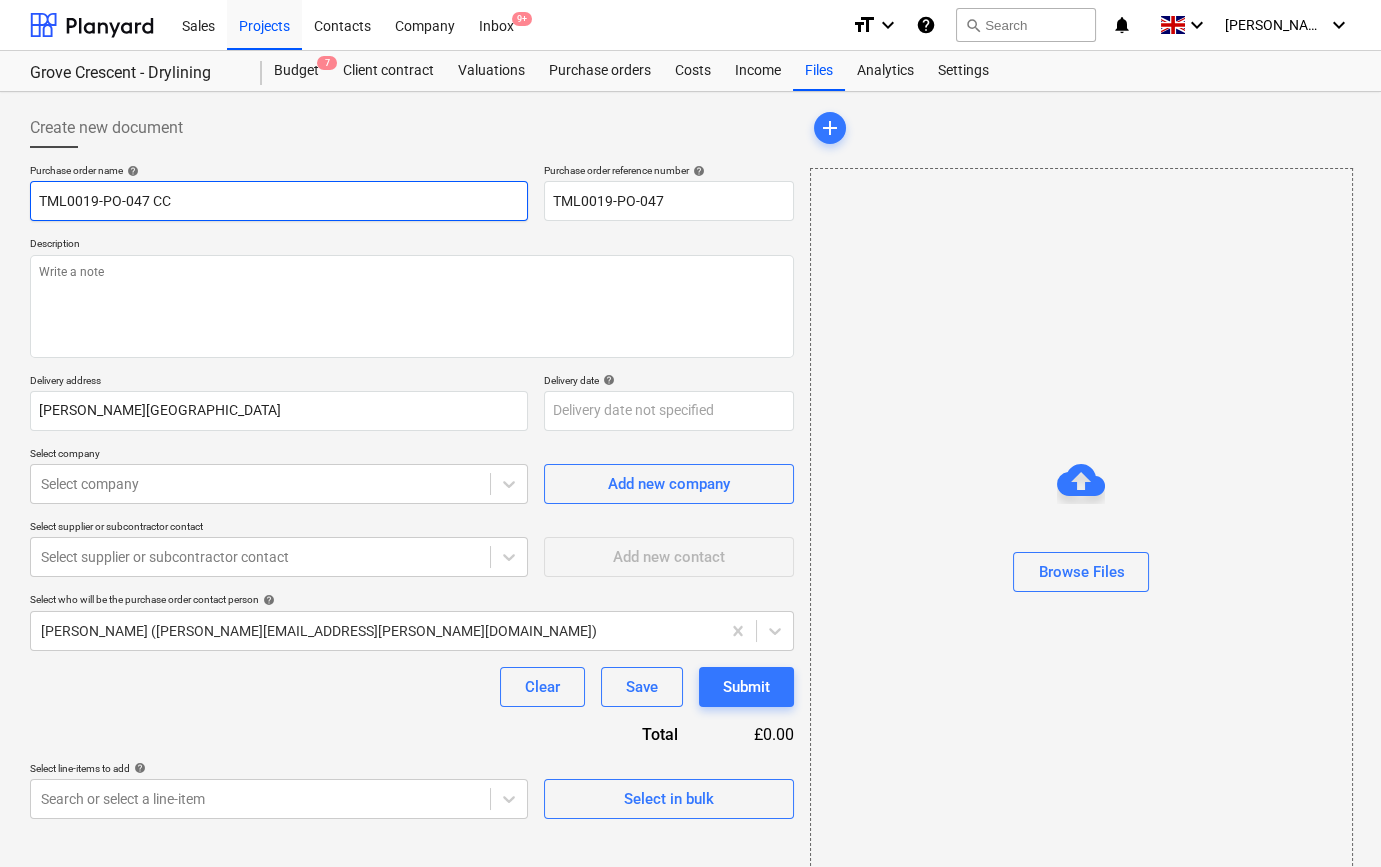 type on "x" 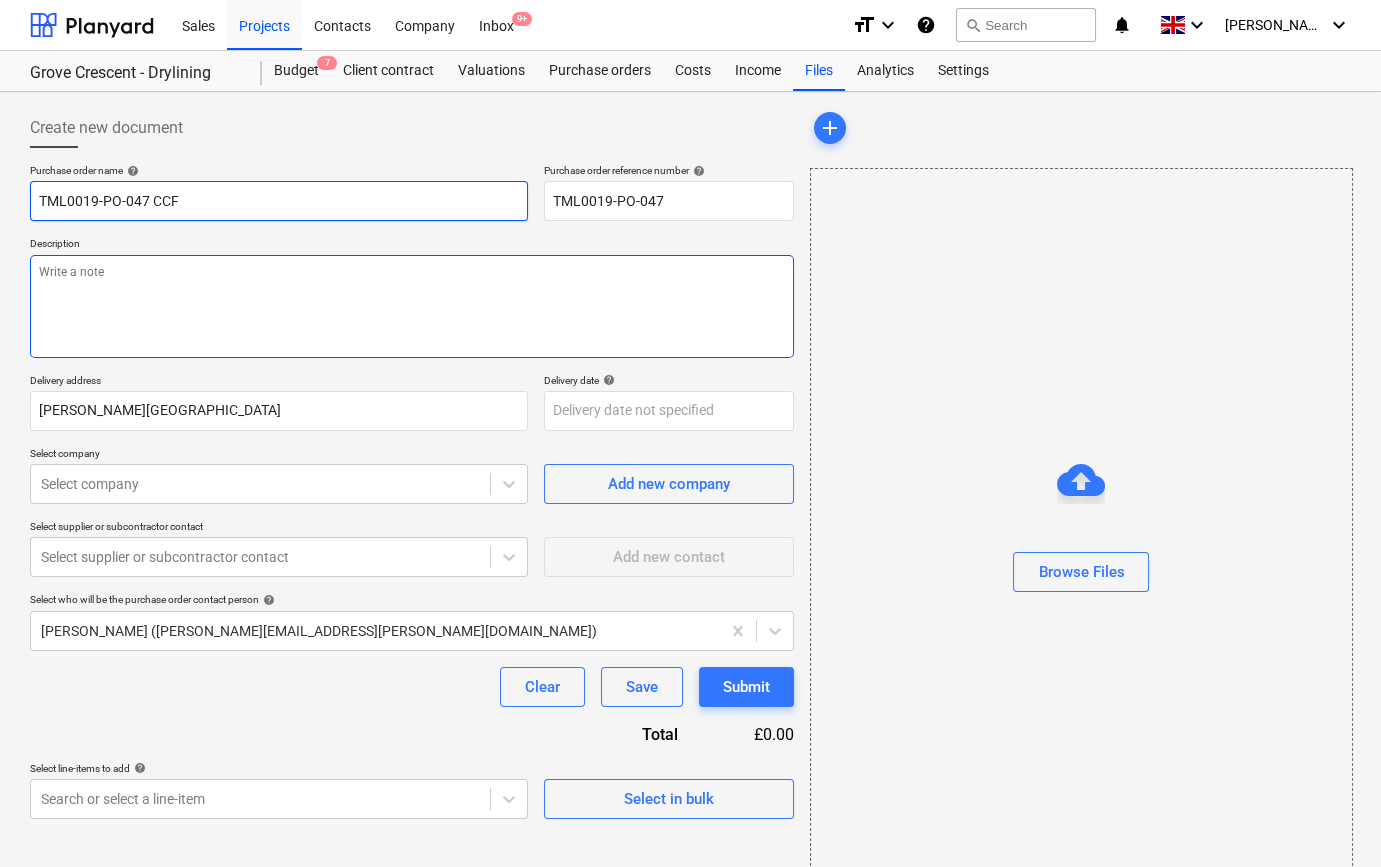 type on "TML0019-PO-047 CCF" 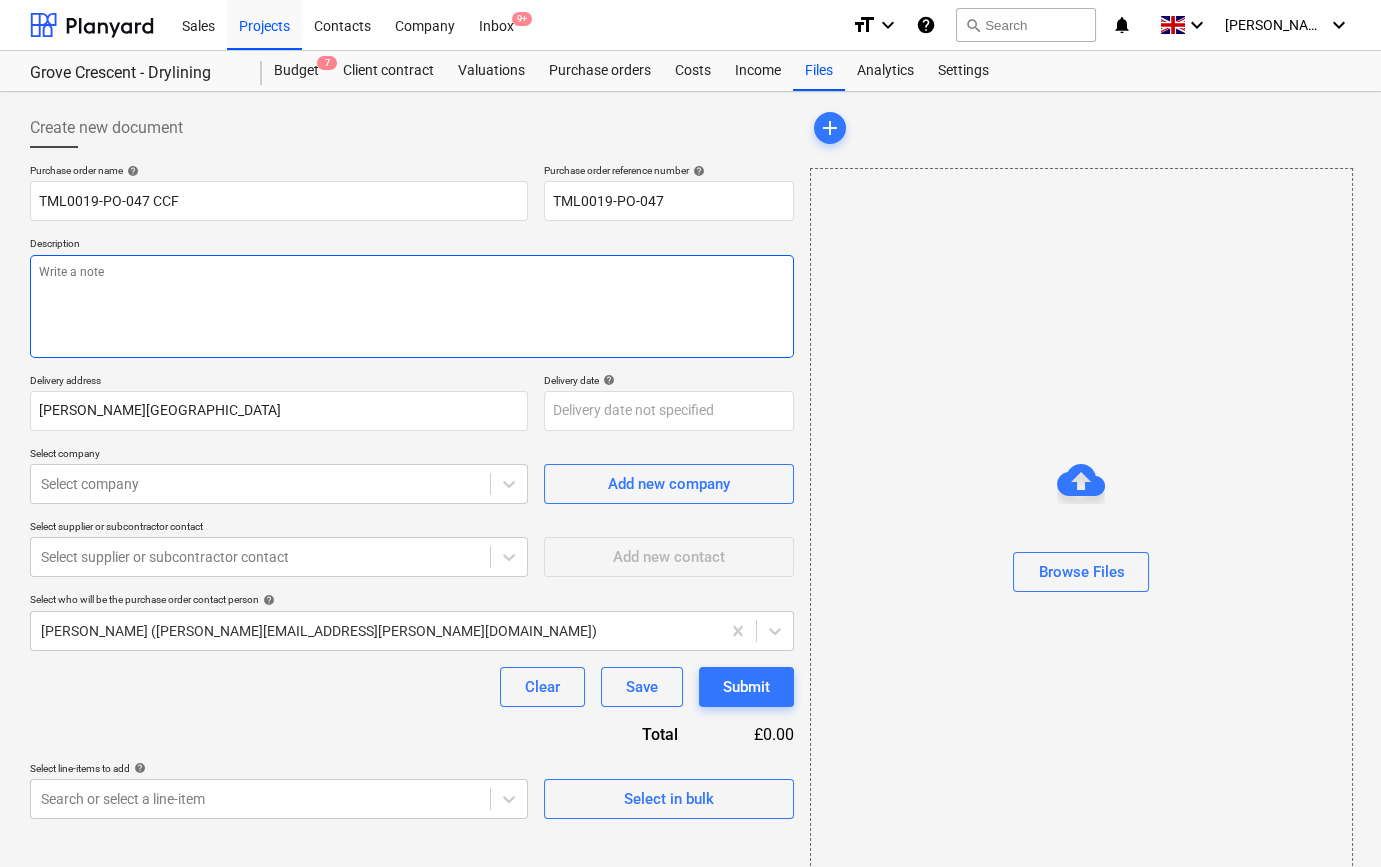 click at bounding box center (412, 306) 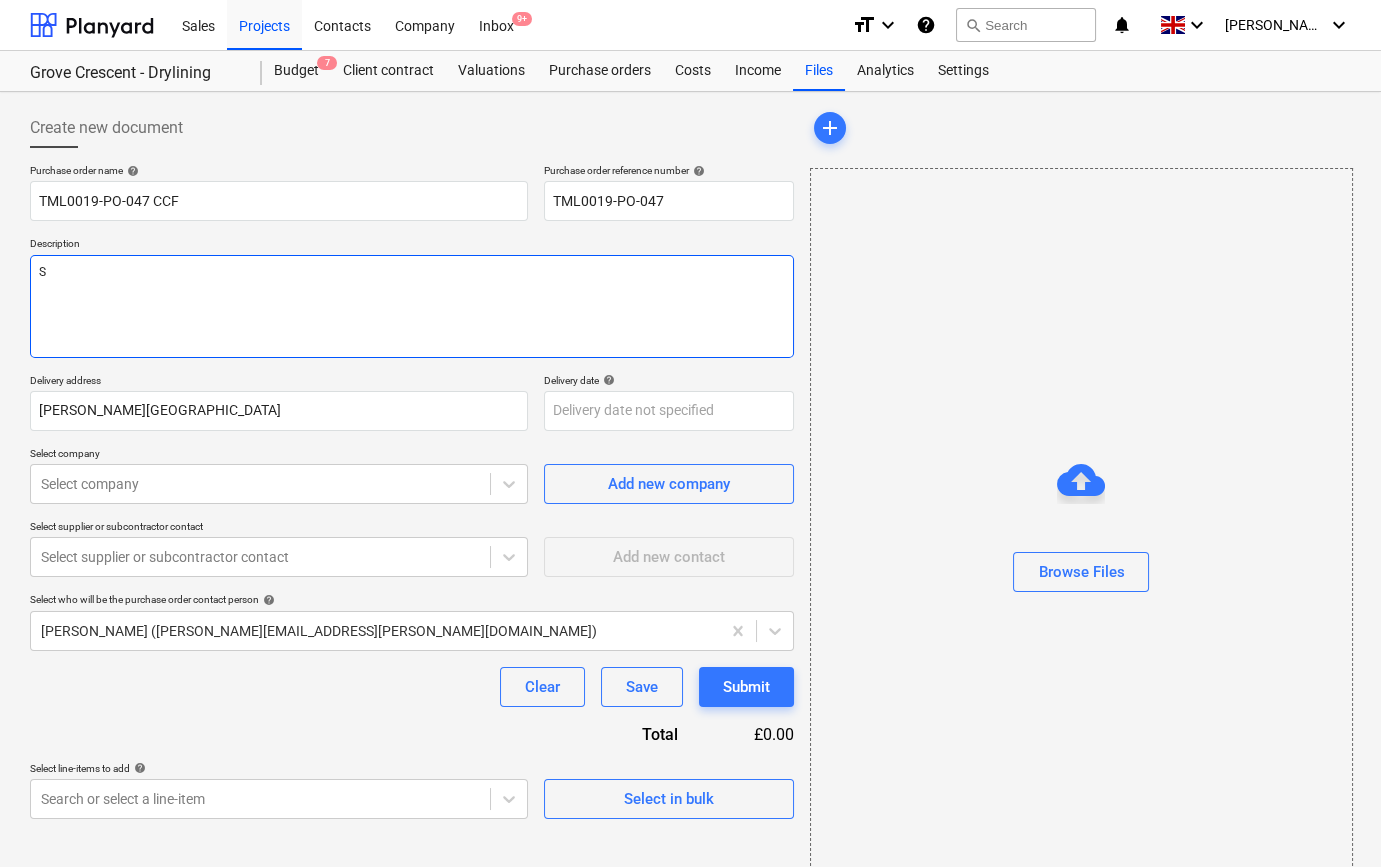 type on "x" 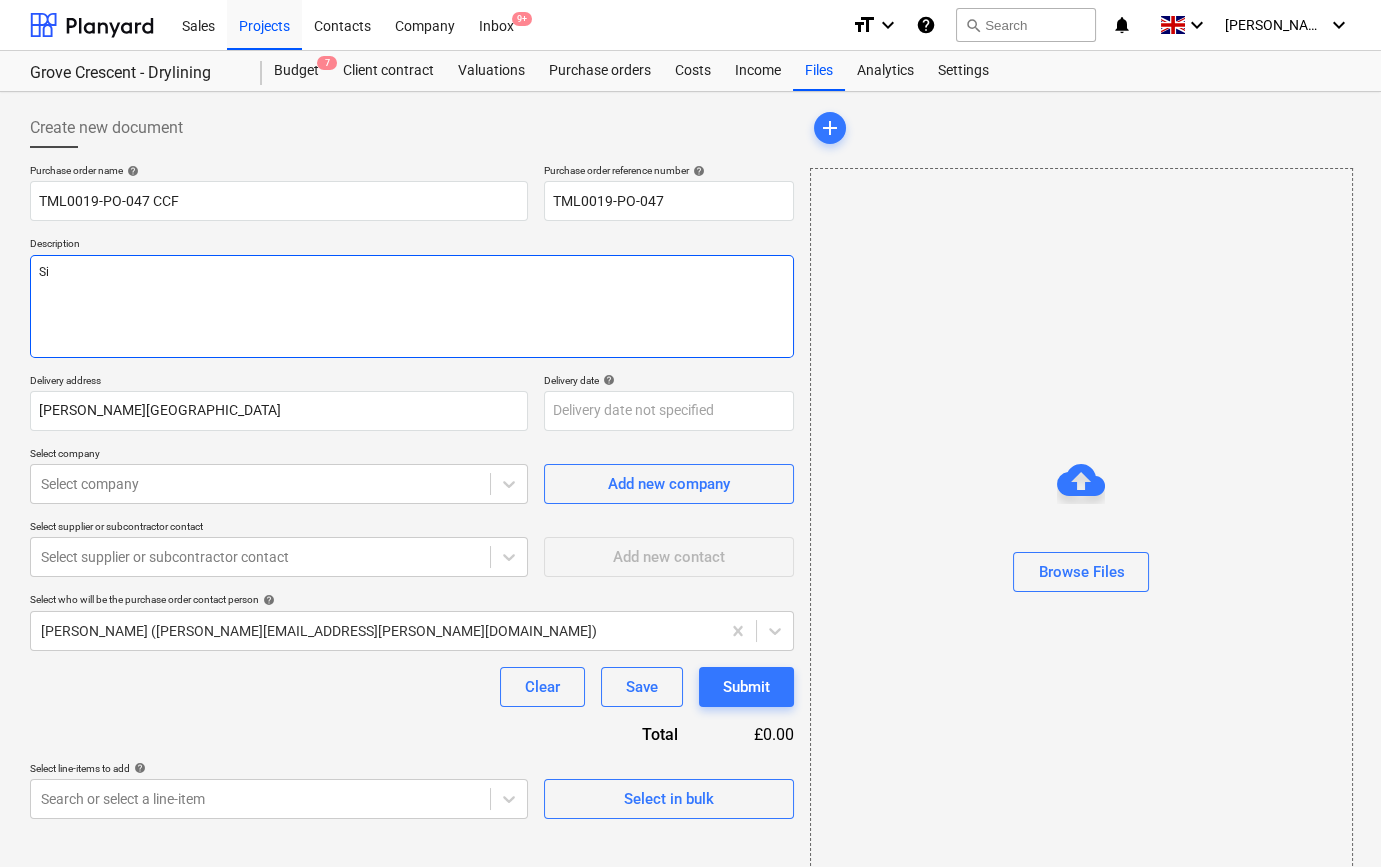 type on "x" 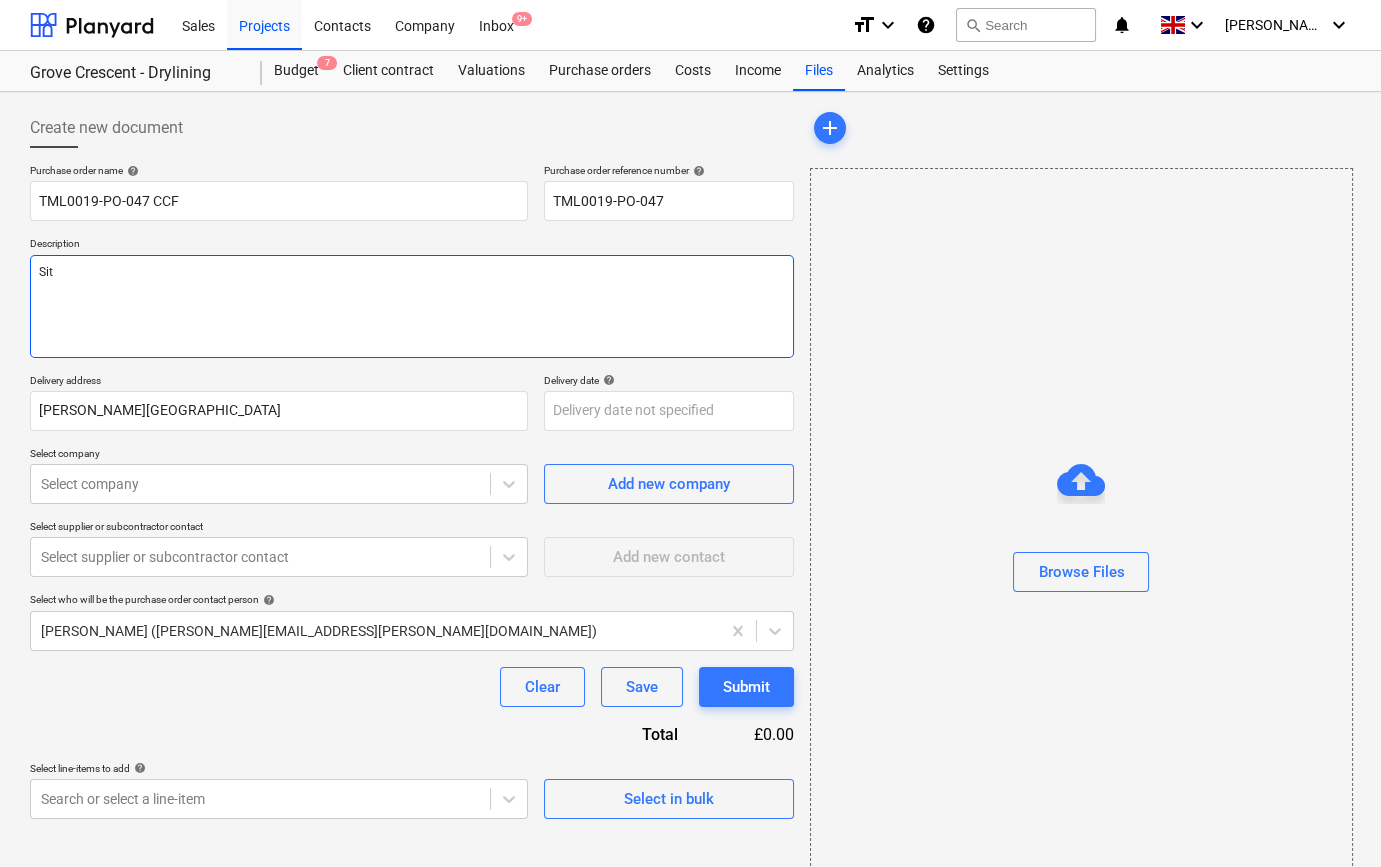 type on "x" 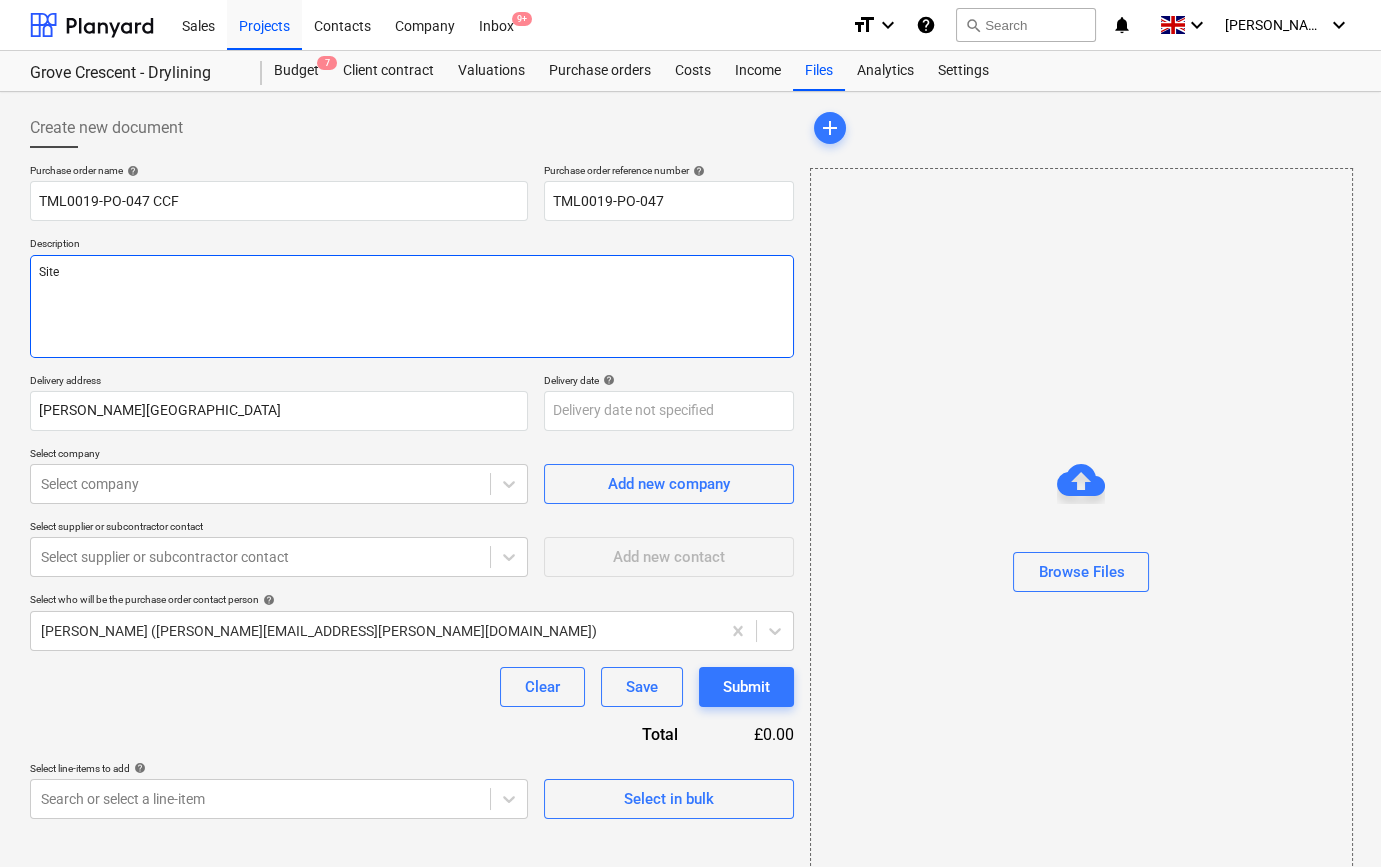 type on "x" 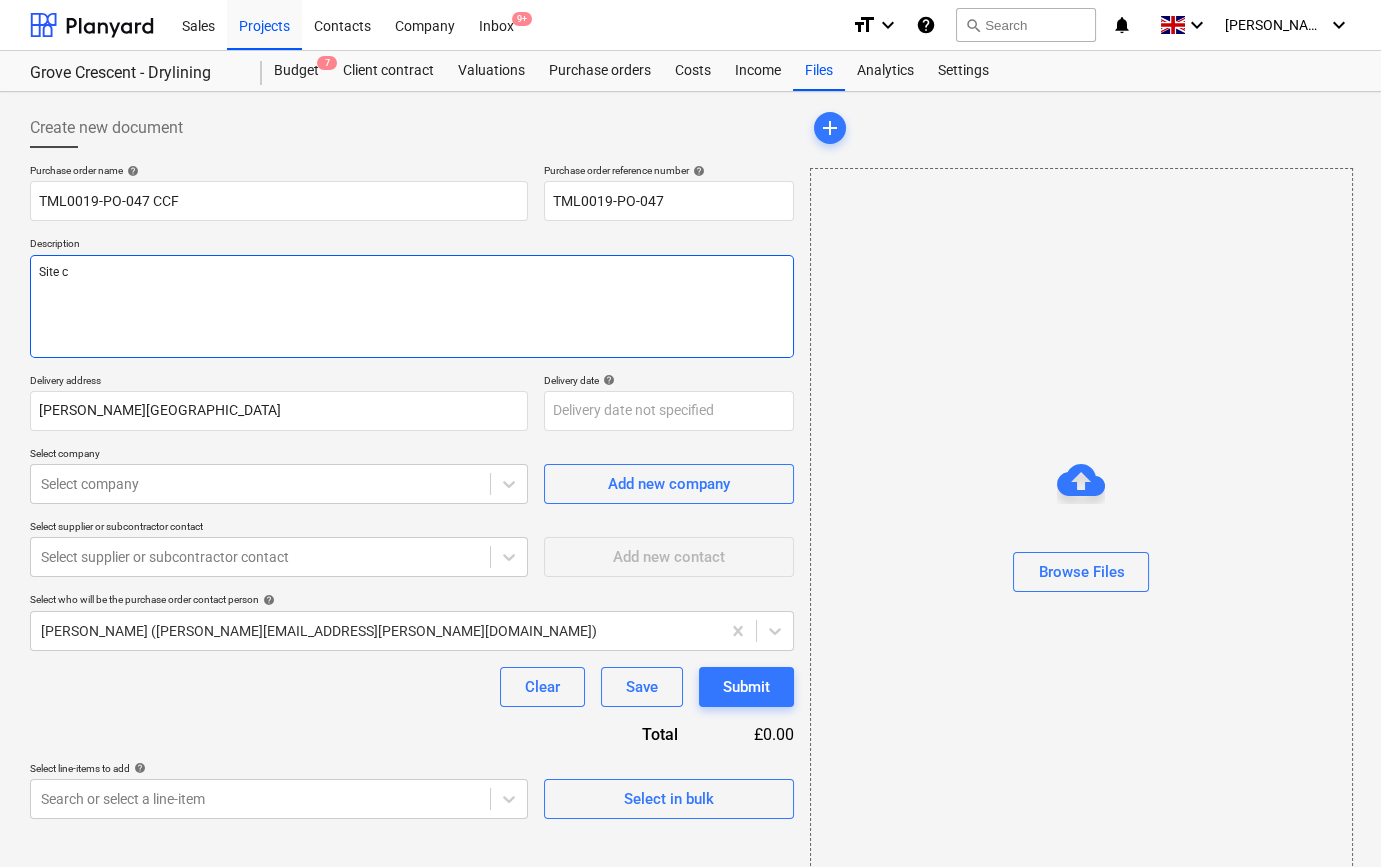 type on "x" 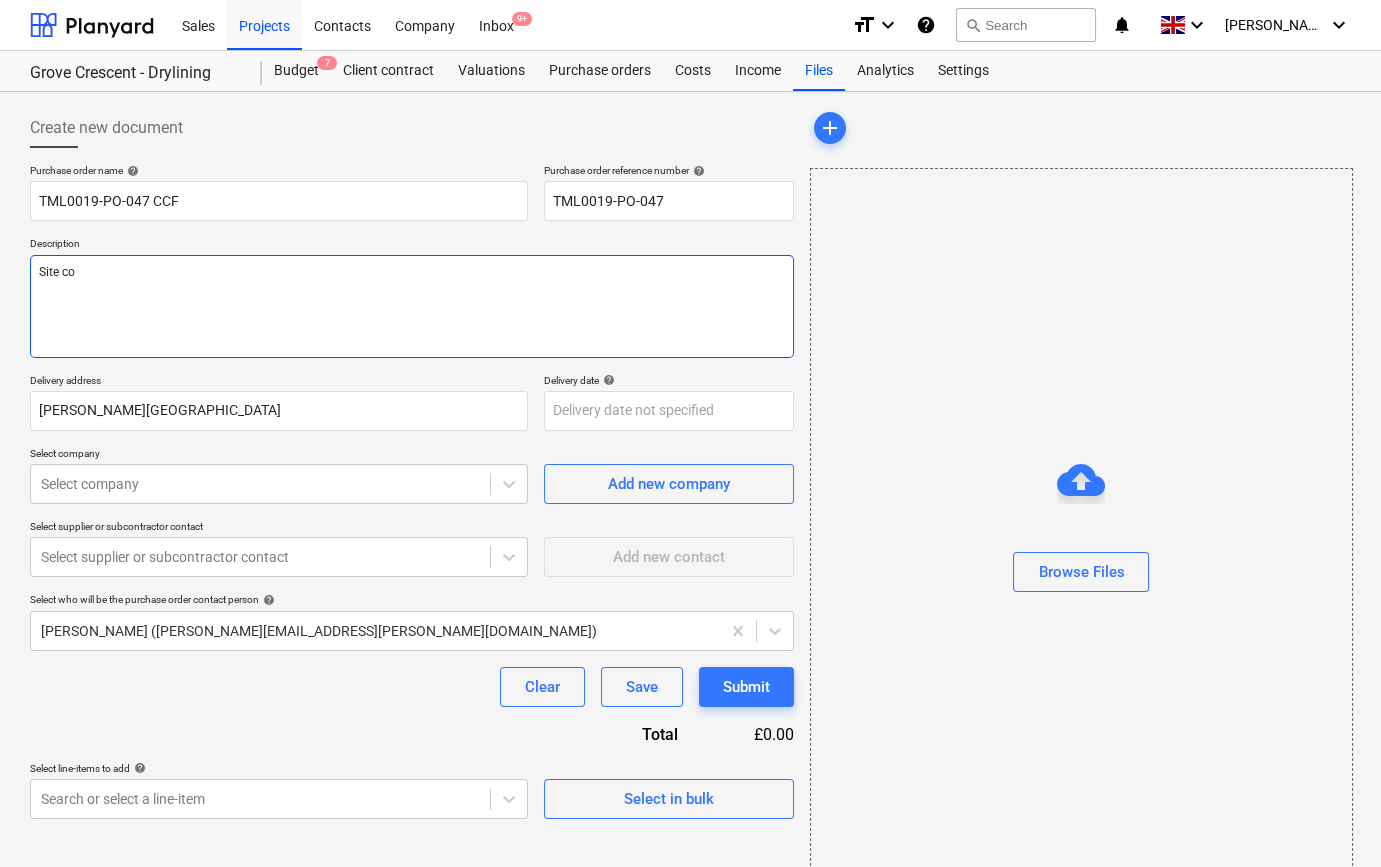 type on "x" 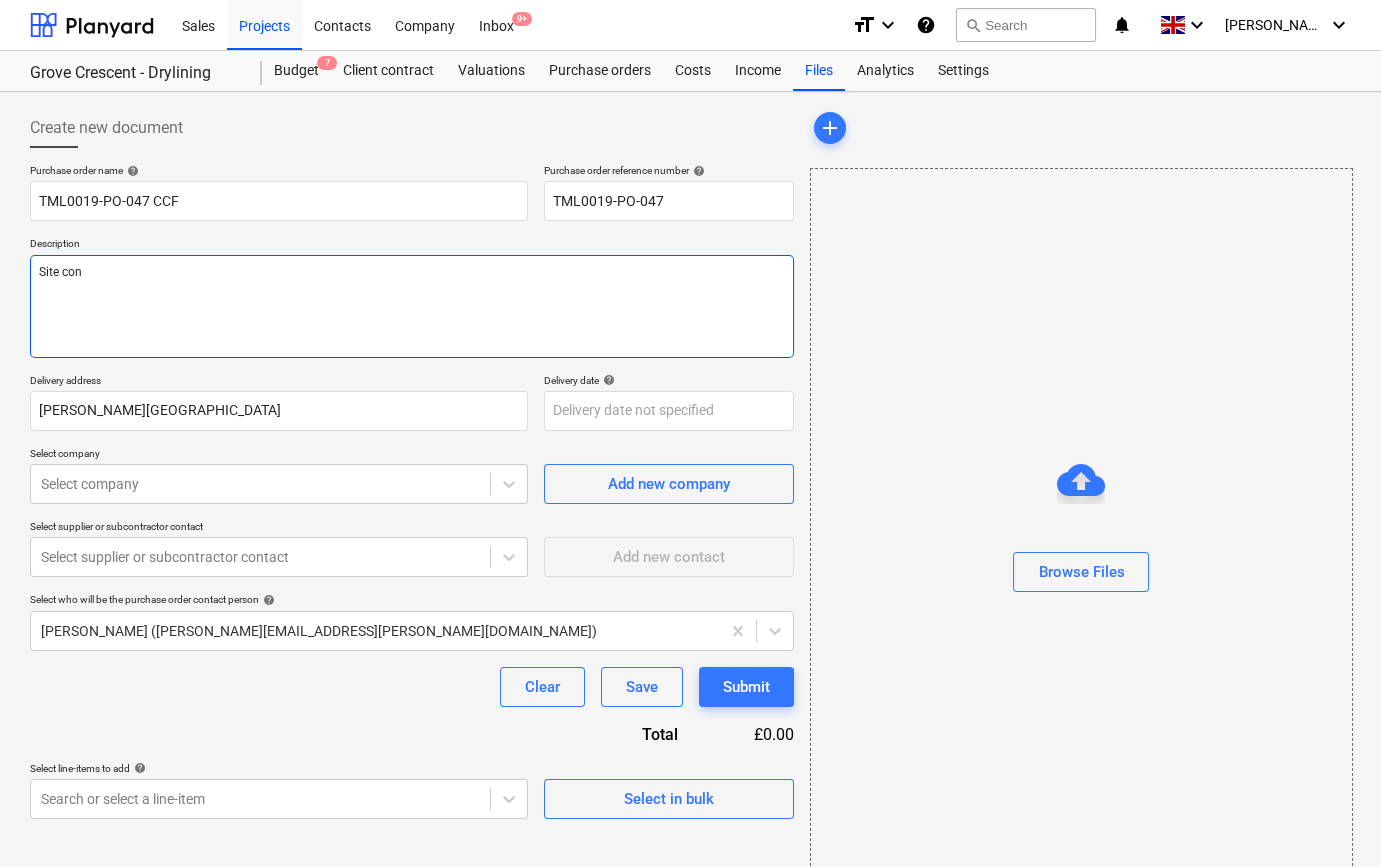 type on "x" 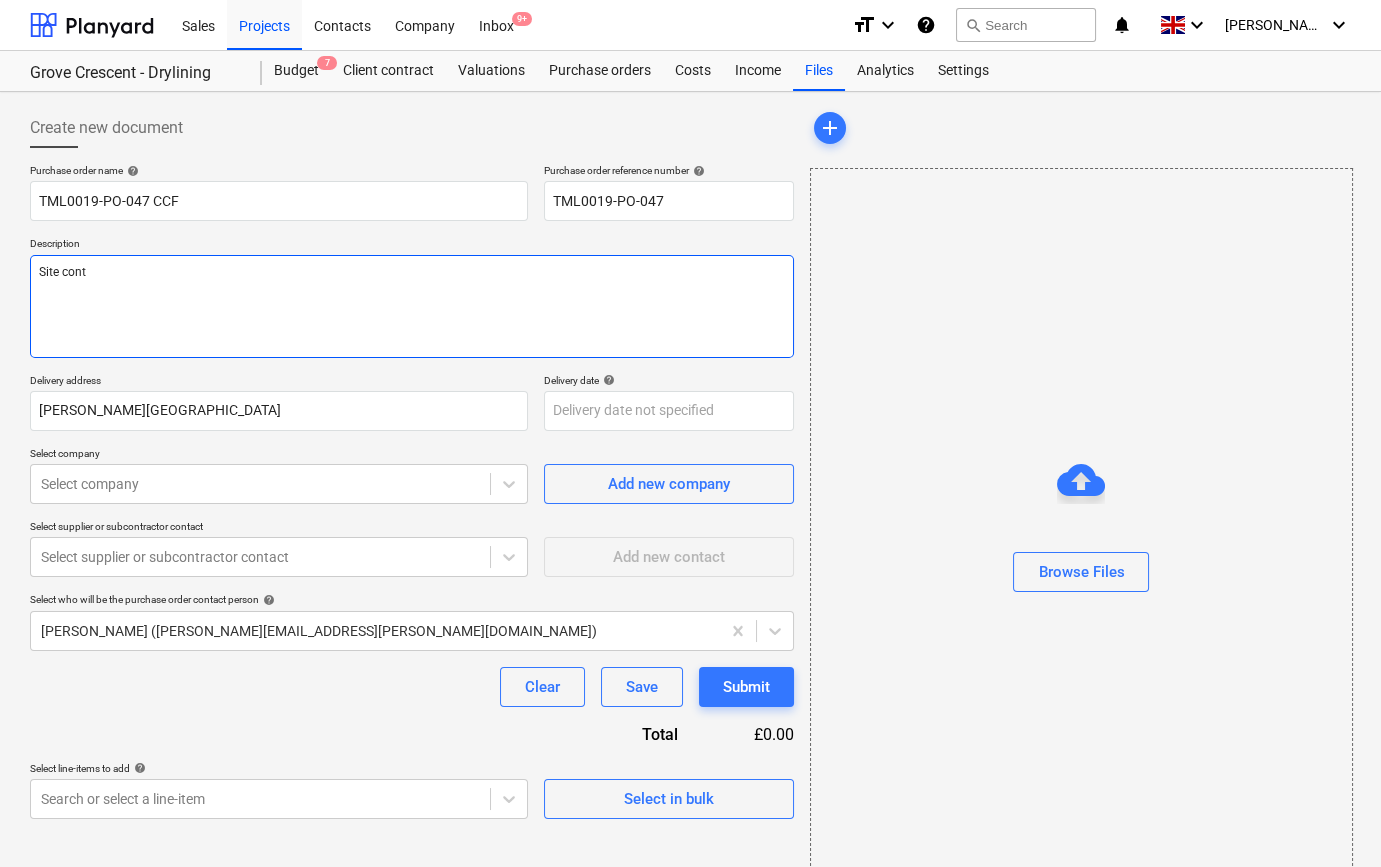type on "x" 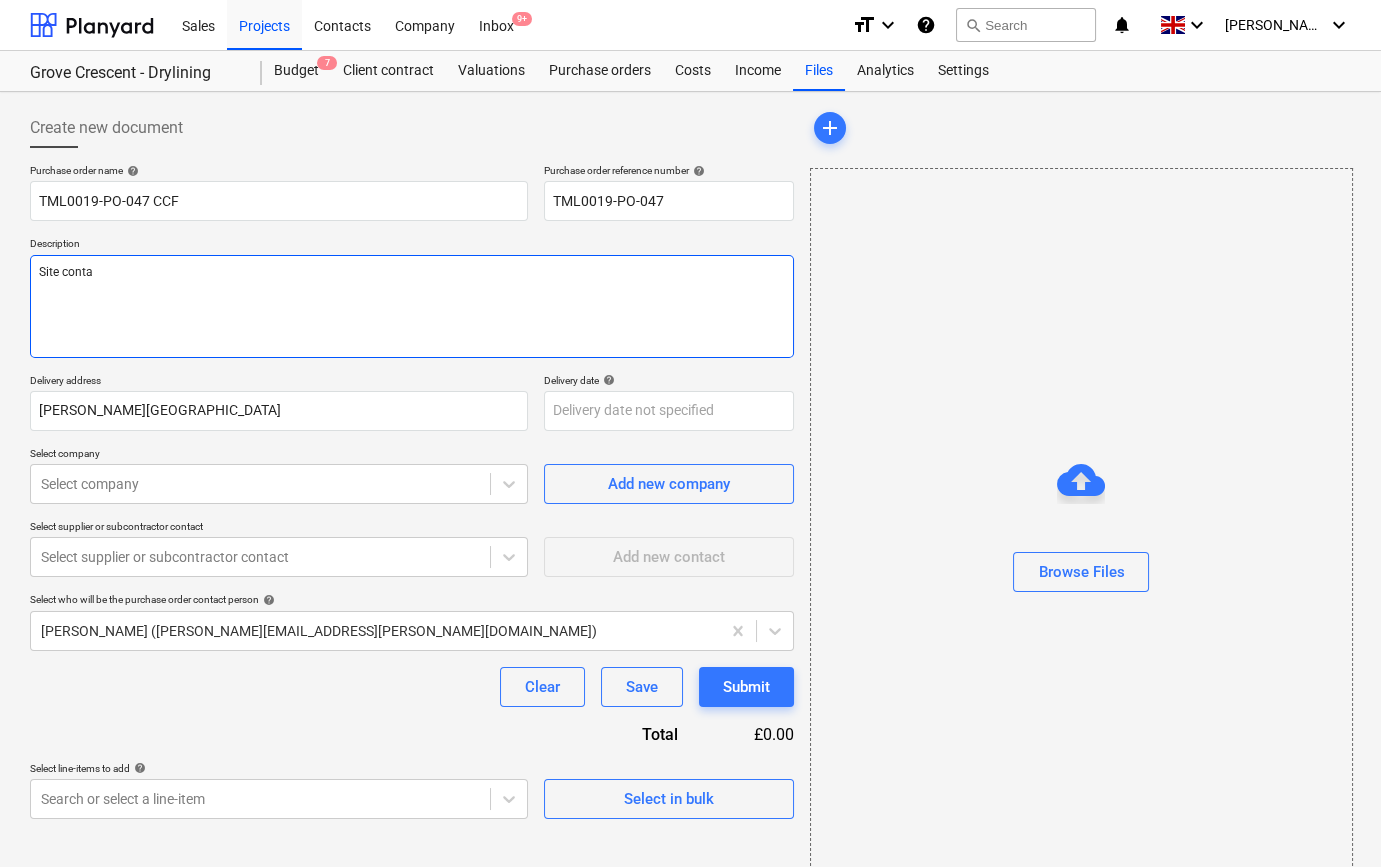 type on "x" 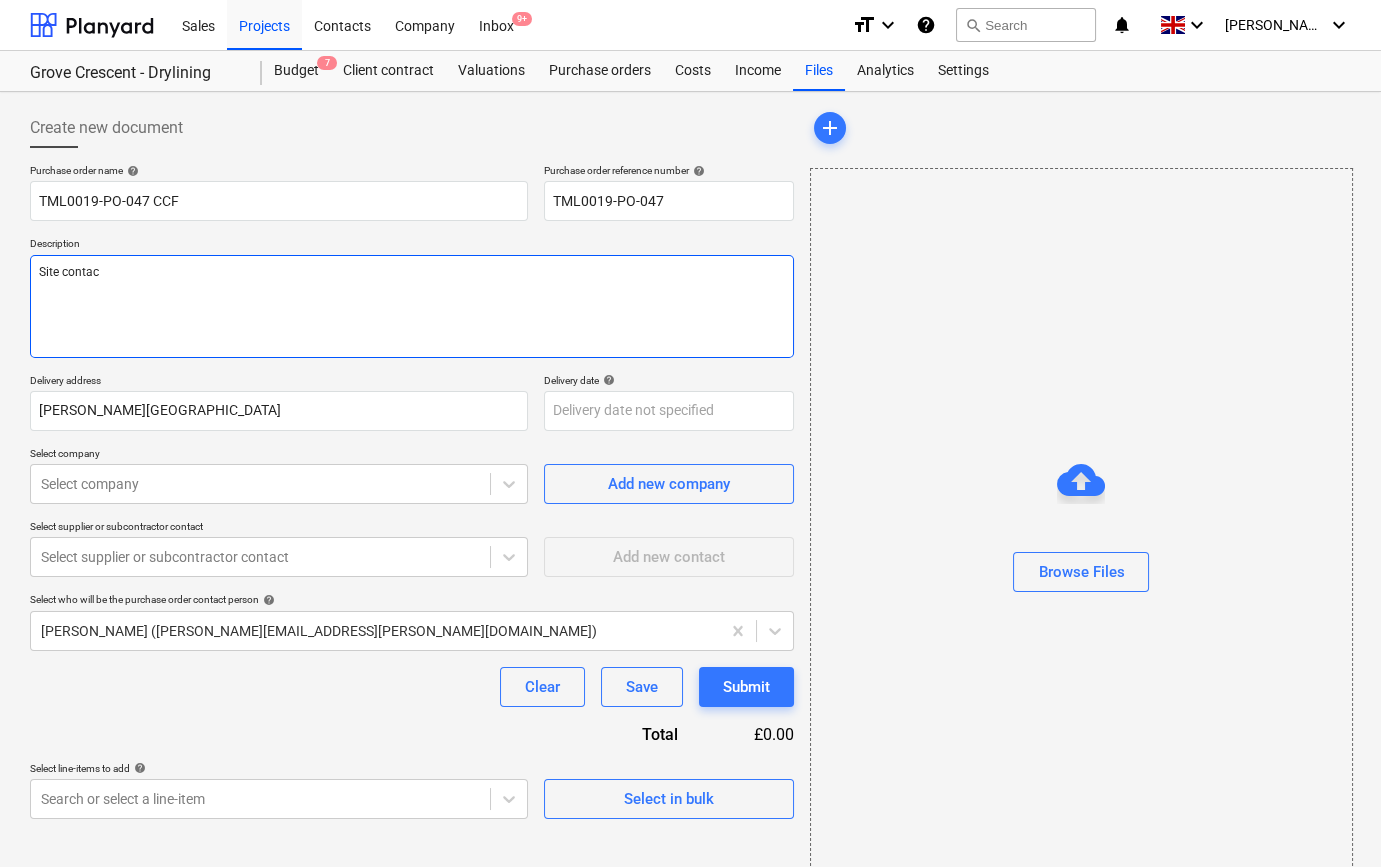 type on "x" 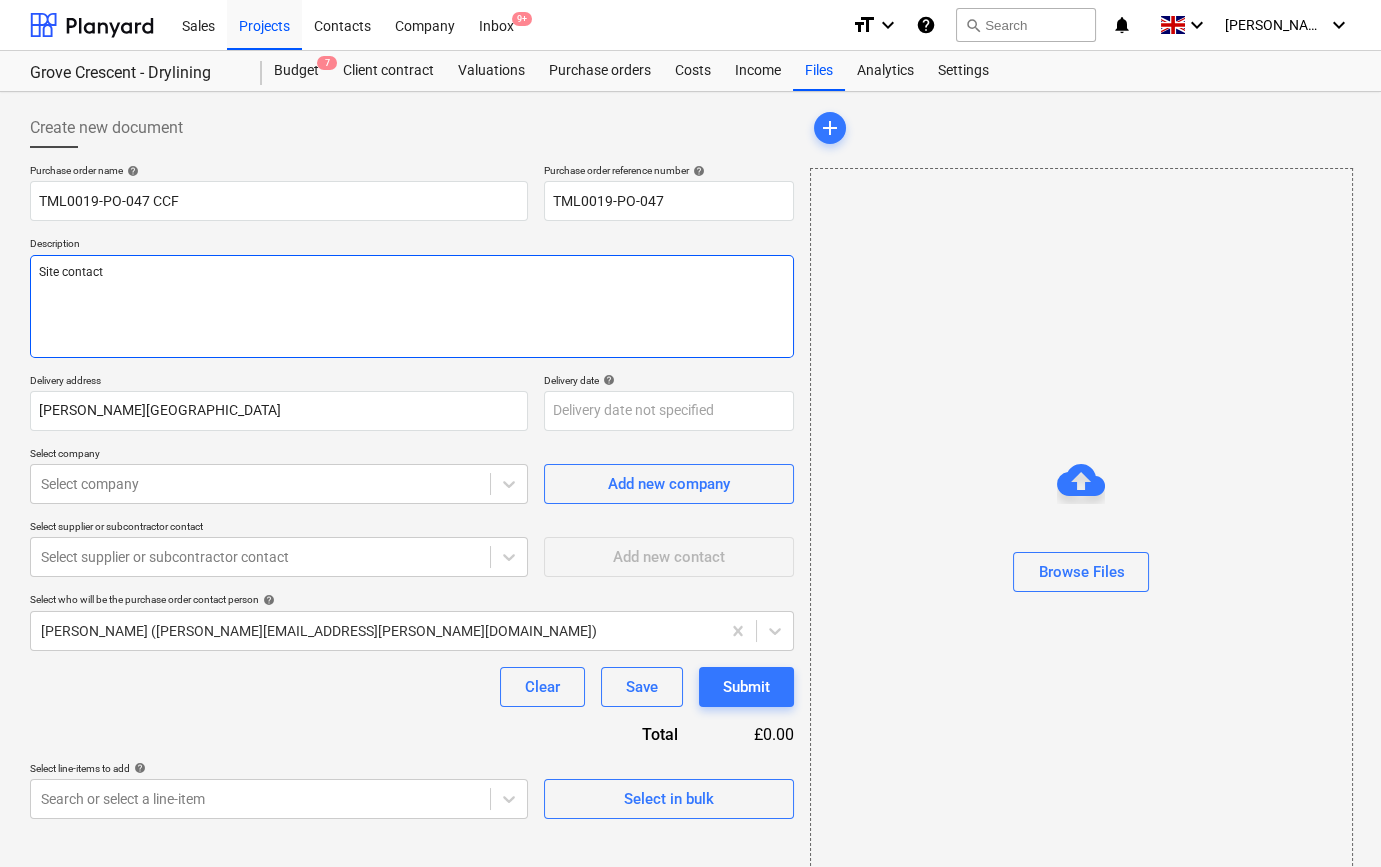 type on "x" 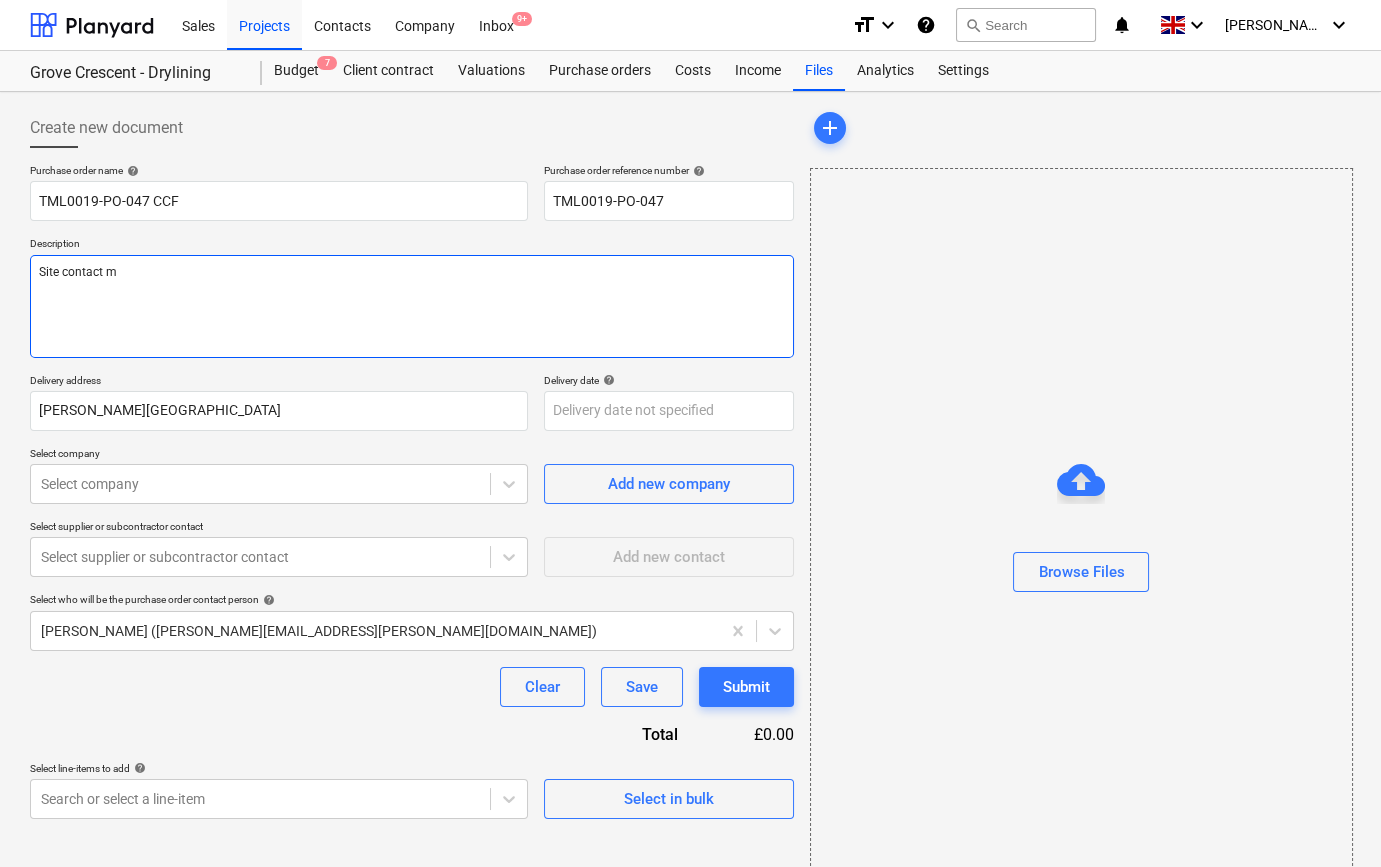 type on "x" 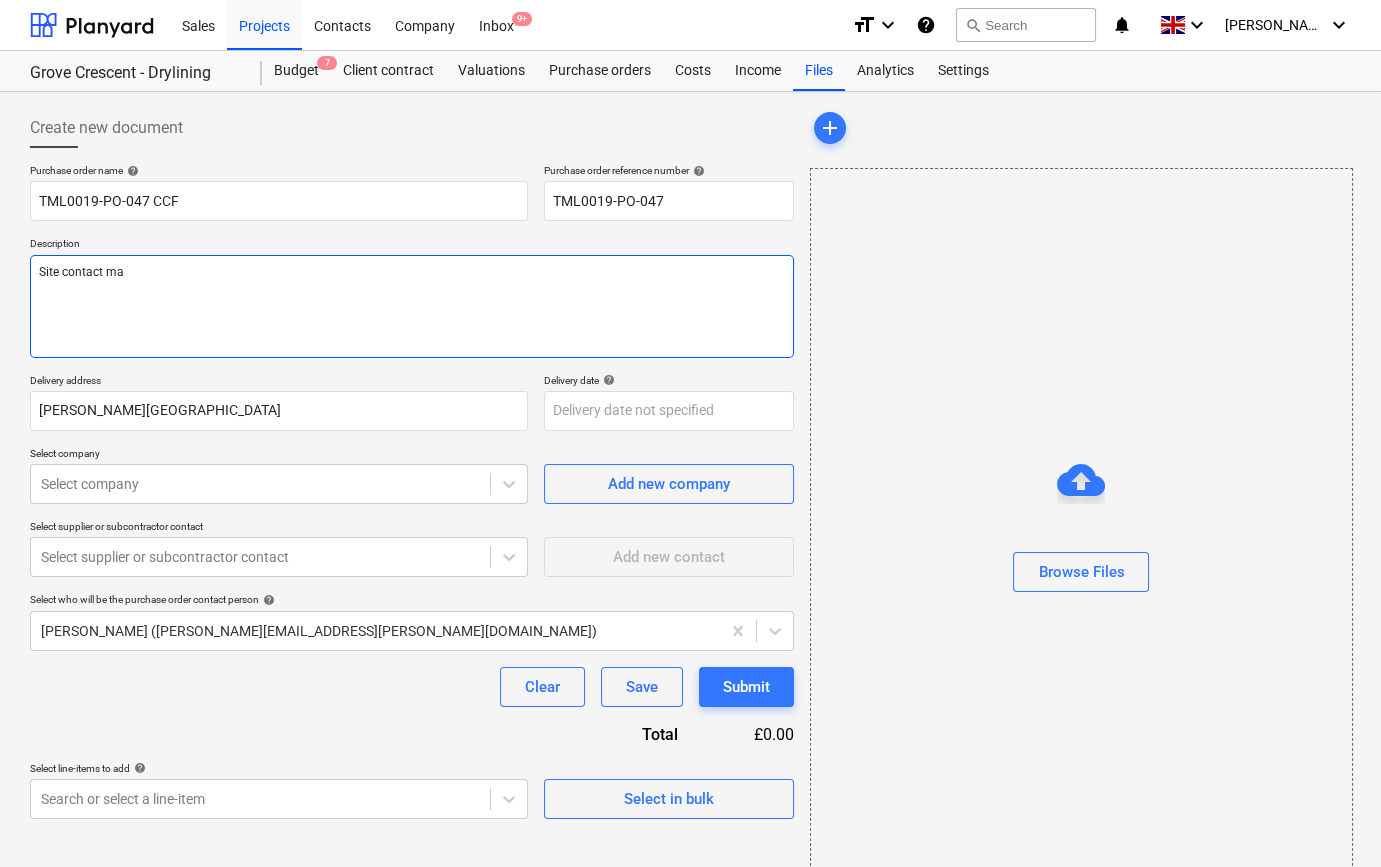 type on "x" 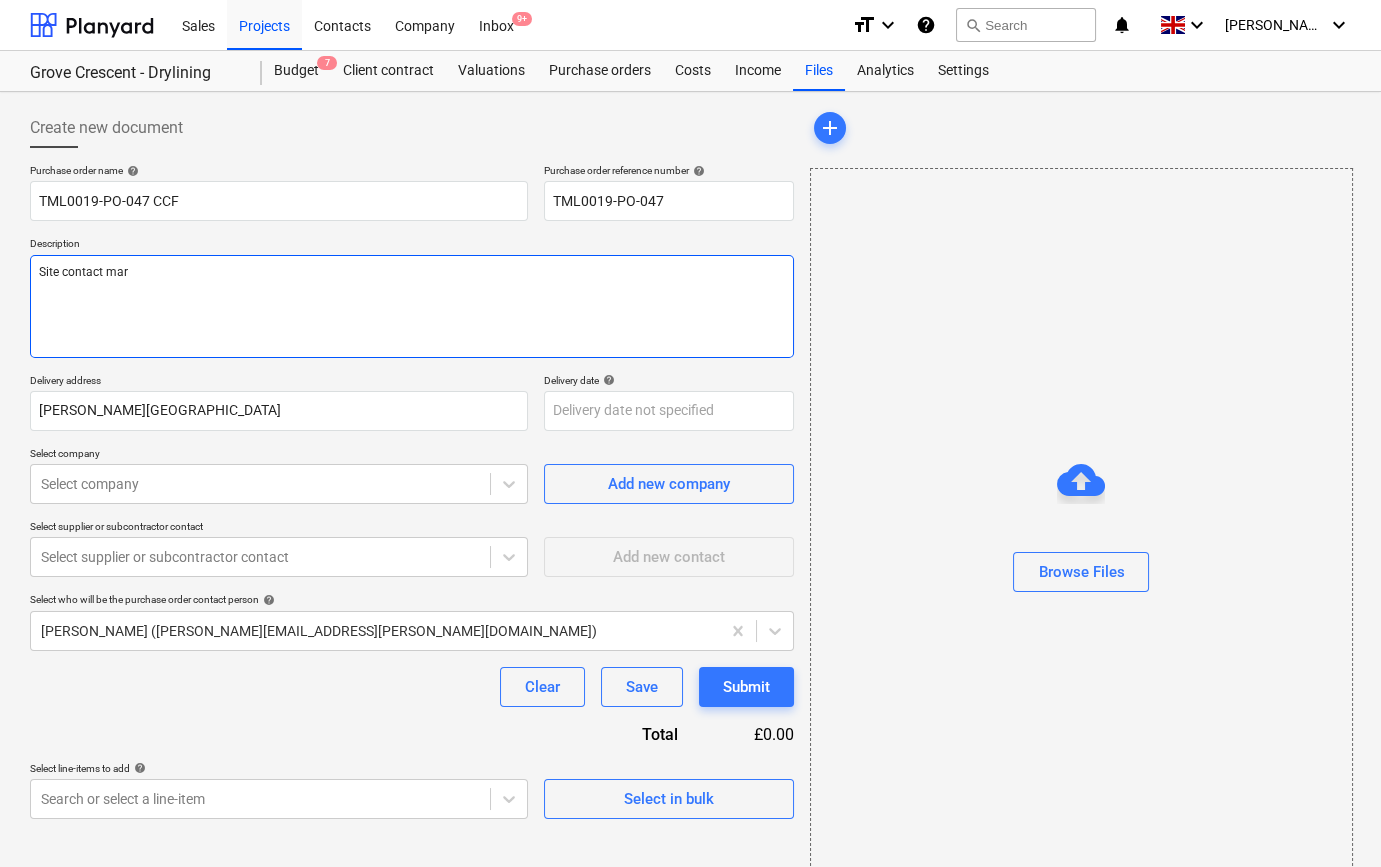type on "x" 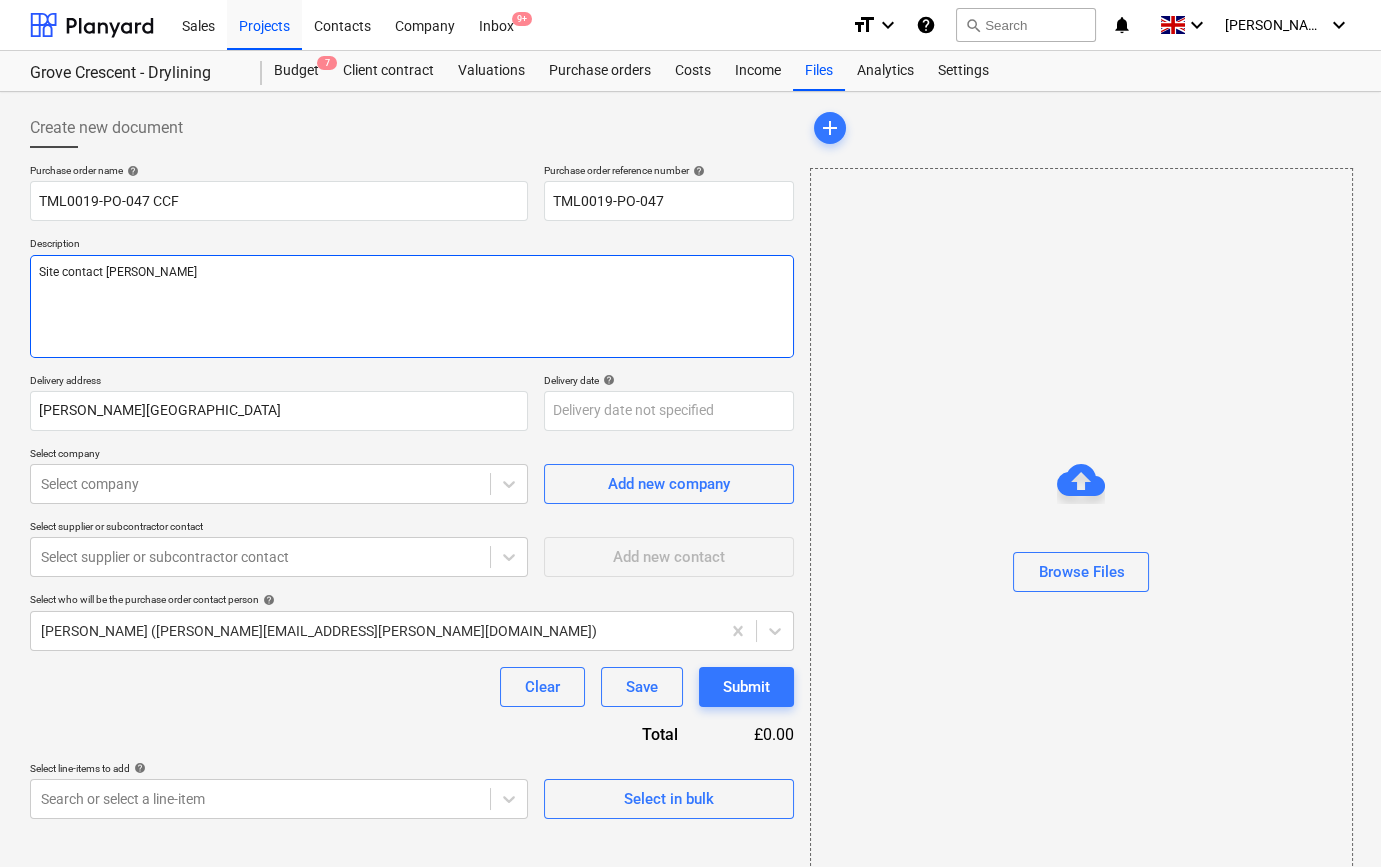 type on "x" 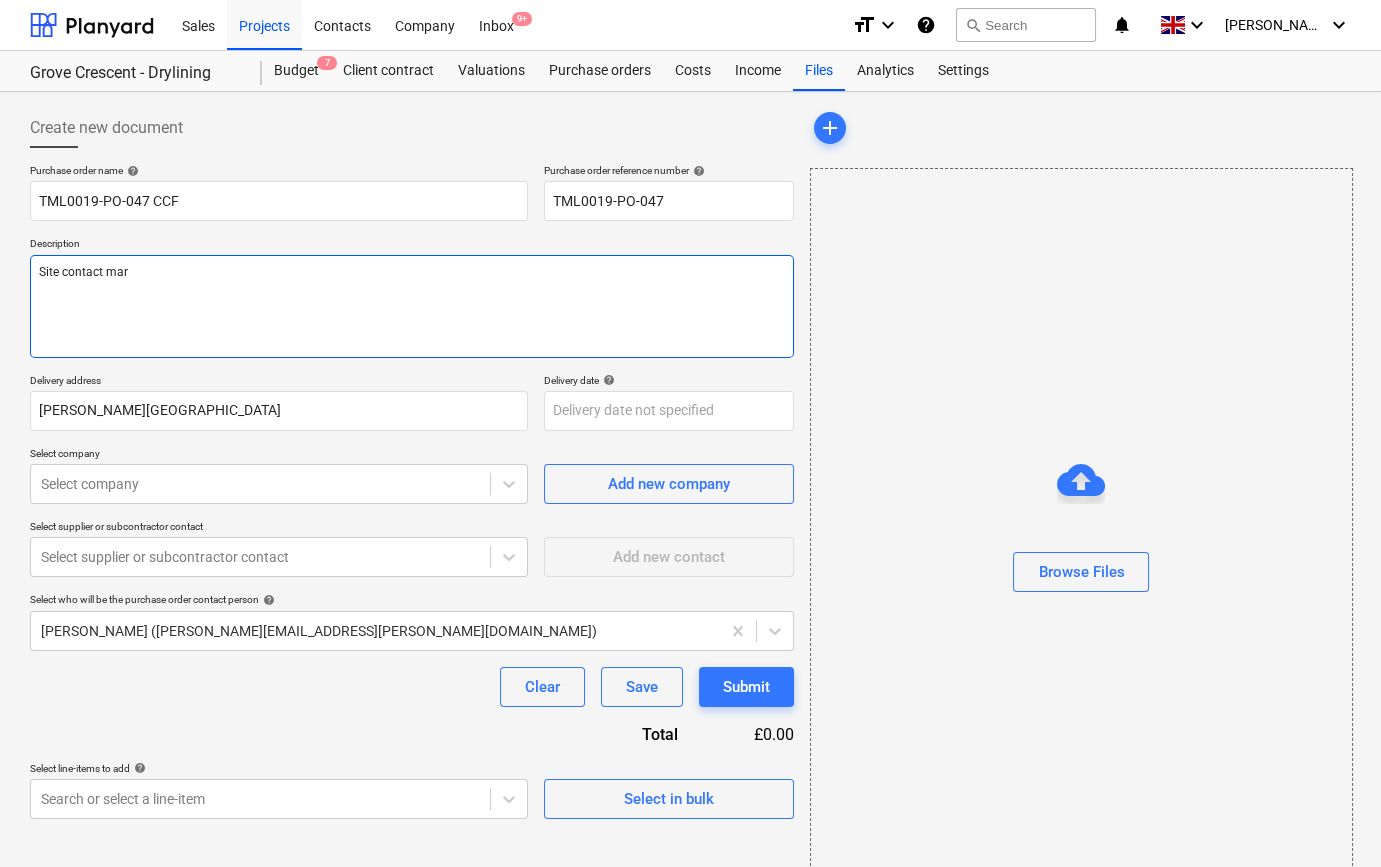 type on "x" 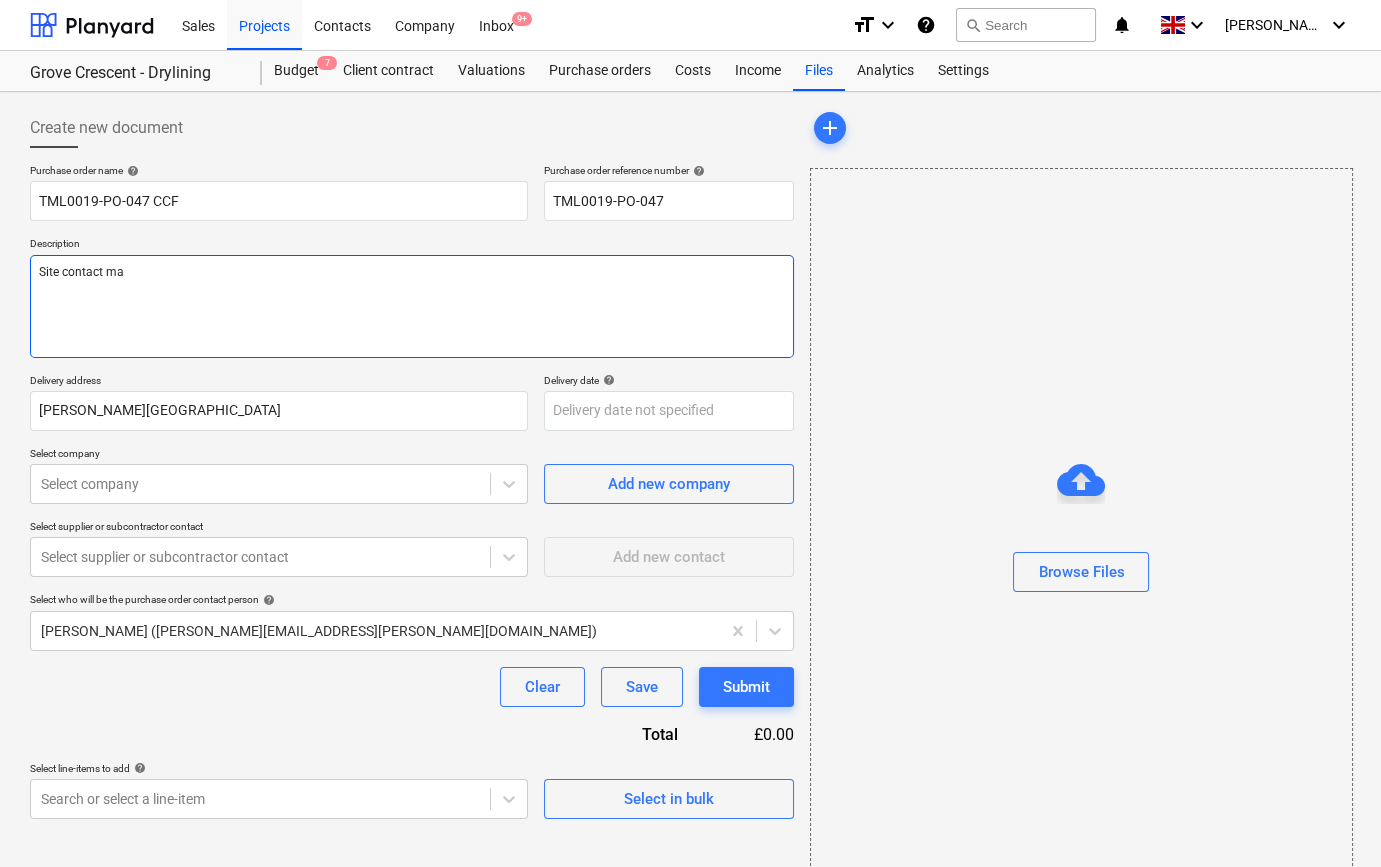 type on "x" 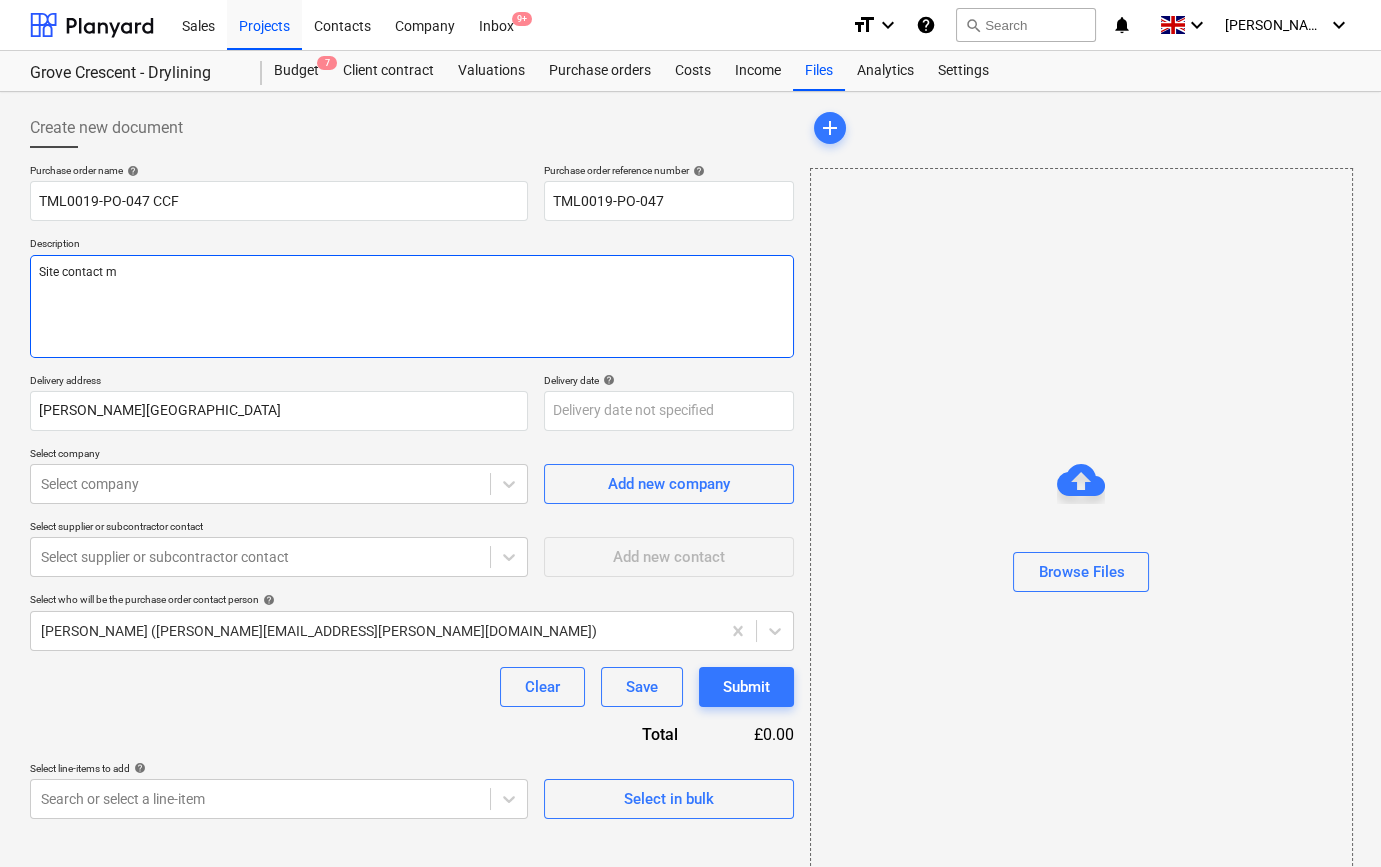 type on "x" 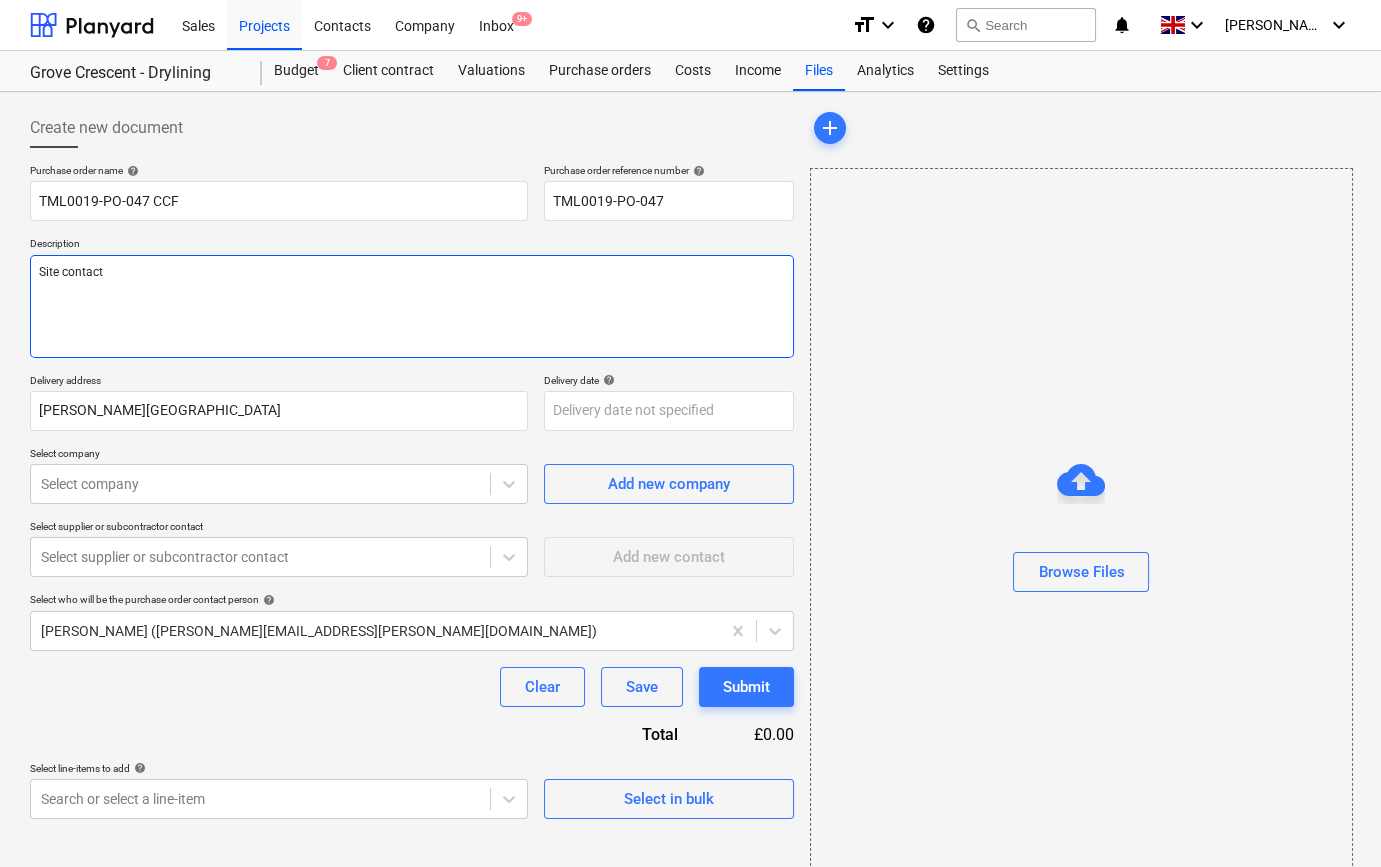 type on "x" 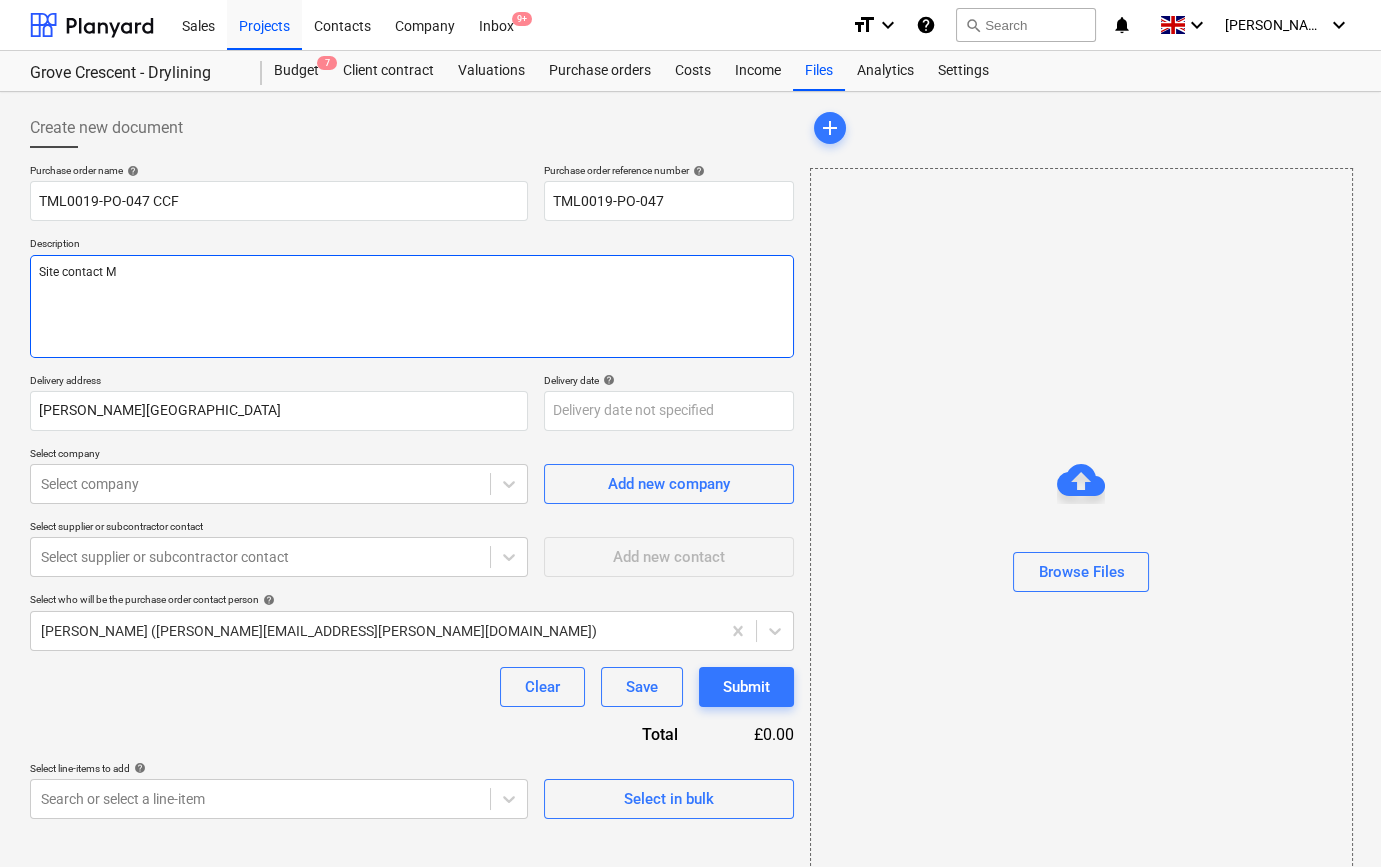 type on "x" 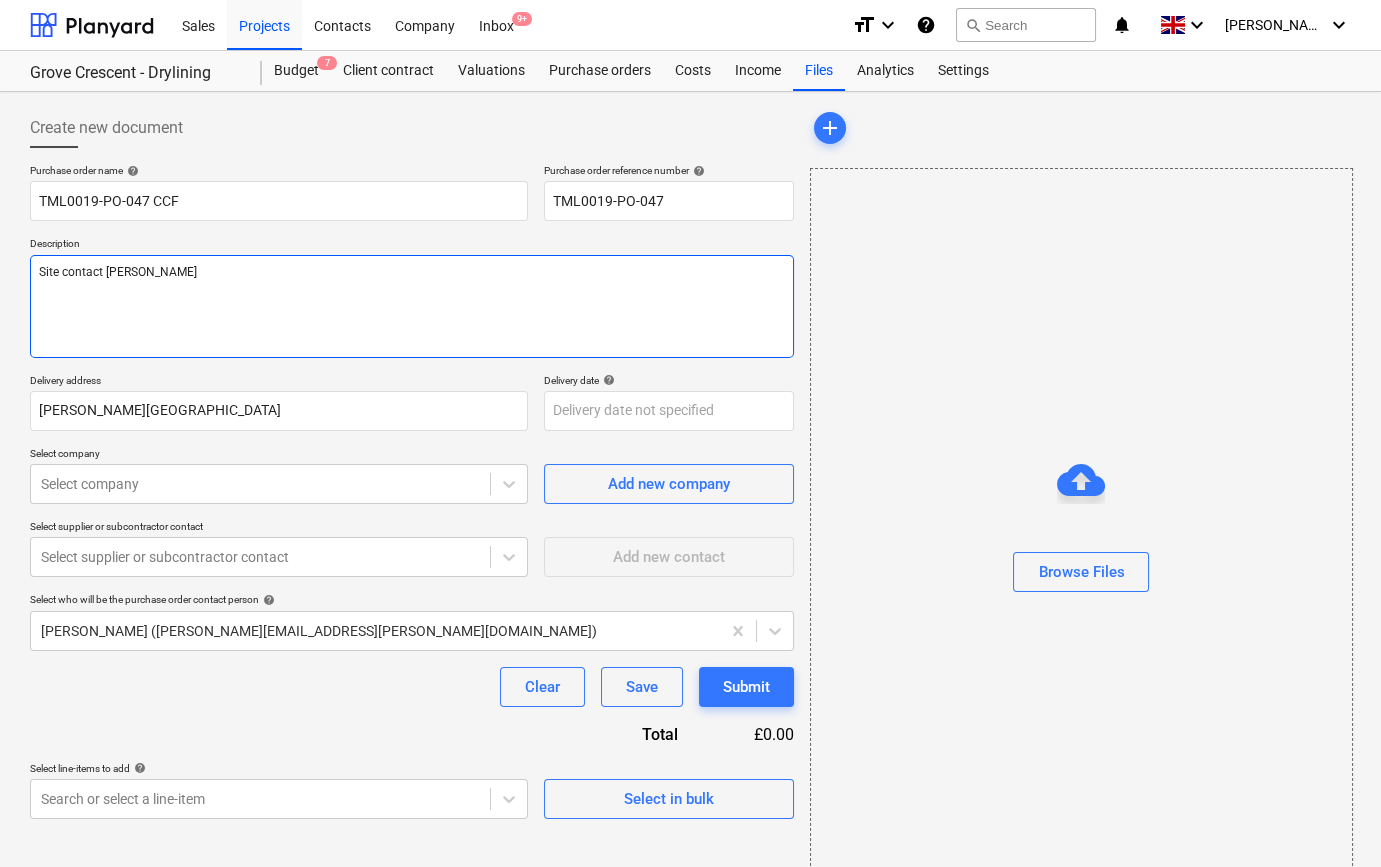 type on "x" 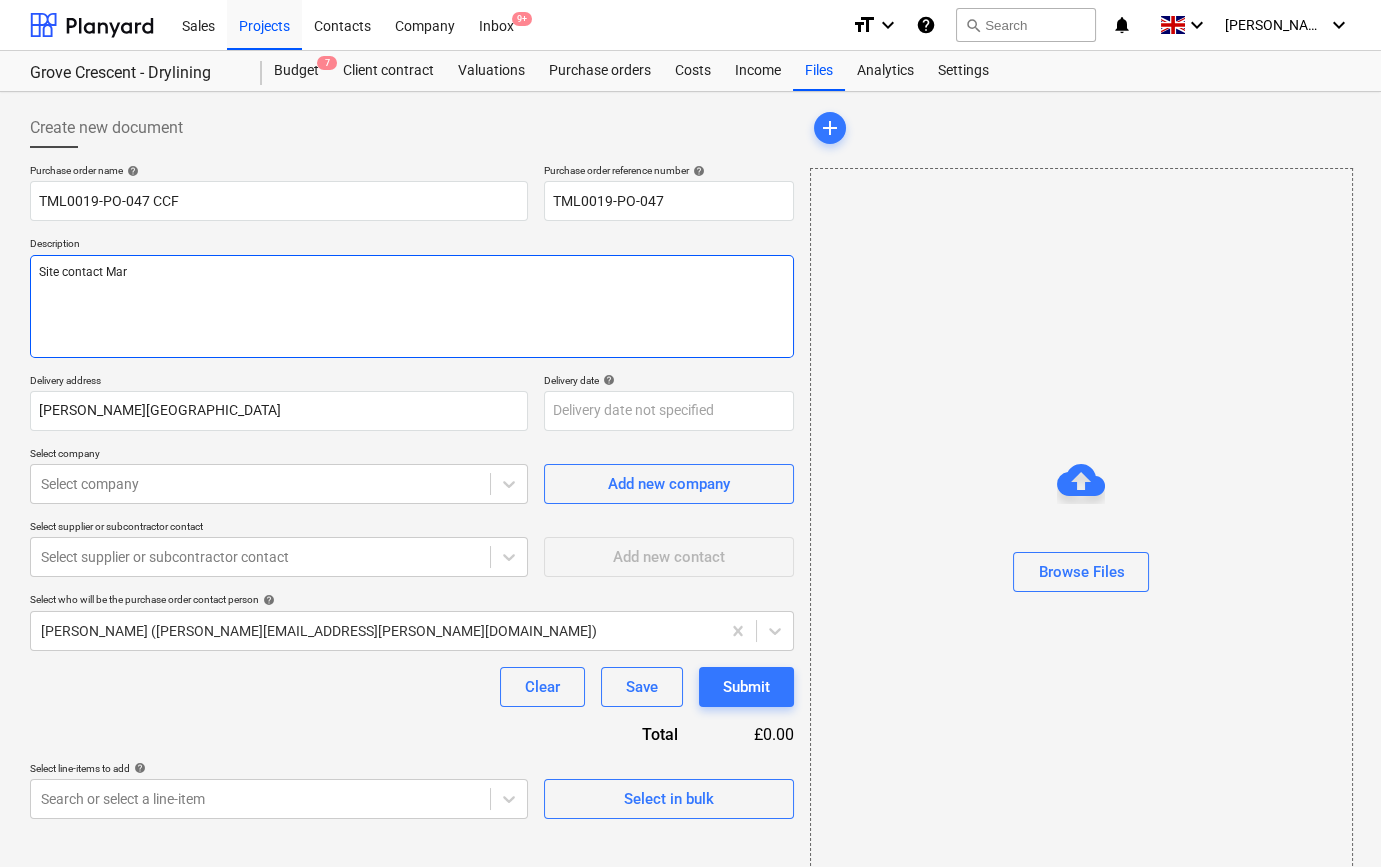 type on "x" 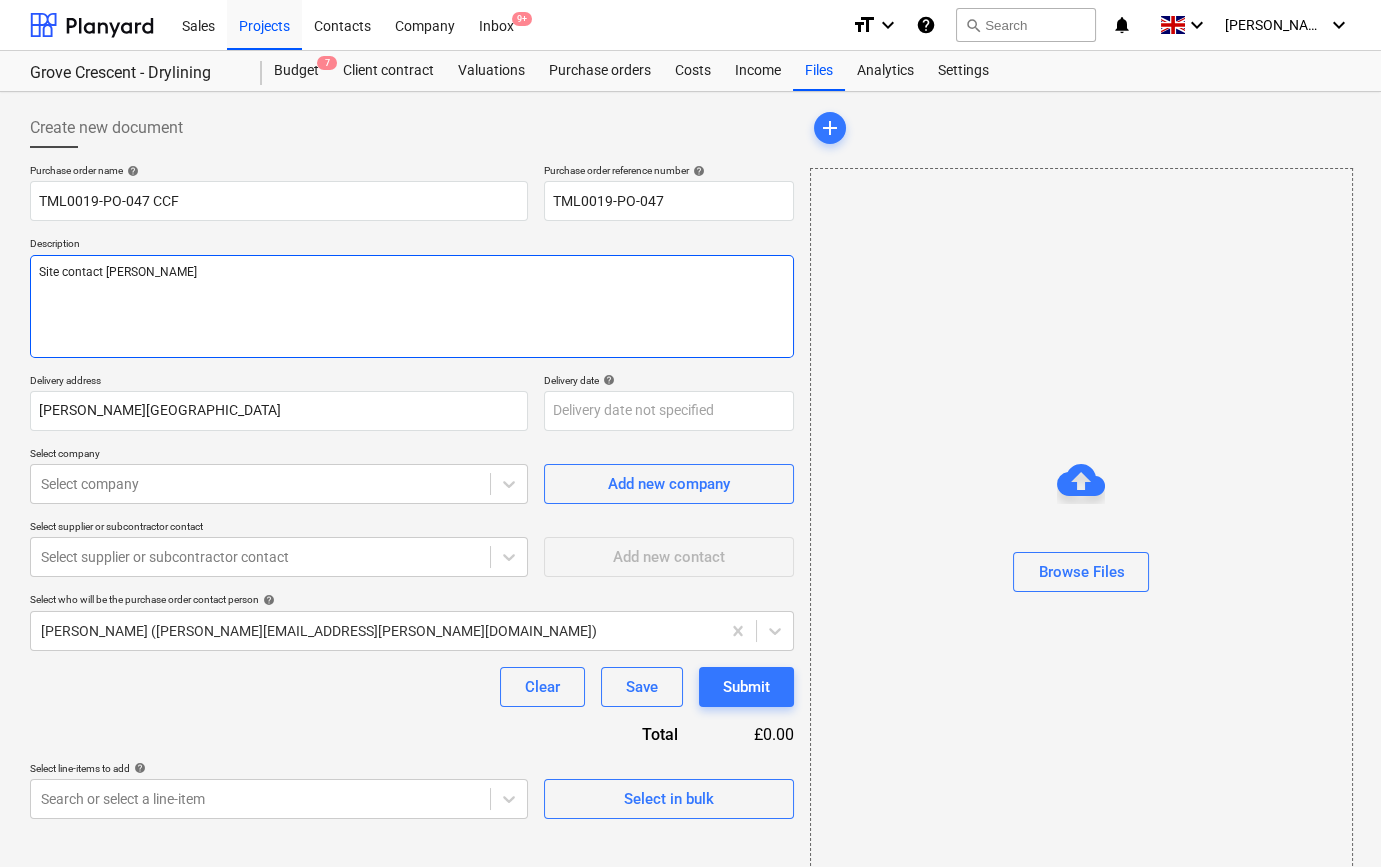 type on "x" 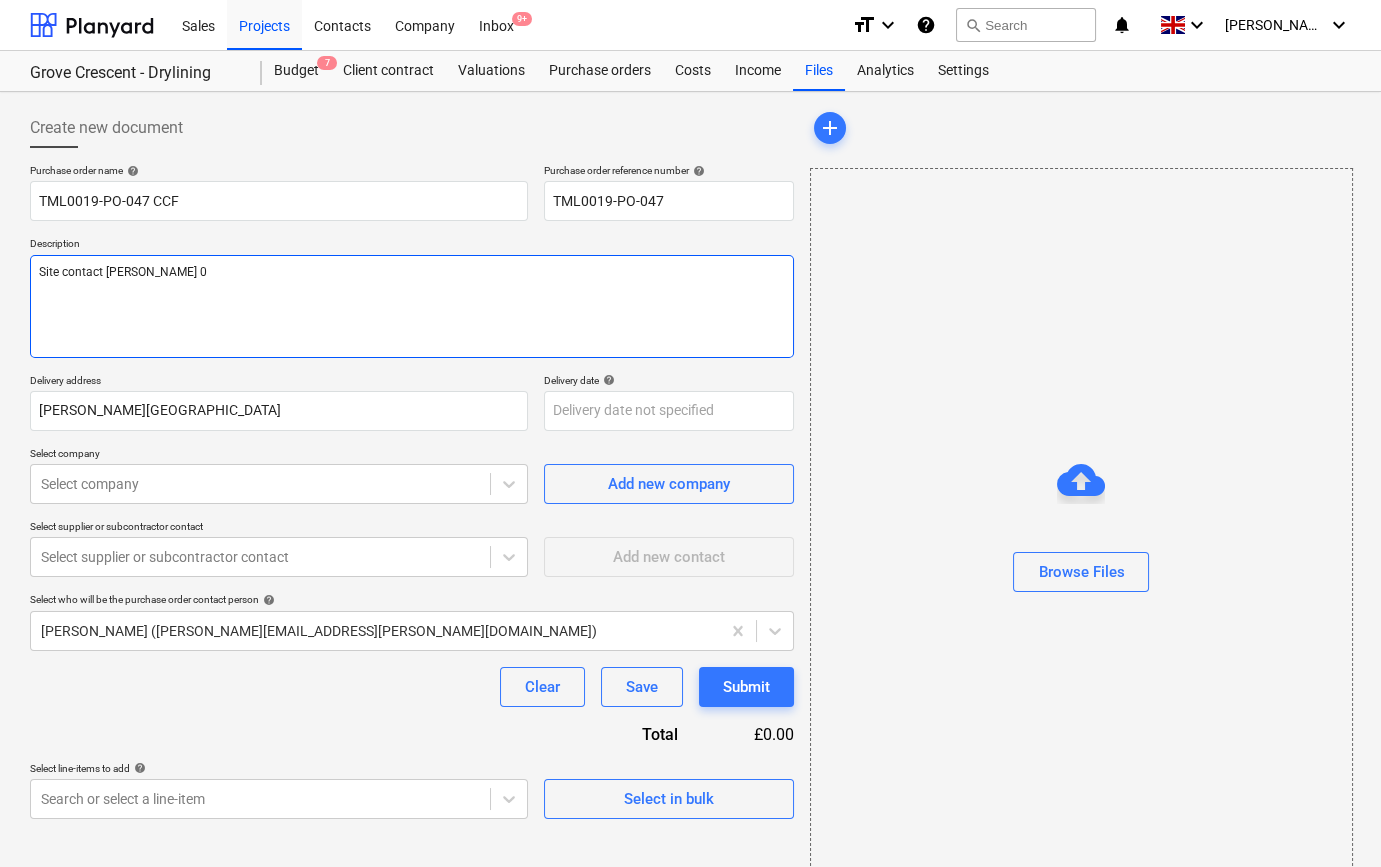 type on "x" 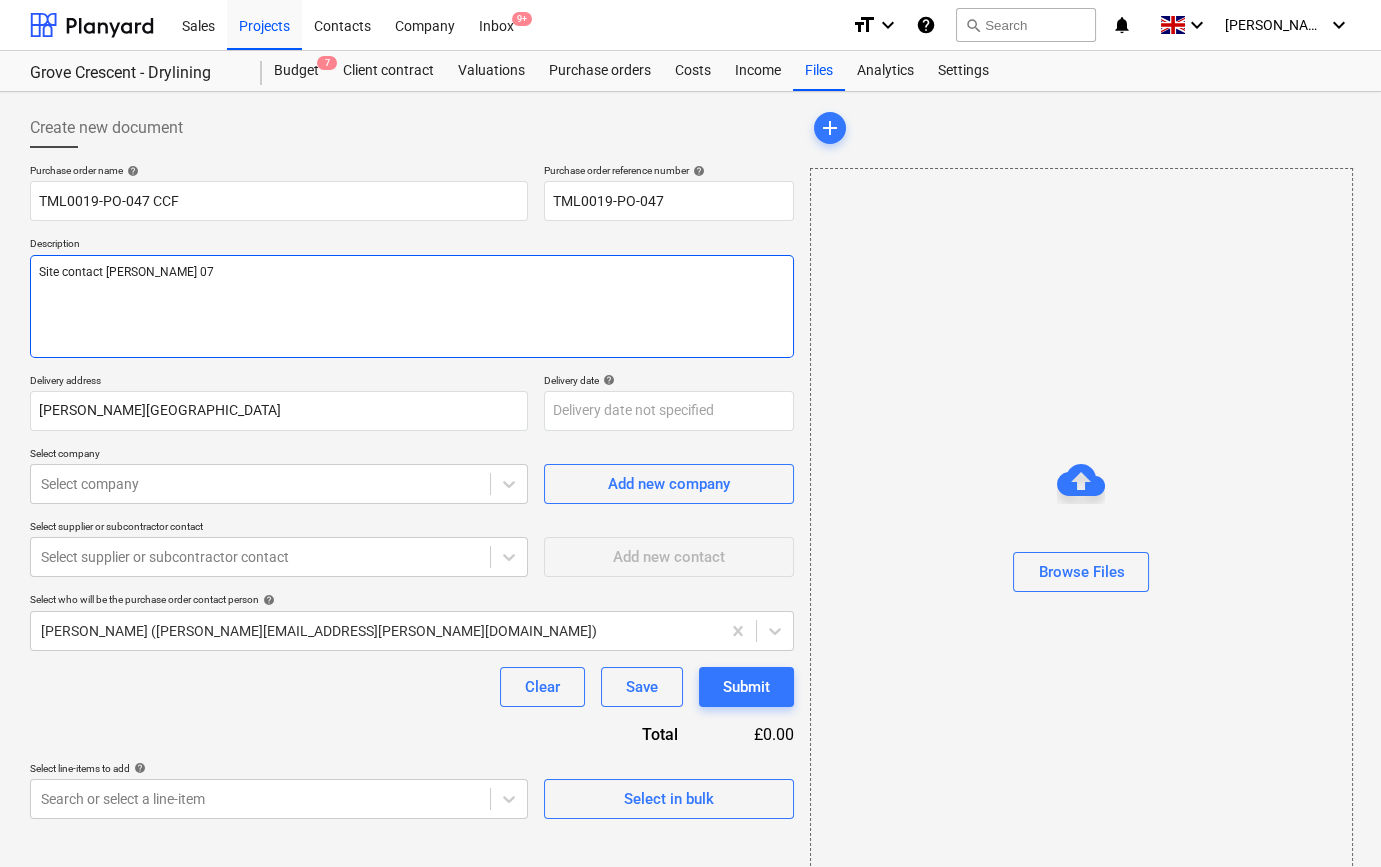 type on "x" 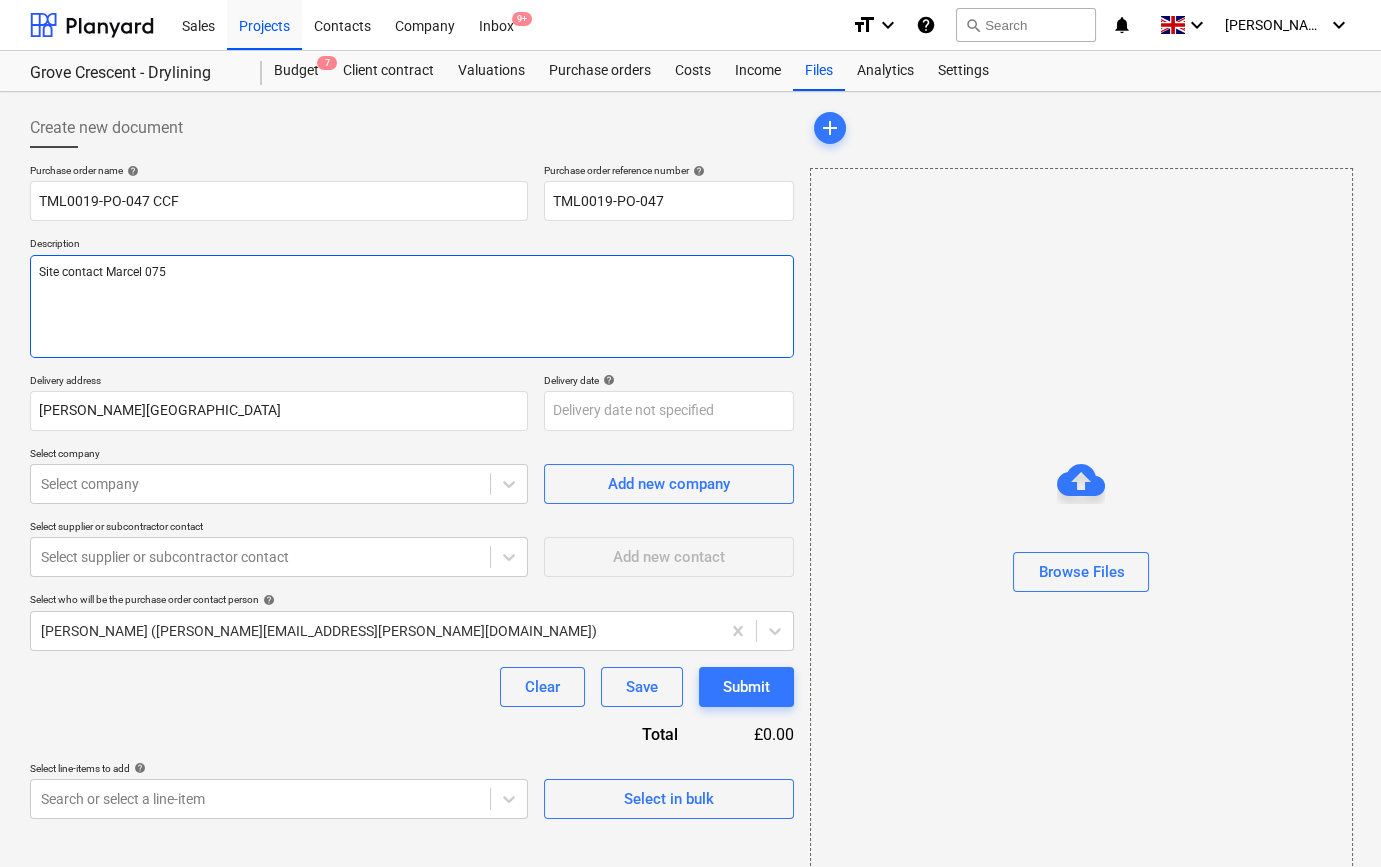 type on "x" 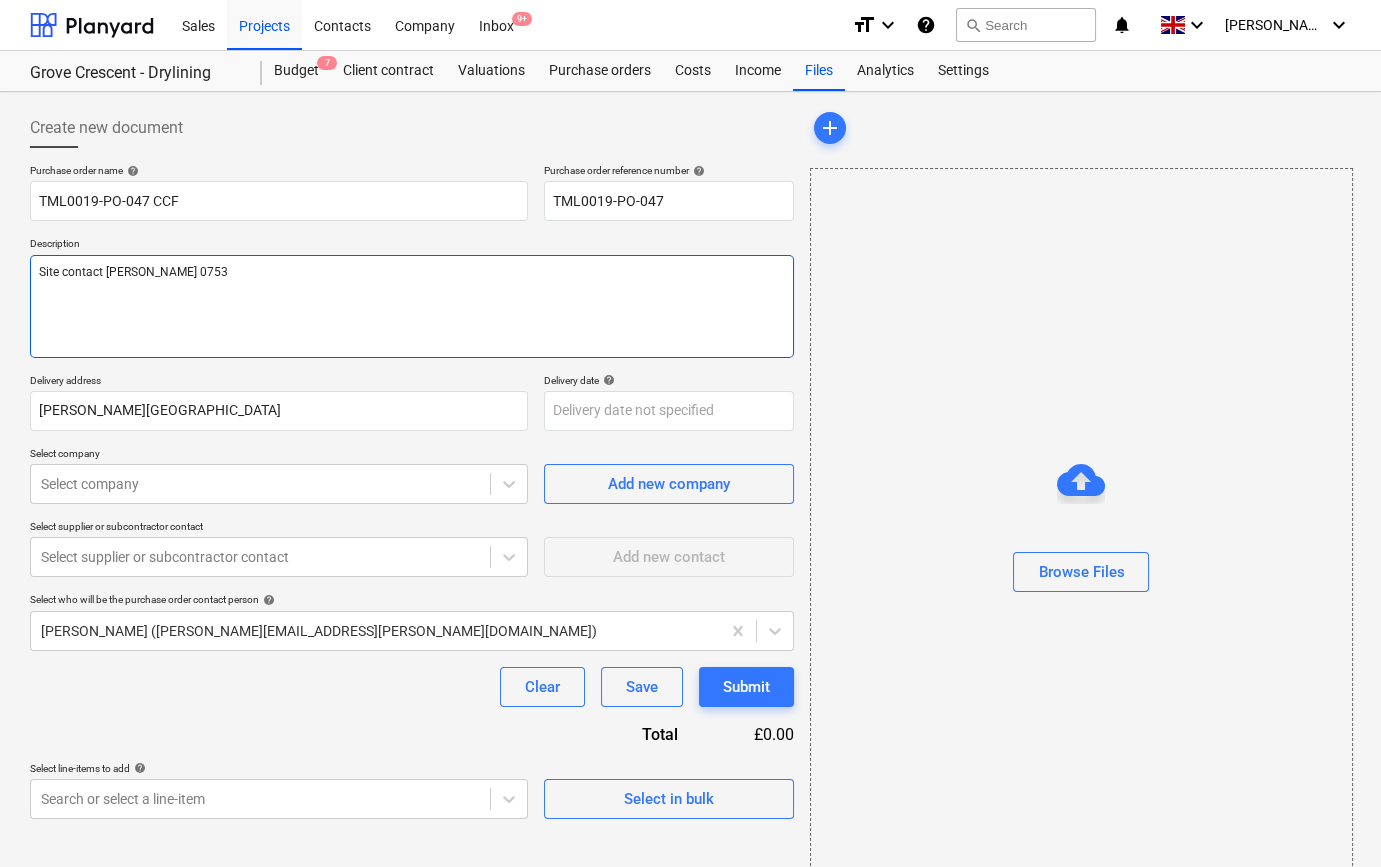 type on "x" 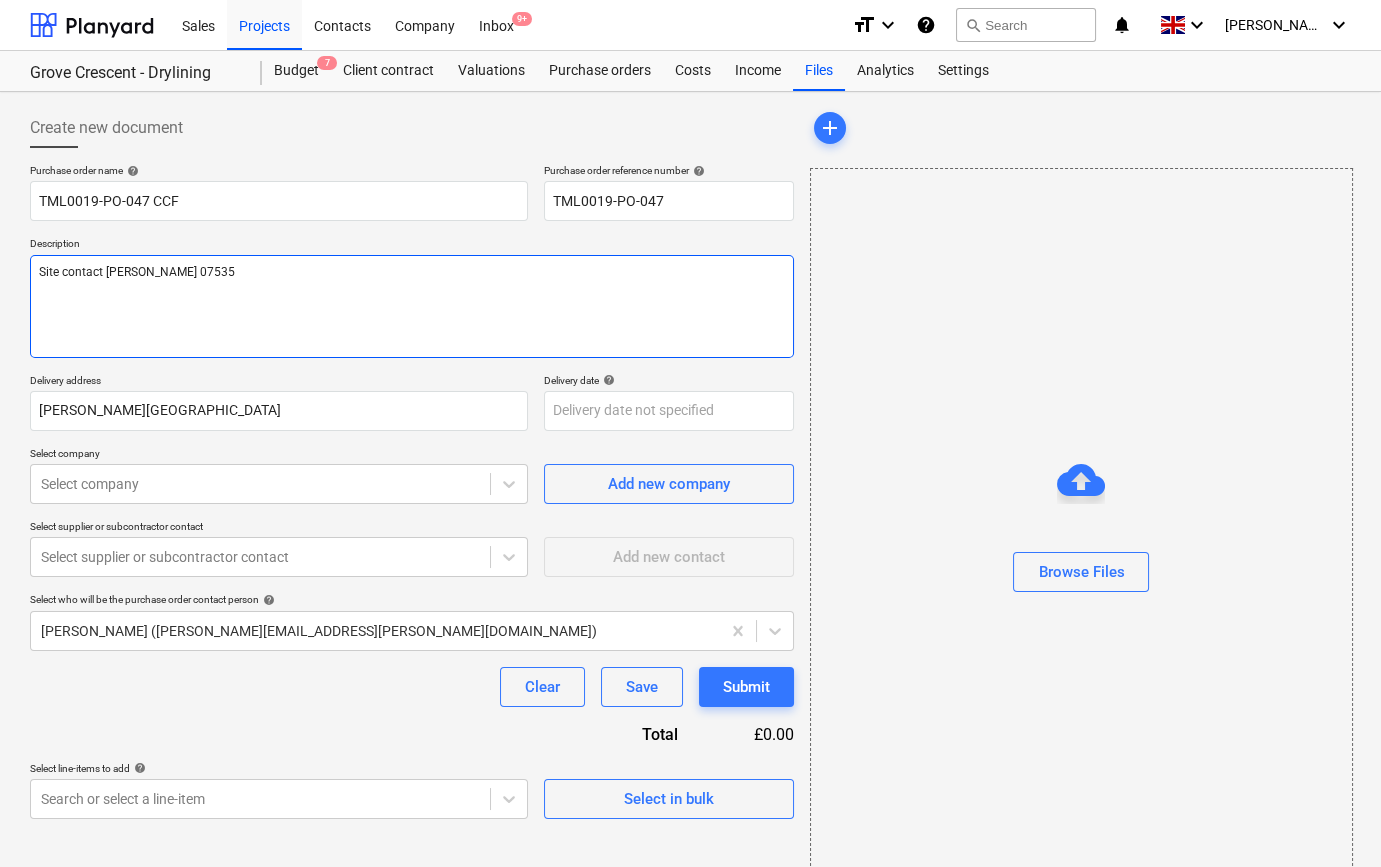 type on "x" 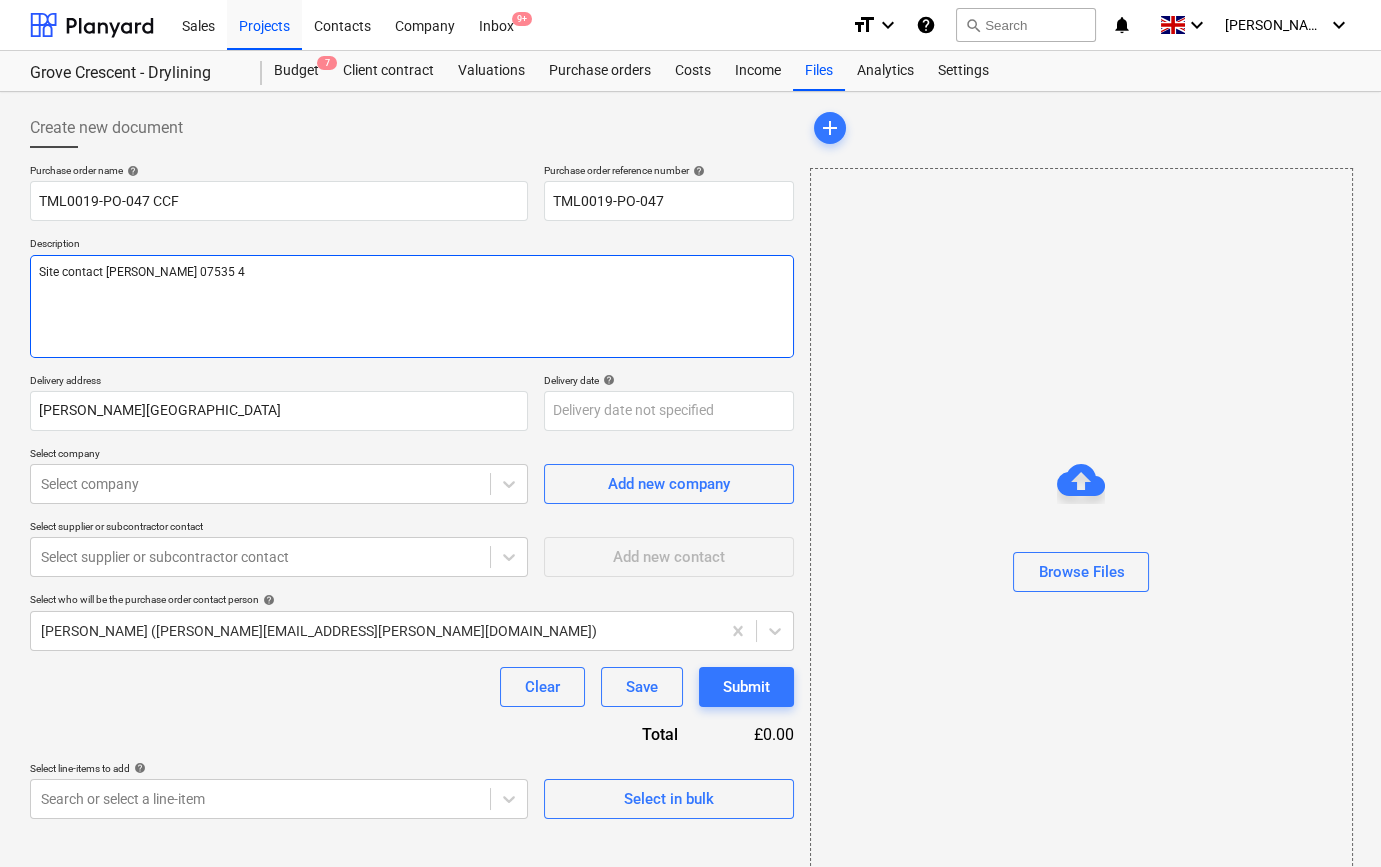 type on "x" 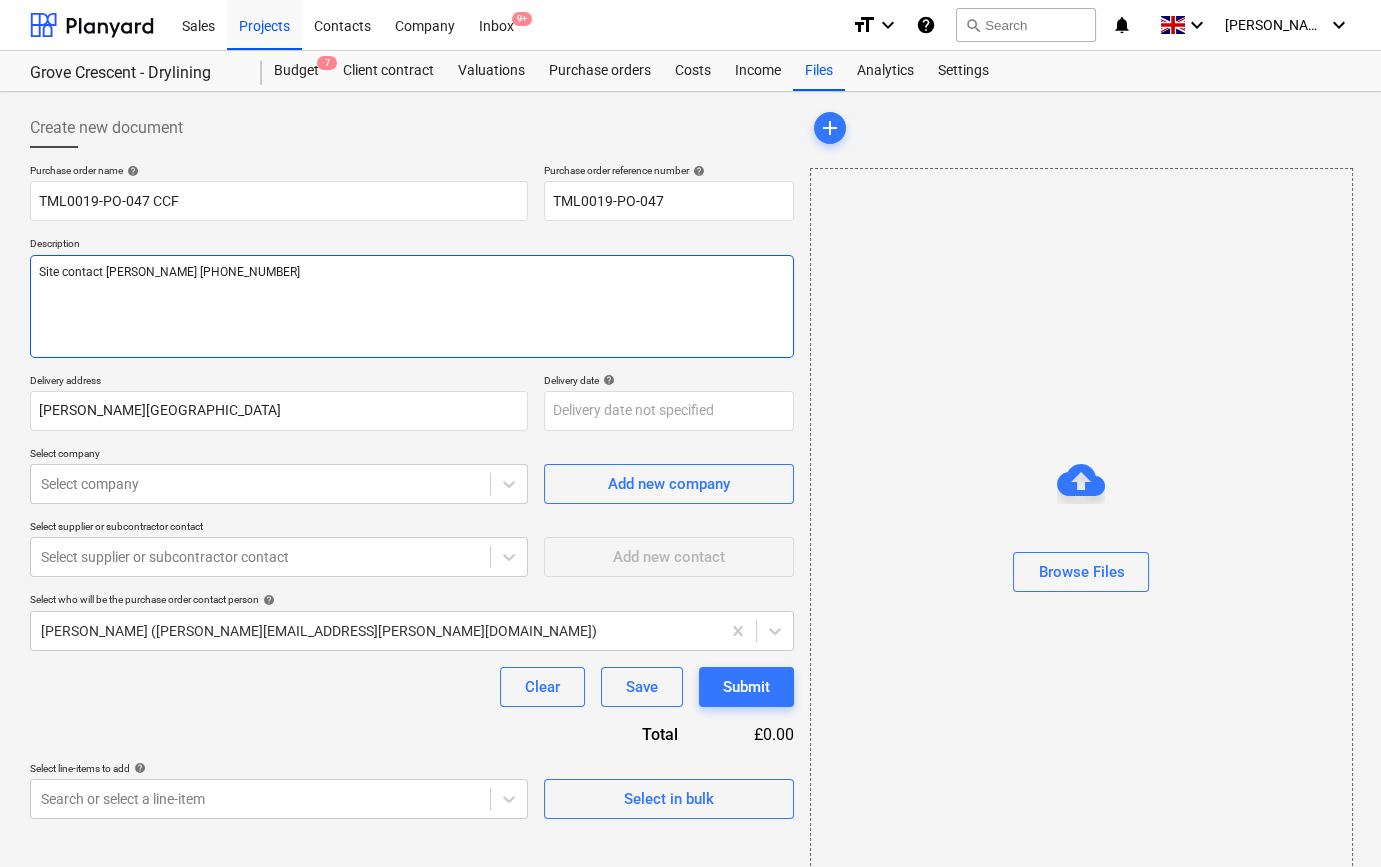 type on "x" 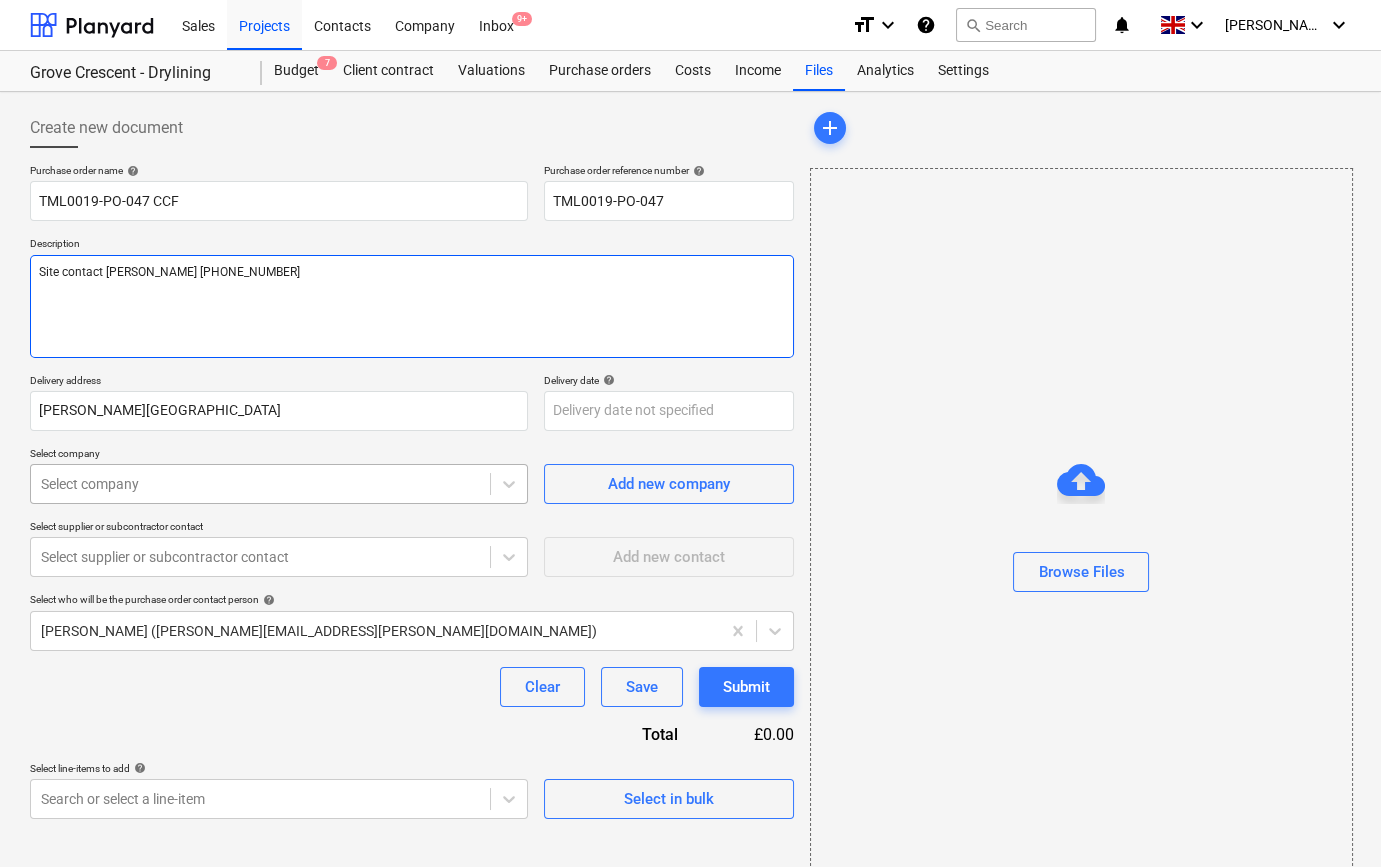 type on "Site contact [PERSON_NAME] [PHONE_NUMBER]" 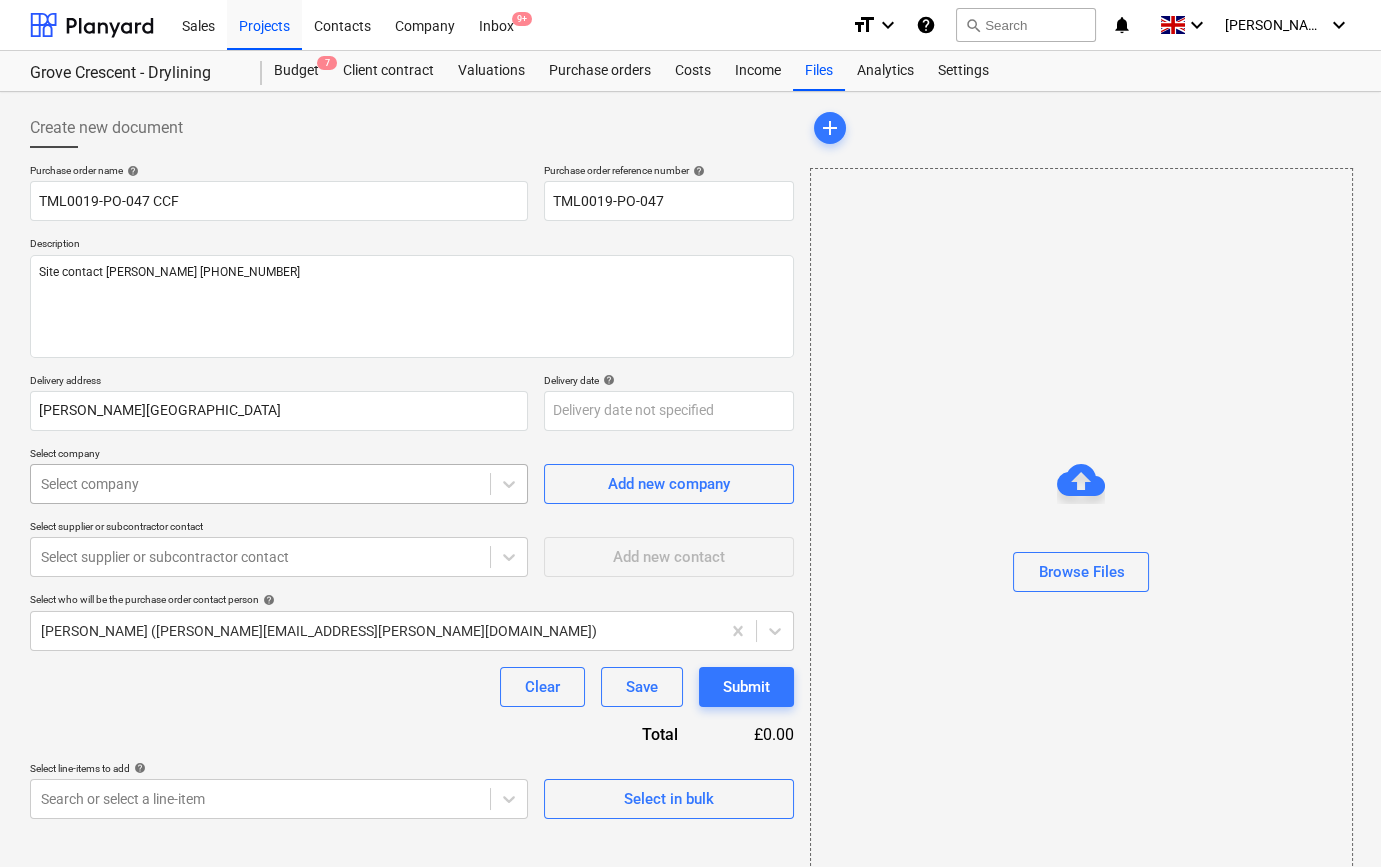 type on "x" 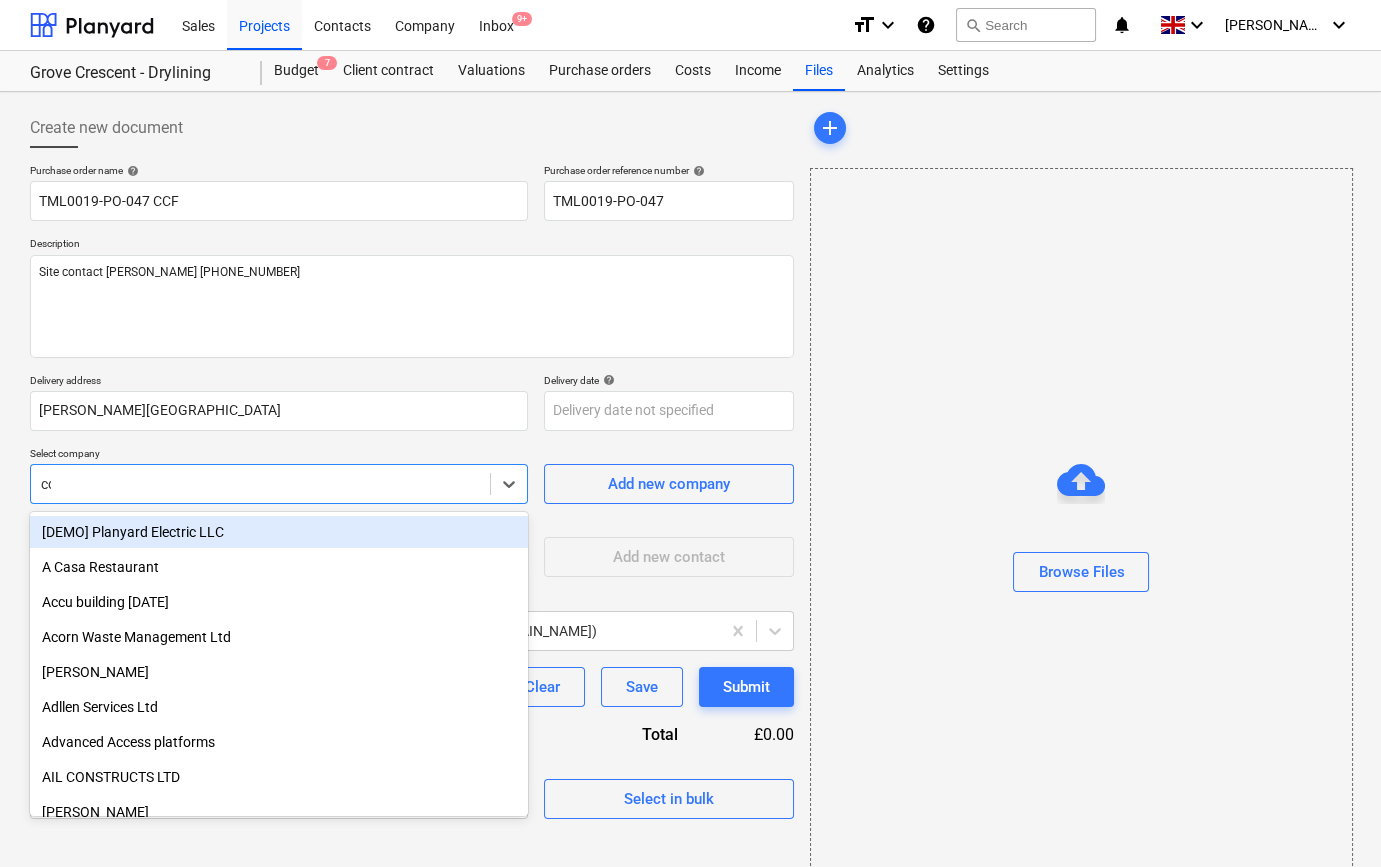 type on "ccf" 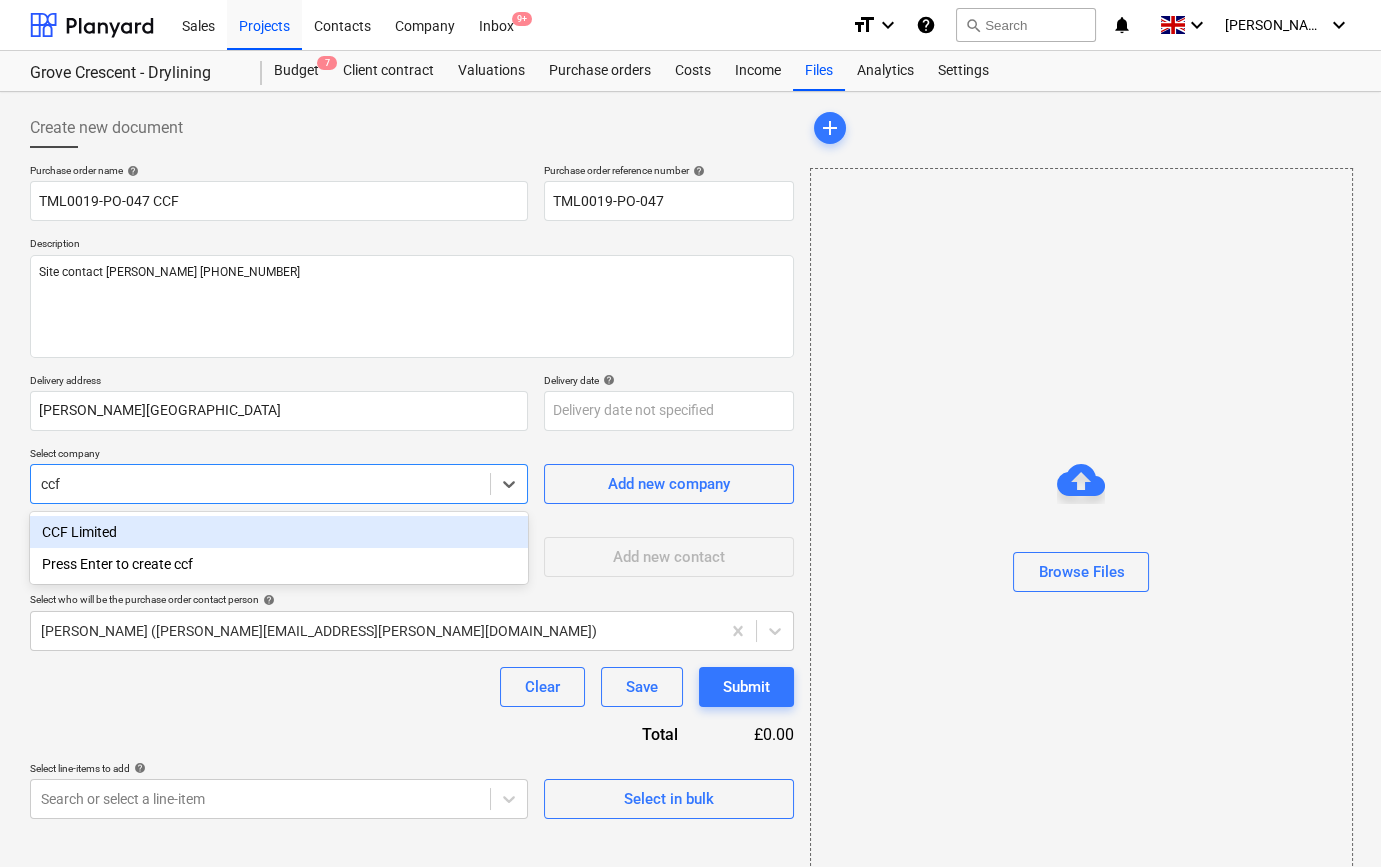 click on "CCF Limited" at bounding box center (279, 532) 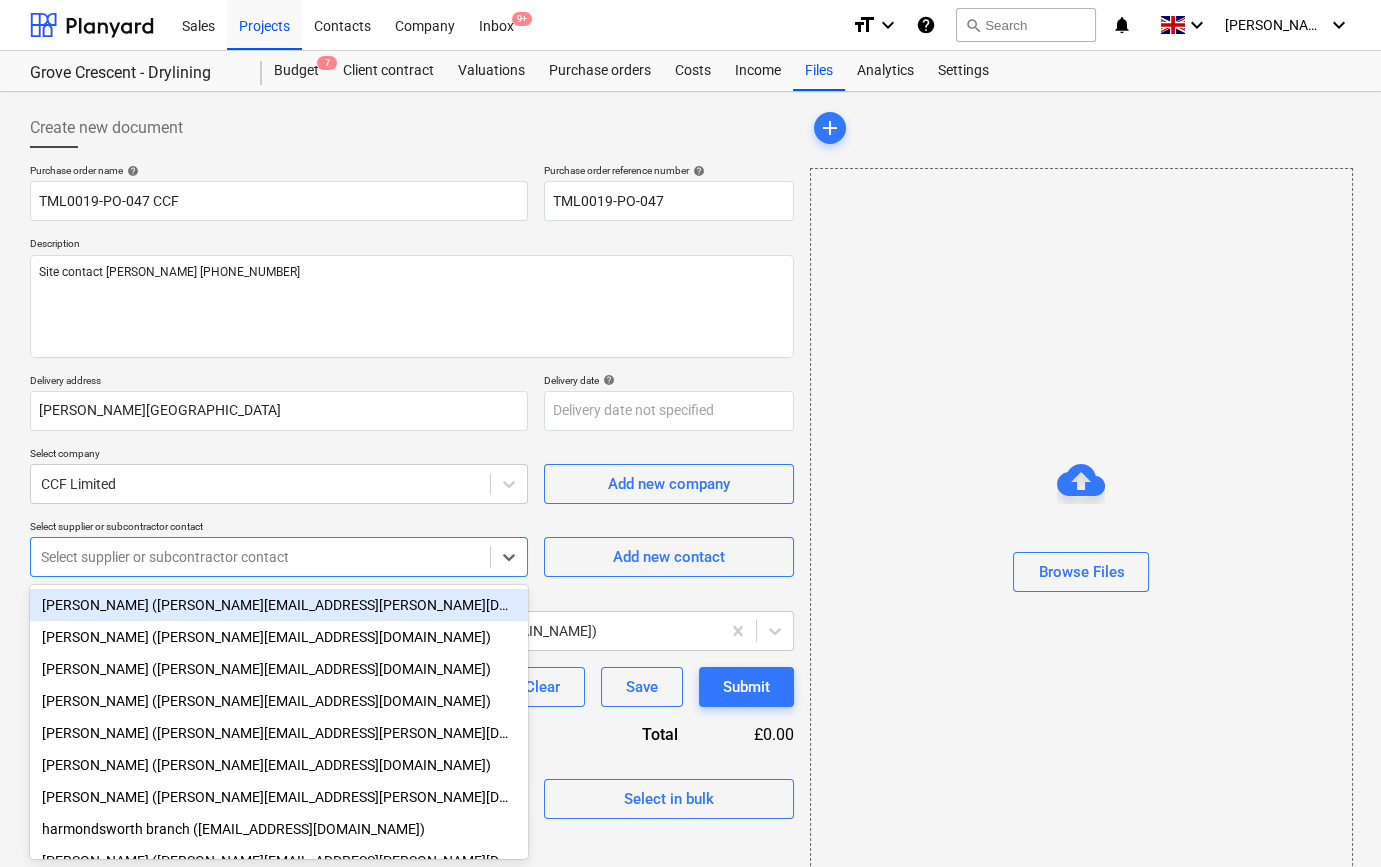 click on "Purchase order name help TML0019-PO-047 CCF Purchase order reference number help TML0019-PO-047 Description Site contact [PERSON_NAME] [PHONE_NUMBER] Delivery address [PERSON_NAME][GEOGRAPHIC_DATA] Delivery date help Press the down arrow key to interact with the calendar and
select a date. Press the question mark key to get the keyboard shortcuts for changing dates. Select company CCF Limited   Add new company Select supplier or subcontractor contact option [PERSON_NAME] ([PERSON_NAME][EMAIL_ADDRESS][PERSON_NAME][DOMAIN_NAME]) focused, 1 of 10. 10 results available. Use Up and Down to choose options, press Enter to select the currently focused option, press Escape to exit the menu, press Tab to select the option and exit the menu. Select supplier or subcontractor contact Add new contact Select who will be the purchase order contact person help [PERSON_NAME] ([PERSON_NAME][EMAIL_ADDRESS][PERSON_NAME][DOMAIN_NAME]) Clear Save Submit Total £0.00 Select line-items to add help Search or select a line-item Select in bulk" at bounding box center [412, 491] 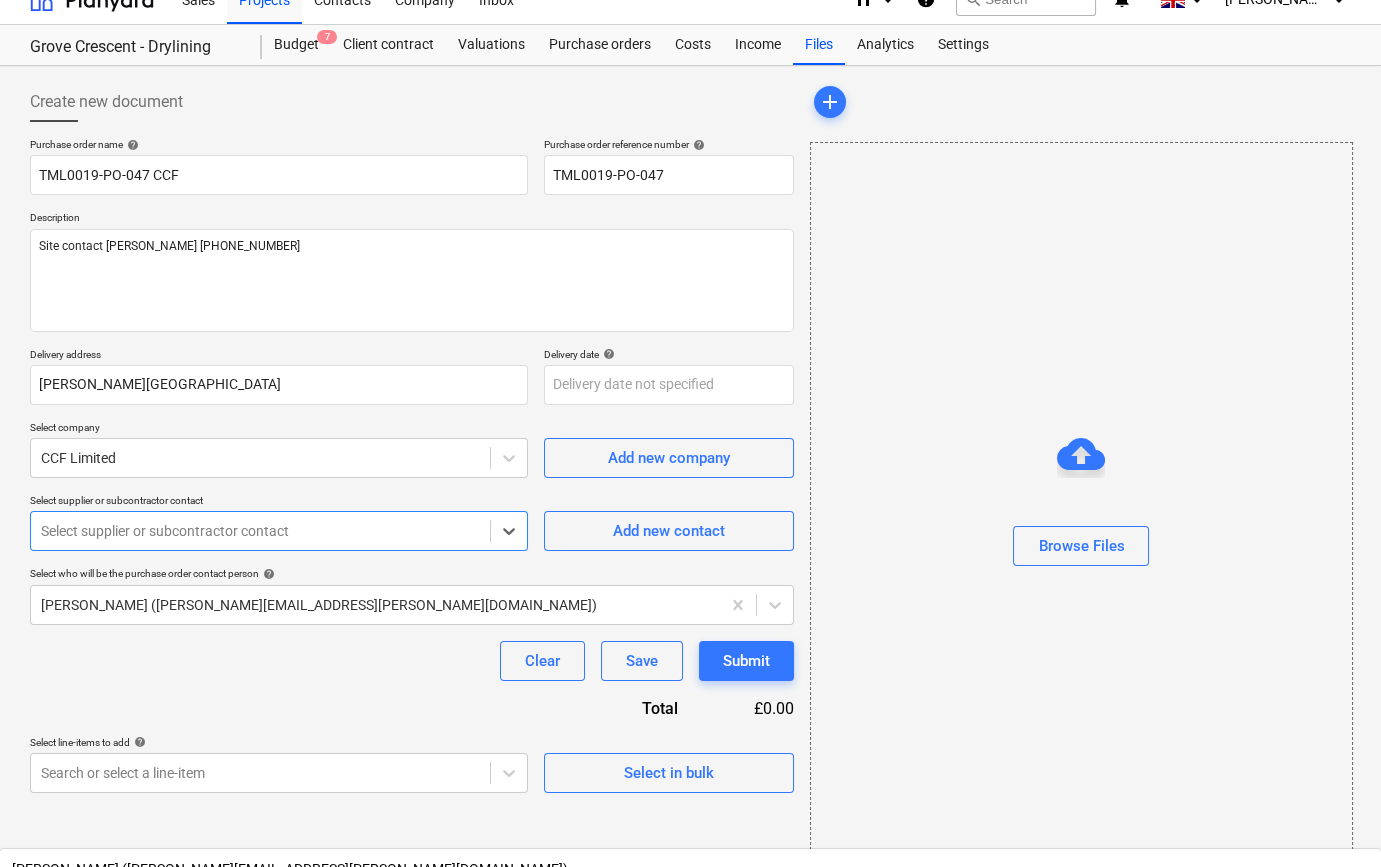 click on "[PERSON_NAME] ([PERSON_NAME][EMAIL_ADDRESS][DOMAIN_NAME])" at bounding box center [690, 965] 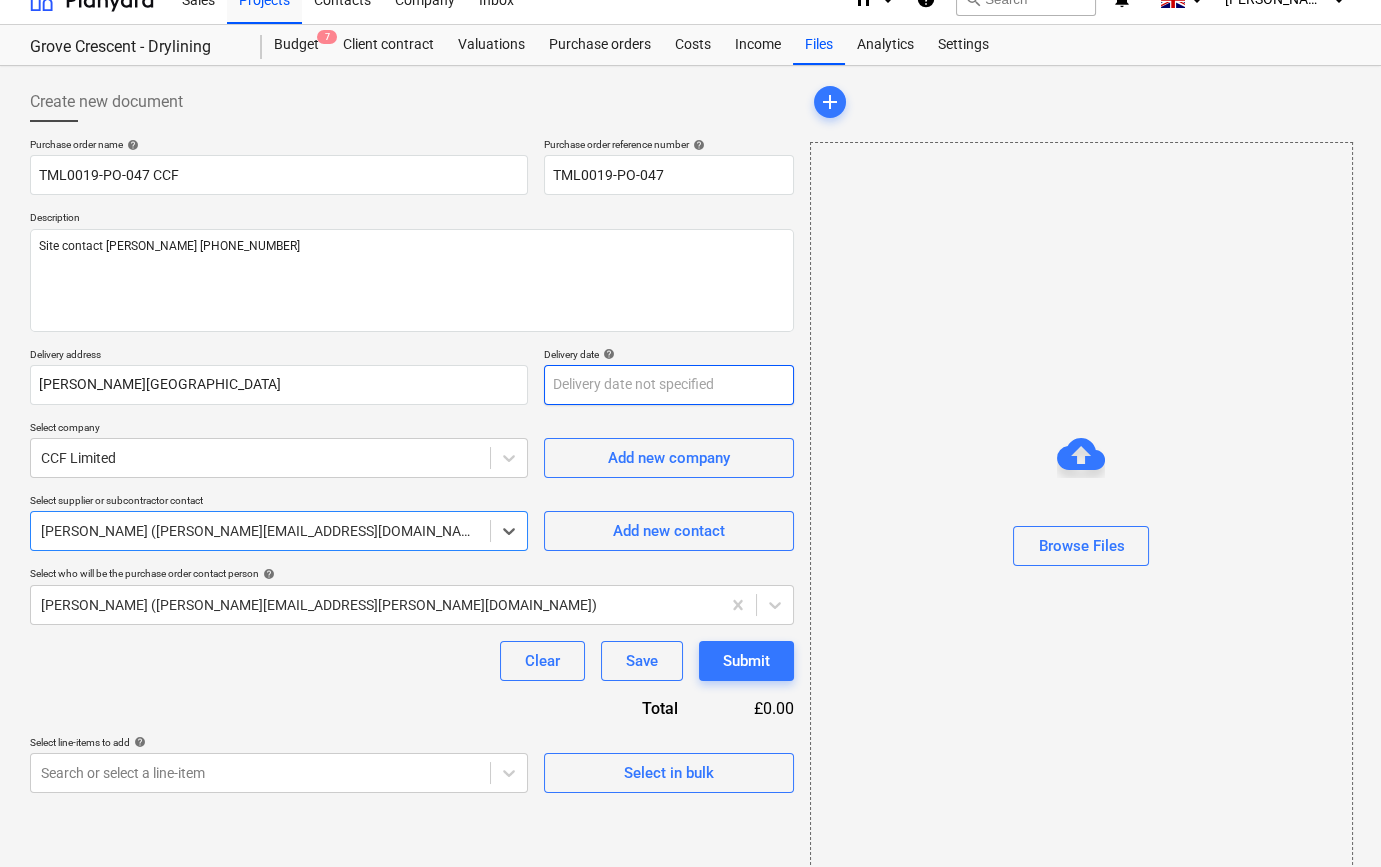 click on "Sales Projects Contacts Company Inbox 9+ format_size keyboard_arrow_down help search Search notifications 0 keyboard_arrow_down [PERSON_NAME] keyboard_arrow_down Grove Crescent - Drylining Budget 7 Client contract Valuations Purchase orders Costs Income Files Analytics Settings Create new document Purchase order name help TML0019-PO-047 CCF Purchase order reference number help TML0019-PO-047 Description Site contact [PERSON_NAME] [PHONE_NUMBER] Delivery address [PERSON_NAME][GEOGRAPHIC_DATA] Delivery date help Press the down arrow key to interact with the calendar and
select a date. Press the question mark key to get the keyboard shortcuts for changing dates. Select company CCF Limited   Add new company Select supplier or subcontractor contact option [PERSON_NAME] ([PERSON_NAME][EMAIL_ADDRESS][DOMAIN_NAME]), selected.   Select is focused ,type to refine list, press Down to open the menu,  [PERSON_NAME] ([PERSON_NAME][EMAIL_ADDRESS][DOMAIN_NAME]) Add new contact Select who will be the purchase order contact person help Clear add" at bounding box center (690, 407) 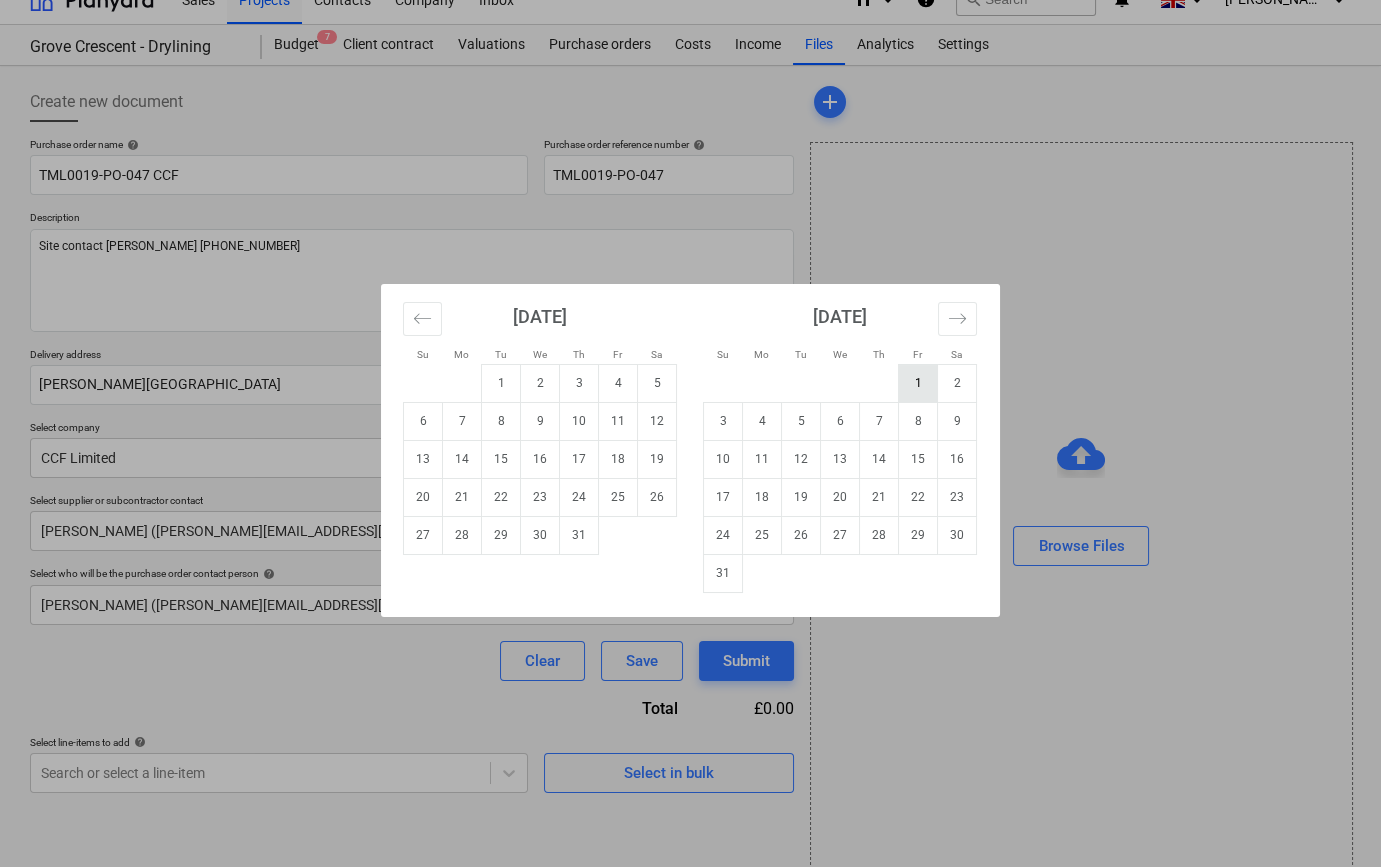 click on "1" at bounding box center (918, 383) 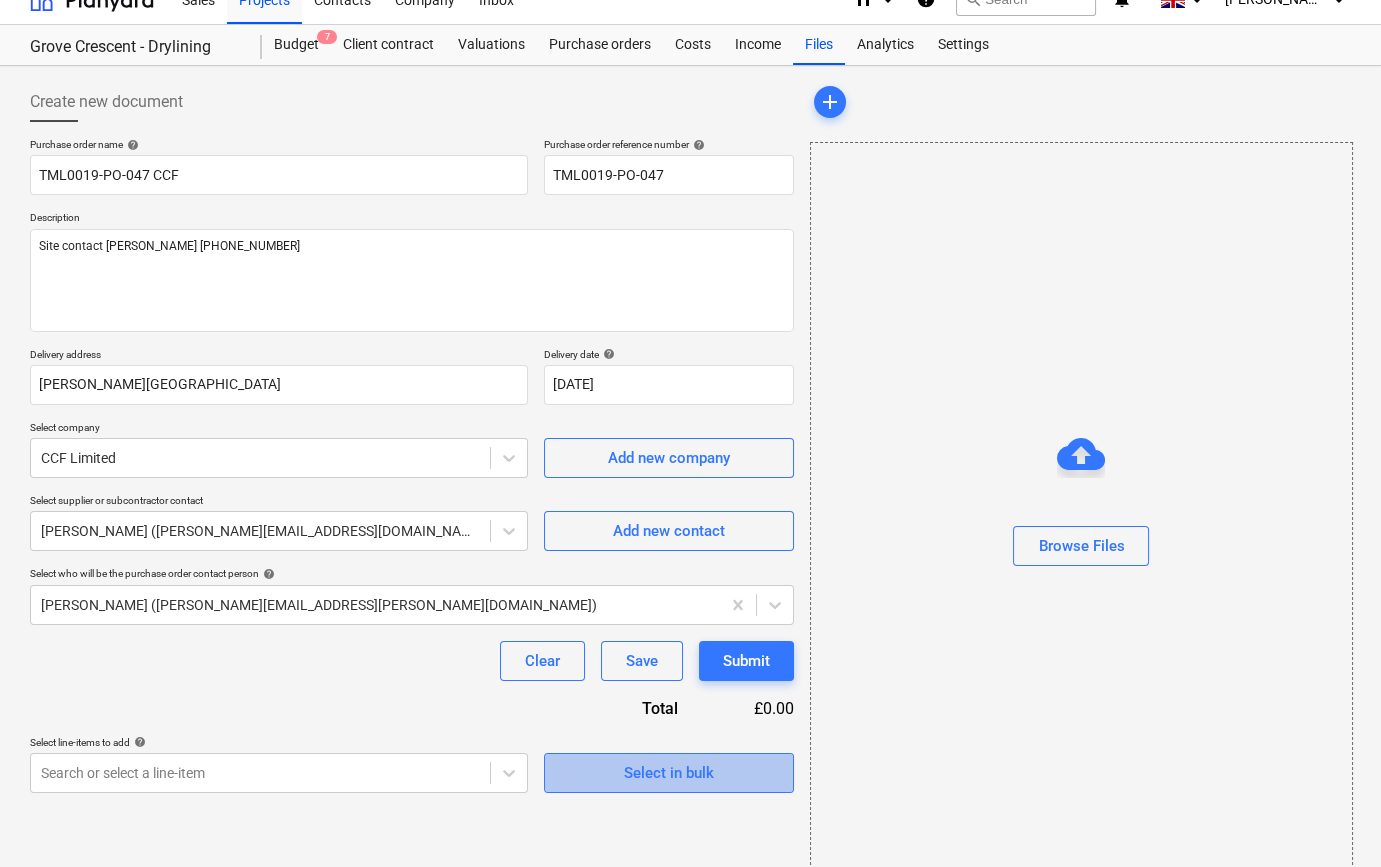 click on "Select in bulk" at bounding box center (669, 773) 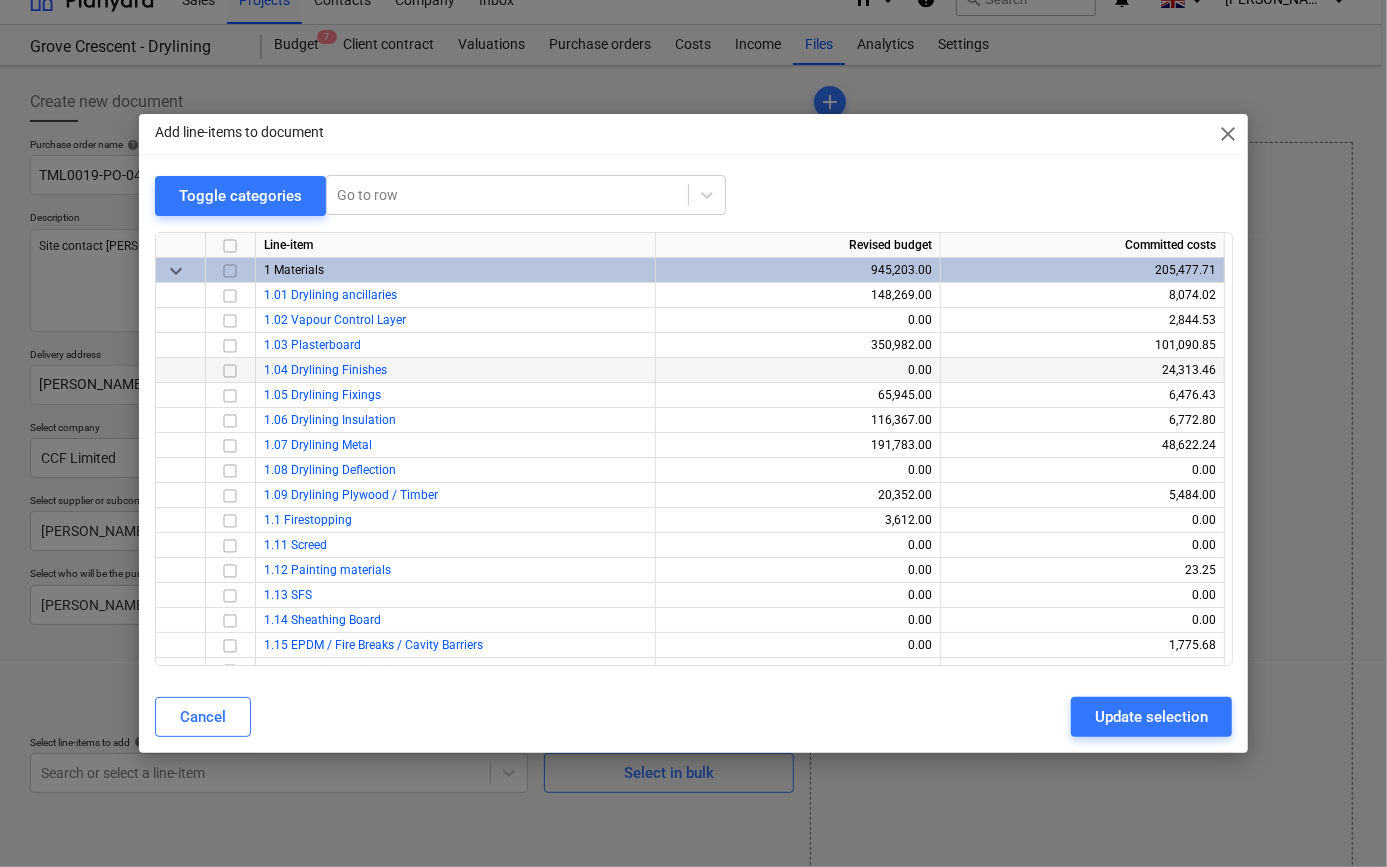 click at bounding box center (230, 370) 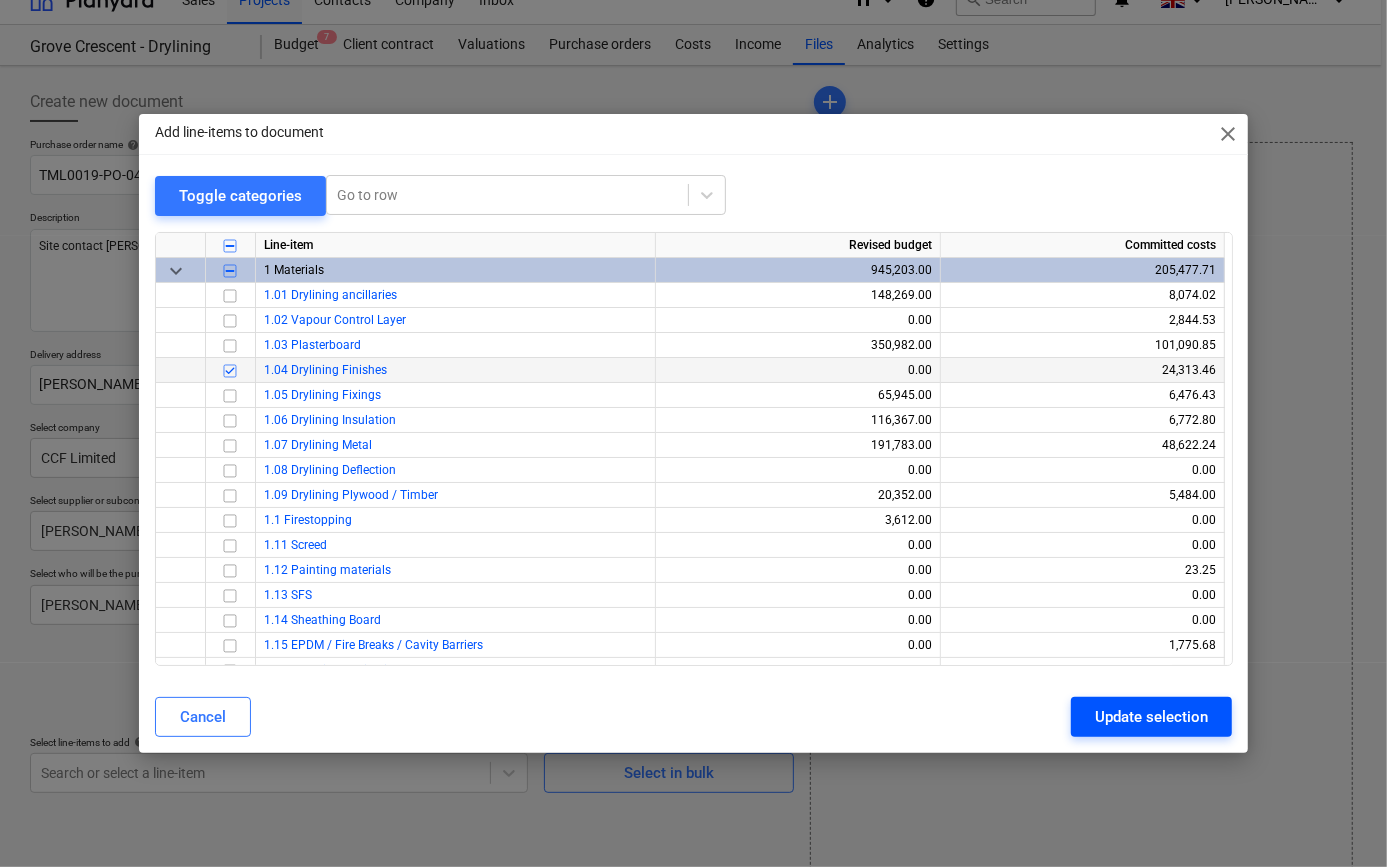 click on "Update selection" at bounding box center [1151, 717] 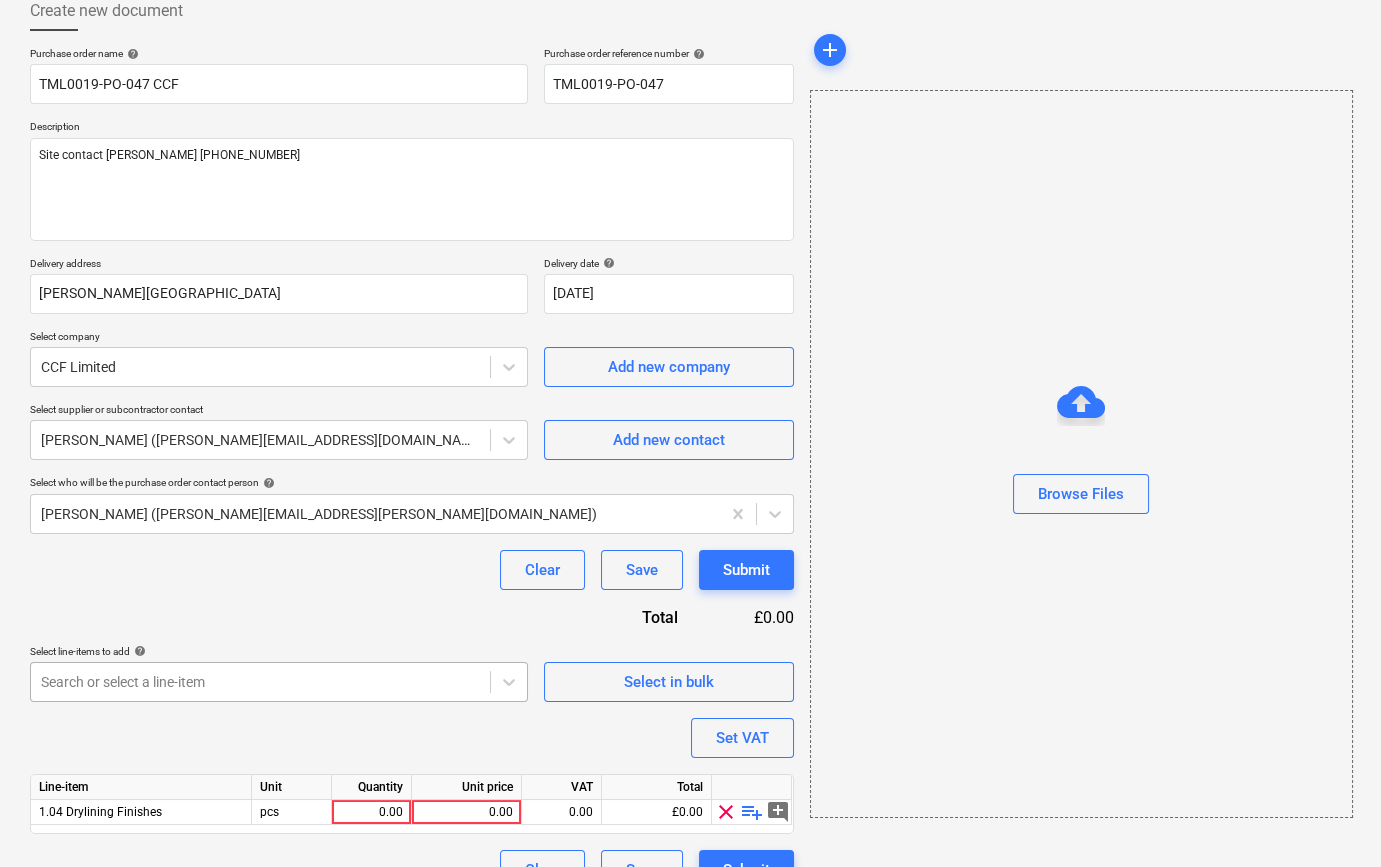 scroll, scrollTop: 155, scrollLeft: 0, axis: vertical 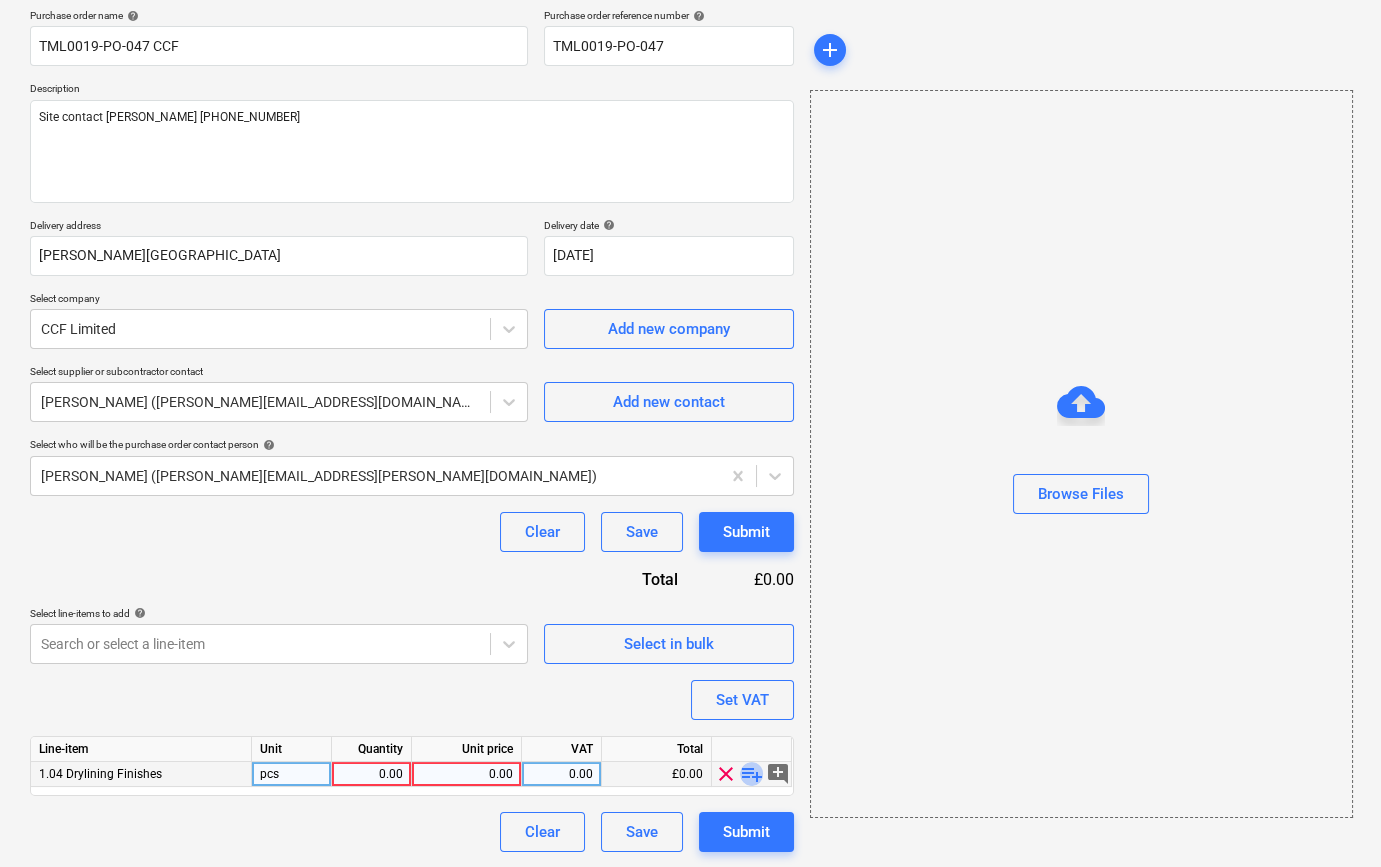 click on "playlist_add" at bounding box center [752, 774] 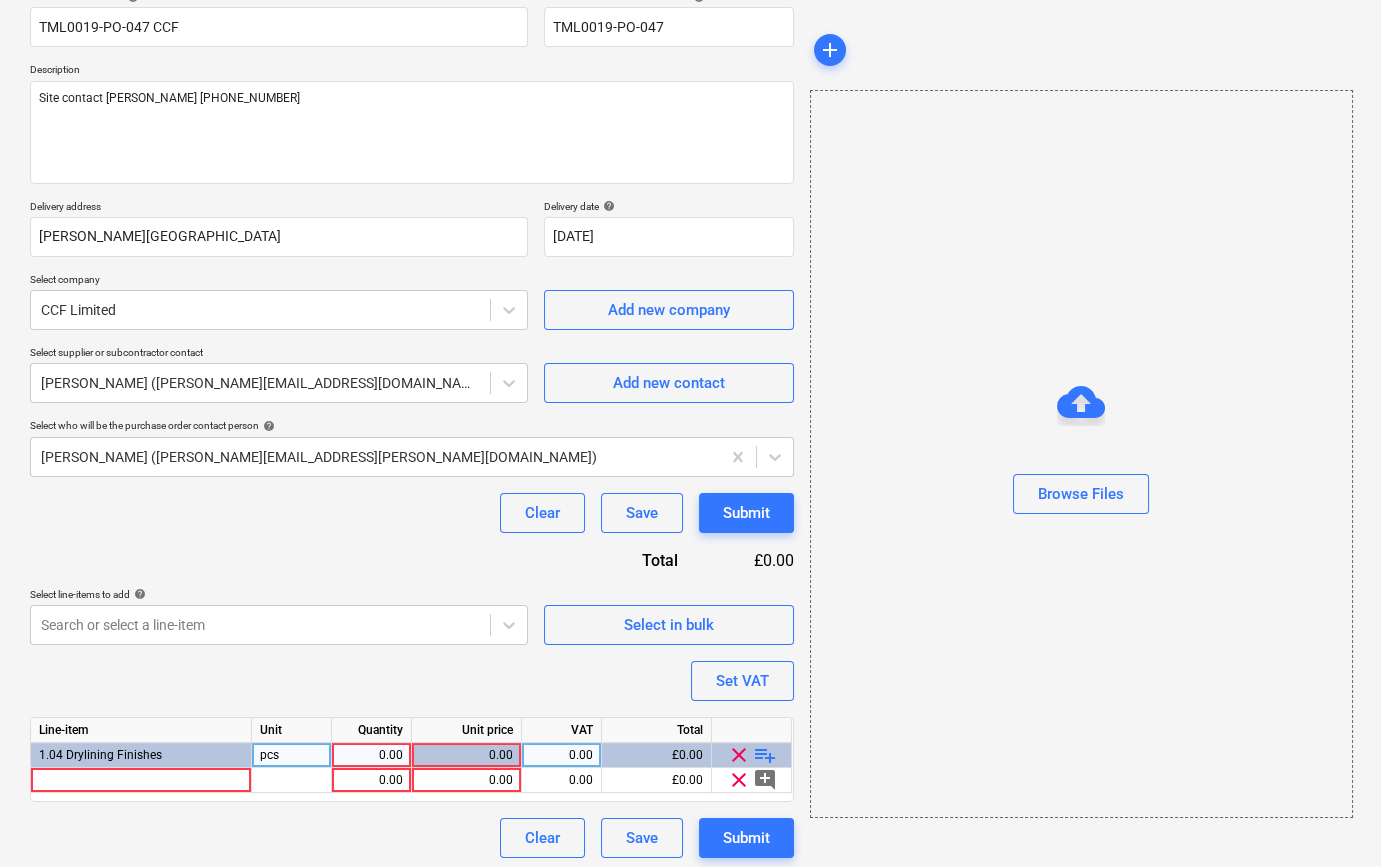 scroll, scrollTop: 180, scrollLeft: 0, axis: vertical 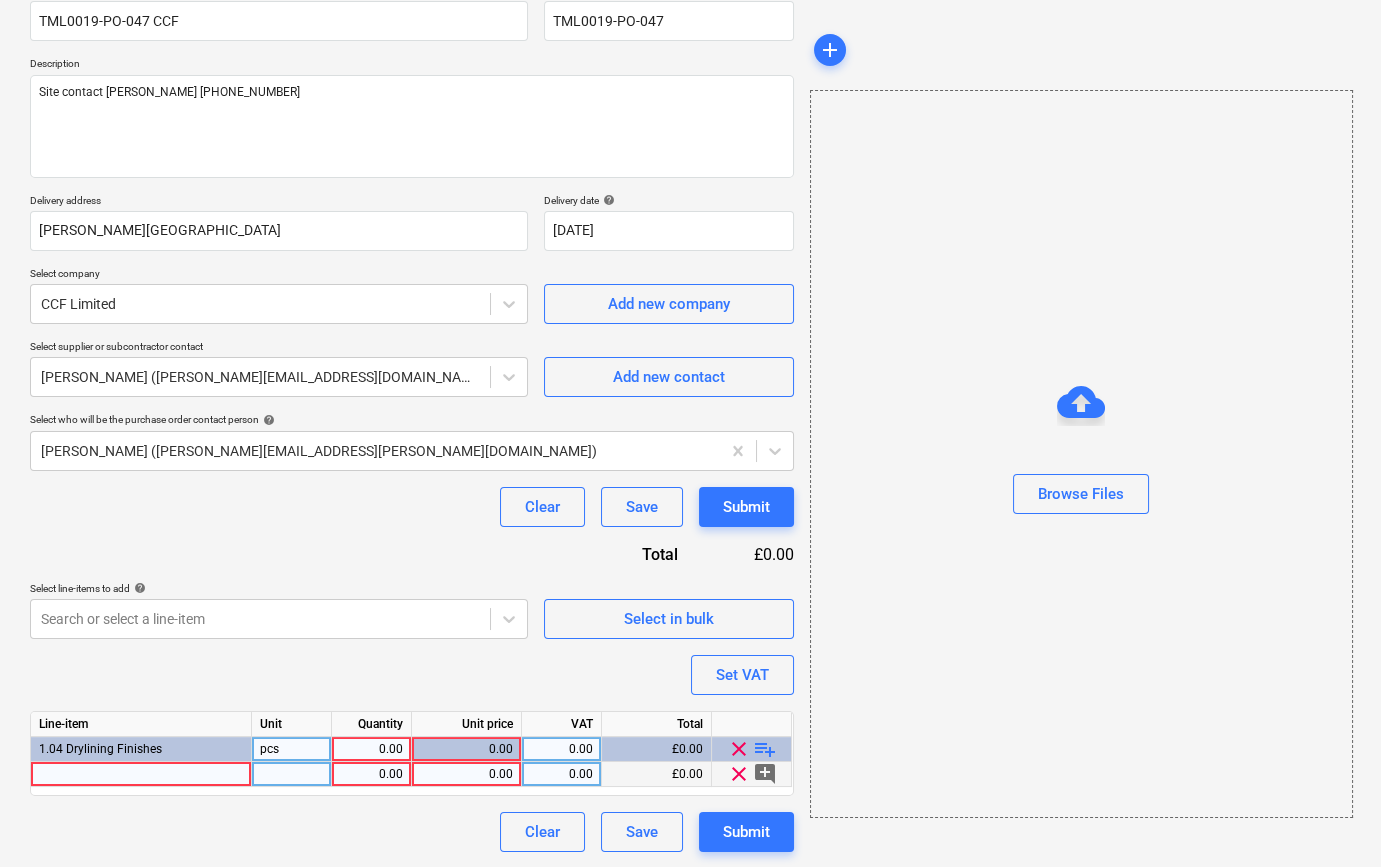 click at bounding box center [141, 774] 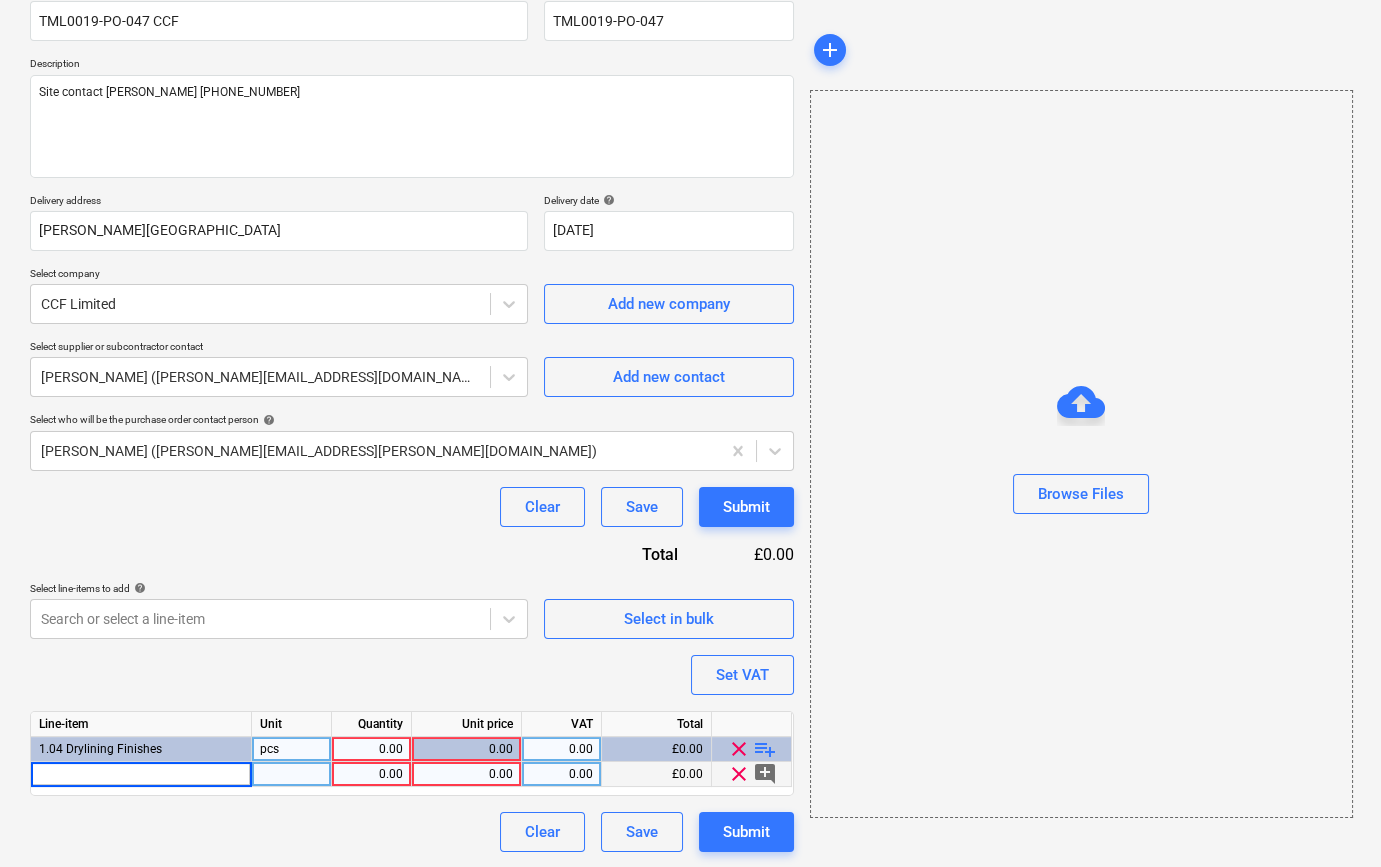 type on "x" 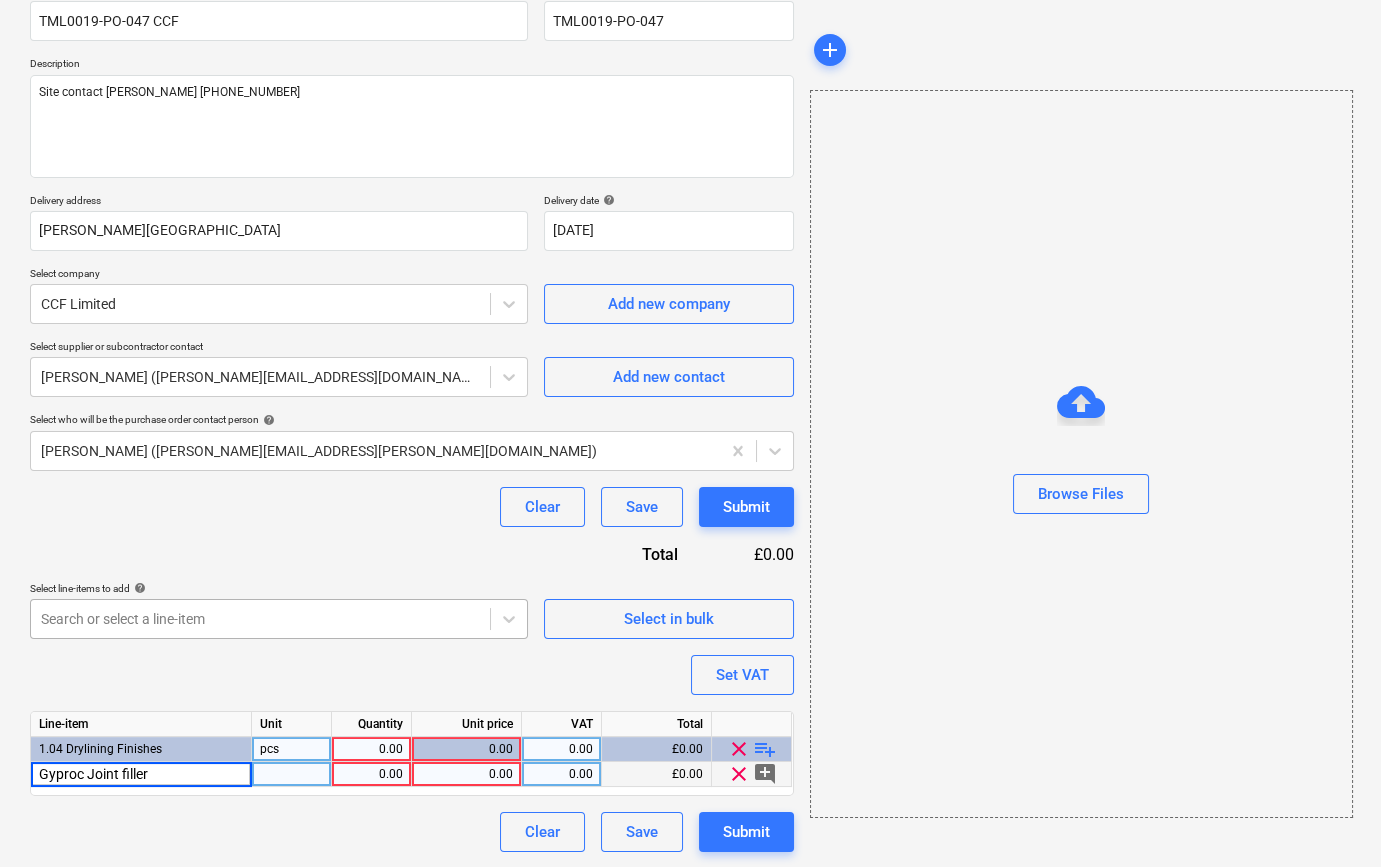 type on "x" 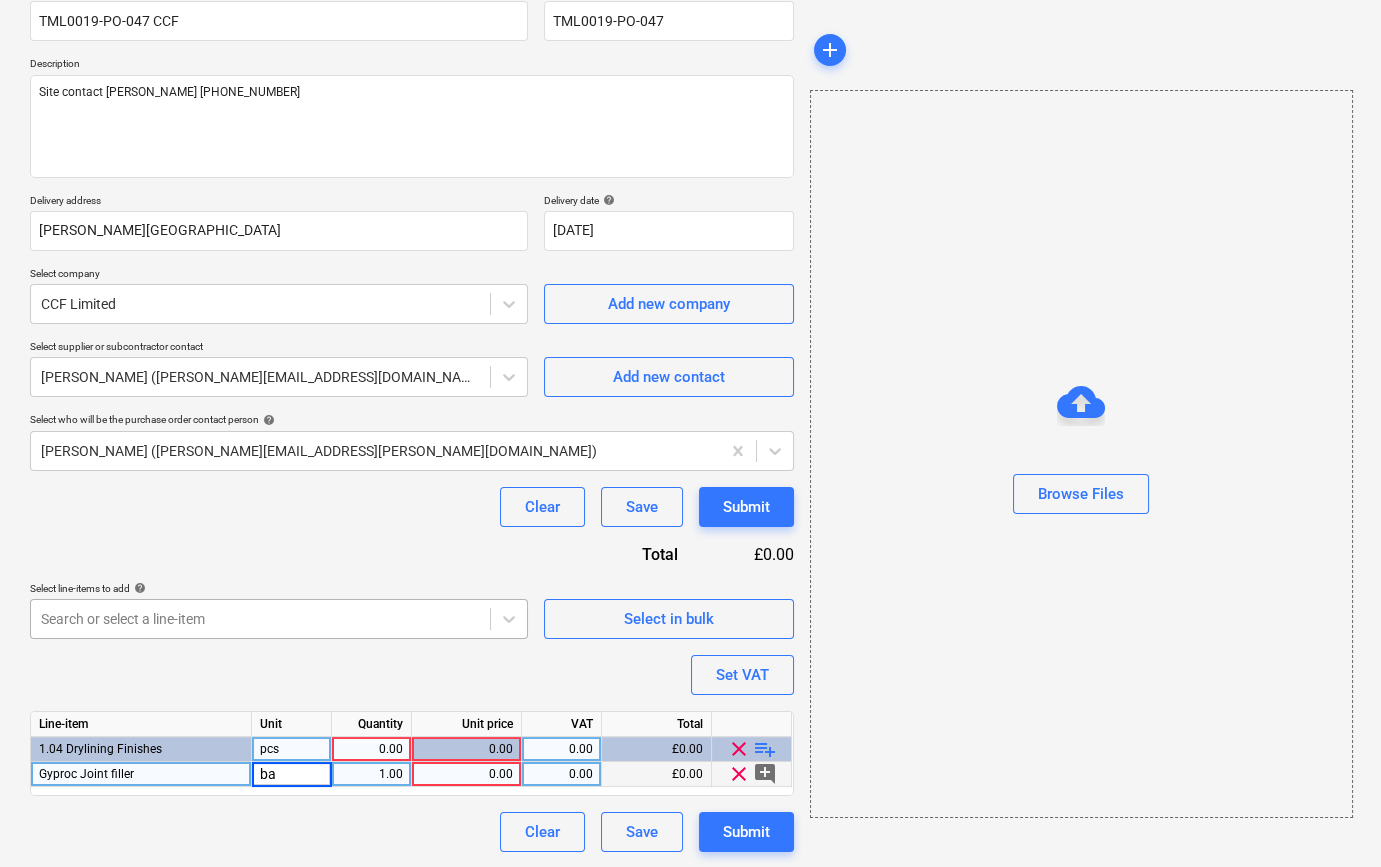 type on "bag" 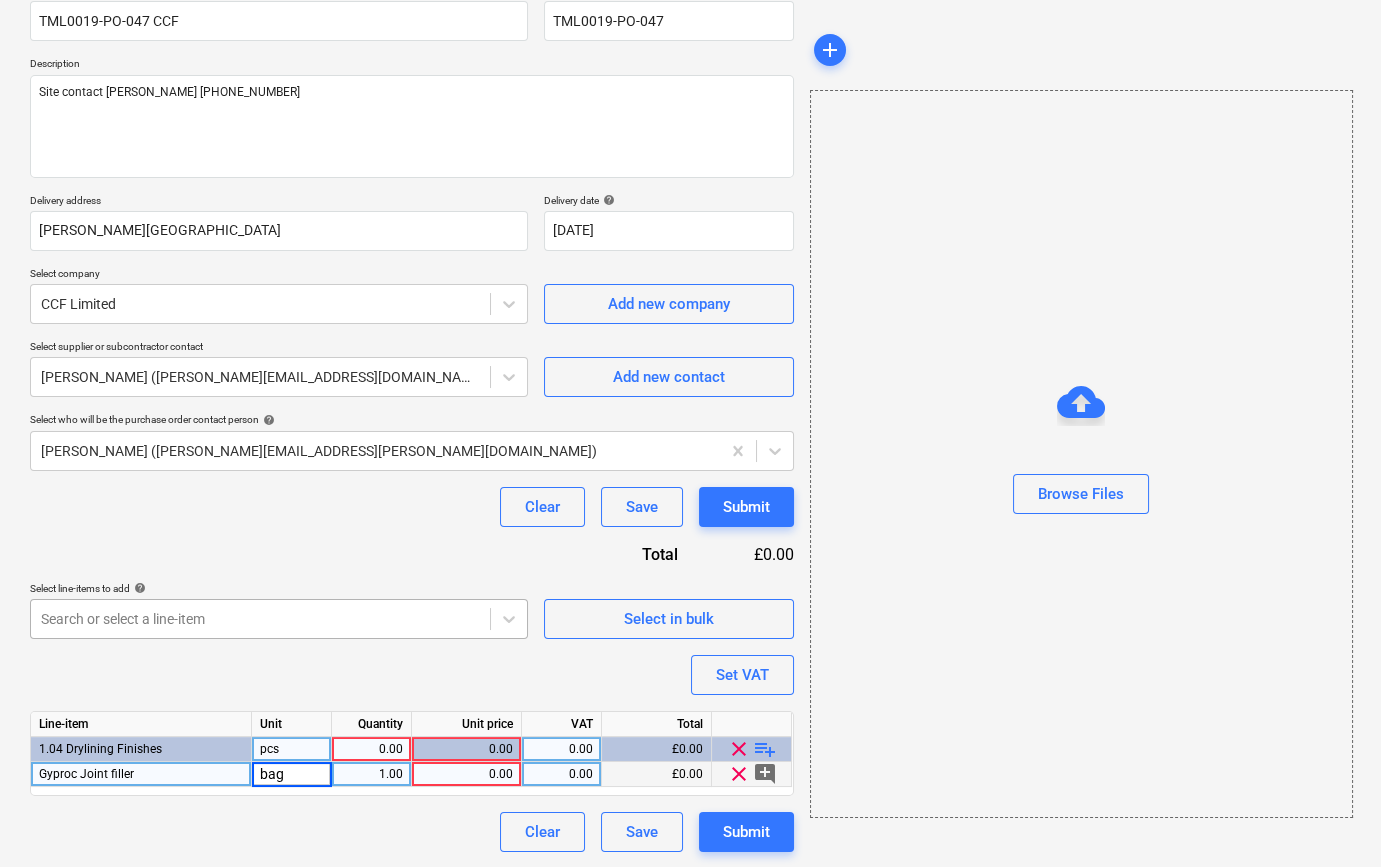 type on "x" 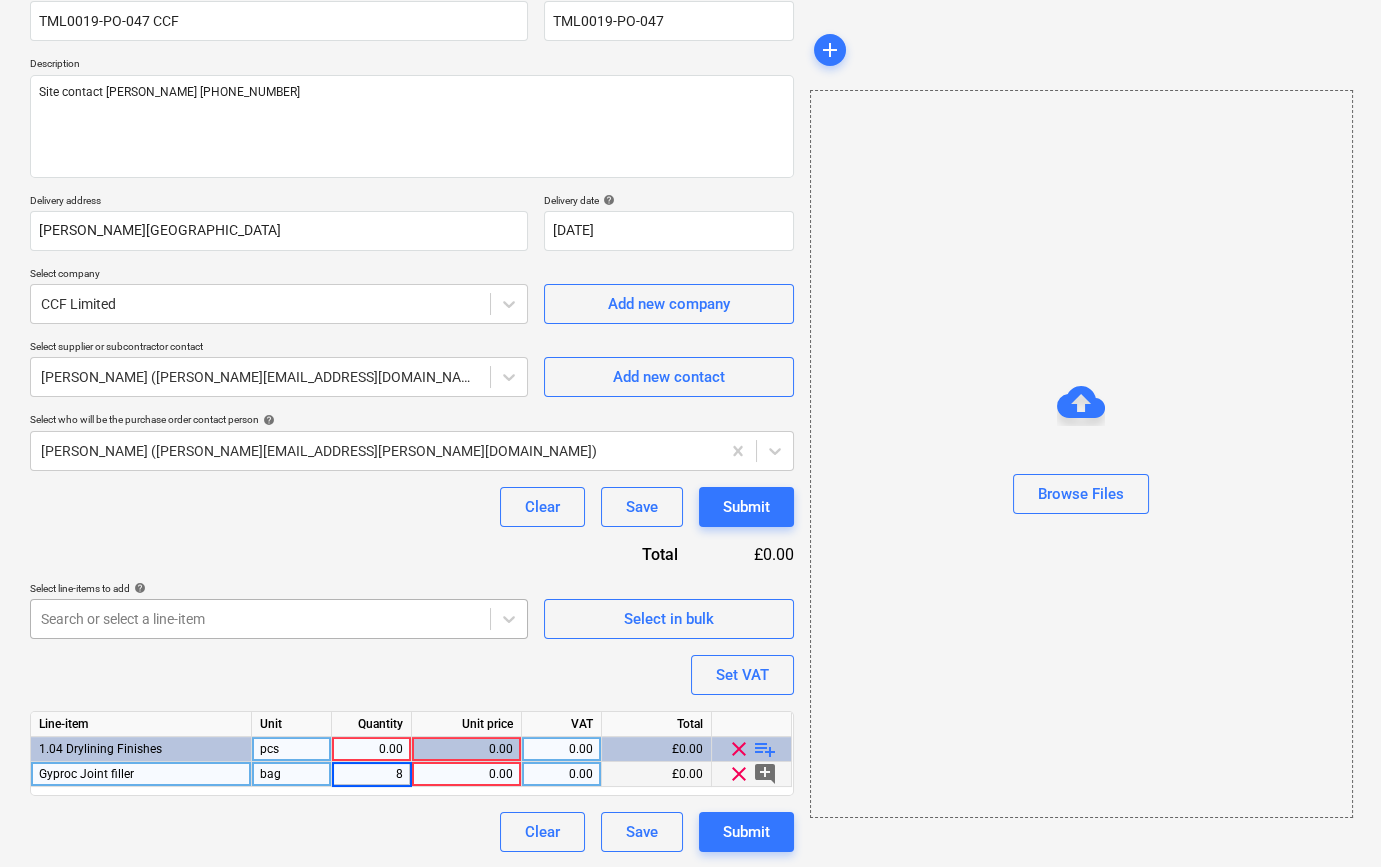 type on "80" 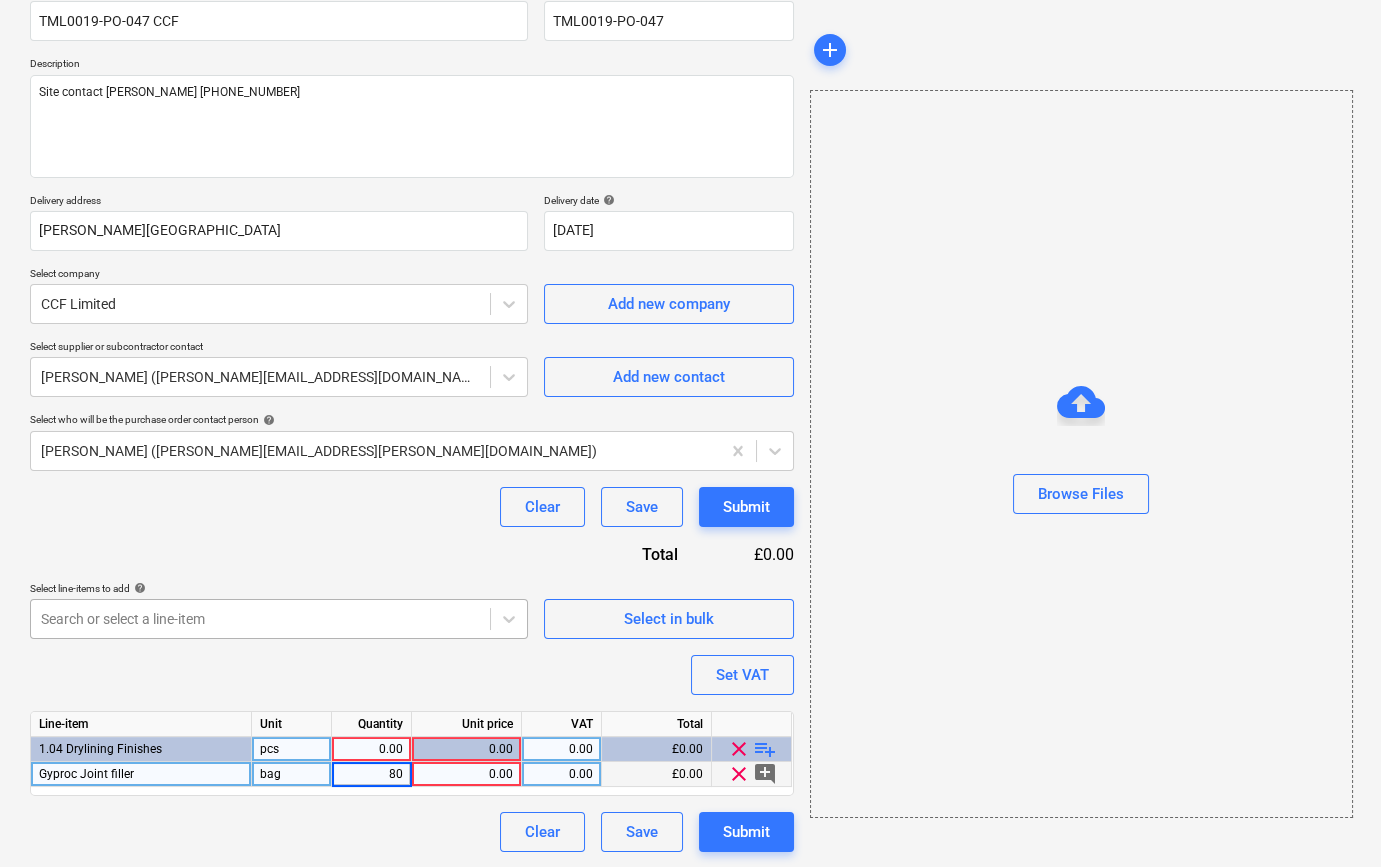 type on "x" 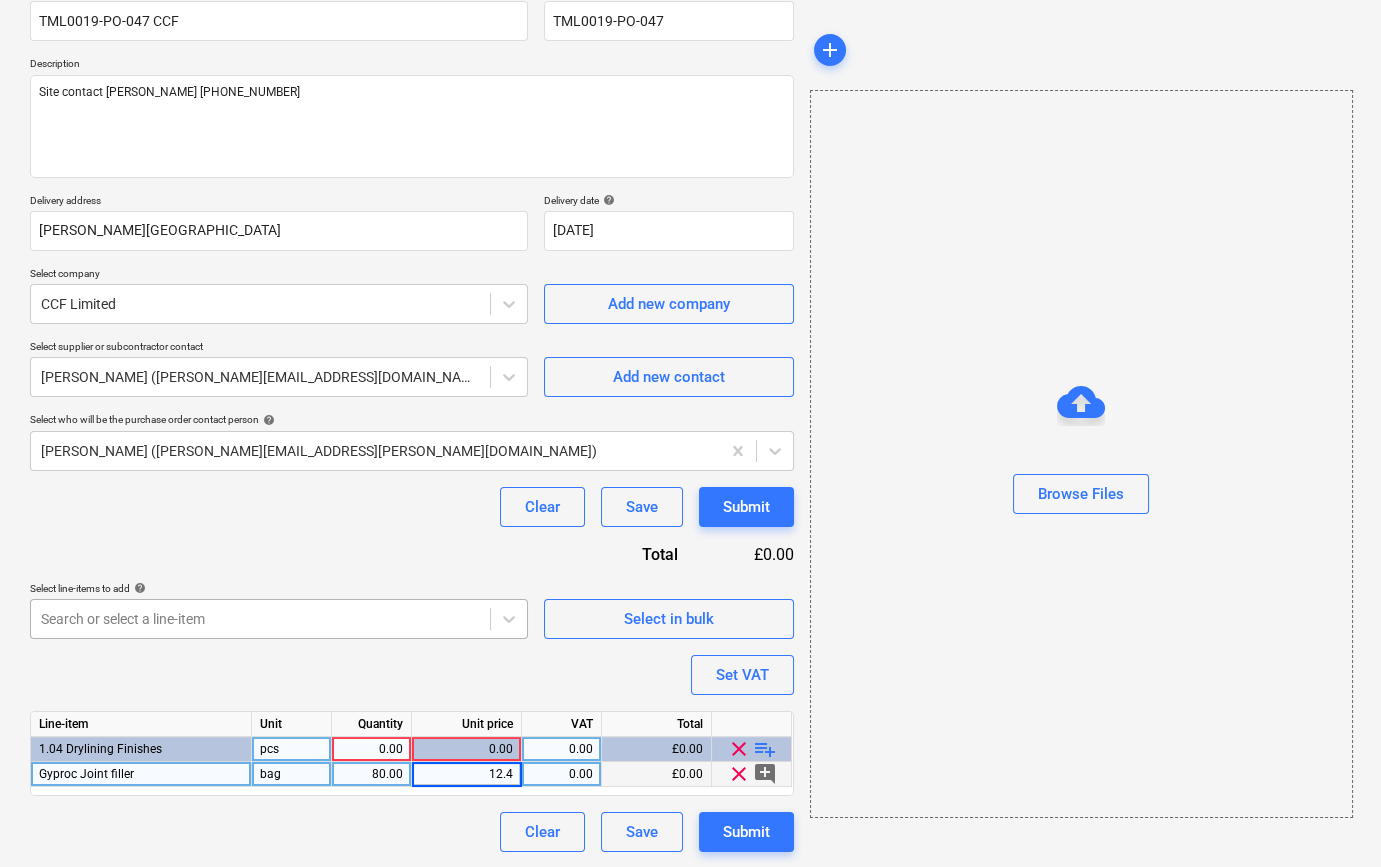 type on "12.43" 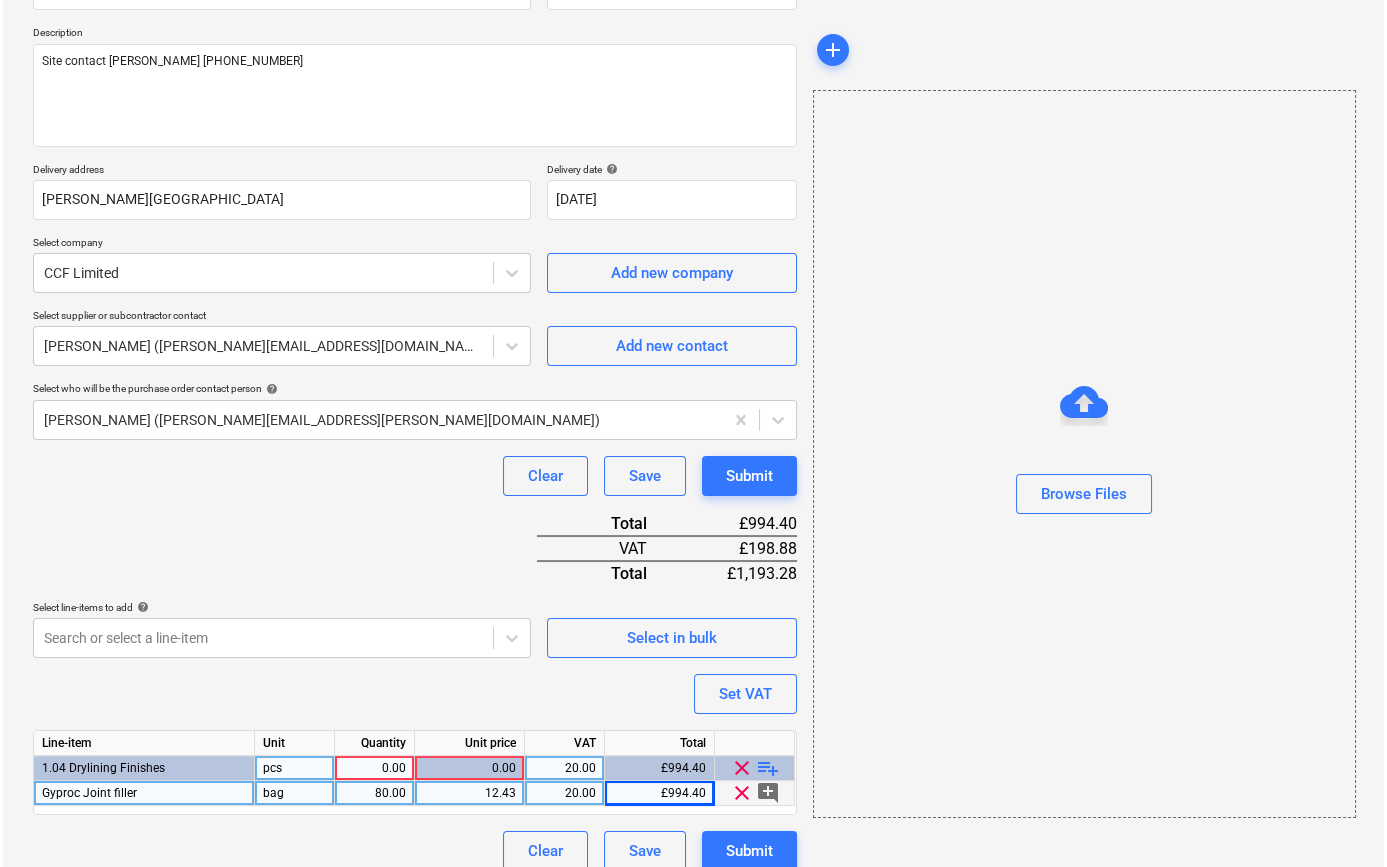 scroll, scrollTop: 230, scrollLeft: 0, axis: vertical 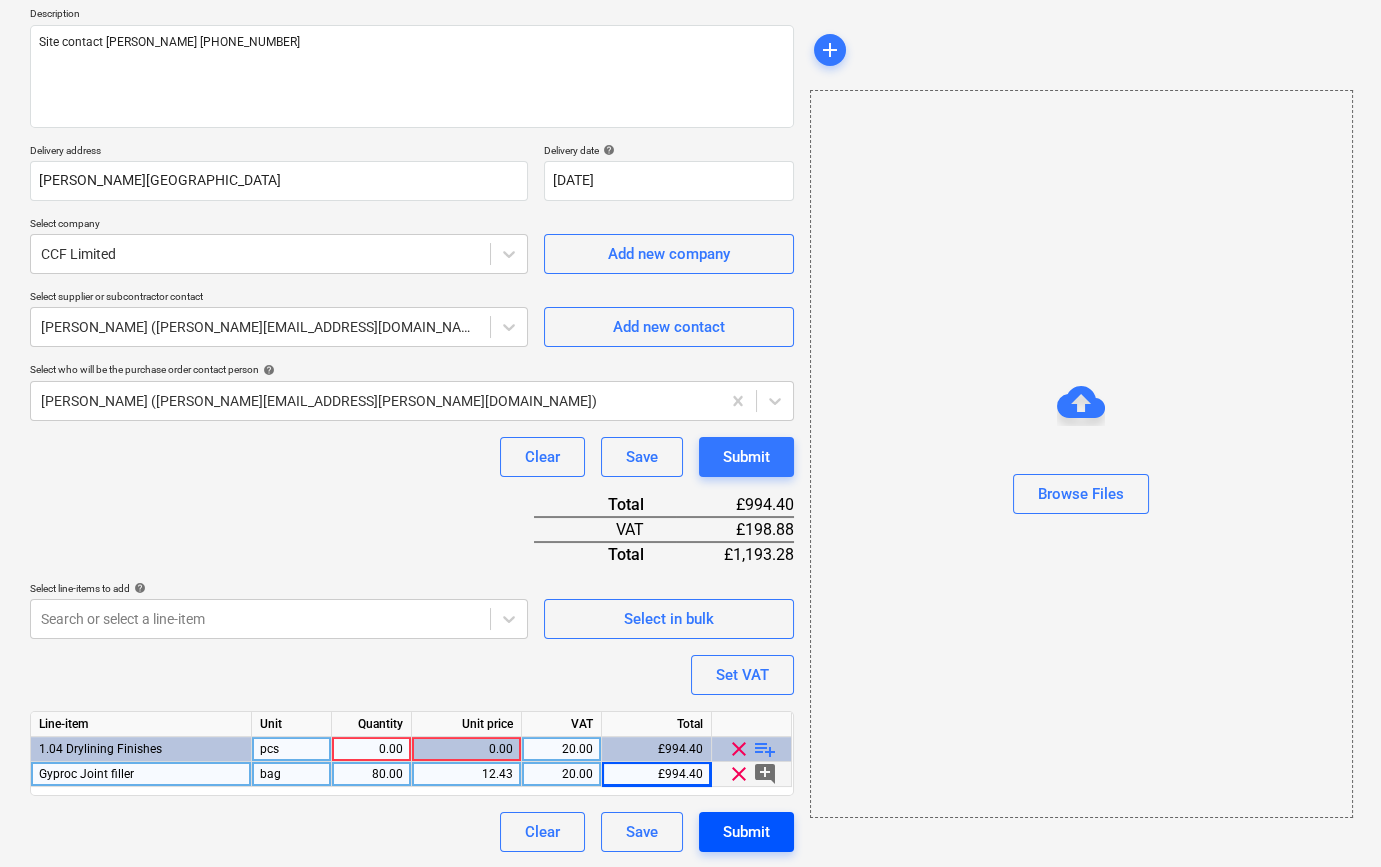 click on "Submit" at bounding box center [746, 832] 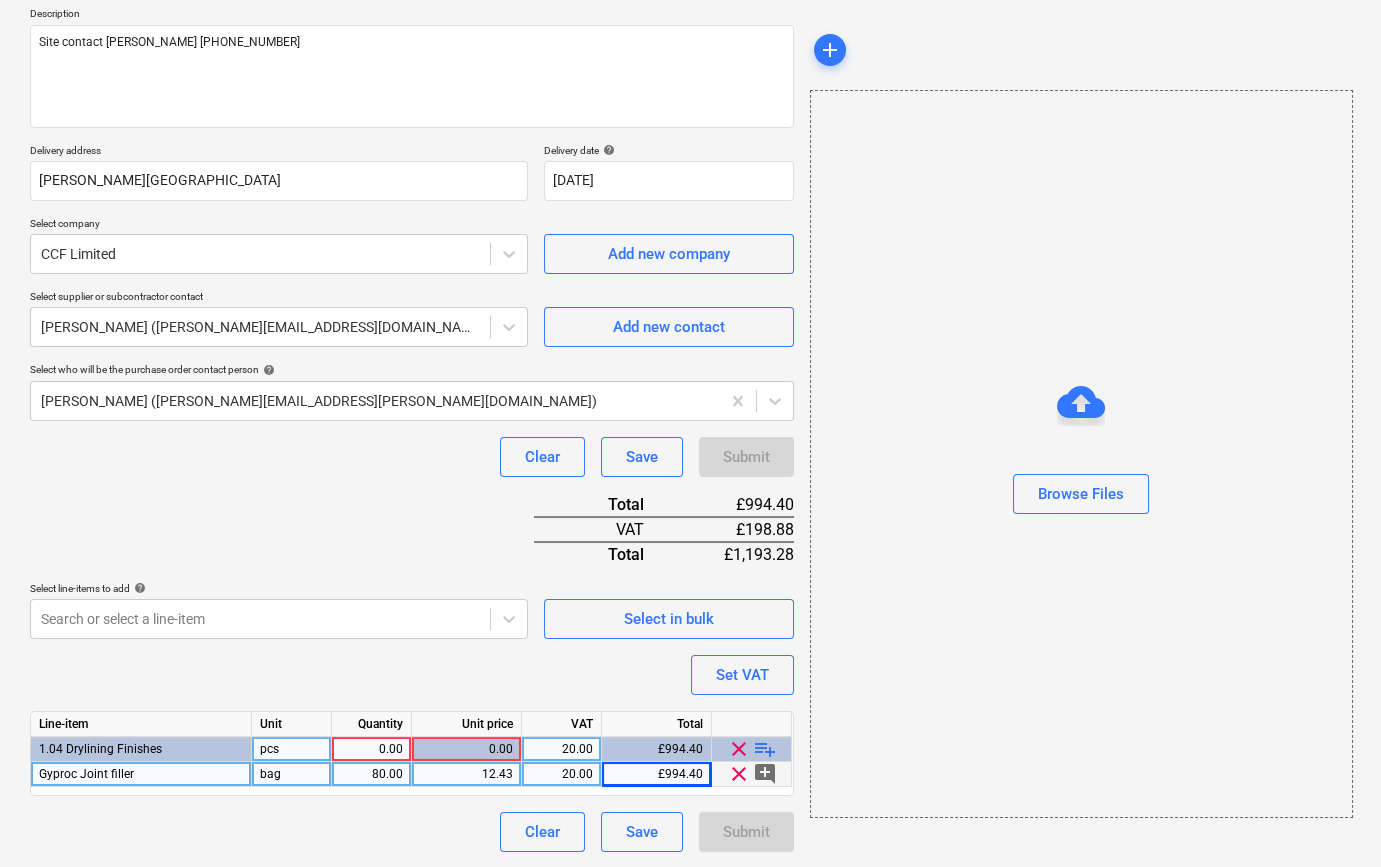 click on "0.00" at bounding box center [371, 749] 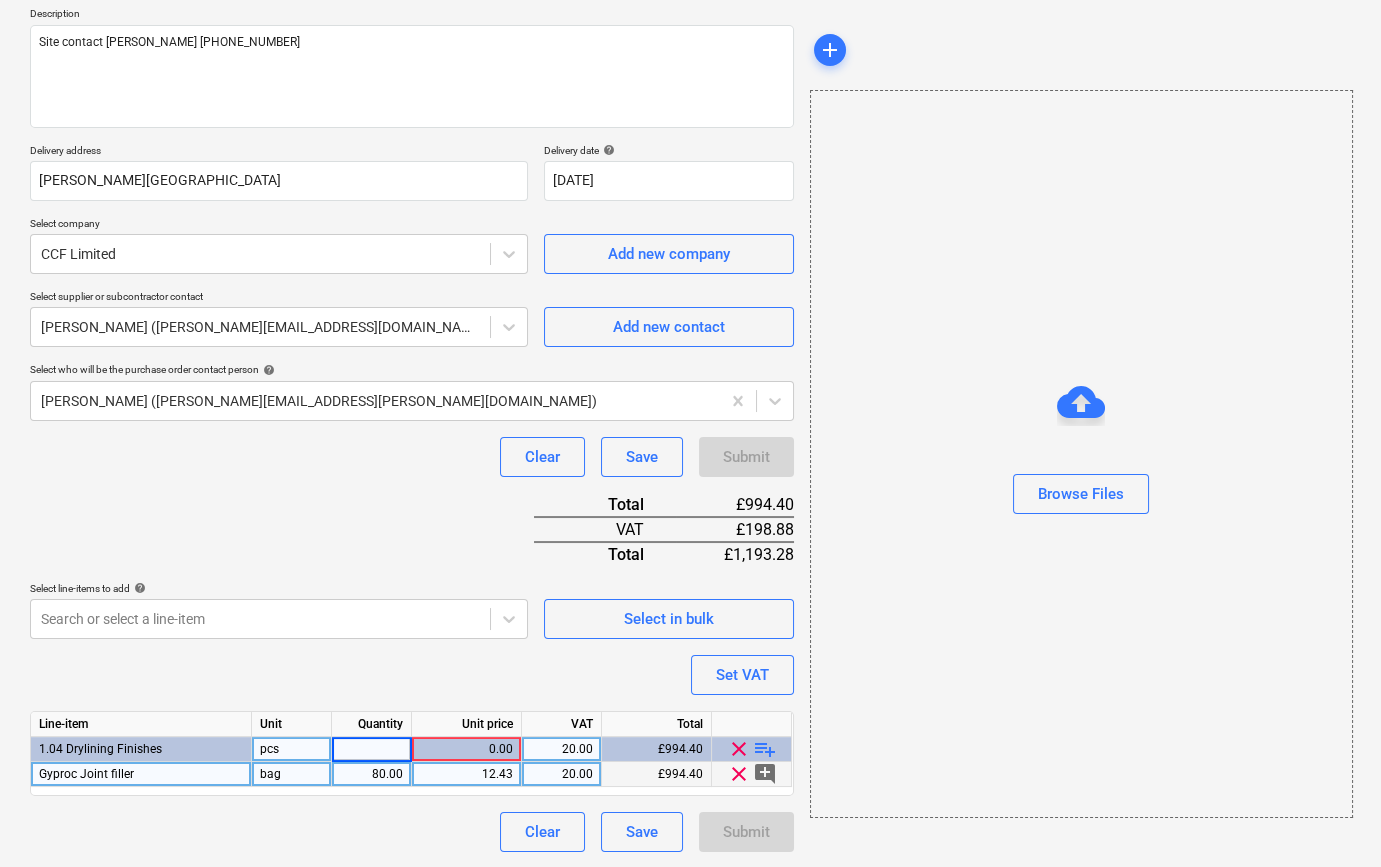 type on "1" 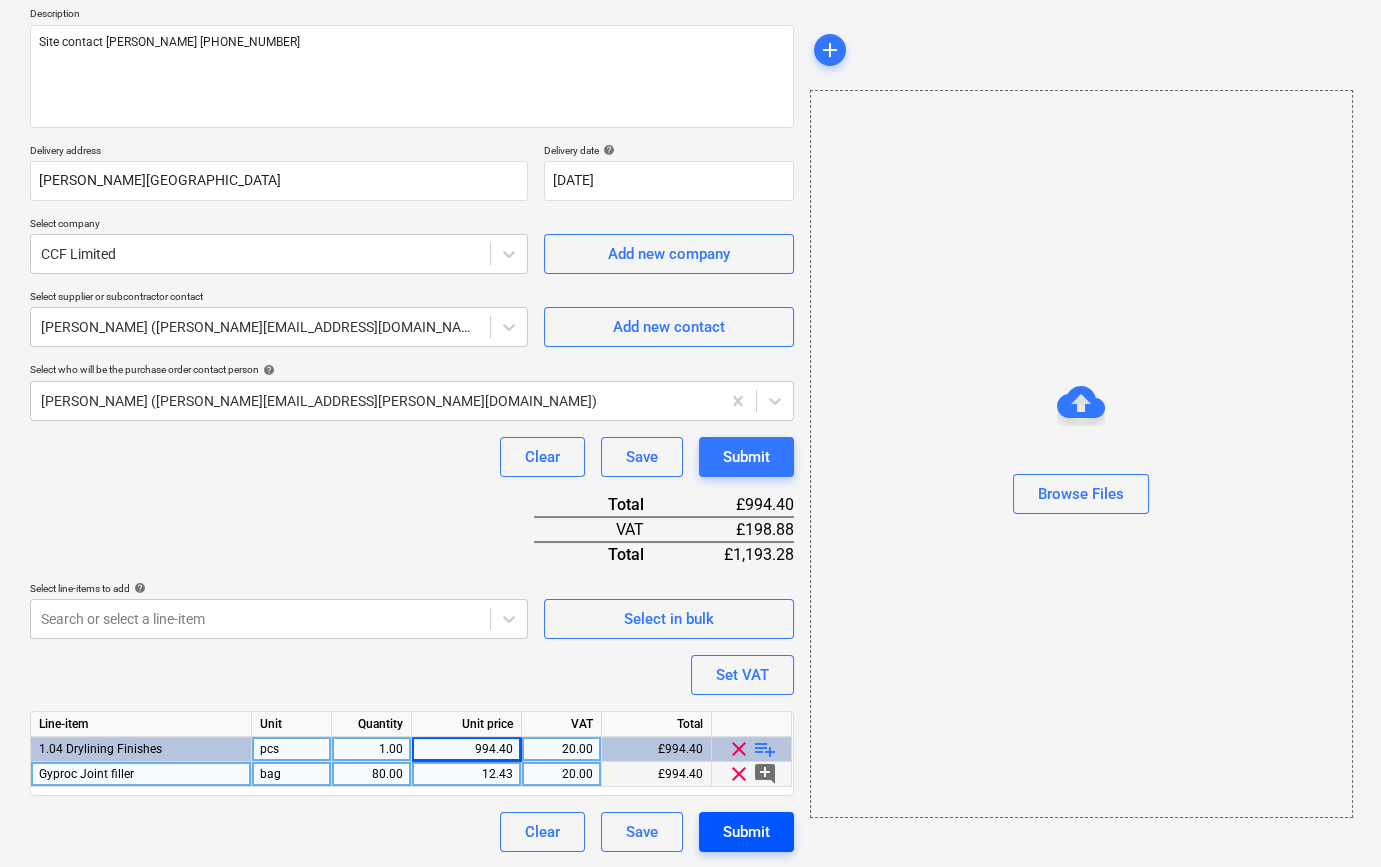click on "Submit" at bounding box center (746, 832) 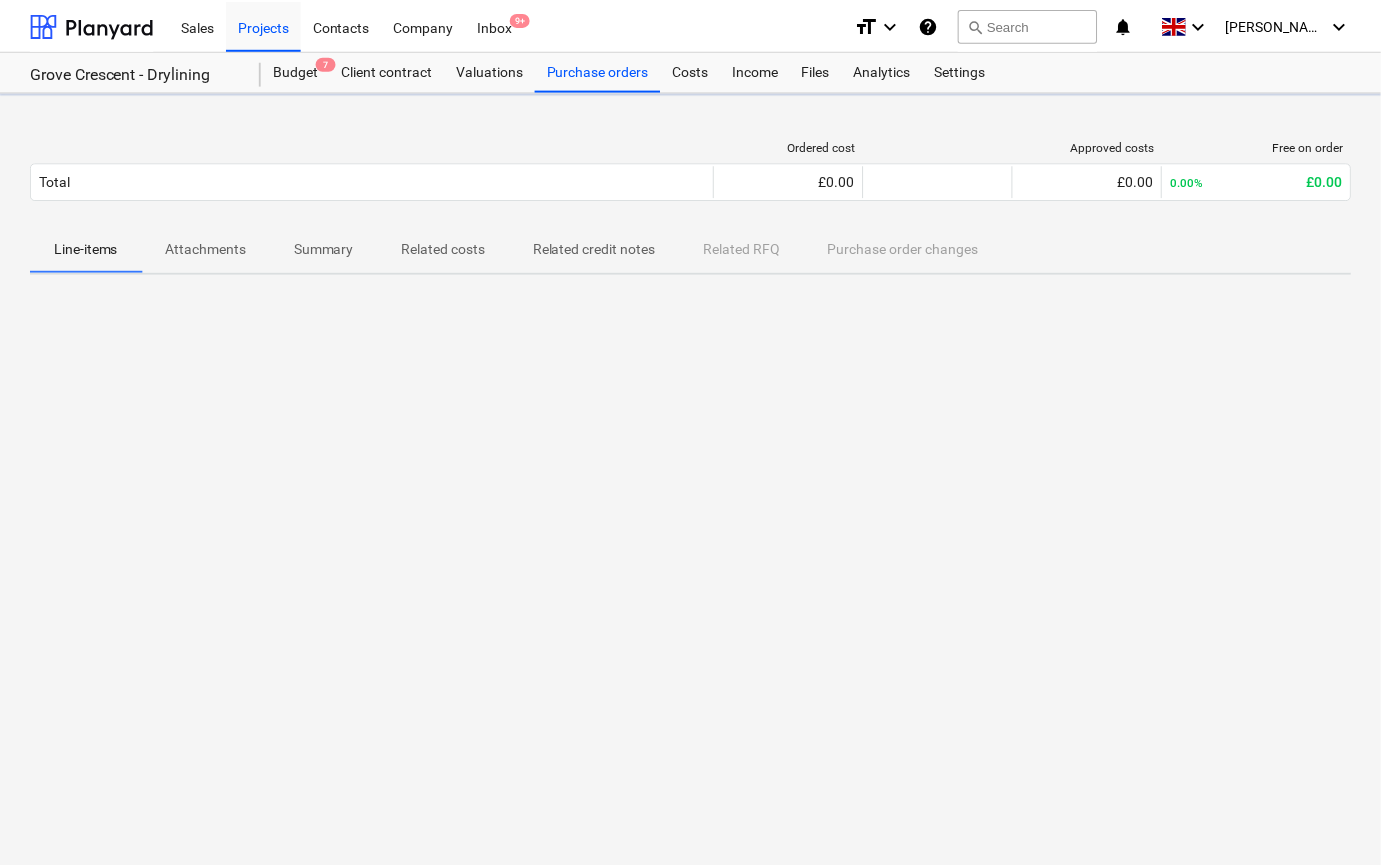 scroll, scrollTop: 0, scrollLeft: 0, axis: both 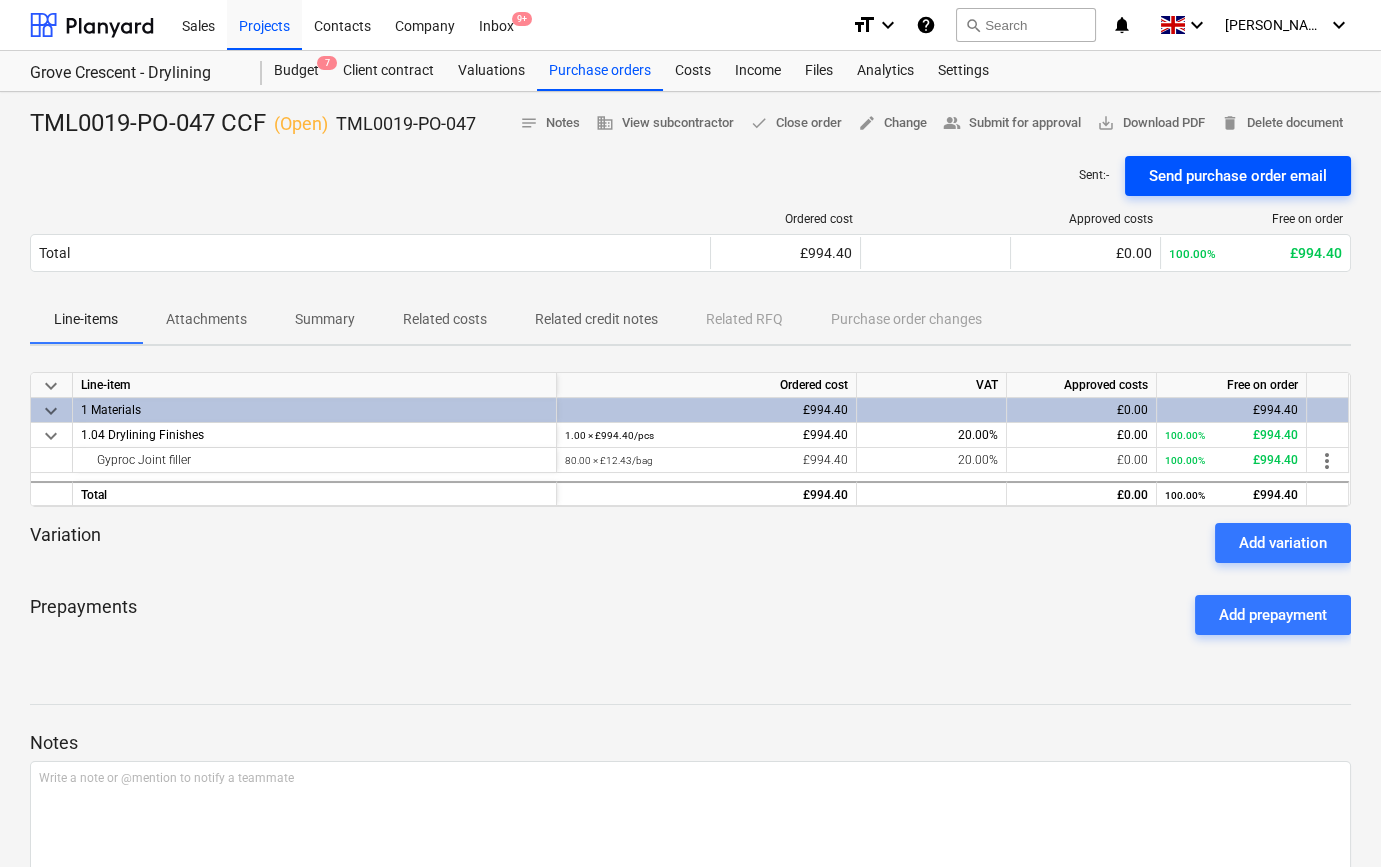 click on "Send purchase order email" at bounding box center (1238, 176) 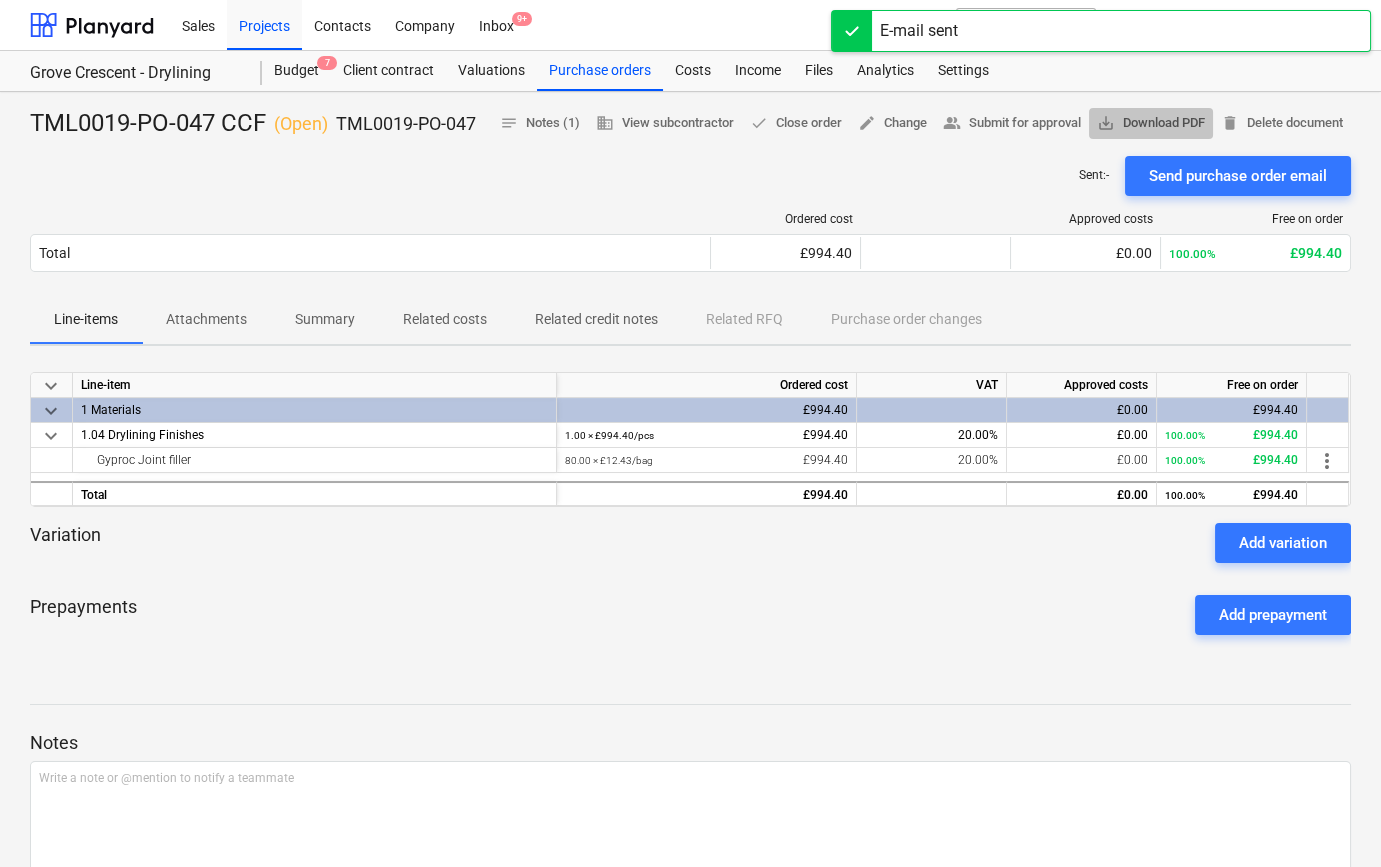 click on "save_alt Download PDF" at bounding box center (1151, 123) 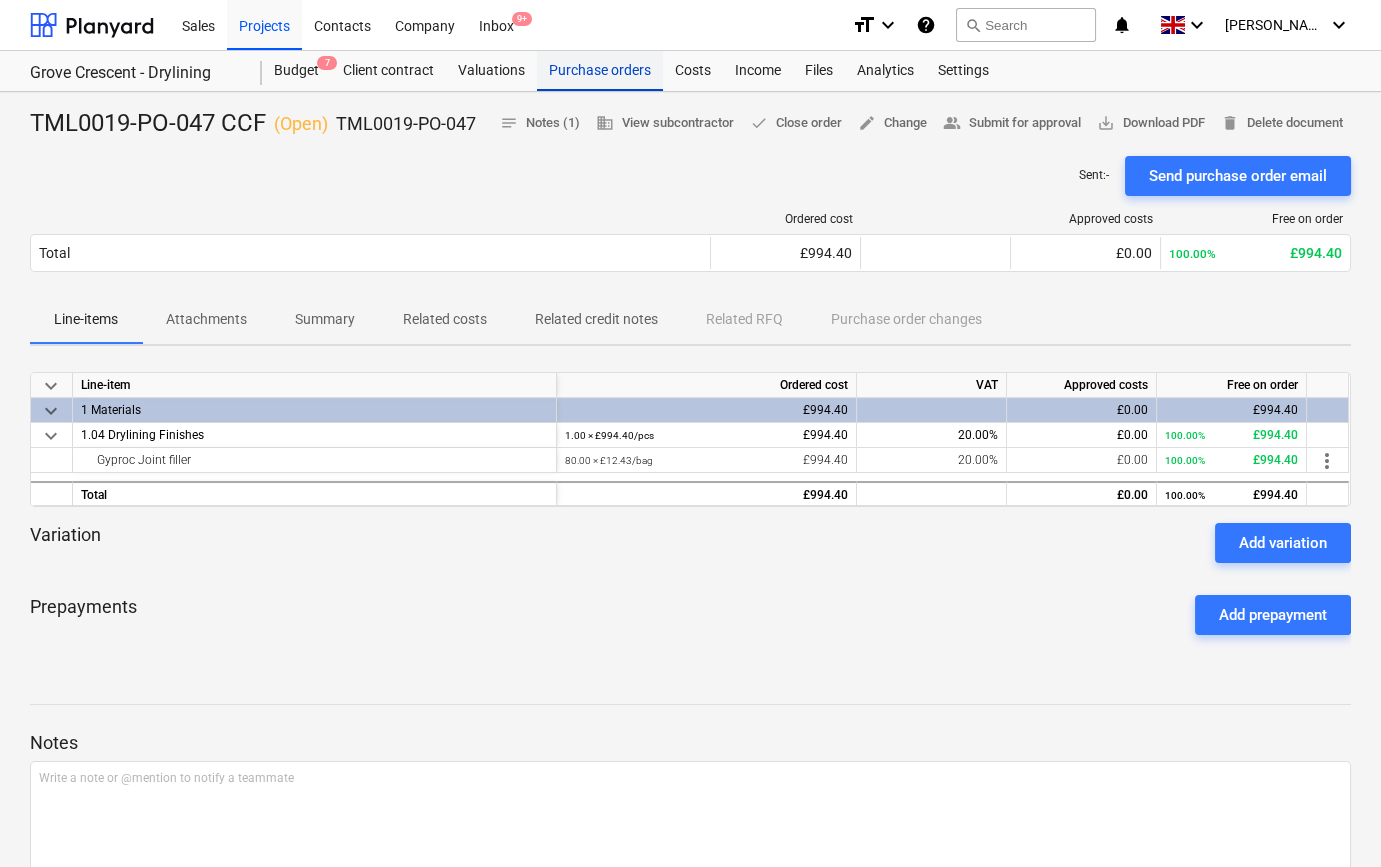 click on "Purchase orders" at bounding box center (600, 71) 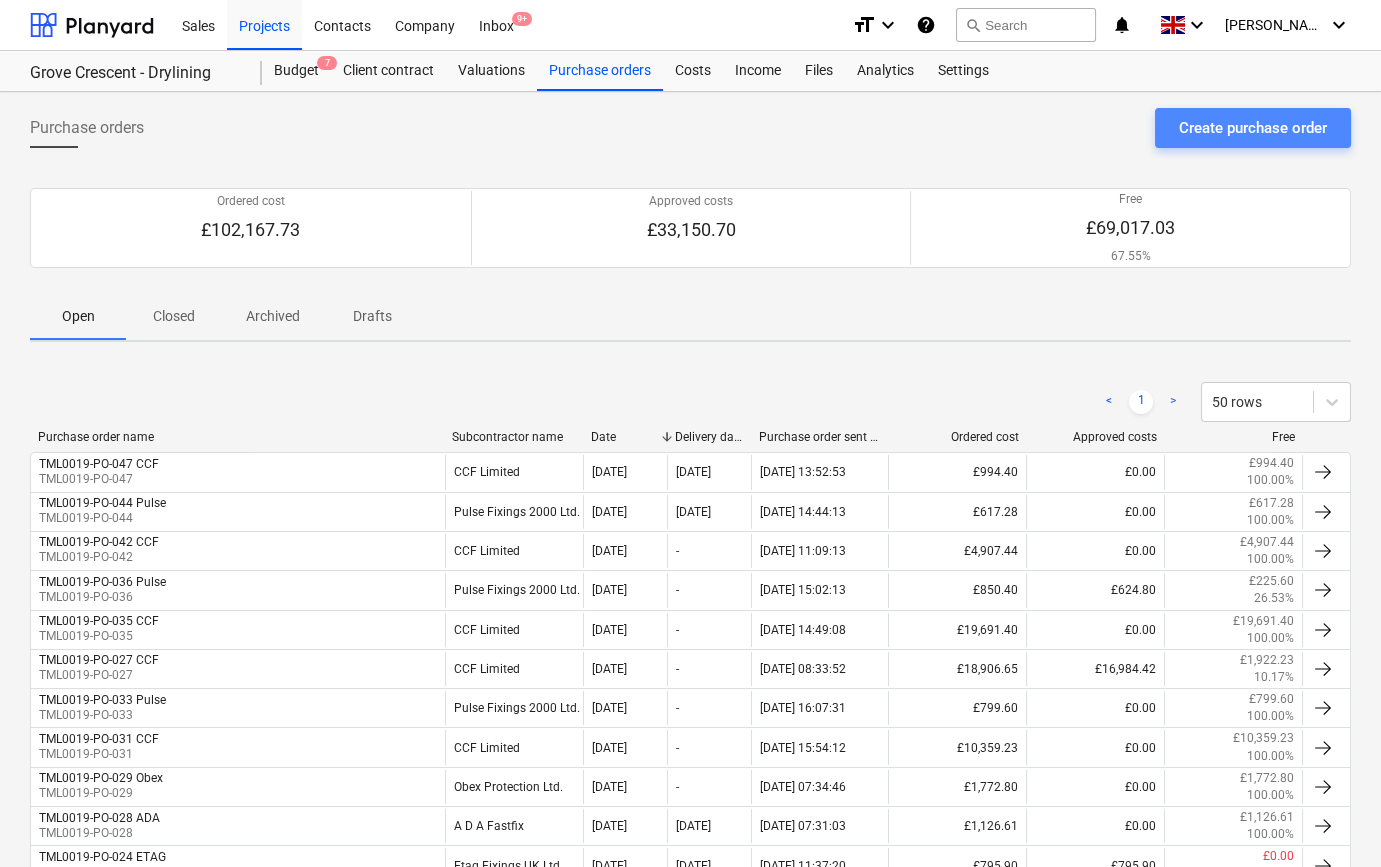 click on "Create purchase order" at bounding box center (1253, 128) 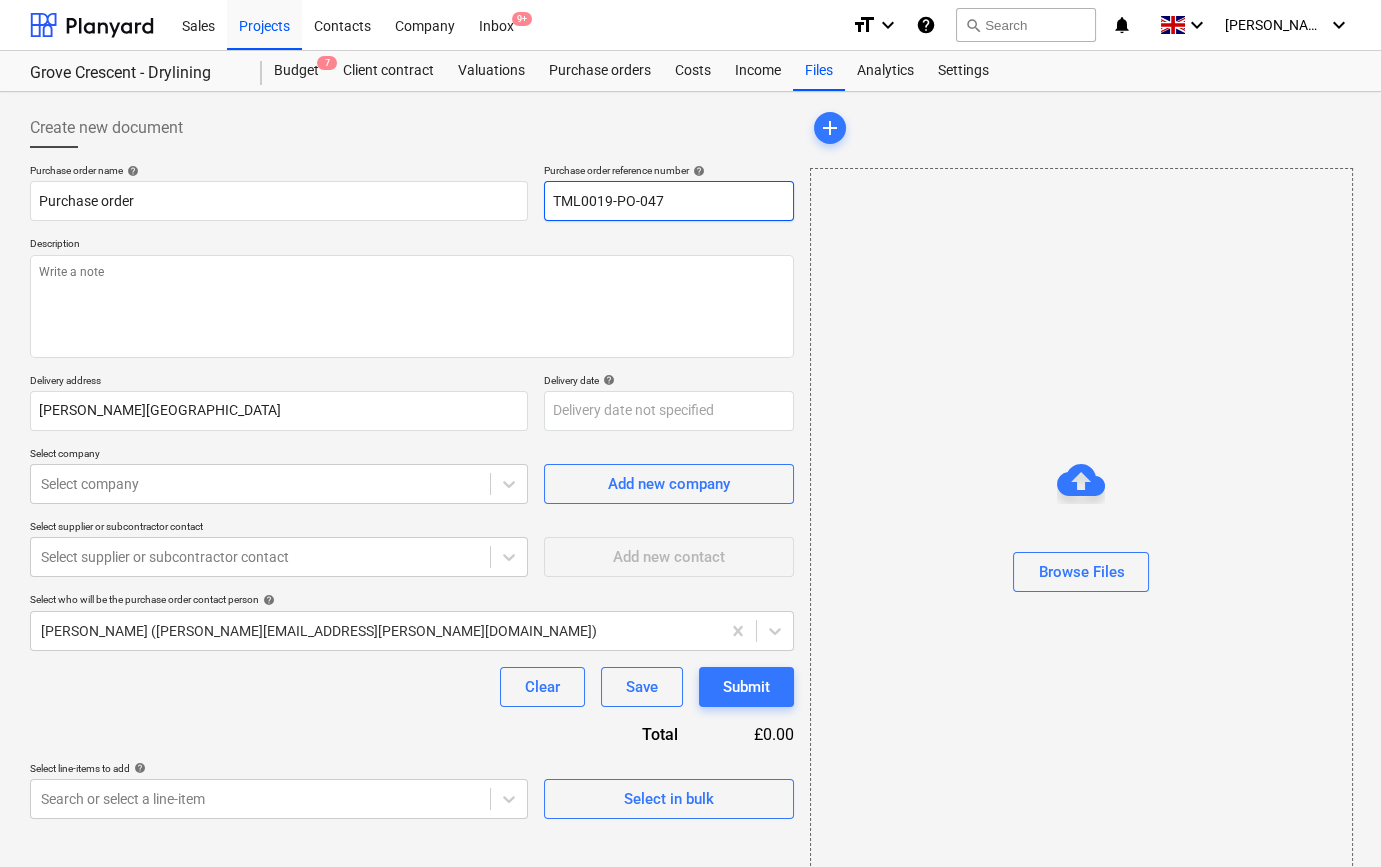 click on "TML0019-PO-047" at bounding box center (669, 201) 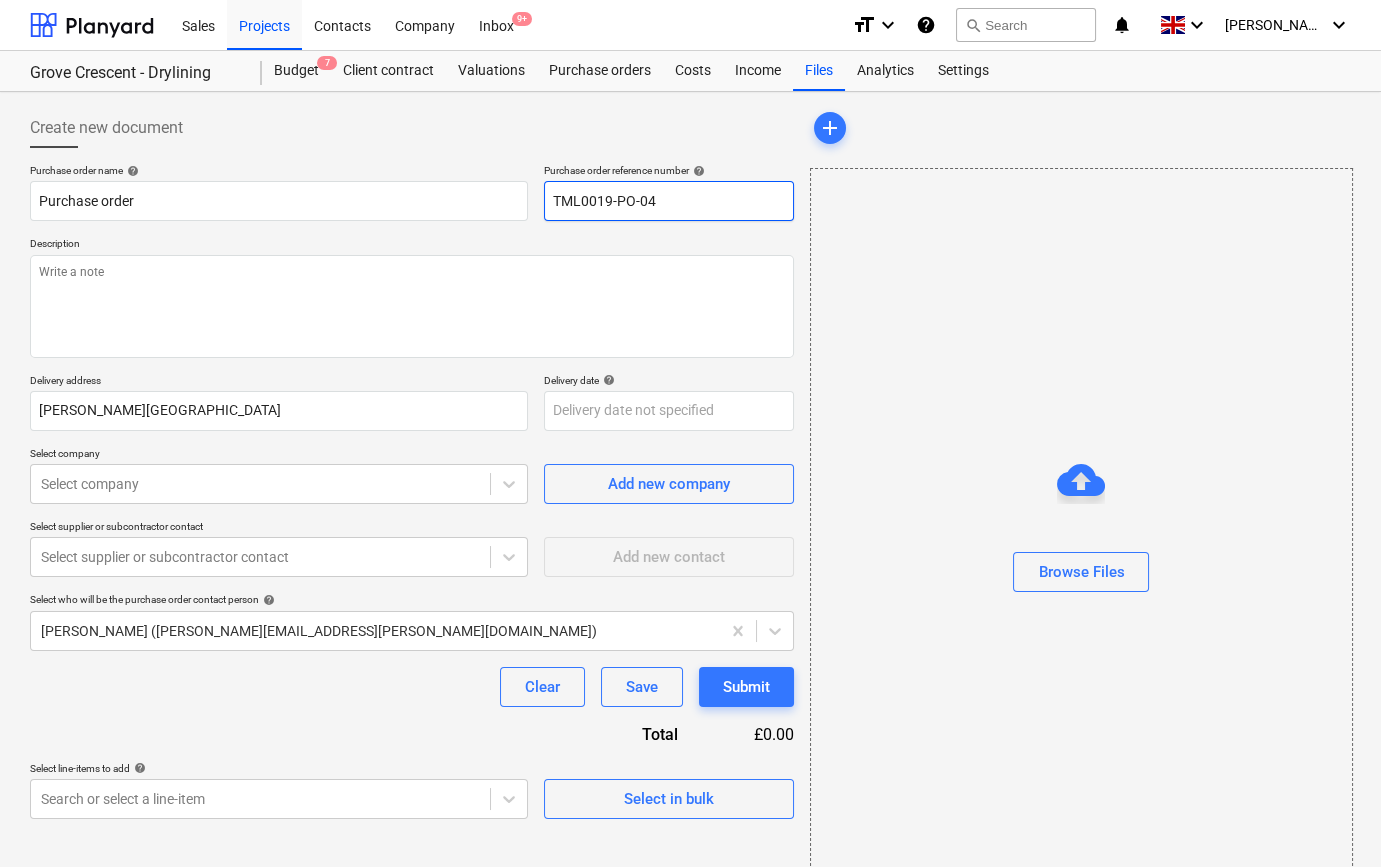 type on "x" 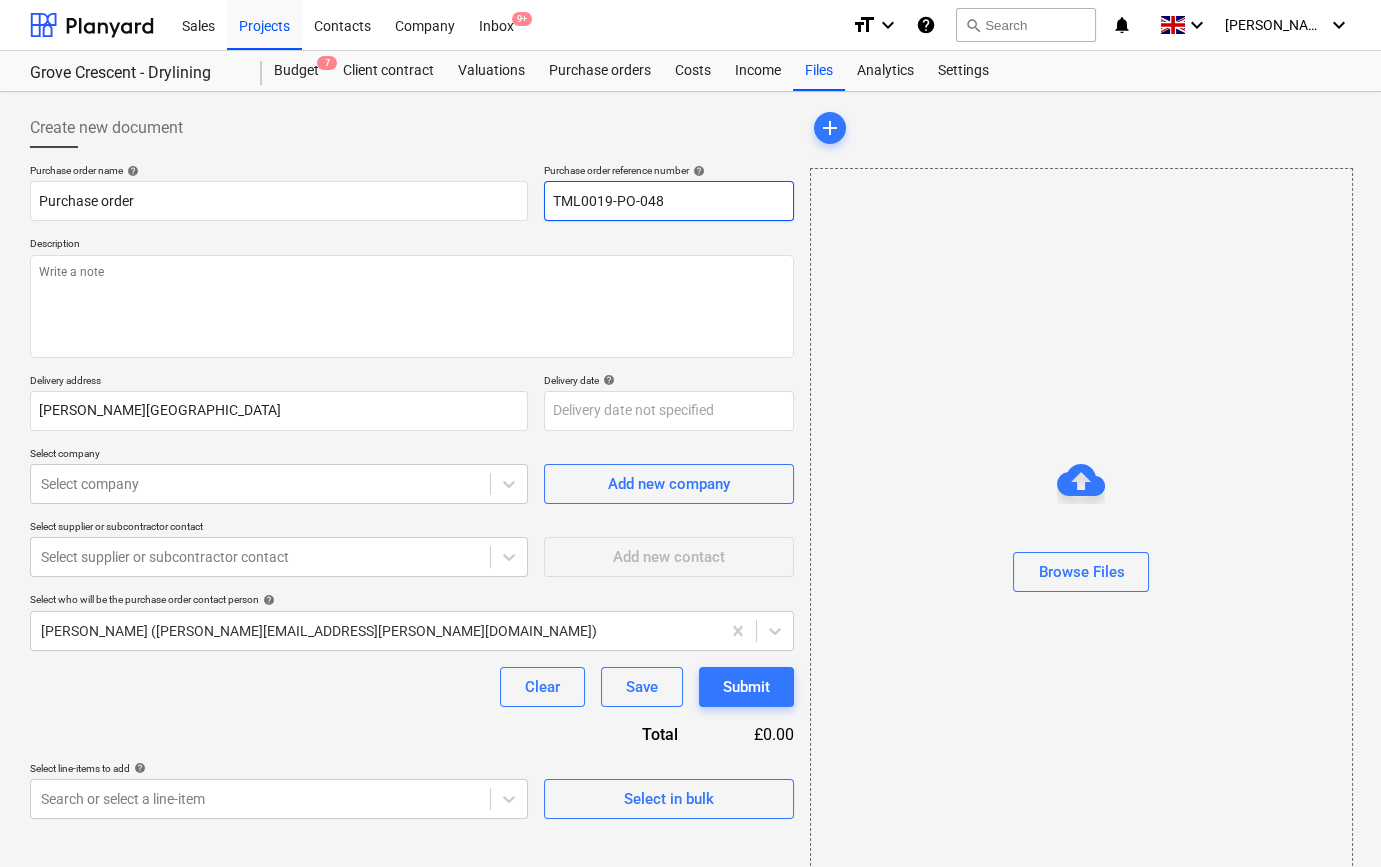 drag, startPoint x: 665, startPoint y: 194, endPoint x: 541, endPoint y: 203, distance: 124.32619 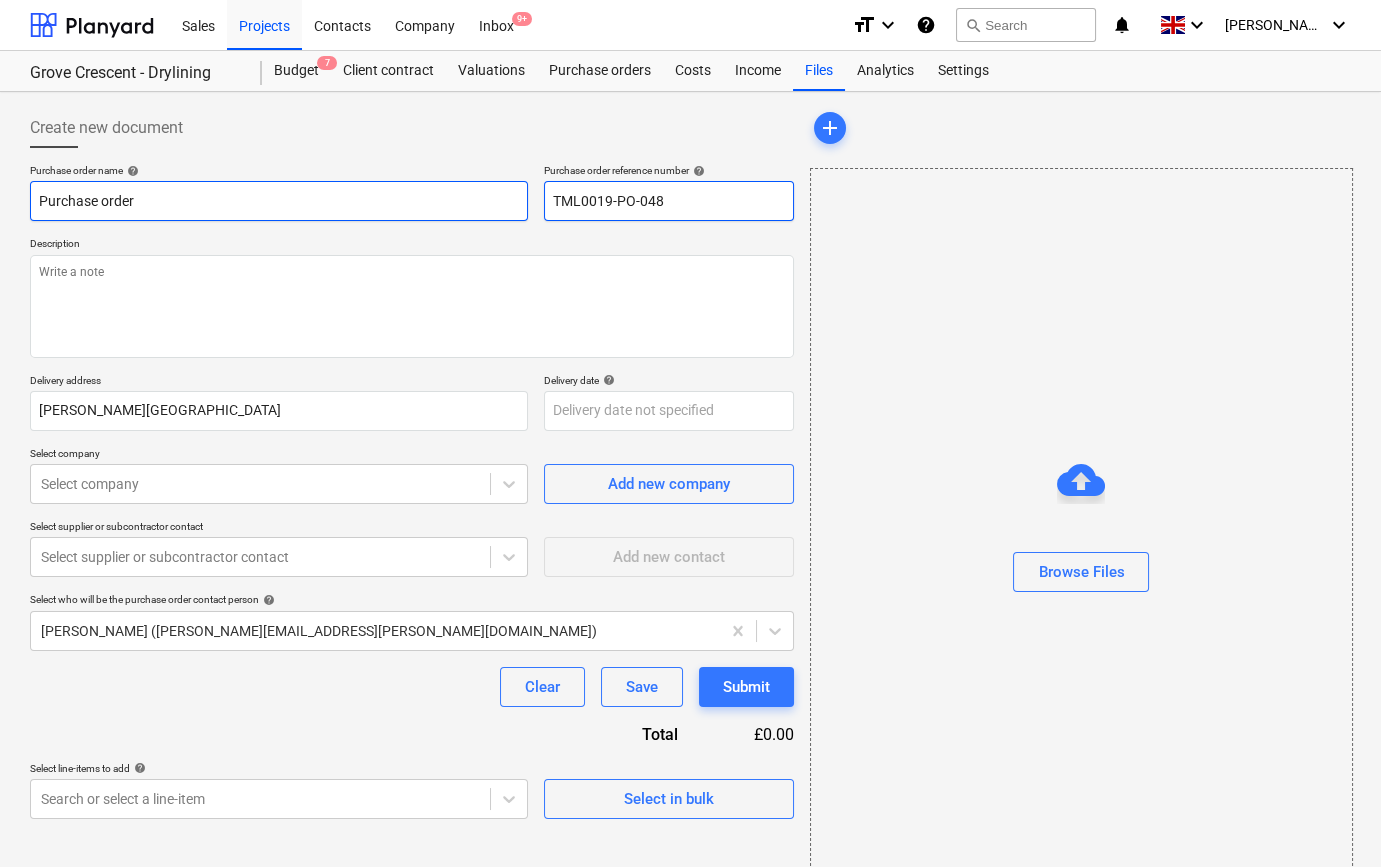 type on "TML0019-PO-048" 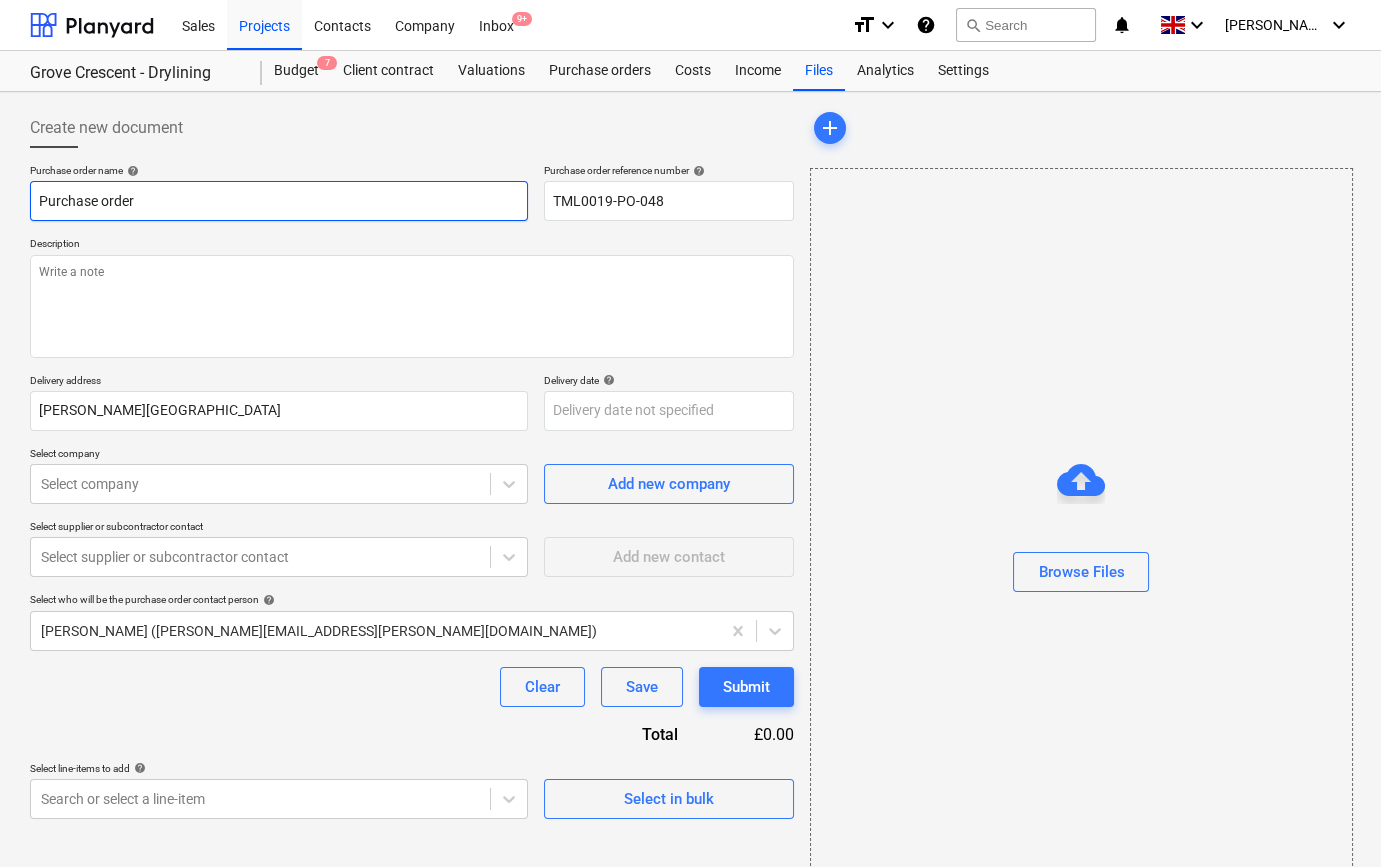 click on "Purchase order" at bounding box center (279, 201) 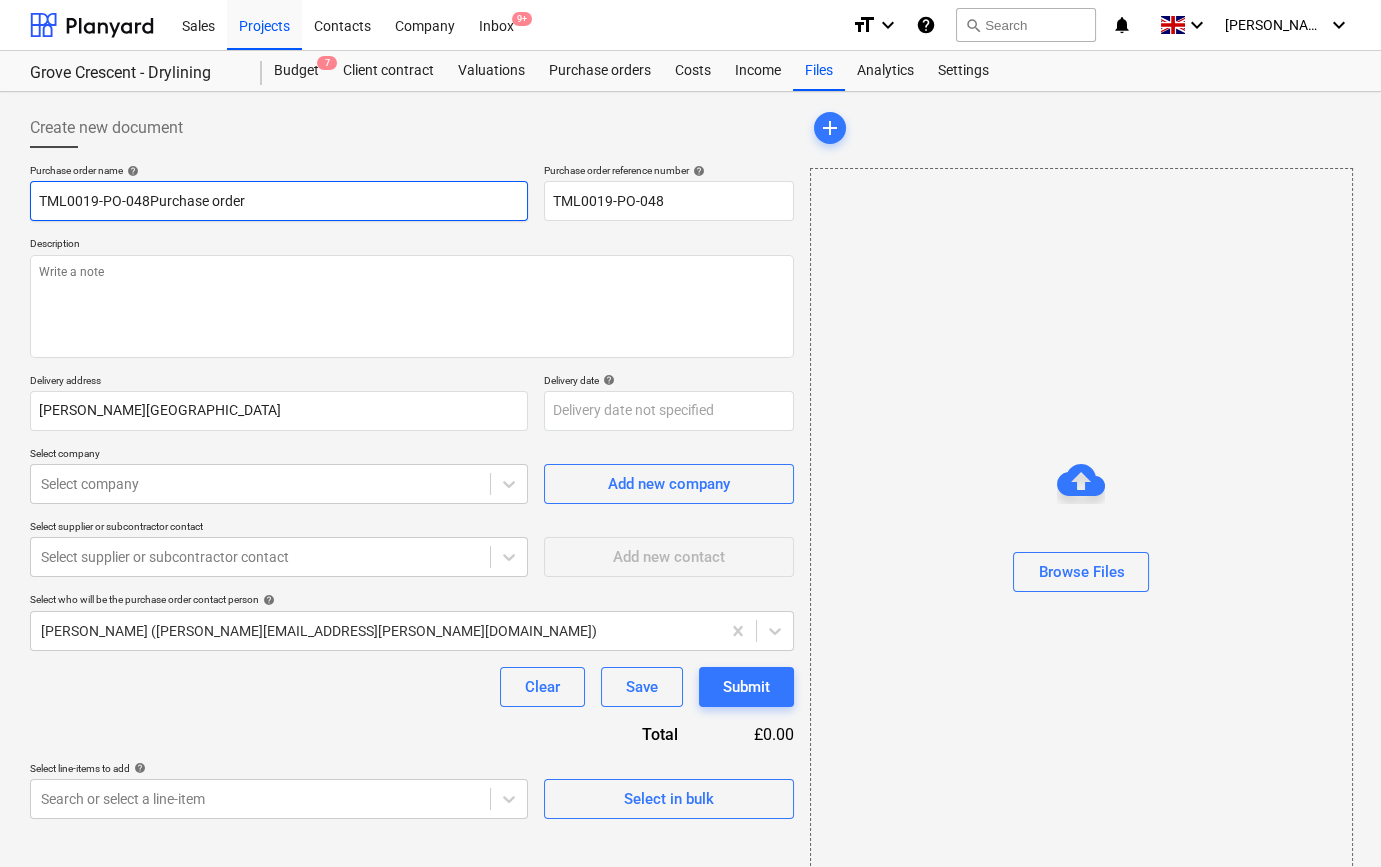 type on "x" 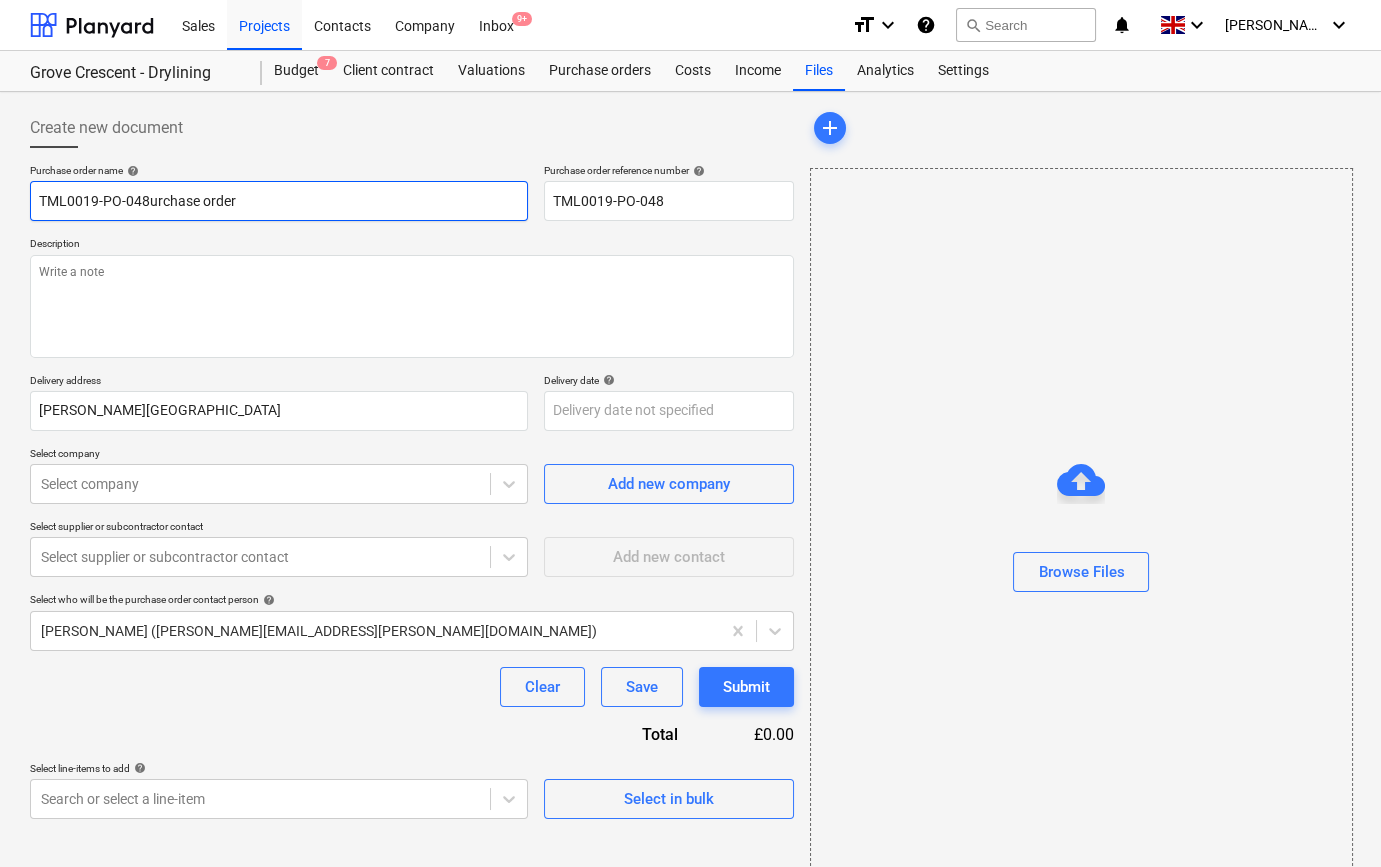 type on "x" 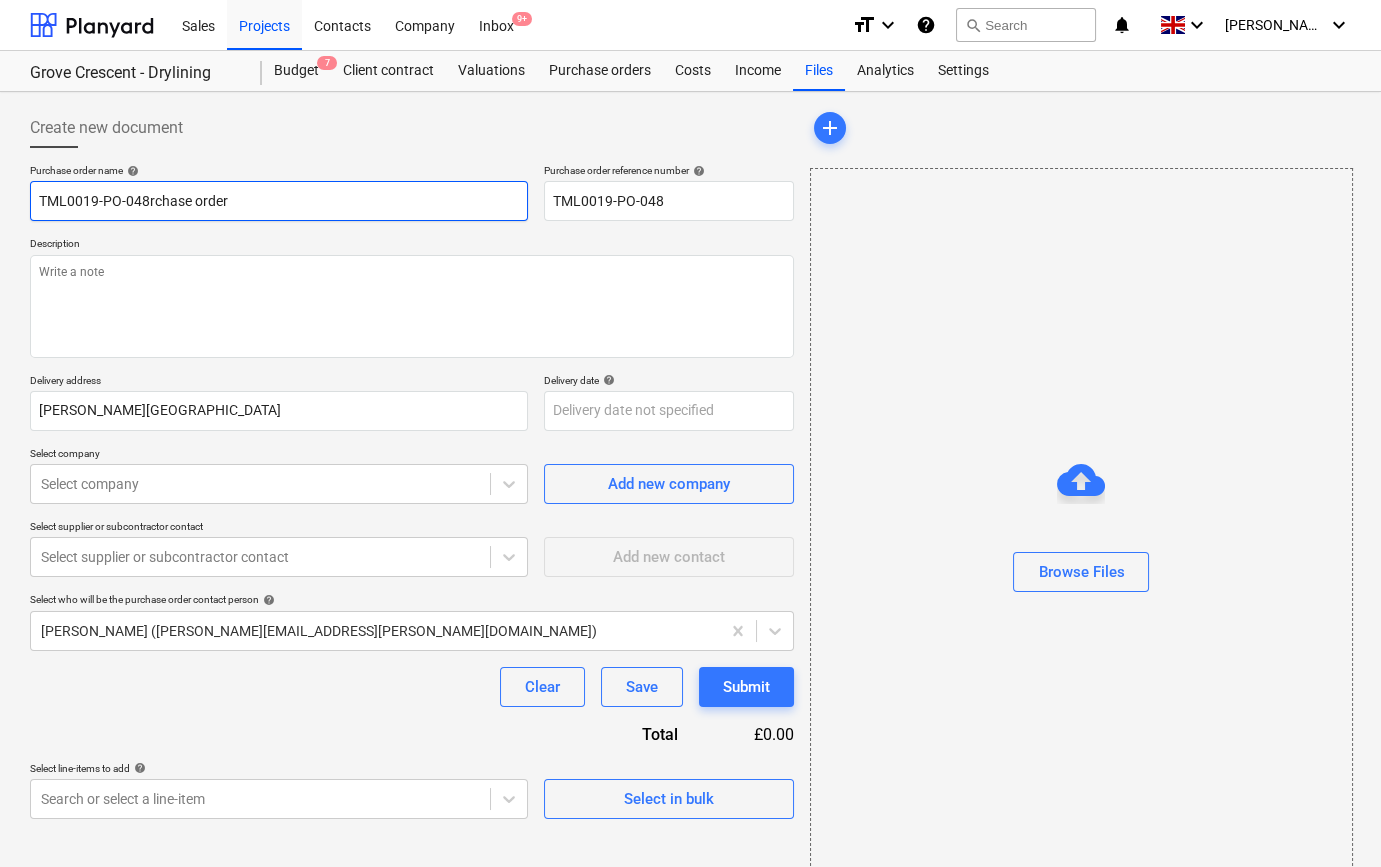 type on "x" 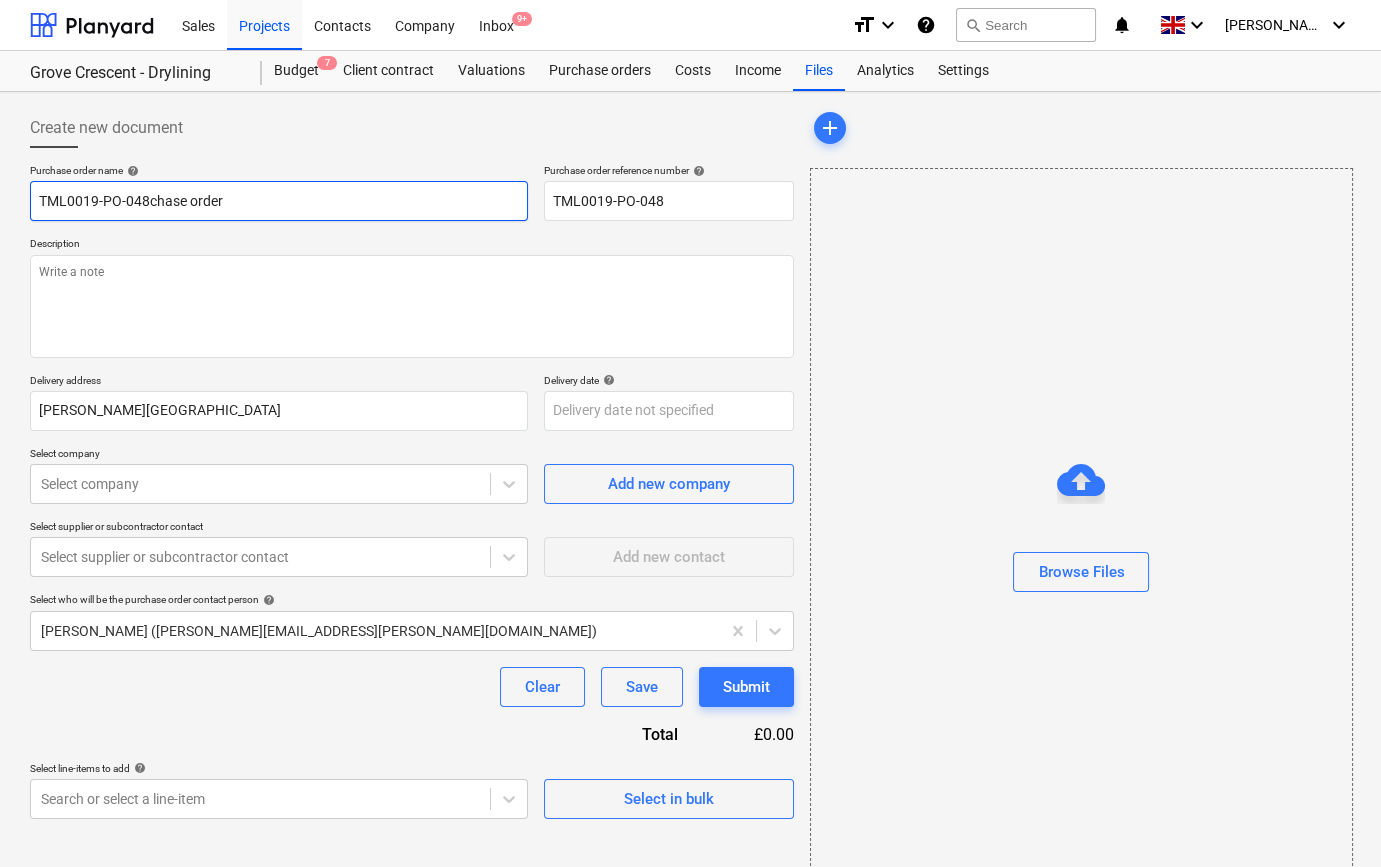 type on "x" 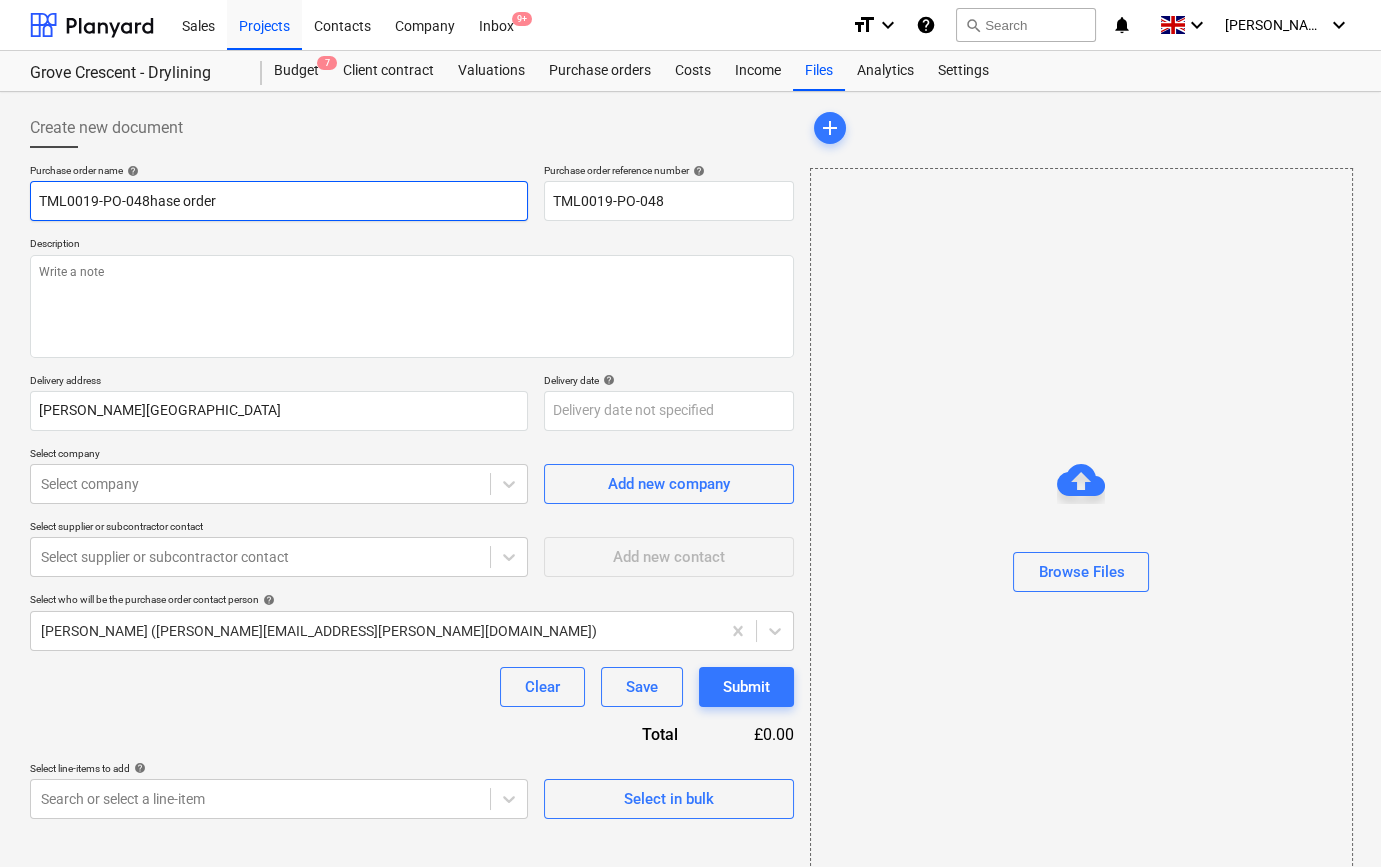 type on "x" 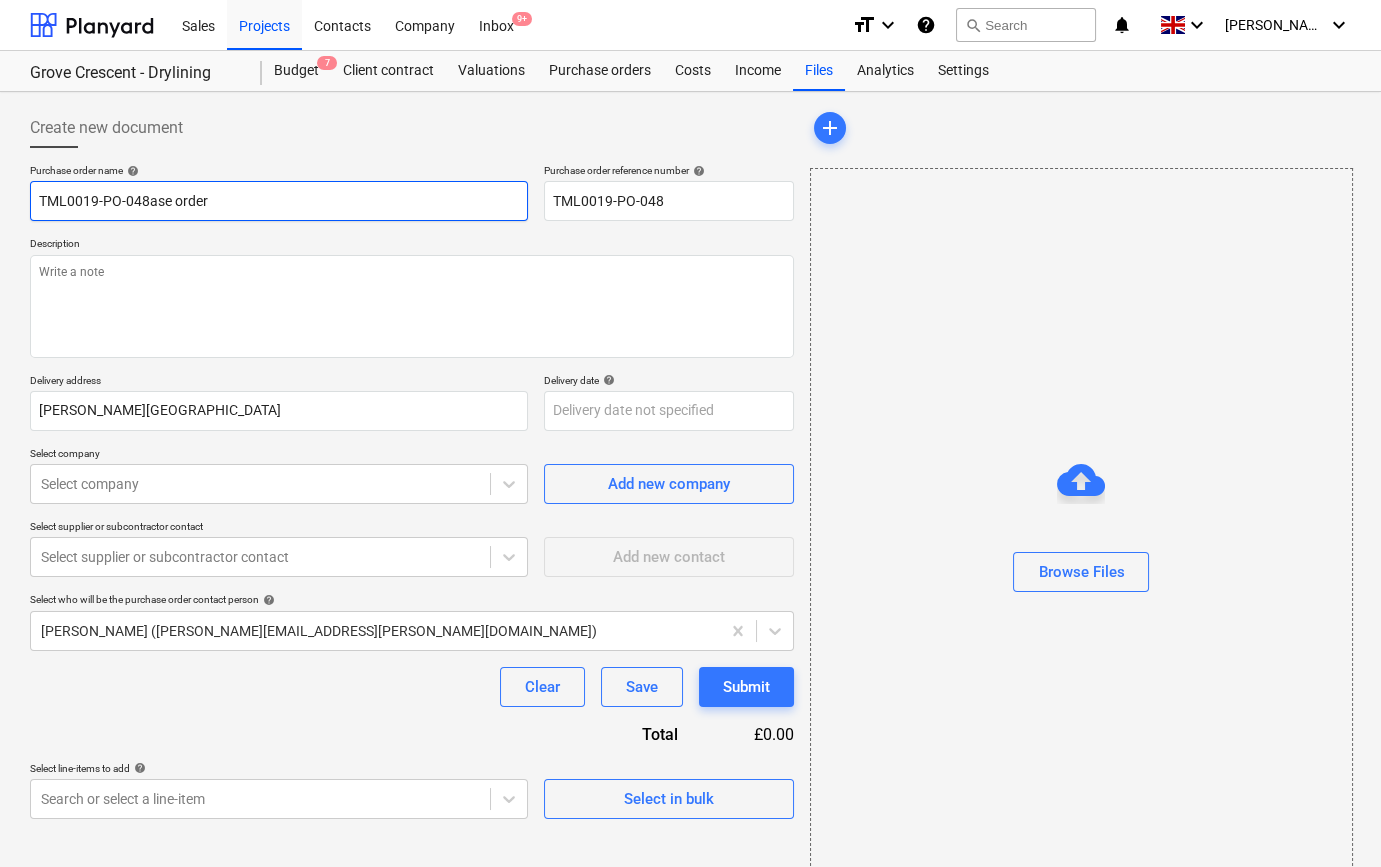 type on "x" 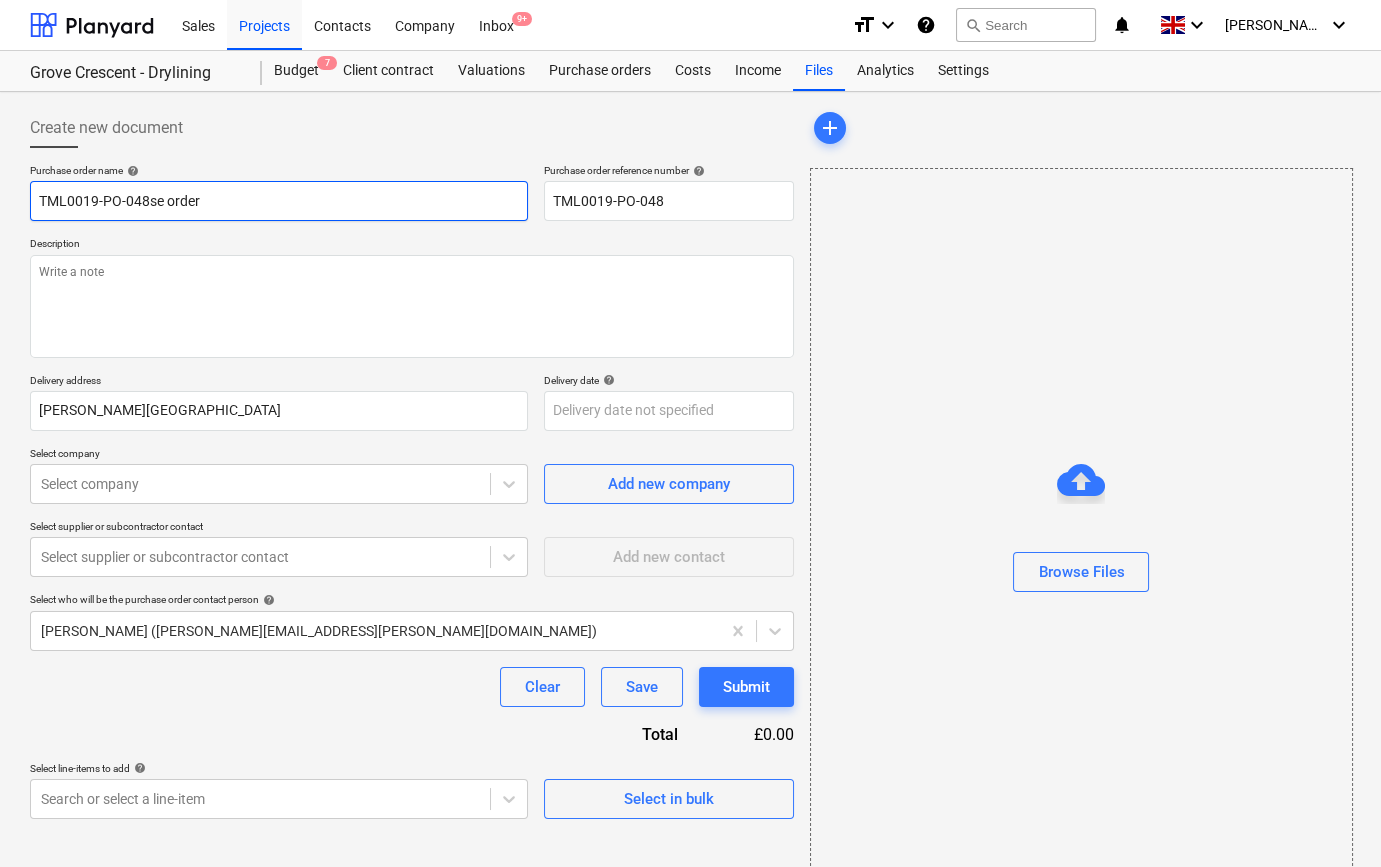type on "x" 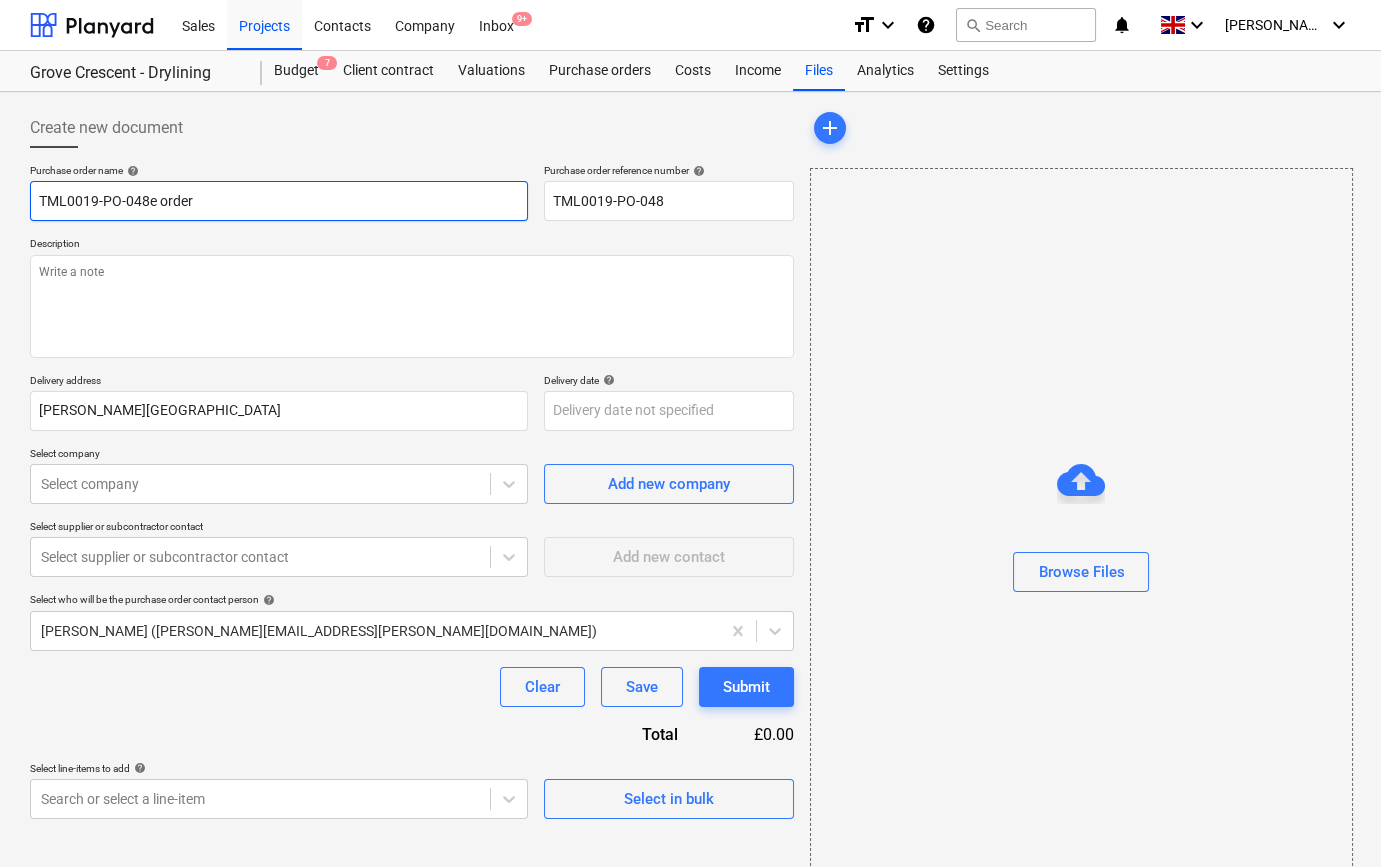 type on "x" 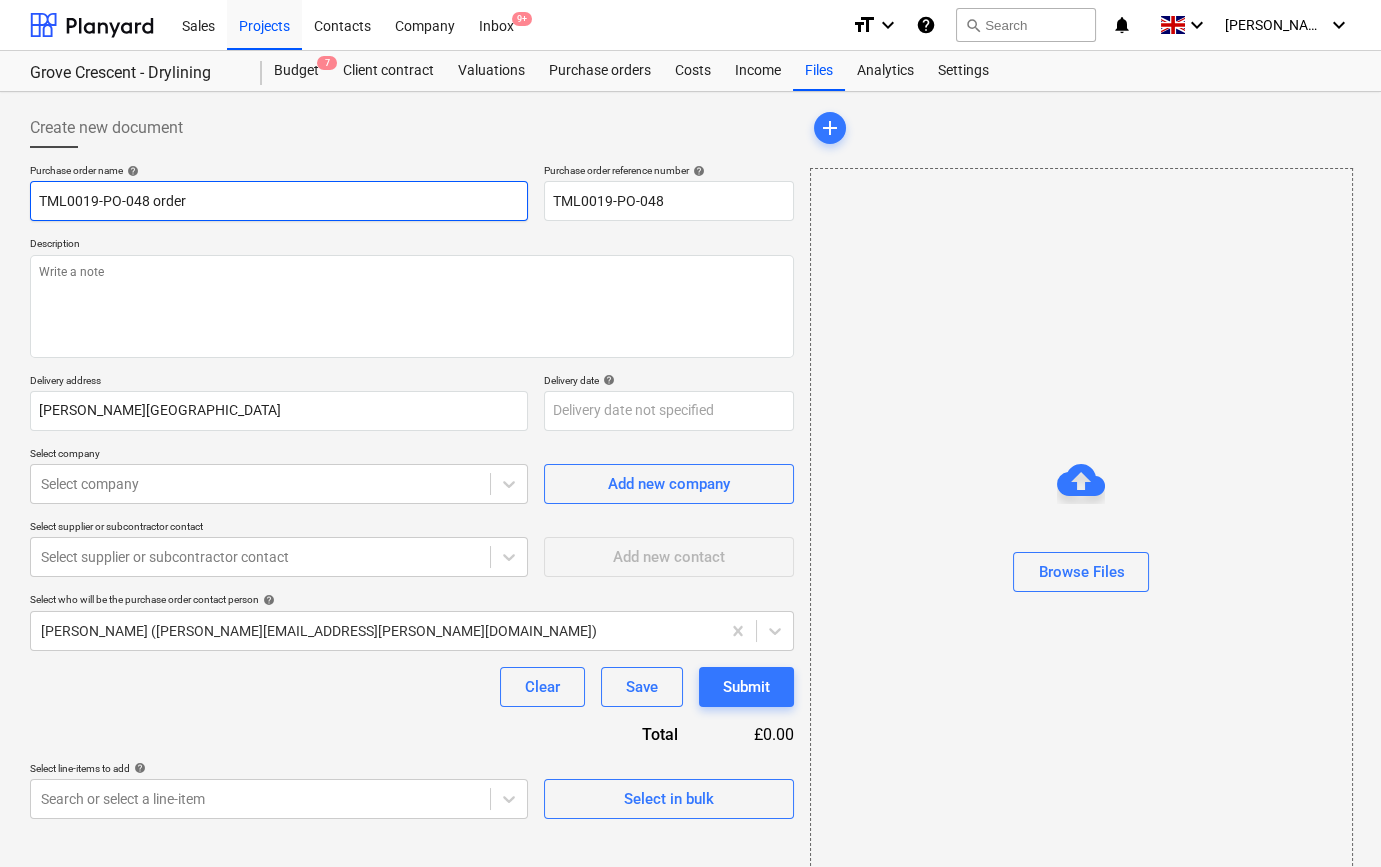type on "x" 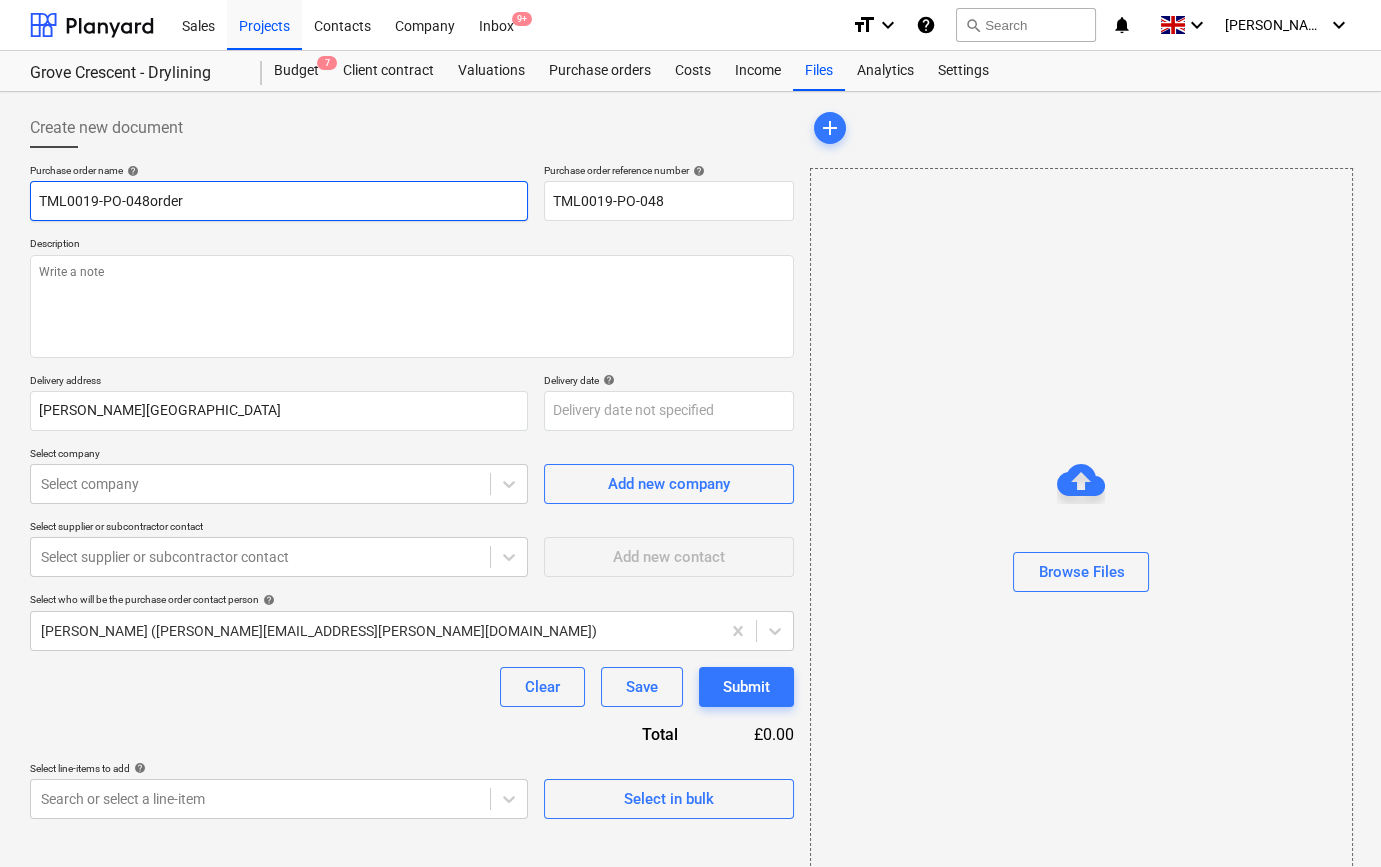 type on "x" 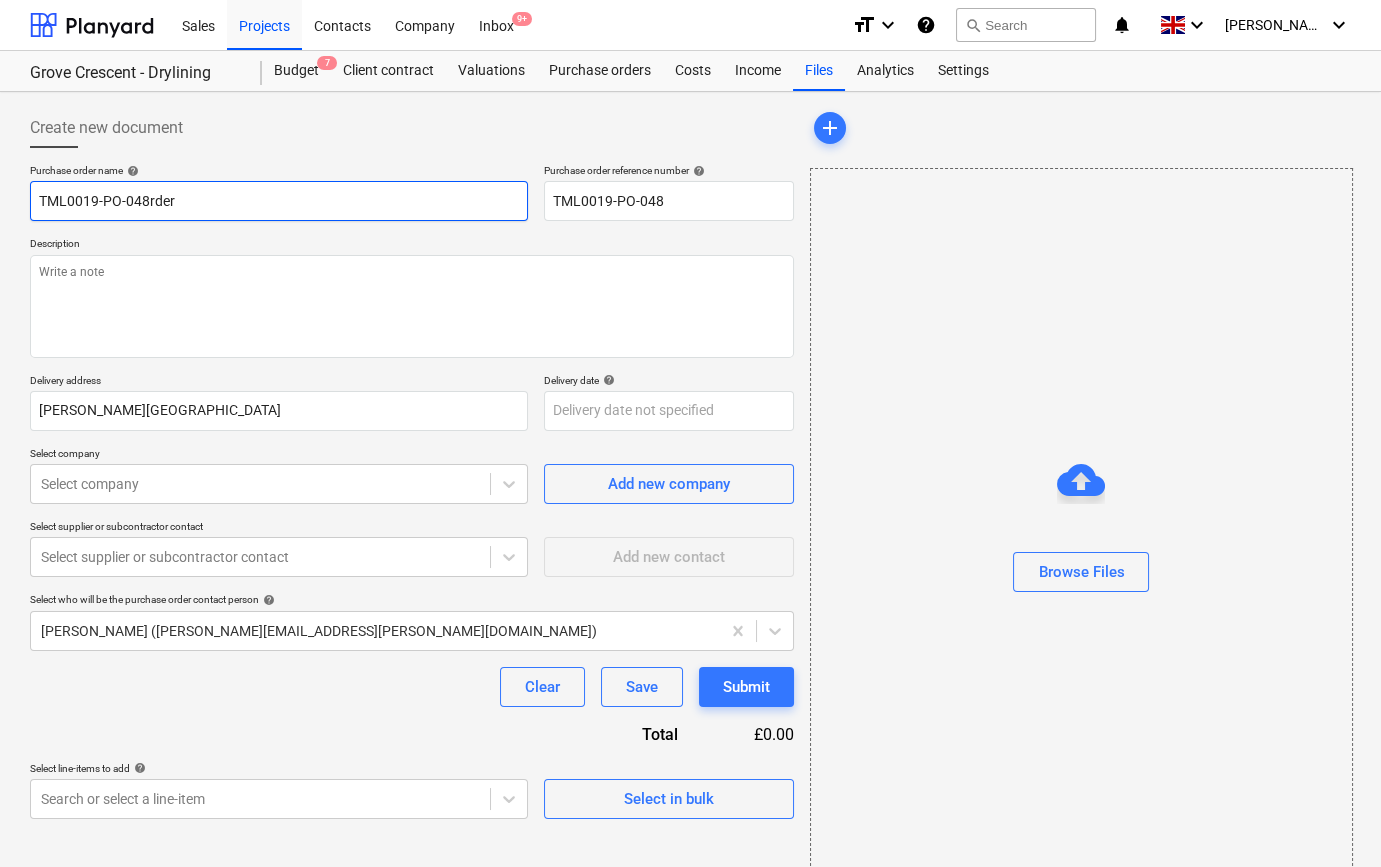 type on "x" 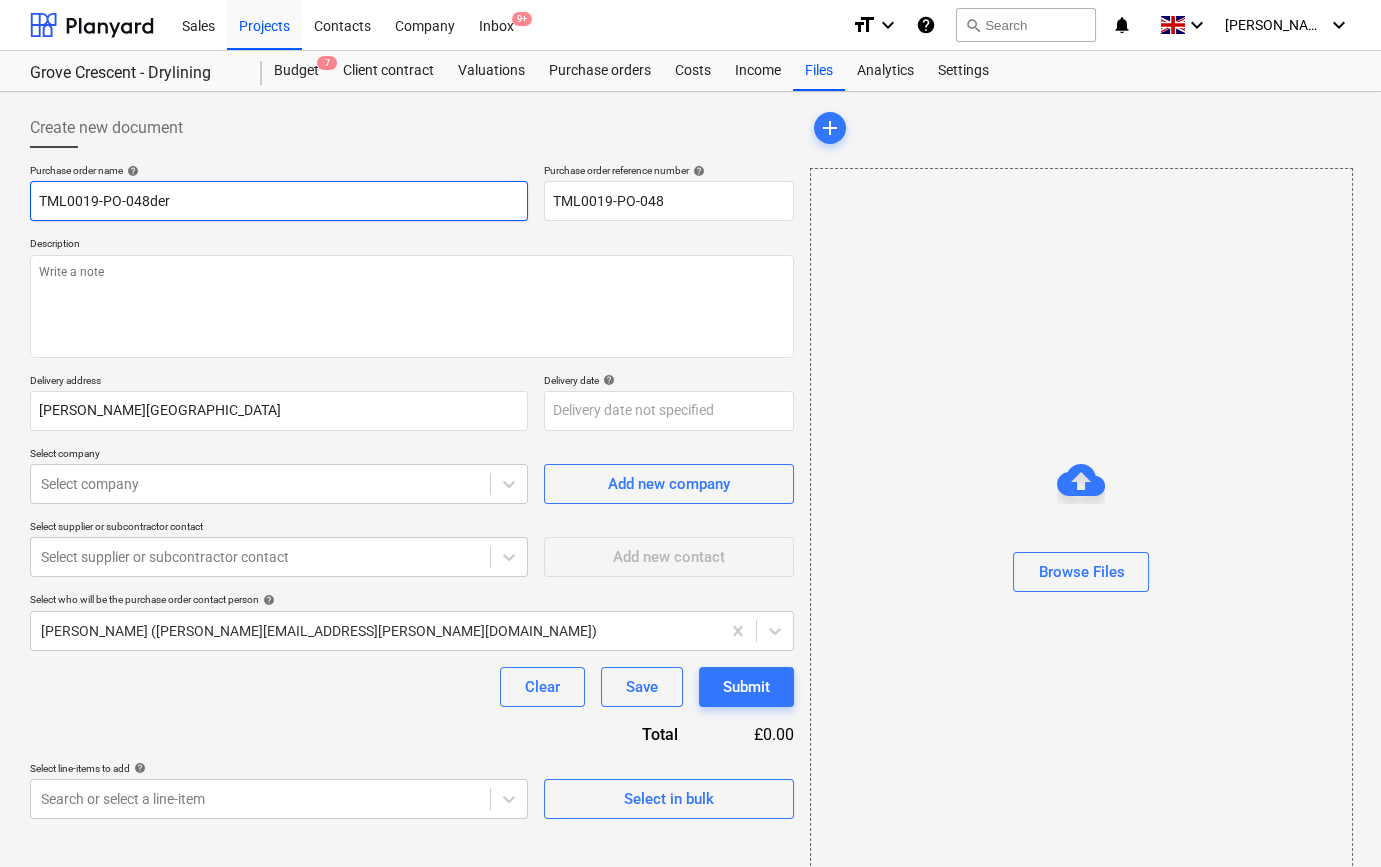 type on "x" 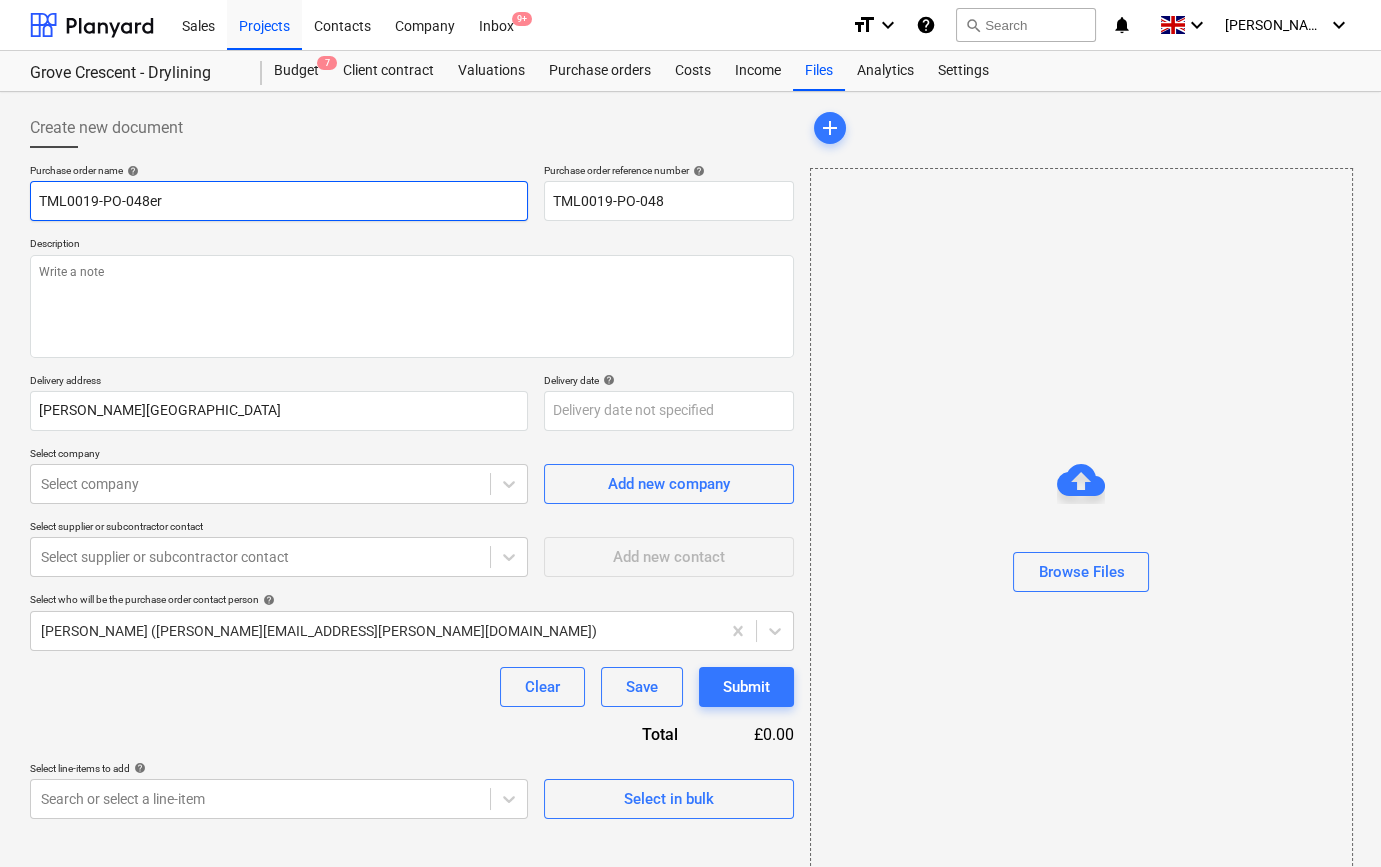 type on "TML0019-PO-048r" 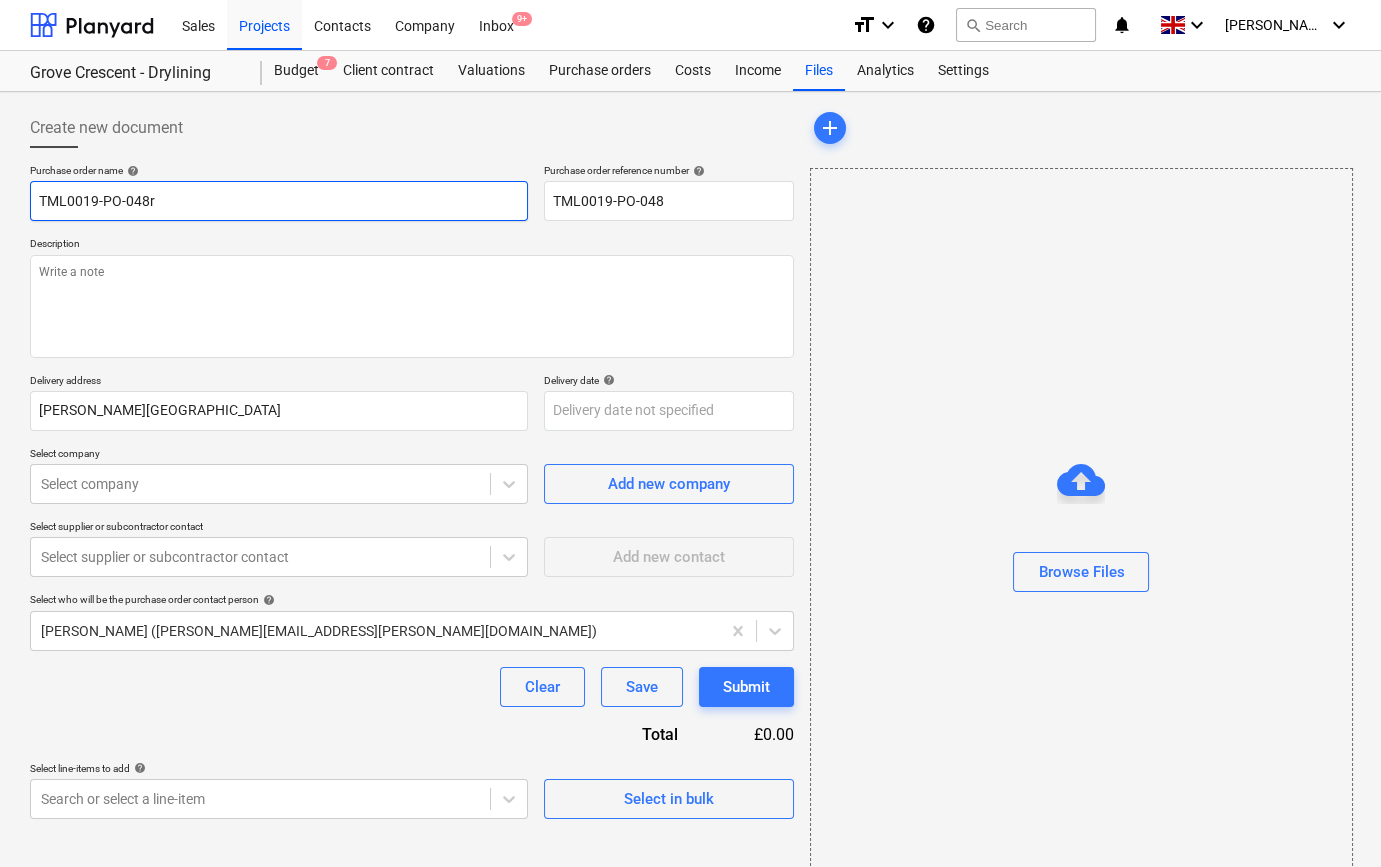 type on "x" 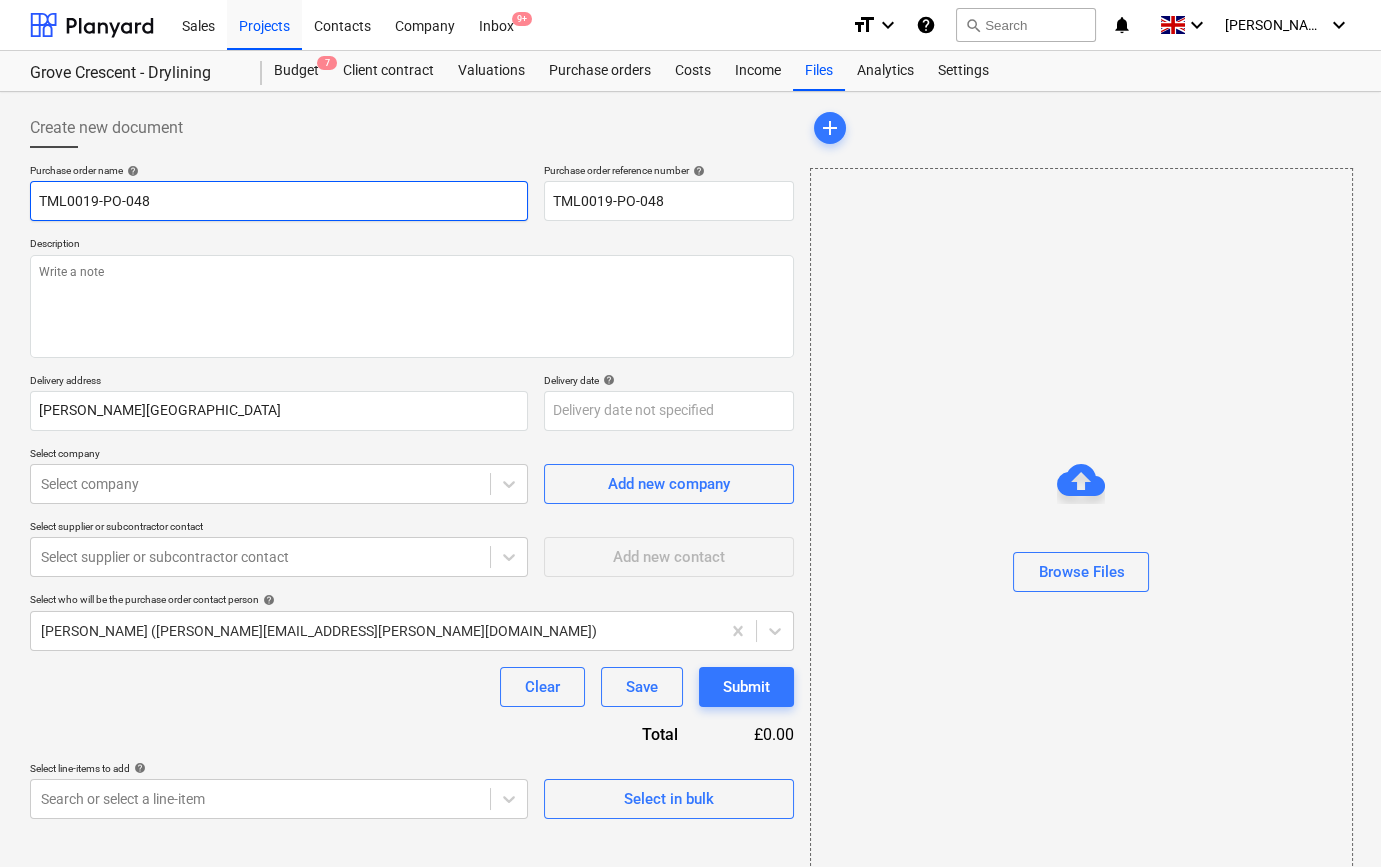 type on "x" 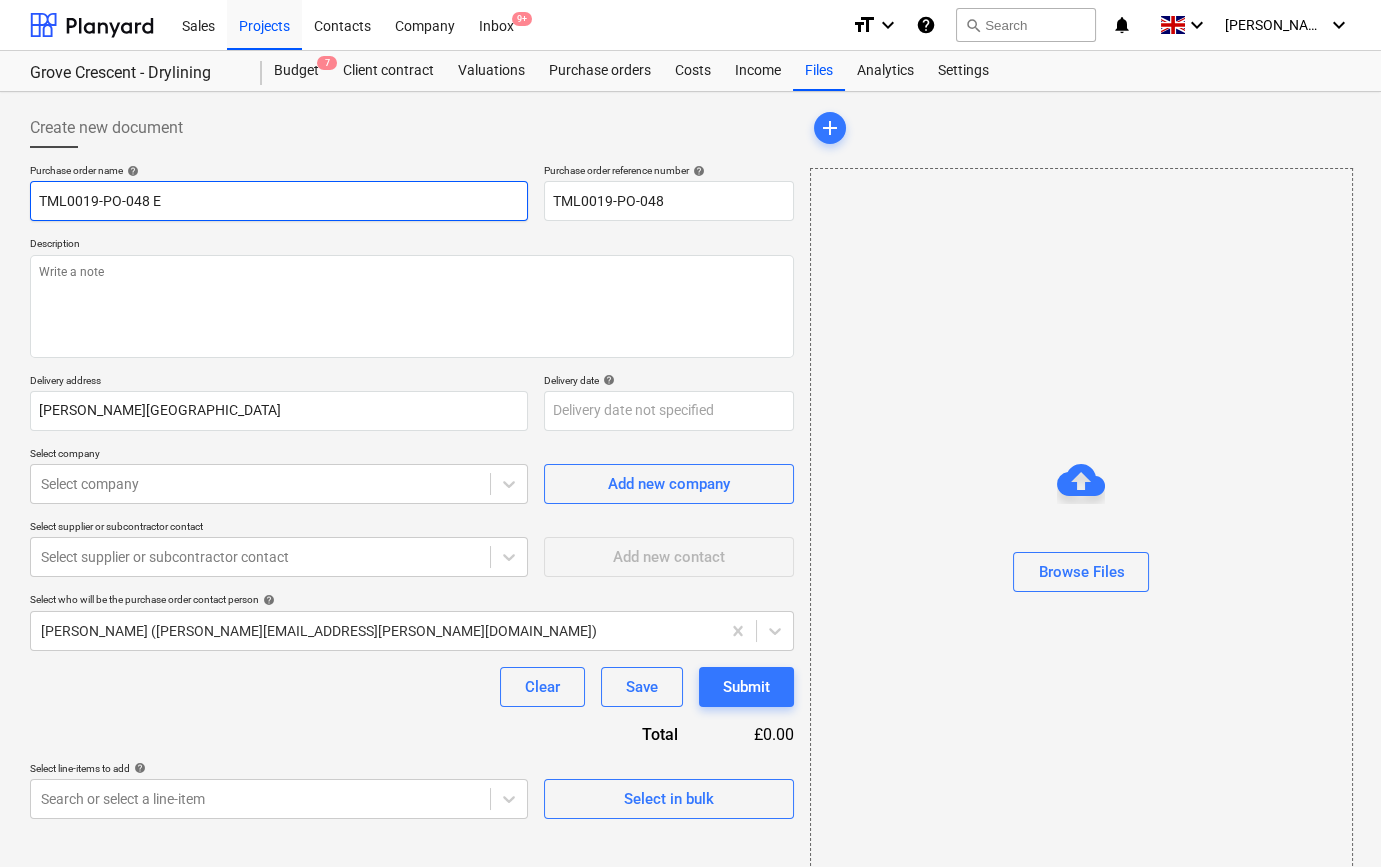 type on "x" 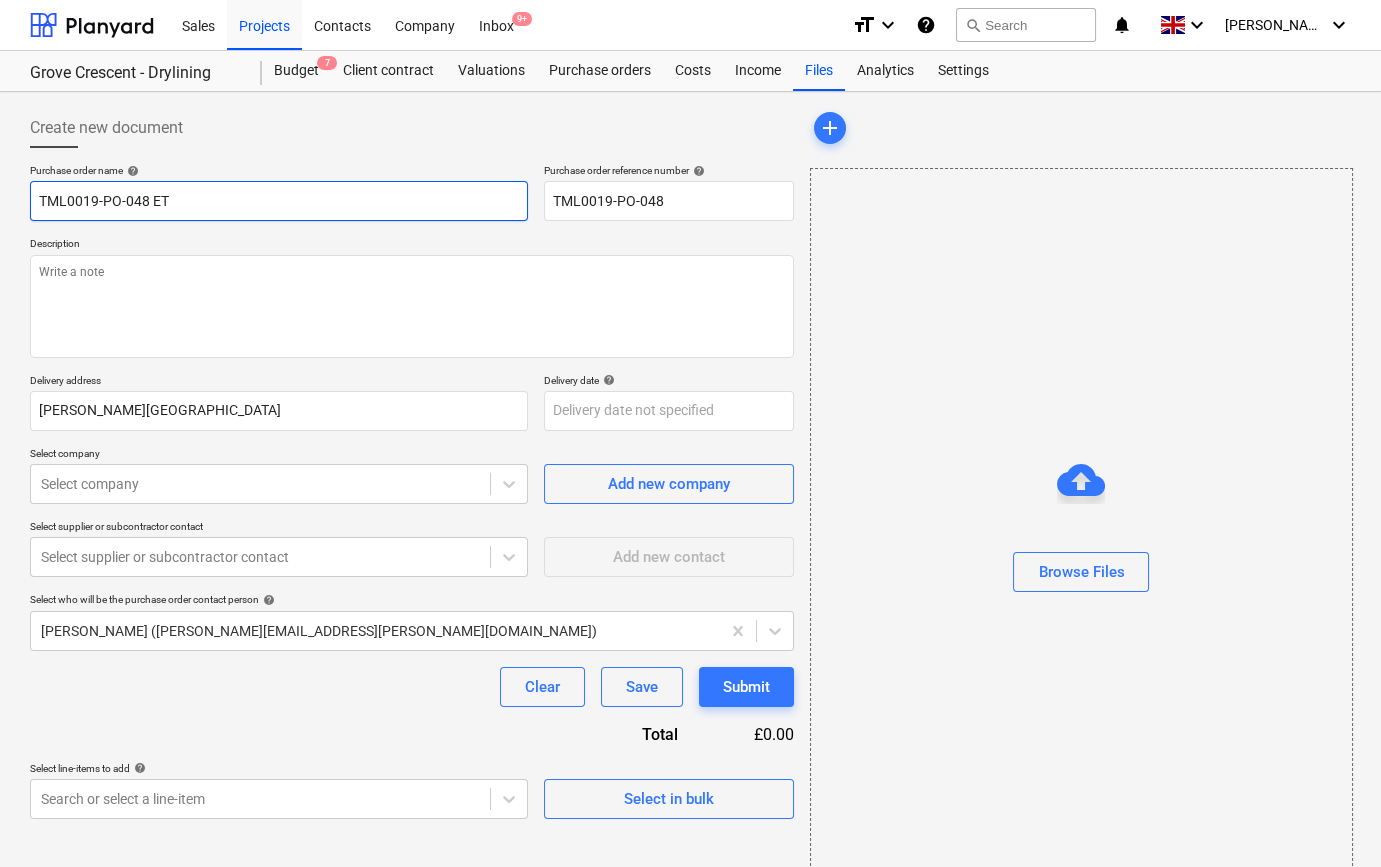 type on "x" 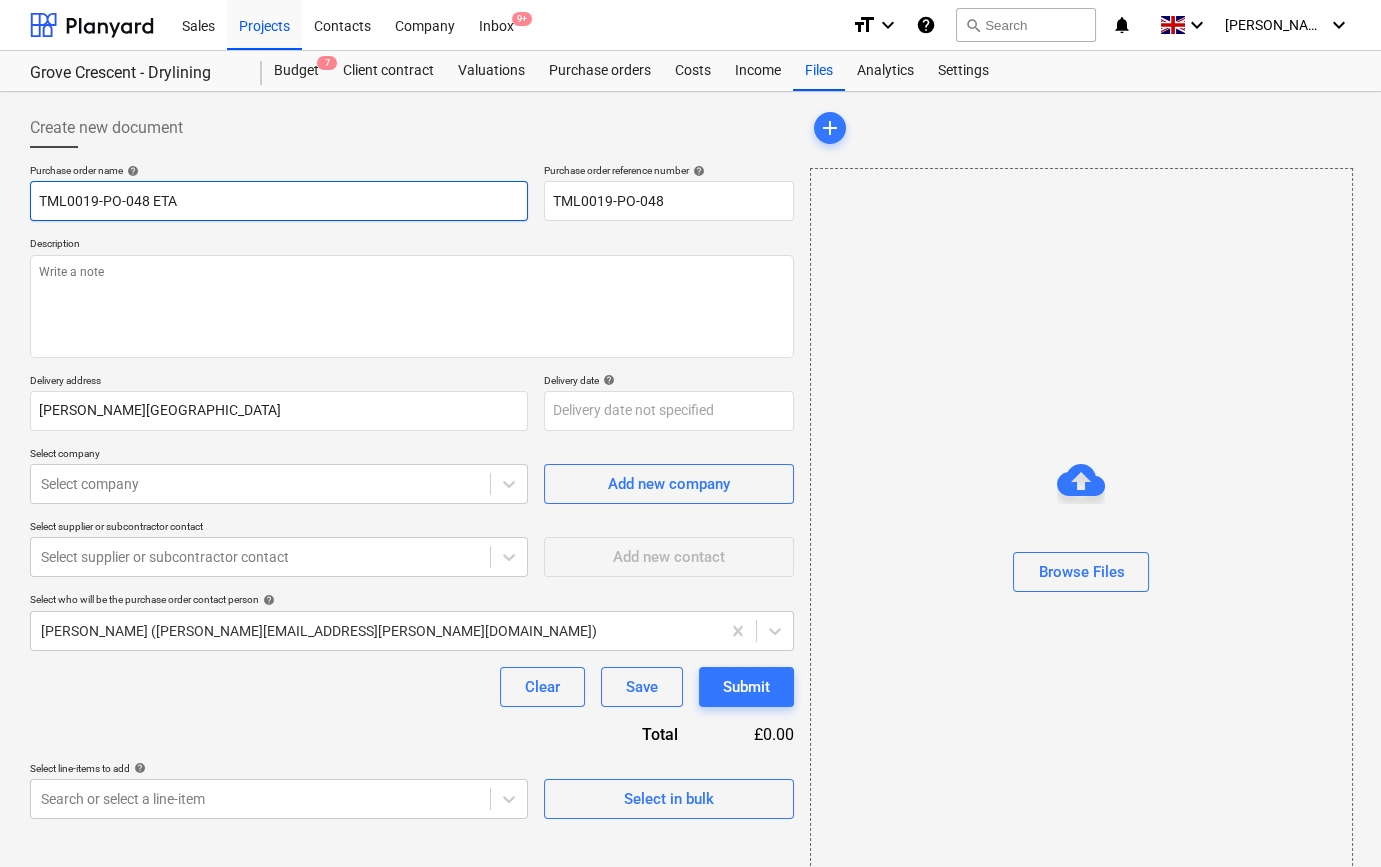 type on "x" 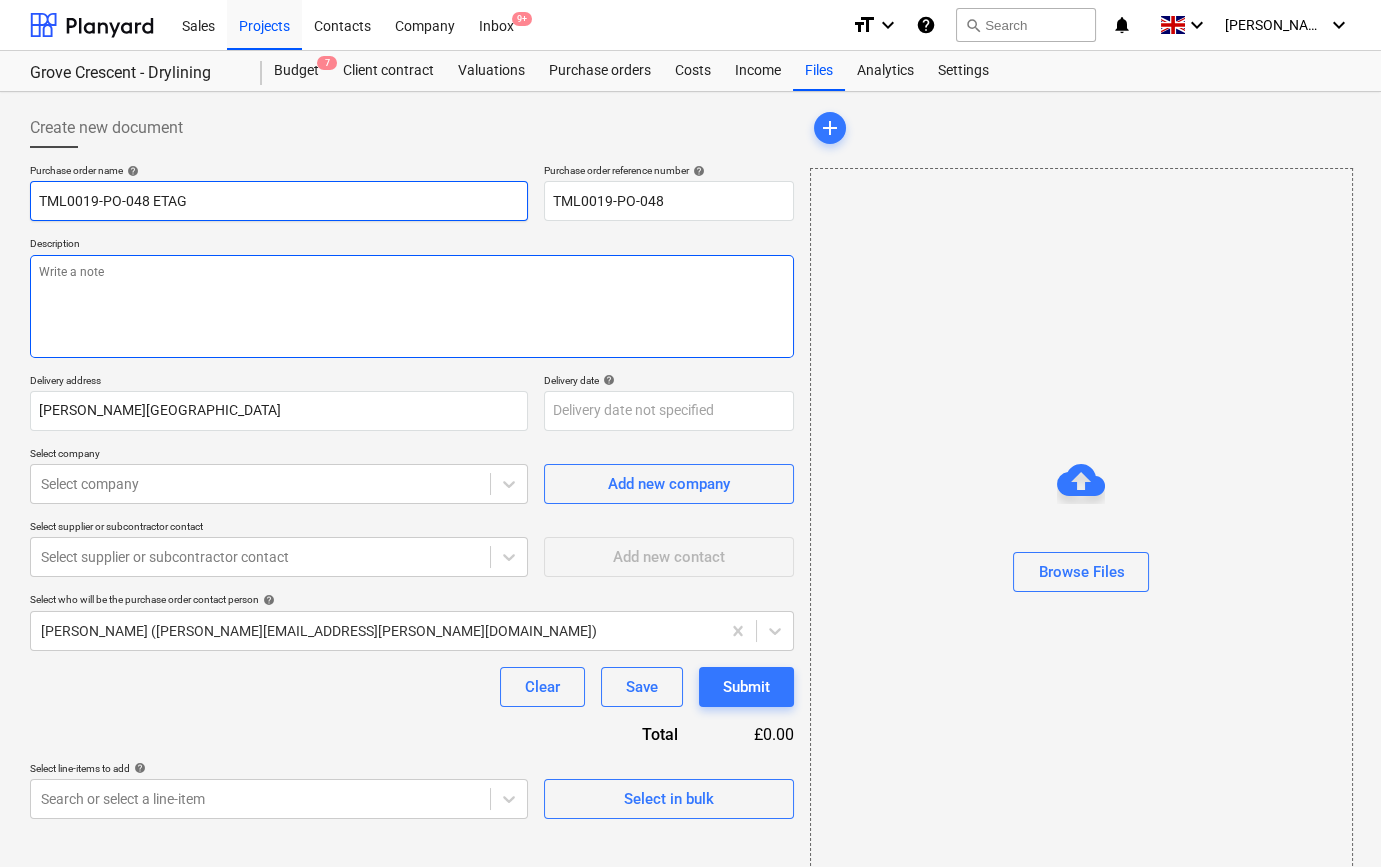type on "TML0019-PO-048 ETAG" 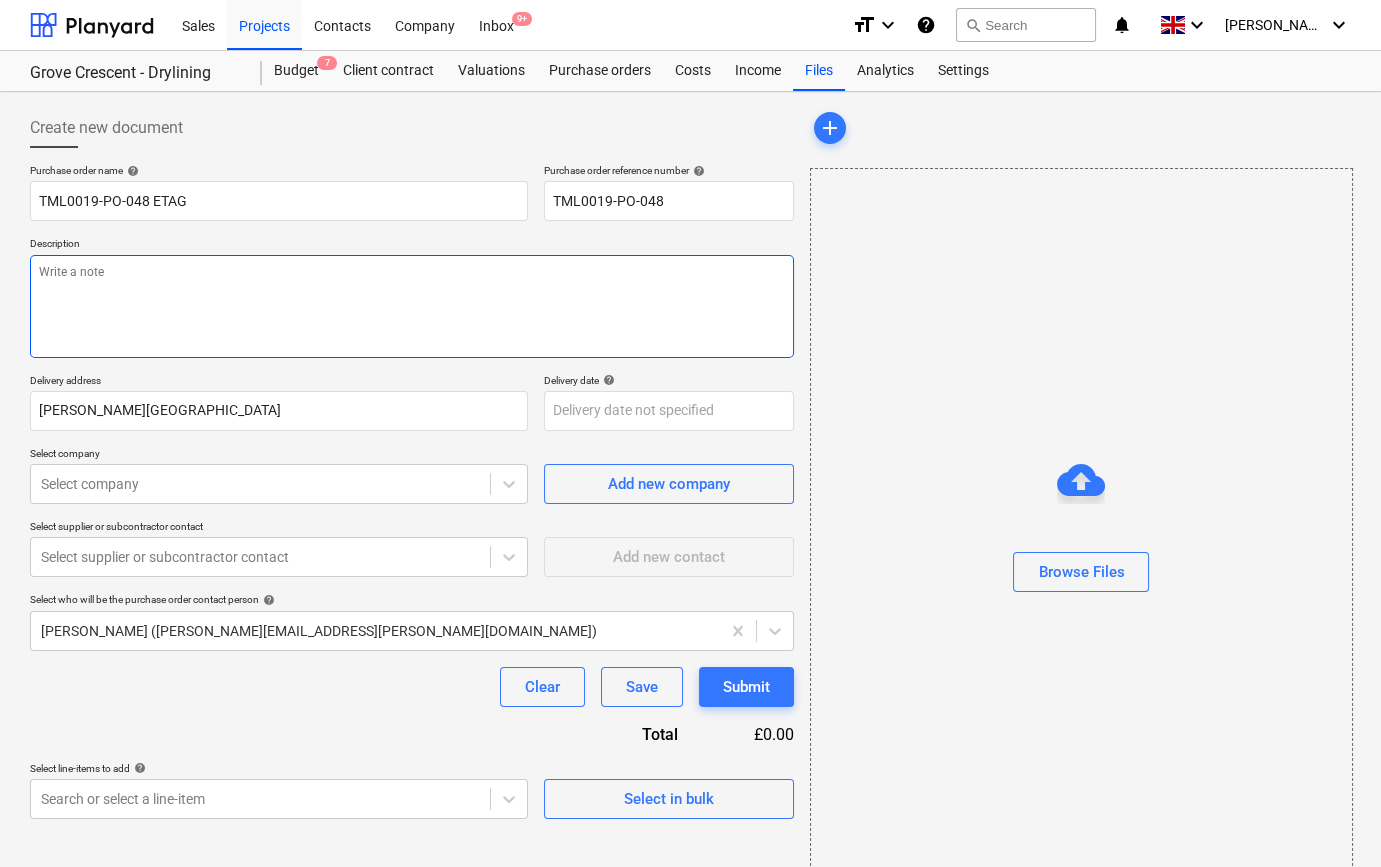 click at bounding box center [412, 306] 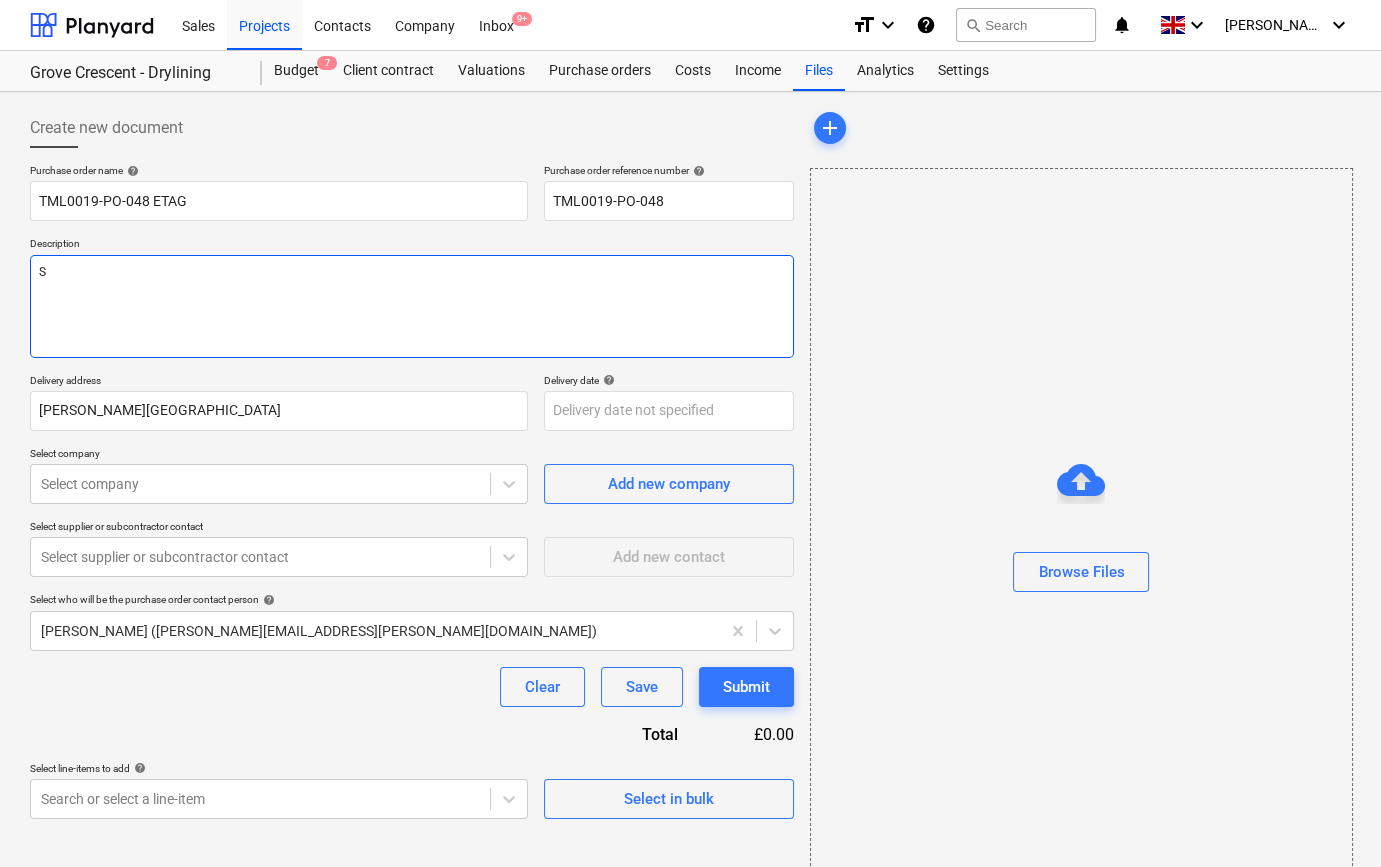 type on "x" 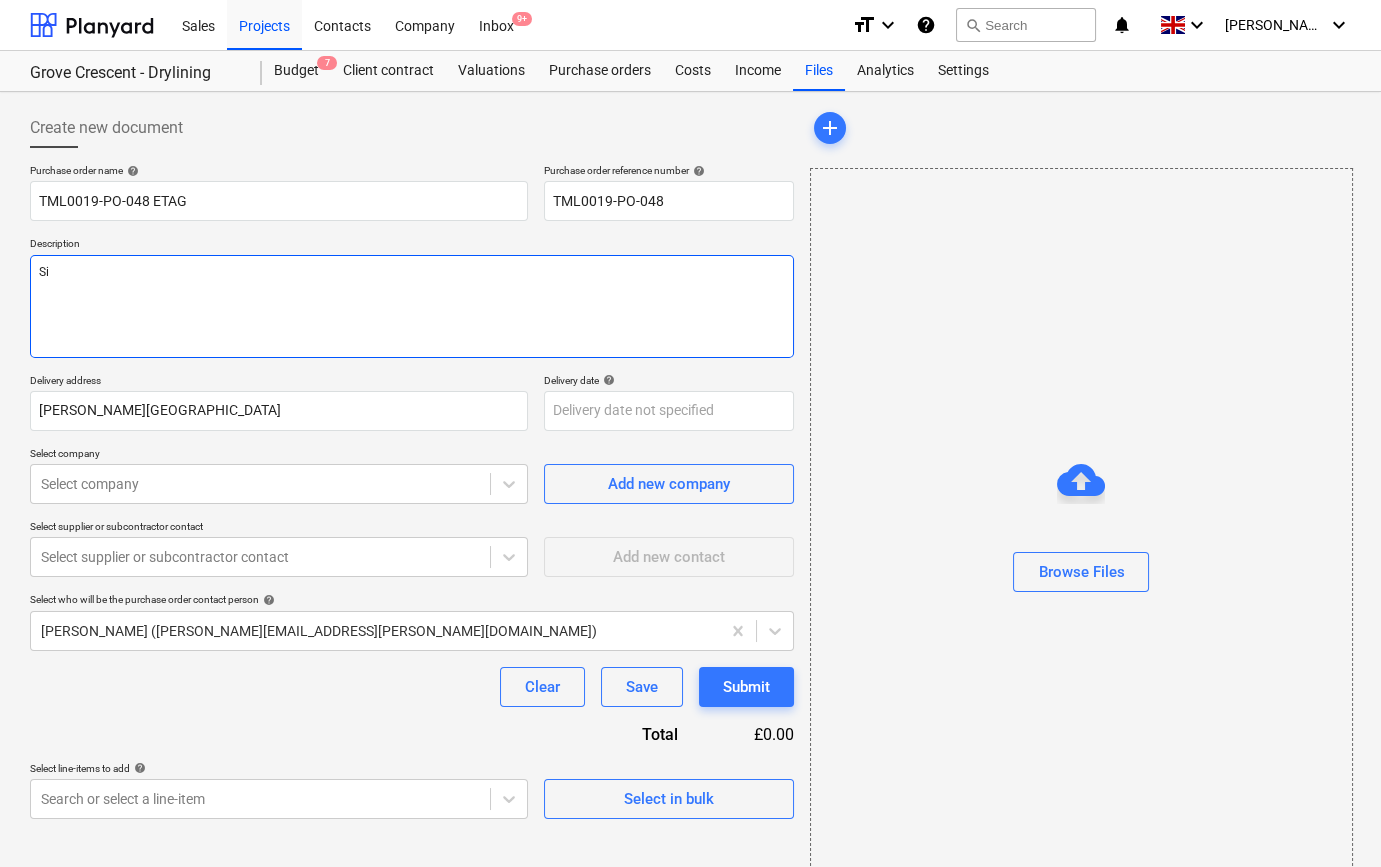 type on "x" 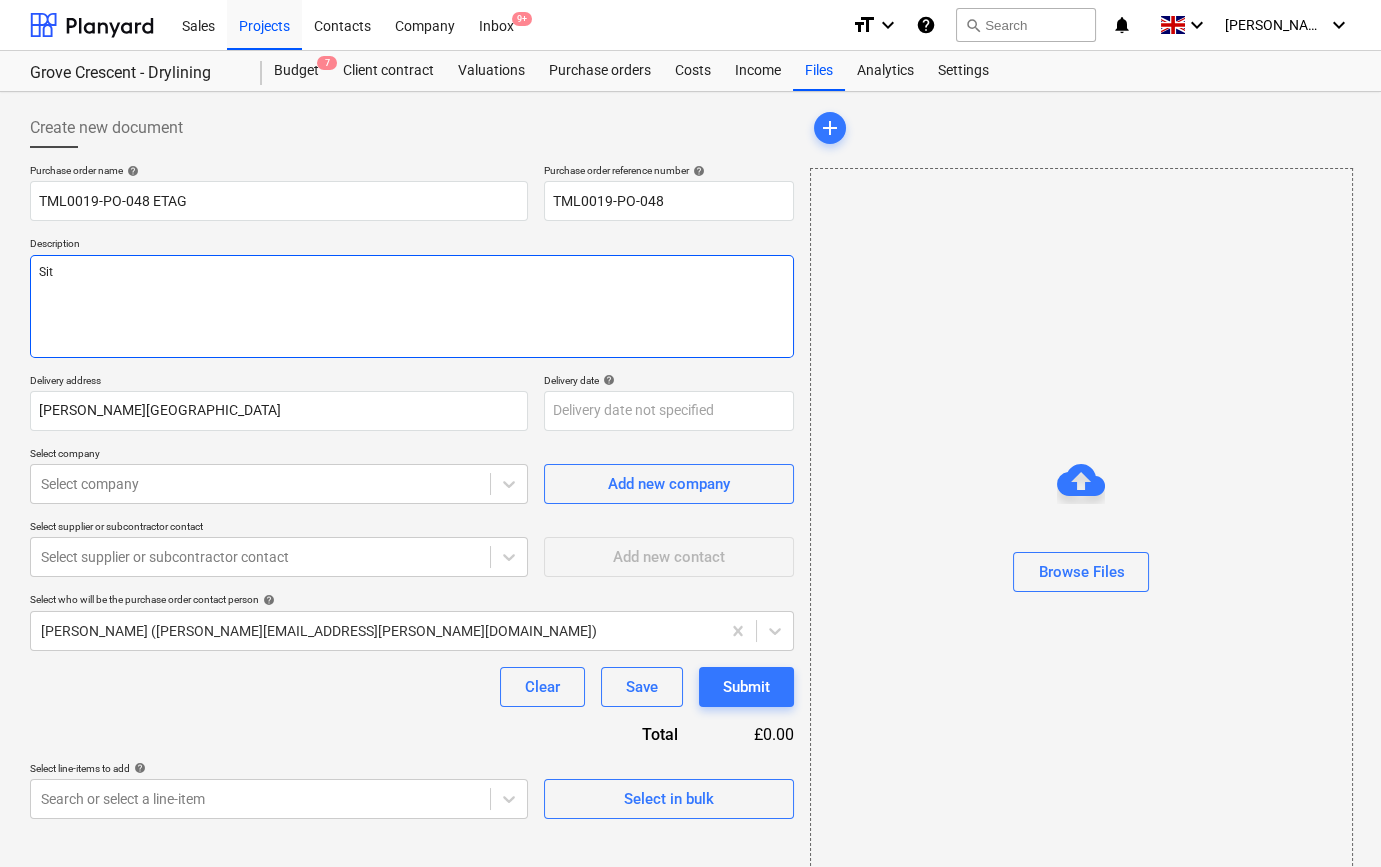 type on "x" 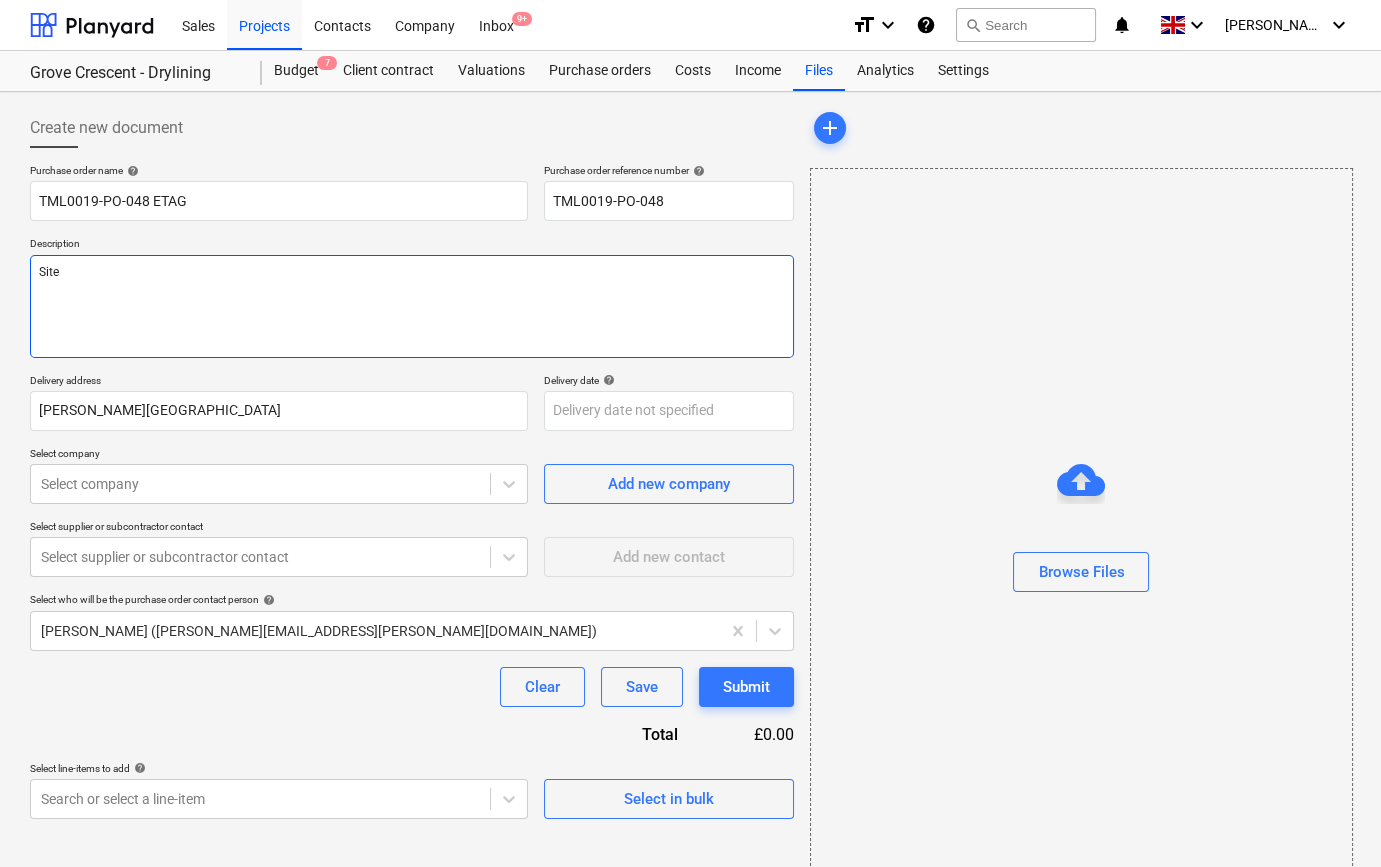 type on "x" 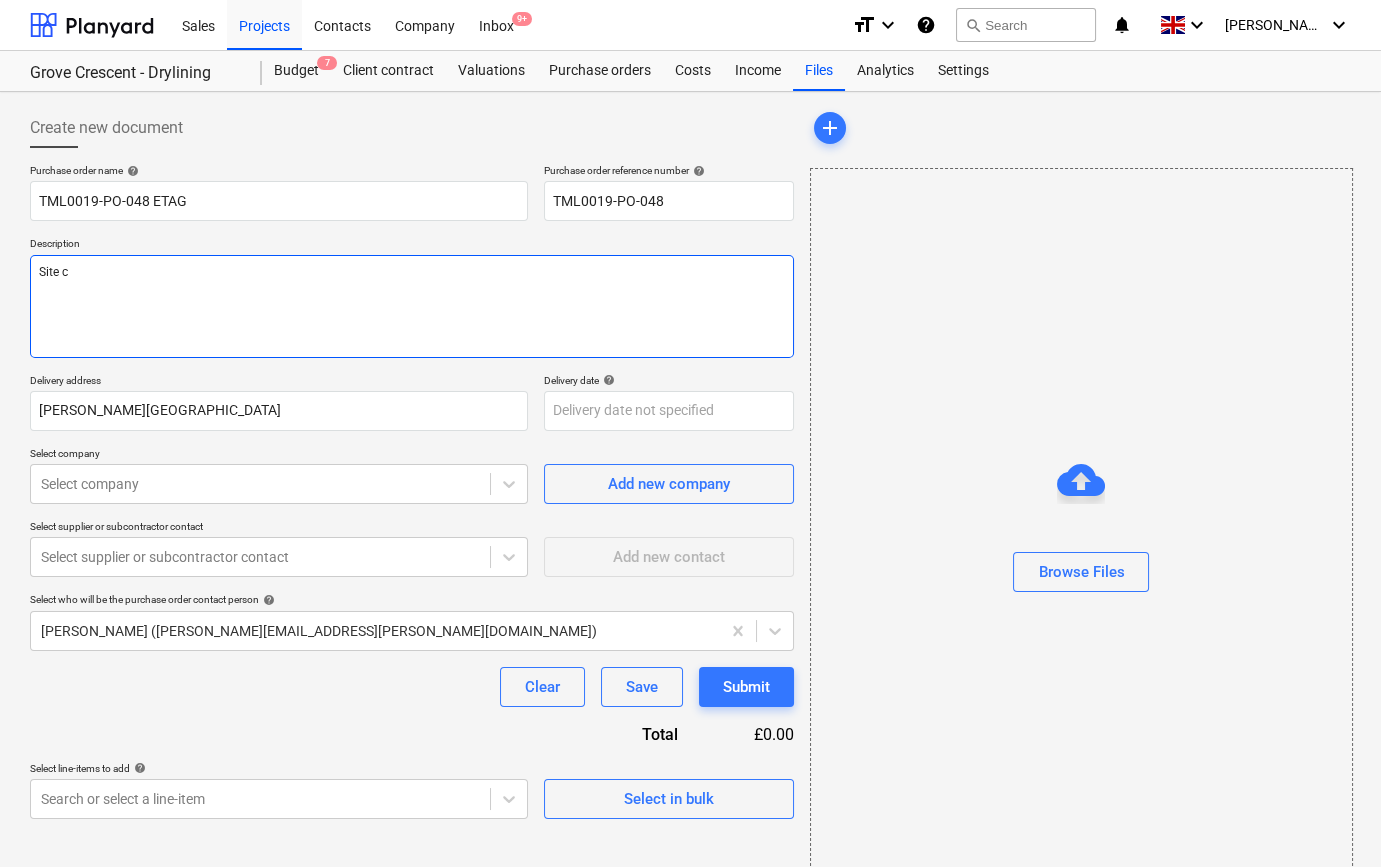 type on "x" 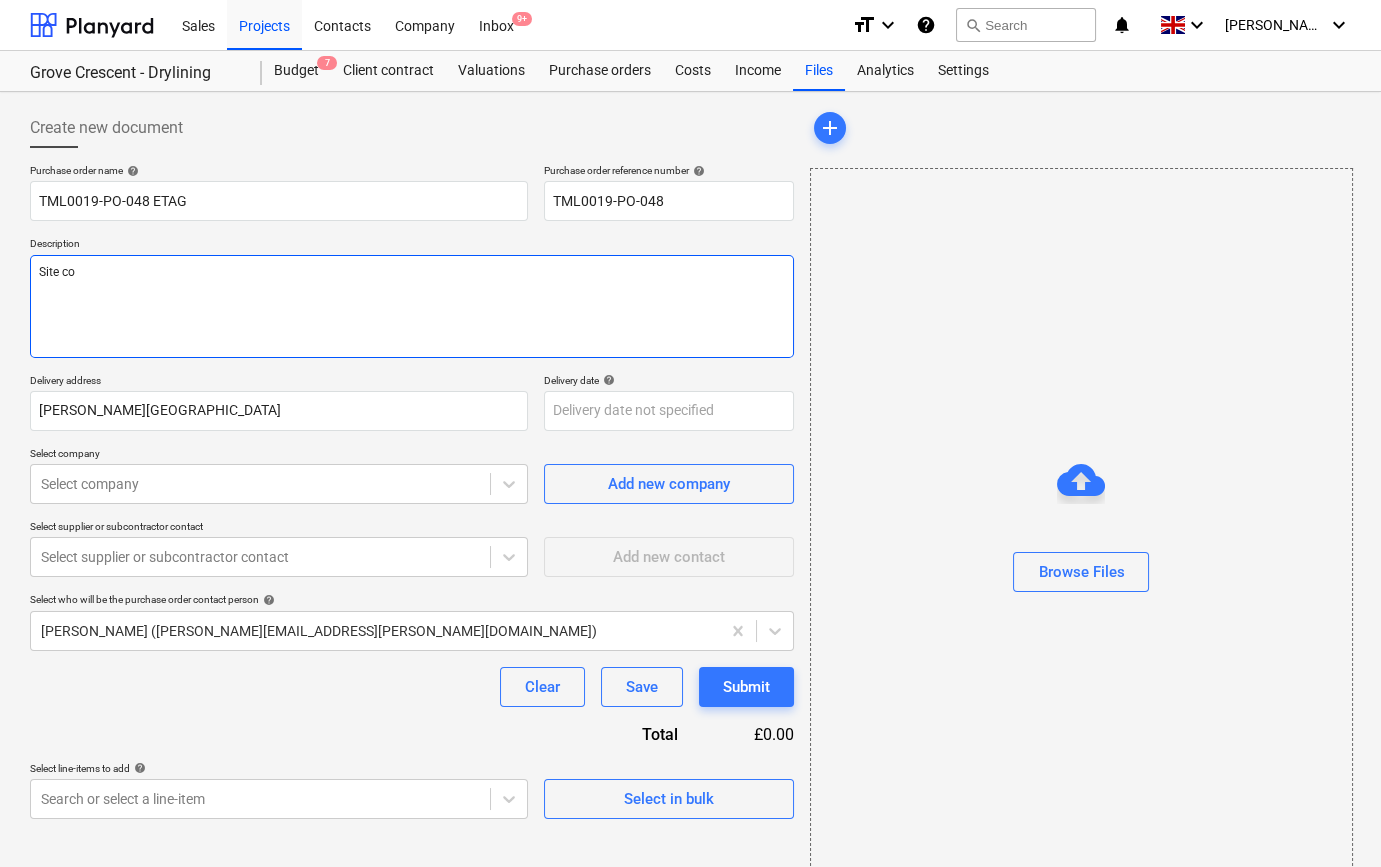 type 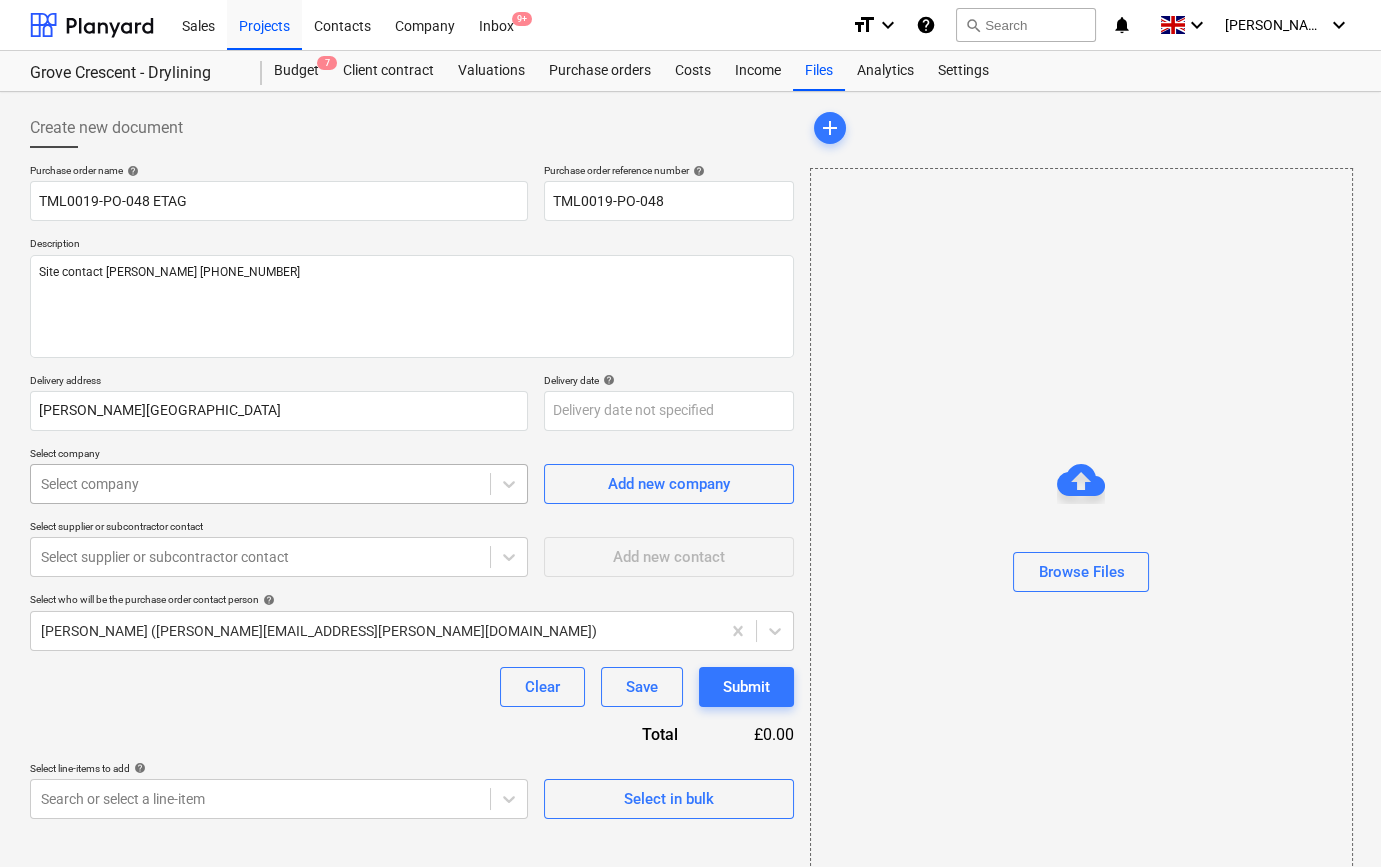 click at bounding box center (260, 484) 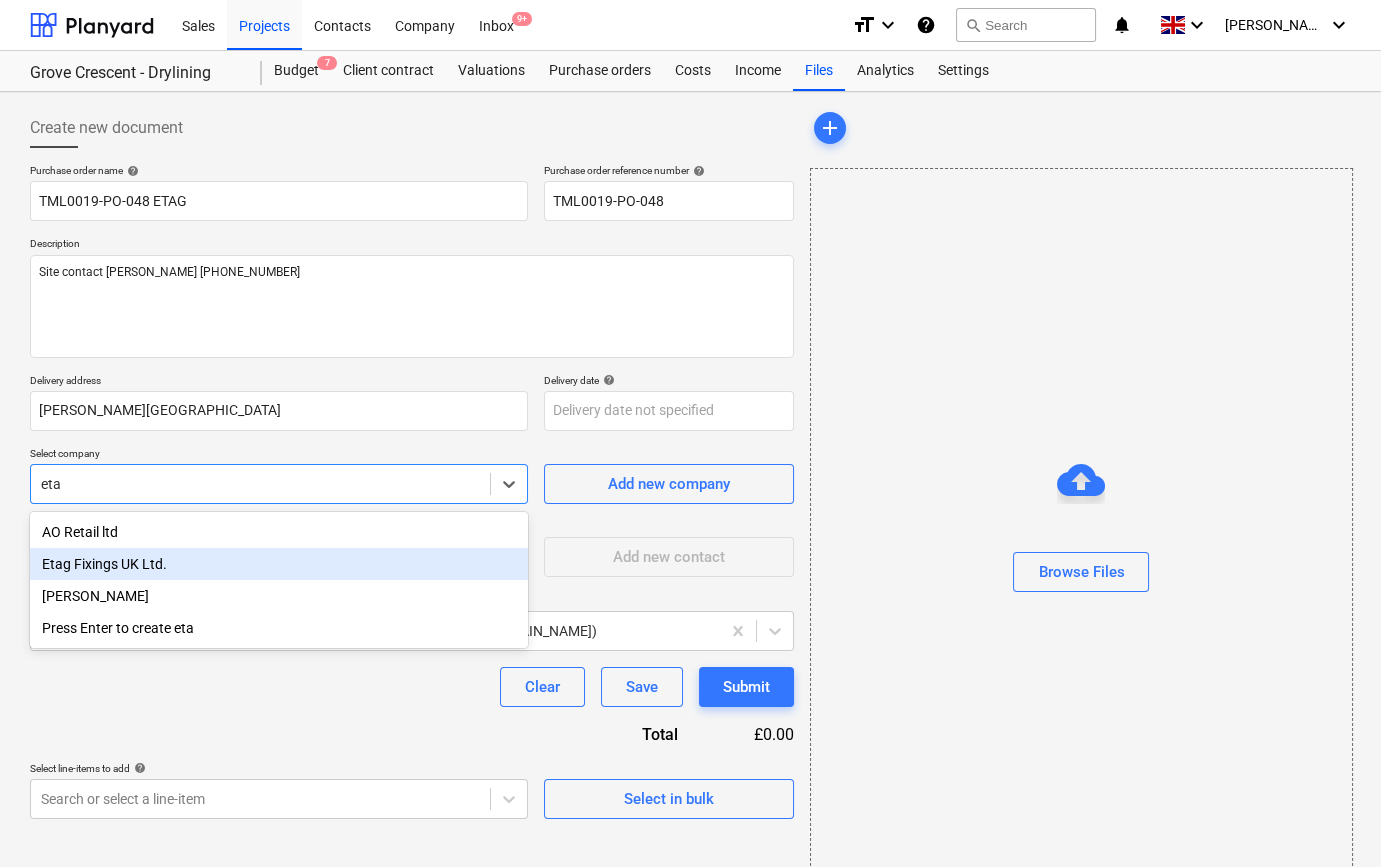 click on "Etag Fixings UK Ltd." at bounding box center [279, 564] 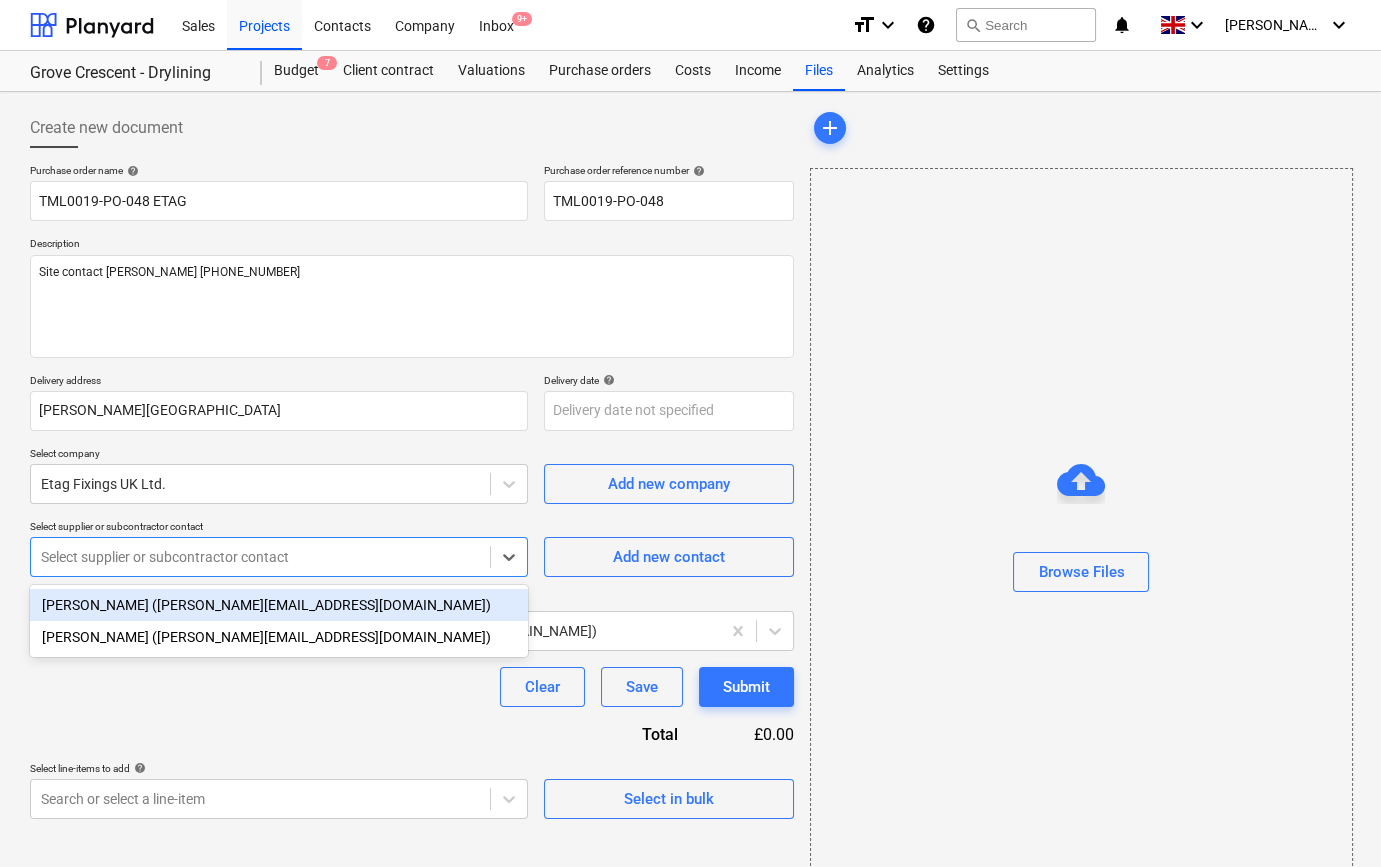 click on "Select supplier or subcontractor contact" at bounding box center (260, 557) 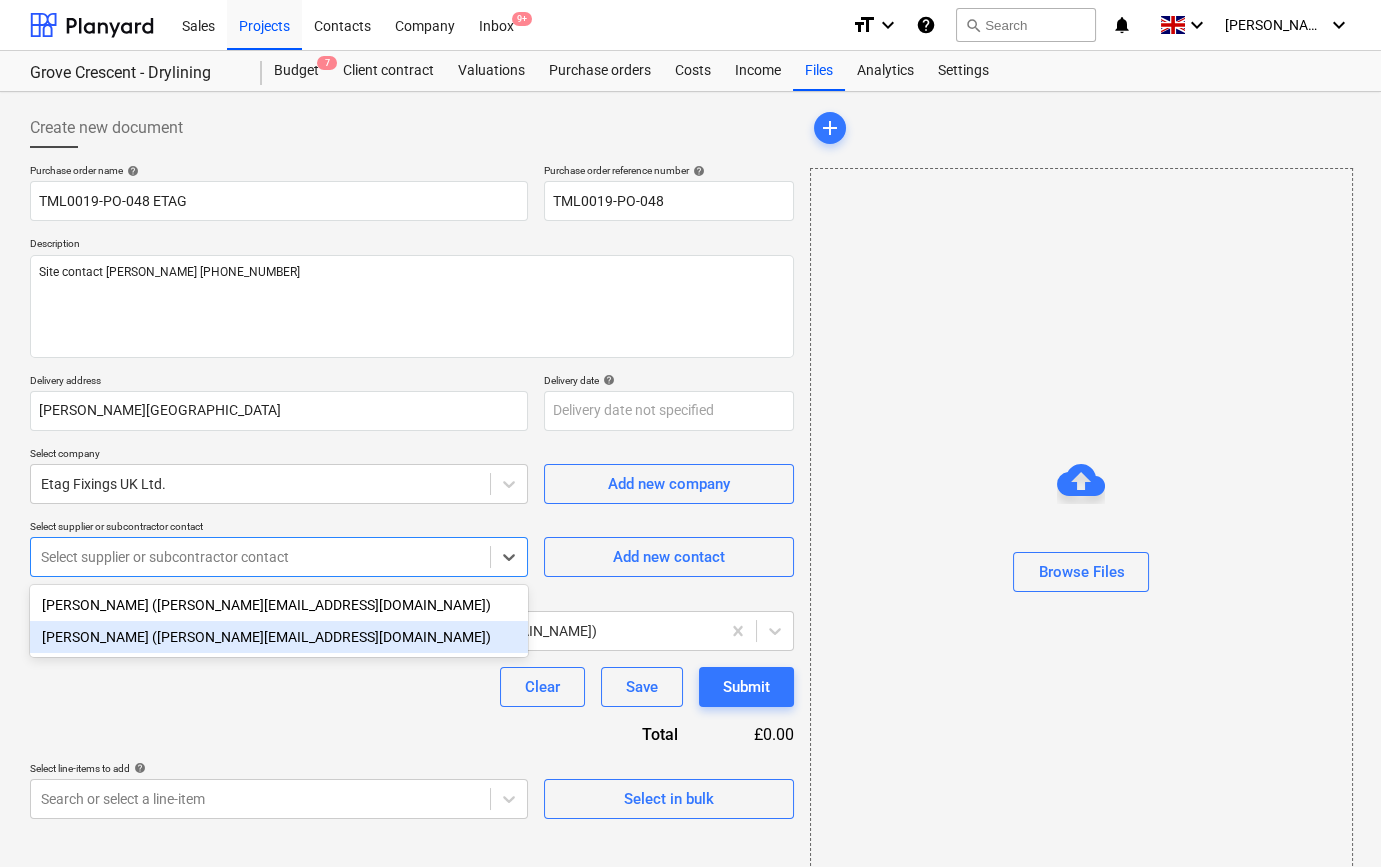 click on "[PERSON_NAME] ([PERSON_NAME][EMAIL_ADDRESS][DOMAIN_NAME])" at bounding box center [279, 637] 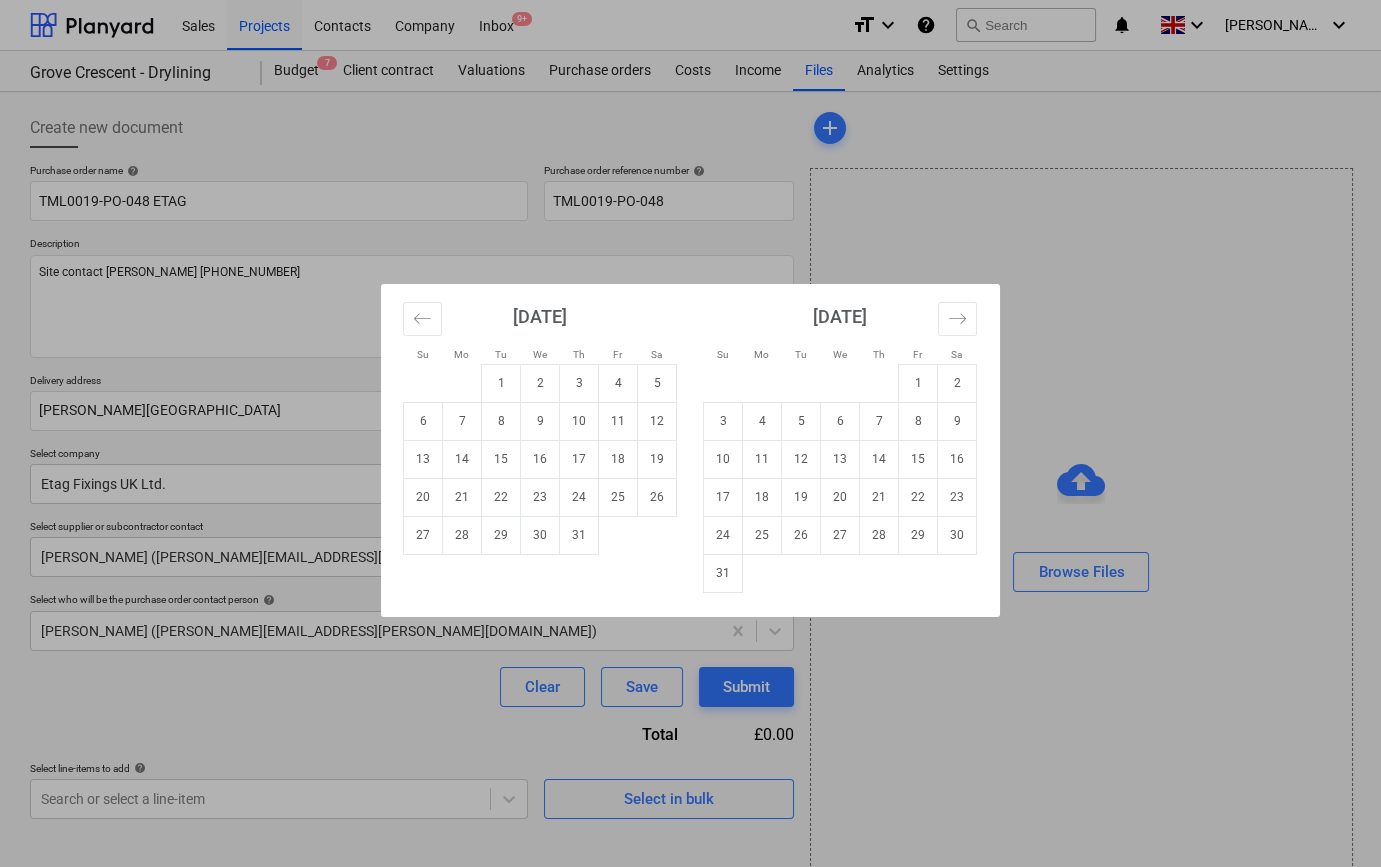 click on "Sales Projects Contacts Company Inbox 9+ format_size keyboard_arrow_down help search Search notifications 0 keyboard_arrow_down [PERSON_NAME] keyboard_arrow_down Grove Crescent - Drylining Budget 7 Client contract Valuations Purchase orders Costs Income Files Analytics Settings Create new document Purchase order name help TML0019-PO-048 ETAG Purchase order reference number help TML0019-PO-048 Description Site contact [PERSON_NAME] [PHONE_NUMBER] Delivery address [PERSON_NAME][GEOGRAPHIC_DATA] Delivery date help Press the down arrow key to interact with the calendar and
select a date. Press the question mark key to get the keyboard shortcuts for changing dates. Select company Etag Fixings UK Ltd.   Add new company Select supplier or subcontractor contact [PERSON_NAME] ([PERSON_NAME][EMAIL_ADDRESS][DOMAIN_NAME]) Add new contact Select who will be the purchase order contact person help [PERSON_NAME] ([PERSON_NAME][EMAIL_ADDRESS][PERSON_NAME][DOMAIN_NAME]) Clear Save Submit Total £0.00 Select line-items to add help Search or select a line-item add x" at bounding box center [690, 433] 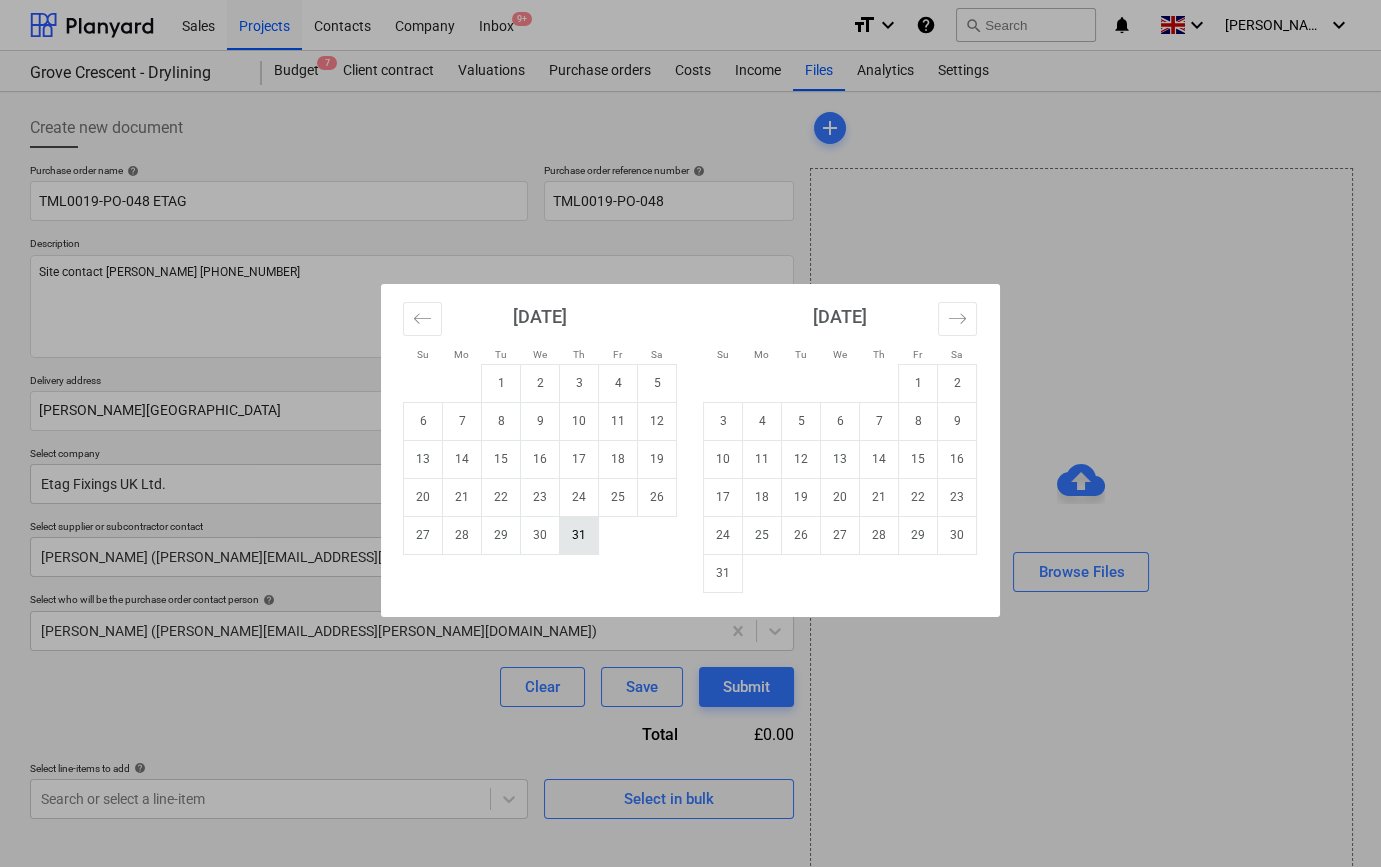 click on "31" at bounding box center (579, 535) 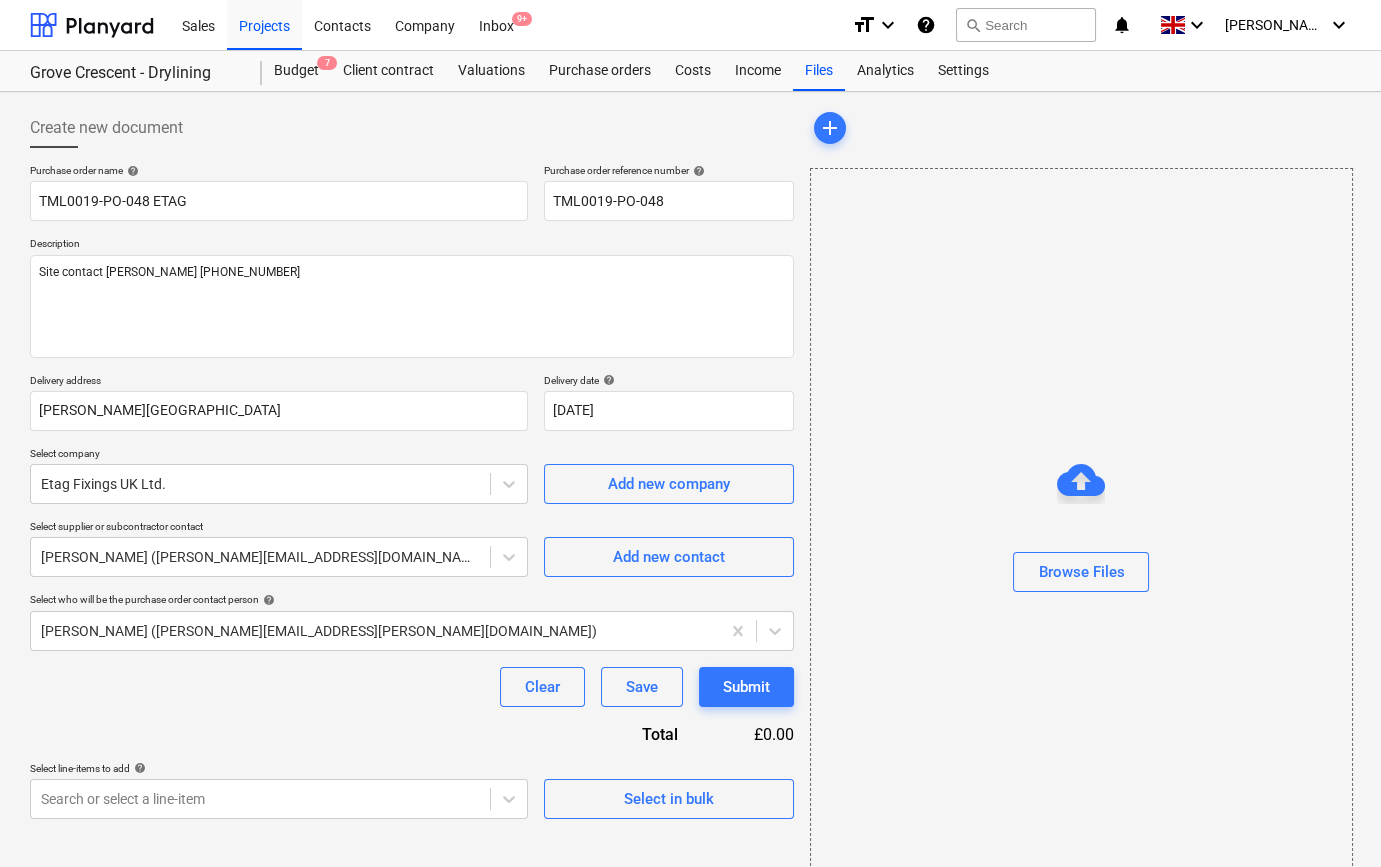 scroll, scrollTop: 43, scrollLeft: 0, axis: vertical 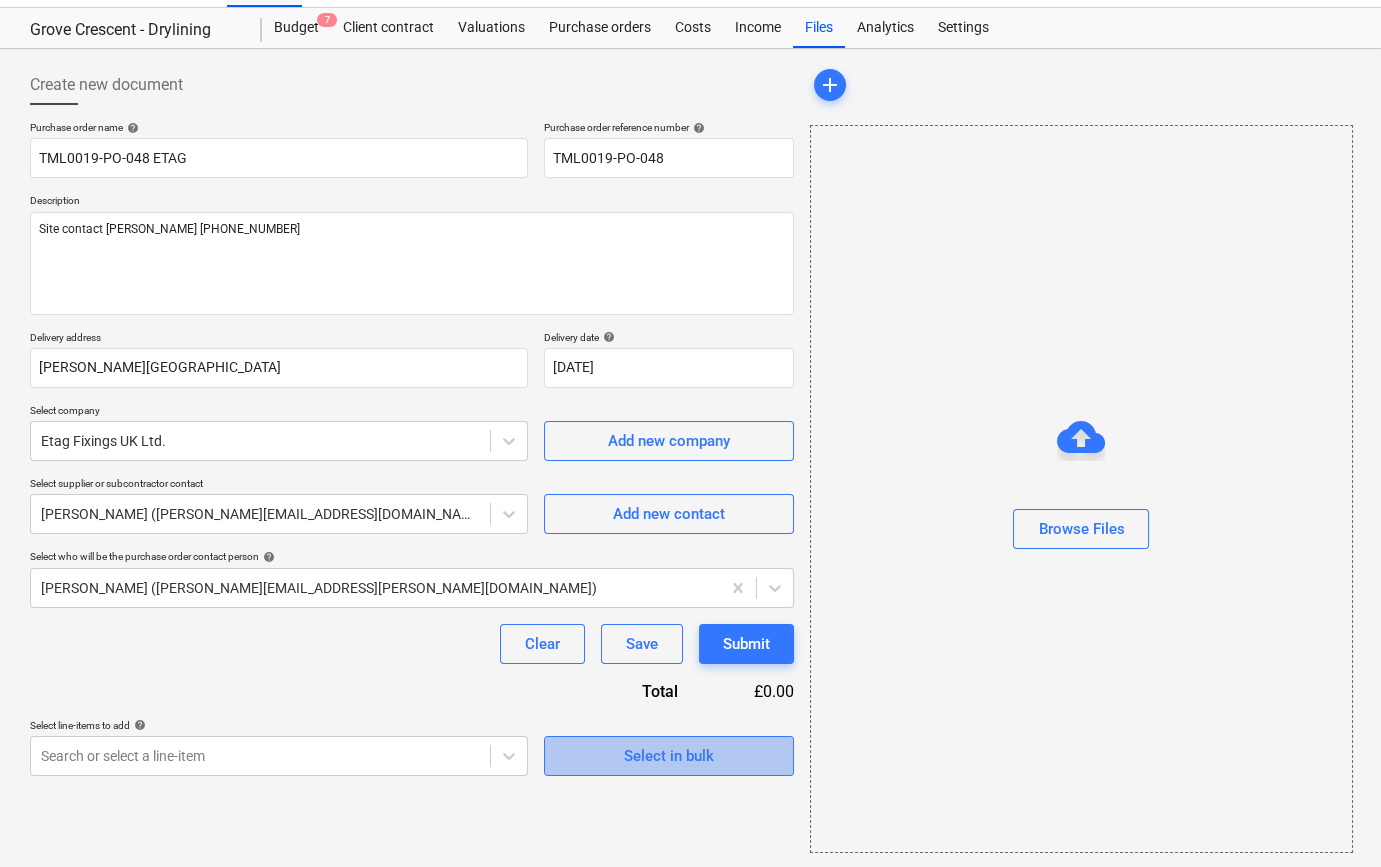 click on "Select in bulk" at bounding box center (669, 756) 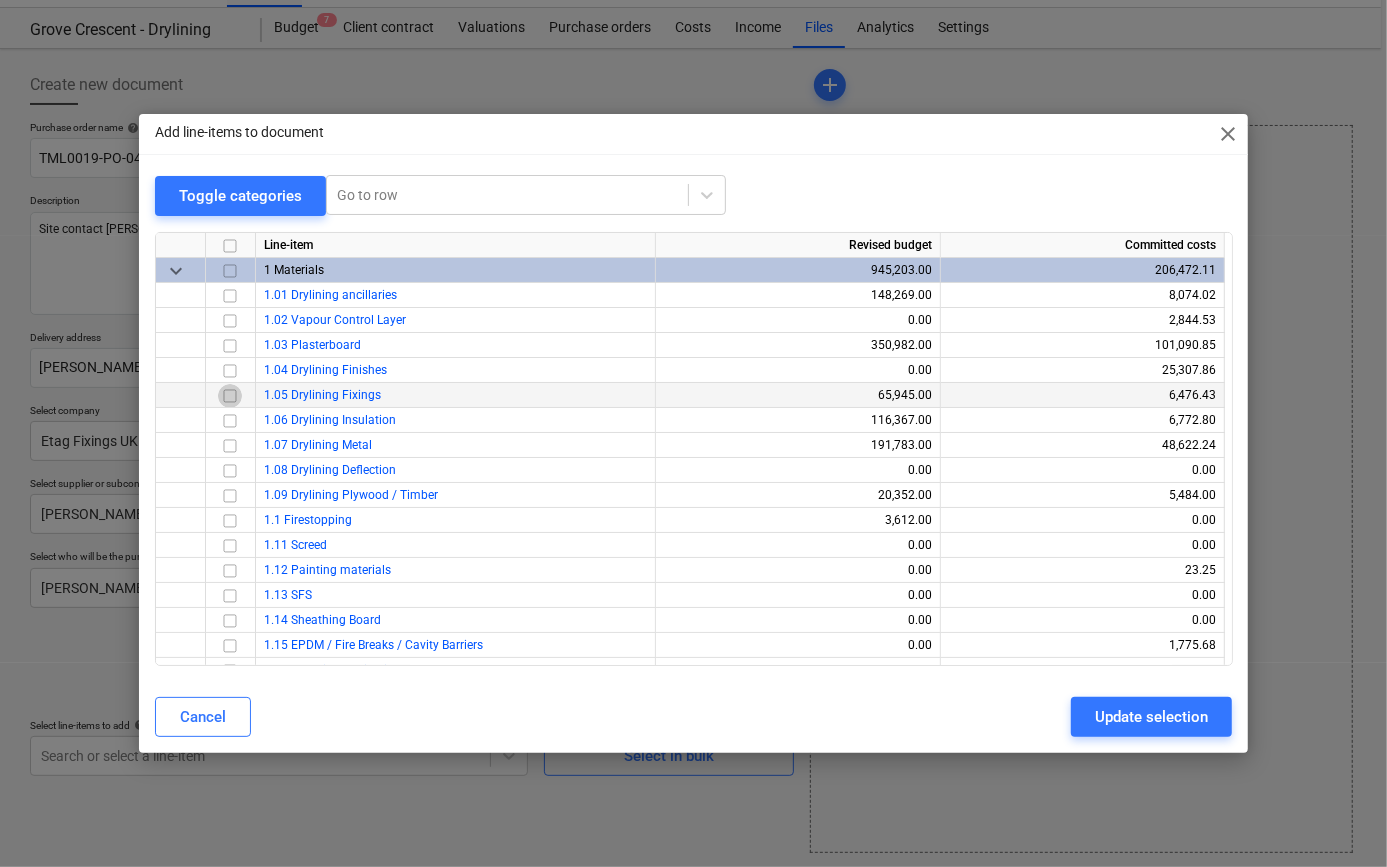 click at bounding box center (230, 395) 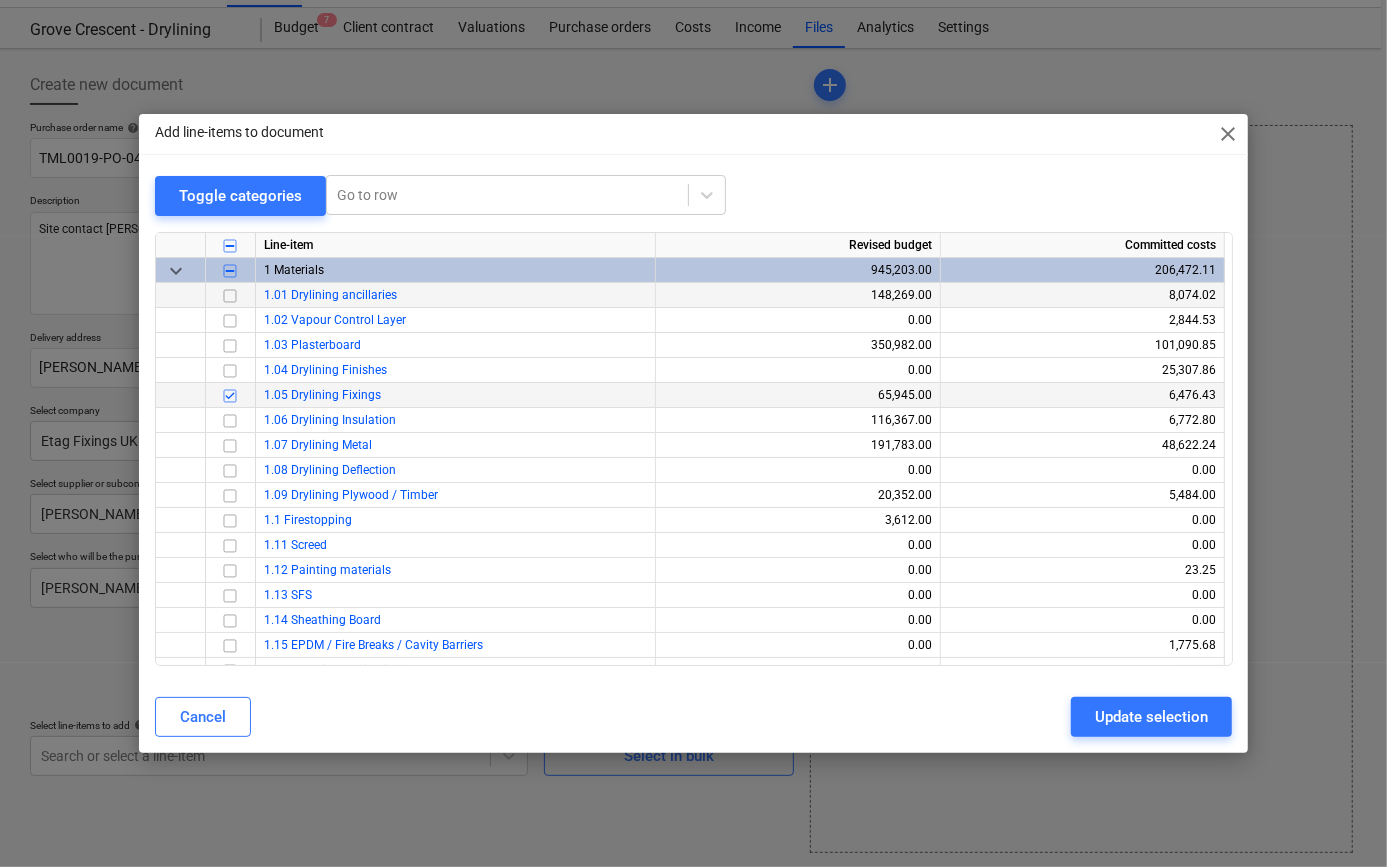 click at bounding box center [230, 295] 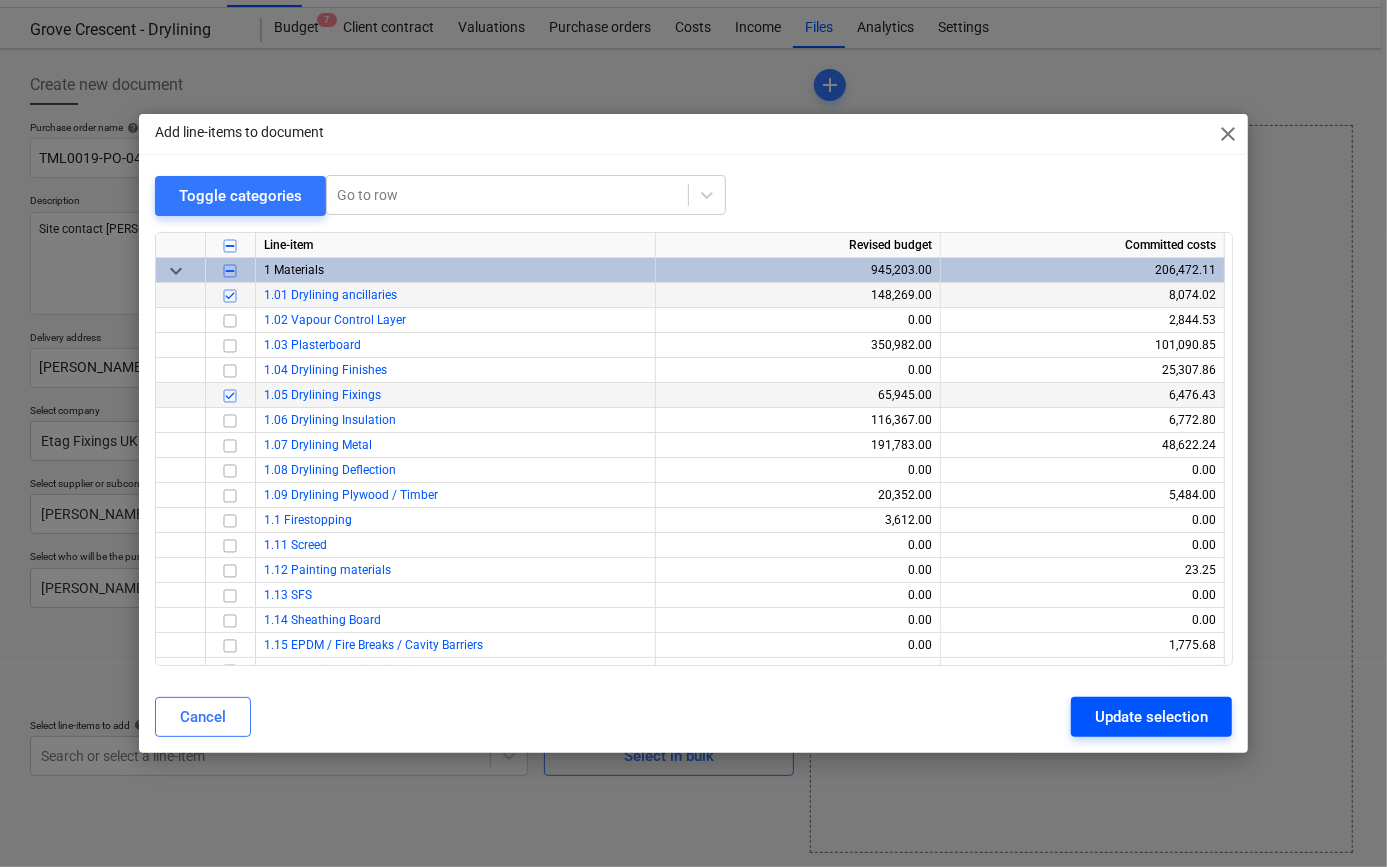 click on "Update selection" at bounding box center (1151, 717) 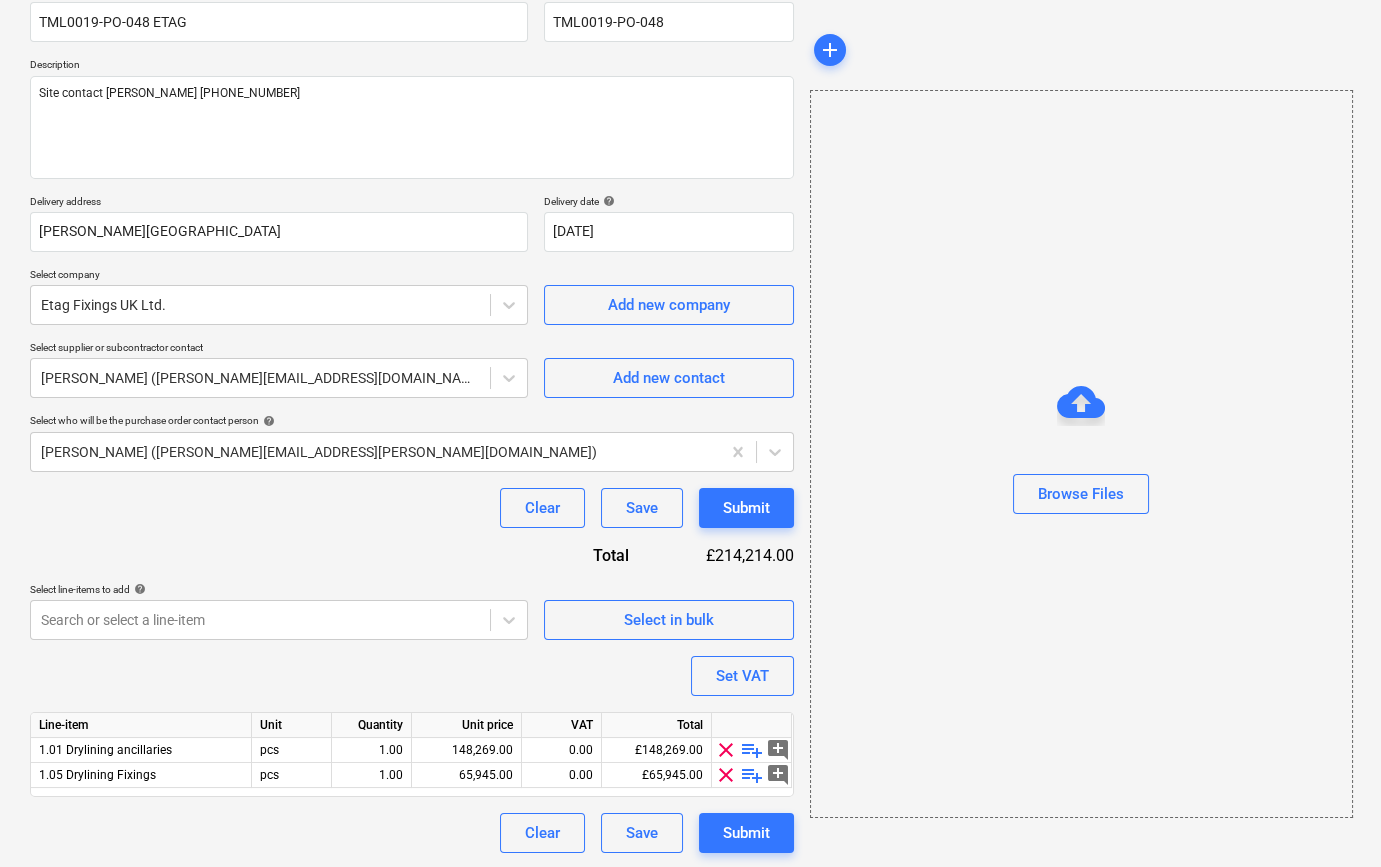 scroll, scrollTop: 180, scrollLeft: 0, axis: vertical 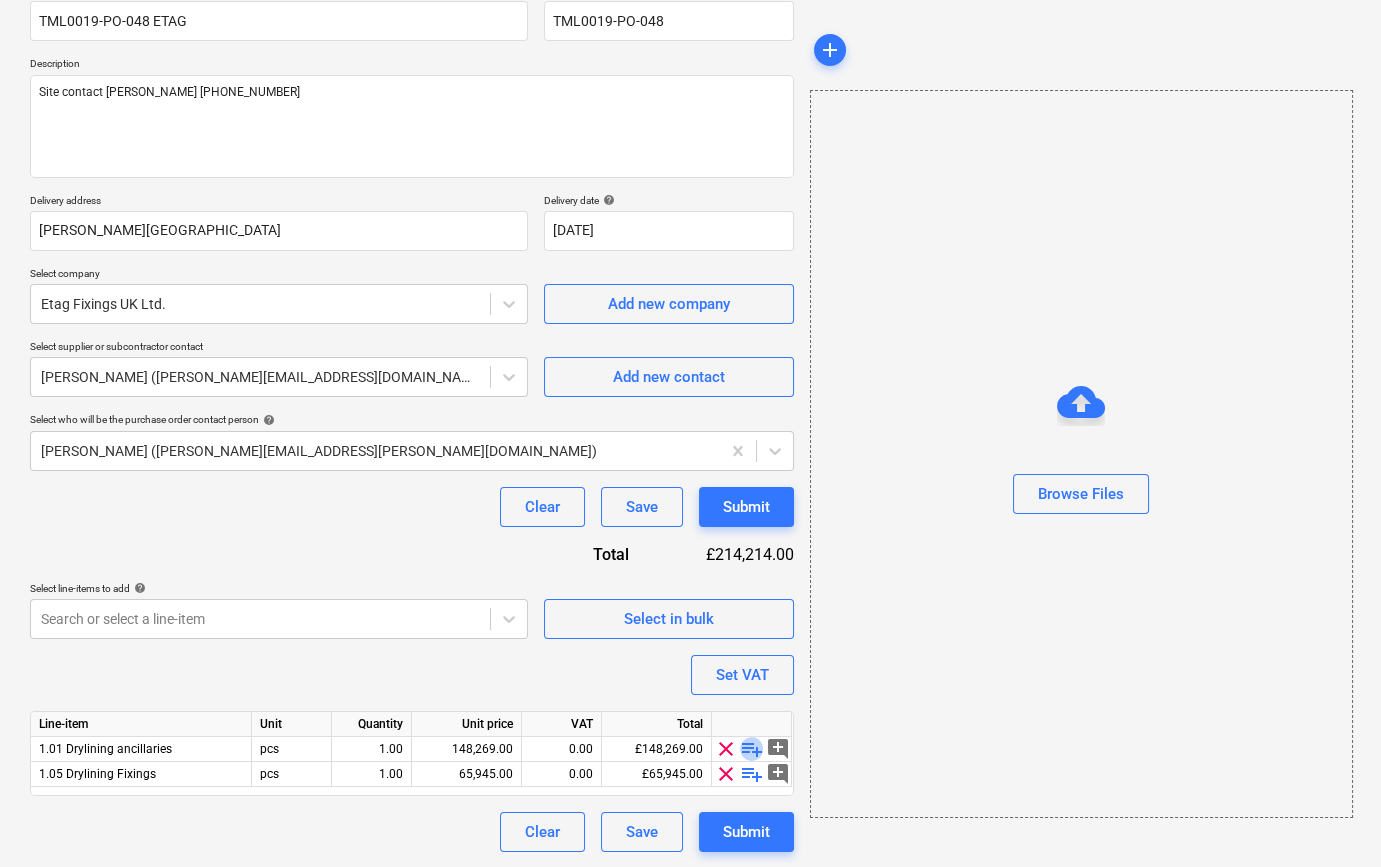 click on "playlist_add" at bounding box center [752, 749] 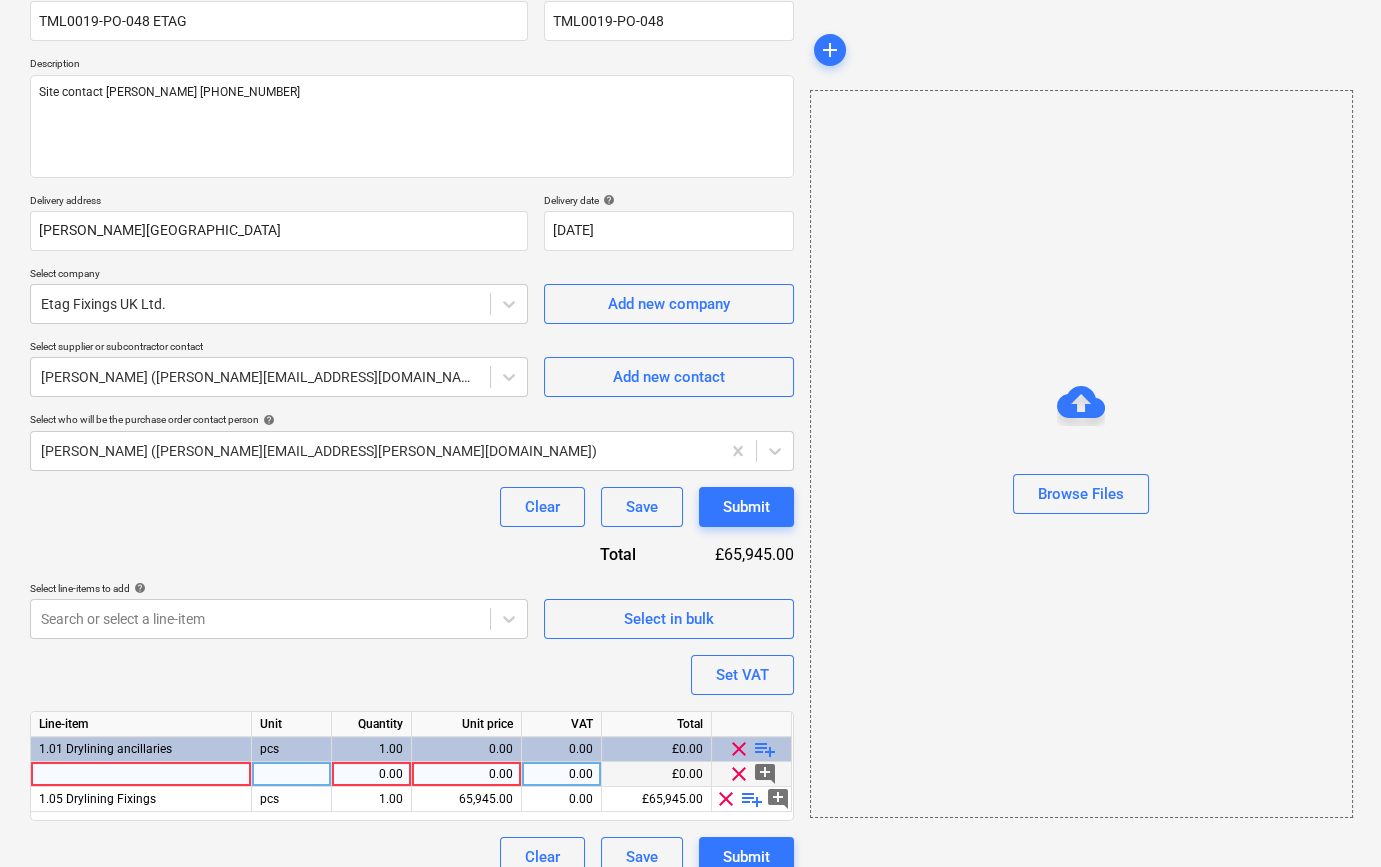 click at bounding box center (141, 774) 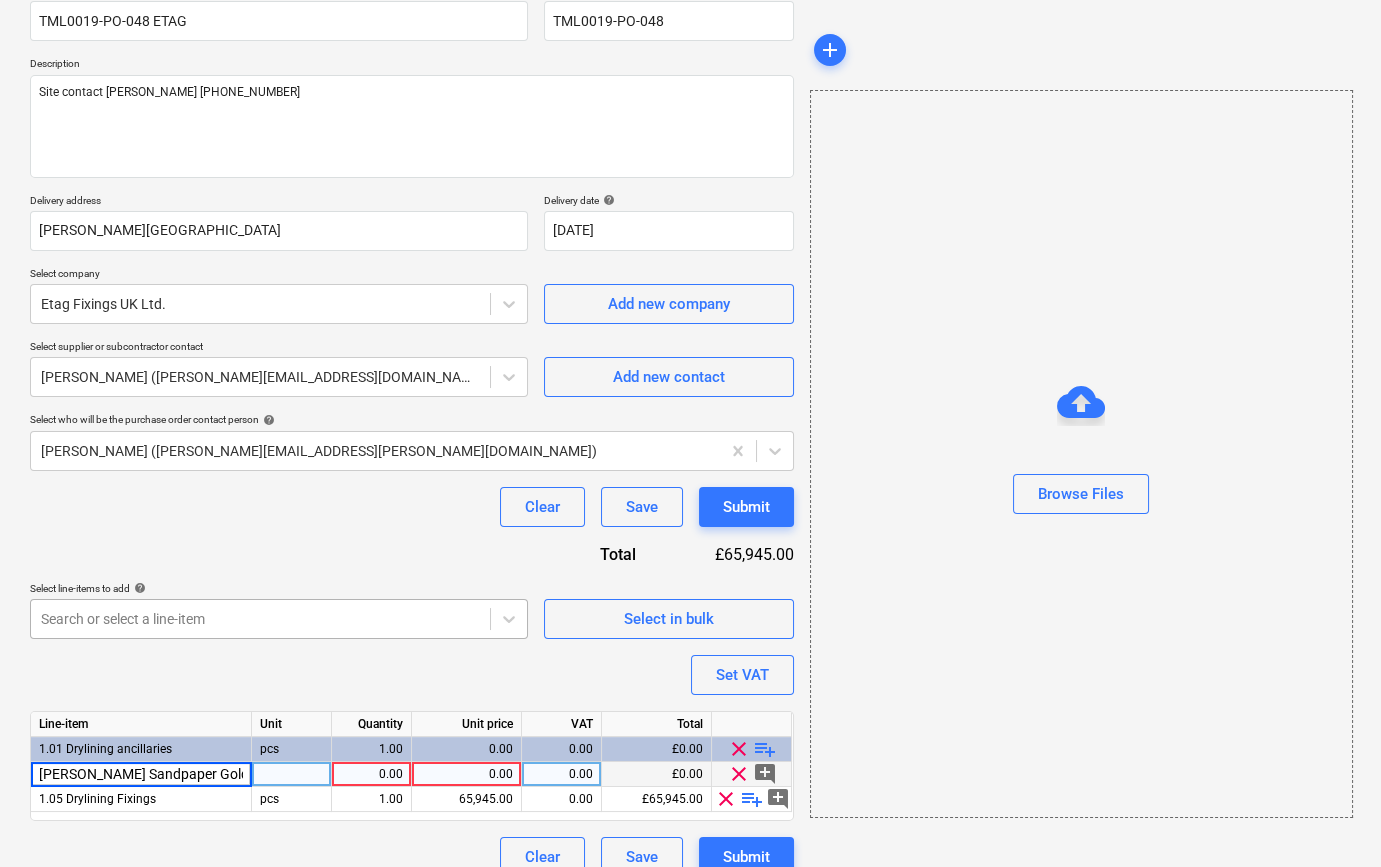 scroll, scrollTop: 0, scrollLeft: 264, axis: horizontal 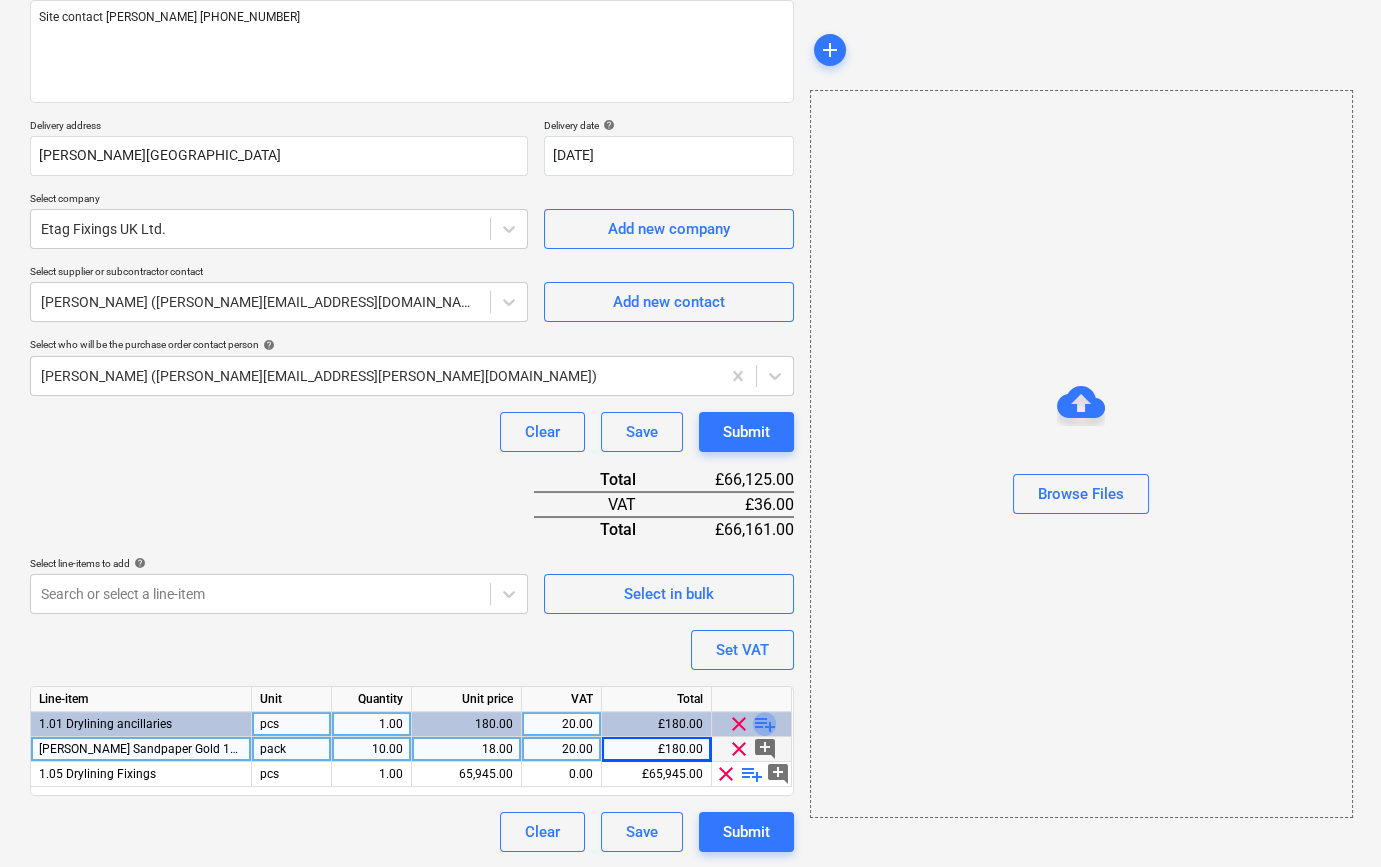 click on "playlist_add" at bounding box center (765, 724) 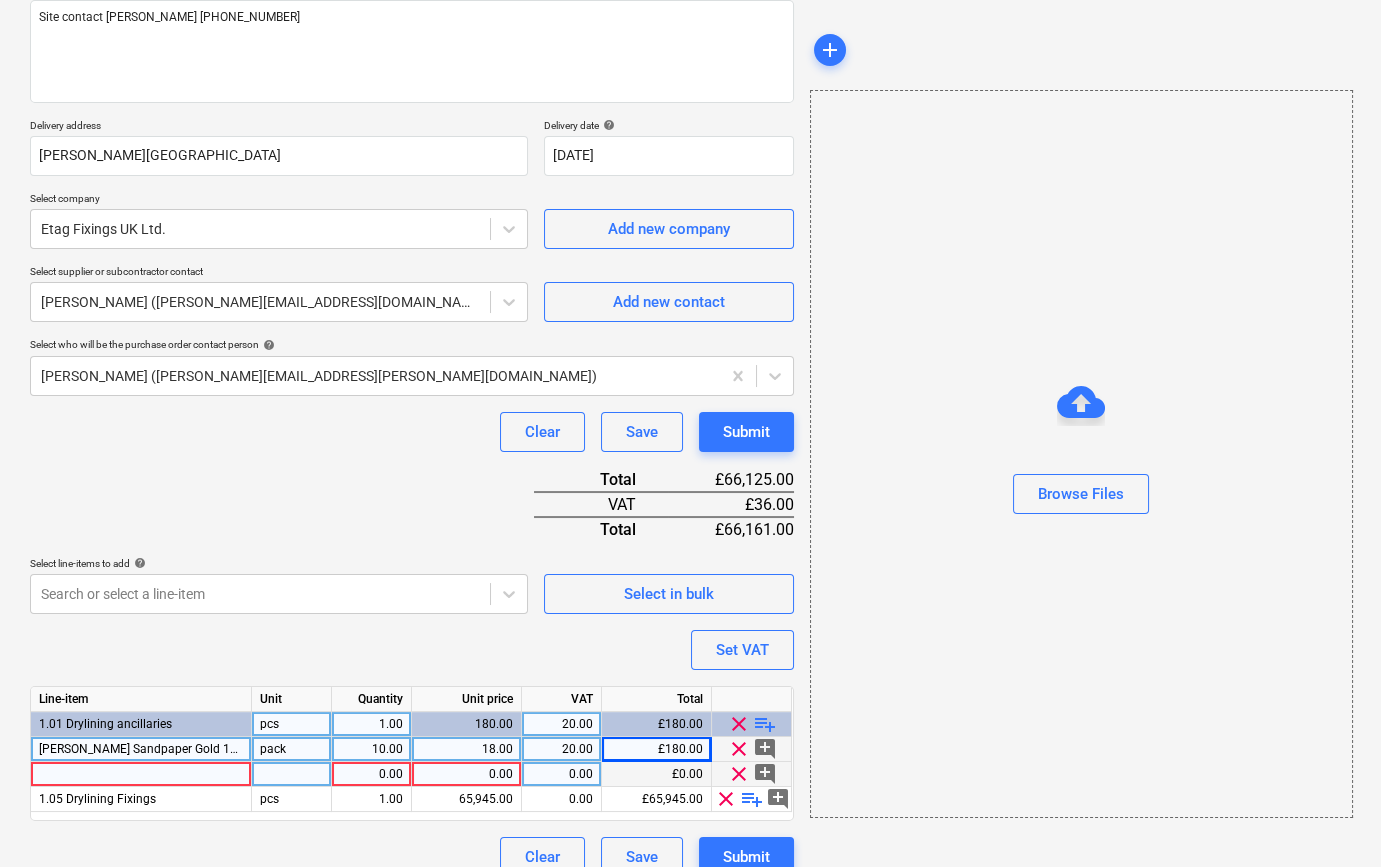 click at bounding box center (141, 774) 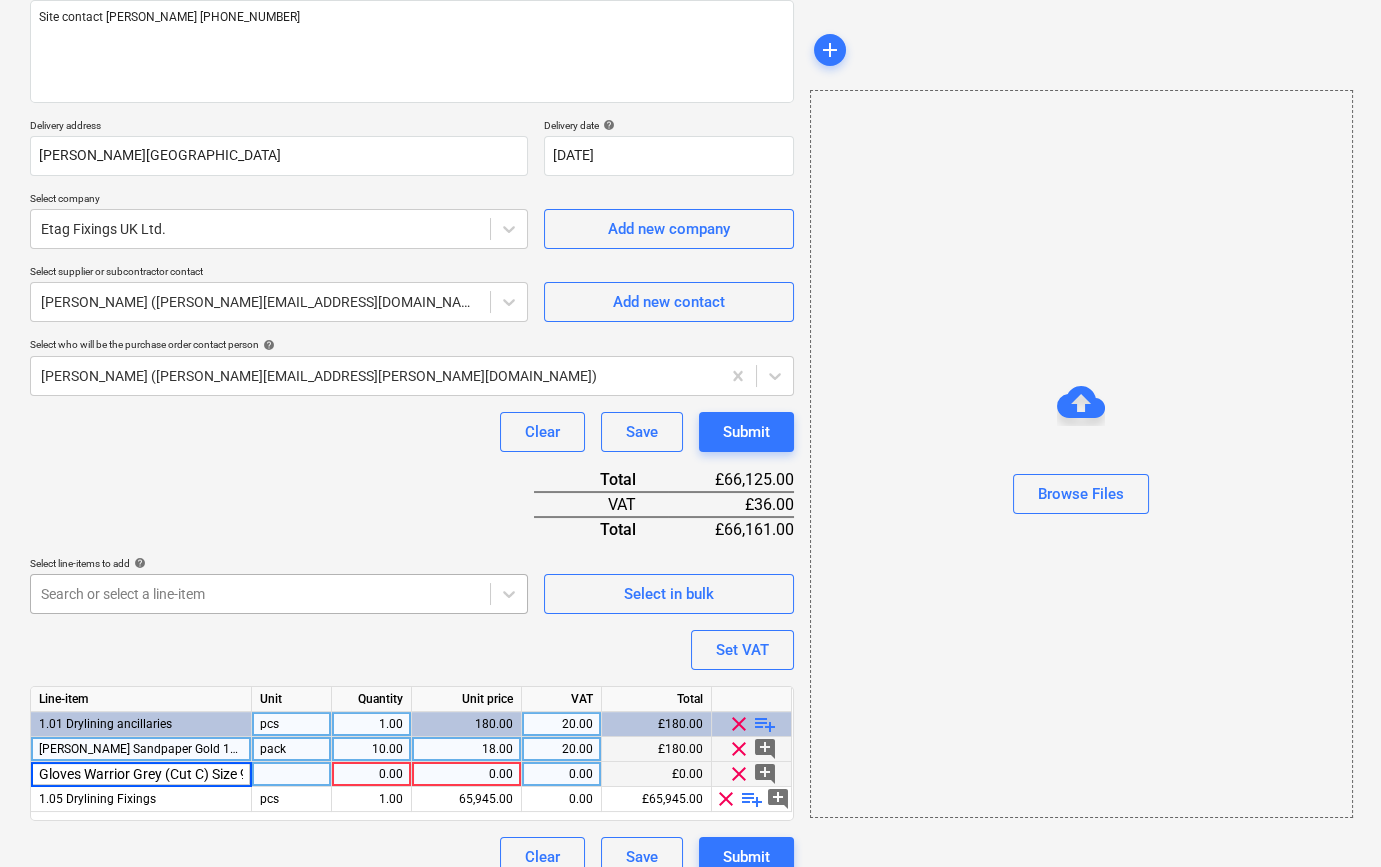 scroll, scrollTop: 0, scrollLeft: 9, axis: horizontal 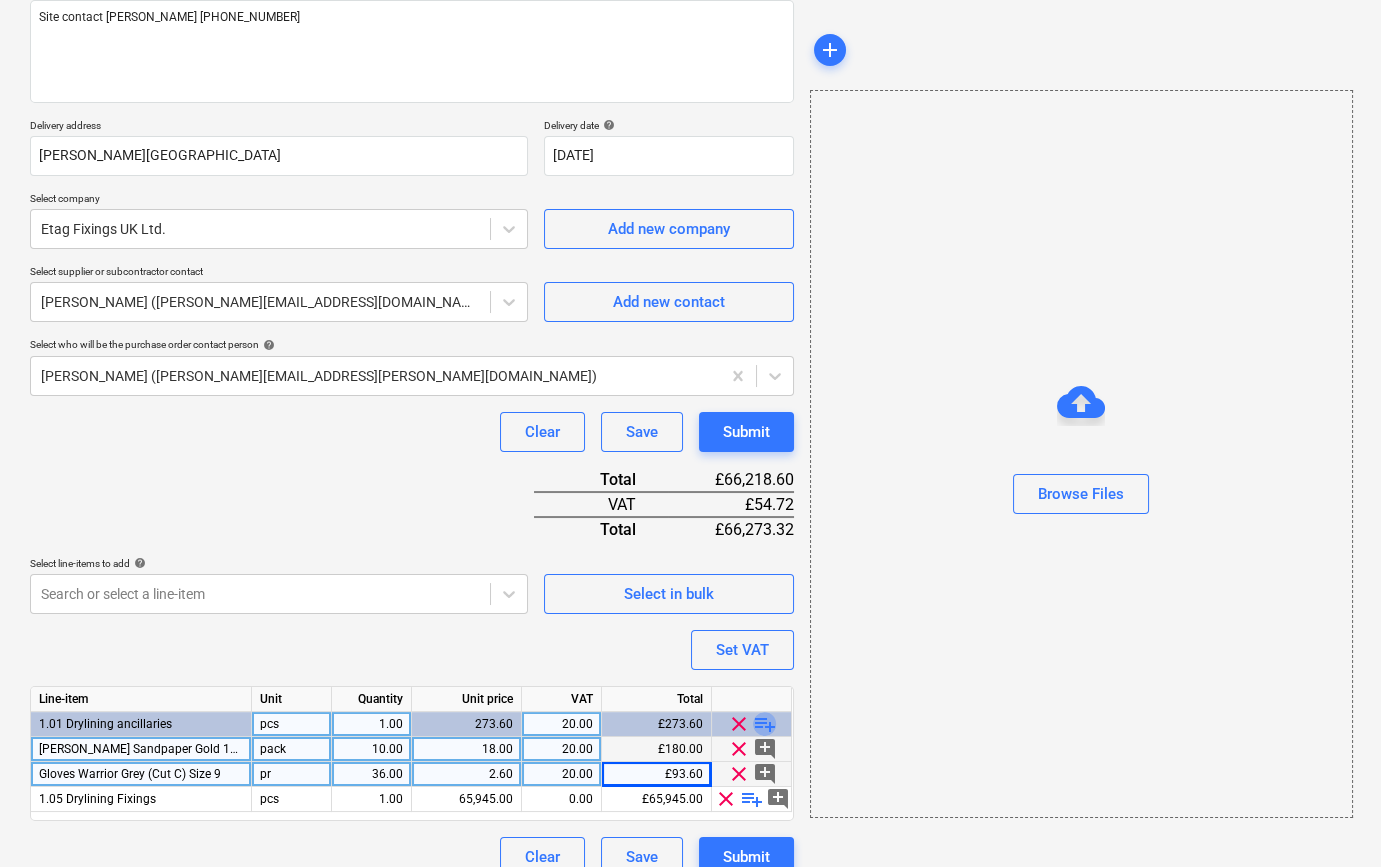 click on "playlist_add" at bounding box center [765, 724] 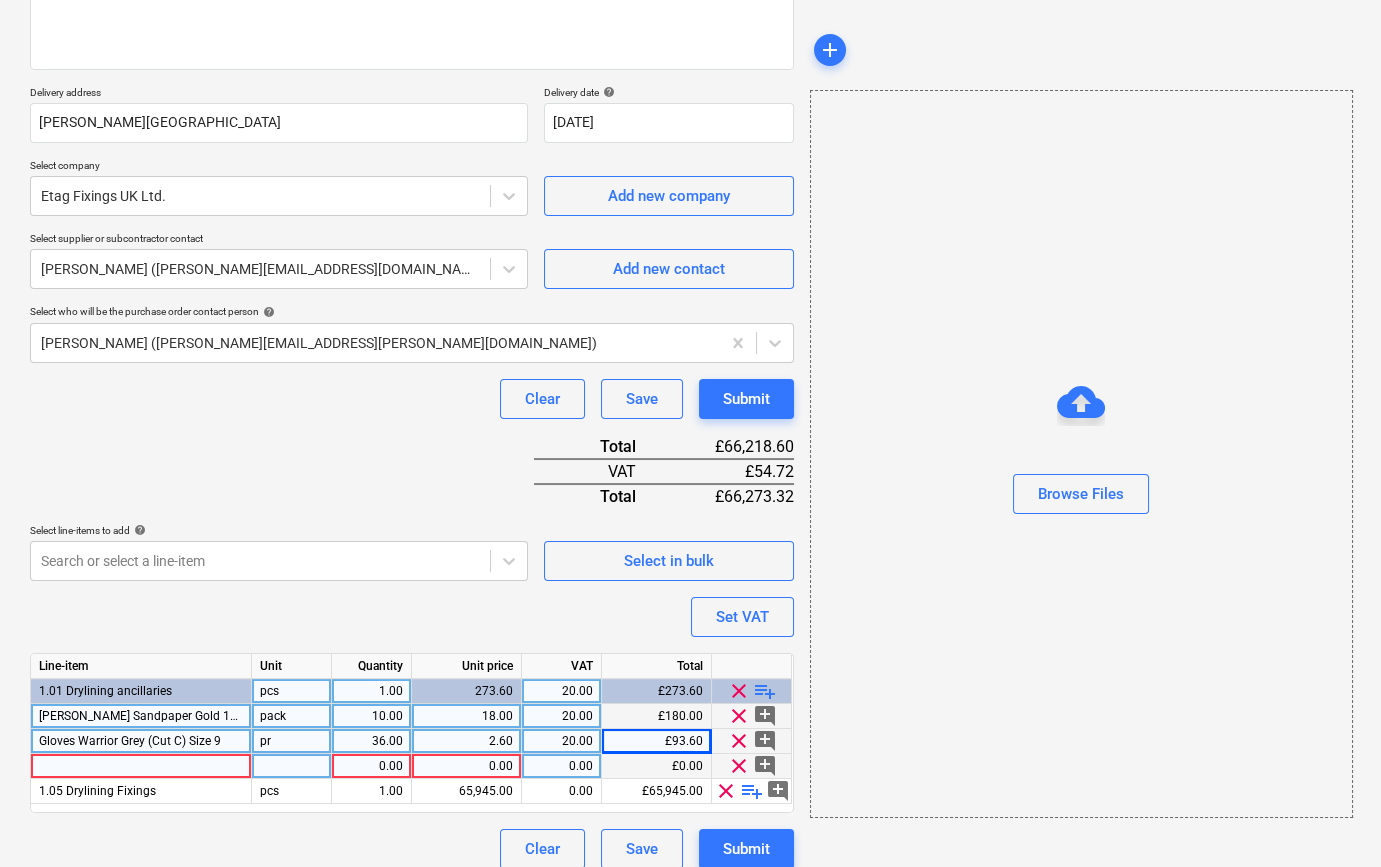 scroll, scrollTop: 305, scrollLeft: 0, axis: vertical 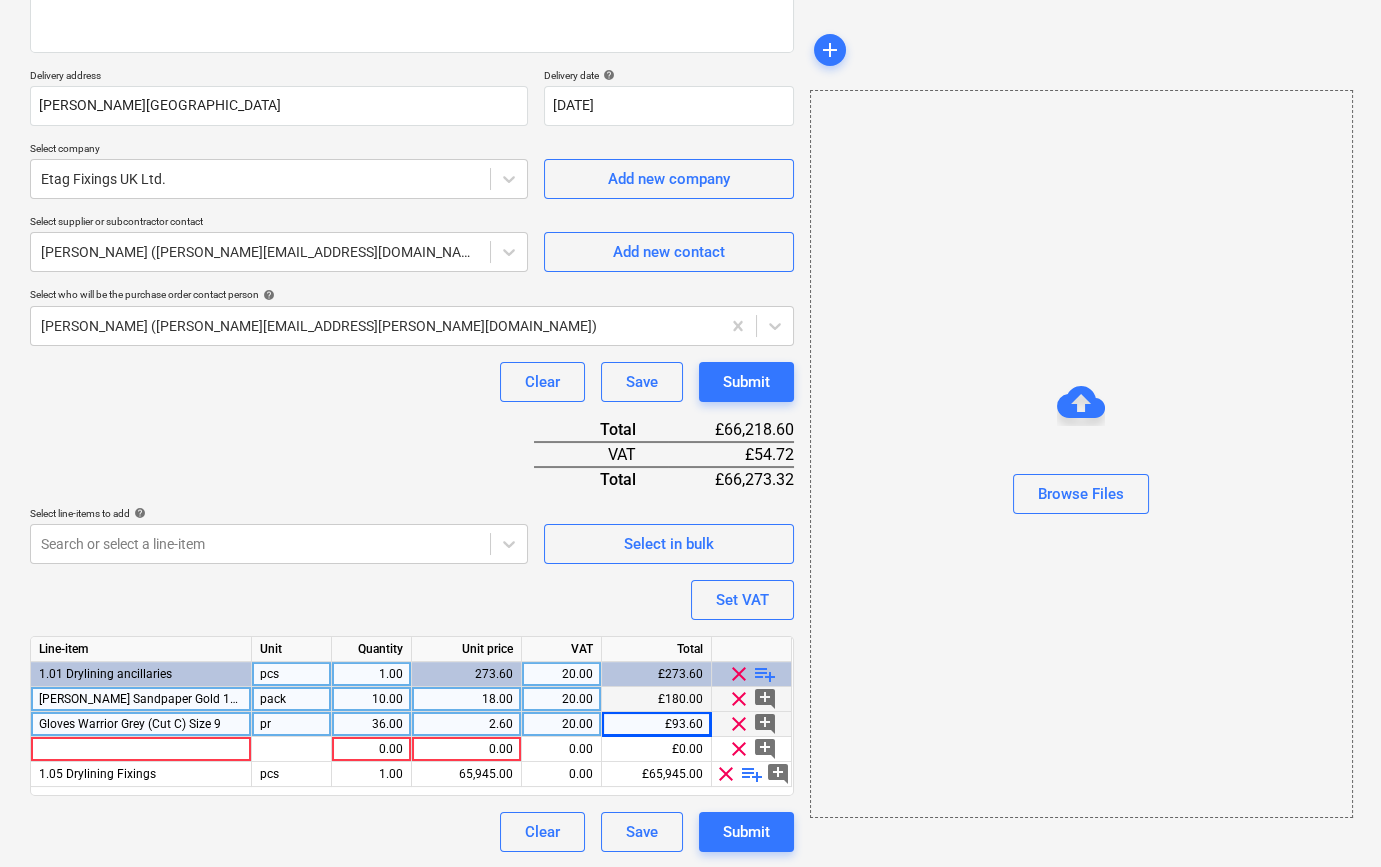 click on "Gloves Warrior Grey (Cut C) Size 9" at bounding box center (130, 724) 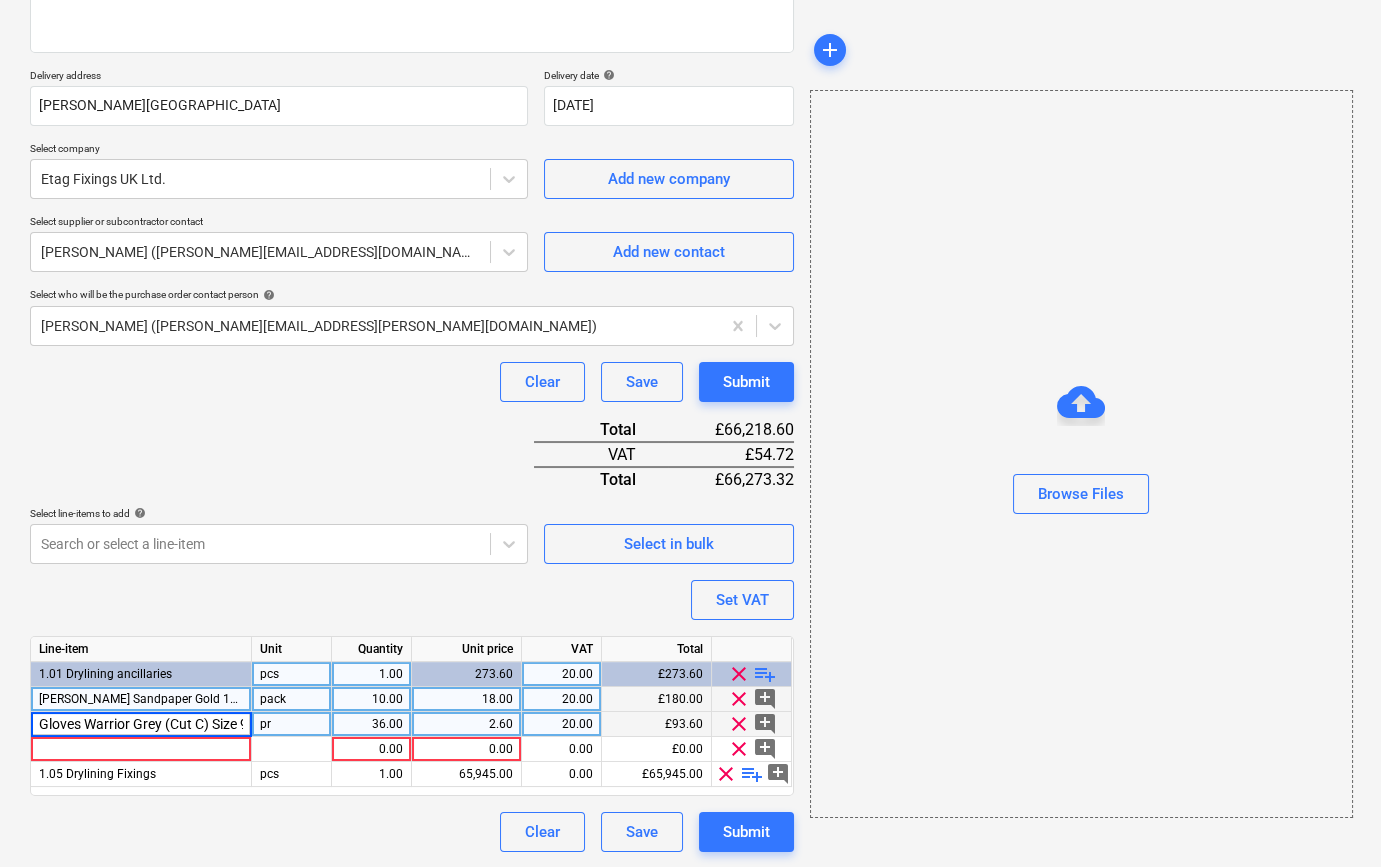 scroll, scrollTop: 0, scrollLeft: 9, axis: horizontal 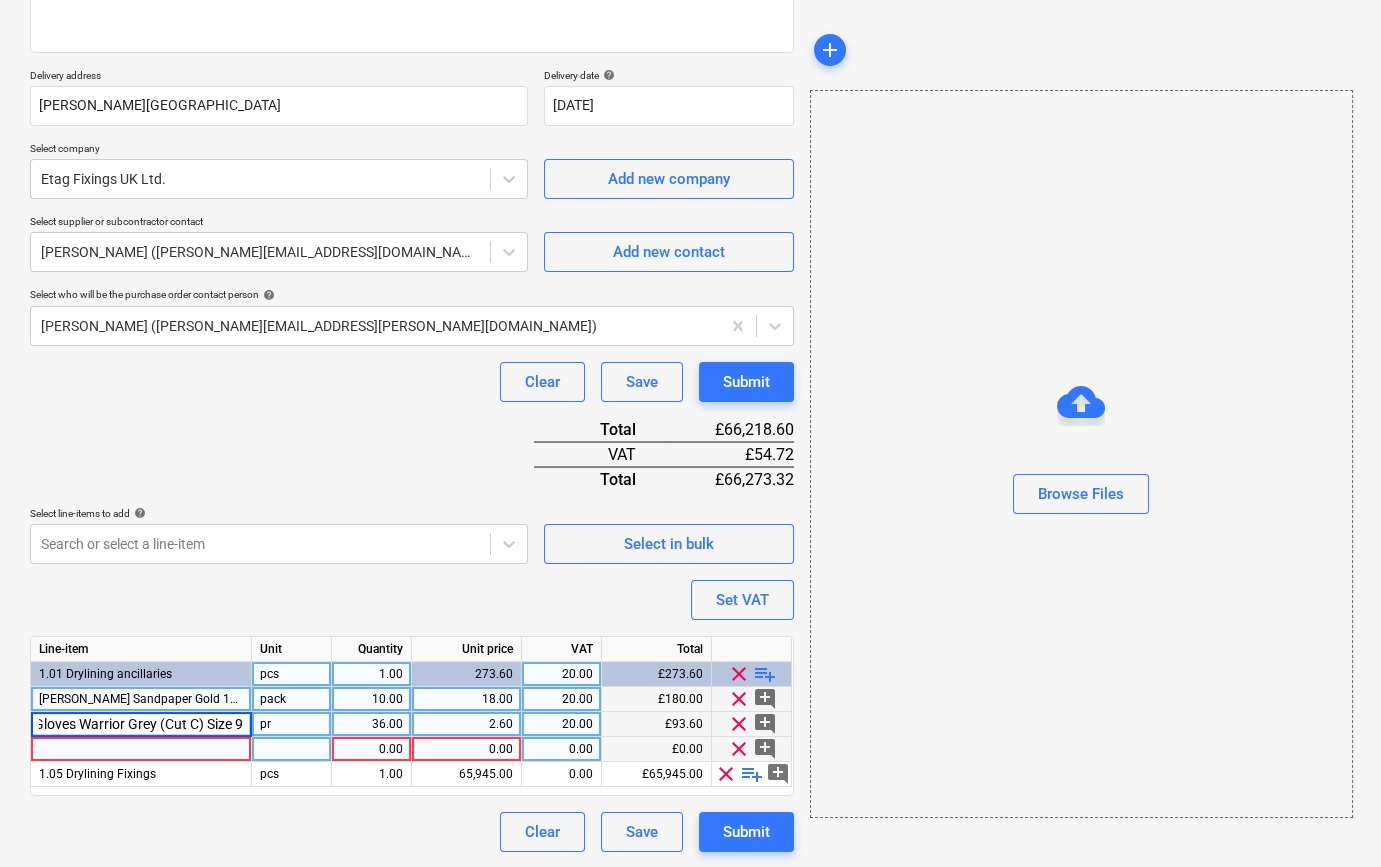 click at bounding box center (141, 749) 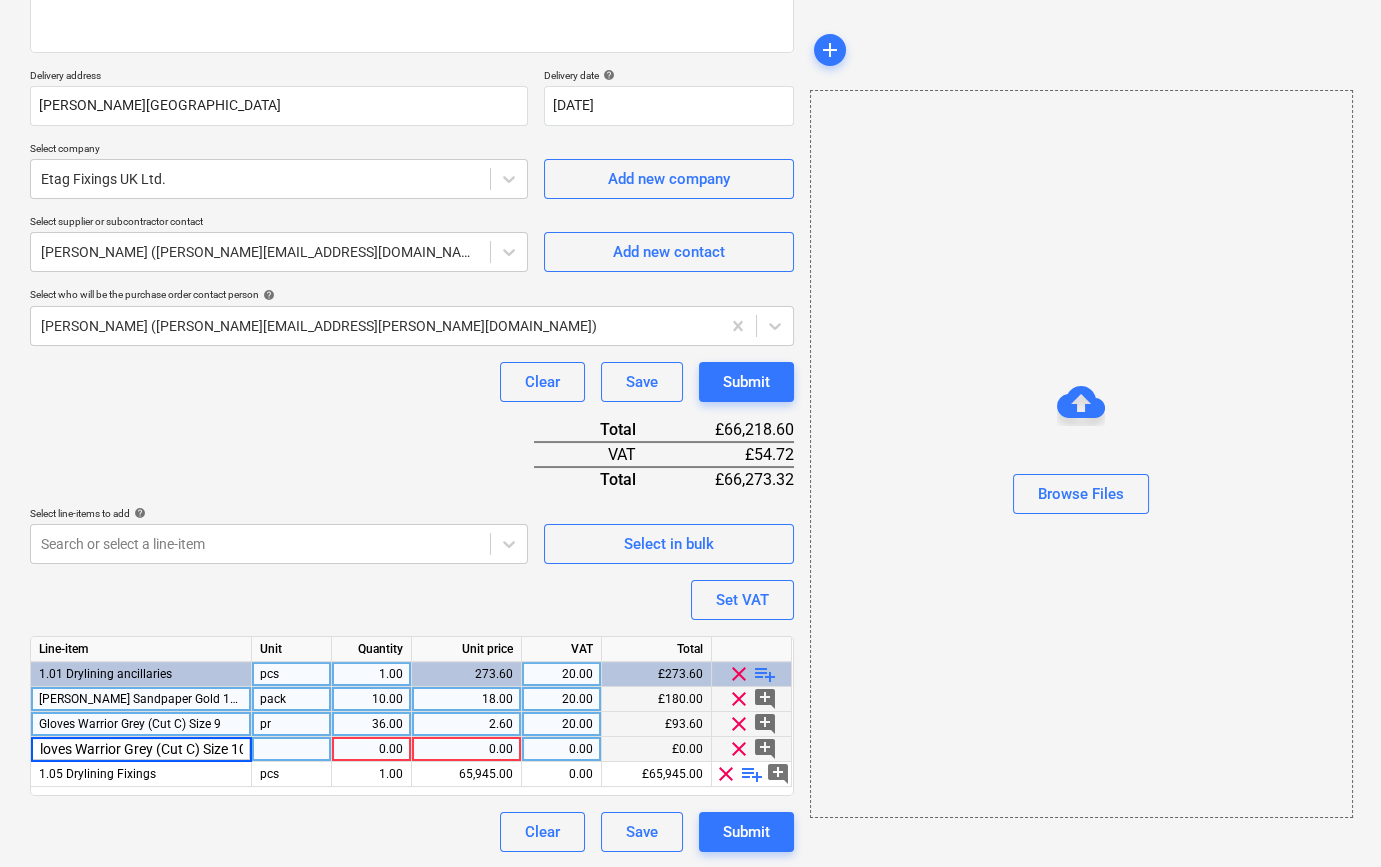 scroll, scrollTop: 0, scrollLeft: 17, axis: horizontal 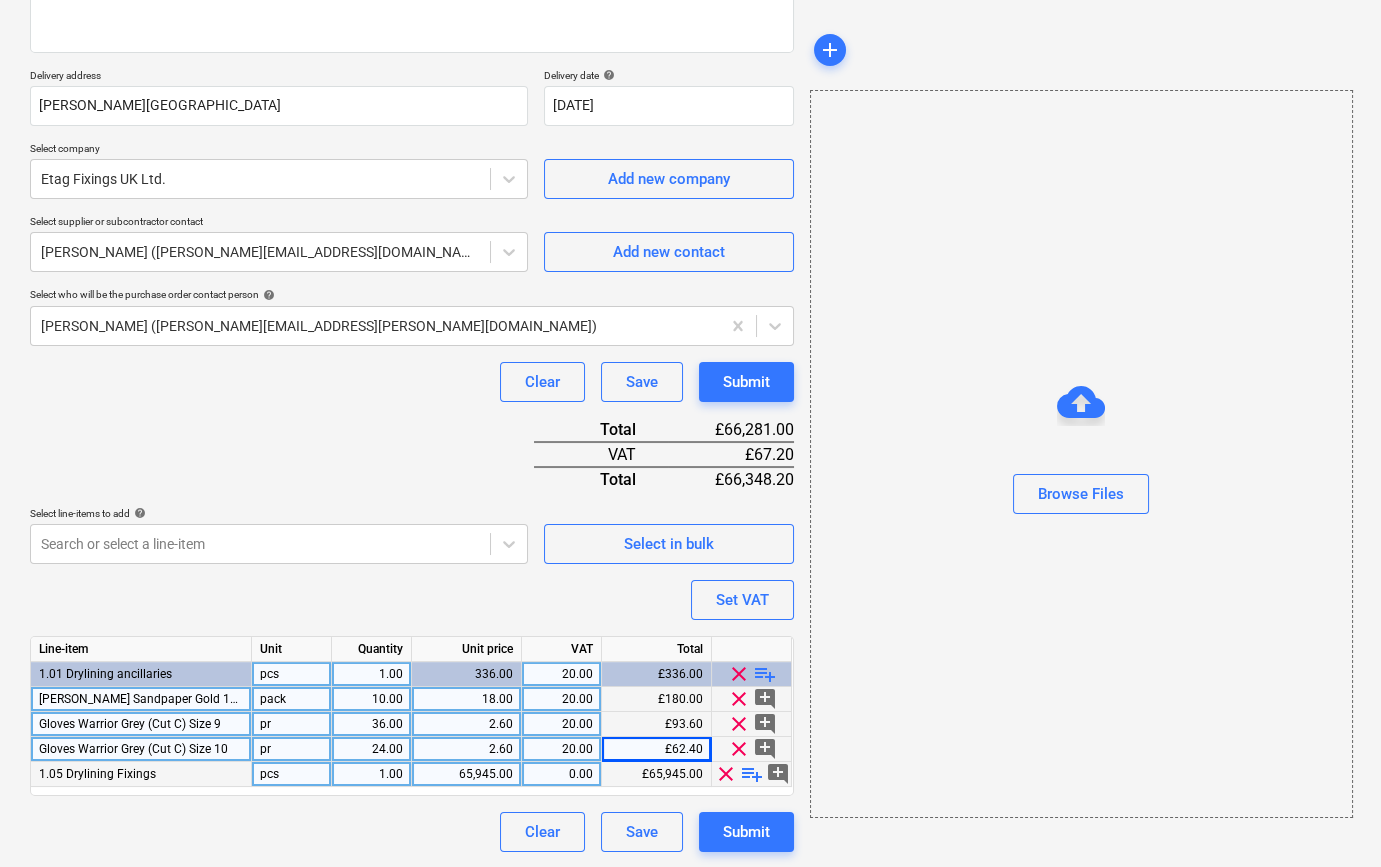 click on "playlist_add" at bounding box center [752, 774] 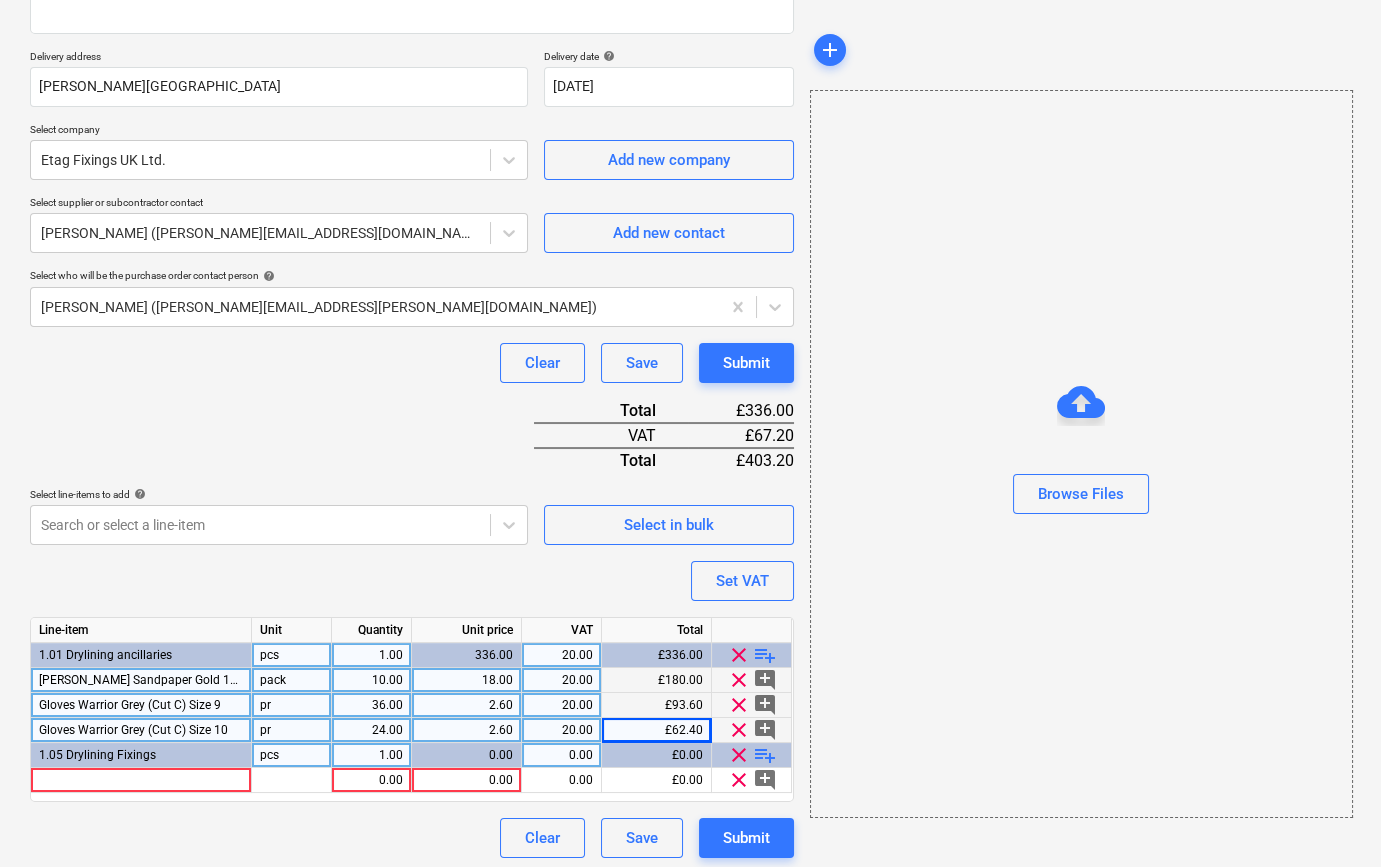 scroll, scrollTop: 330, scrollLeft: 0, axis: vertical 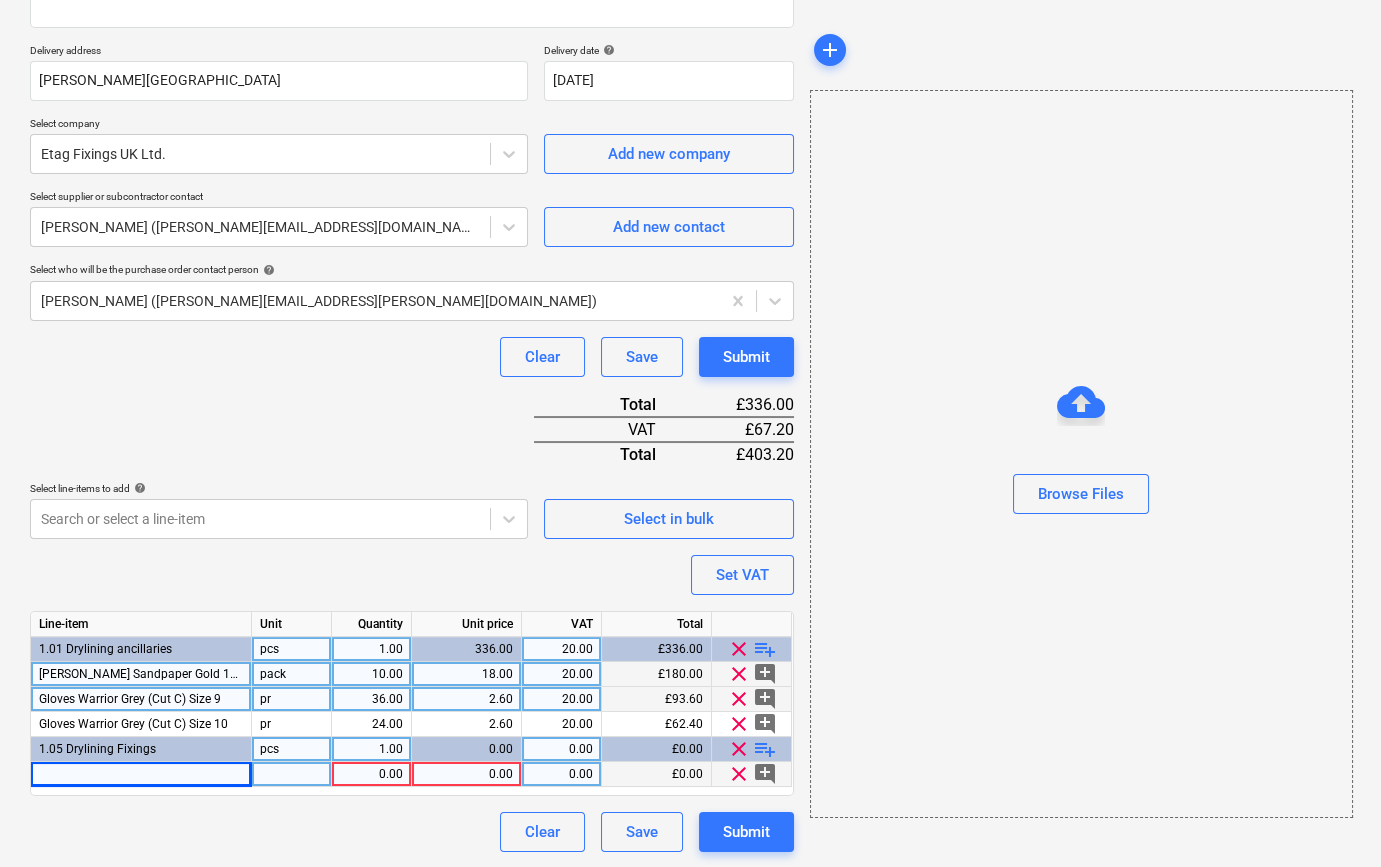 click at bounding box center [141, 774] 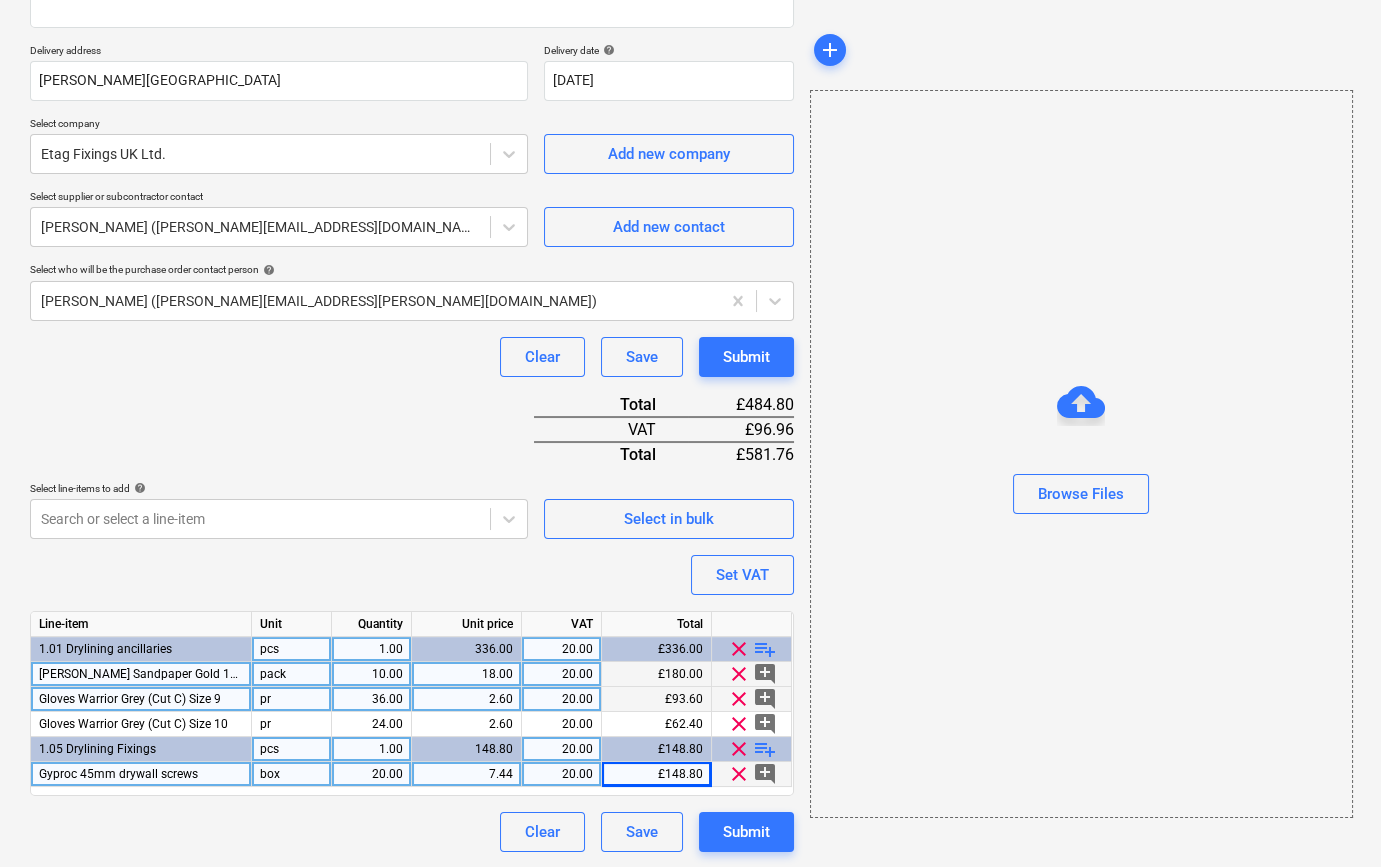 click on "playlist_add" at bounding box center [765, 749] 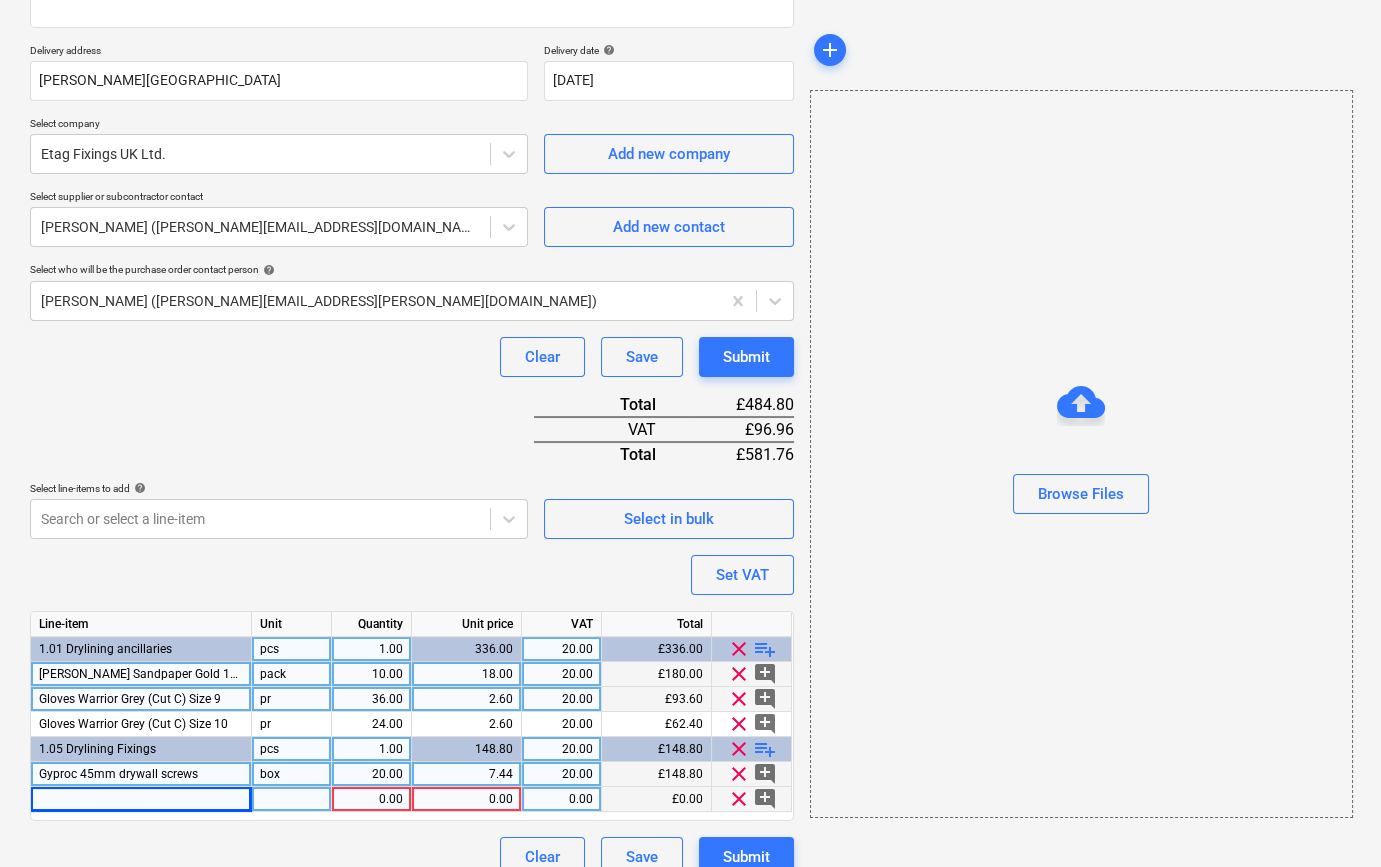 click at bounding box center [141, 799] 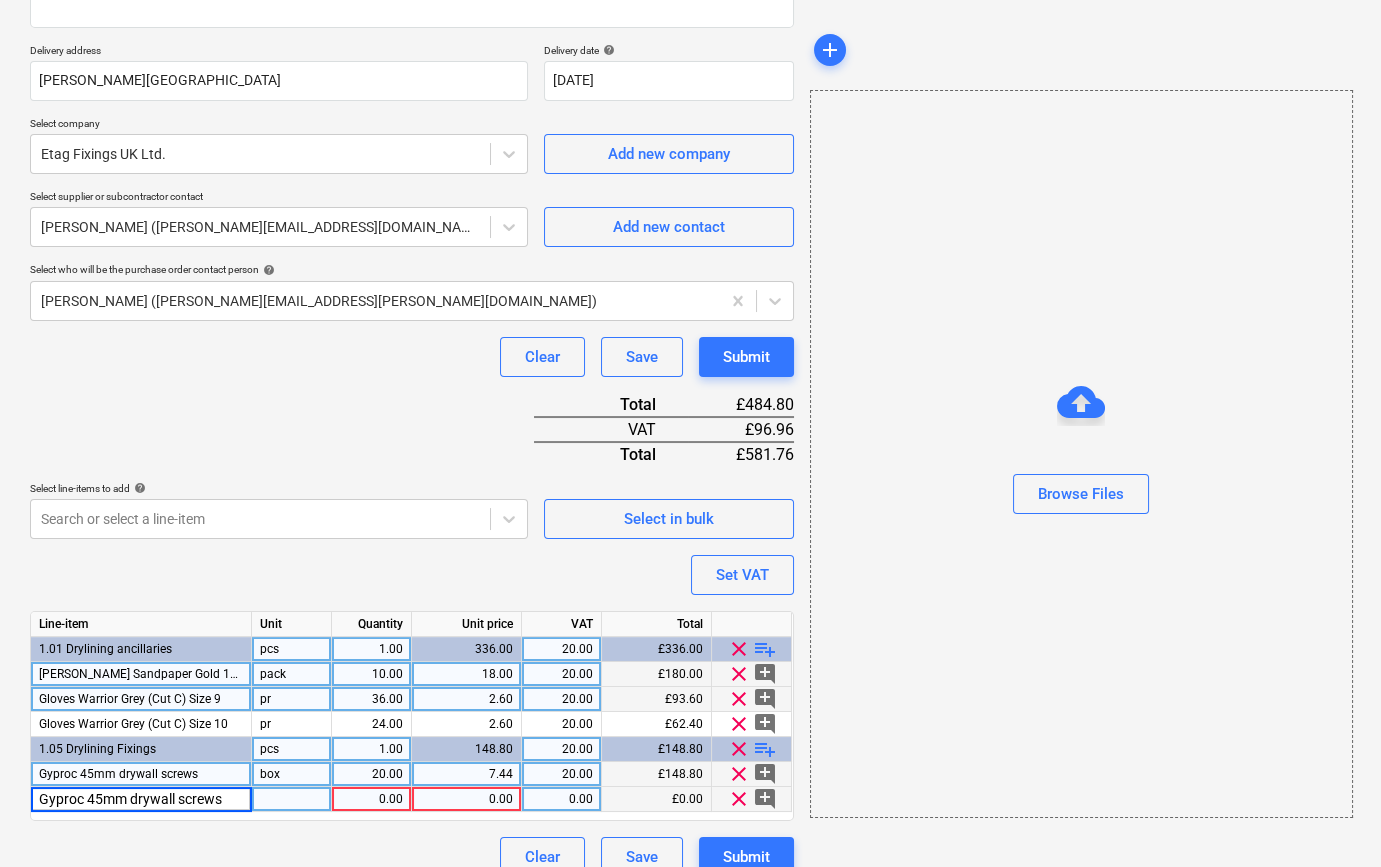 click on "Gyproc 45mm drywall screws" at bounding box center (141, 799) 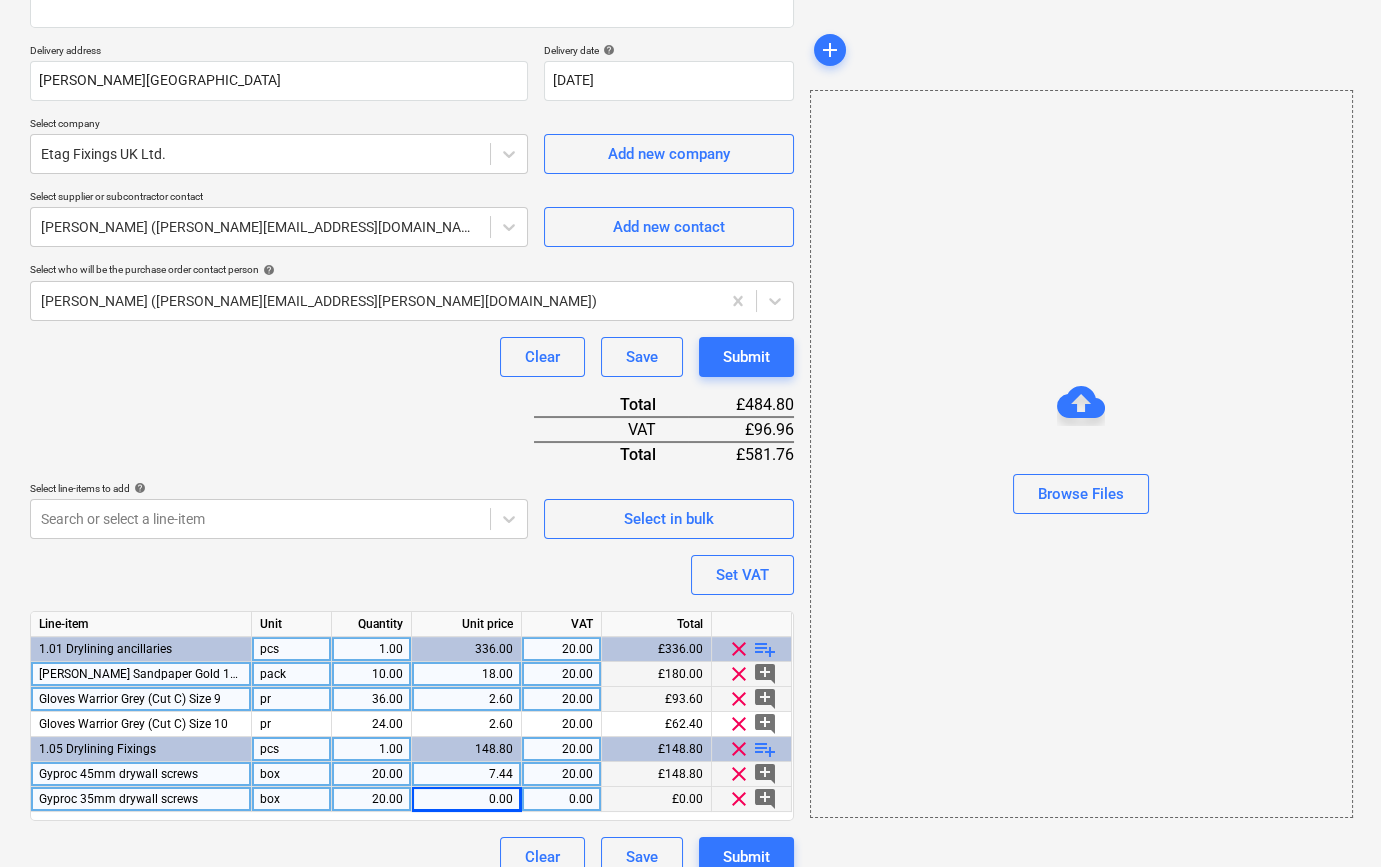 click on "0.00" at bounding box center [466, 799] 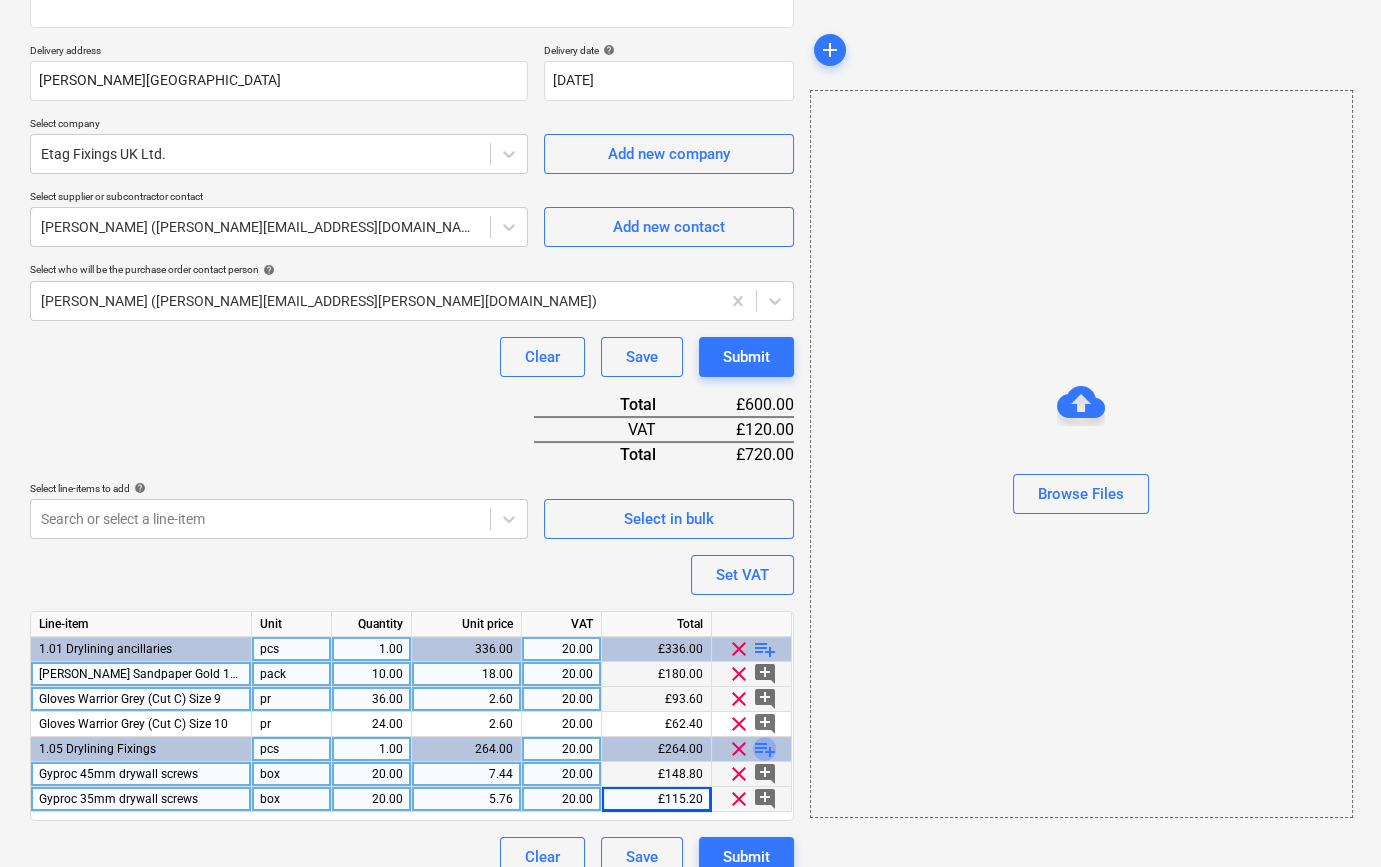 click on "playlist_add" at bounding box center [765, 749] 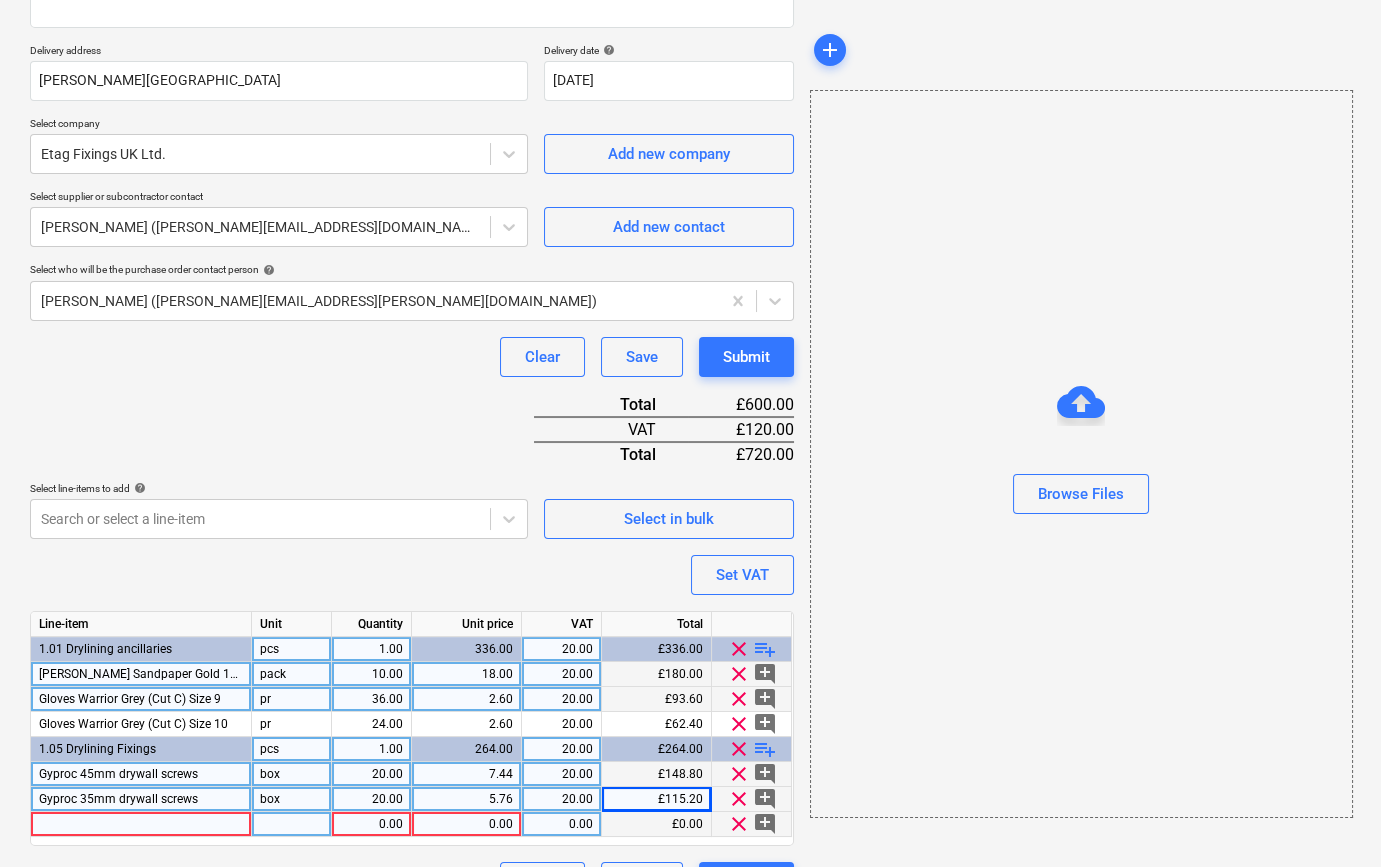 click at bounding box center (141, 824) 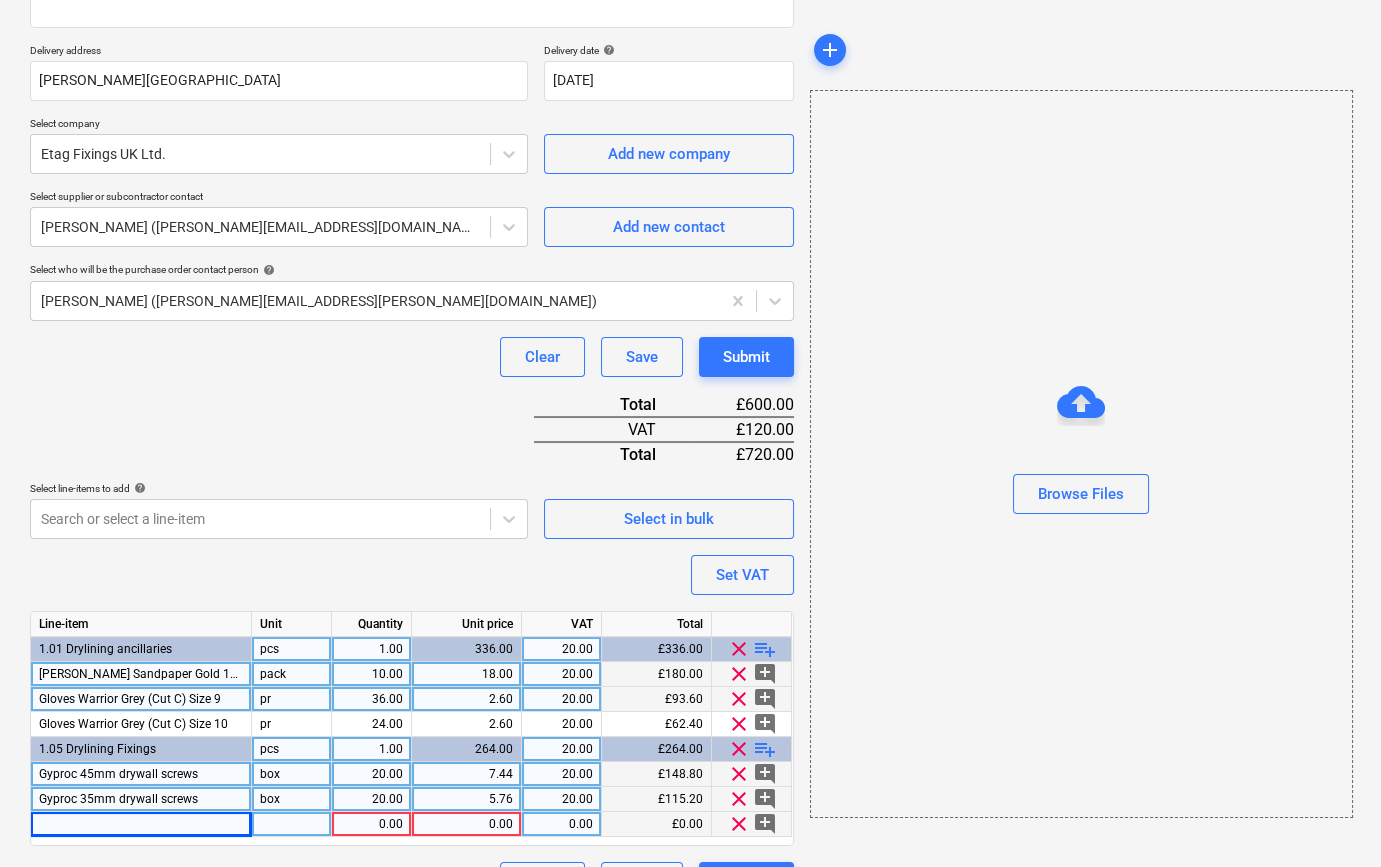 click at bounding box center [141, 824] 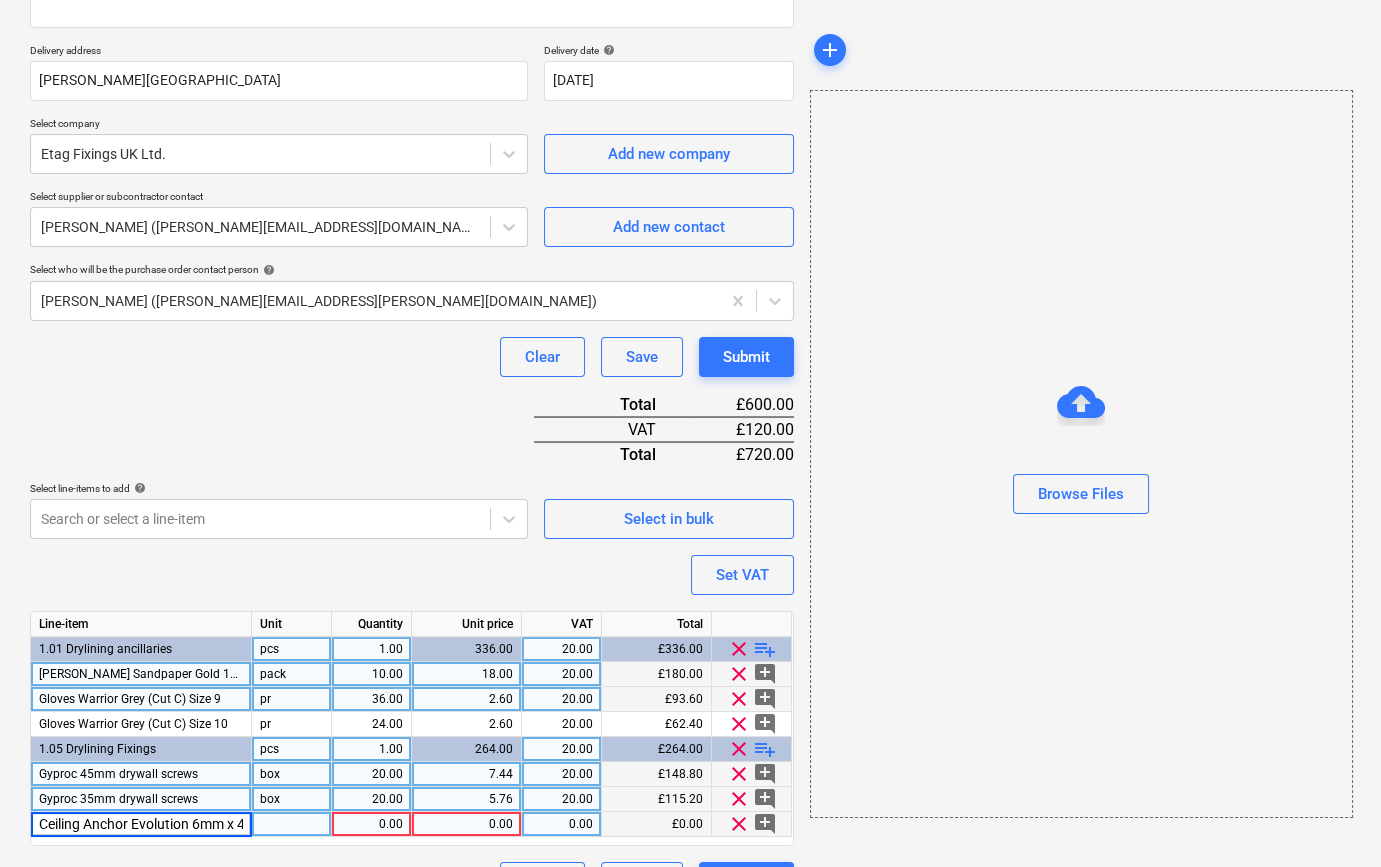 scroll, scrollTop: 0, scrollLeft: 36, axis: horizontal 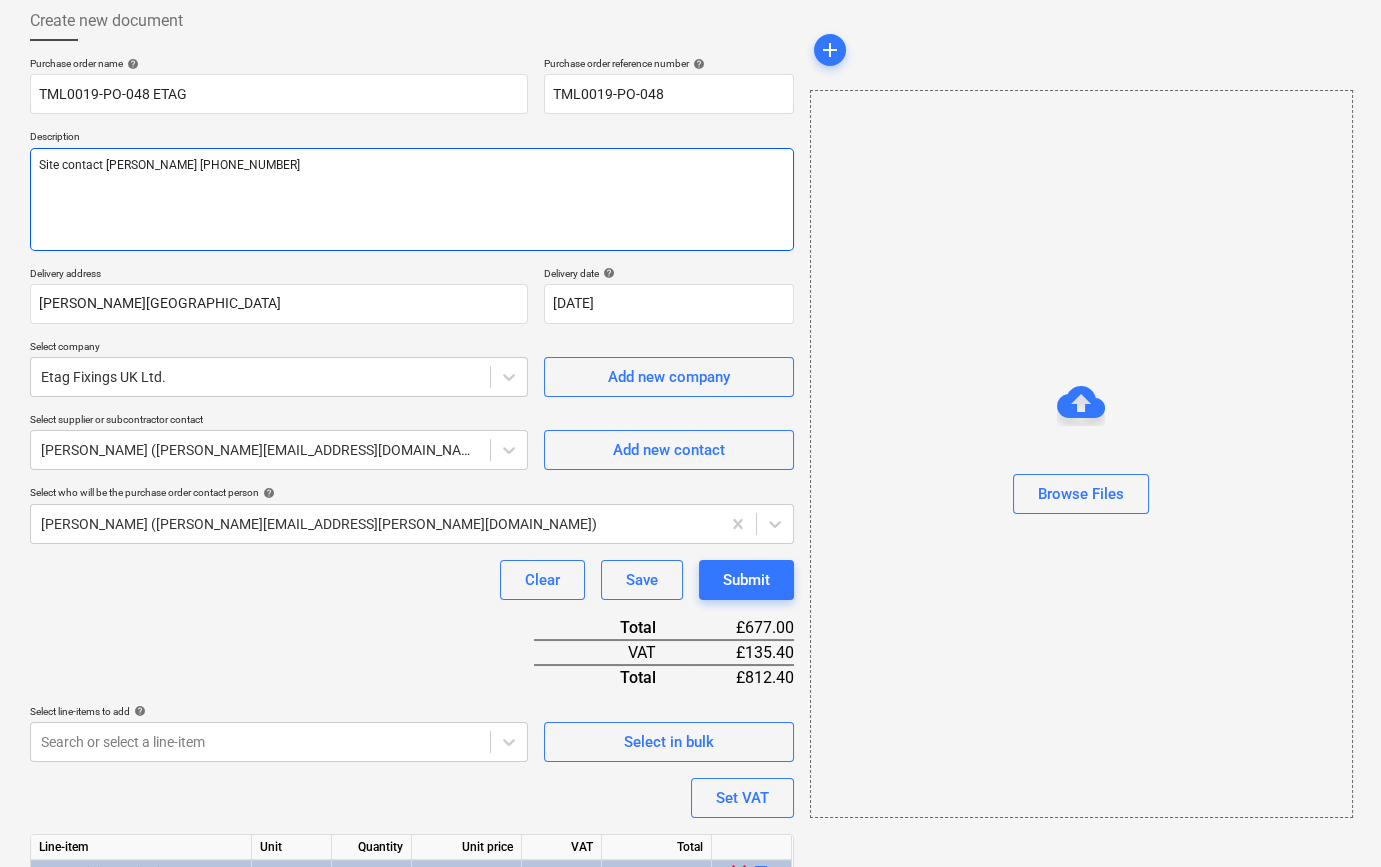click on "Site contact [PERSON_NAME] [PHONE_NUMBER]" at bounding box center (412, 199) 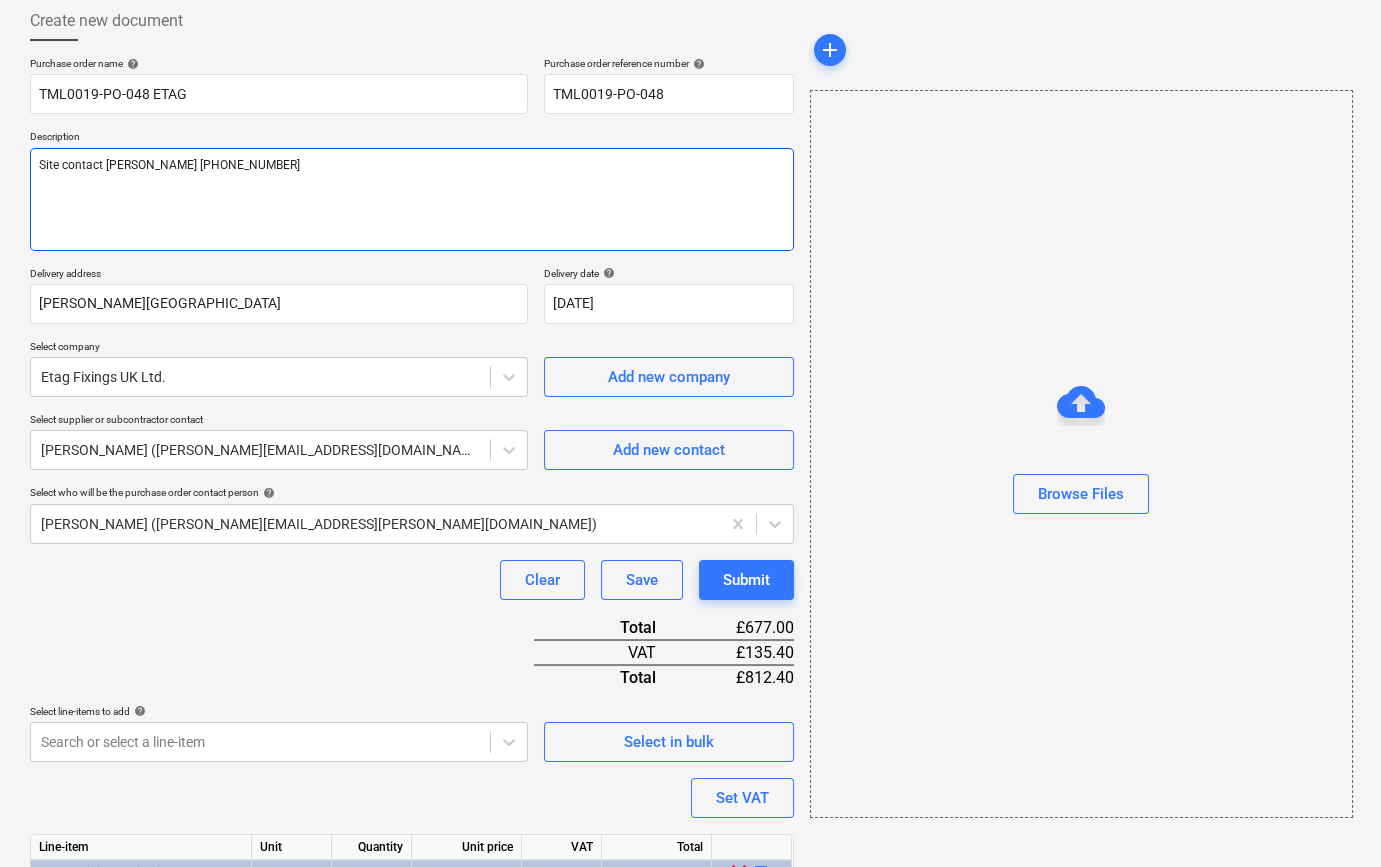 click on "Site contact [PERSON_NAME] [PHONE_NUMBER]" at bounding box center [412, 199] 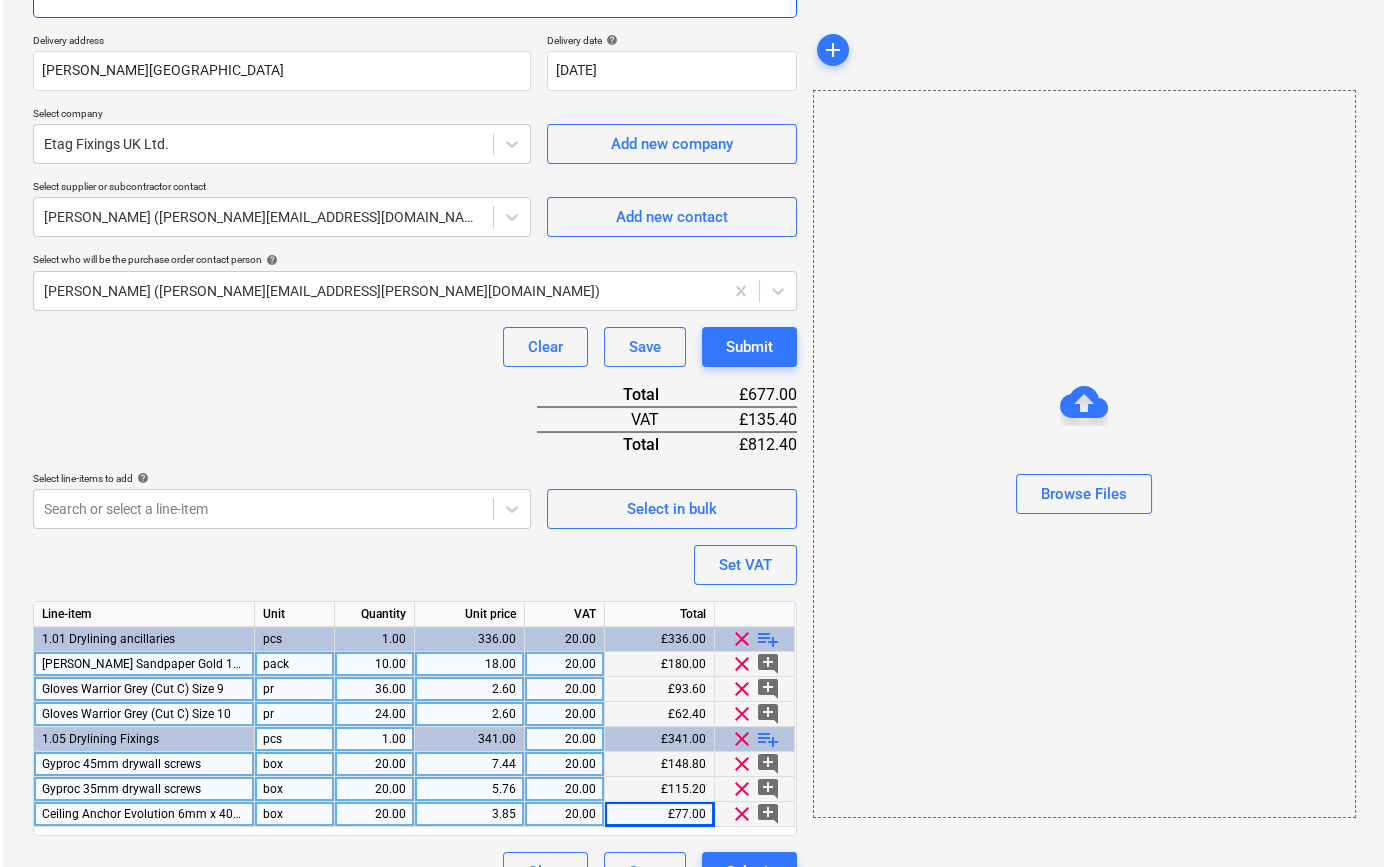 scroll, scrollTop: 380, scrollLeft: 0, axis: vertical 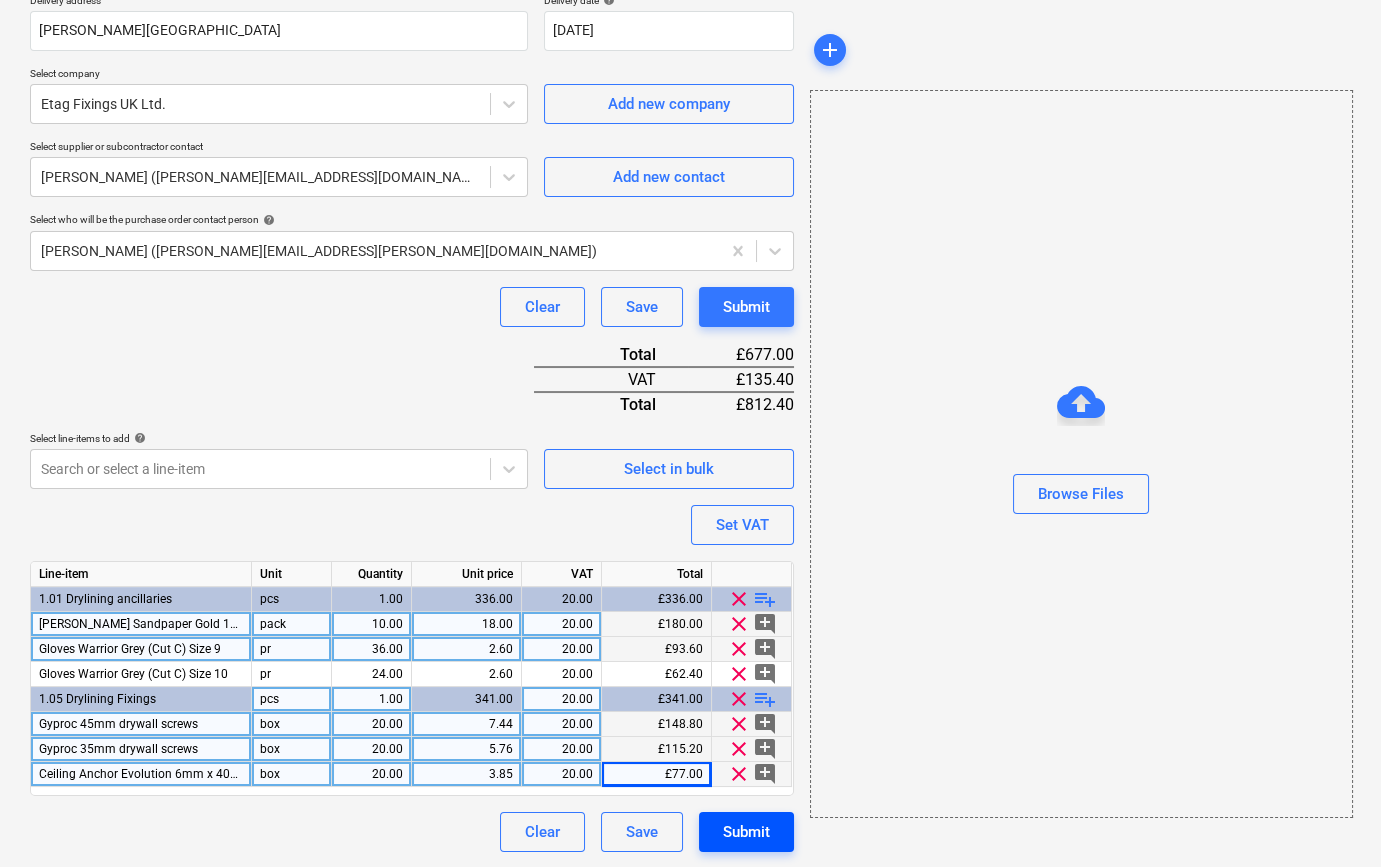 click on "Submit" at bounding box center (746, 832) 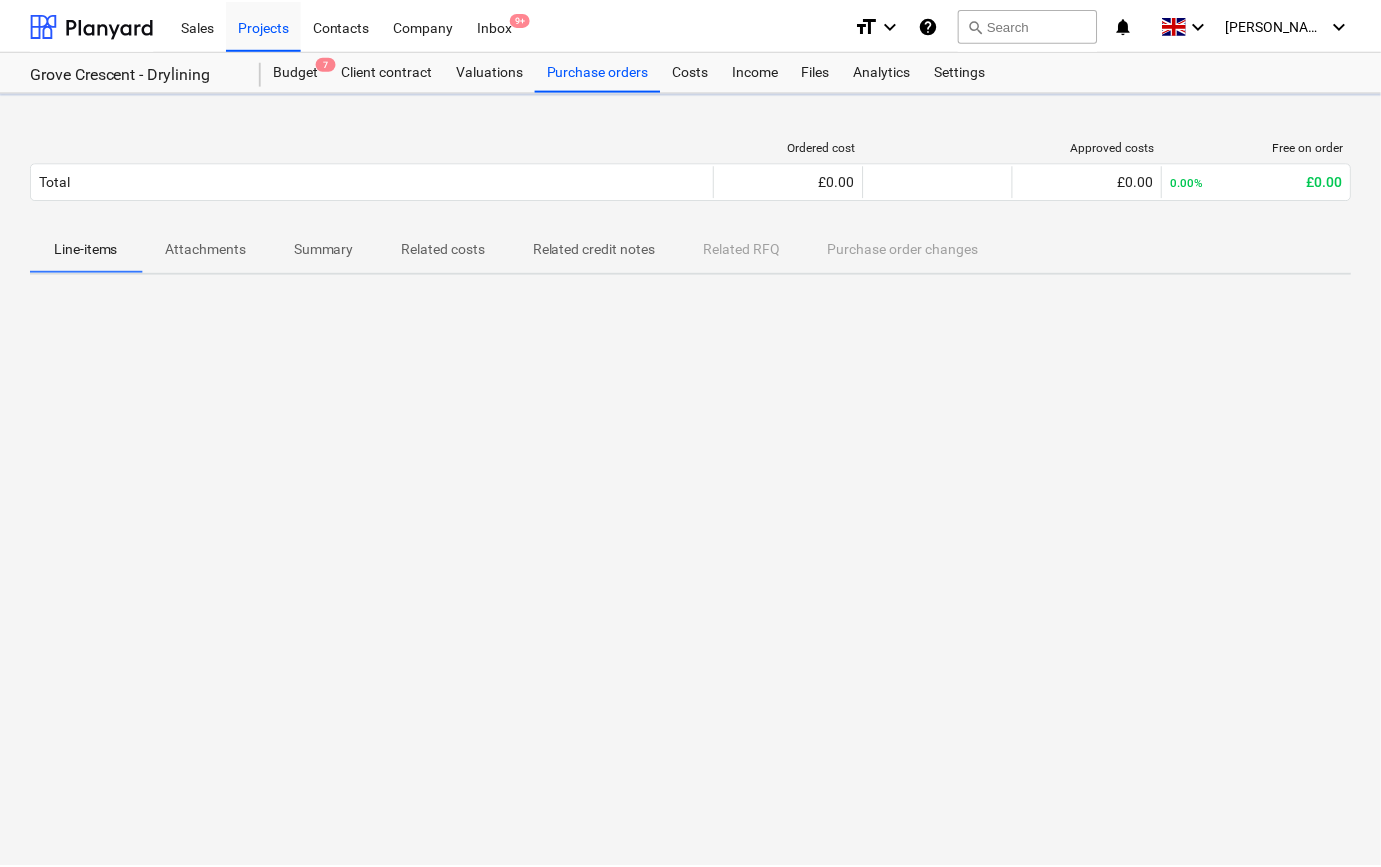 scroll, scrollTop: 0, scrollLeft: 0, axis: both 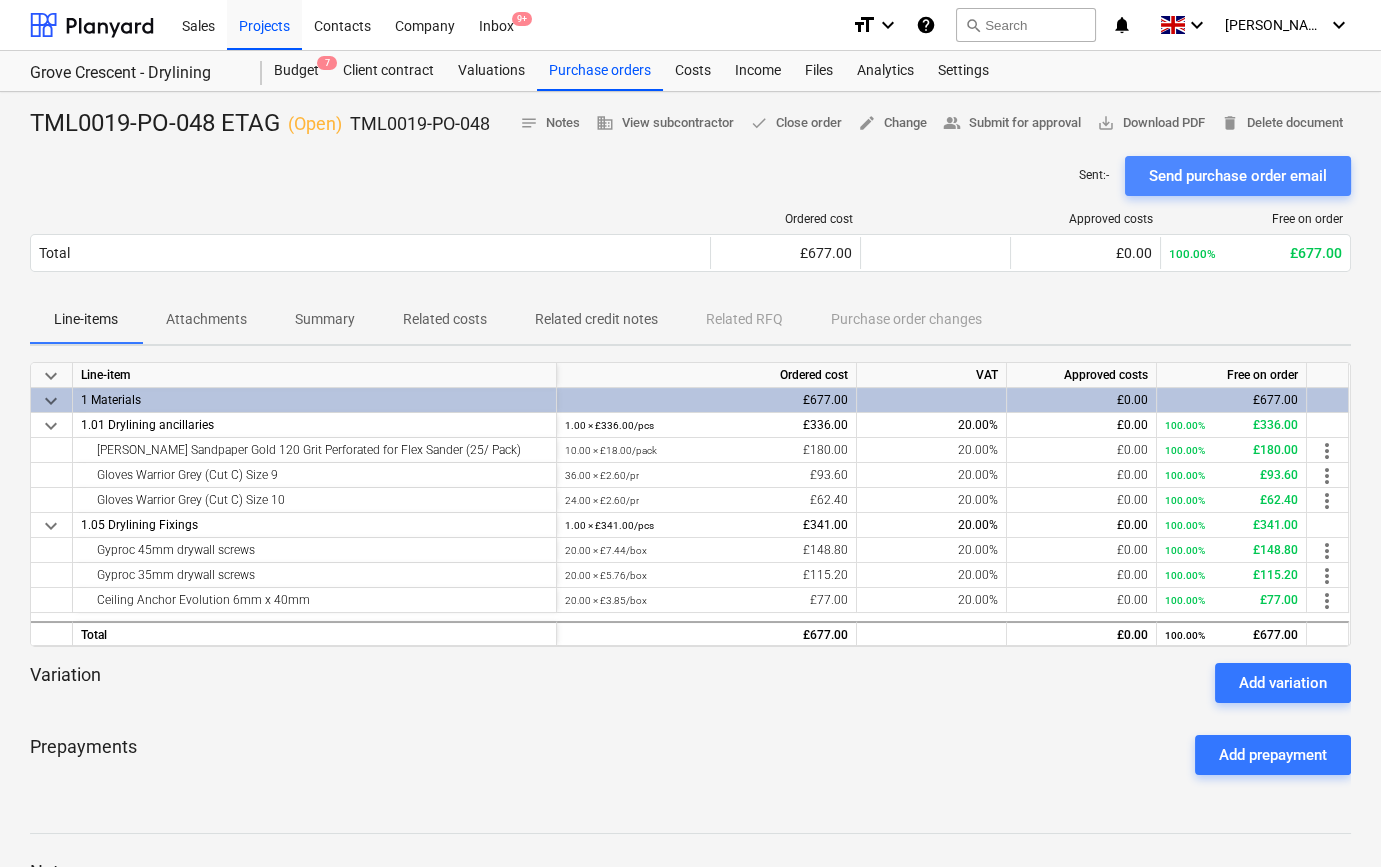 click on "Send purchase order email" at bounding box center [1238, 176] 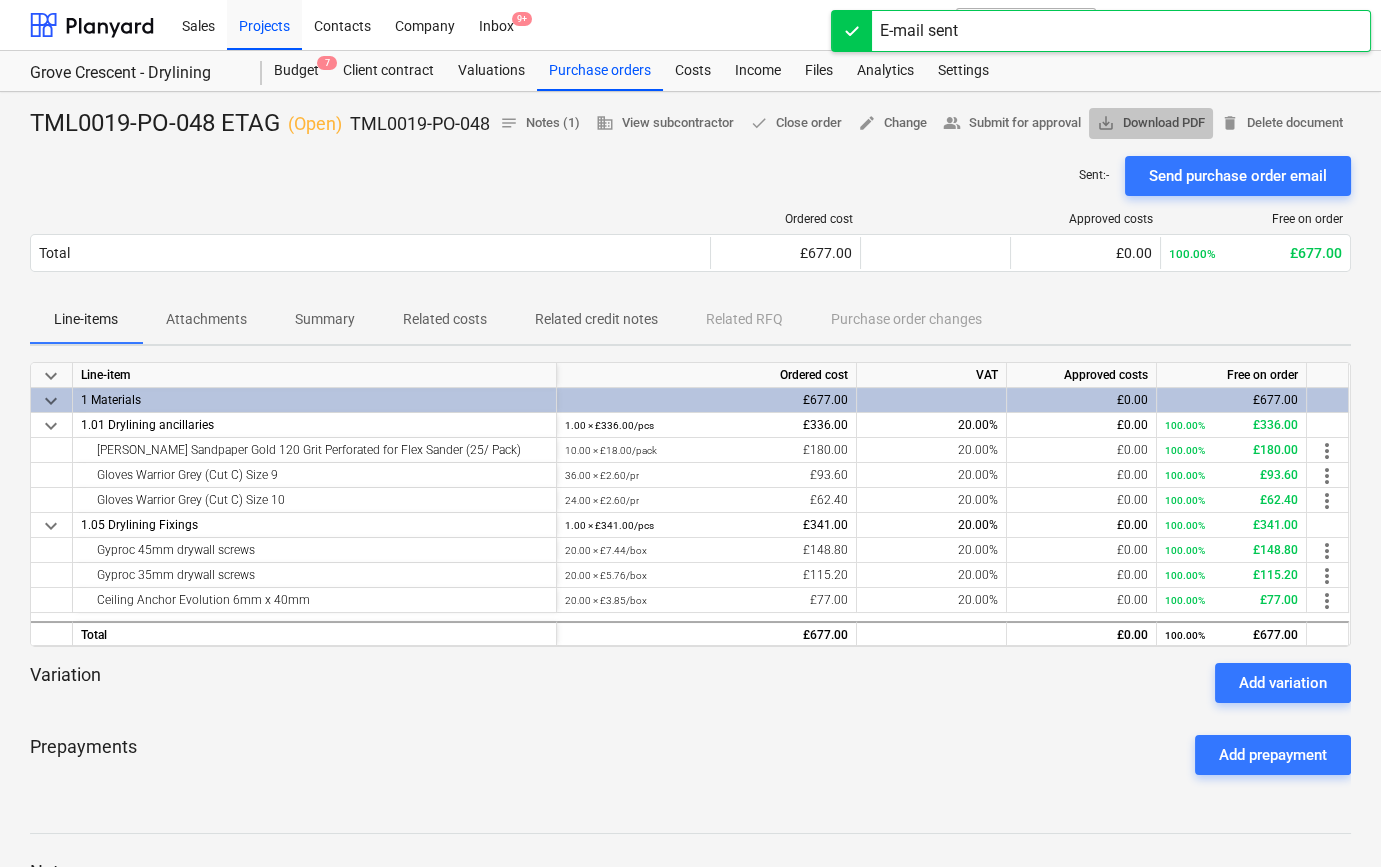 click on "save_alt Download PDF" at bounding box center [1151, 123] 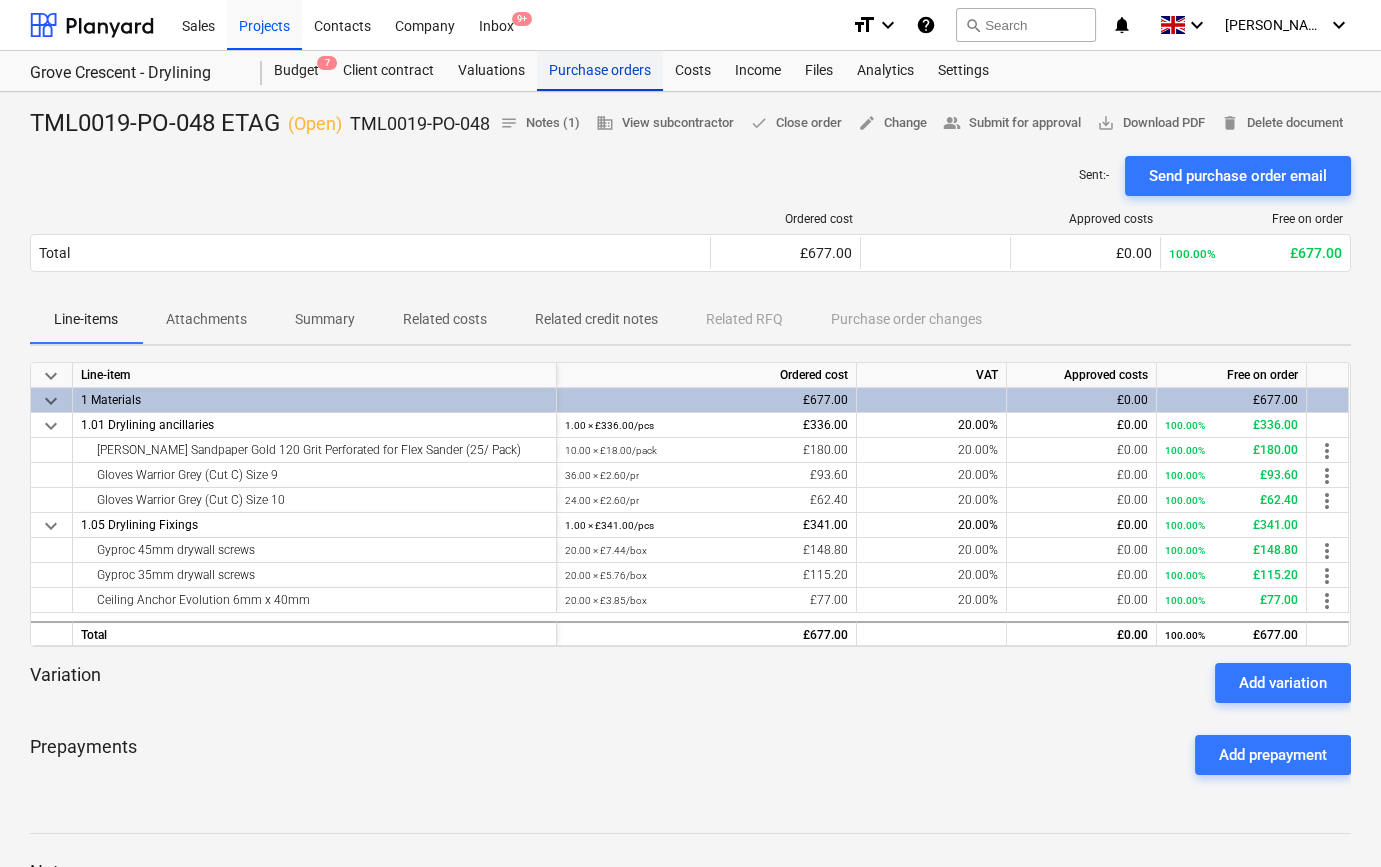 click on "Purchase orders" at bounding box center (600, 71) 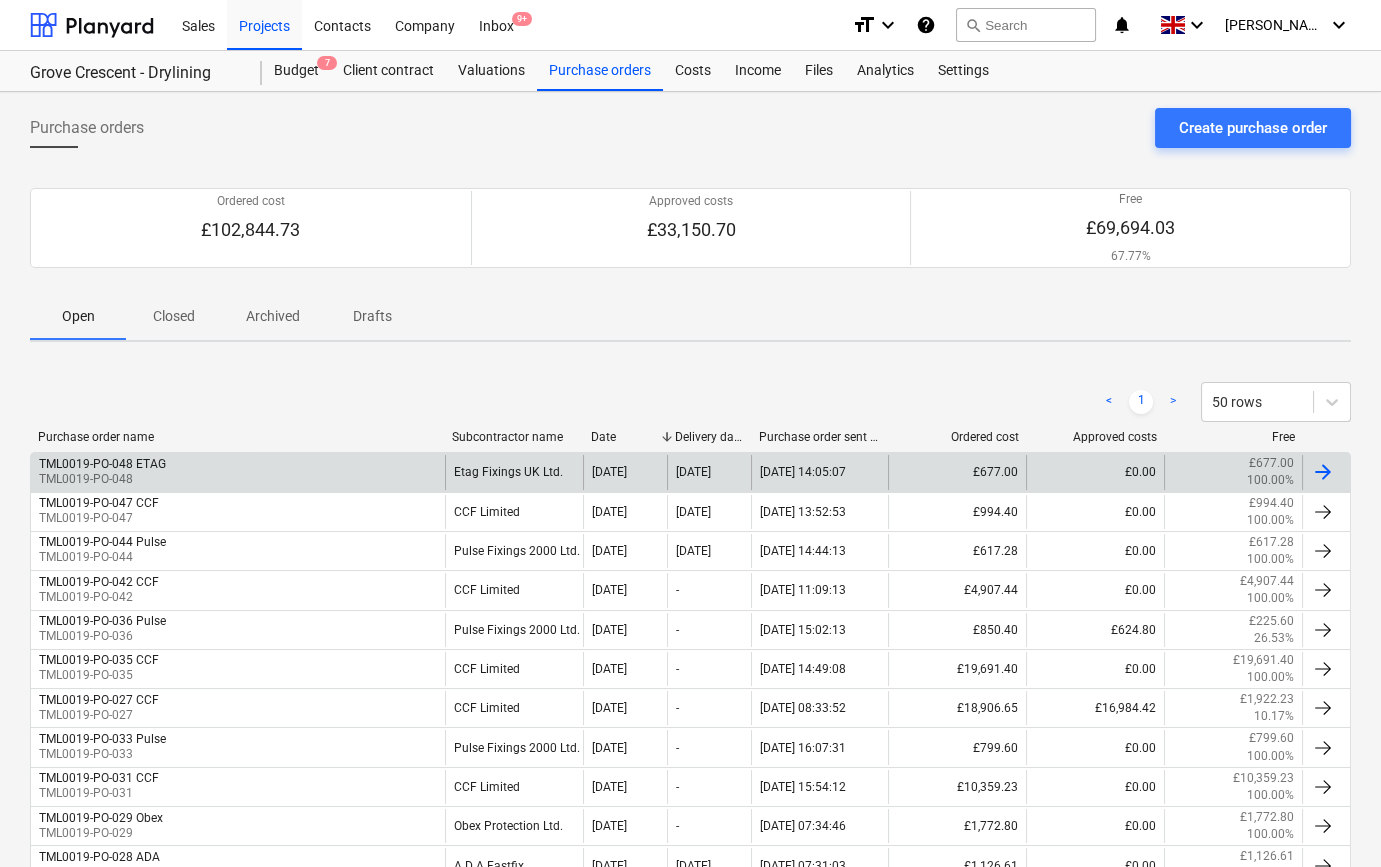 click at bounding box center (1323, 472) 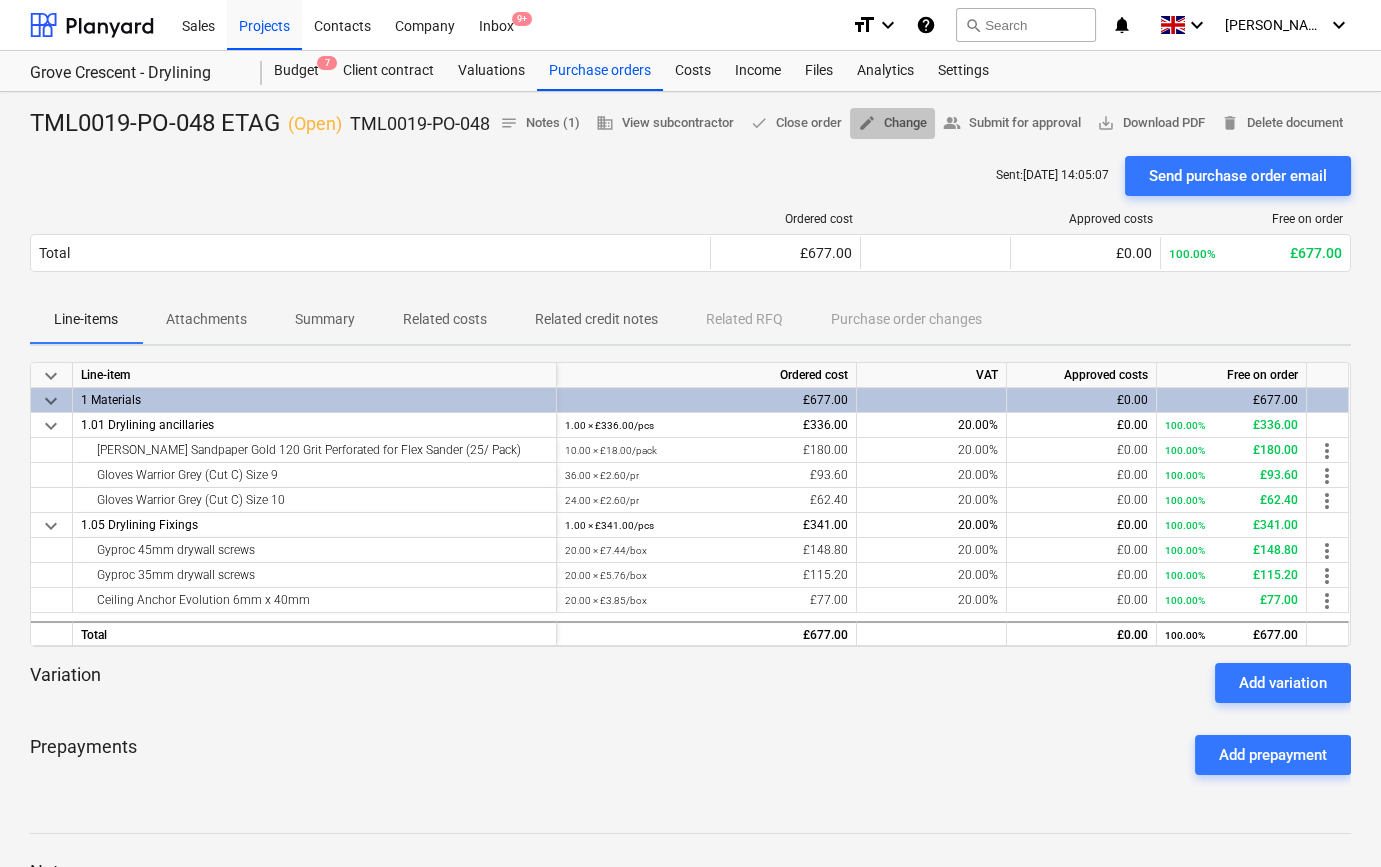 click on "edit Change" at bounding box center (892, 123) 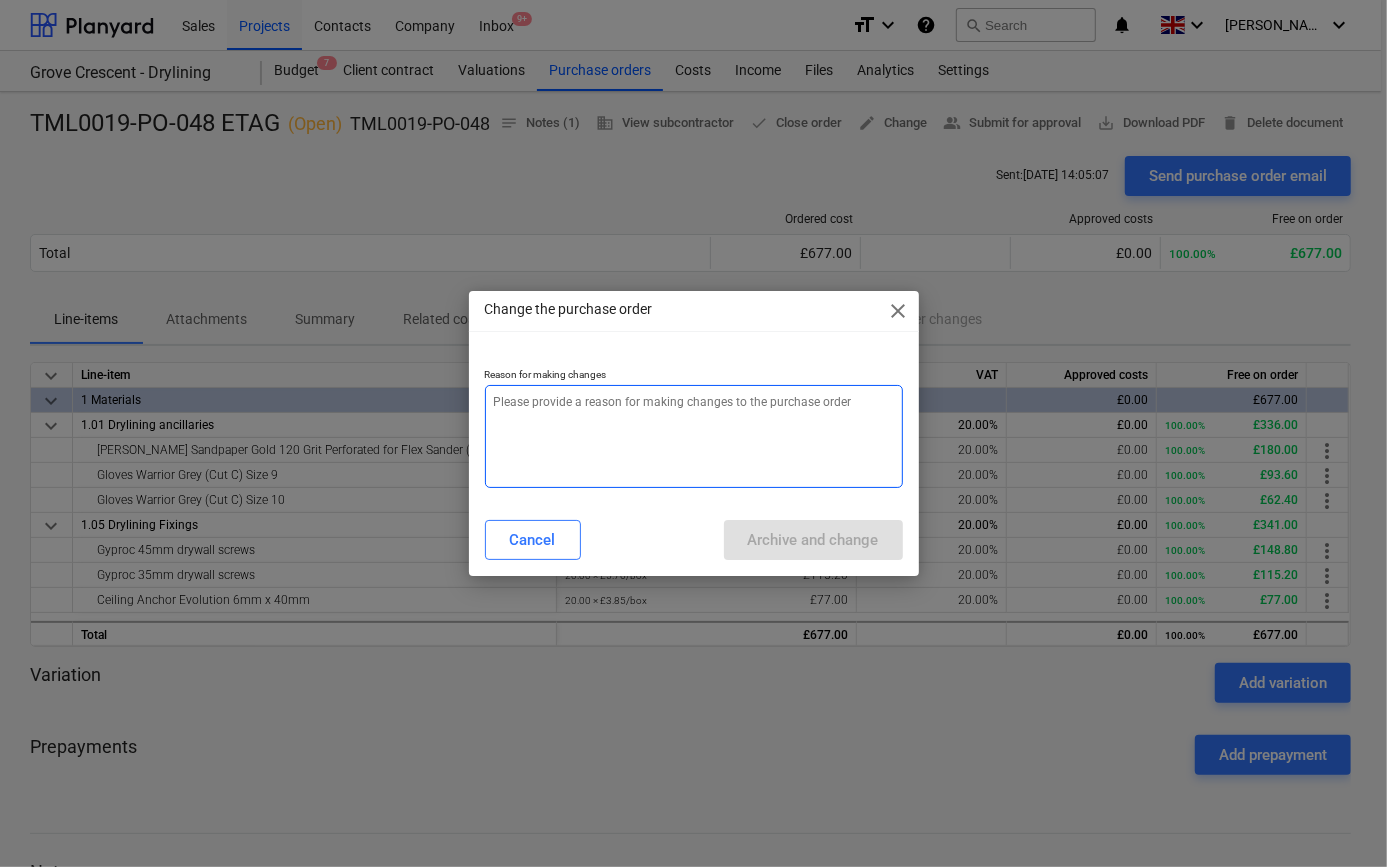 click at bounding box center (694, 436) 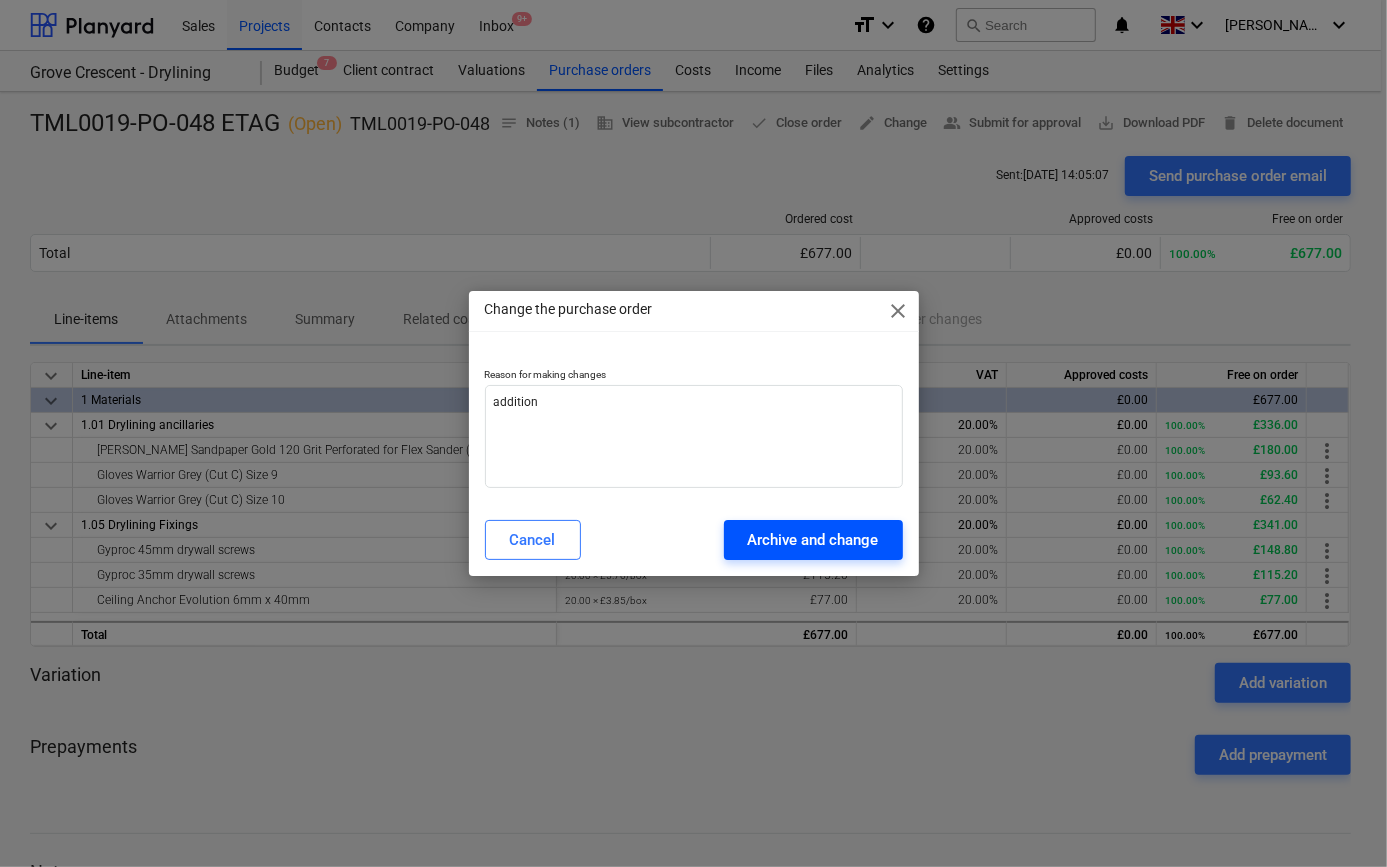 click on "Archive and change" at bounding box center [813, 540] 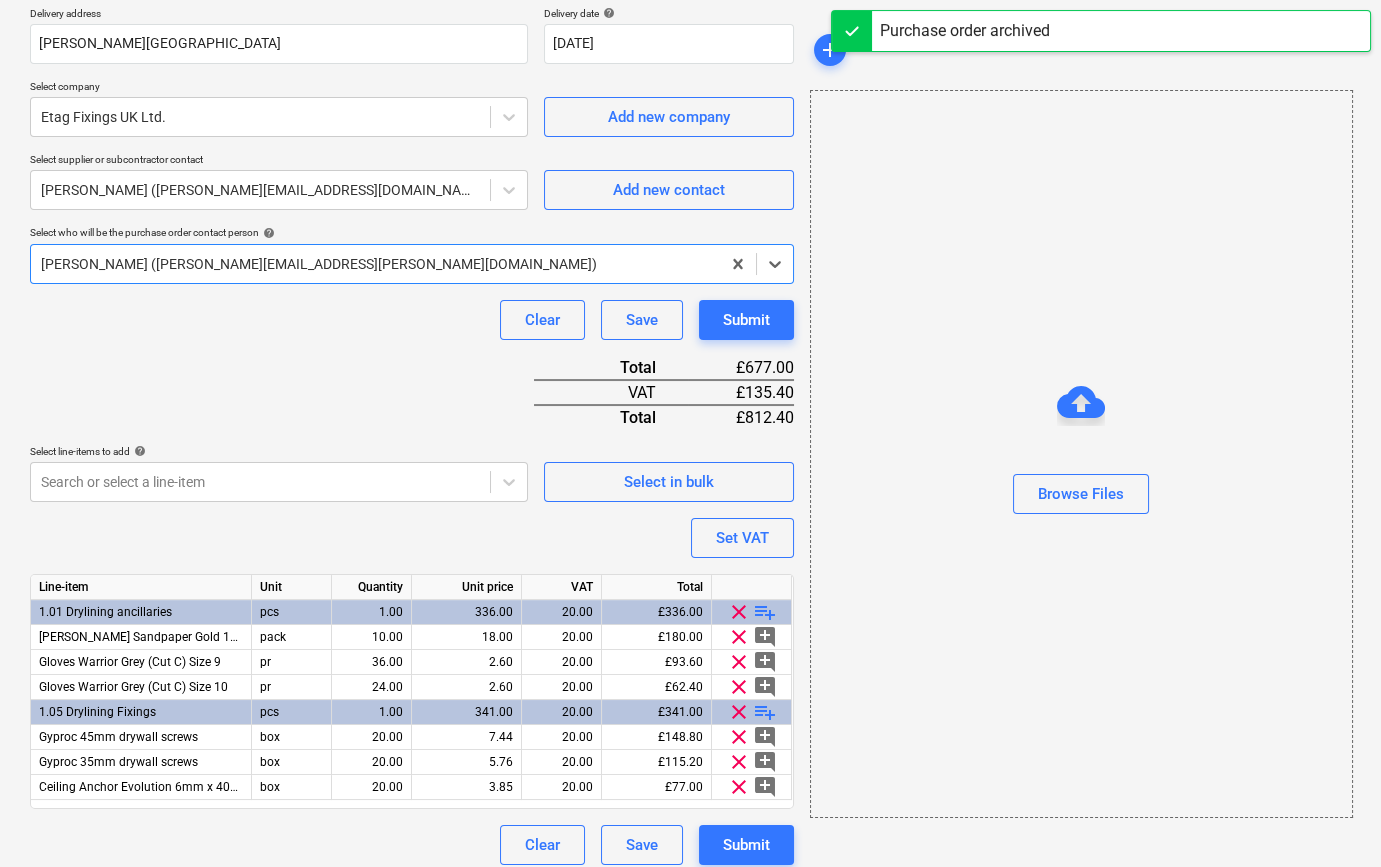 scroll, scrollTop: 380, scrollLeft: 0, axis: vertical 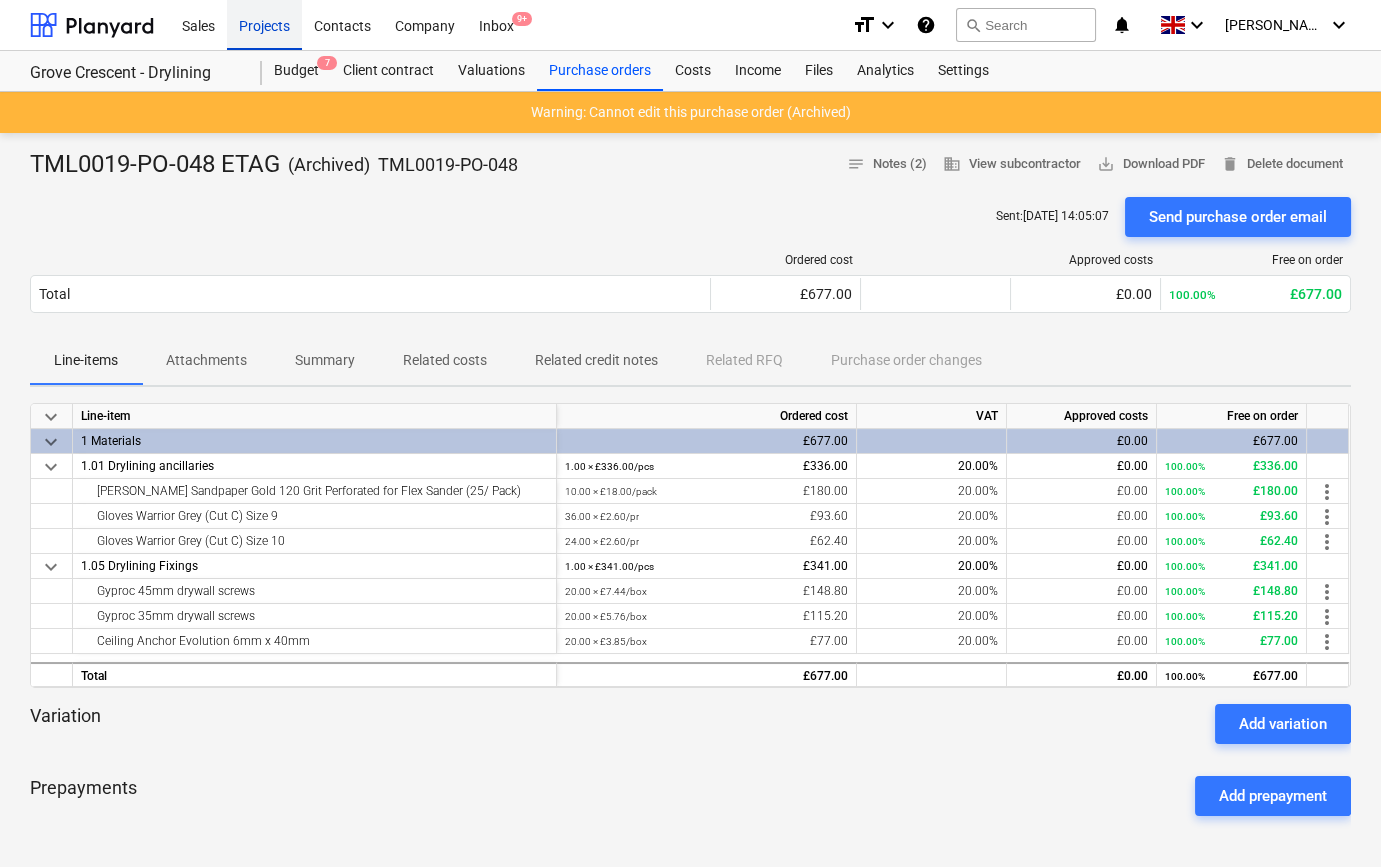 click on "Projects" at bounding box center [264, 24] 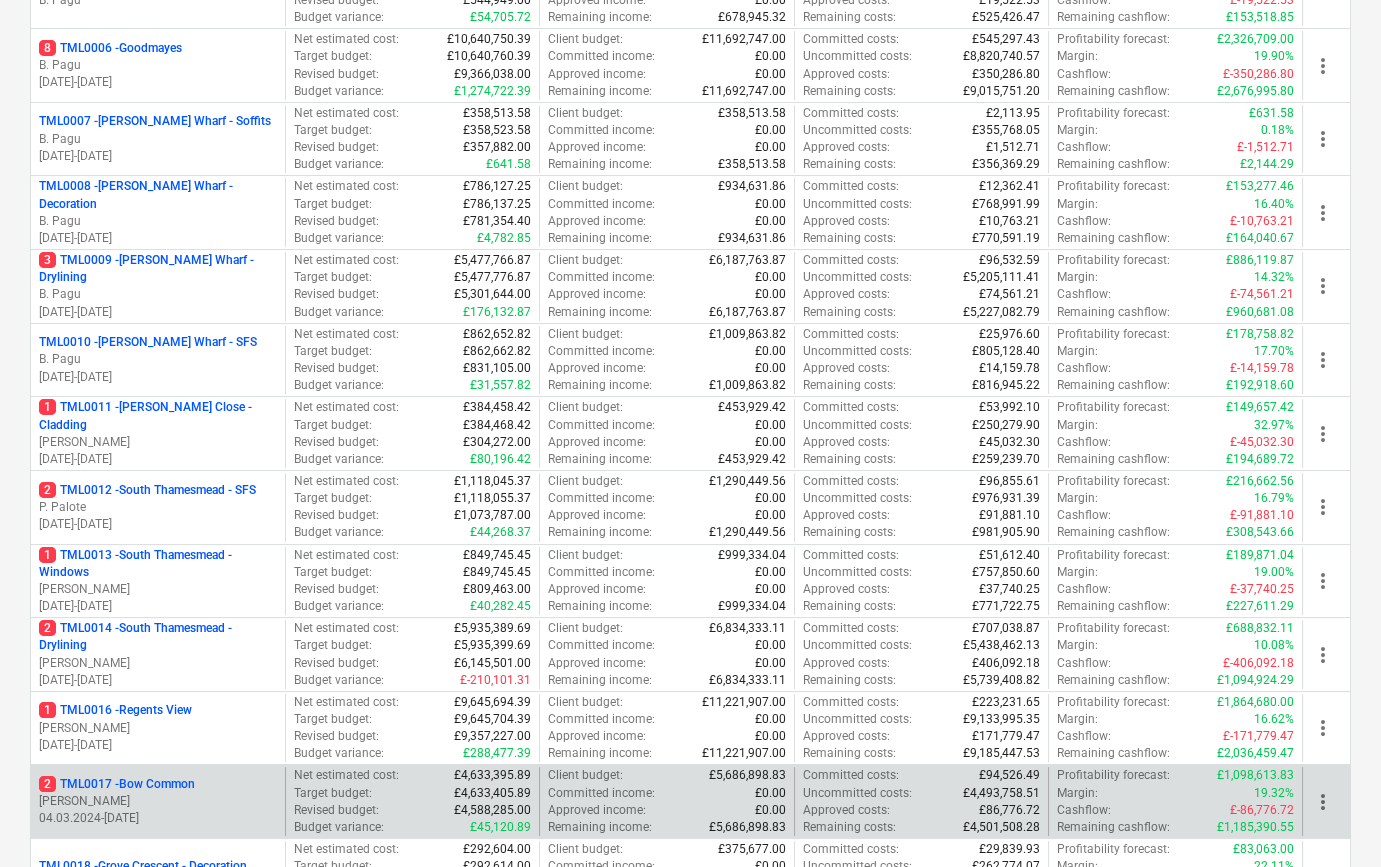 scroll, scrollTop: 727, scrollLeft: 0, axis: vertical 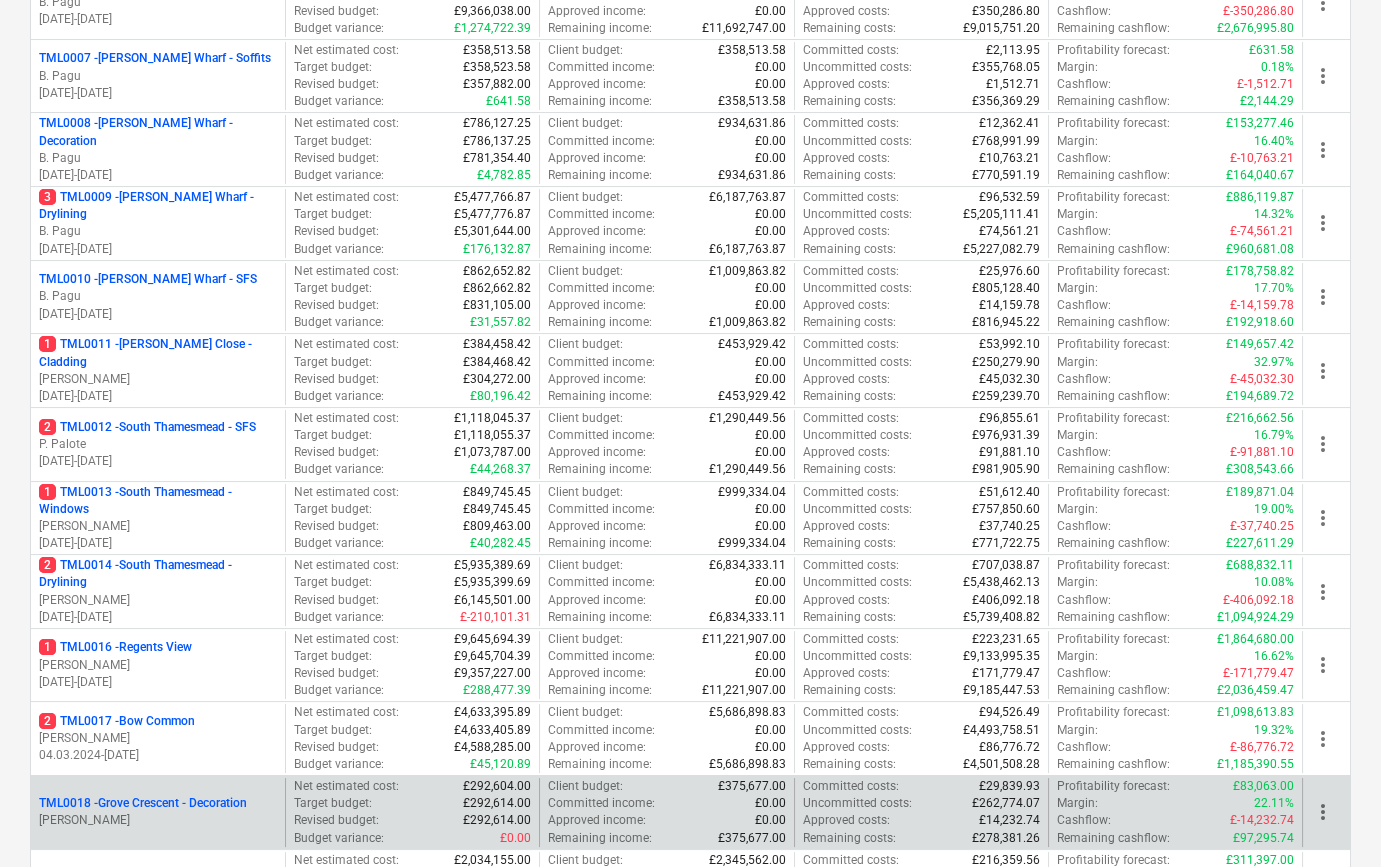 click on "TML0018 -  Grove Crescent - Decoration" at bounding box center (143, 803) 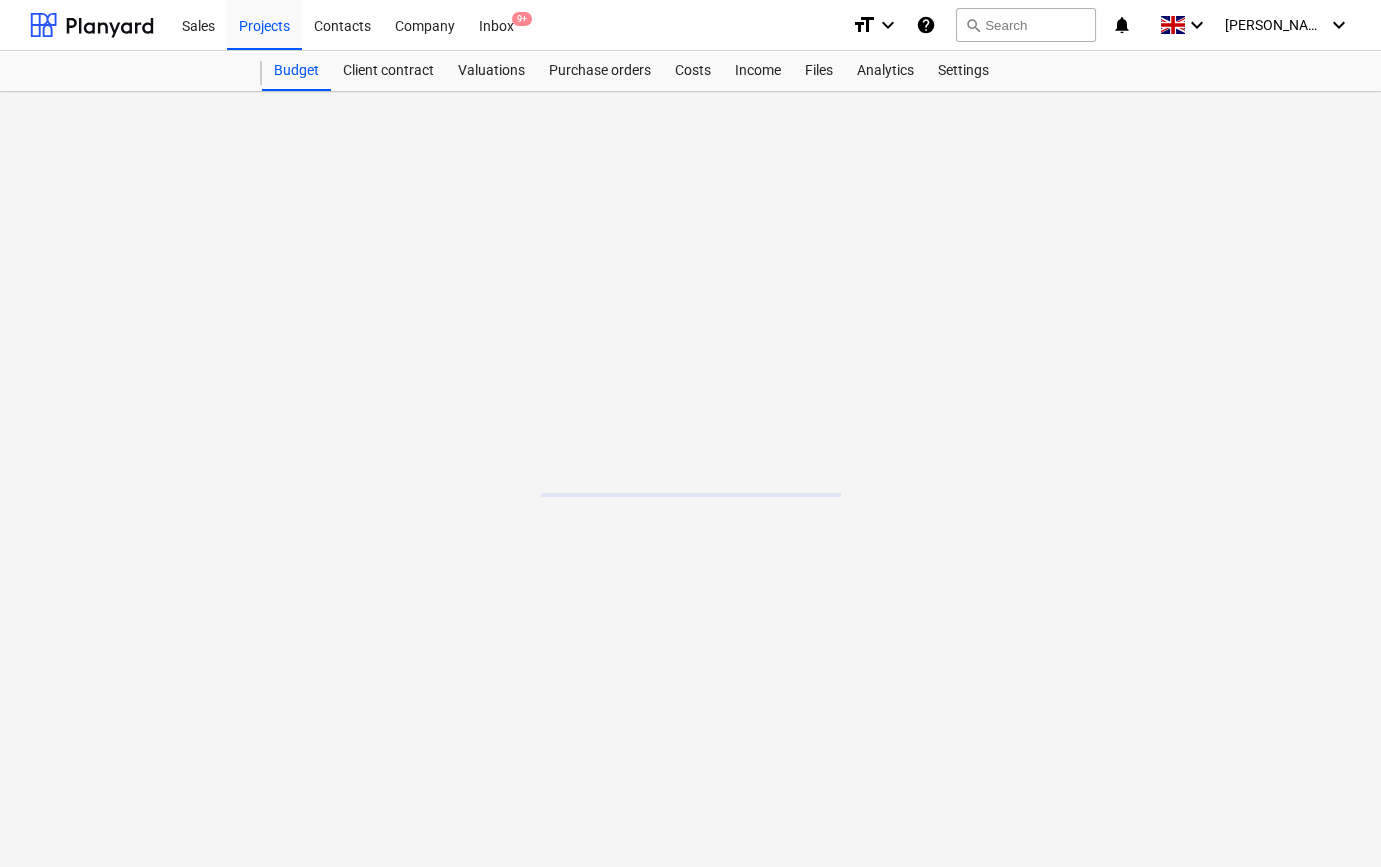 scroll, scrollTop: 0, scrollLeft: 0, axis: both 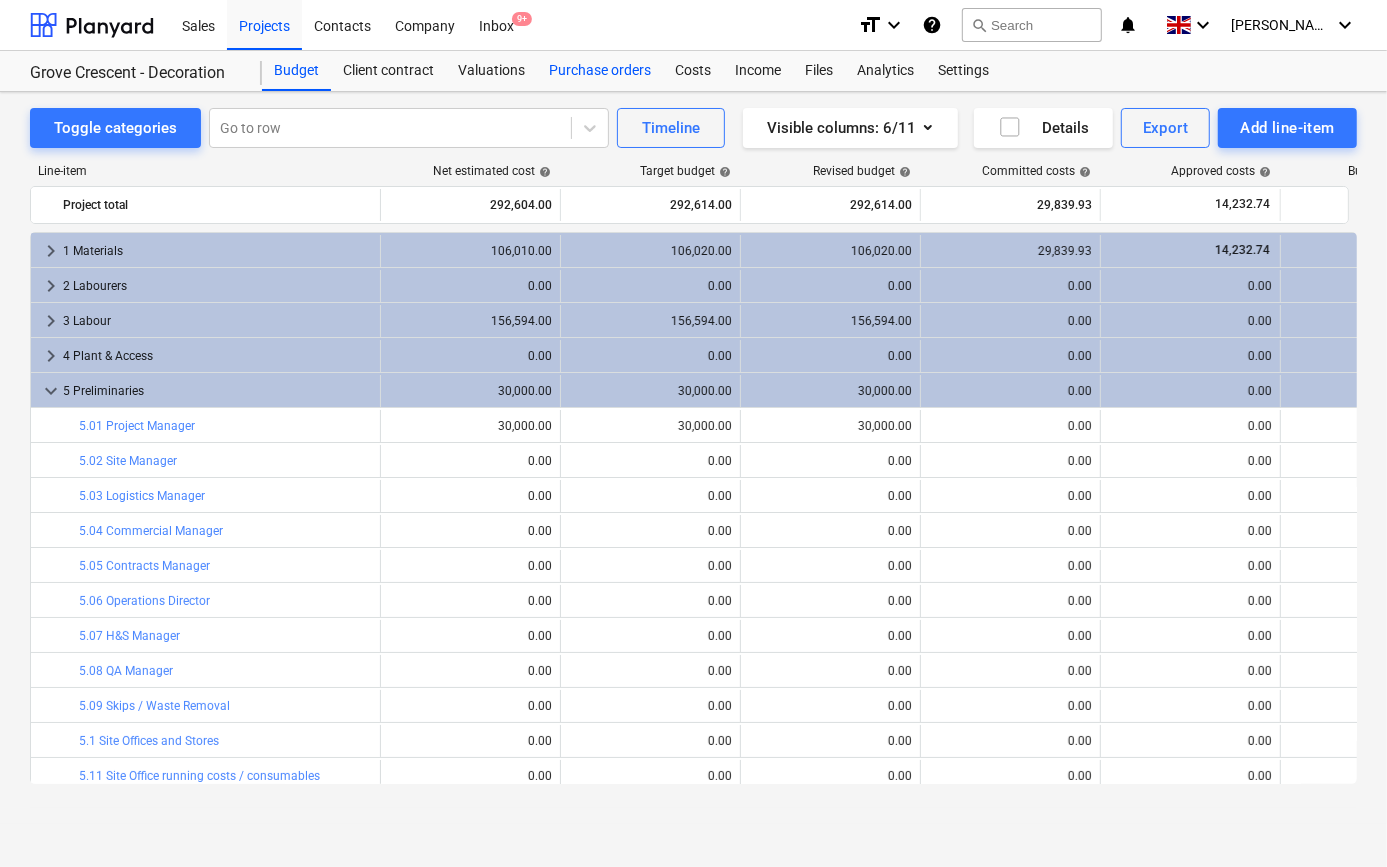 click on "Purchase orders" at bounding box center (600, 71) 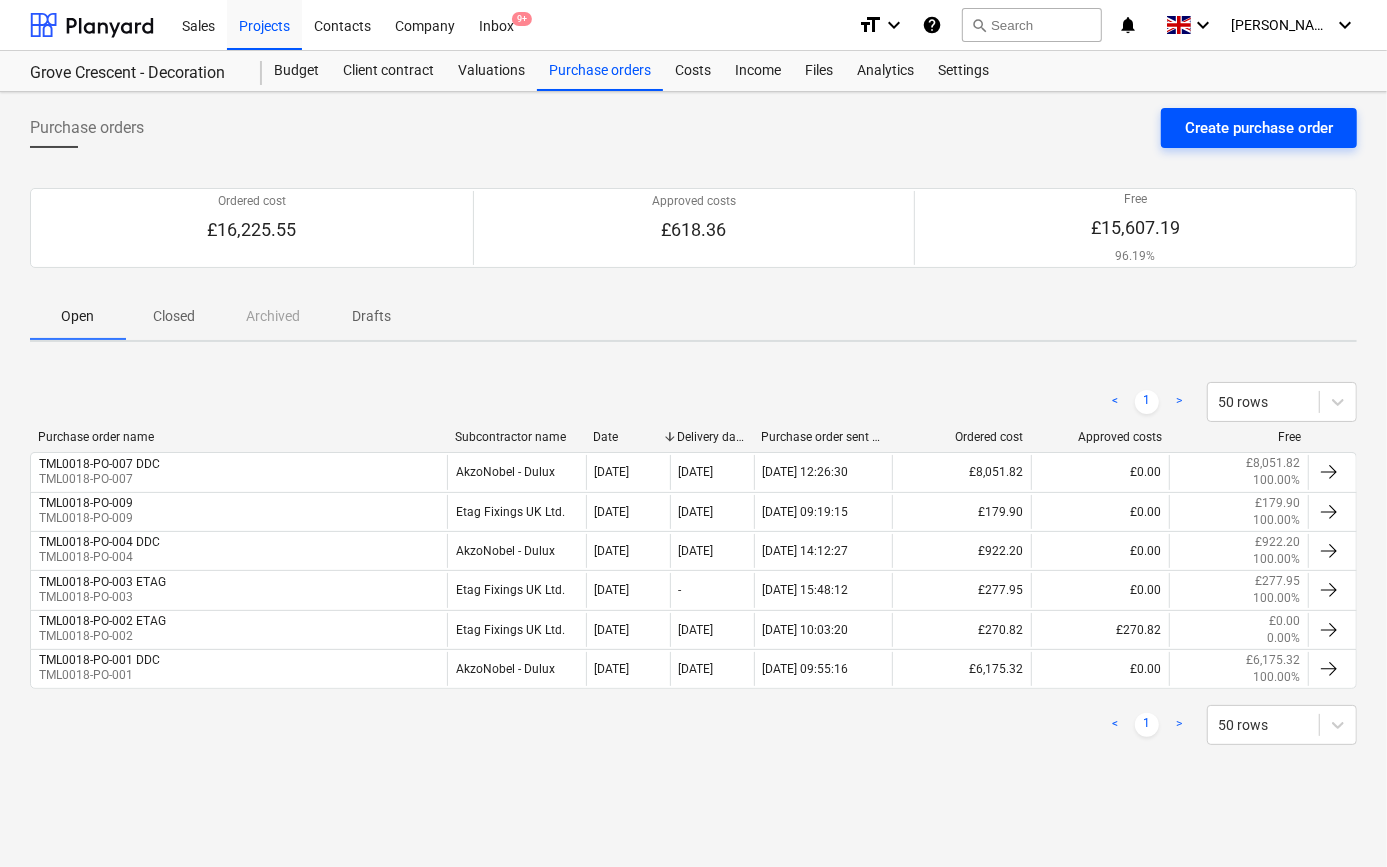 click on "Create purchase order" at bounding box center (1259, 128) 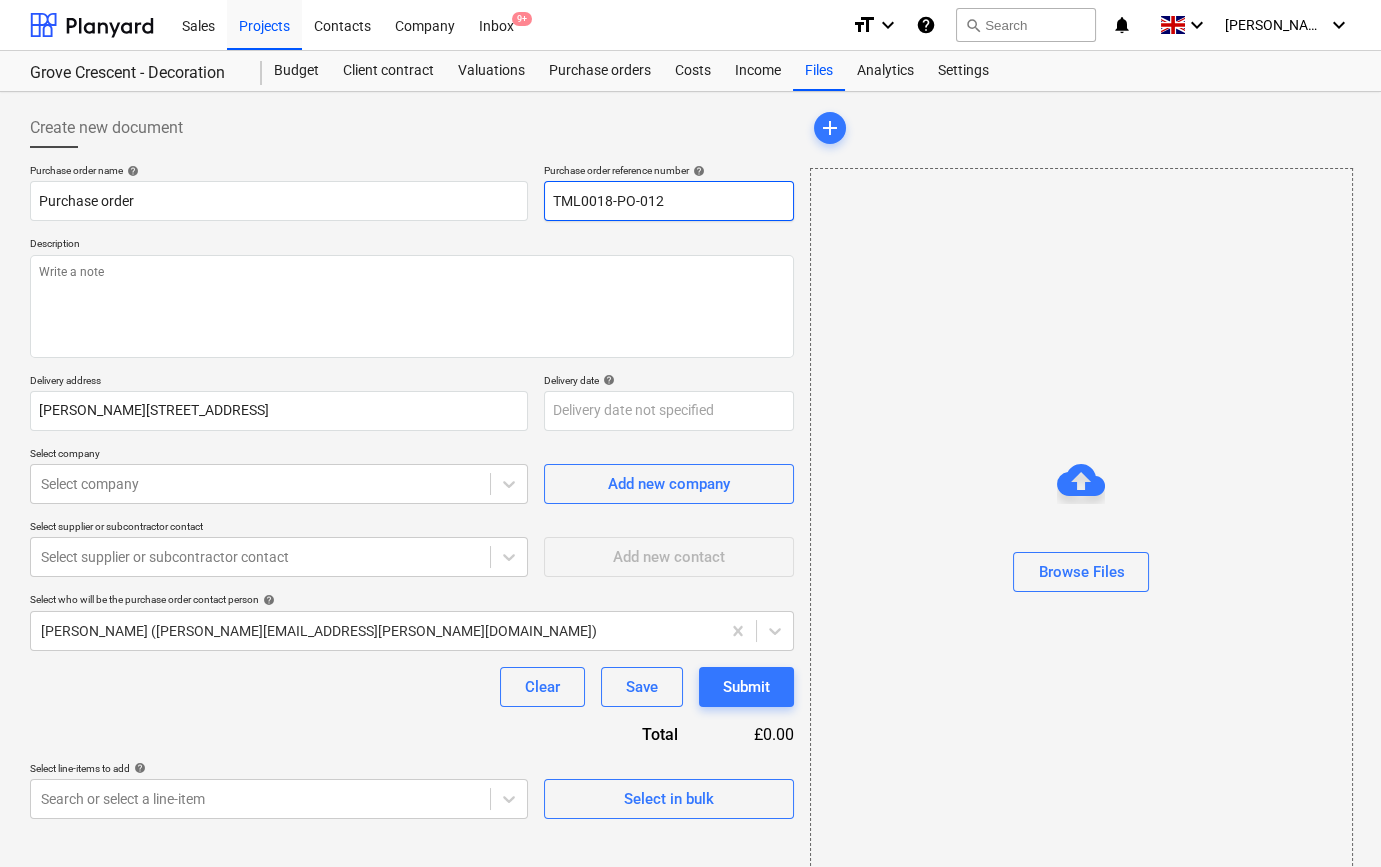 drag, startPoint x: 662, startPoint y: 196, endPoint x: 541, endPoint y: 200, distance: 121.0661 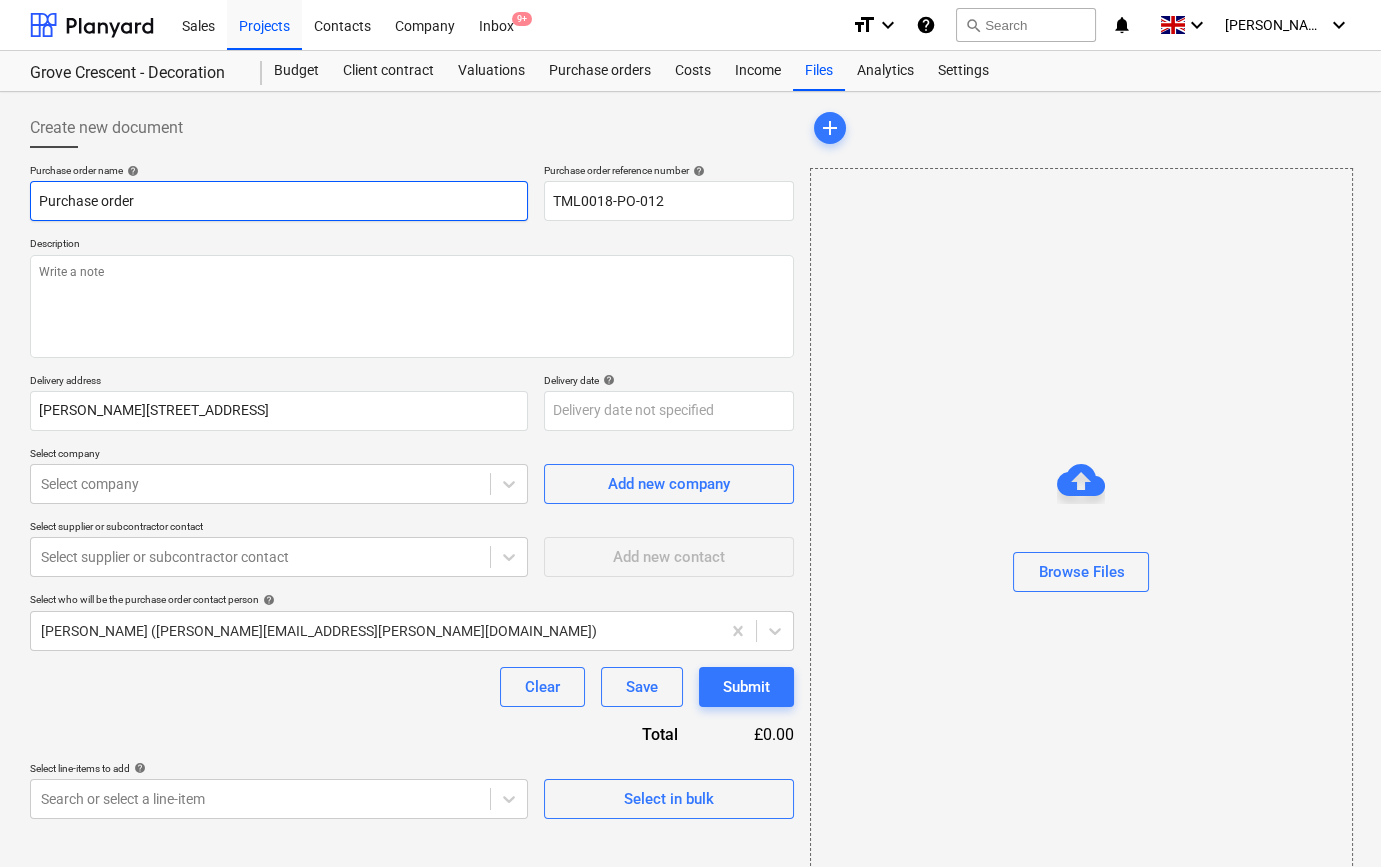 paste on "TML0018-PO-012" 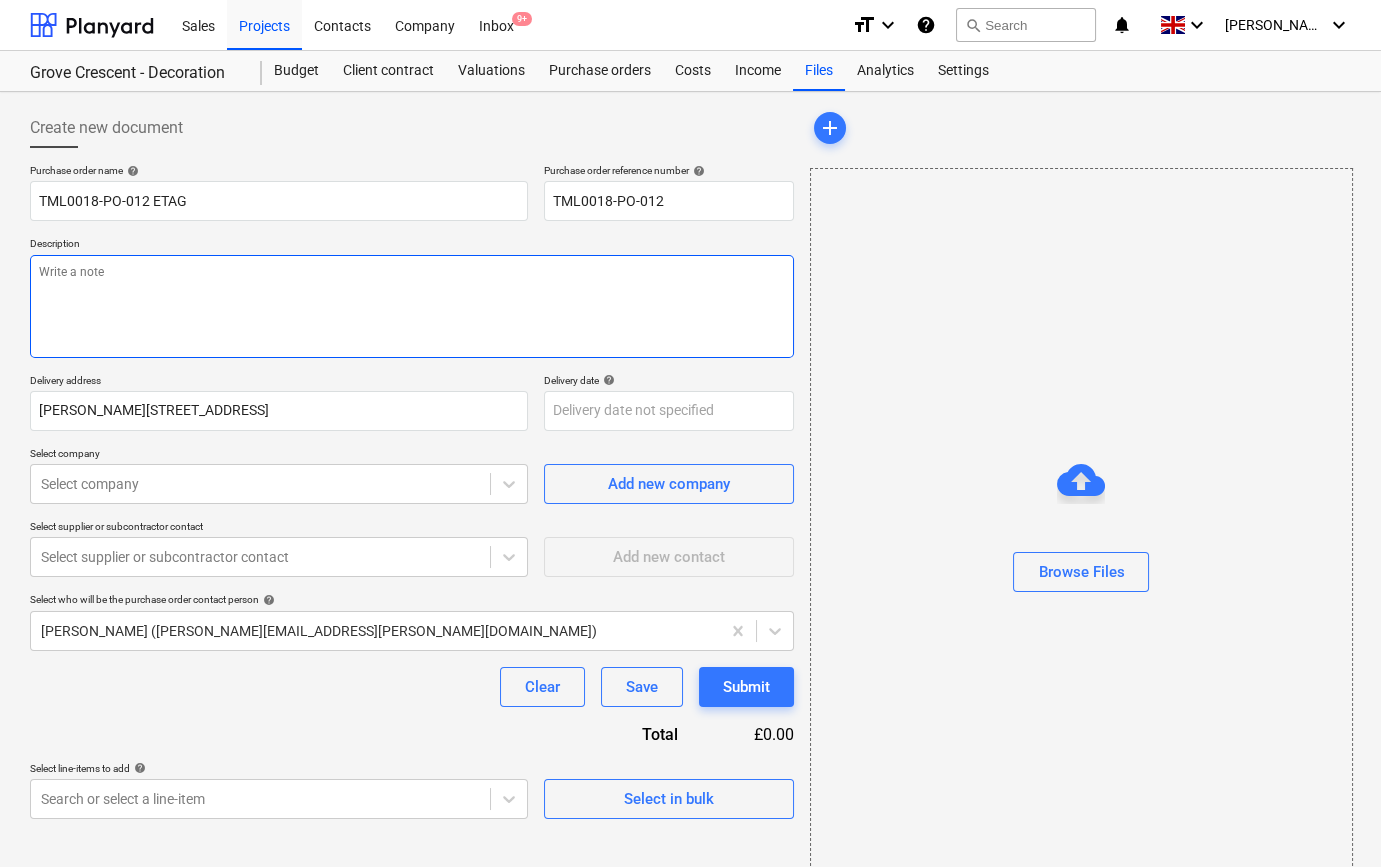 click at bounding box center [412, 306] 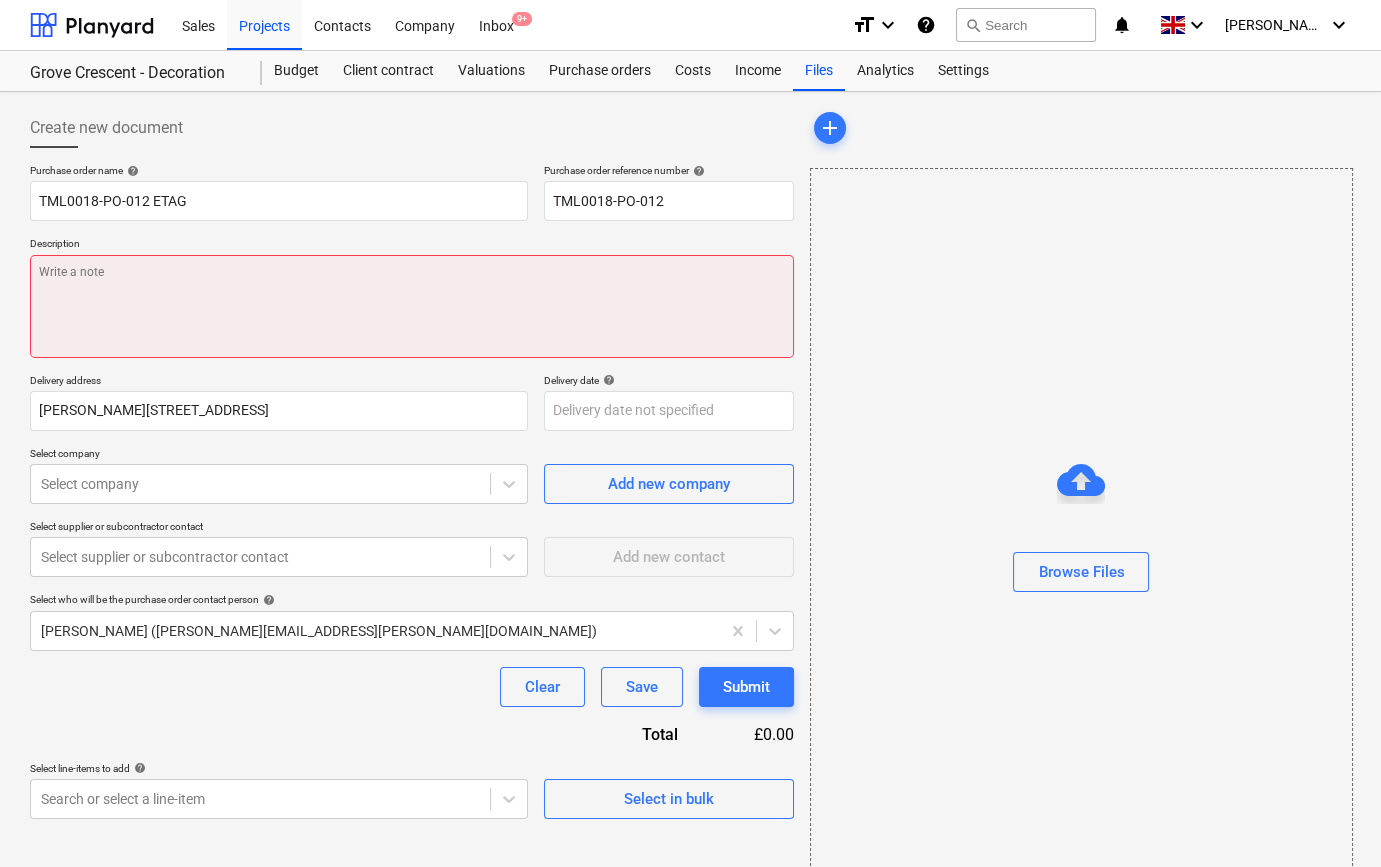 paste on "Site contact [PERSON_NAME] [PHONE_NUMBER]" 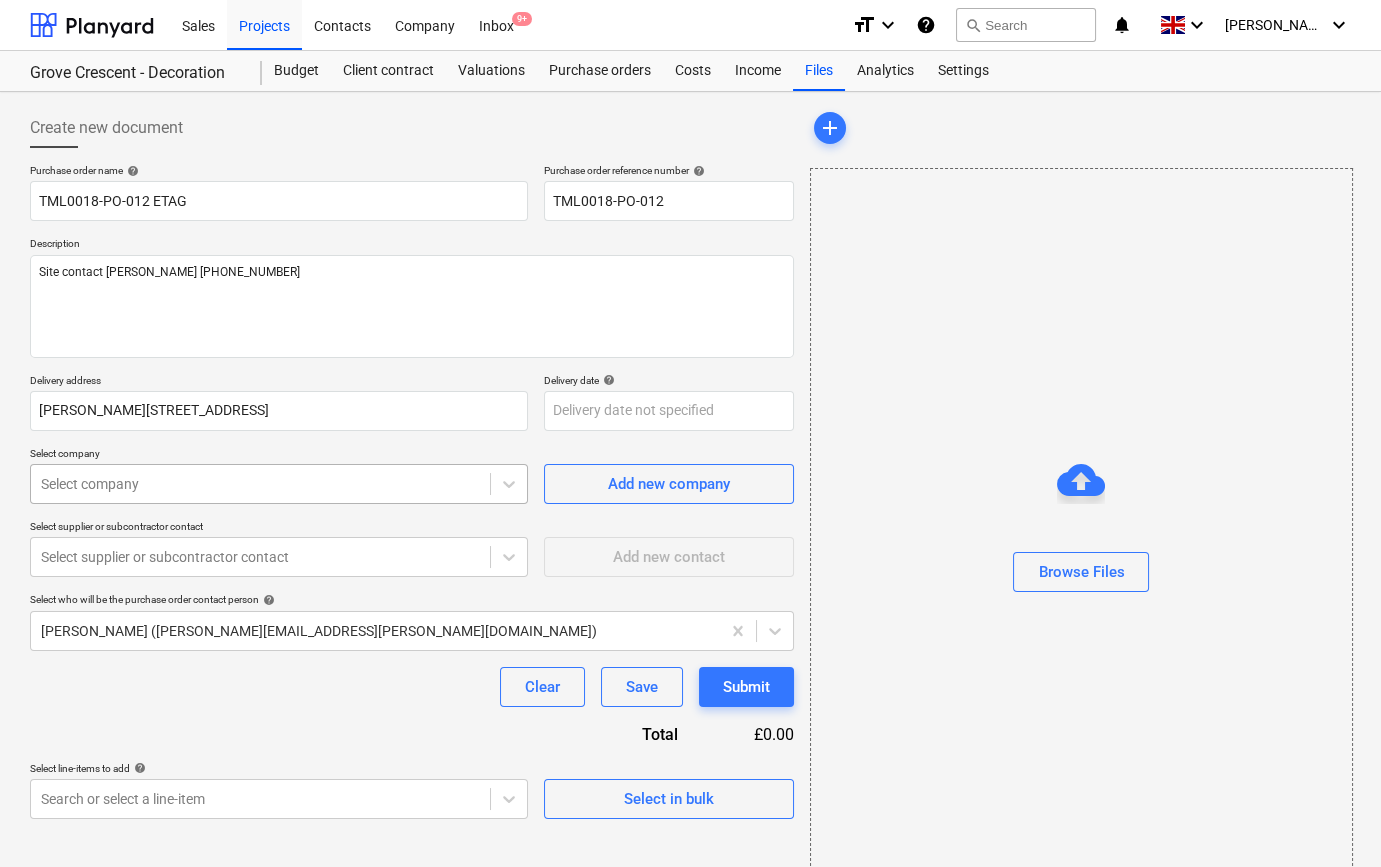 click at bounding box center [260, 484] 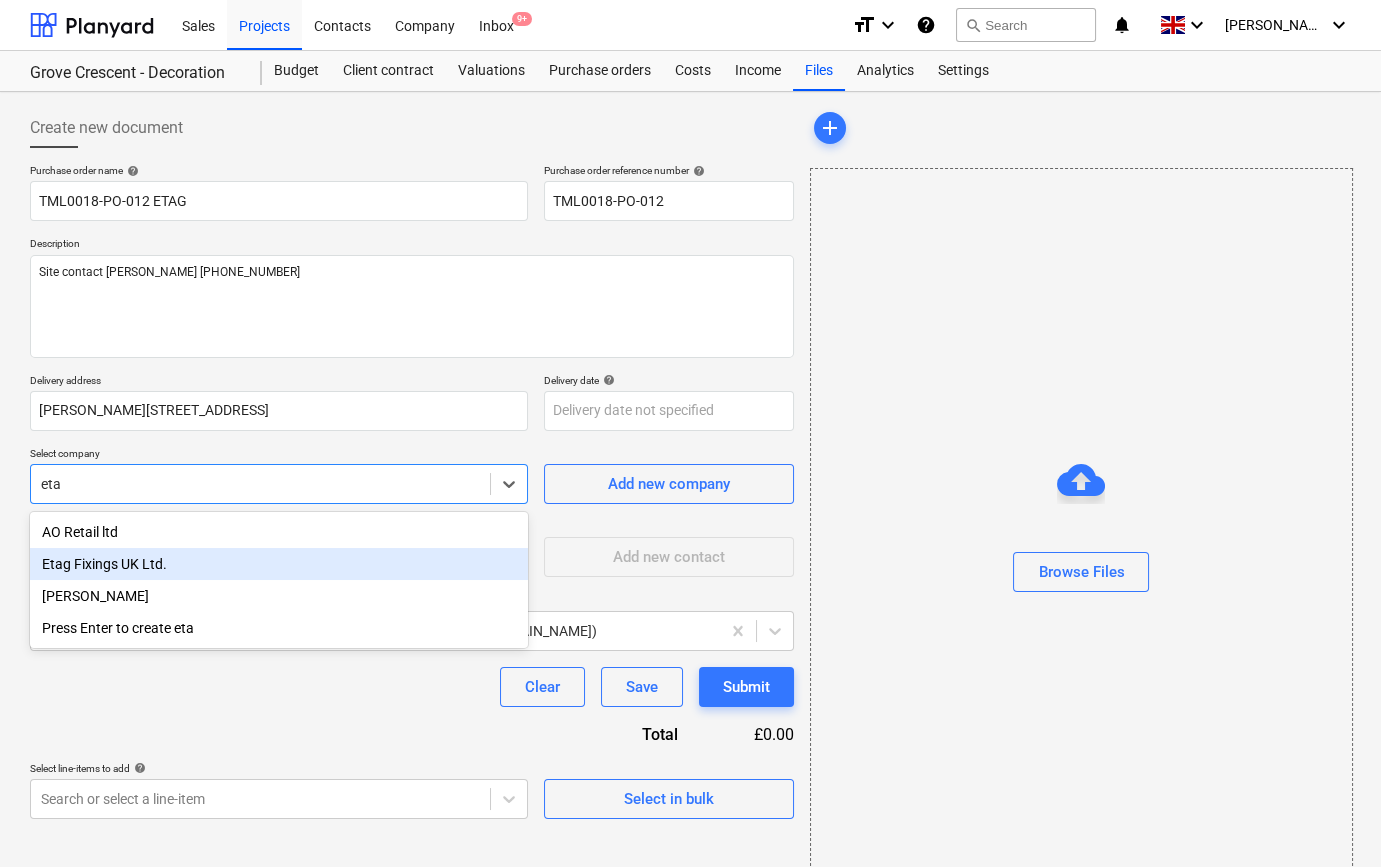 click on "Etag Fixings UK Ltd." at bounding box center (279, 564) 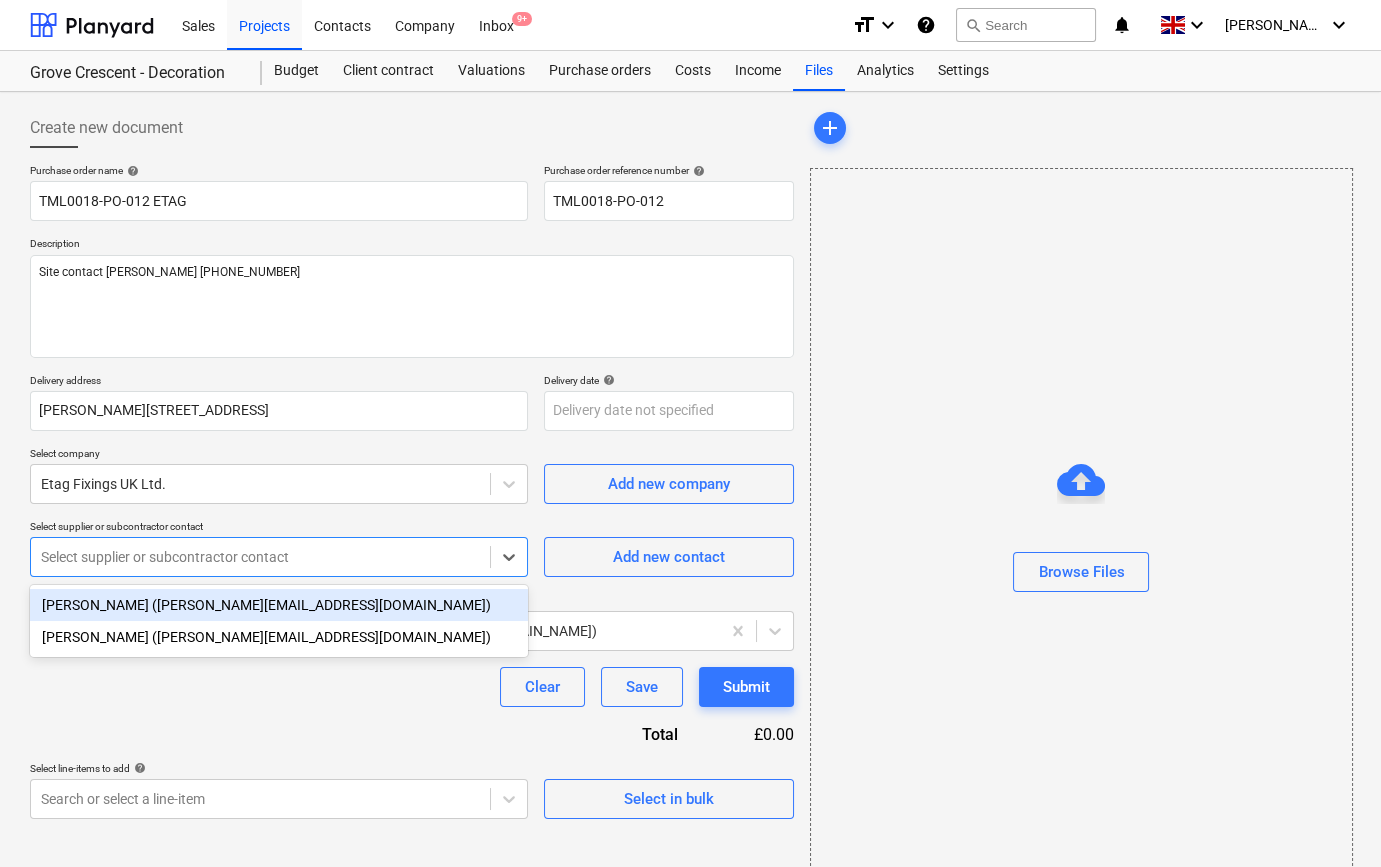 click on "Select supplier or subcontractor contact" at bounding box center [279, 557] 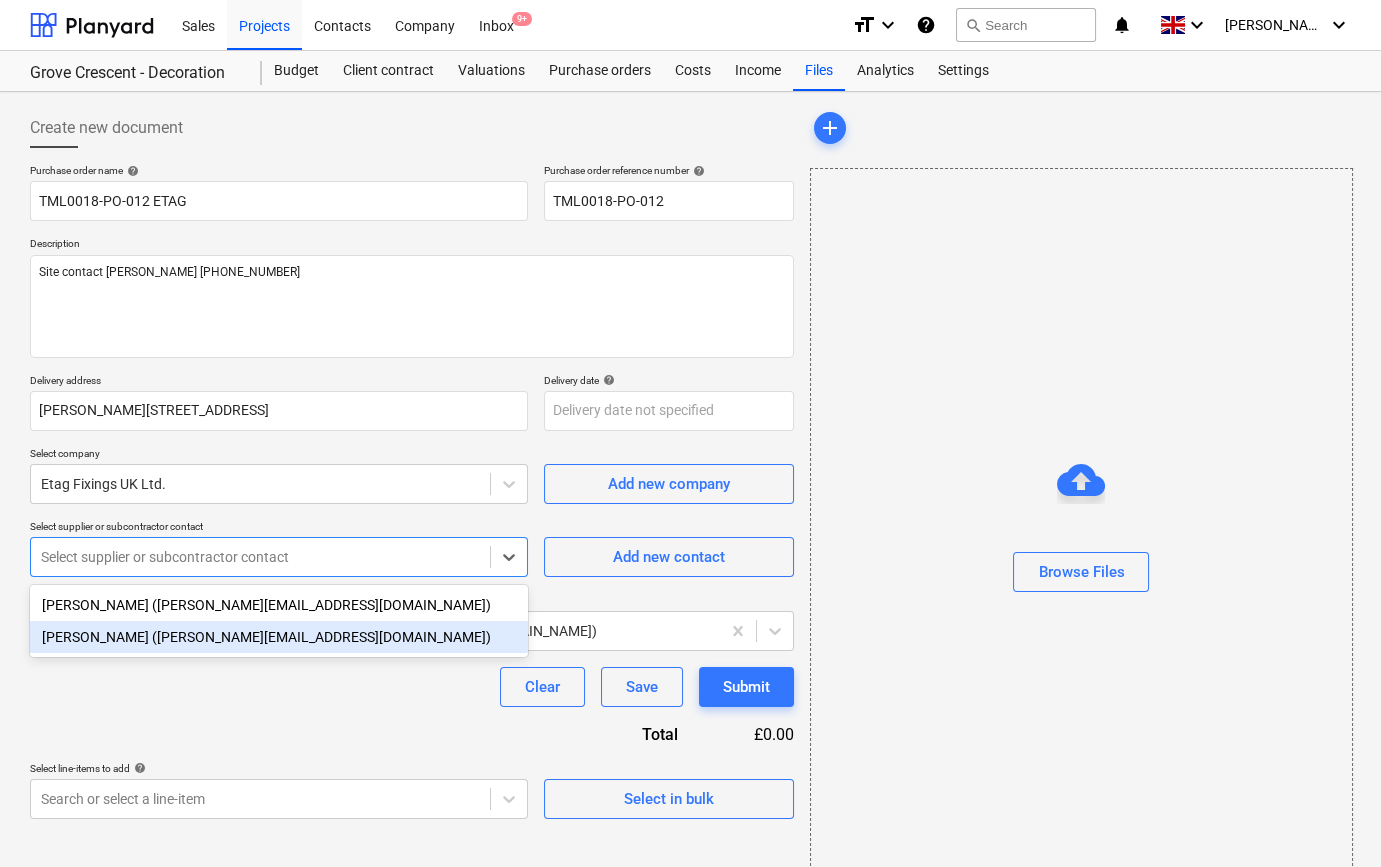 click on "[PERSON_NAME] ([PERSON_NAME][EMAIL_ADDRESS][DOMAIN_NAME])" at bounding box center [279, 637] 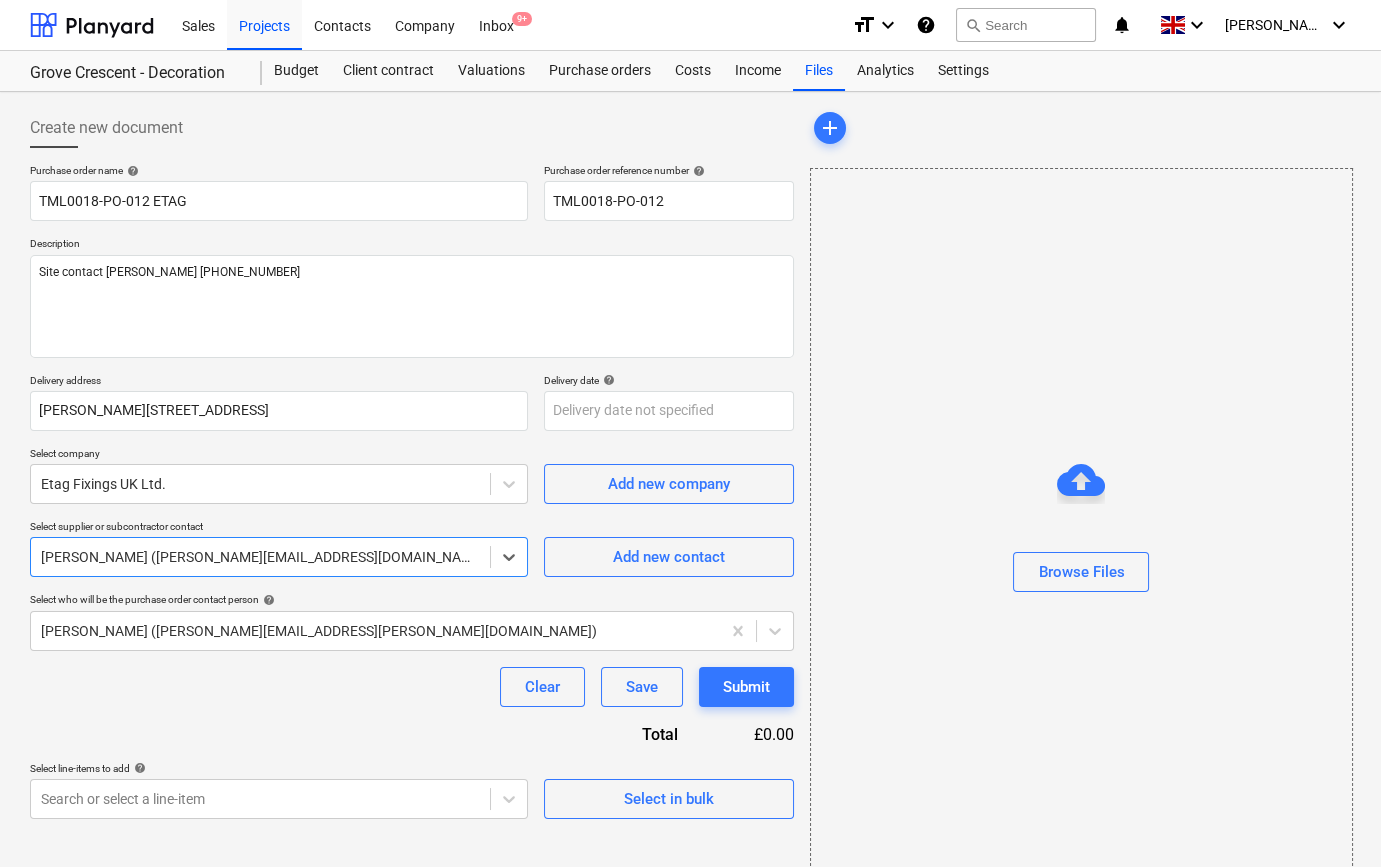 scroll, scrollTop: 43, scrollLeft: 0, axis: vertical 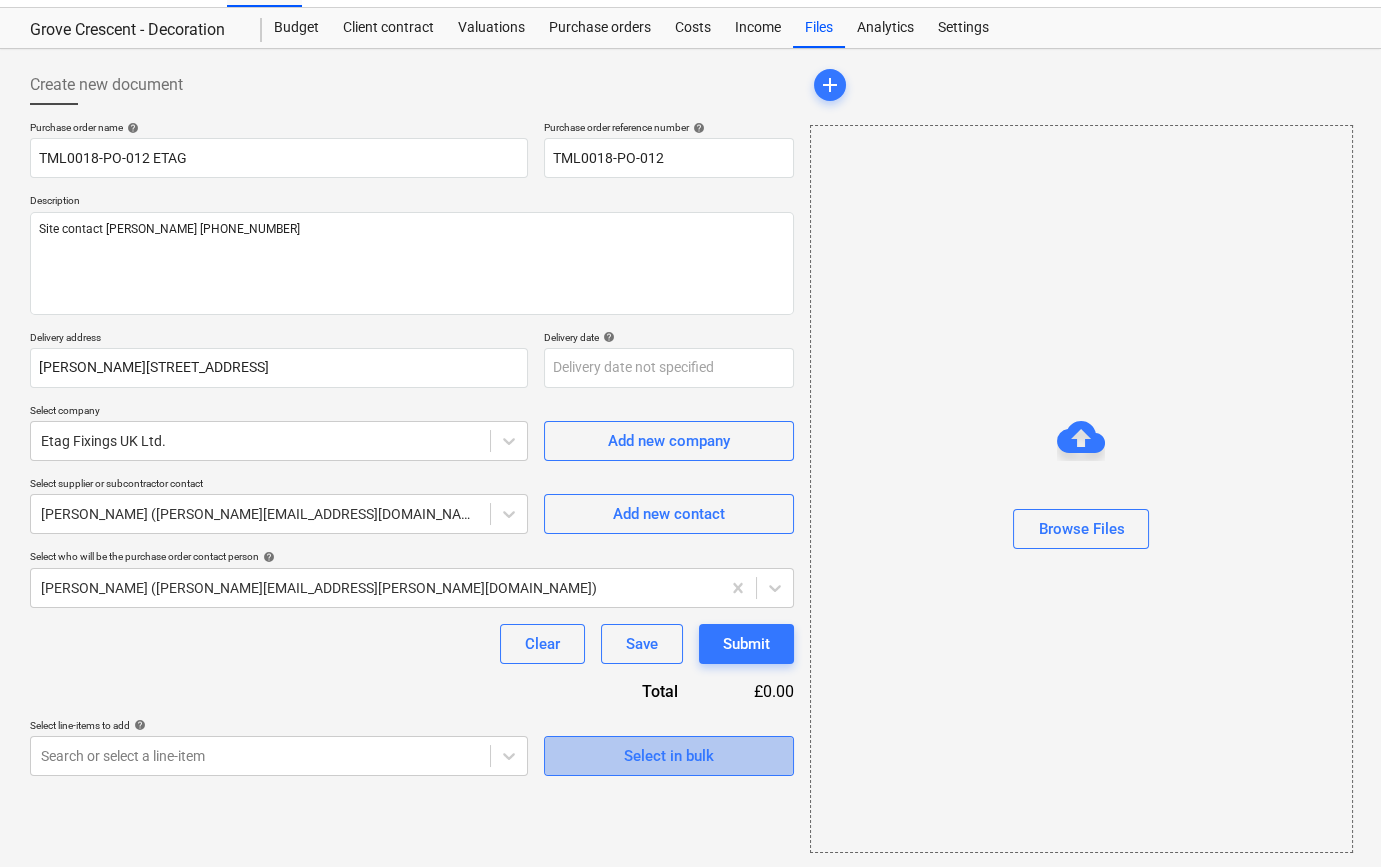 click on "Select in bulk" at bounding box center (669, 756) 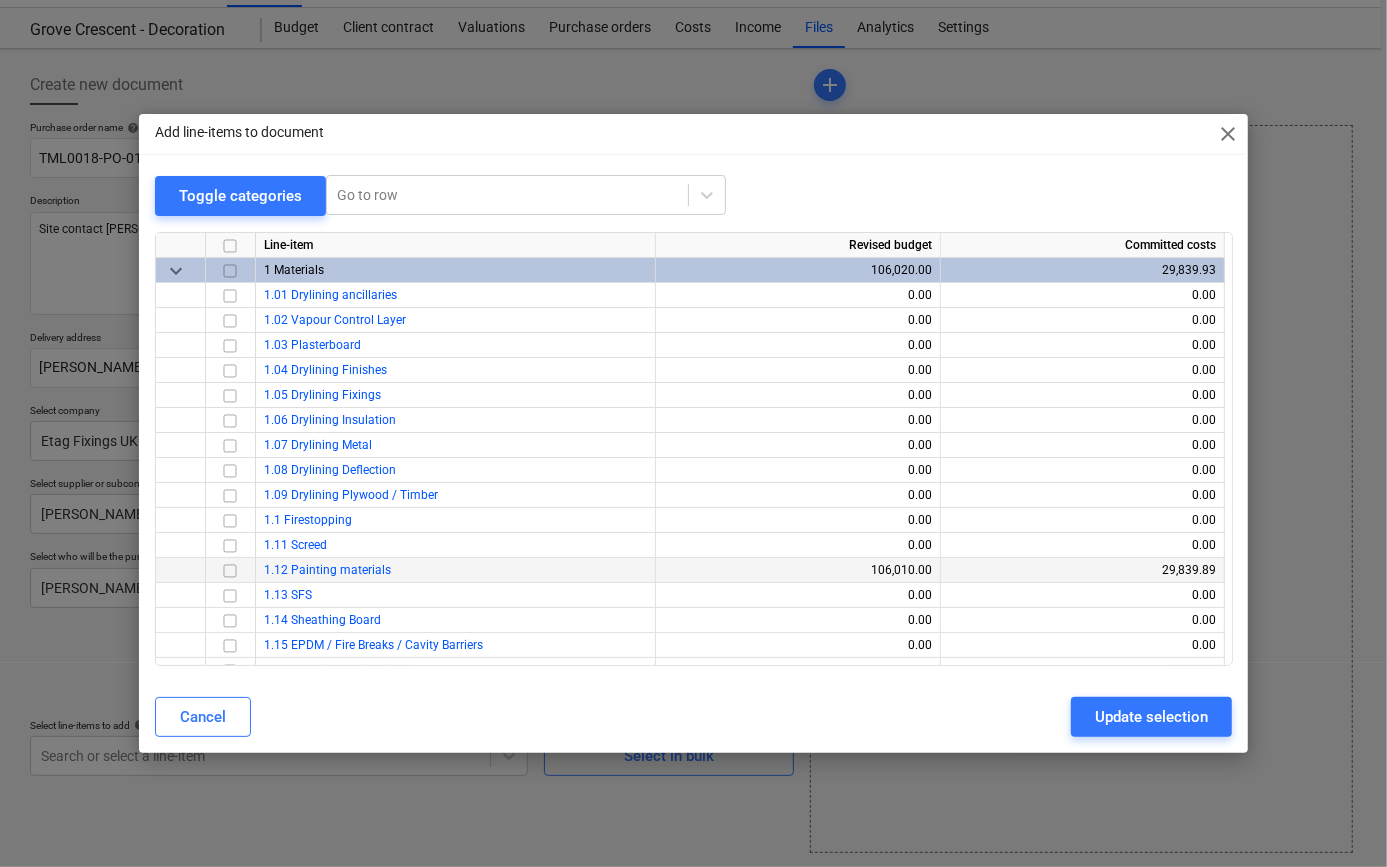 click at bounding box center [230, 570] 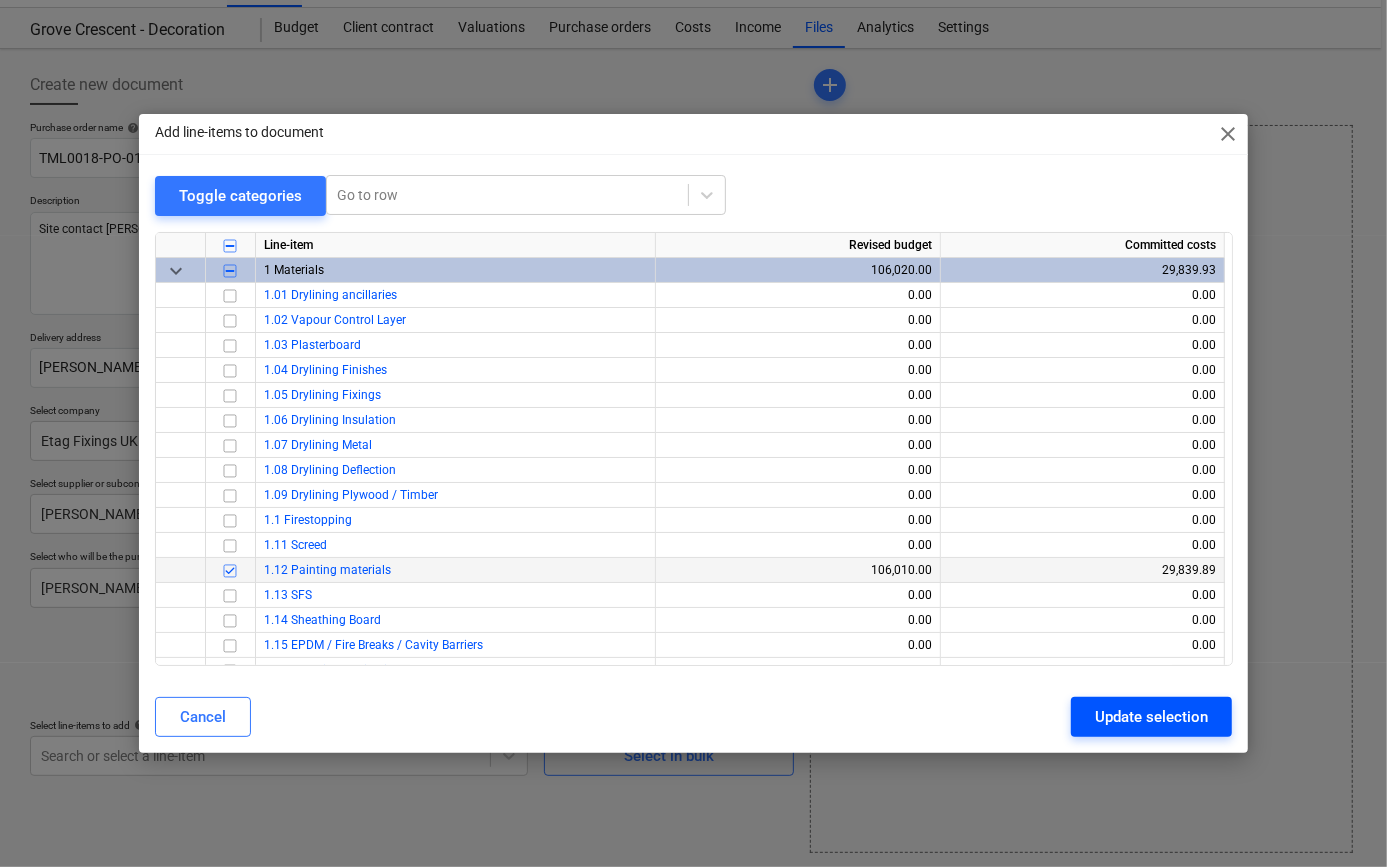 click on "Update selection" at bounding box center (1151, 717) 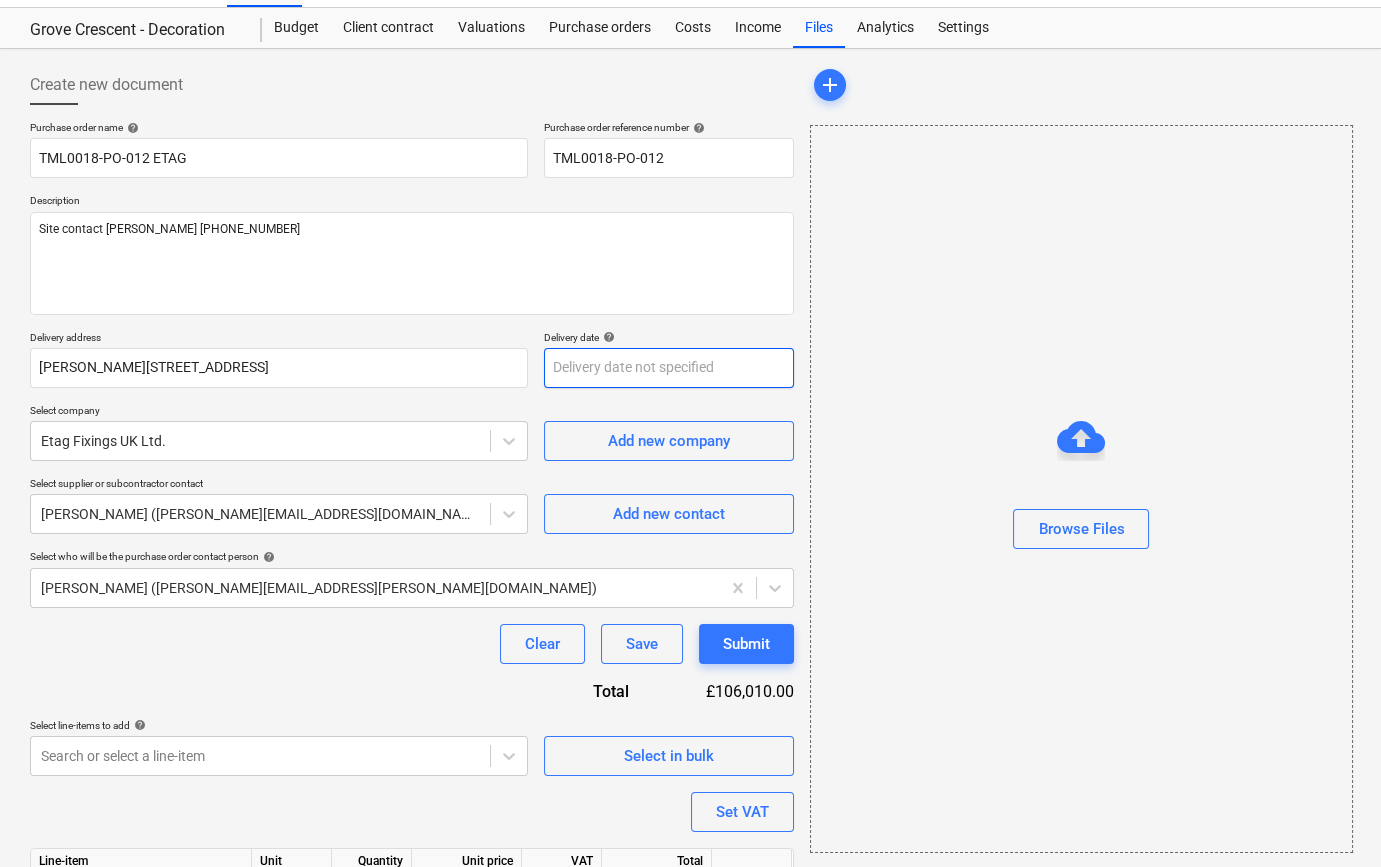 click on "Sales Projects Contacts Company Inbox 9+ format_size keyboard_arrow_down help search Search notifications 0 keyboard_arrow_down [PERSON_NAME] keyboard_arrow_down Grove Crescent - Decoration Grove Crescent - Decoration Budget Client contract Valuations Purchase orders Costs Income Files Analytics Settings Create new document Purchase order name help TML0018-PO-012 ETAG Purchase order reference number help TML0018-PO-012 Description  Site contact [PERSON_NAME] [PHONE_NUMBER] Delivery address [PERSON_NAME][STREET_ADDRESS] Delivery date help Press the down arrow key to interact with the calendar and
select a date. Press the question mark key to get the keyboard shortcuts for changing dates. Select company Etag Fixings UK Ltd.   Add new company Select supplier or subcontractor contact [PERSON_NAME] ([PERSON_NAME][EMAIL_ADDRESS][DOMAIN_NAME]) Add new contact Select who will be the purchase order contact person help [PERSON_NAME] ([PERSON_NAME][EMAIL_ADDRESS][PERSON_NAME][DOMAIN_NAME]) Clear Save Submit Total £106,010.00 help Select in bulk" at bounding box center (690, 390) 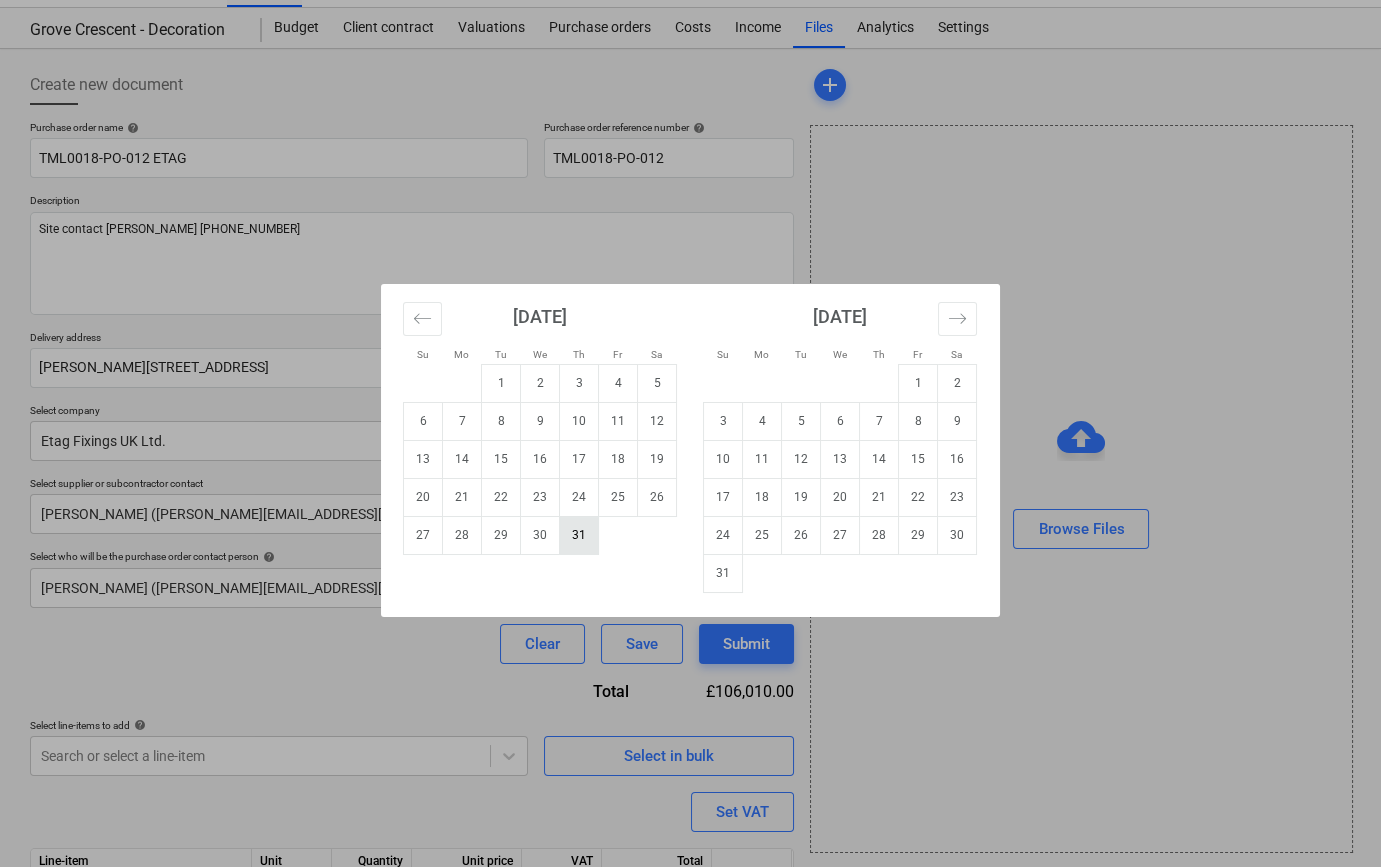 click on "31" at bounding box center [579, 535] 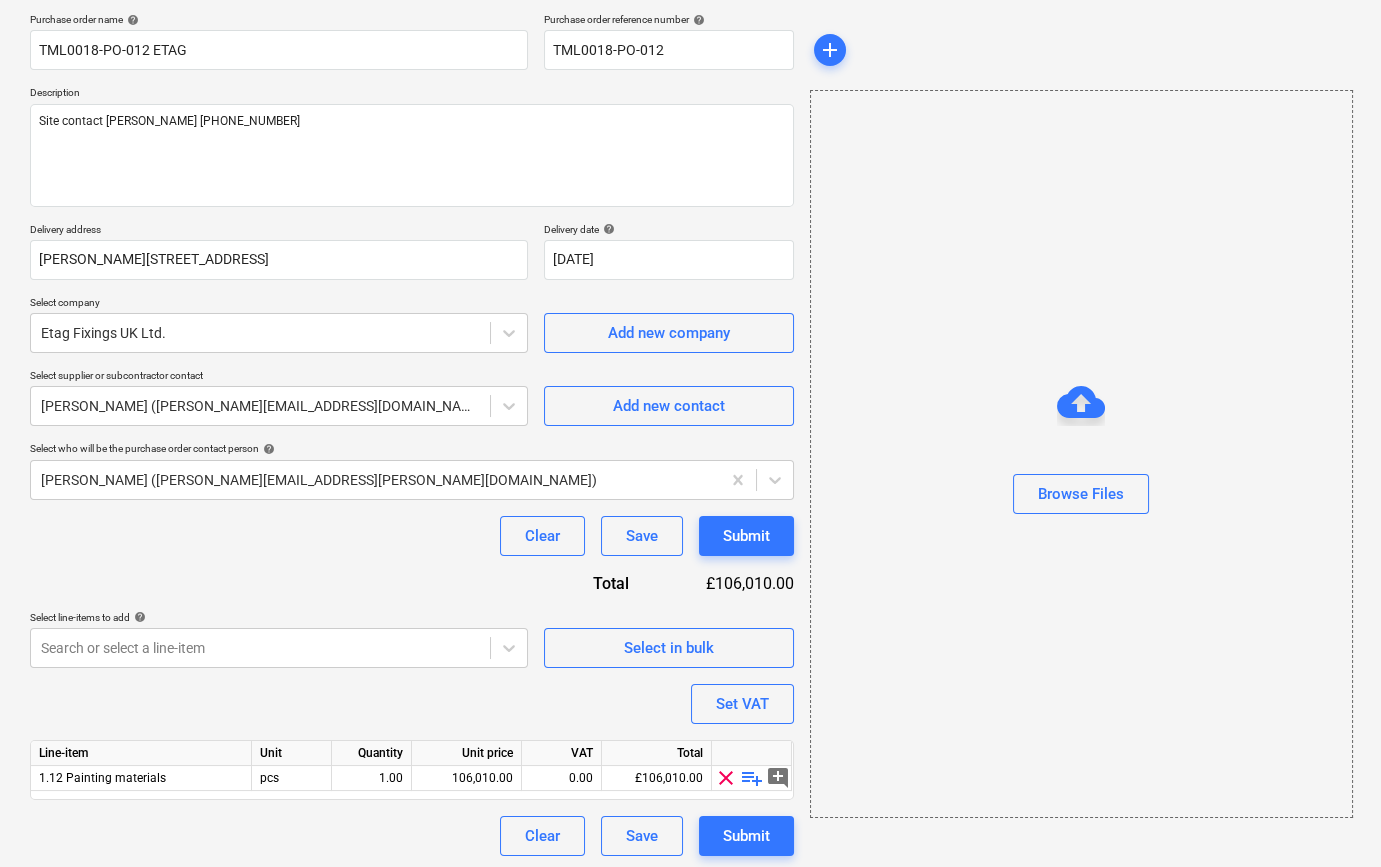 scroll, scrollTop: 155, scrollLeft: 0, axis: vertical 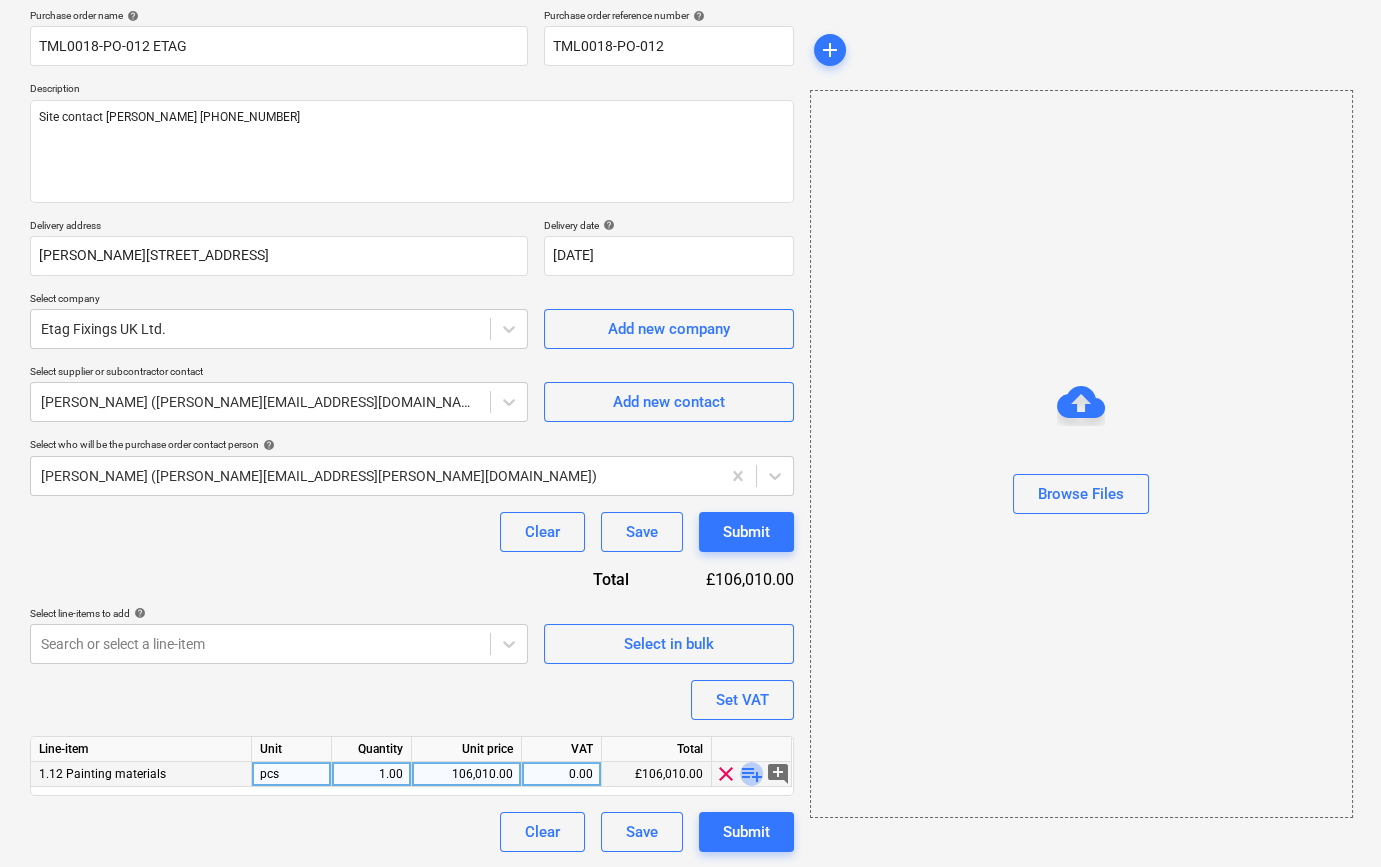 click on "playlist_add" at bounding box center (752, 774) 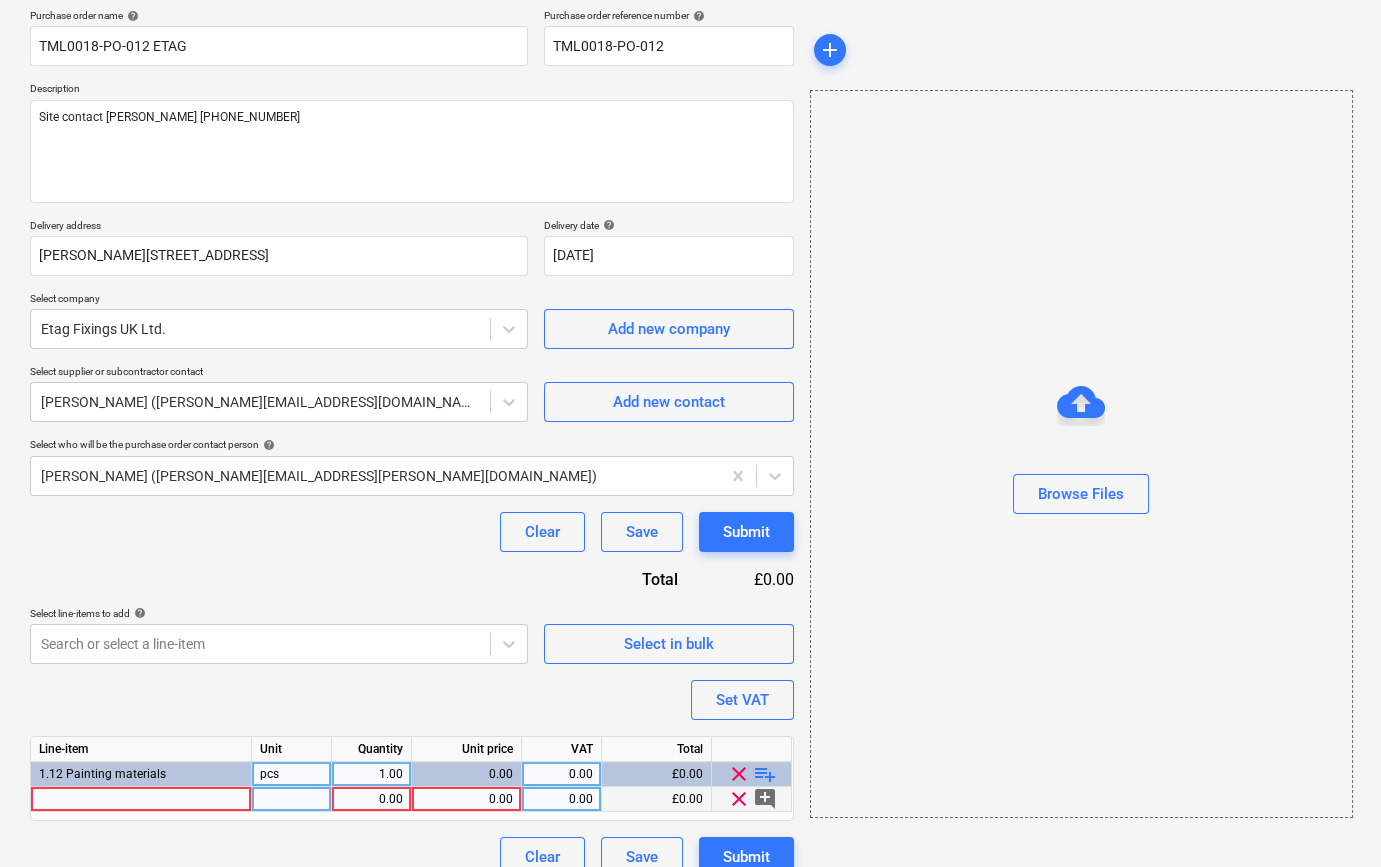click at bounding box center [141, 799] 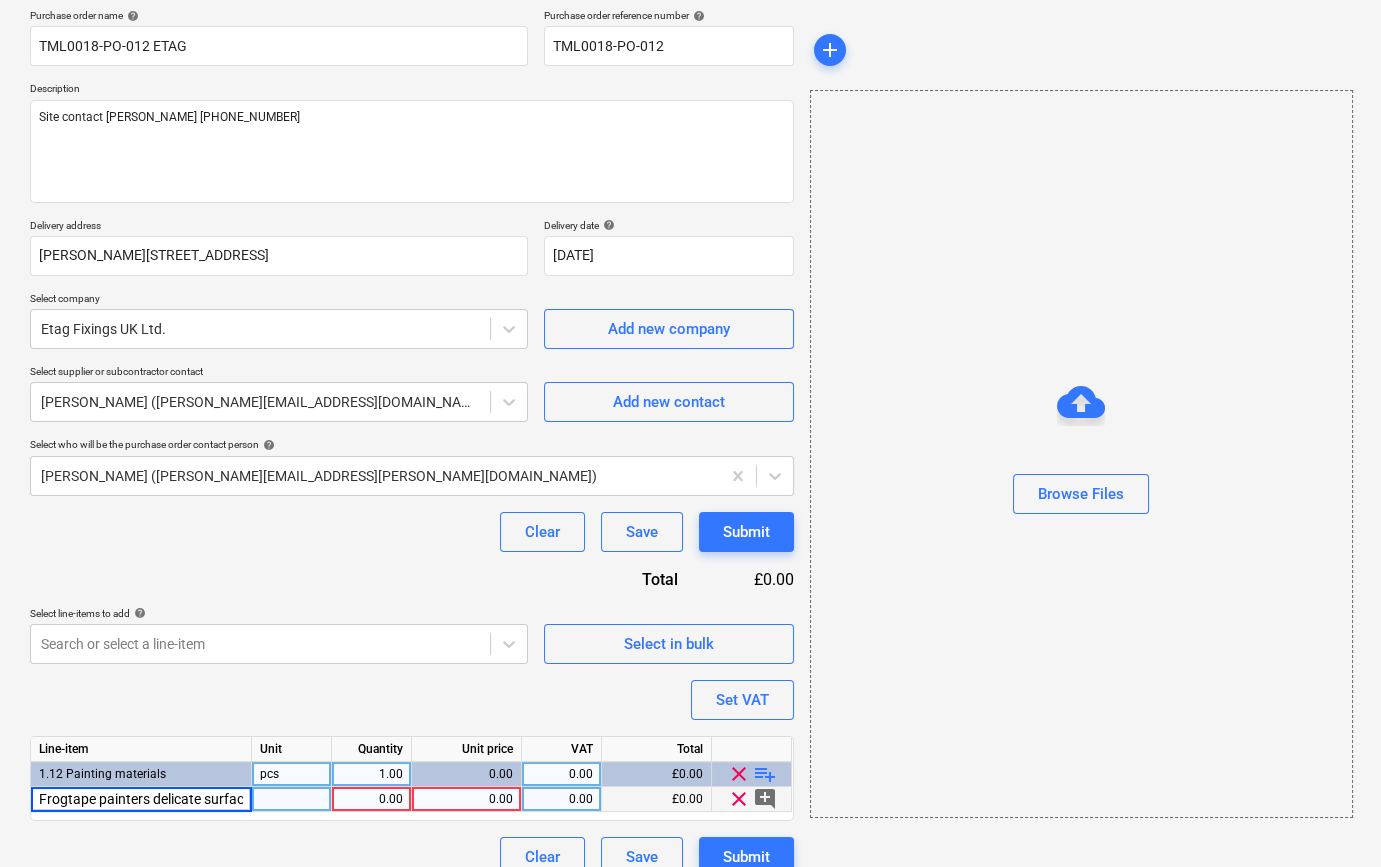 scroll, scrollTop: 0, scrollLeft: 178, axis: horizontal 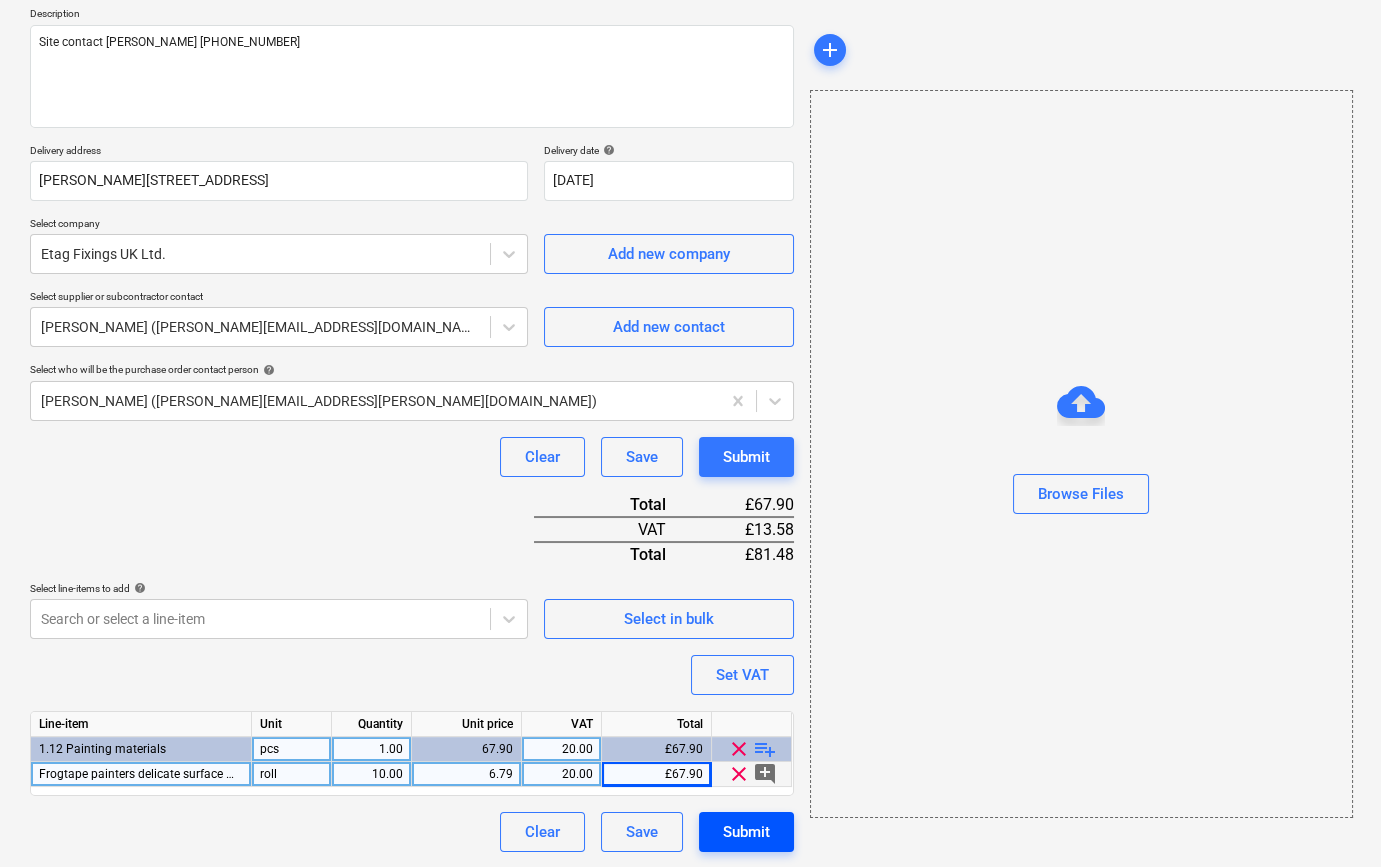 click on "Submit" at bounding box center (746, 832) 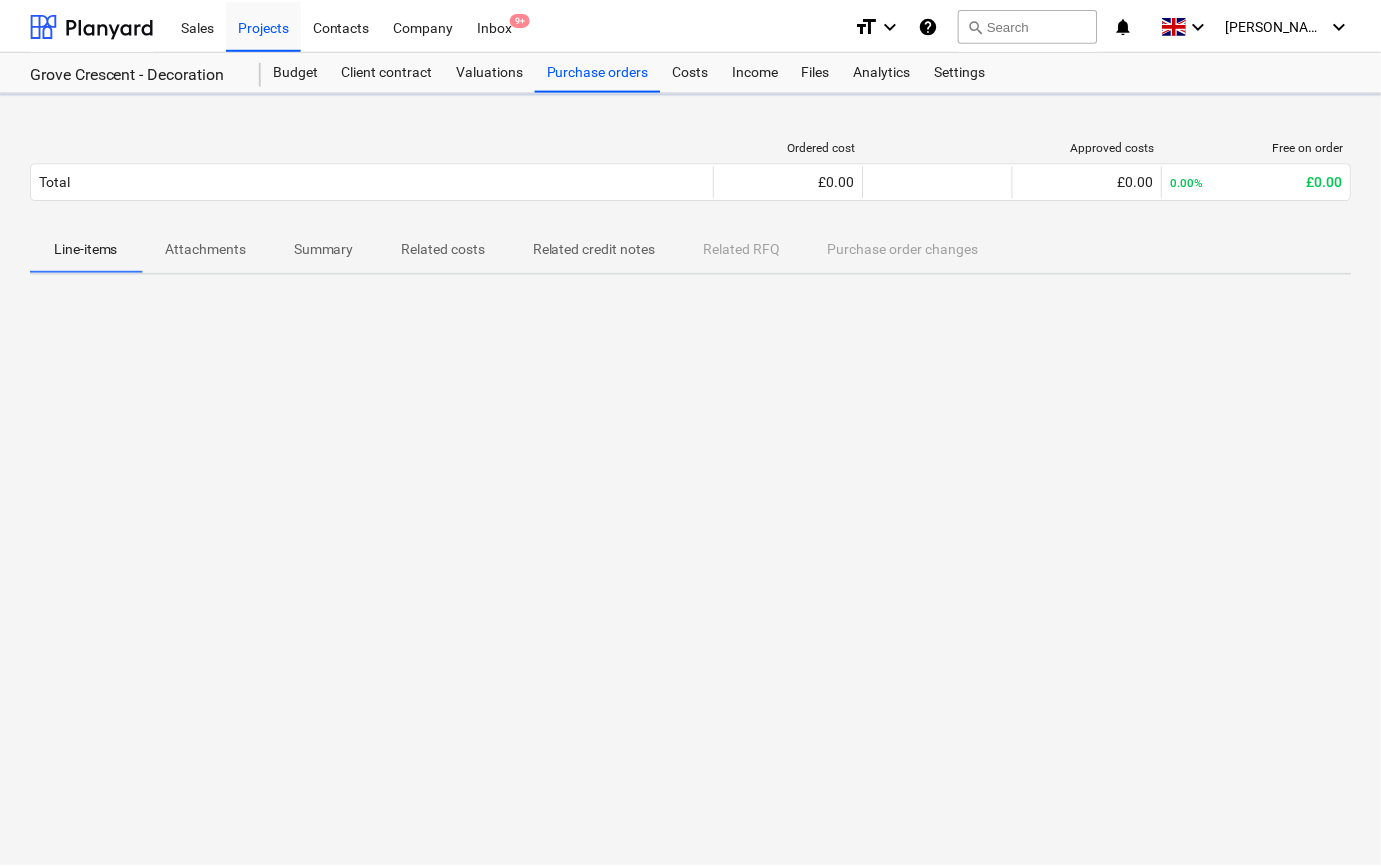 scroll, scrollTop: 0, scrollLeft: 0, axis: both 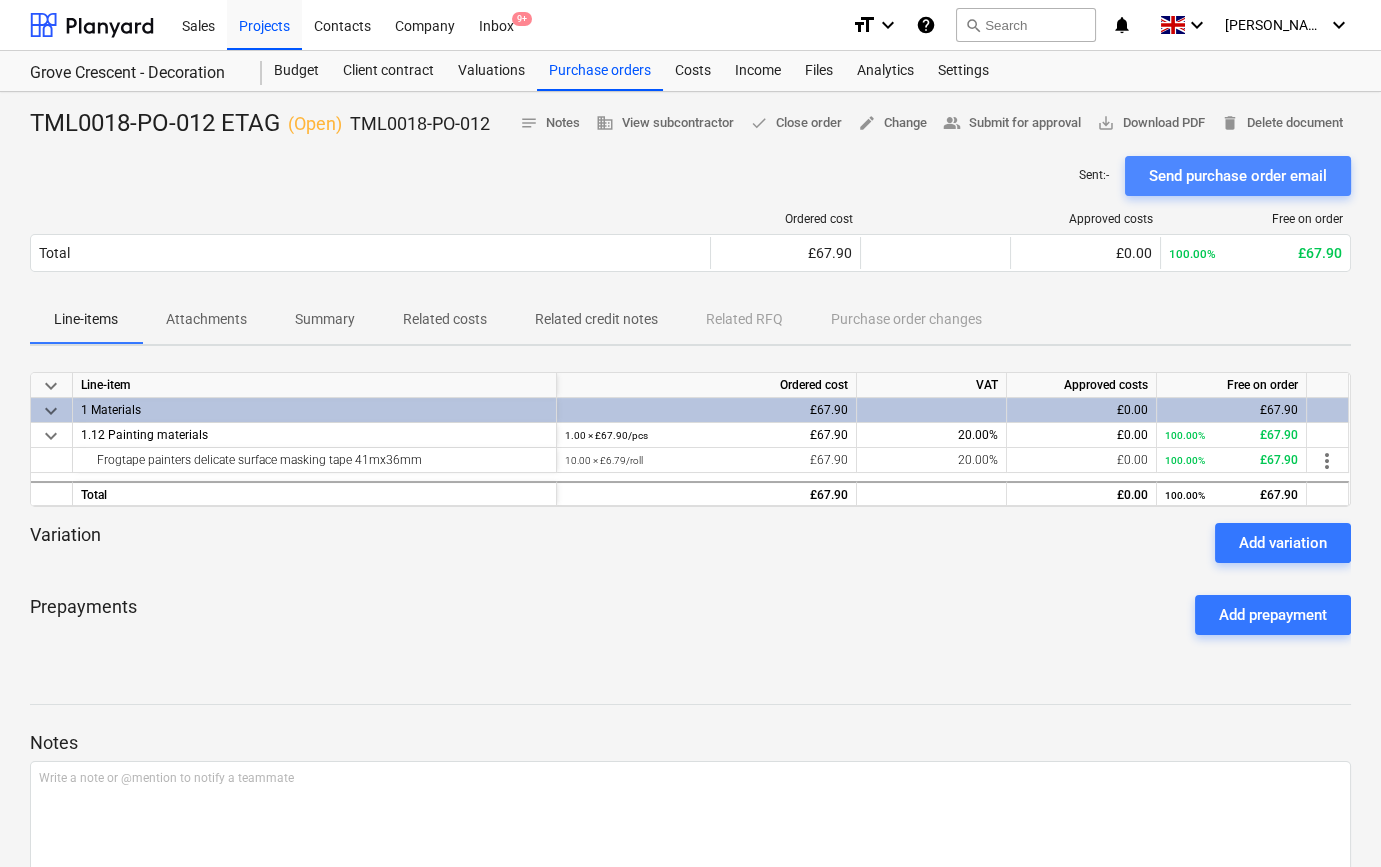 click on "Send purchase order email" at bounding box center (1238, 176) 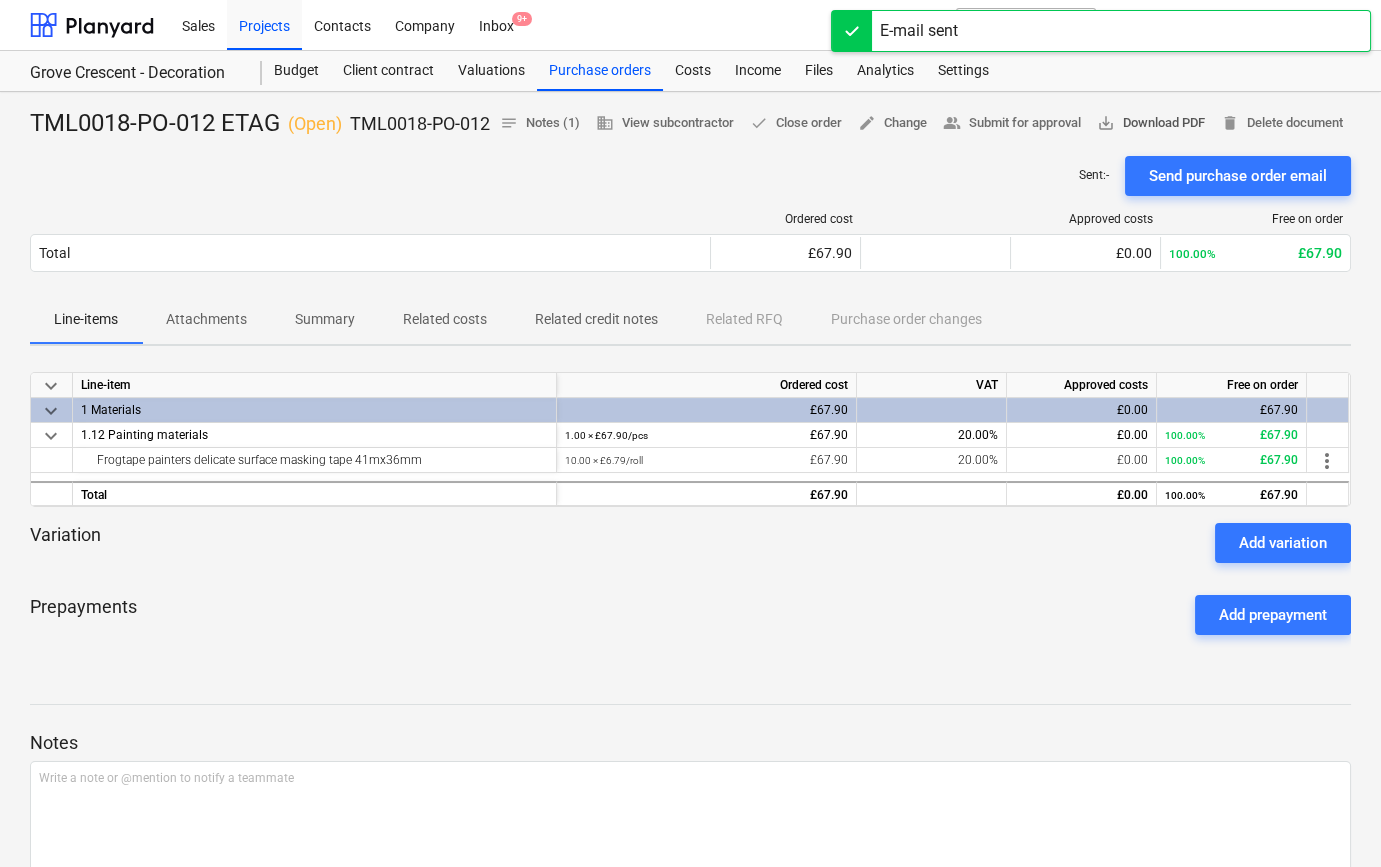 click on "save_alt Download PDF" at bounding box center (1151, 123) 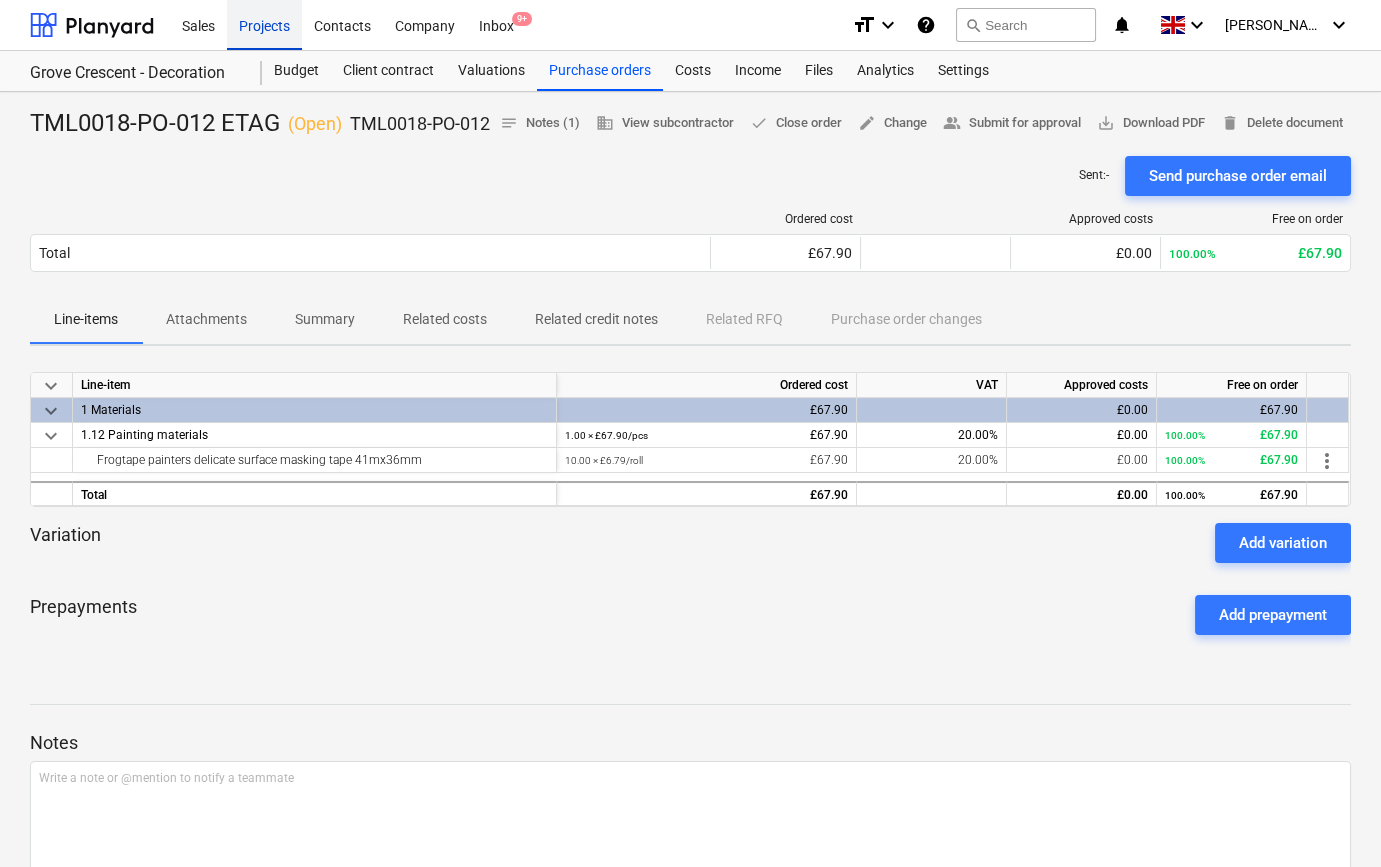 click on "Projects" at bounding box center (264, 24) 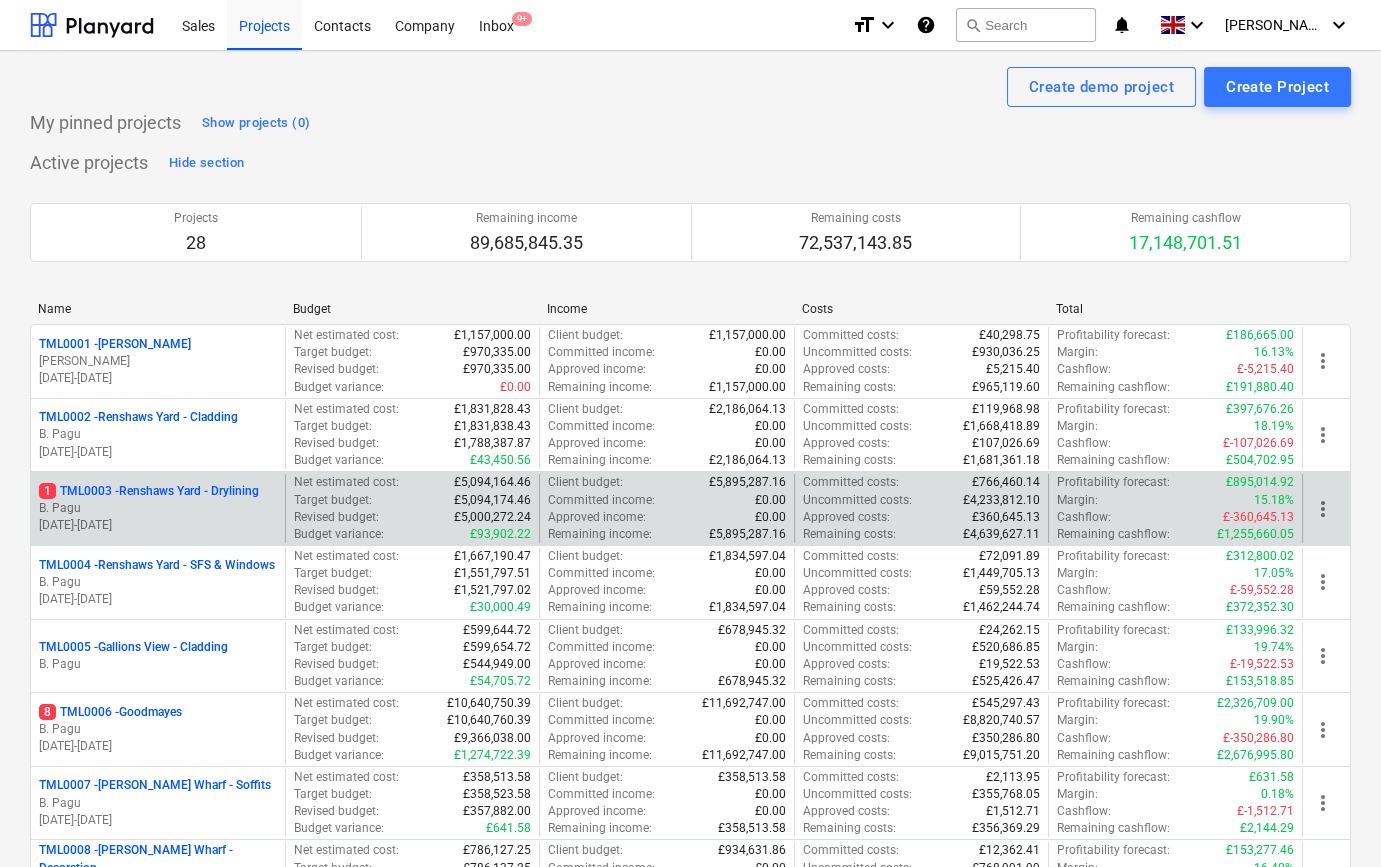 click on "B. Pagu" at bounding box center [158, 508] 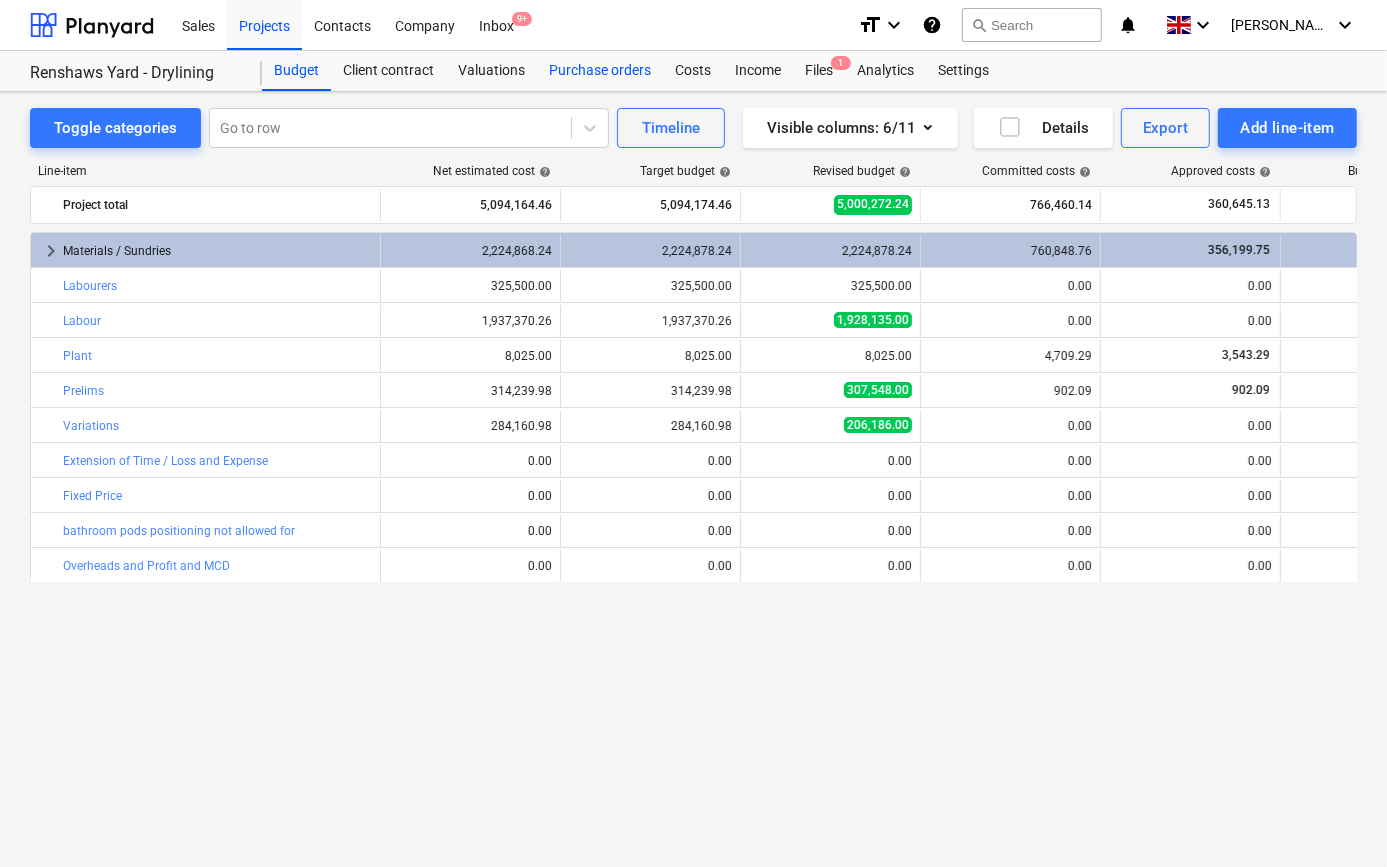 click on "Purchase orders" at bounding box center (600, 71) 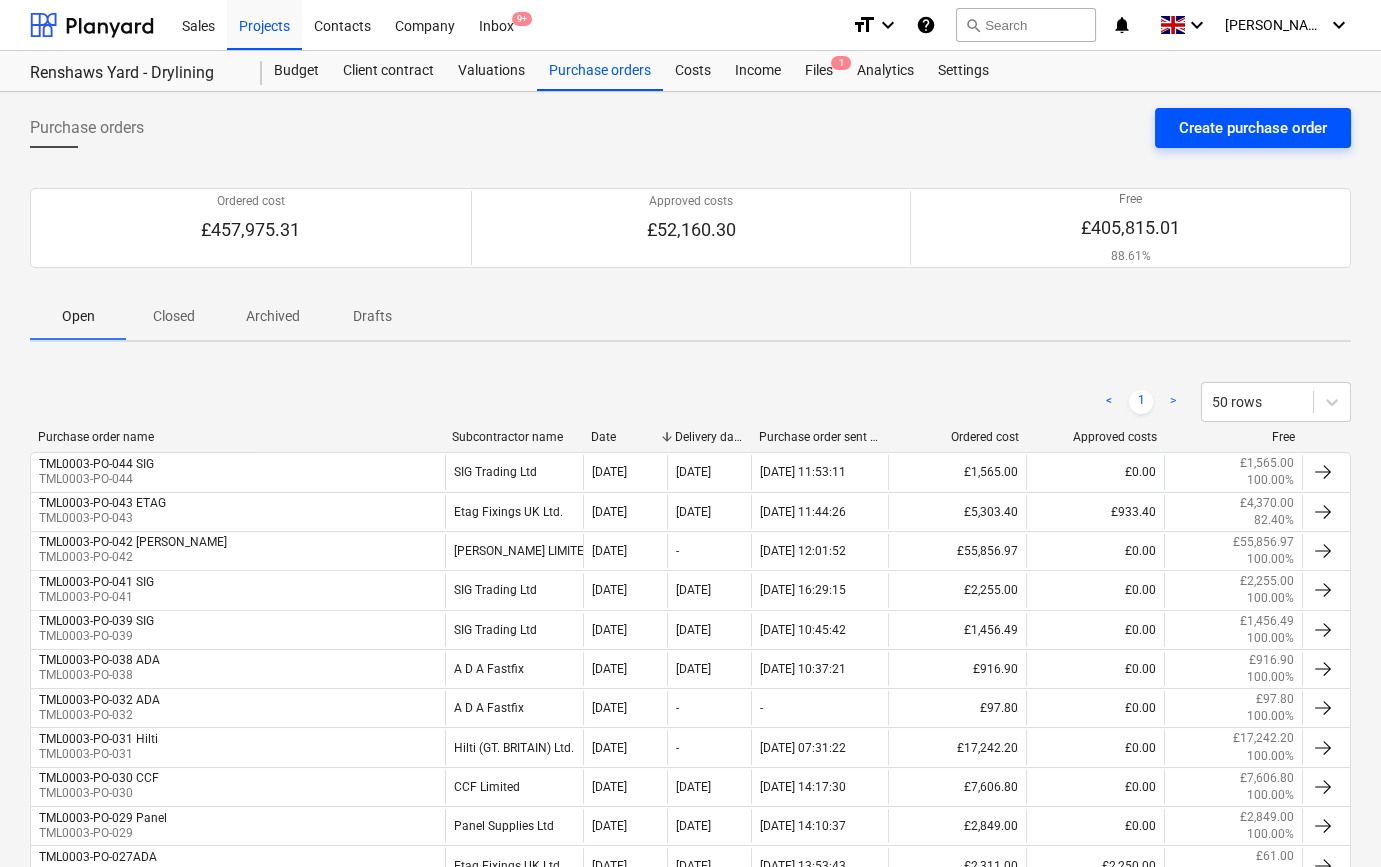 click on "Create purchase order" at bounding box center [1253, 128] 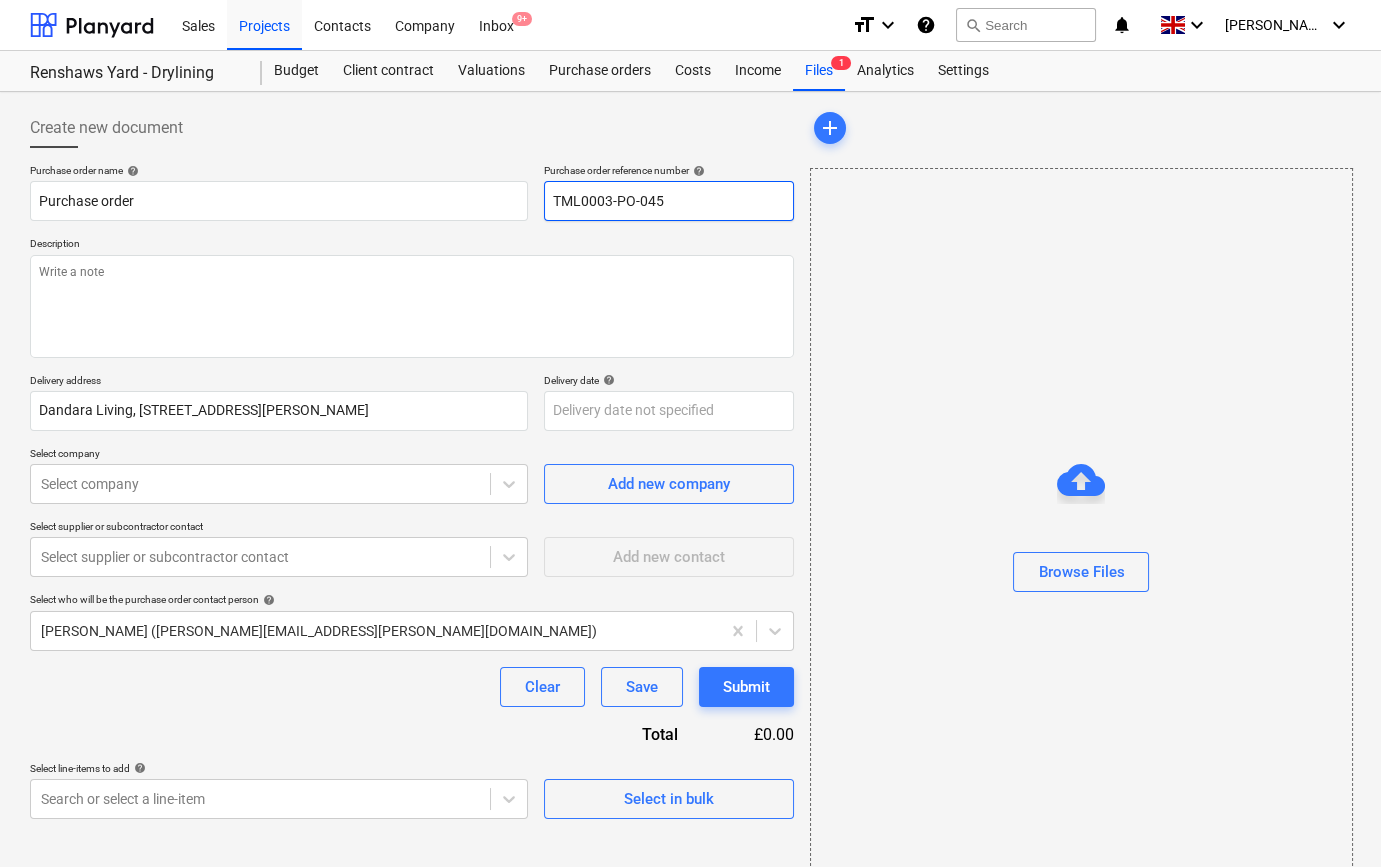 drag, startPoint x: 670, startPoint y: 197, endPoint x: 551, endPoint y: 196, distance: 119.0042 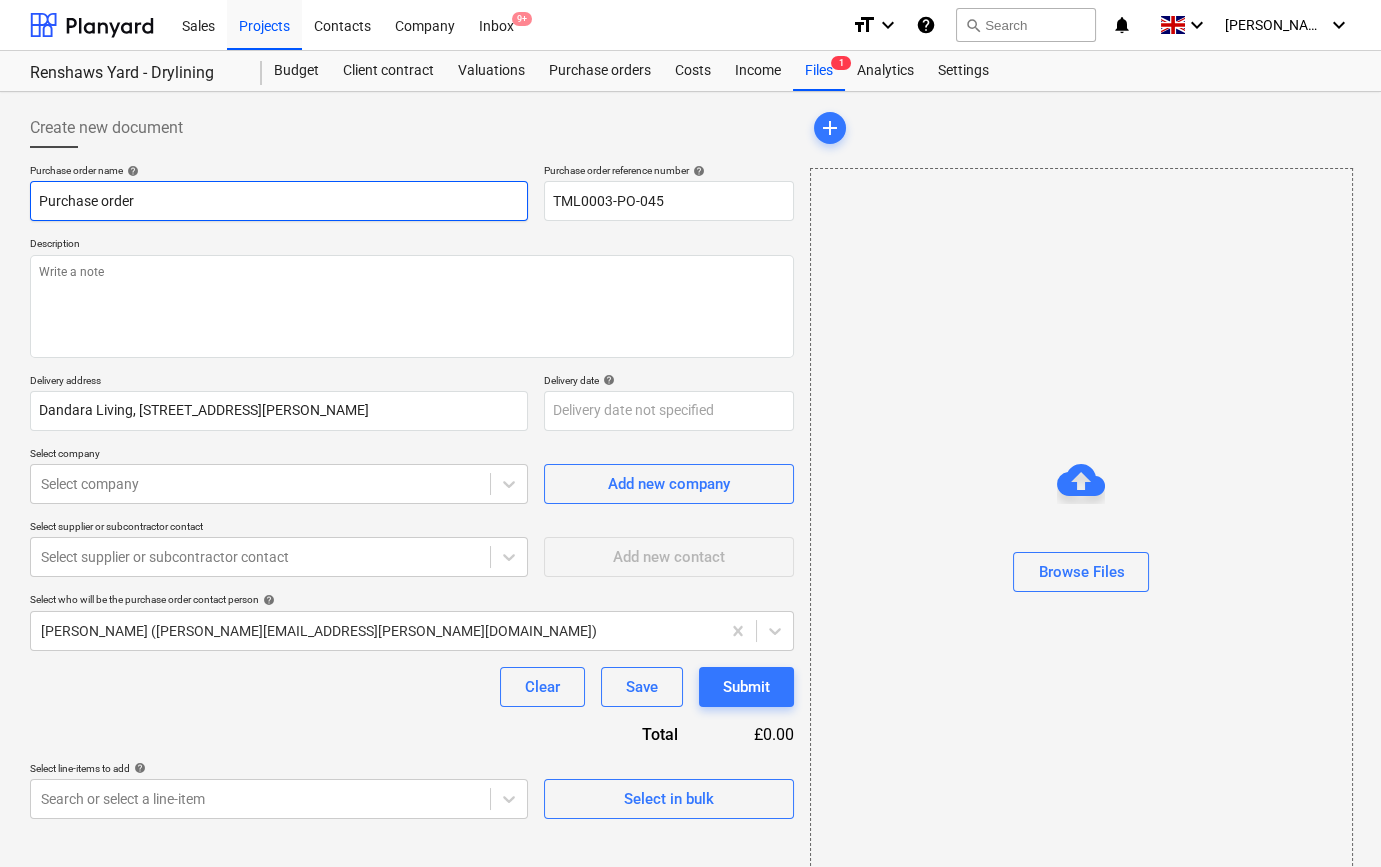 paste on "TML0003-PO-045" 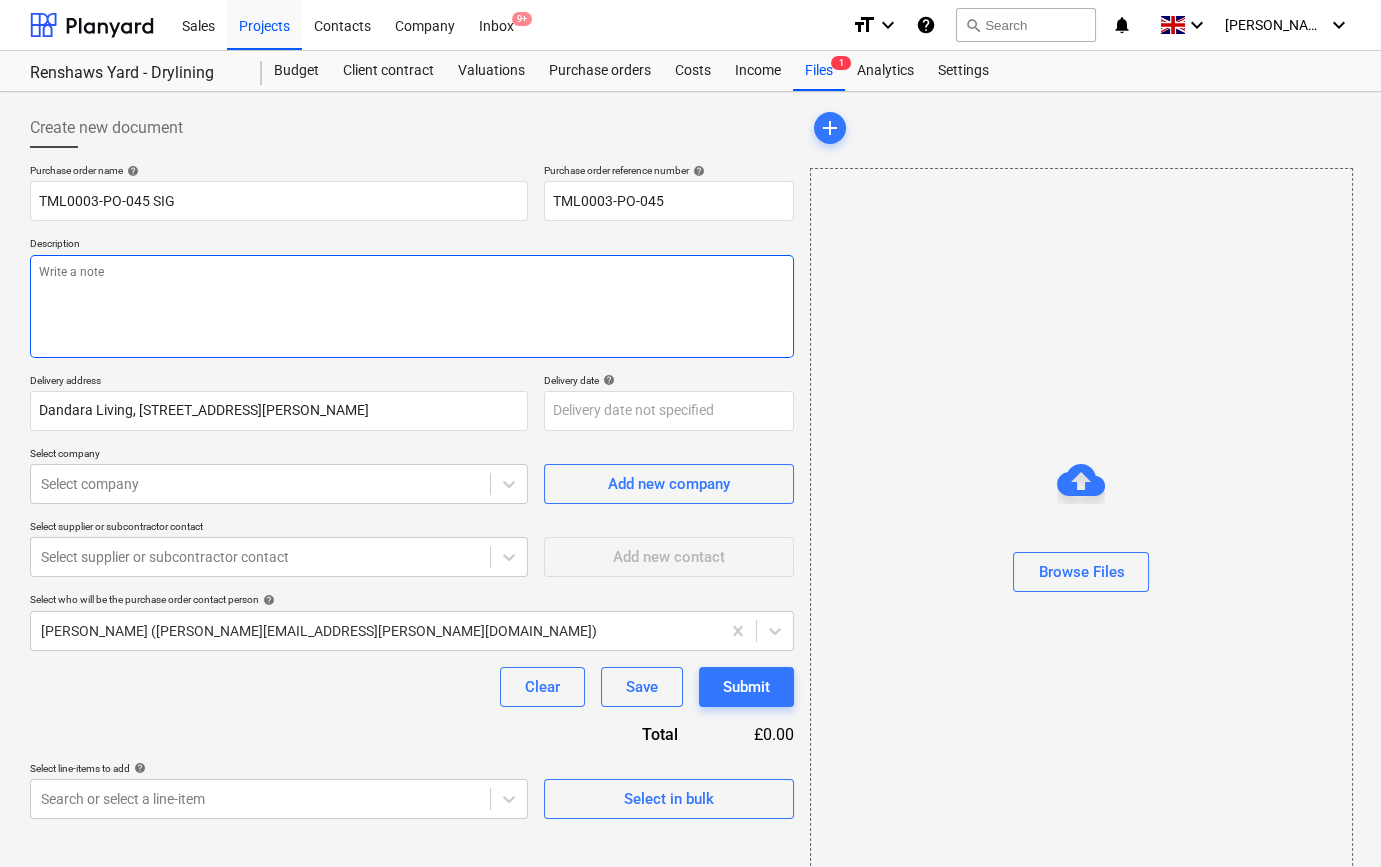 click at bounding box center [412, 306] 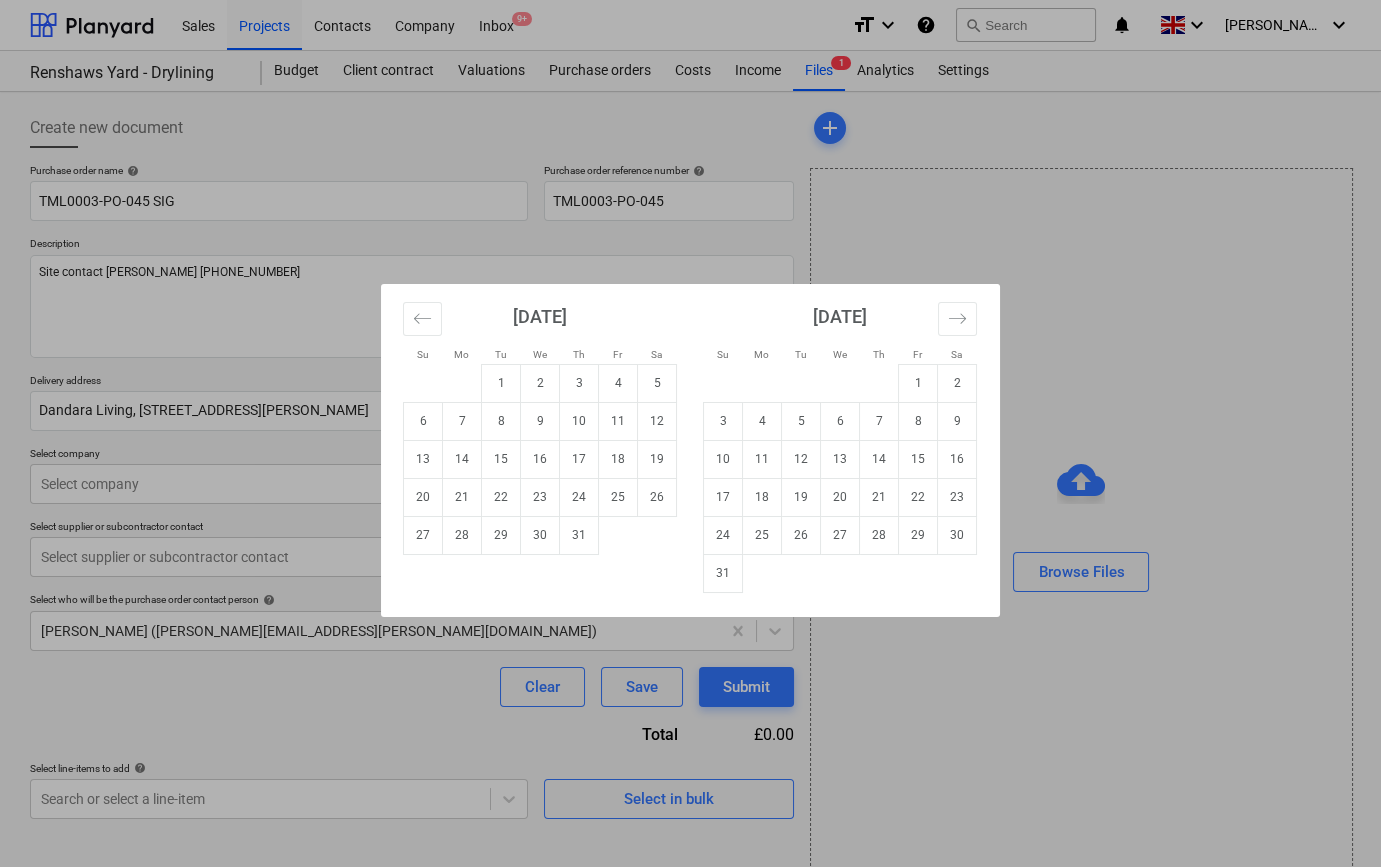 click on "Sales Projects Contacts Company Inbox 9+ format_size keyboard_arrow_down help search Search notifications 0 keyboard_arrow_down [PERSON_NAME] keyboard_arrow_down Renshaws Yard -  Drylining Budget Client contract Valuations Purchase orders Costs Income Files 1 Analytics Settings Create new document Purchase order name help TML0003-PO-045 SIG Purchase order reference number help TML0003-PO-045 Description Site contact [PERSON_NAME] [PHONE_NUMBER] Delivery address [GEOGRAPHIC_DATA][STREET_ADDRESS][PERSON_NAME] Delivery date help Press the down arrow key to interact with the calendar and
select a date. Press the question mark key to get the keyboard shortcuts for changing dates. Select company Select company Add new company Select supplier or subcontractor contact Select supplier or subcontractor contact Add new contact Select who will be the purchase order contact person help [PERSON_NAME] ([PERSON_NAME][EMAIL_ADDRESS][PERSON_NAME][DOMAIN_NAME]) Clear Save Submit Total £0.00 Select line-items to add help Select in bulk add" at bounding box center [690, 433] 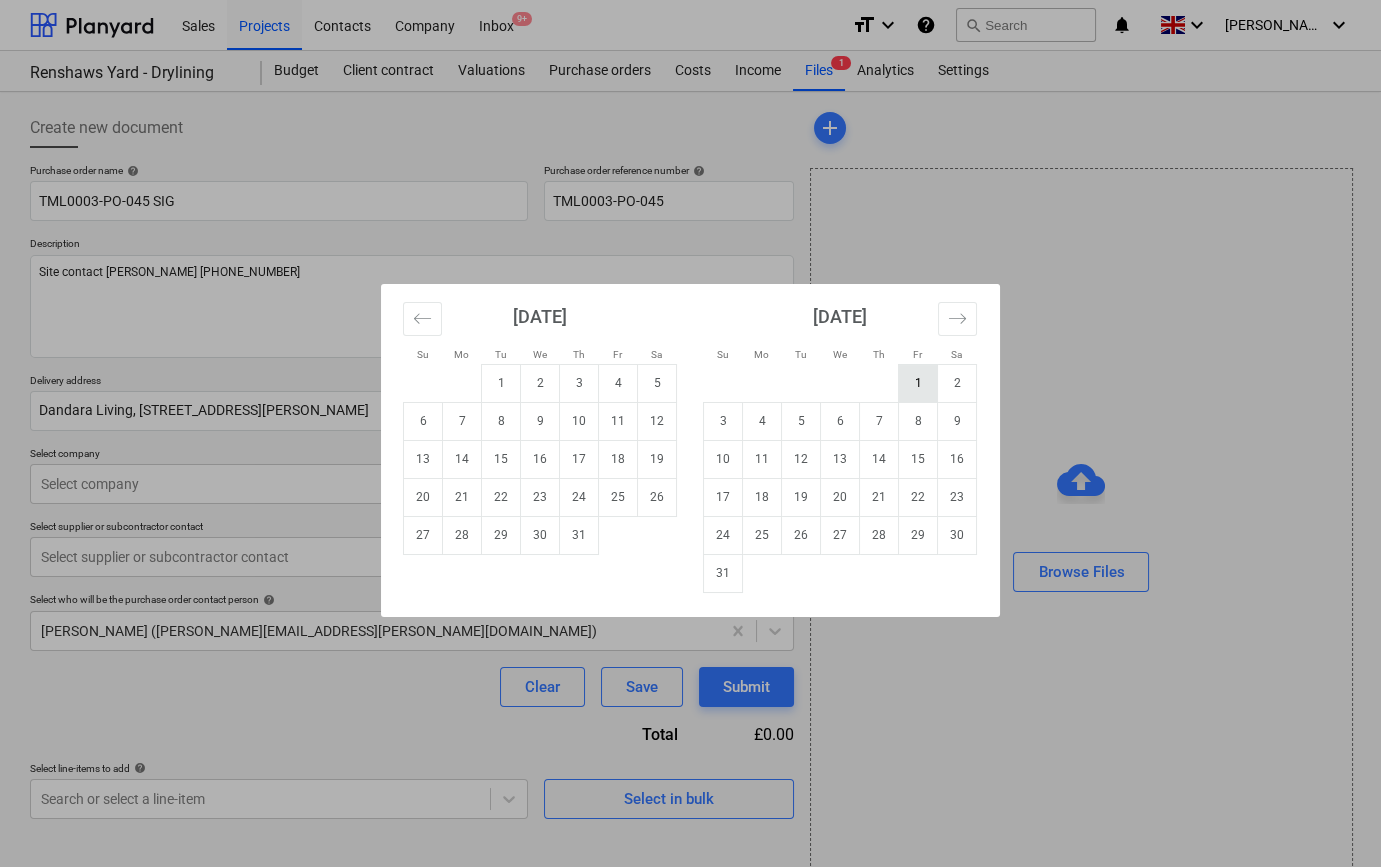 click on "1" at bounding box center [918, 383] 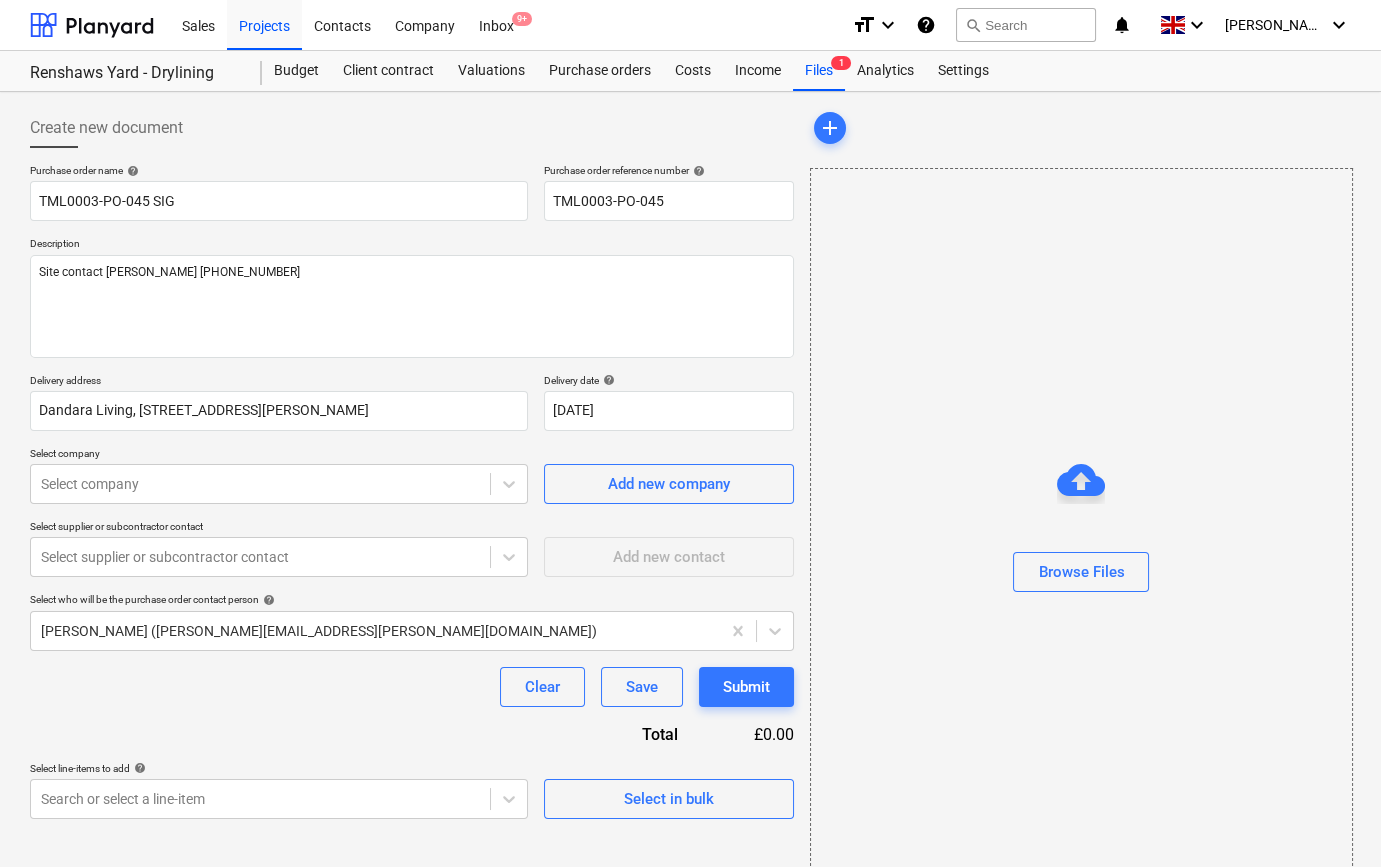 click on "Select company" at bounding box center [279, 455] 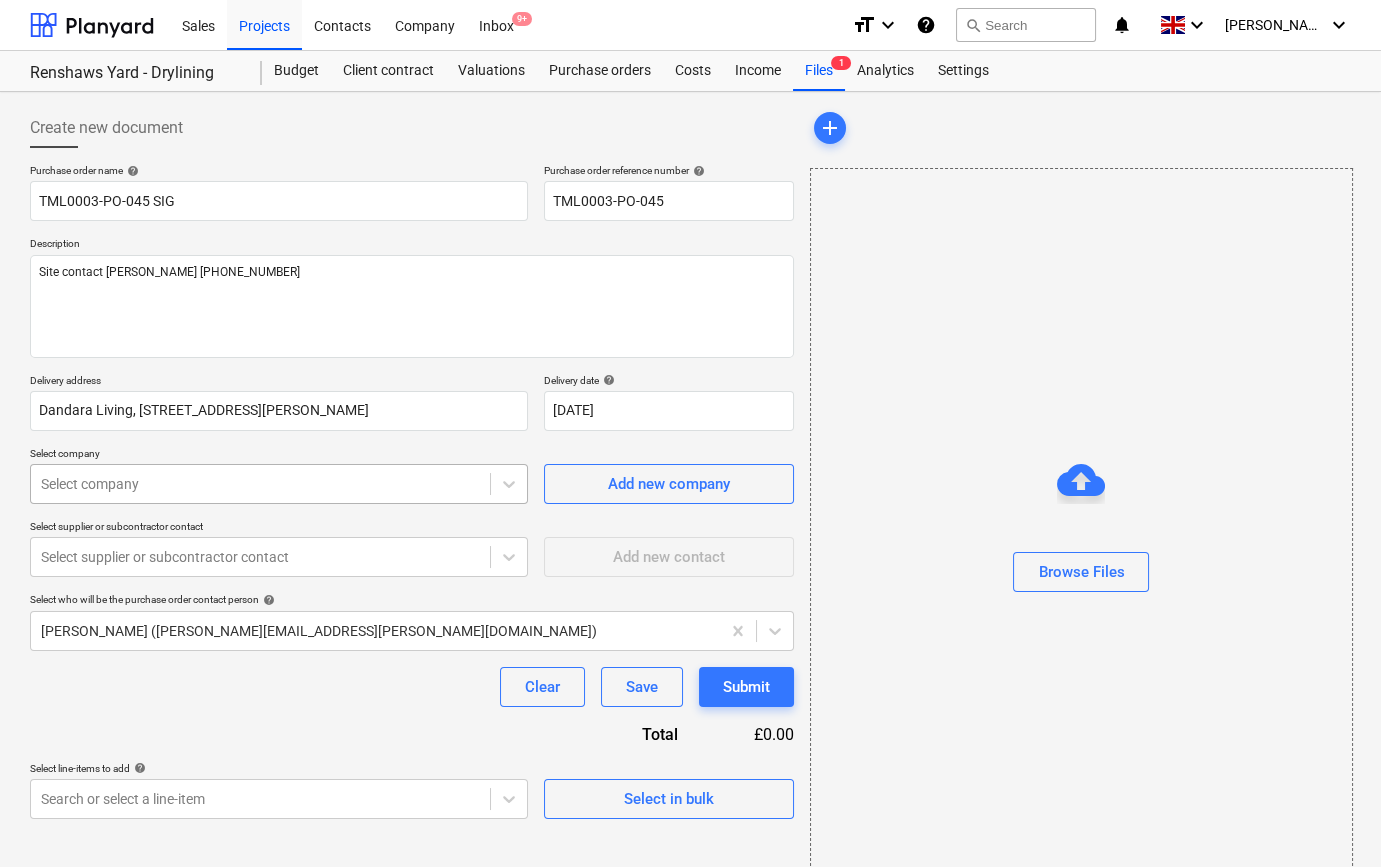click at bounding box center [260, 484] 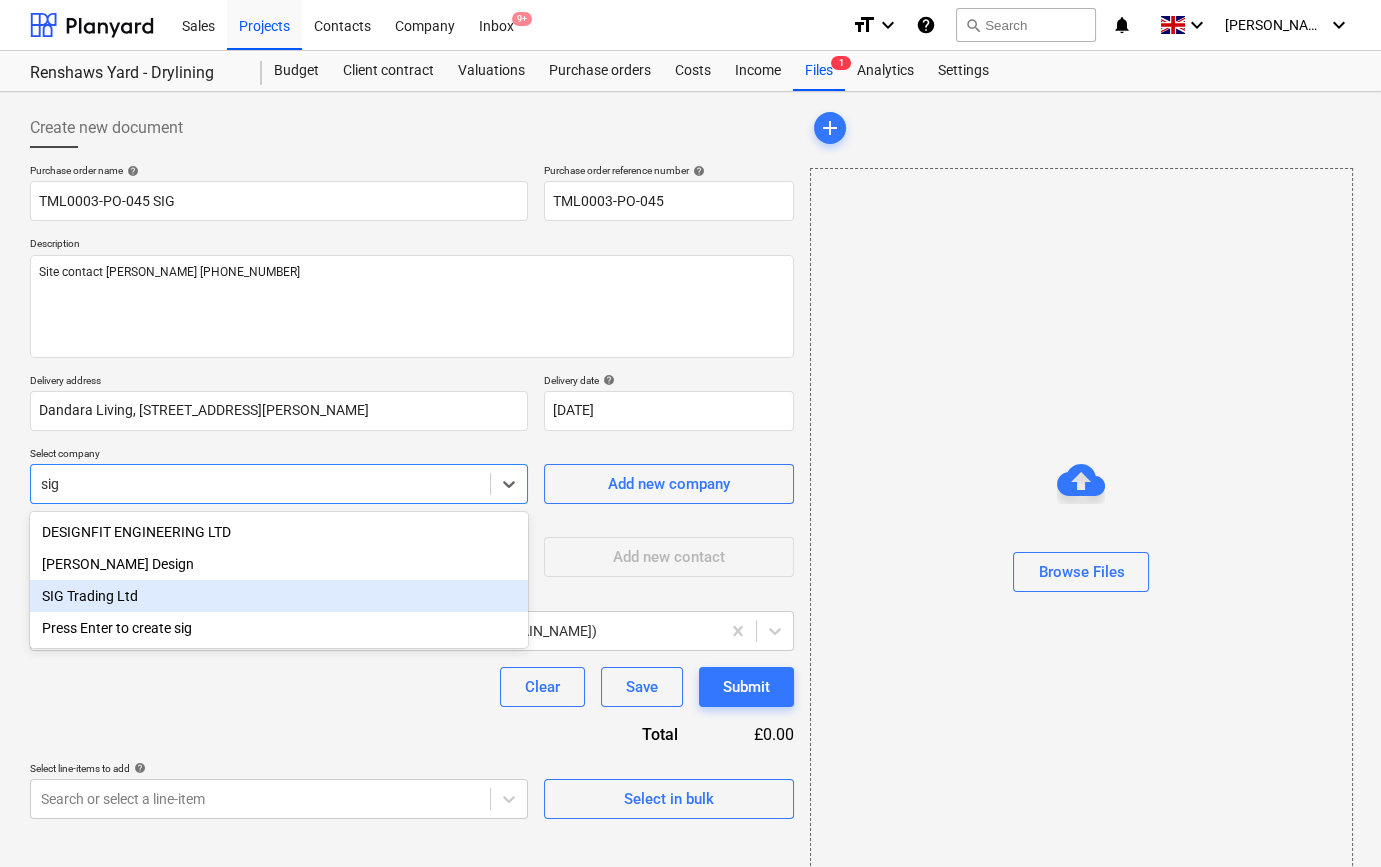click on "SIG Trading Ltd" at bounding box center [279, 596] 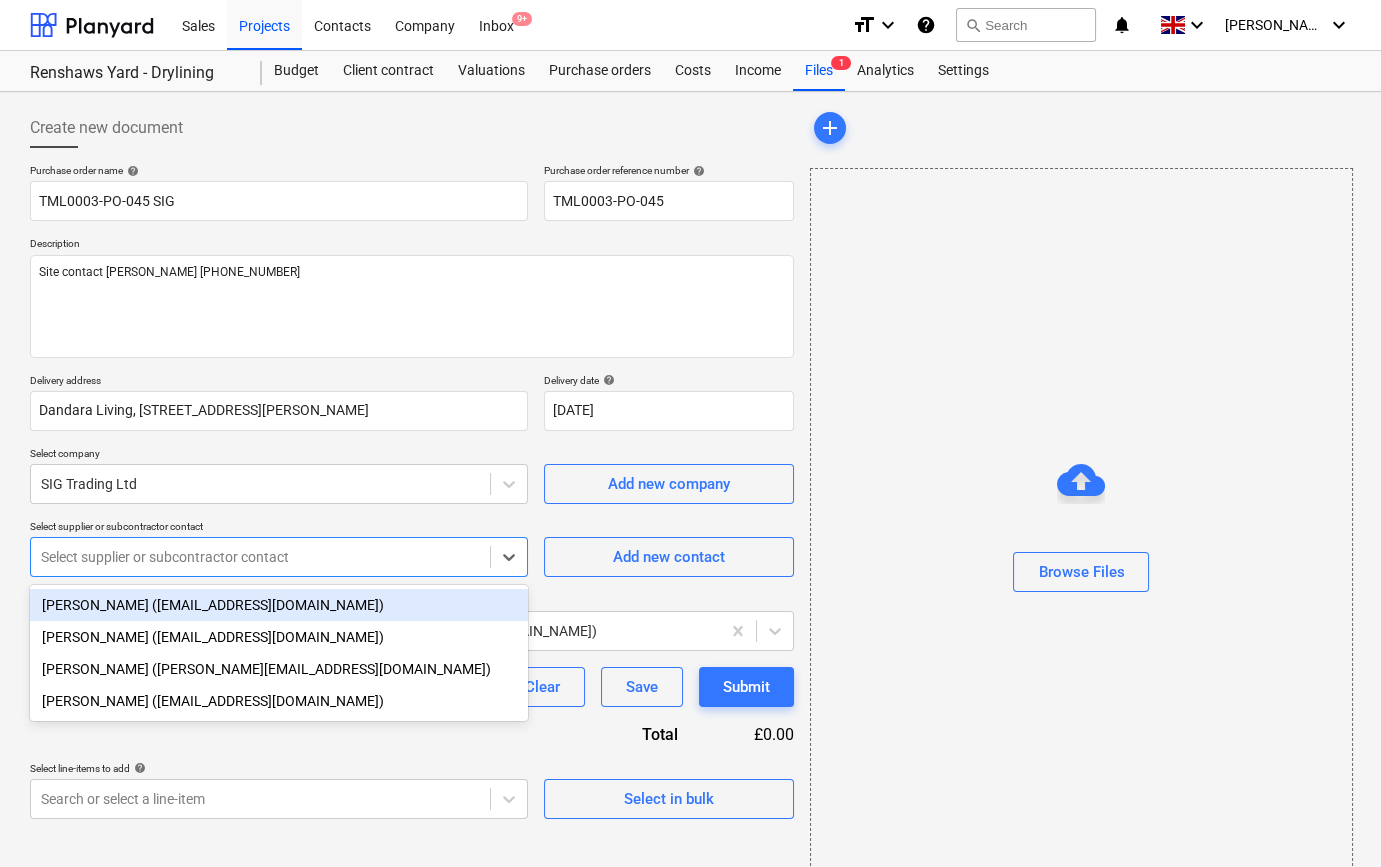 click at bounding box center [260, 557] 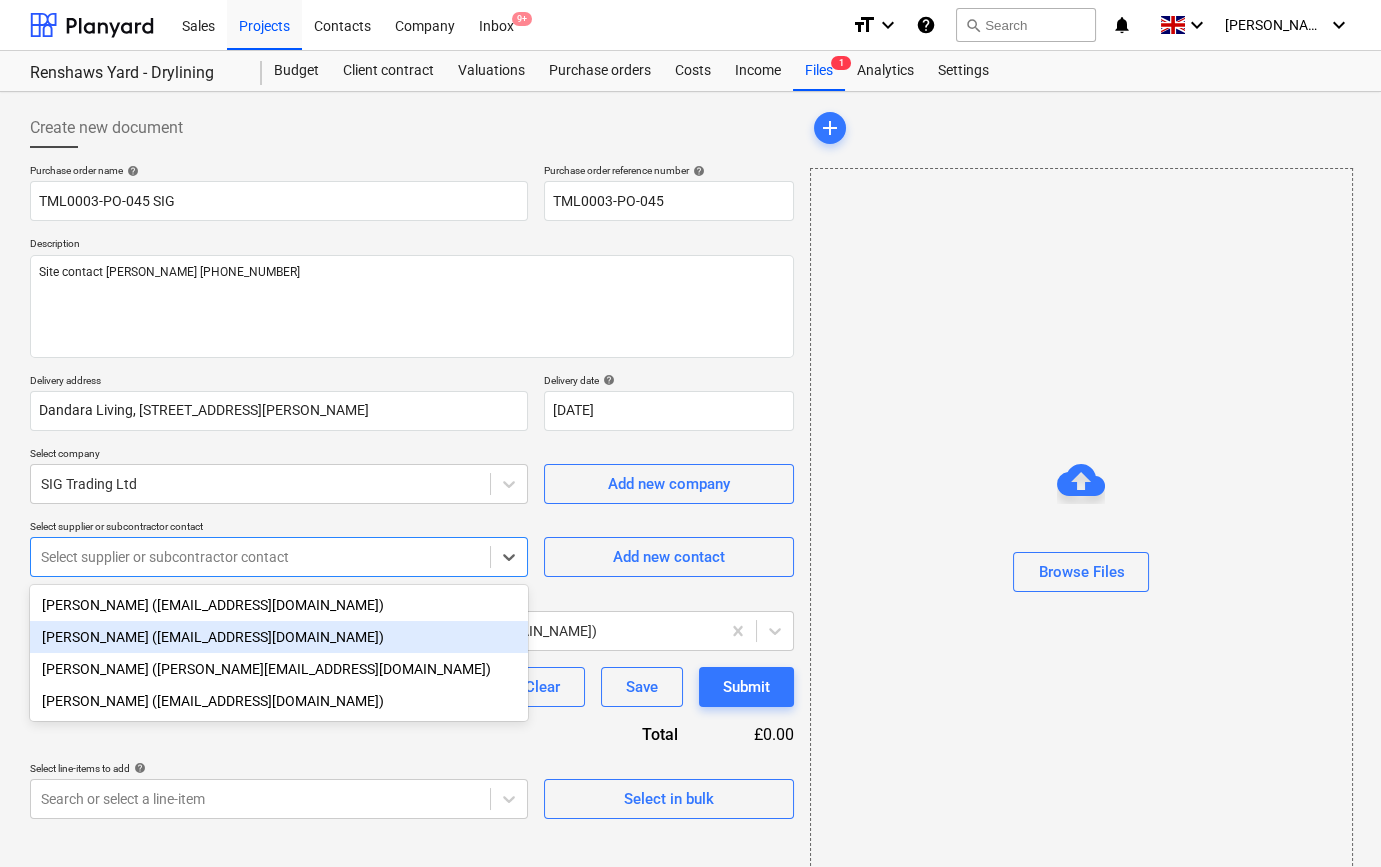 click on "[PERSON_NAME] ([EMAIL_ADDRESS][DOMAIN_NAME])" at bounding box center (279, 637) 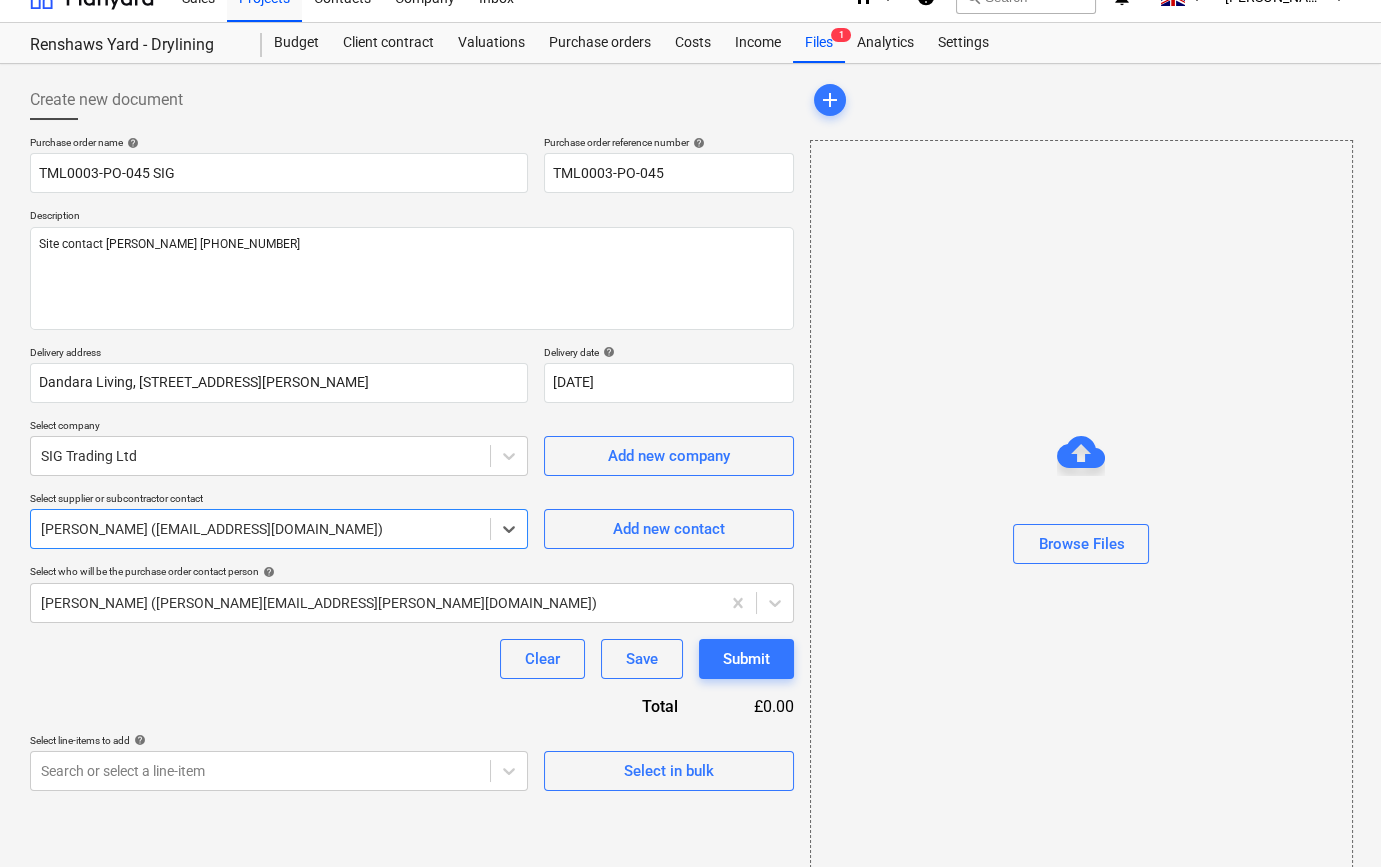 scroll, scrollTop: 43, scrollLeft: 0, axis: vertical 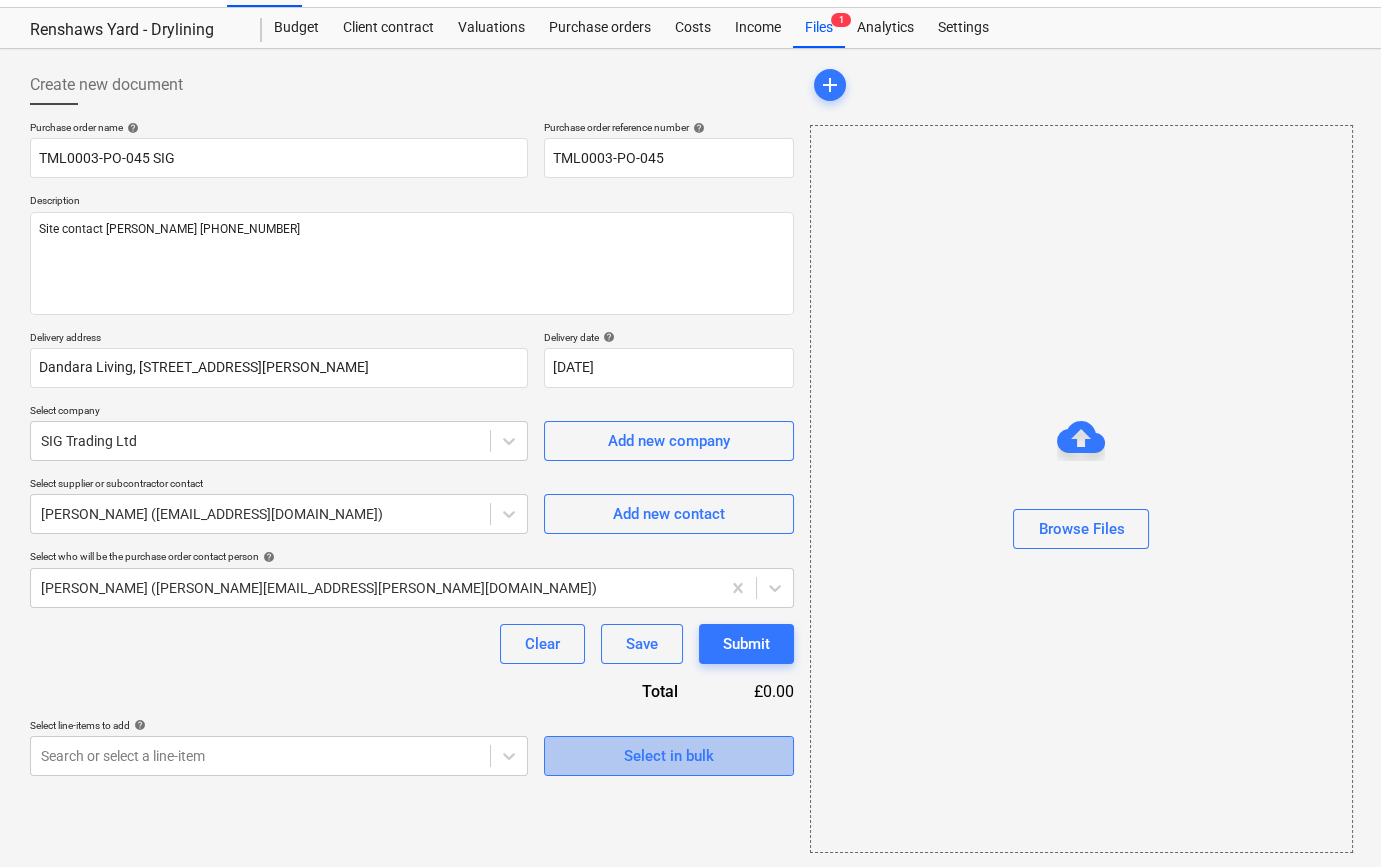 click on "Select in bulk" at bounding box center [669, 756] 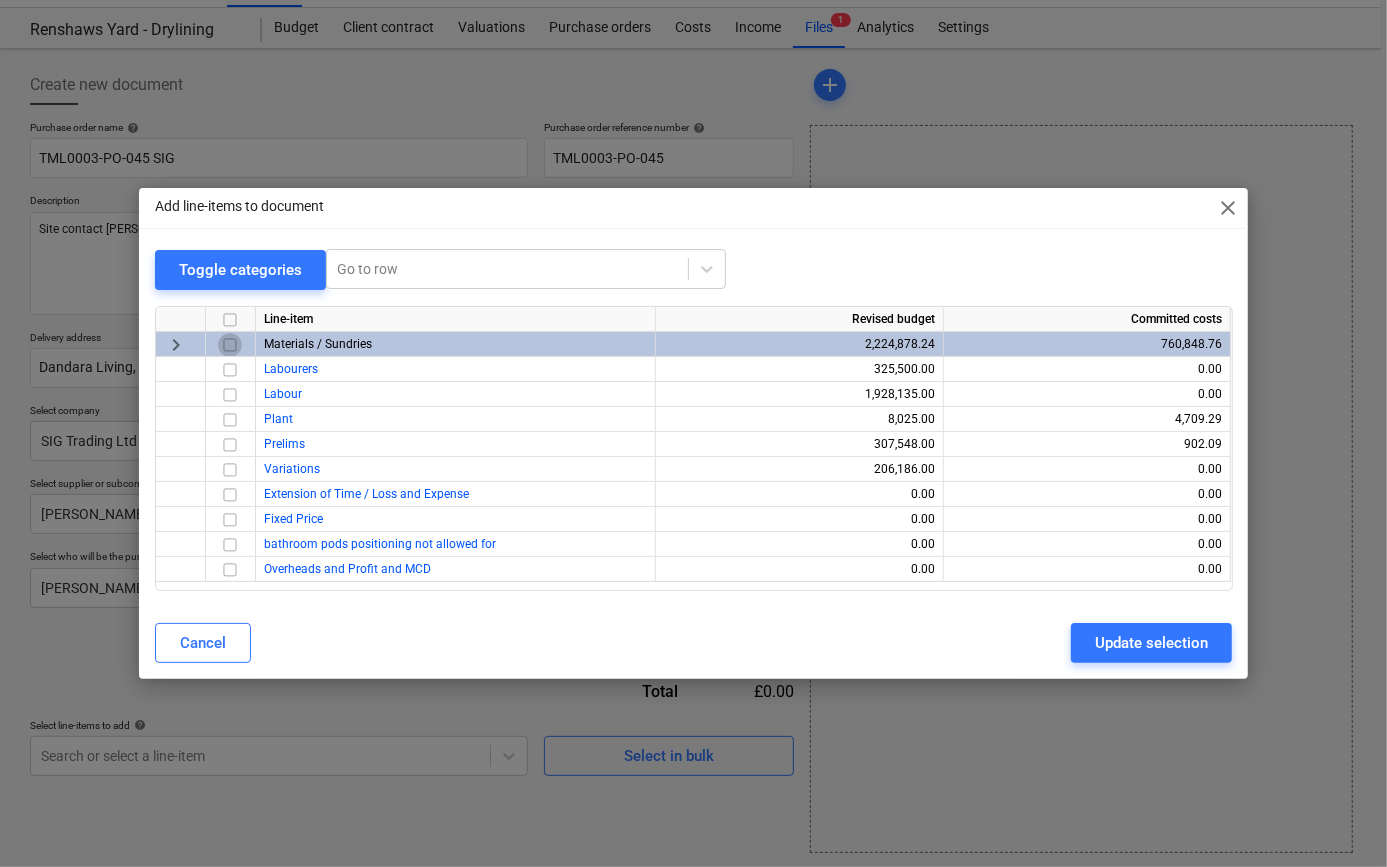 click at bounding box center (230, 345) 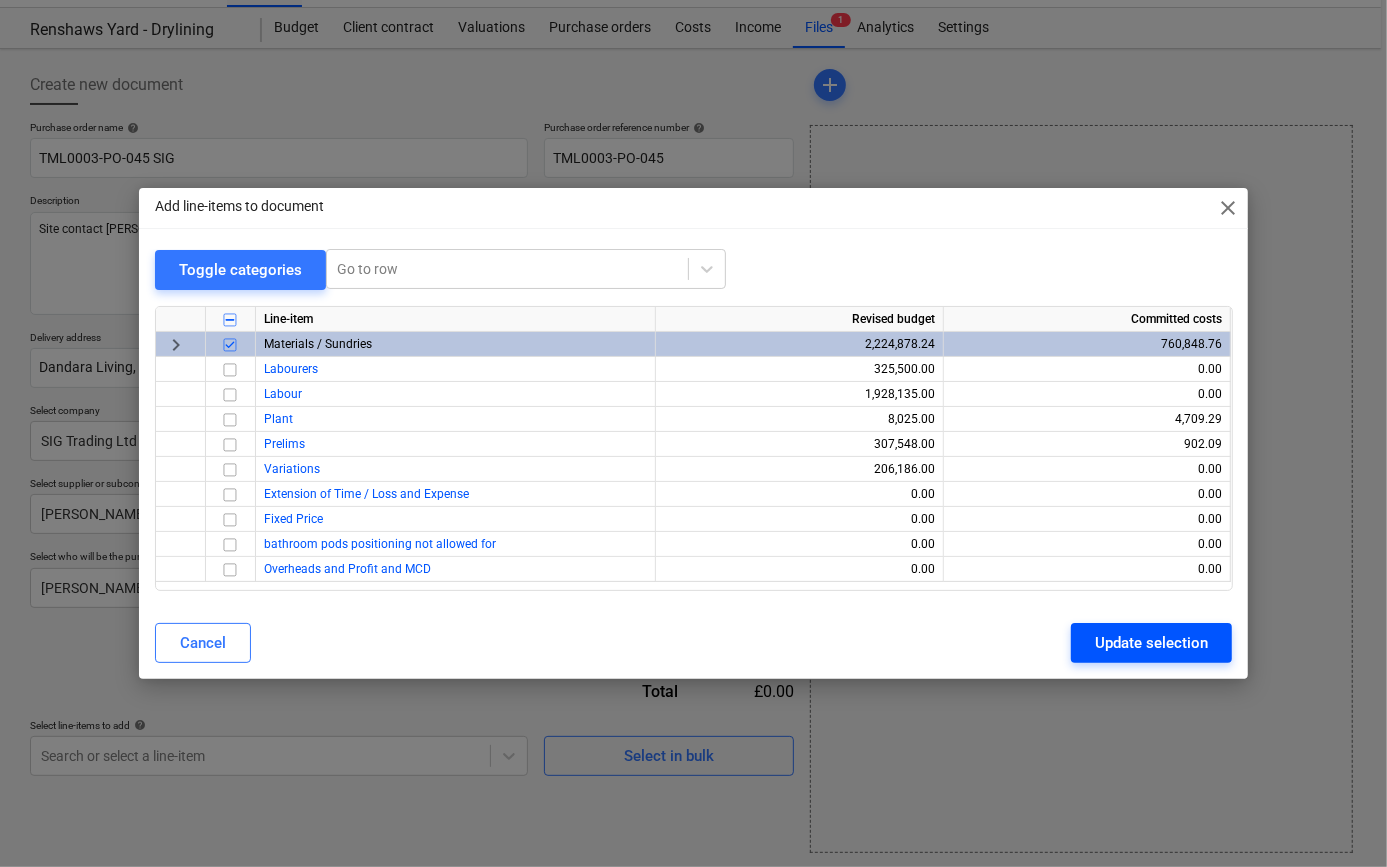 click on "Update selection" at bounding box center (1151, 643) 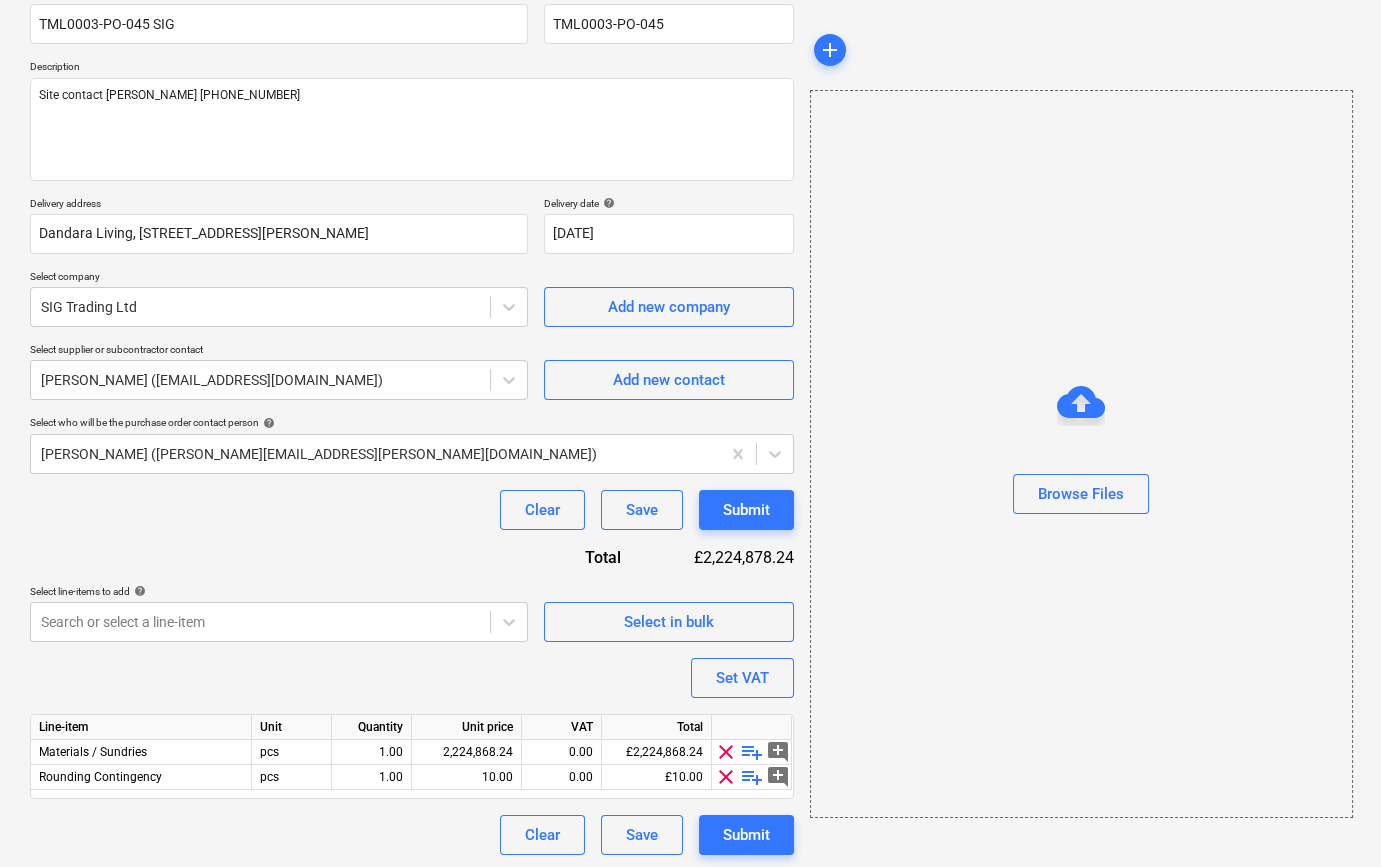scroll, scrollTop: 180, scrollLeft: 0, axis: vertical 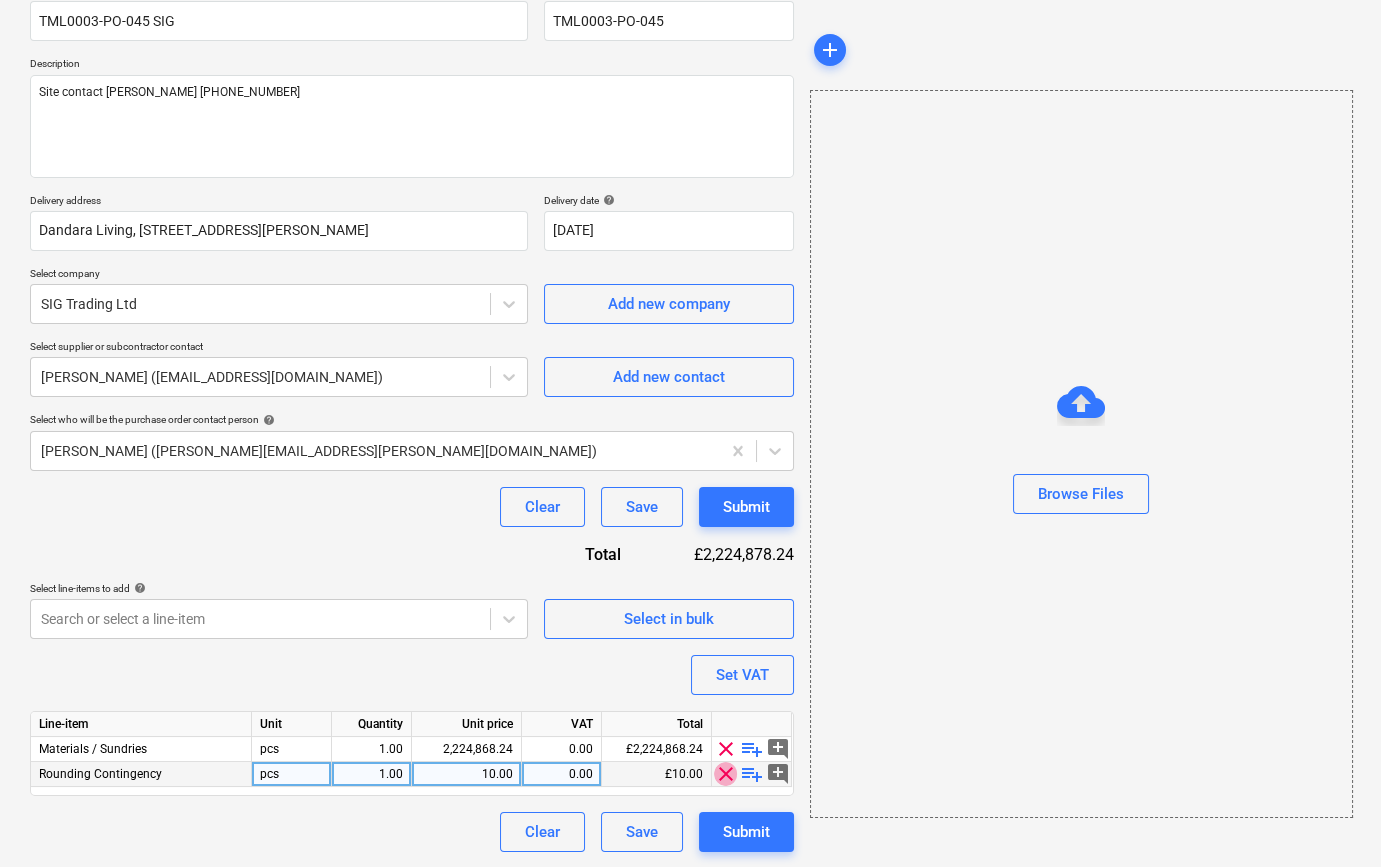 click on "clear" at bounding box center (726, 774) 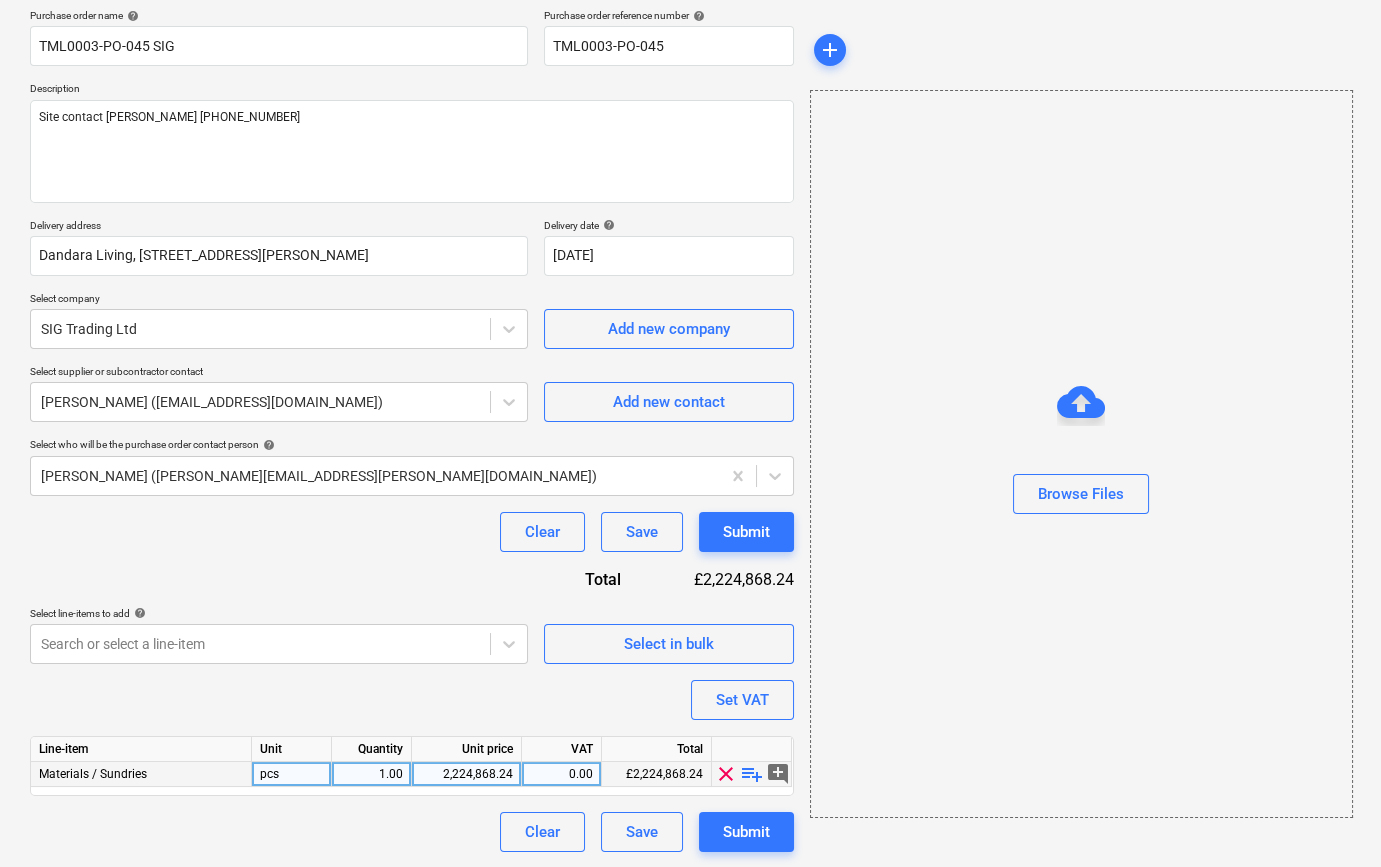 click on "playlist_add" at bounding box center [752, 774] 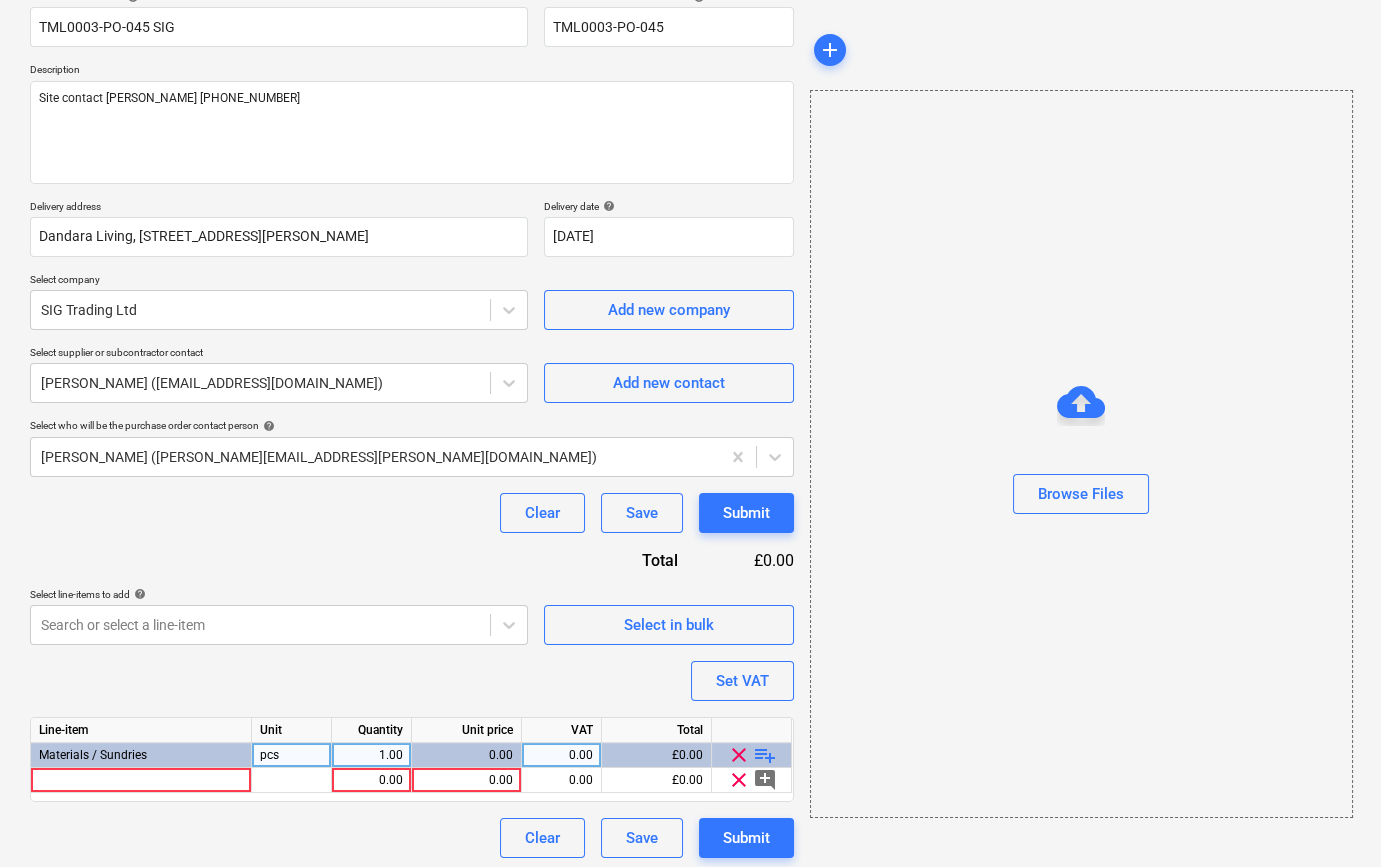 scroll, scrollTop: 180, scrollLeft: 0, axis: vertical 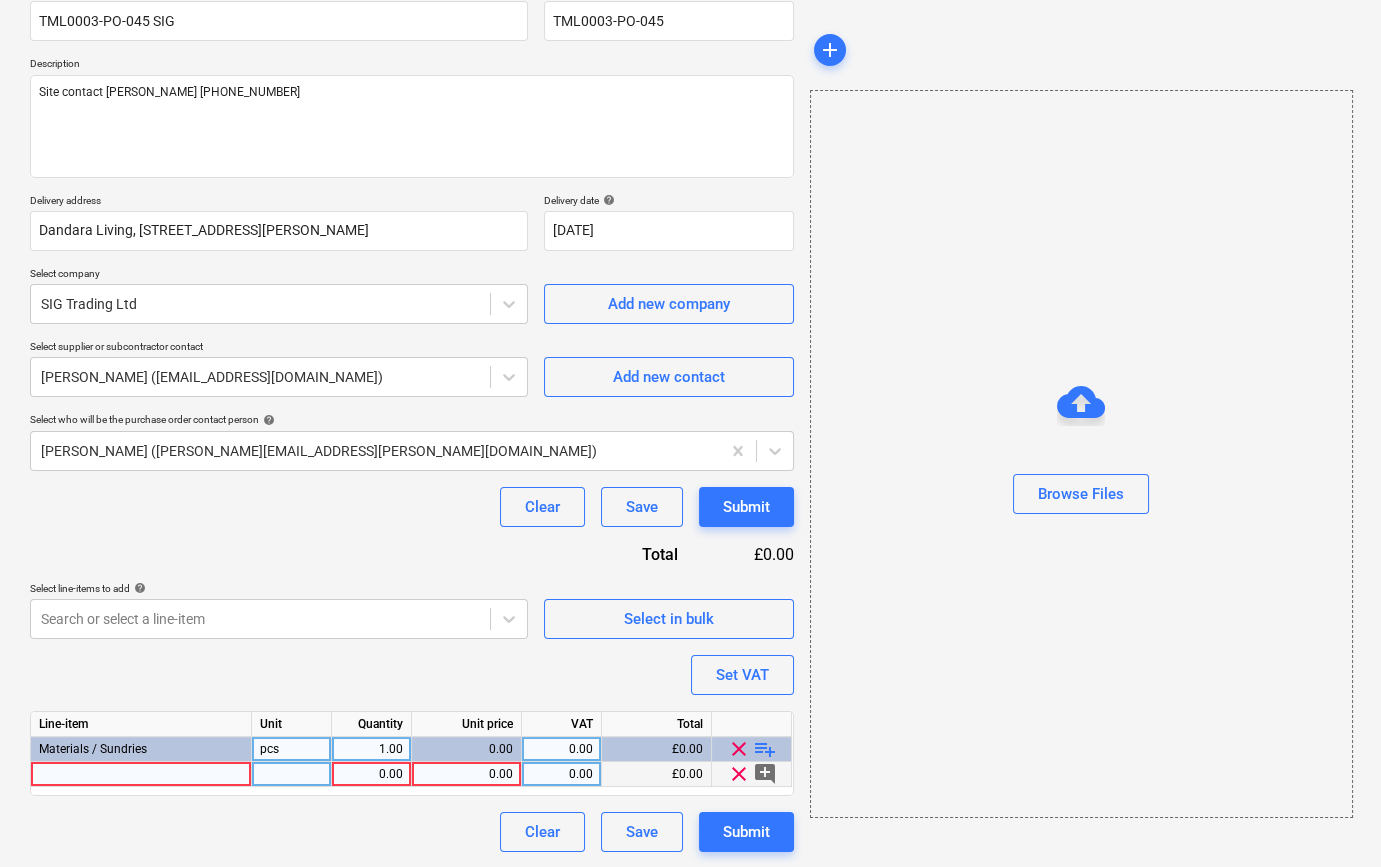 click at bounding box center [141, 774] 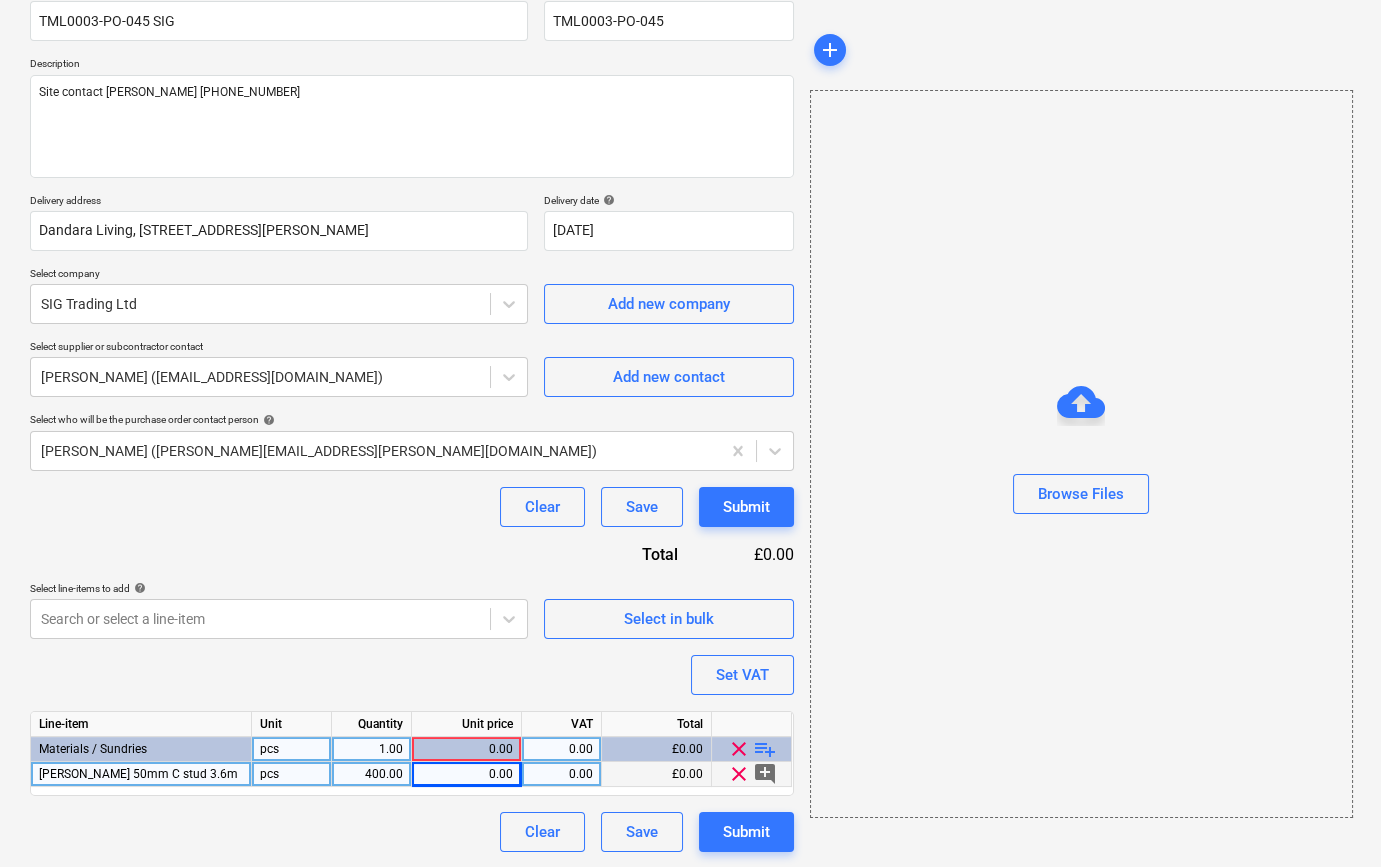 click on "0.00" at bounding box center (466, 774) 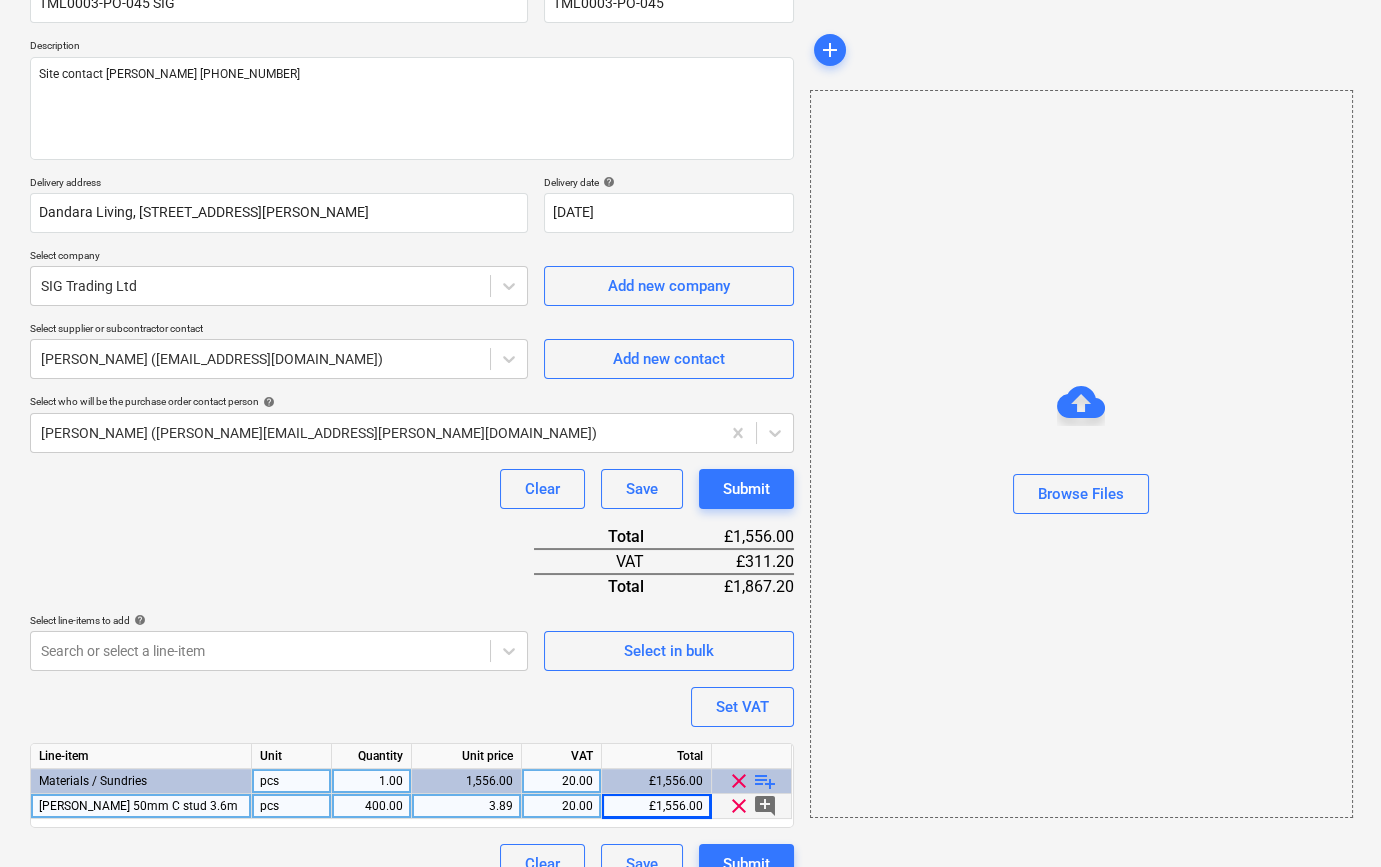 scroll, scrollTop: 230, scrollLeft: 0, axis: vertical 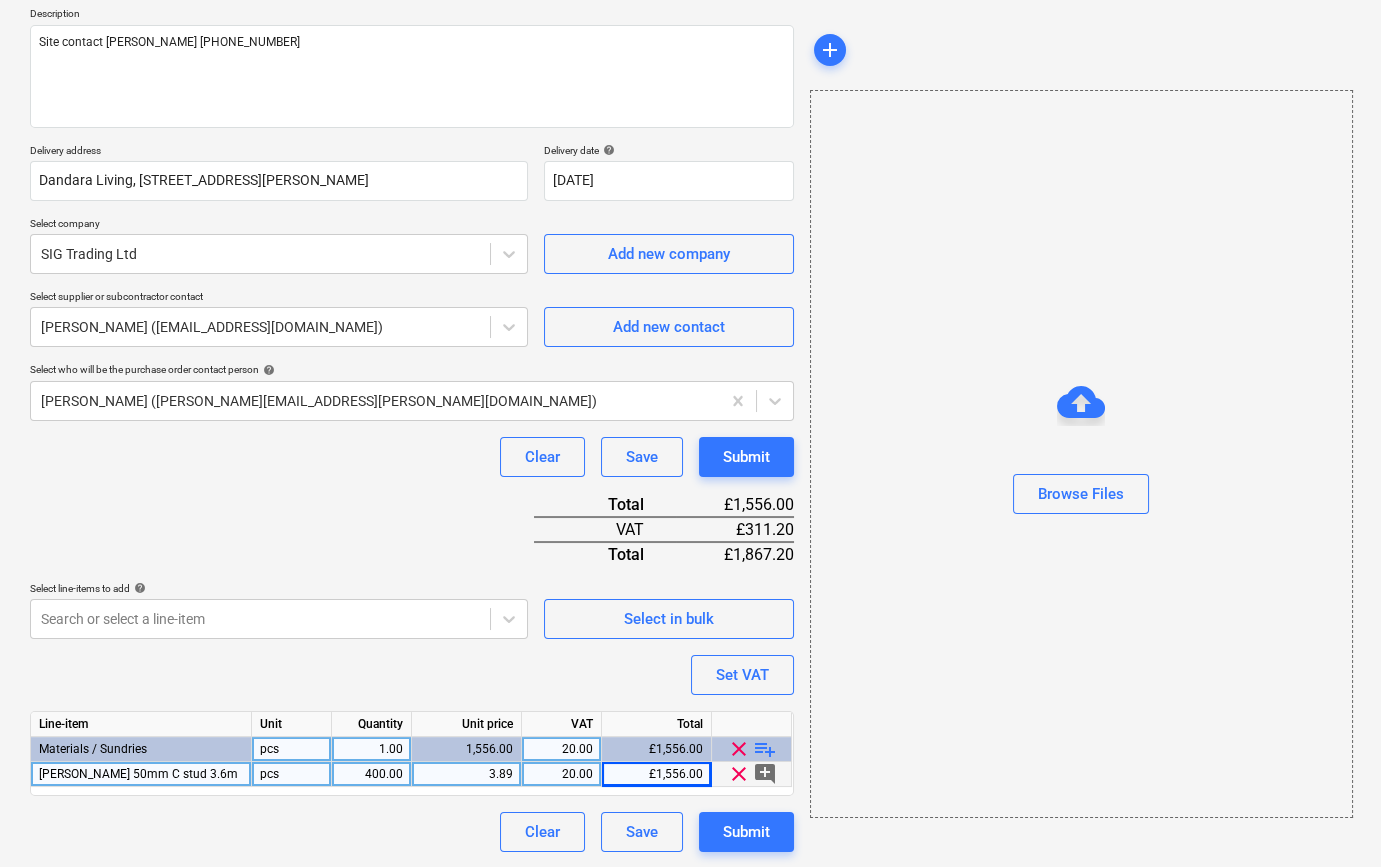 click on "playlist_add" at bounding box center (765, 749) 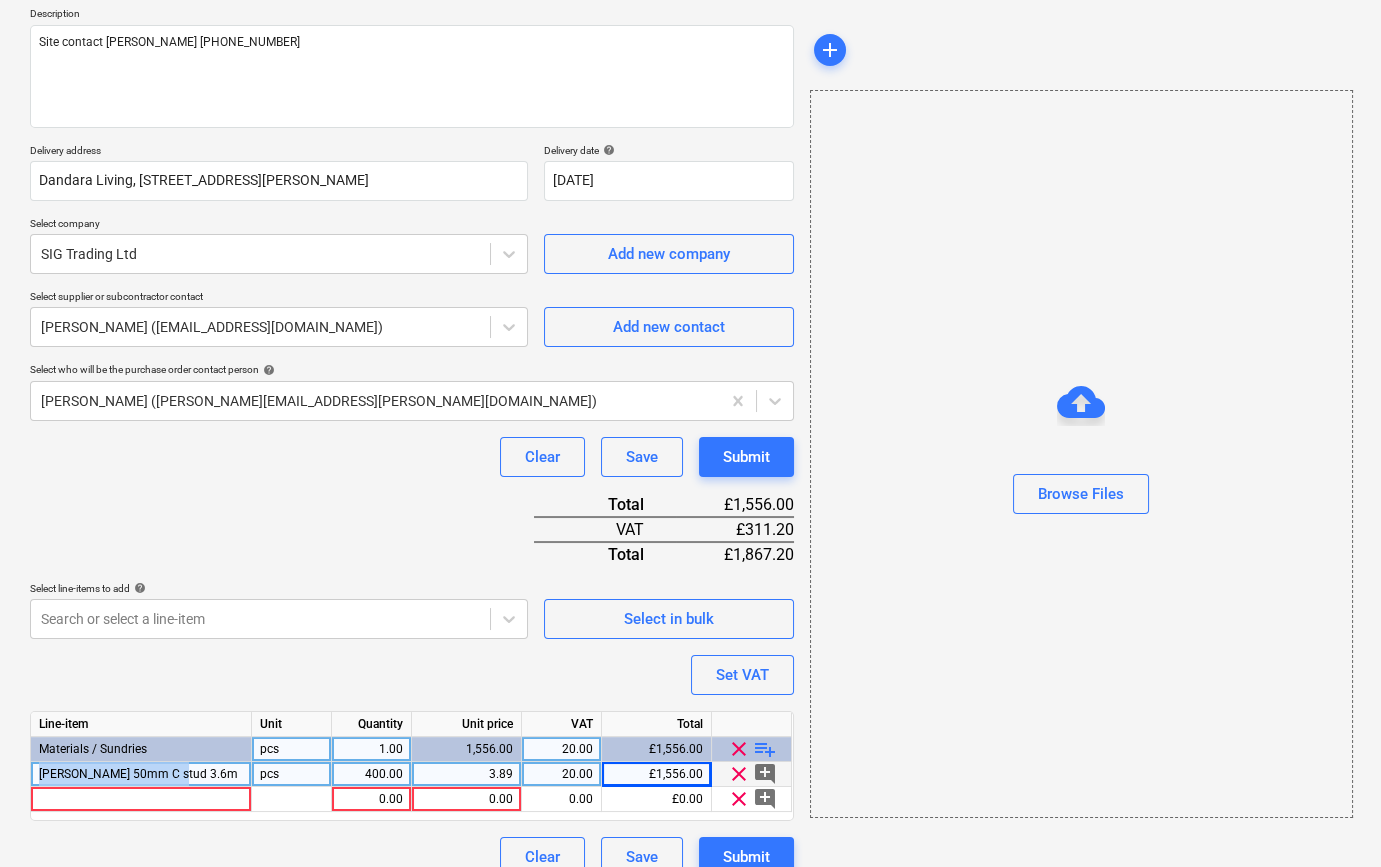 drag, startPoint x: 39, startPoint y: 771, endPoint x: 177, endPoint y: 772, distance: 138.00362 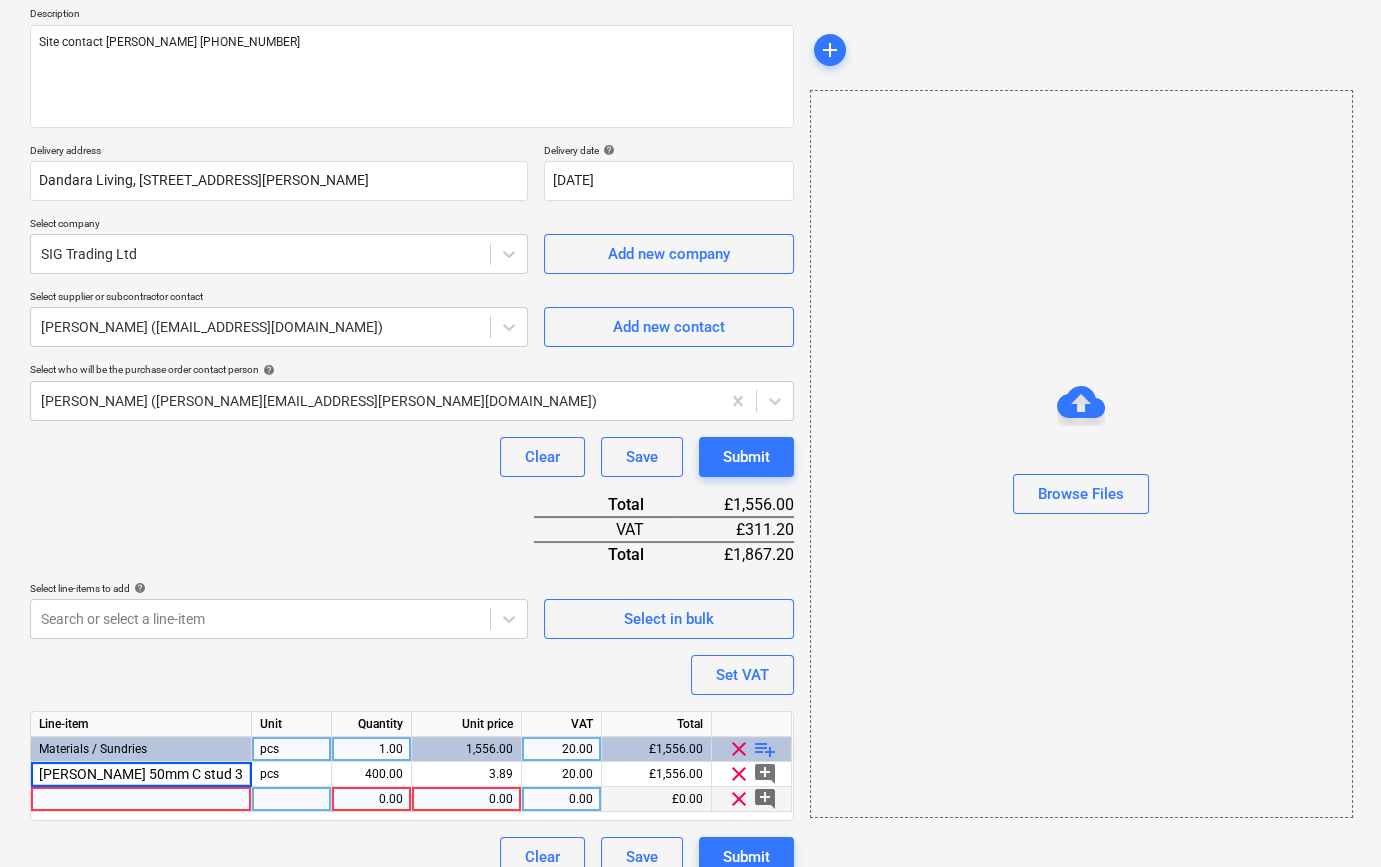 click at bounding box center [141, 799] 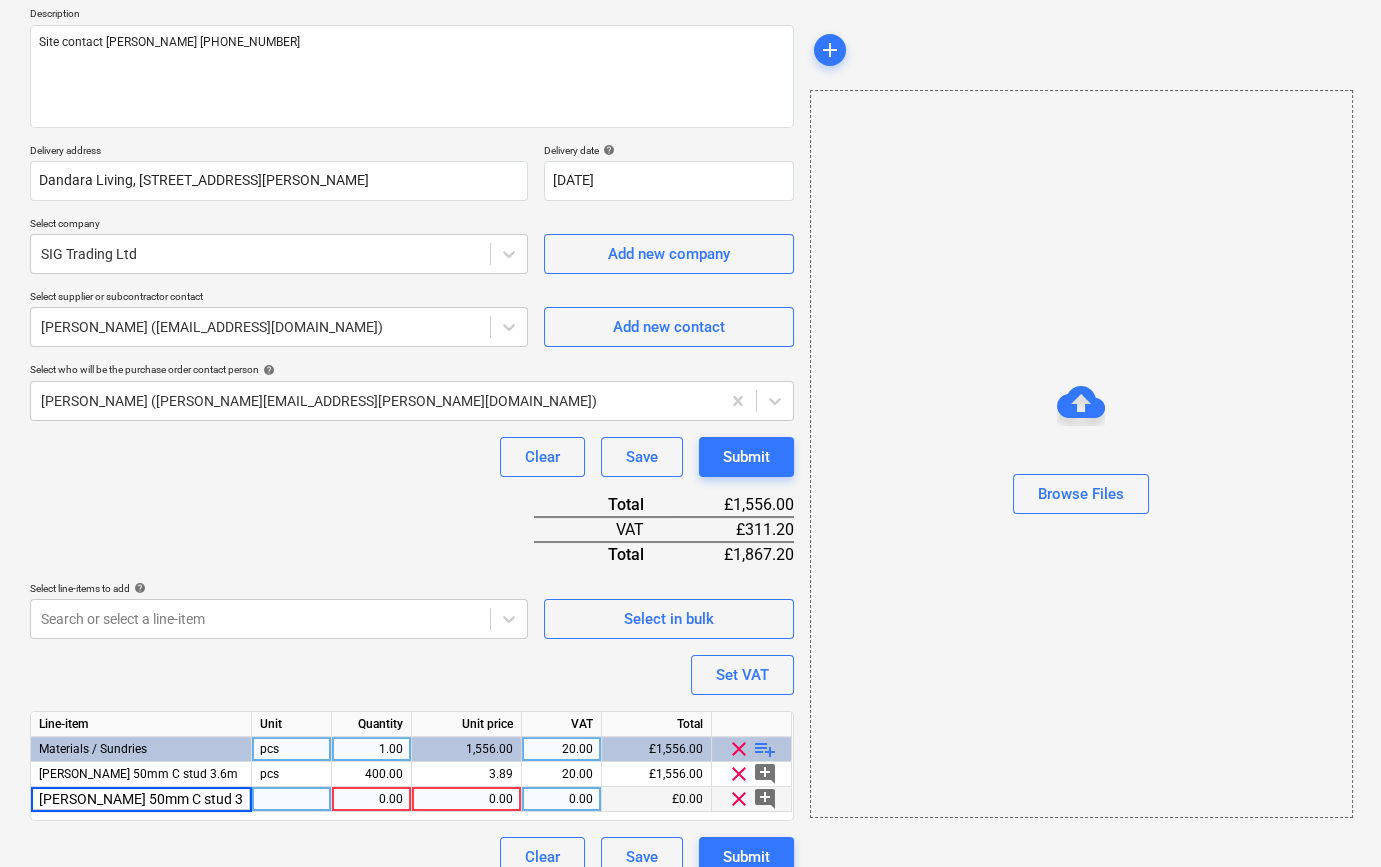 click on "[PERSON_NAME] 50mm C stud 3.6m" at bounding box center (141, 799) 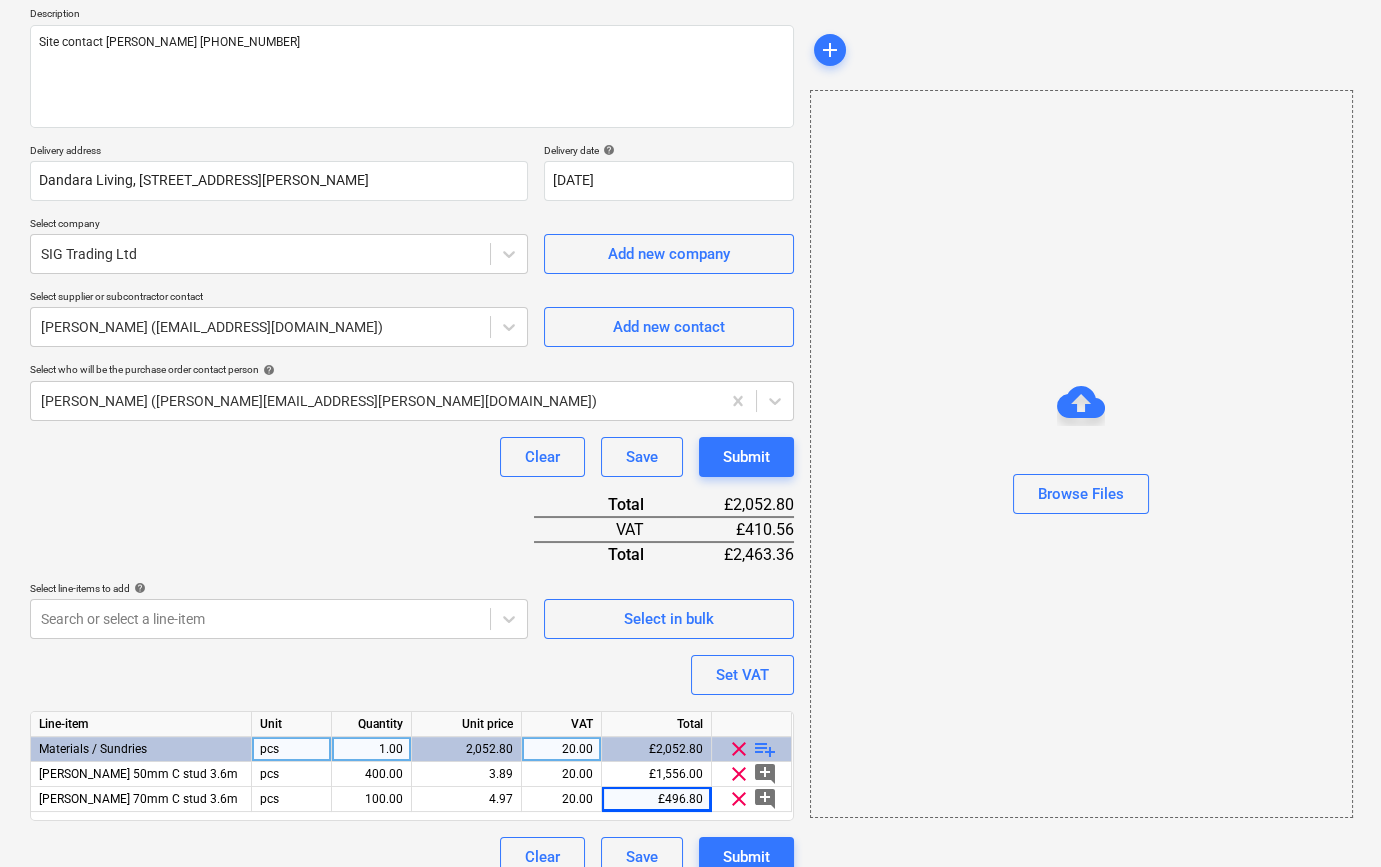click on "clear playlist_add" at bounding box center (752, 749) 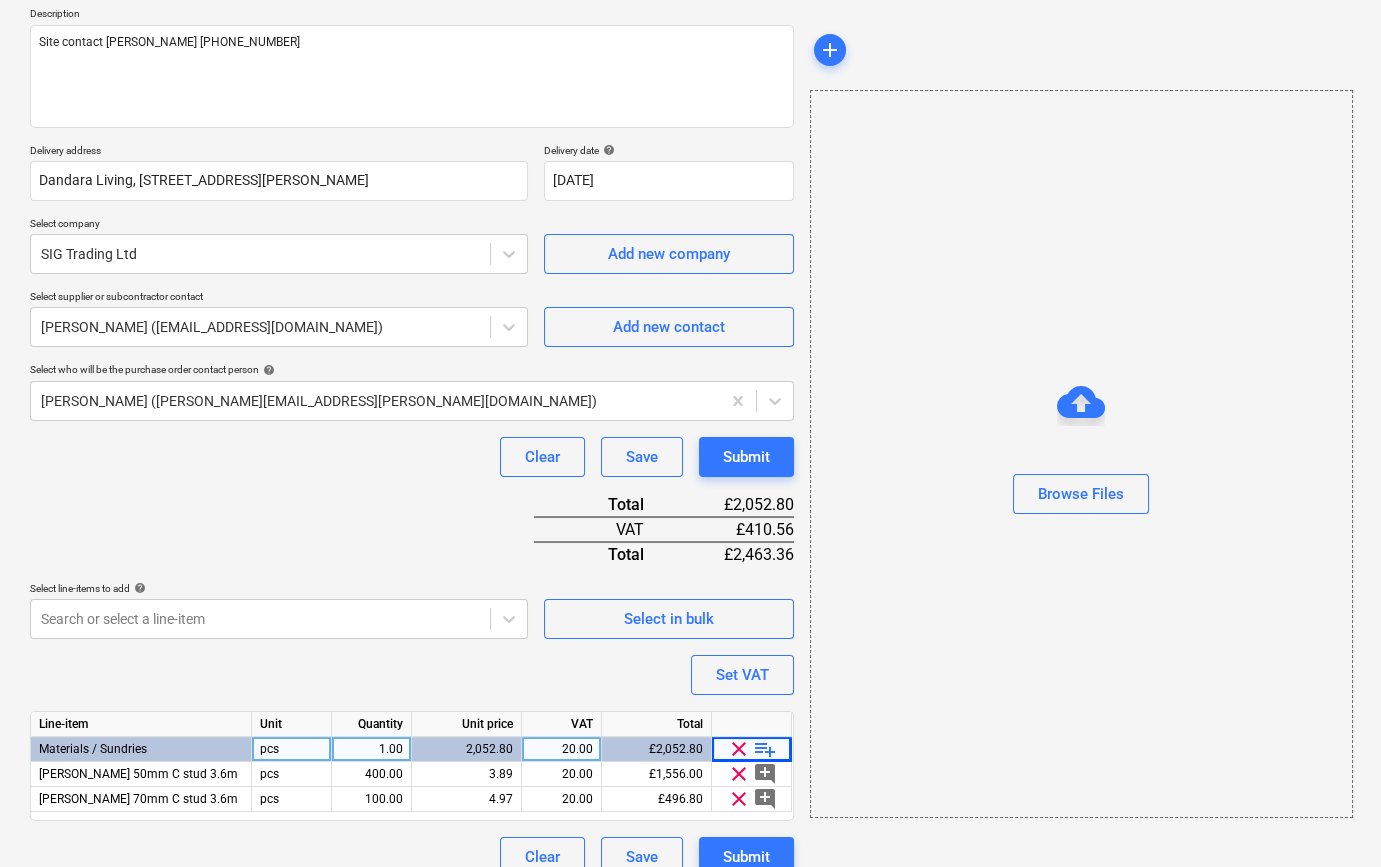 click on "playlist_add" at bounding box center (765, 749) 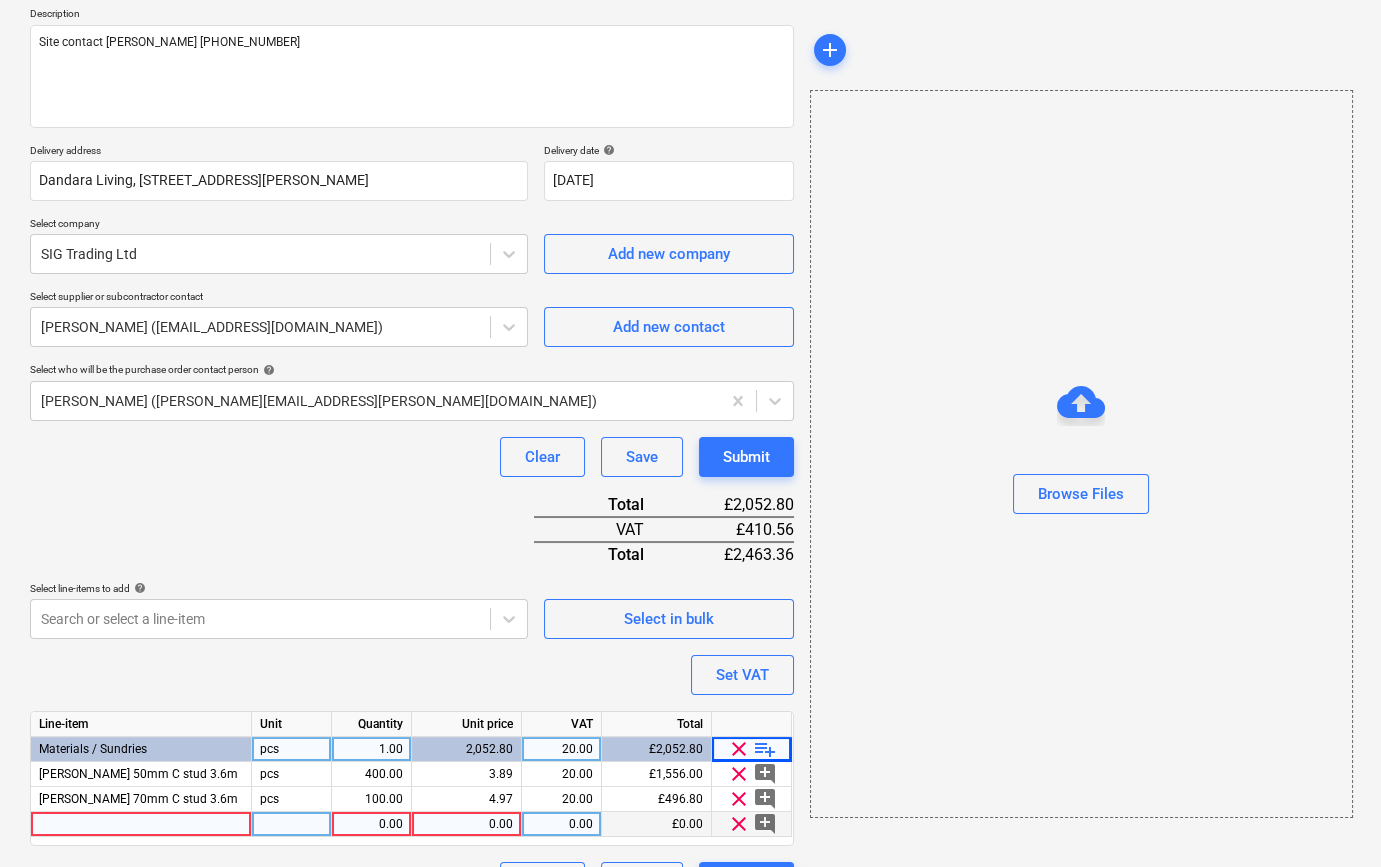 click at bounding box center [141, 824] 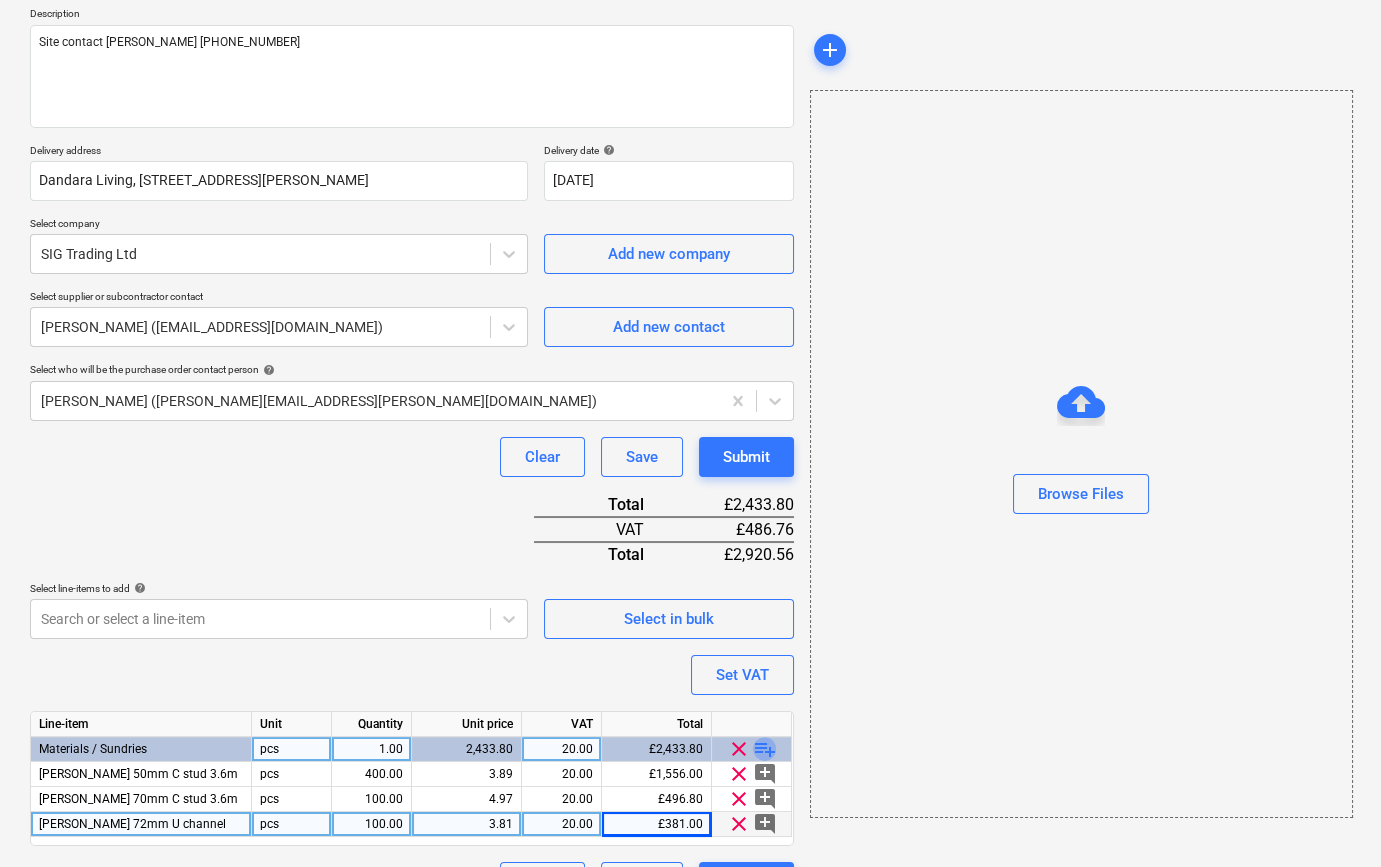 click on "playlist_add" at bounding box center [765, 749] 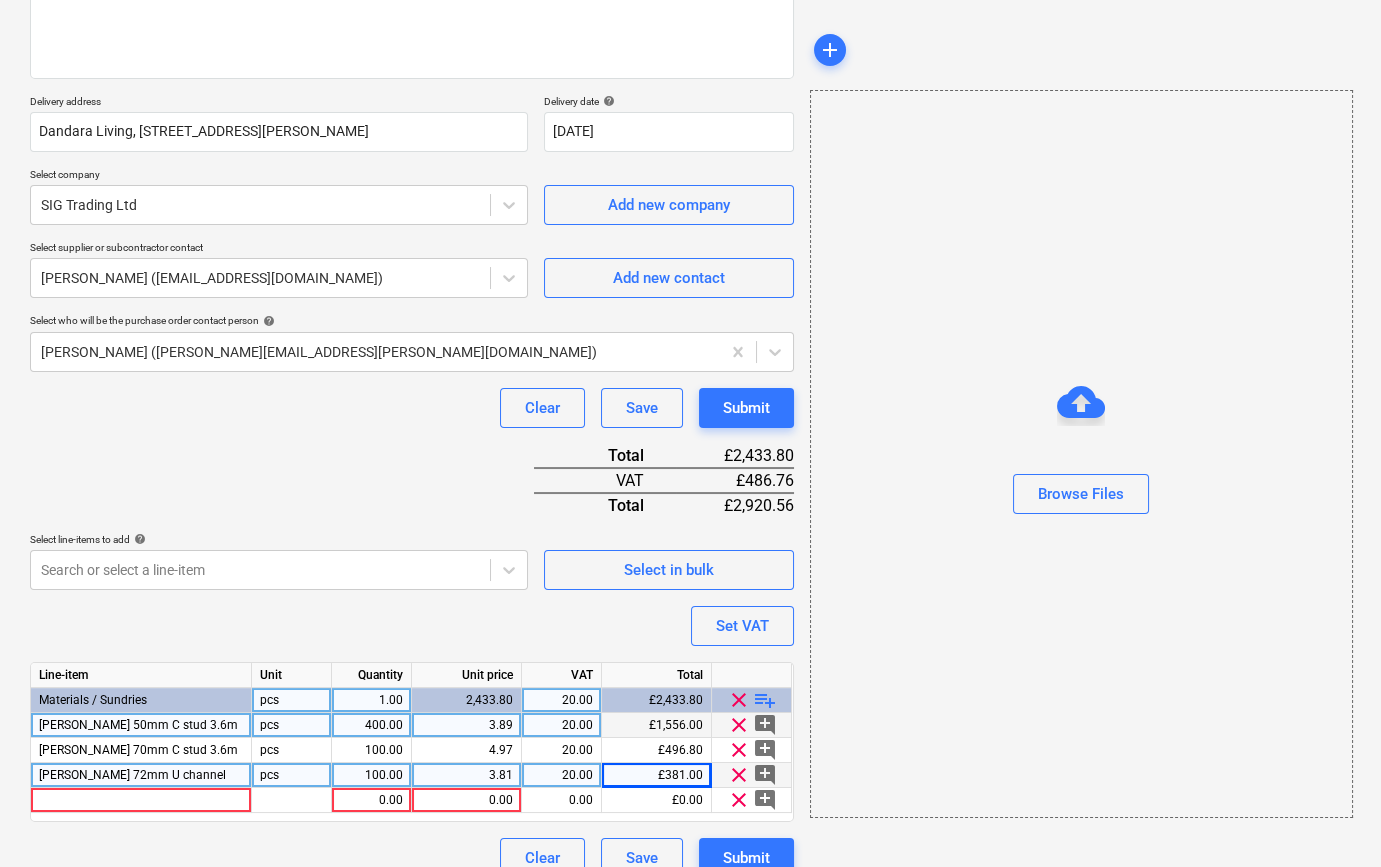 scroll, scrollTop: 305, scrollLeft: 0, axis: vertical 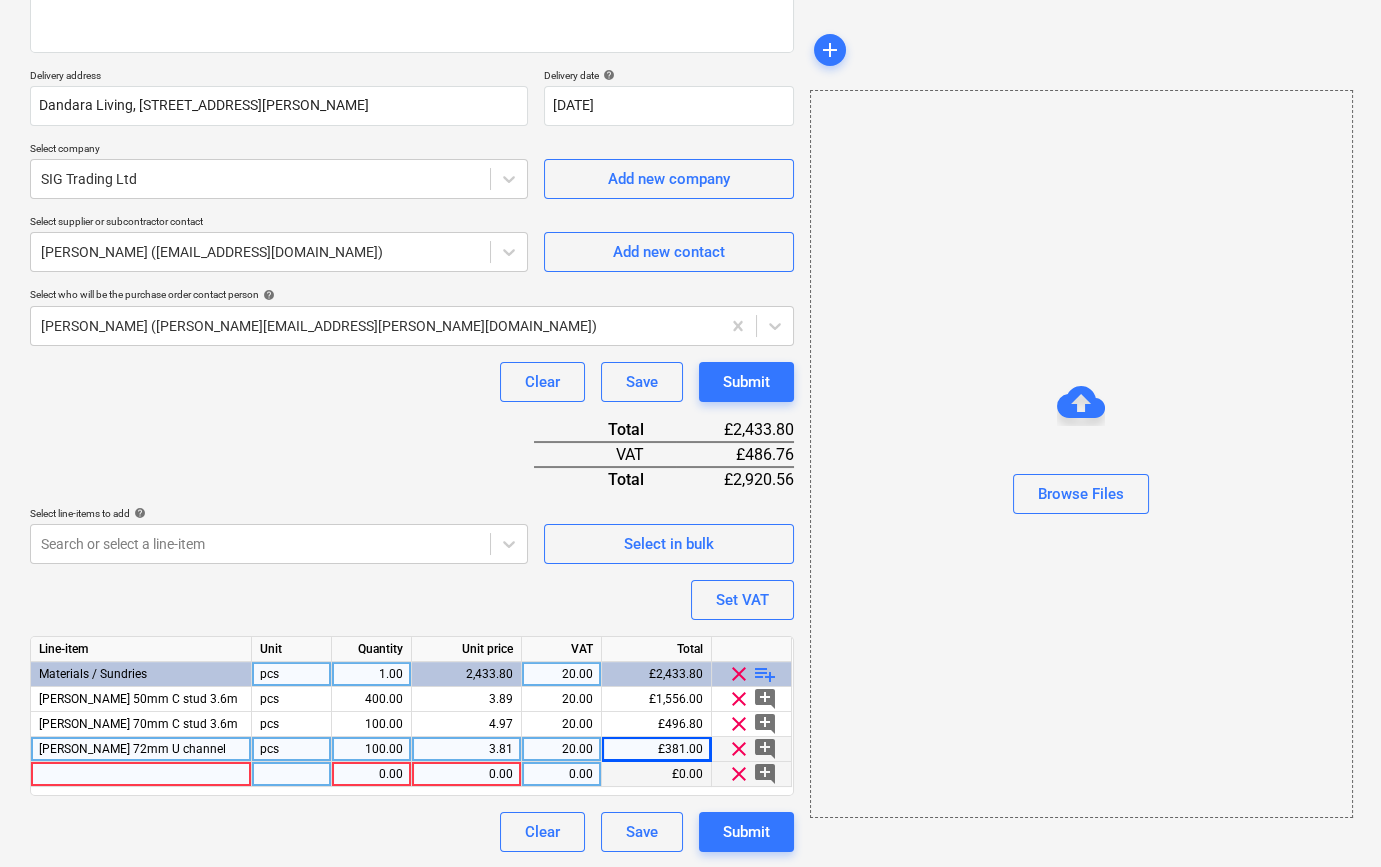 click at bounding box center [141, 774] 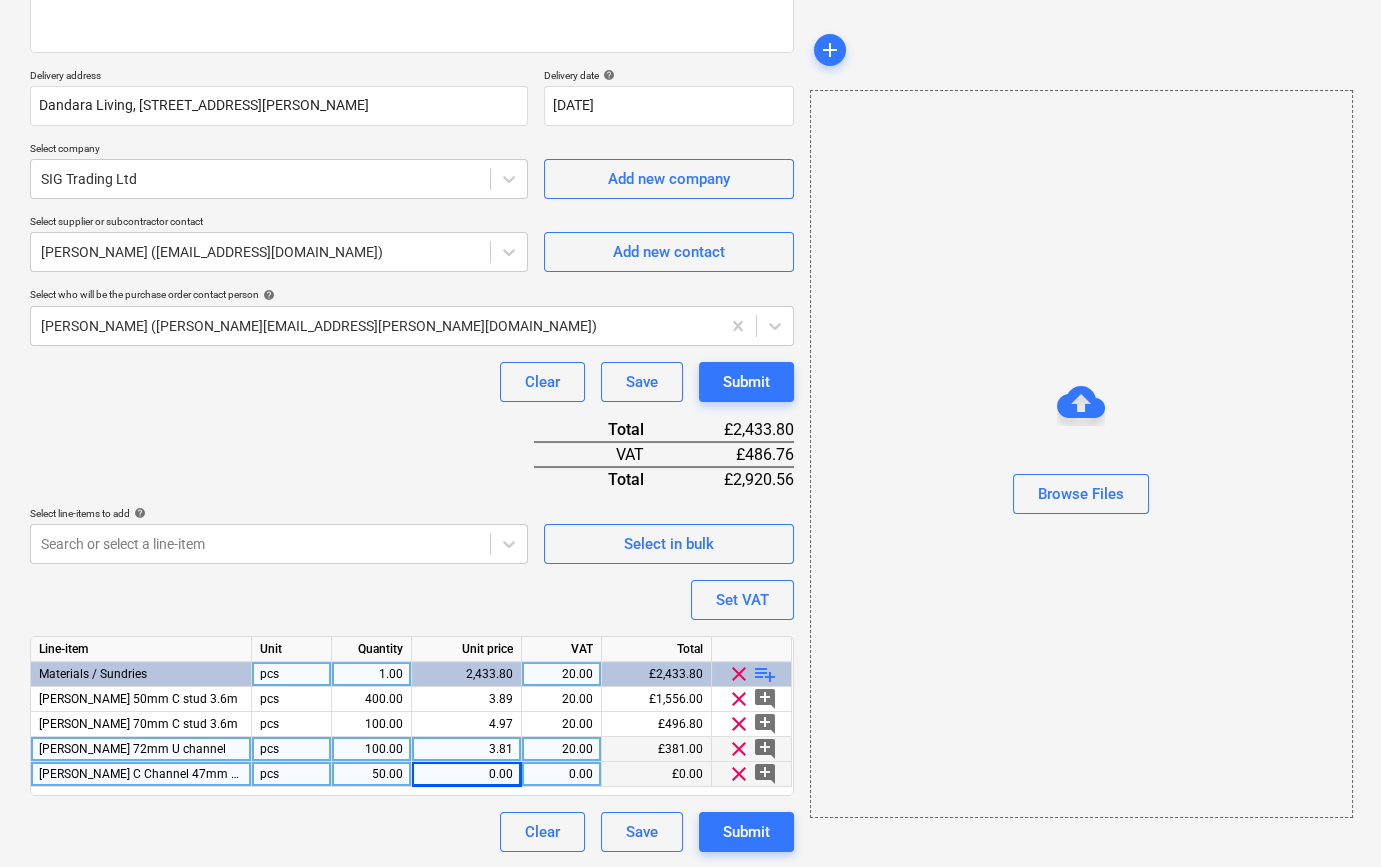 click on "[PERSON_NAME] C Channel 47mm 3.6m" at bounding box center [149, 774] 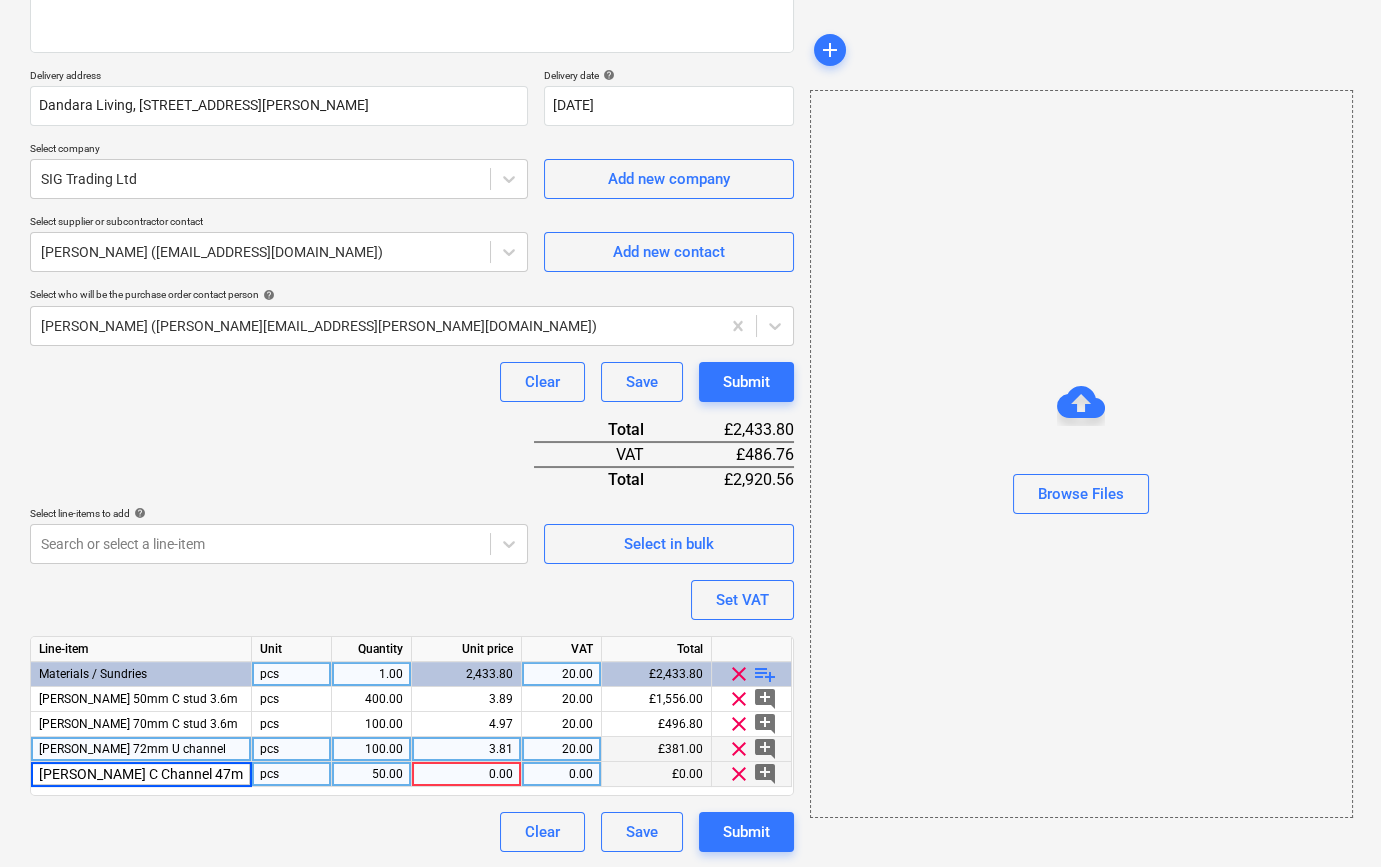 click on "[PERSON_NAME] C Channel 47mm 3.6m" at bounding box center (141, 774) 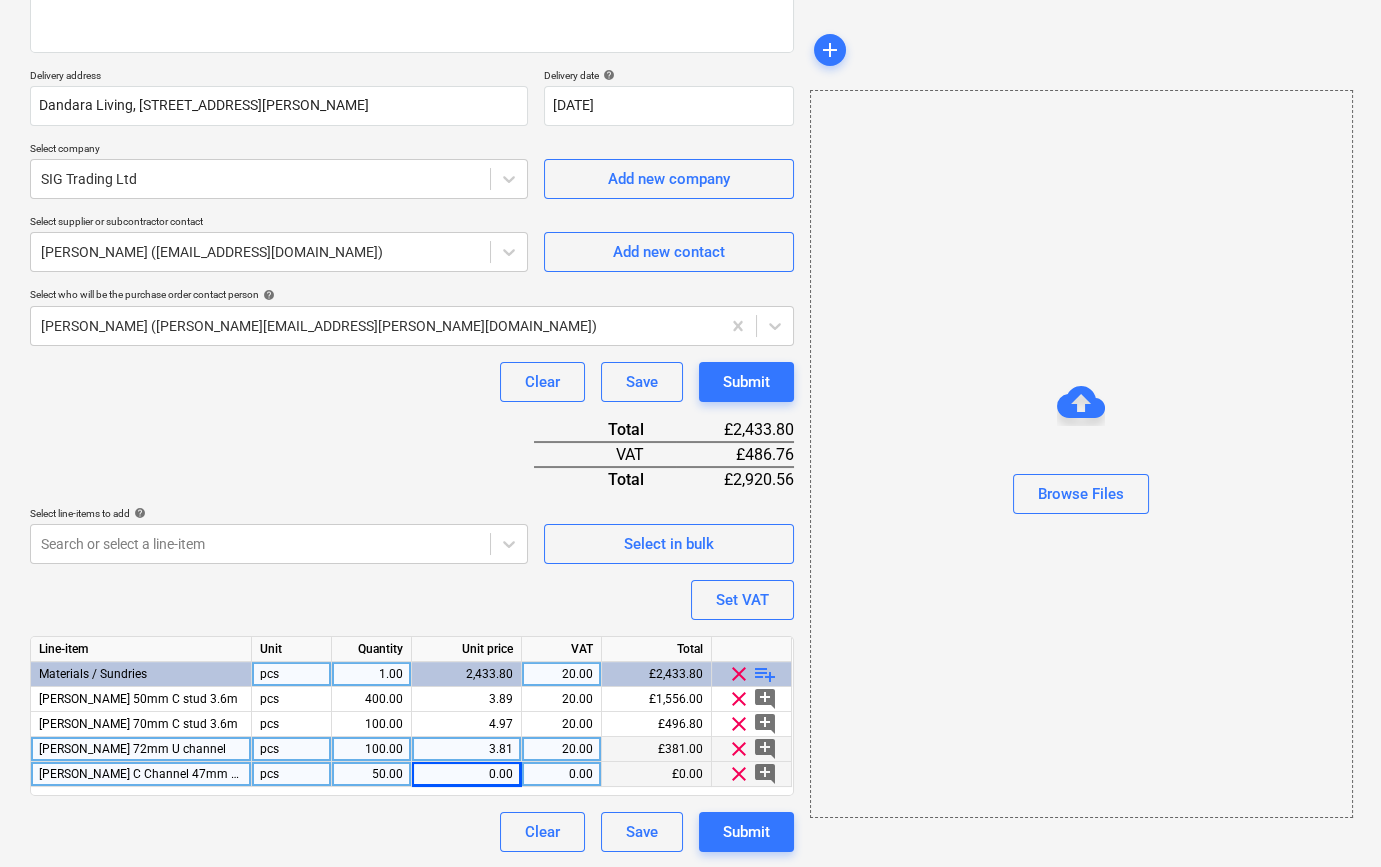 click on "0.00" at bounding box center [466, 774] 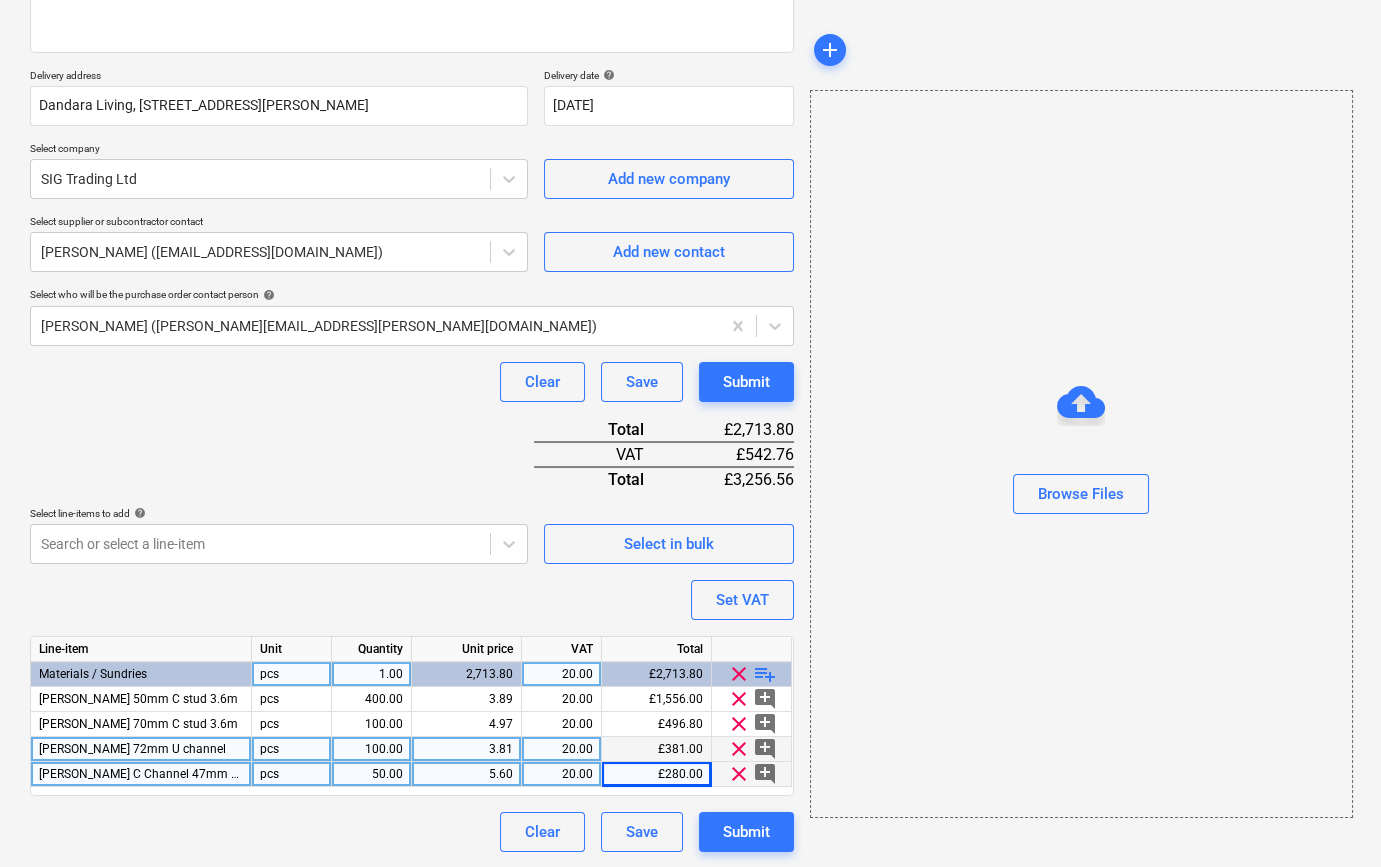 click on "playlist_add" at bounding box center (765, 674) 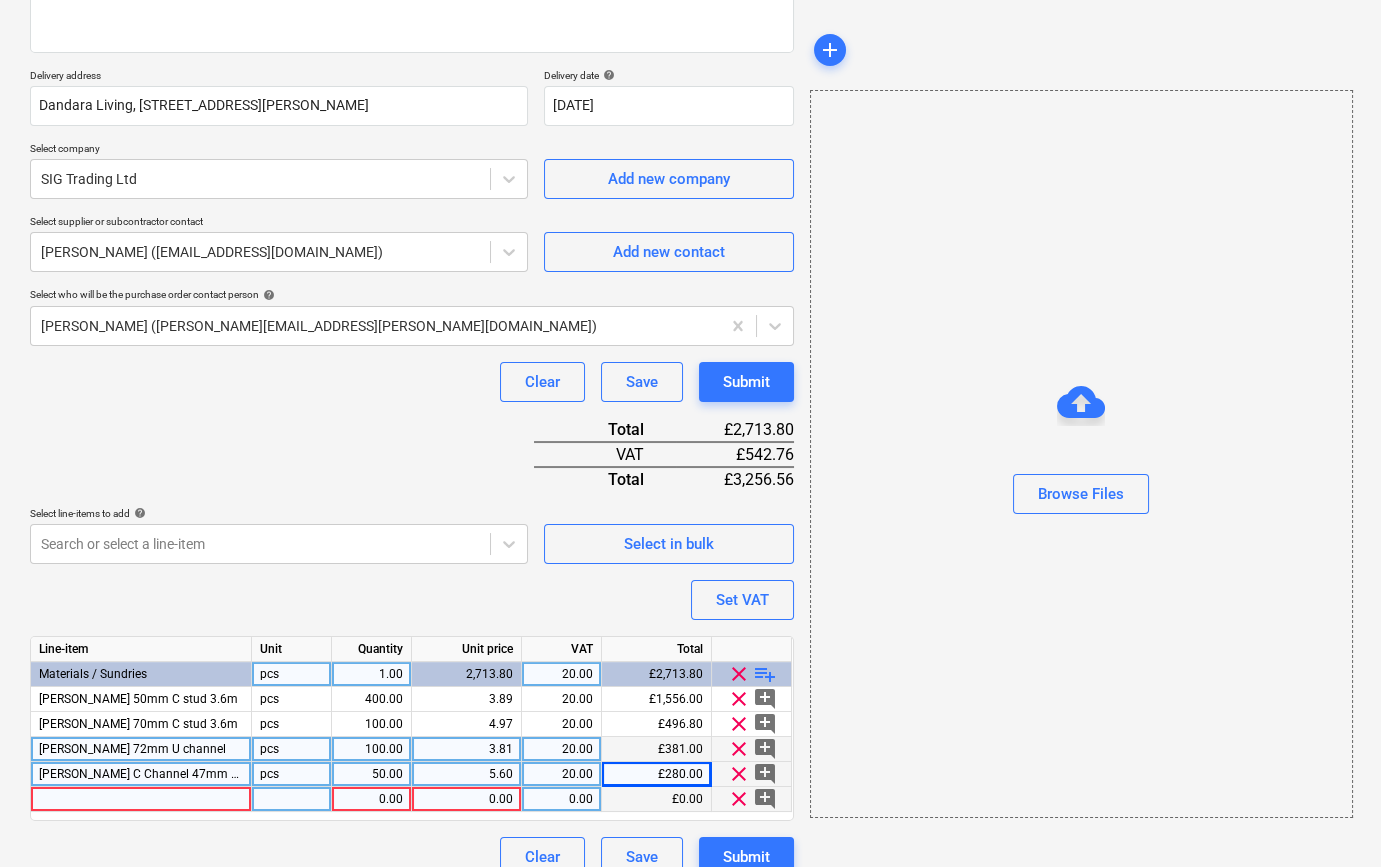 click at bounding box center (141, 799) 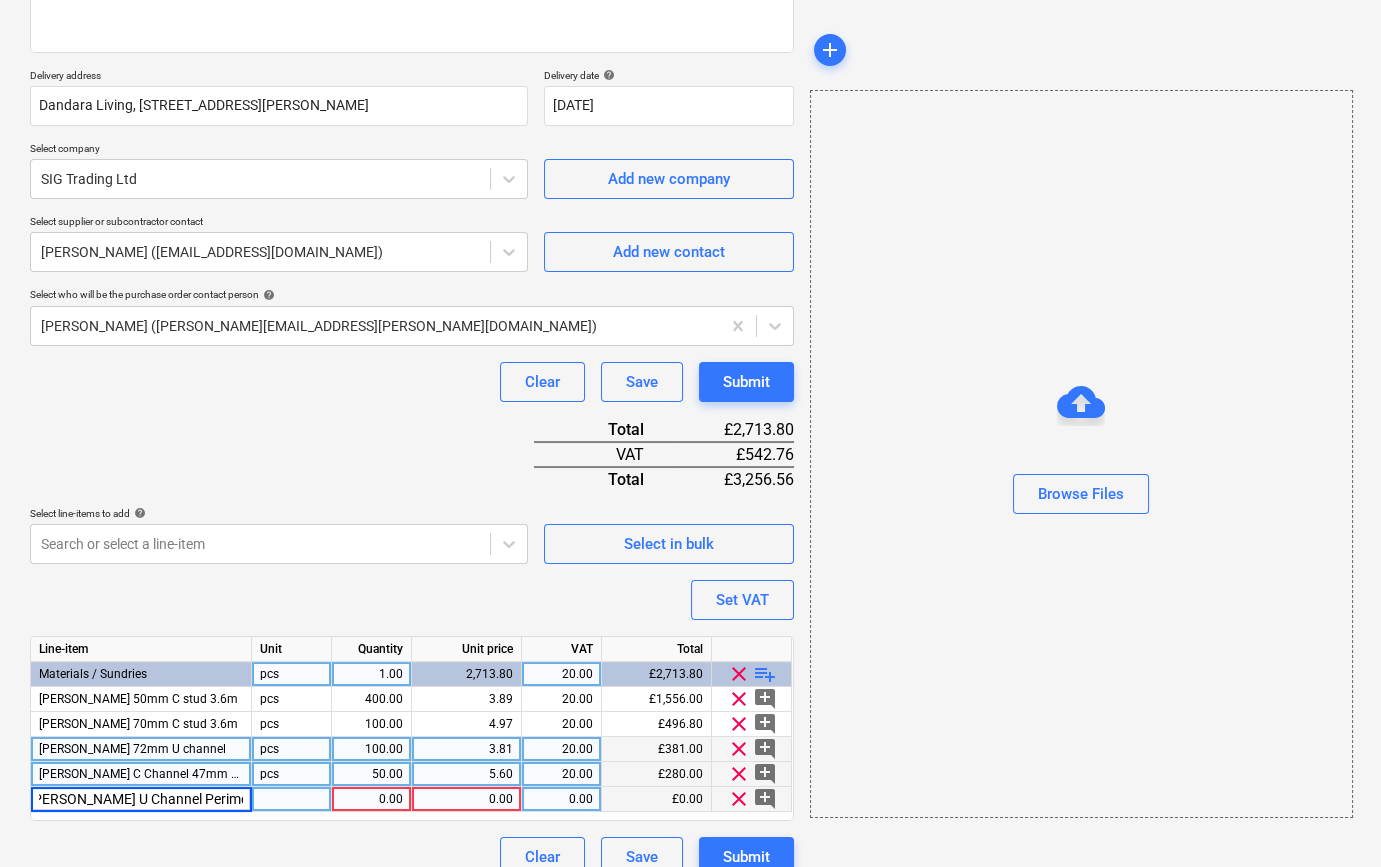 scroll, scrollTop: 0, scrollLeft: 15, axis: horizontal 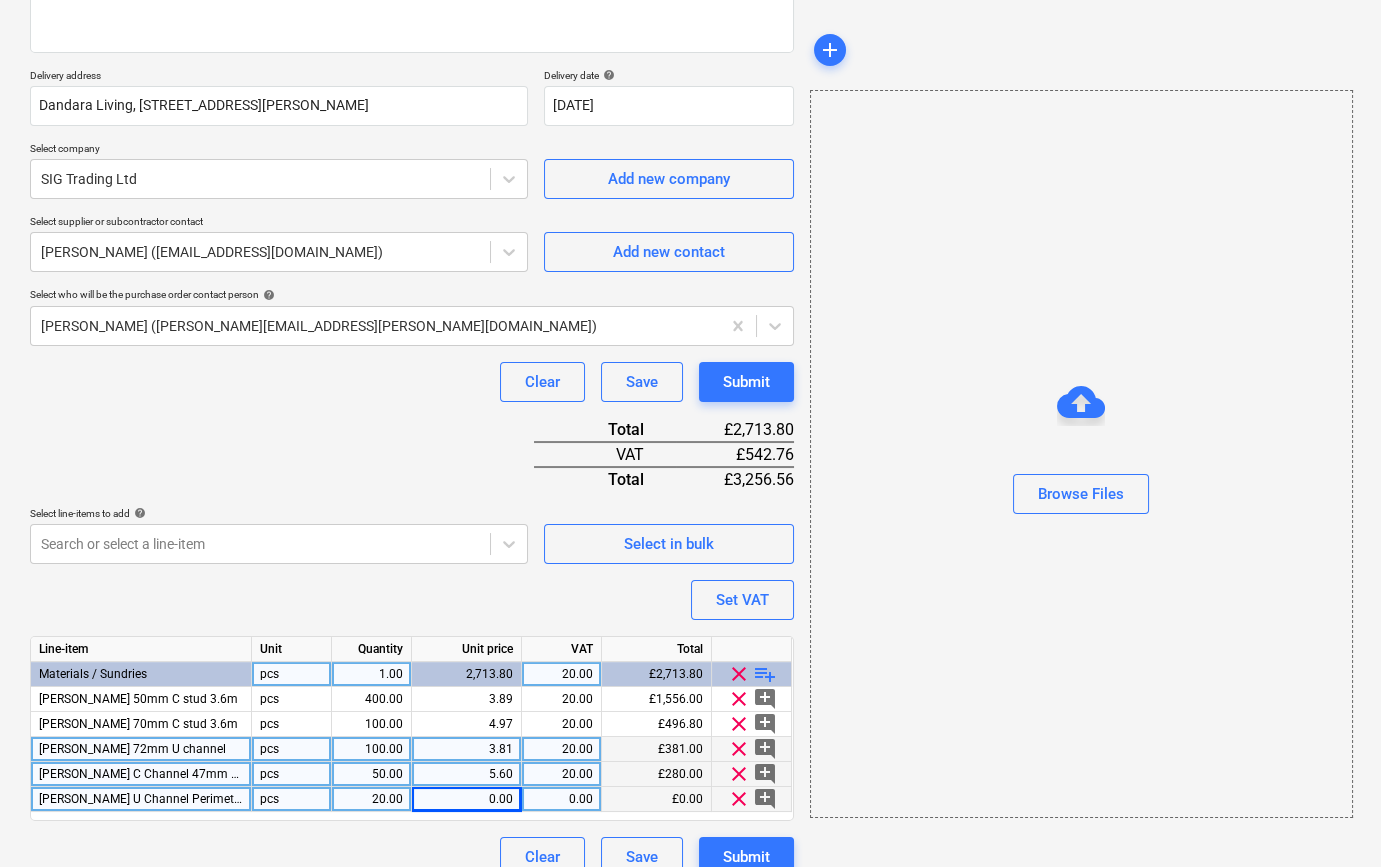 click on "0.00" at bounding box center [466, 799] 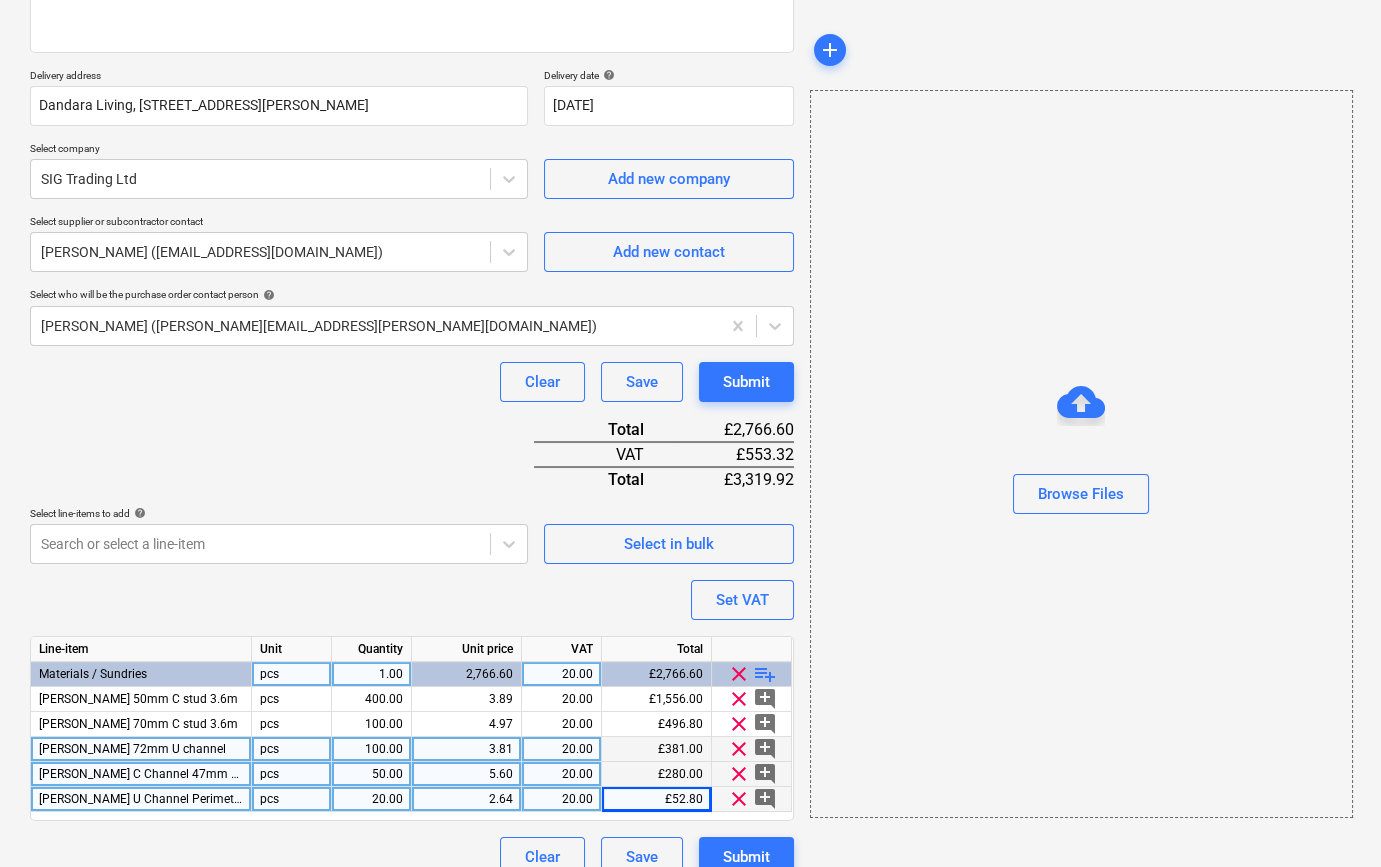 click on "playlist_add" at bounding box center [765, 674] 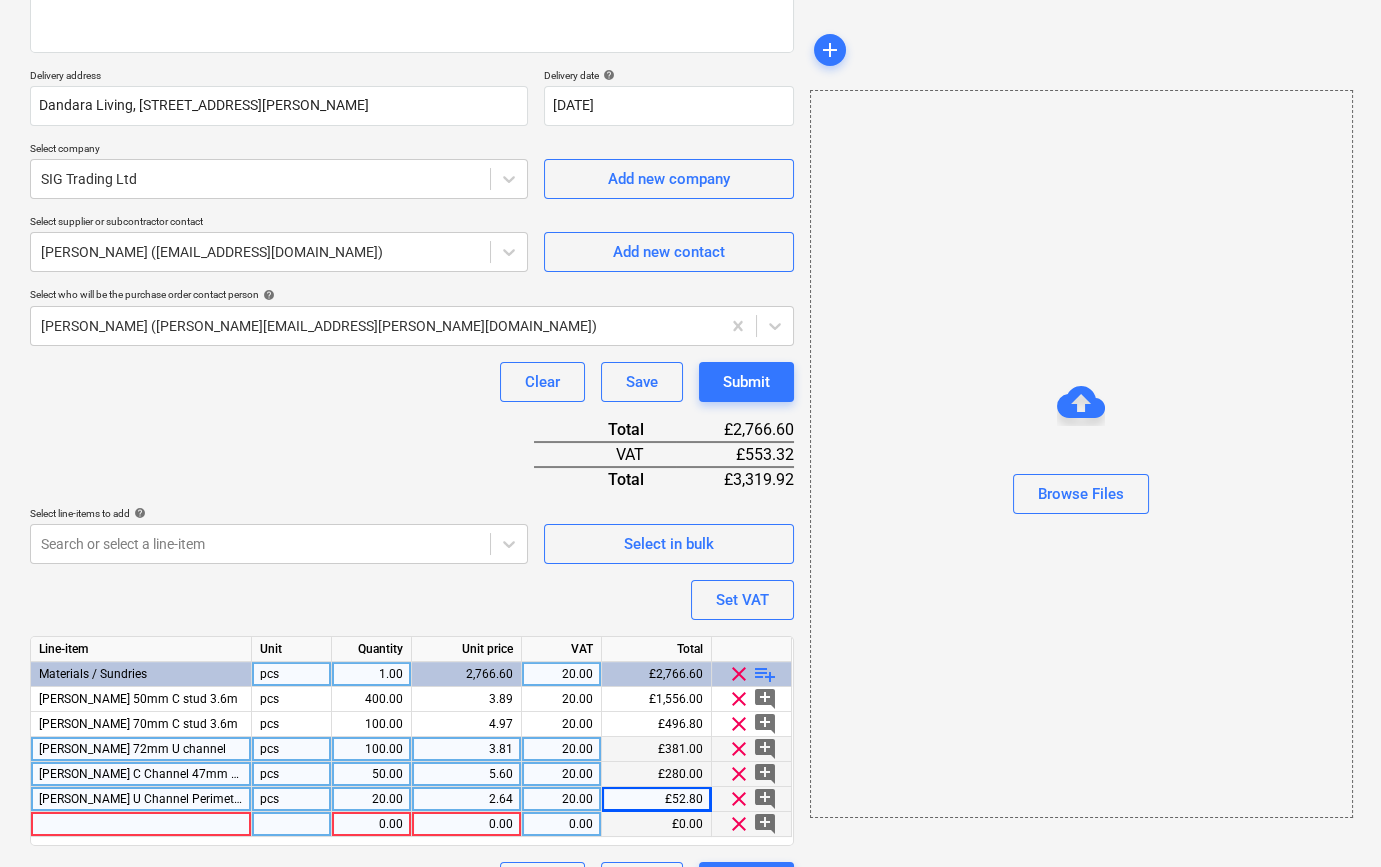 click at bounding box center (141, 824) 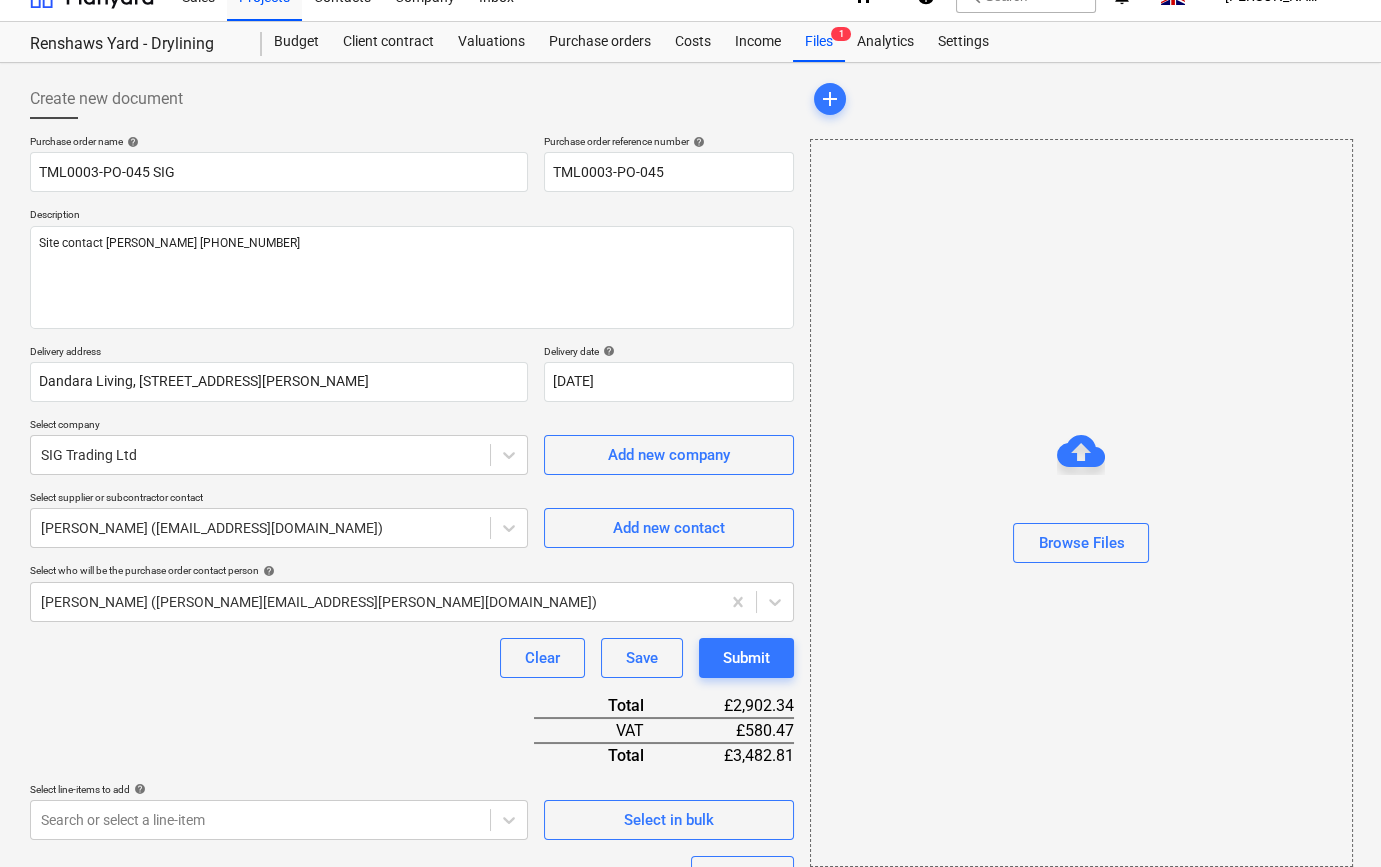 scroll, scrollTop: 0, scrollLeft: 0, axis: both 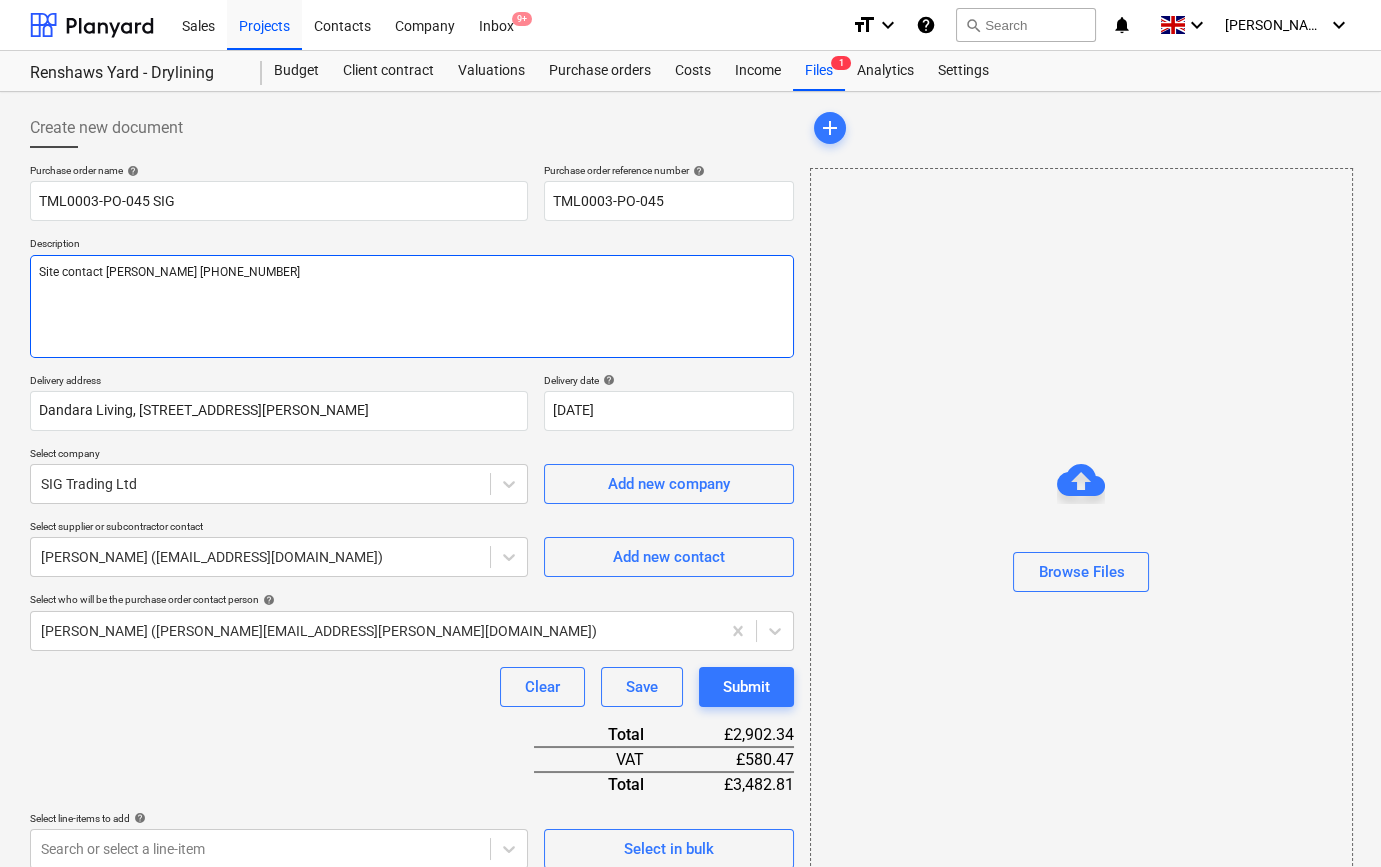 click on "Site contact [PERSON_NAME] [PHONE_NUMBER]" at bounding box center (412, 306) 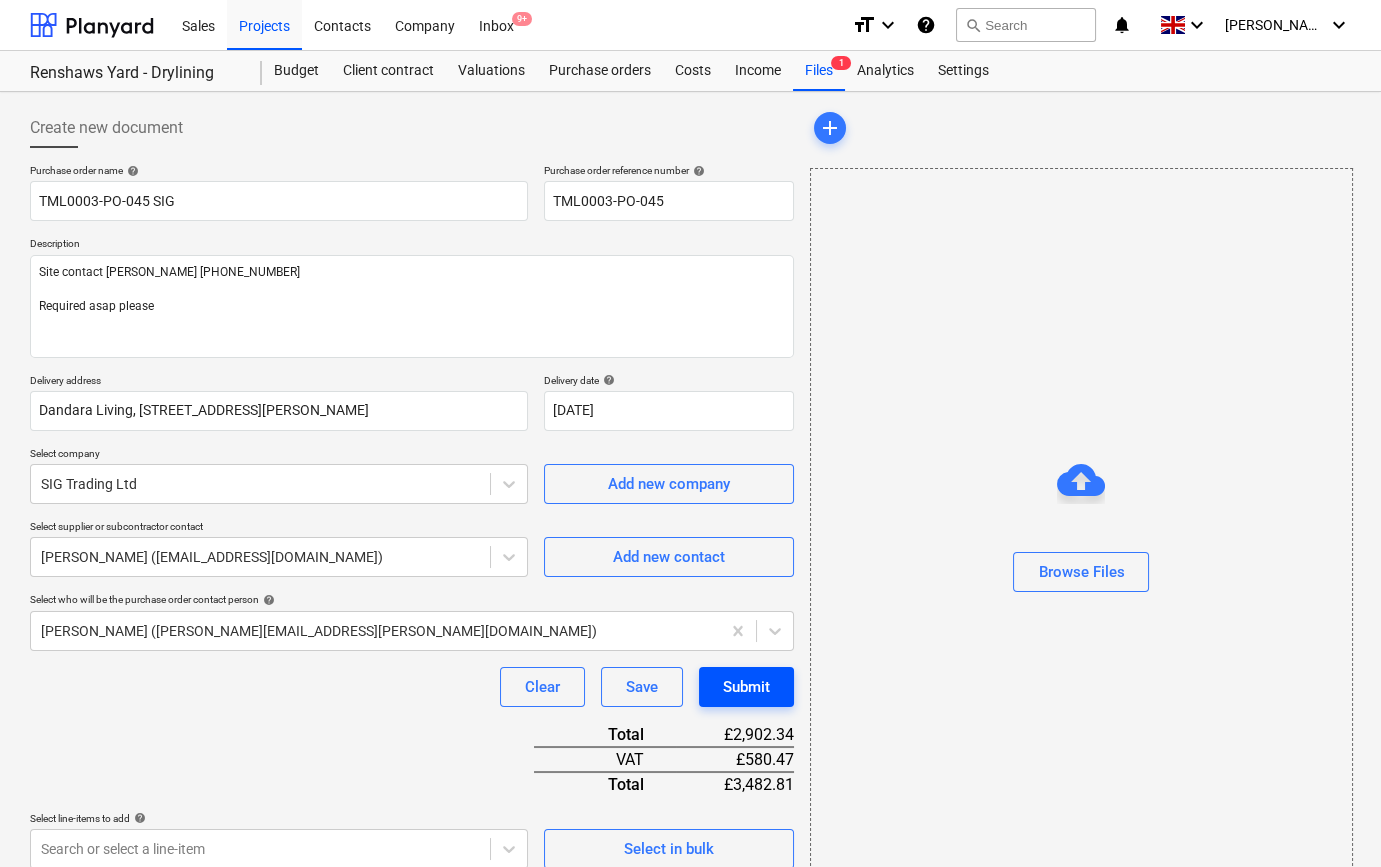 click on "Submit" at bounding box center (746, 687) 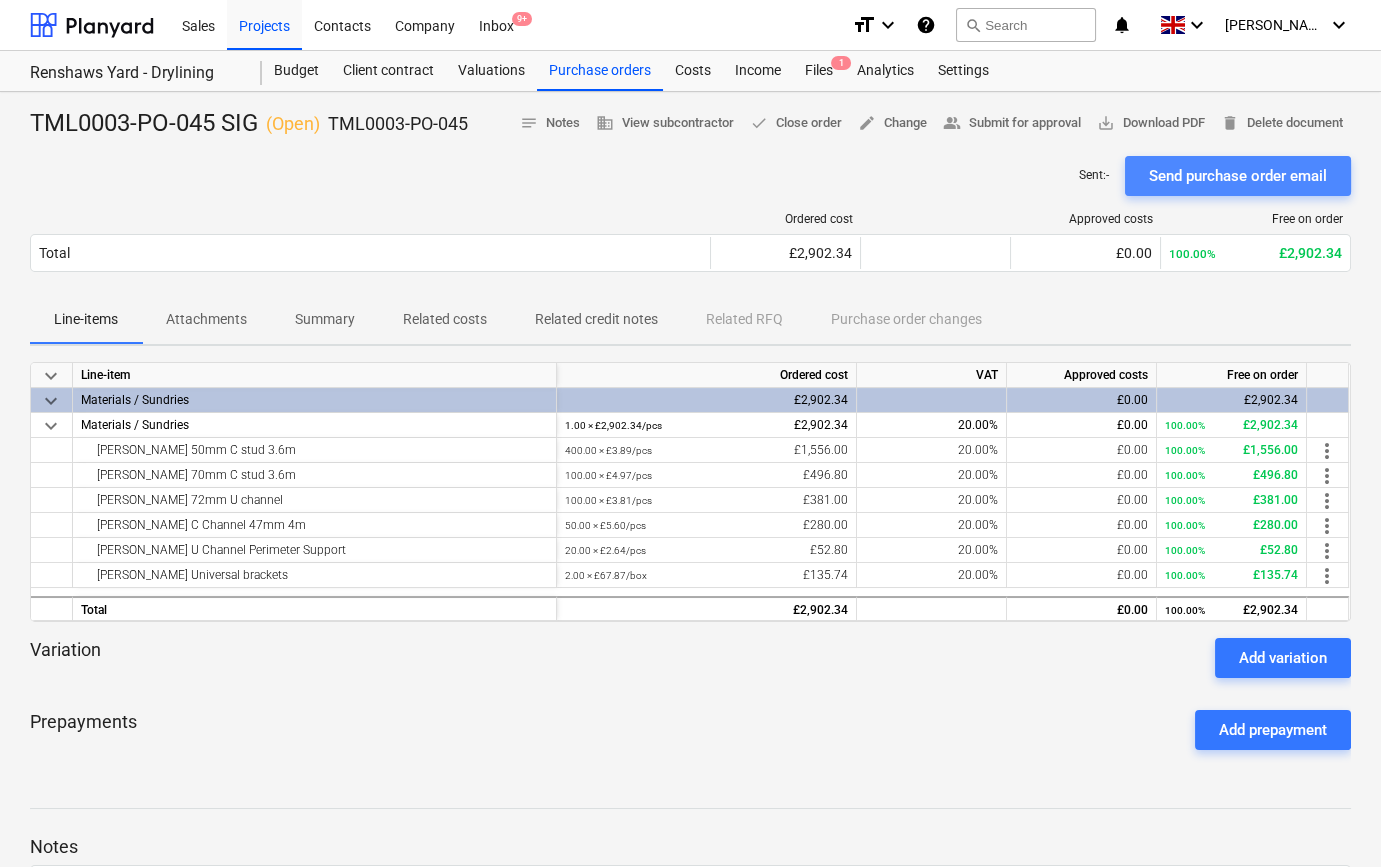 click on "Send purchase order email" at bounding box center (1238, 176) 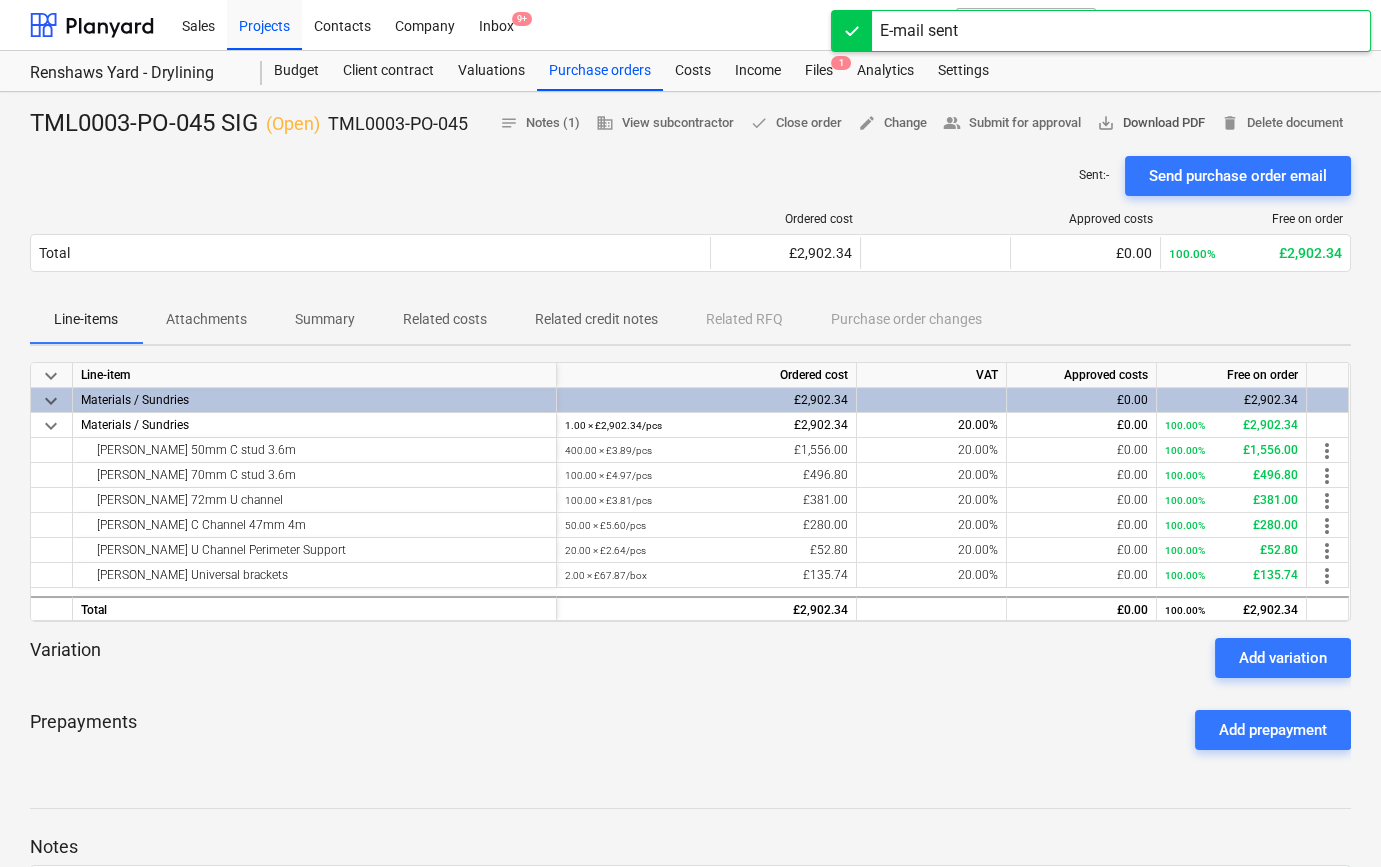 click on "save_alt Download PDF" at bounding box center (1151, 123) 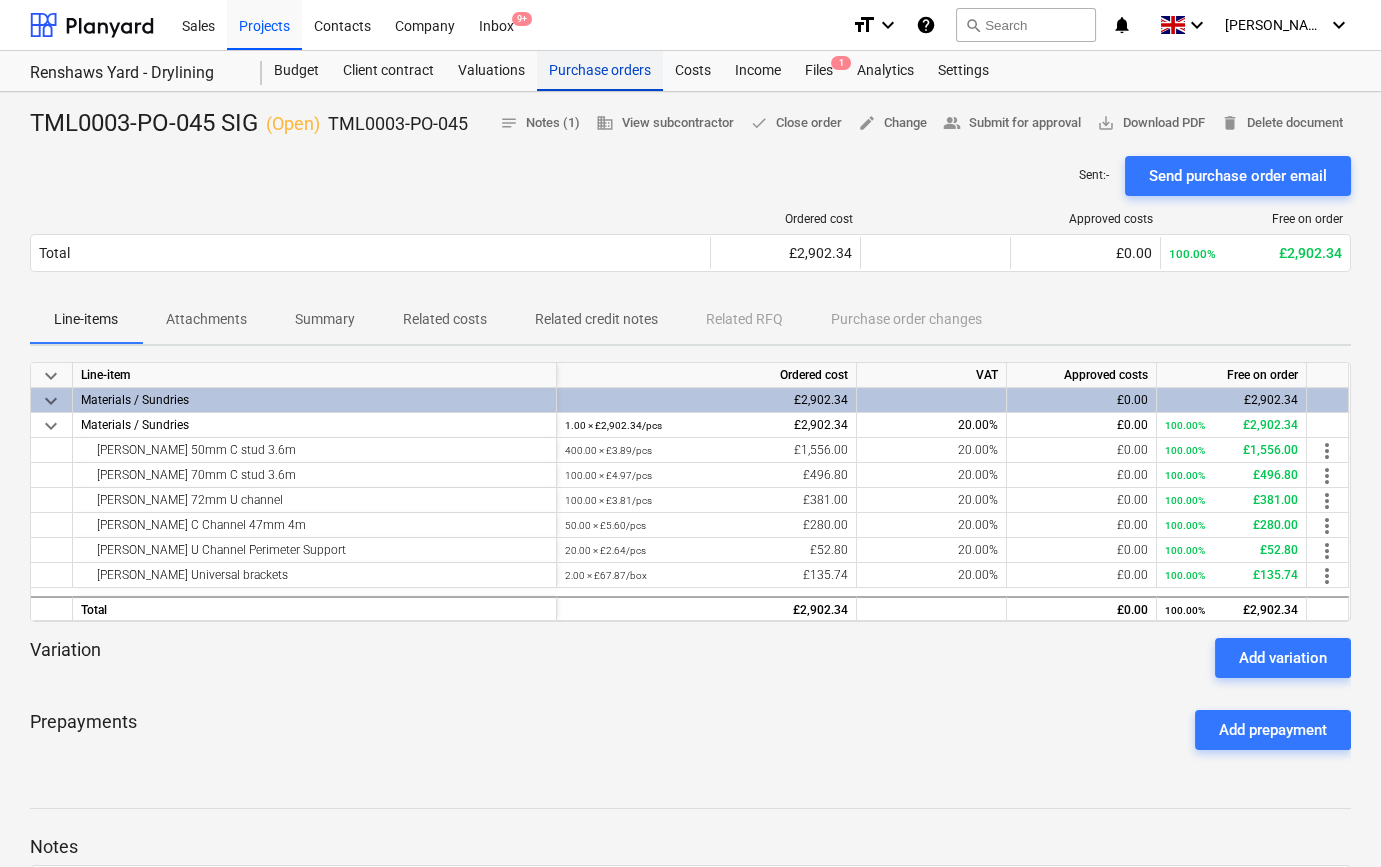 click on "Purchase orders" at bounding box center [600, 71] 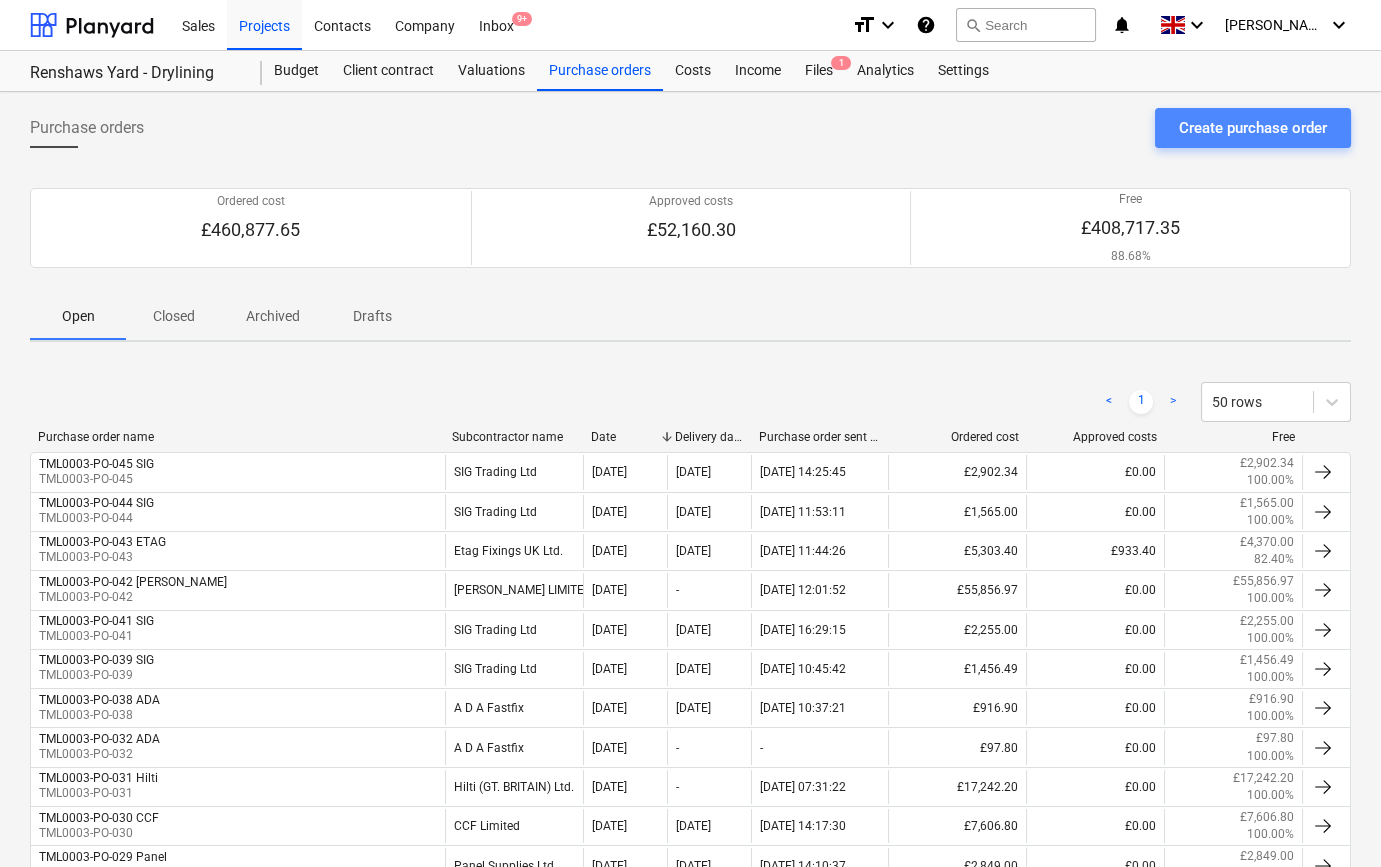 click on "Create purchase order" at bounding box center [1253, 128] 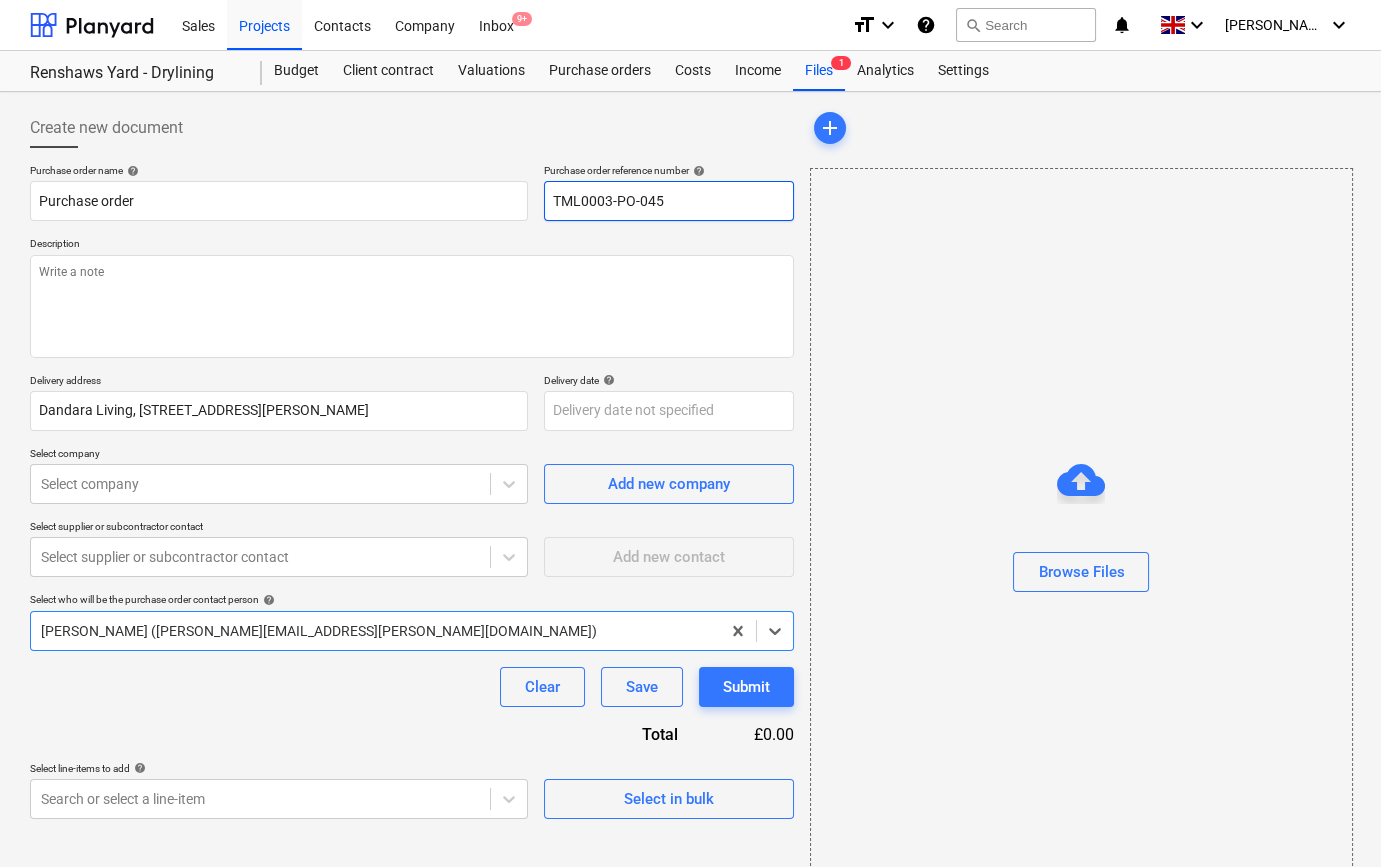 click on "TML0003-PO-045" at bounding box center [669, 201] 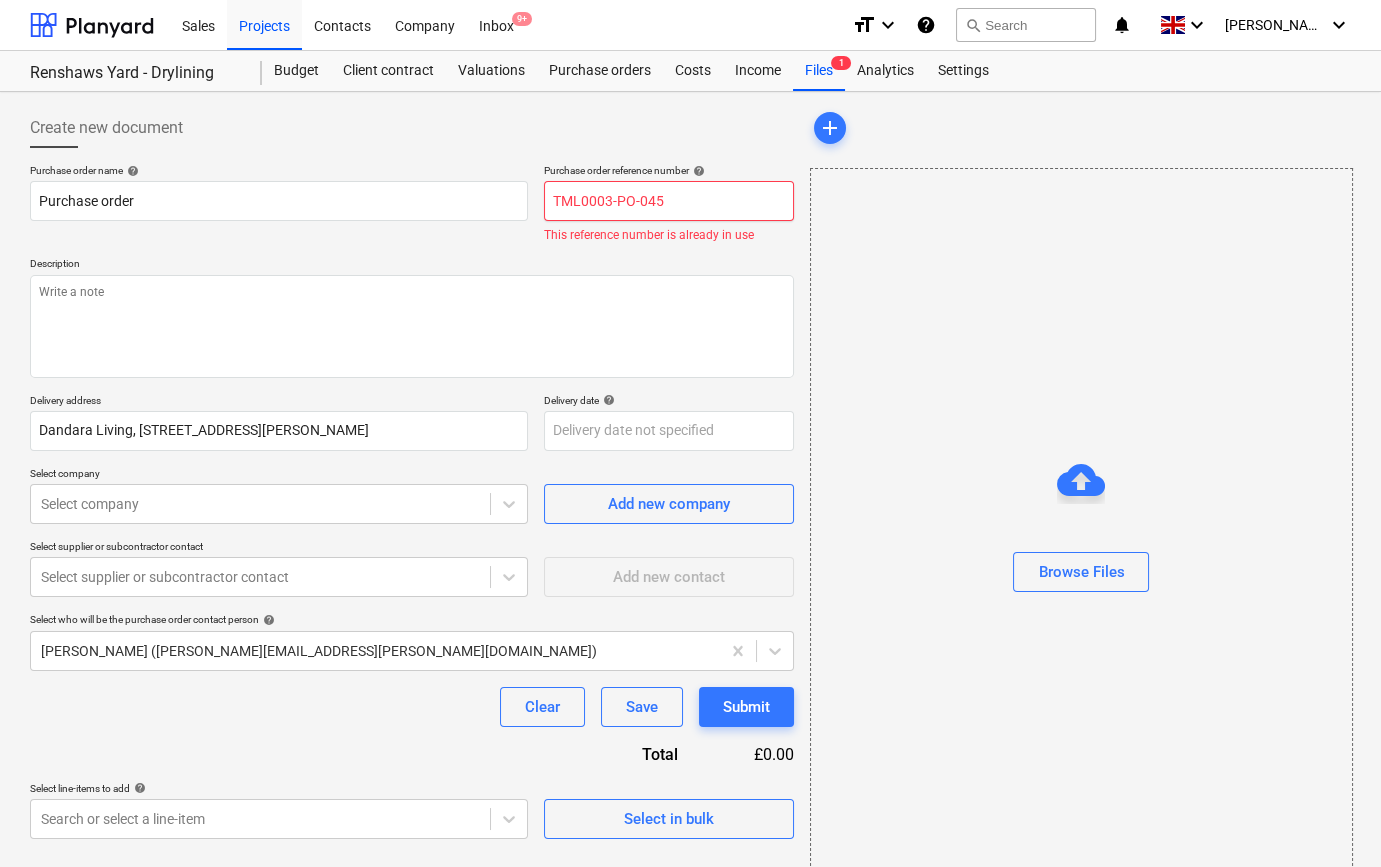 drag, startPoint x: 686, startPoint y: 194, endPoint x: 698, endPoint y: 195, distance: 12.0415945 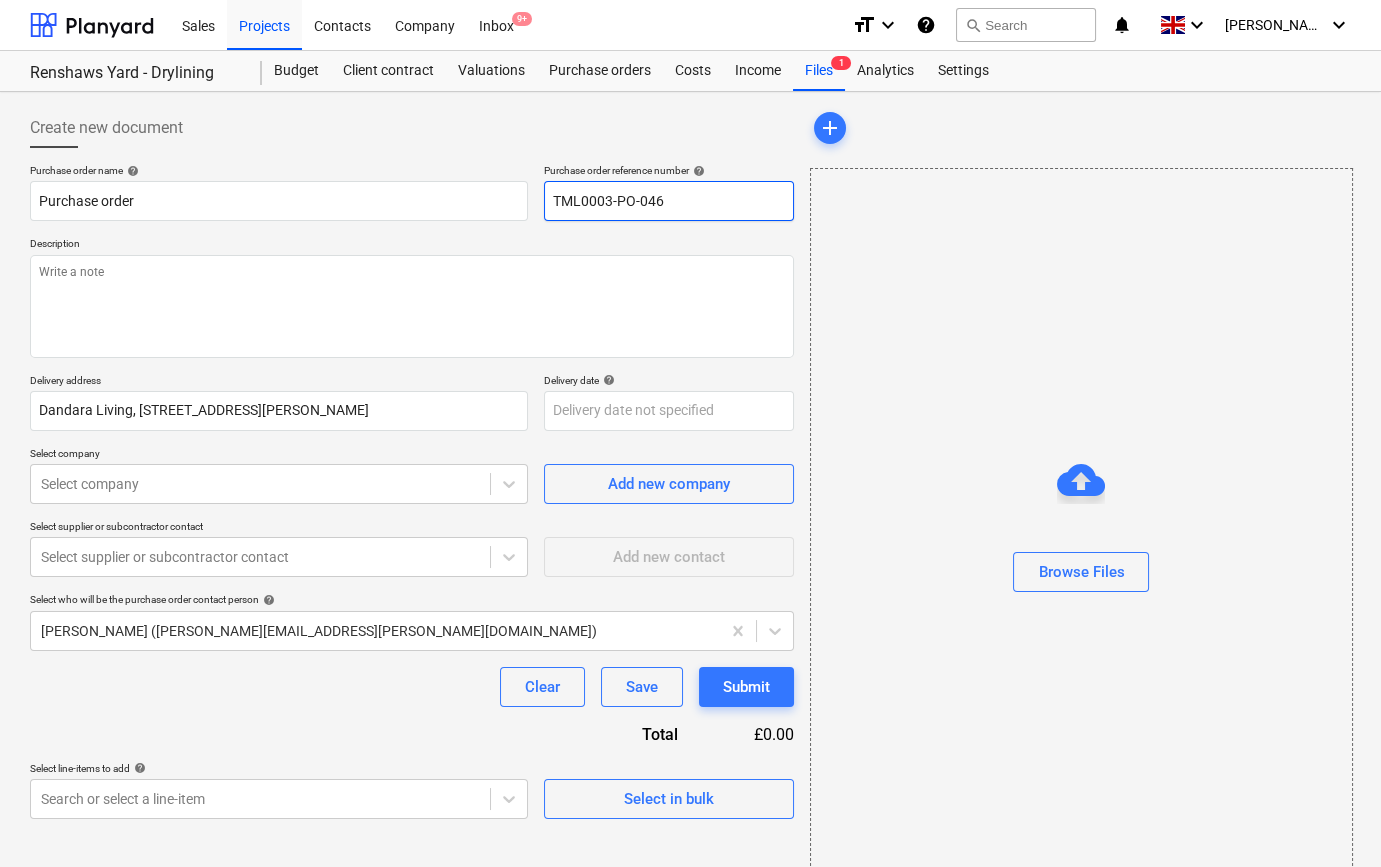 drag, startPoint x: 674, startPoint y: 200, endPoint x: 554, endPoint y: 200, distance: 120 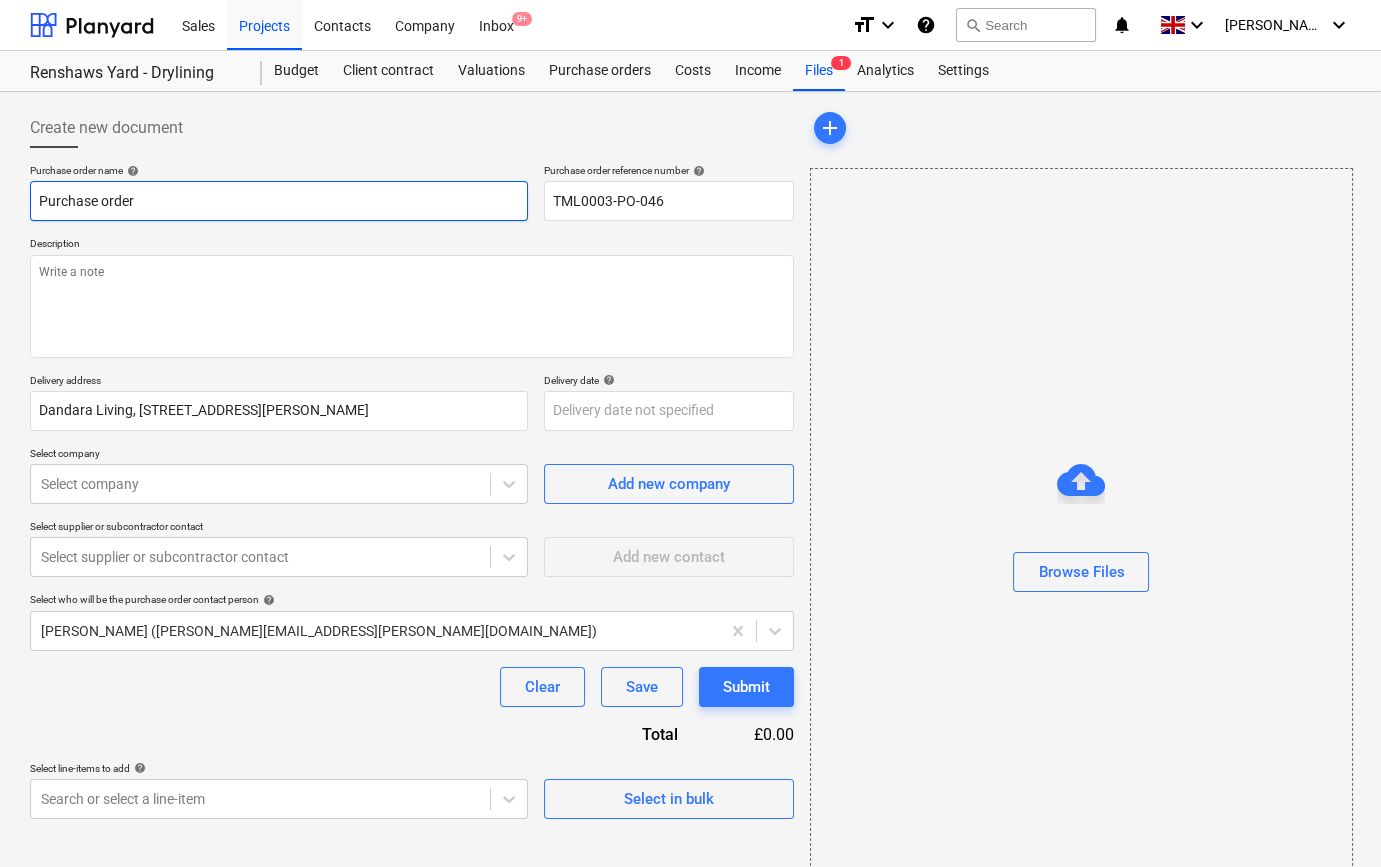click on "Purchase order" at bounding box center (279, 201) 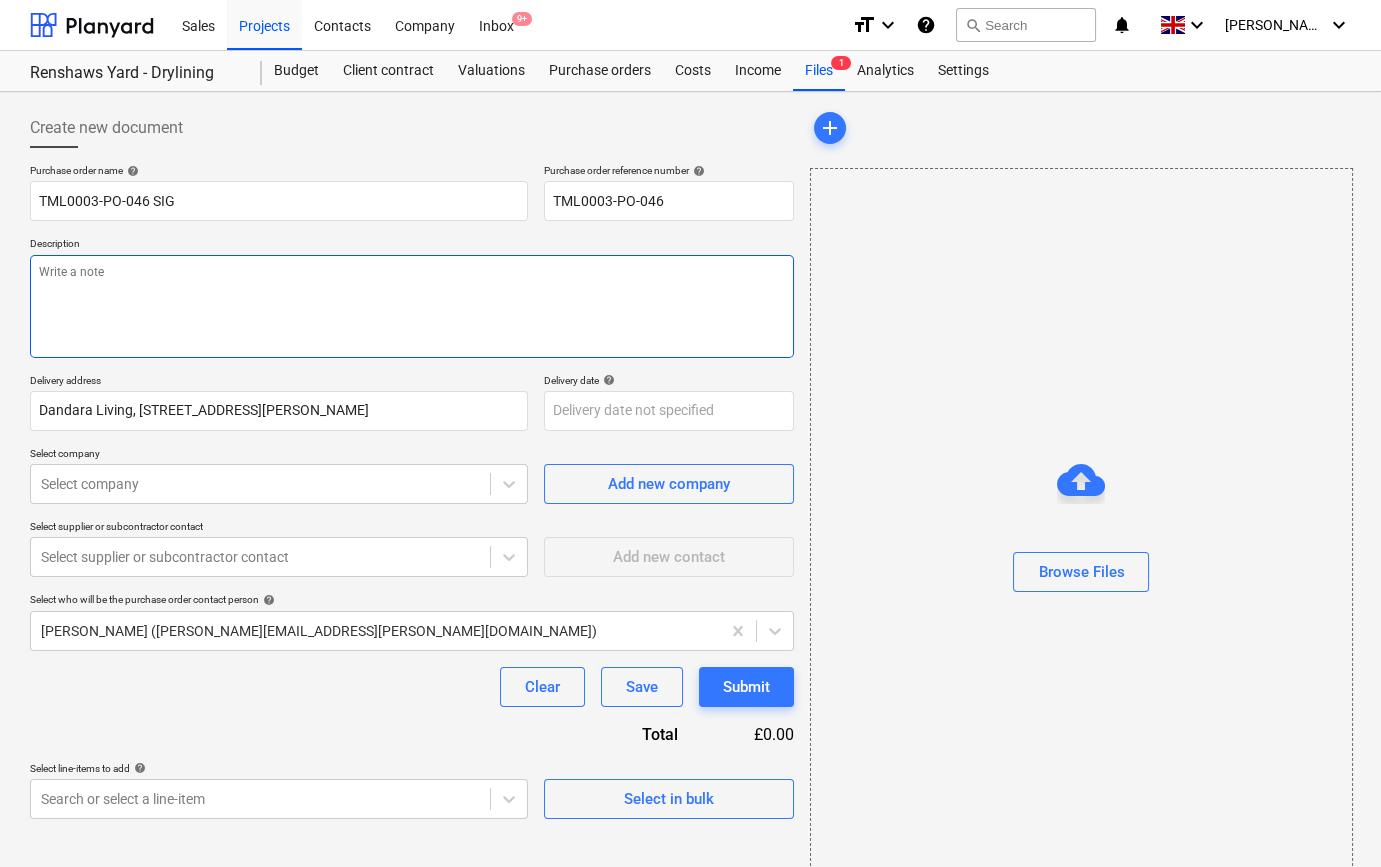 click at bounding box center (412, 306) 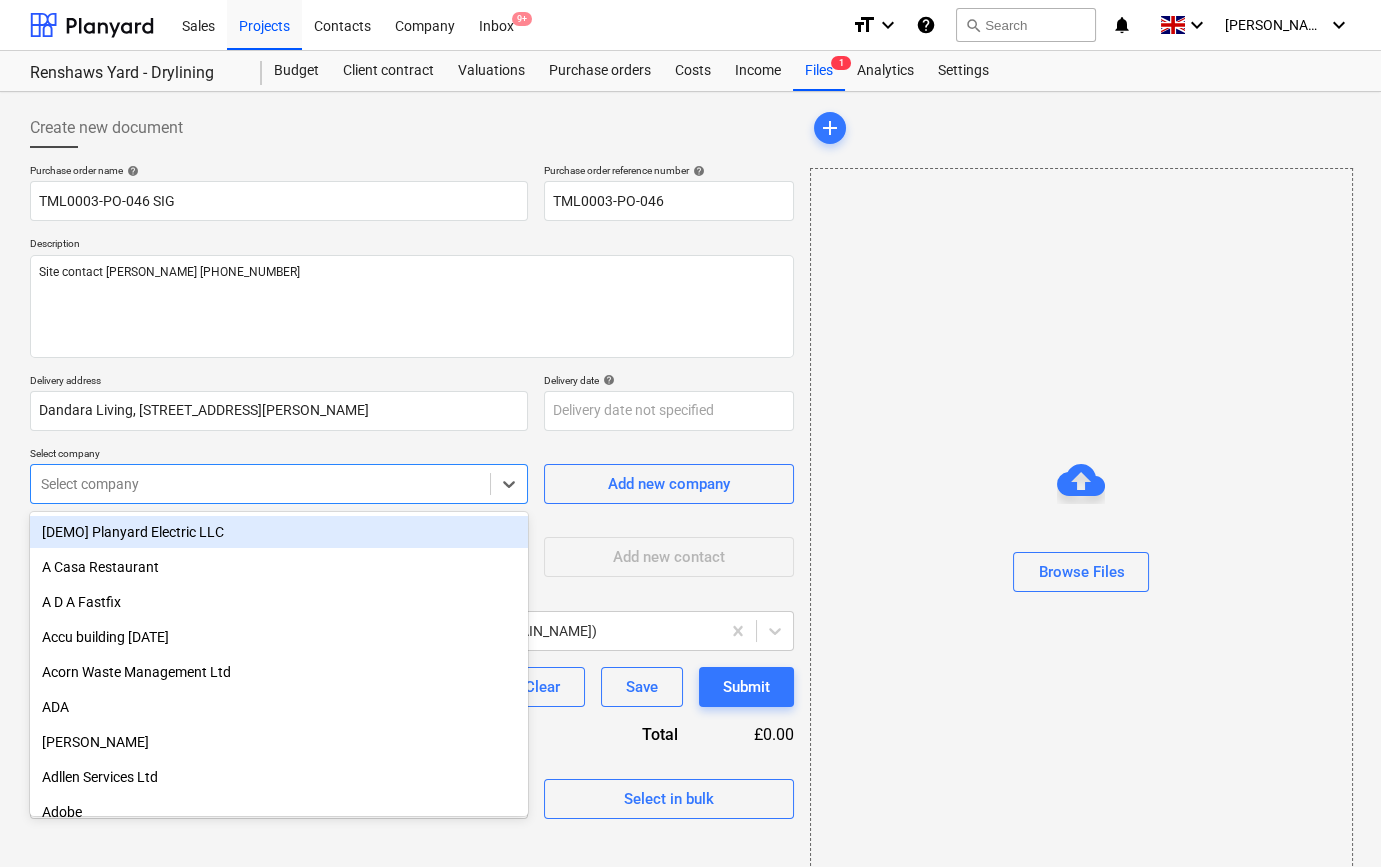click at bounding box center (260, 484) 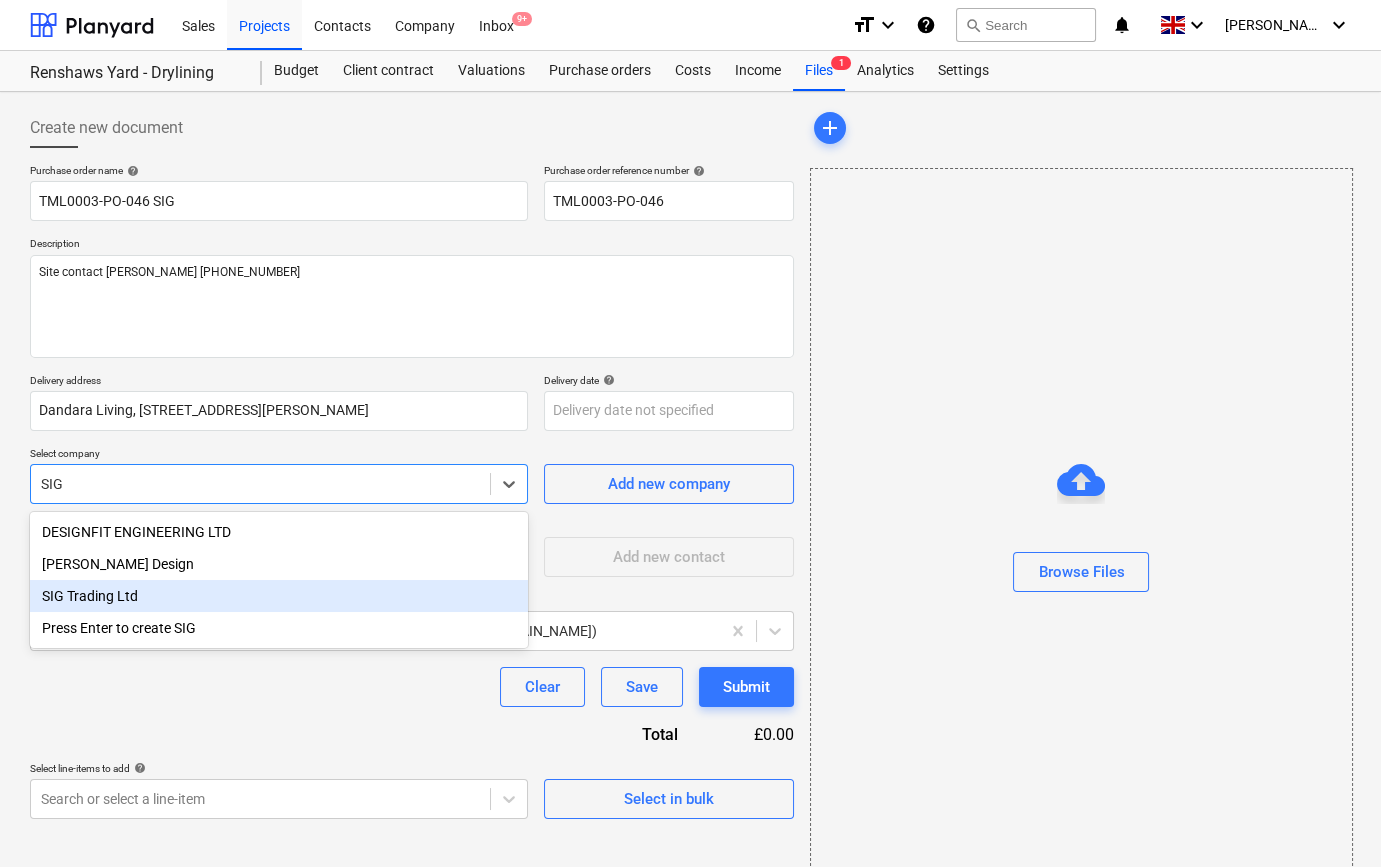 click on "SIG Trading Ltd" at bounding box center [279, 596] 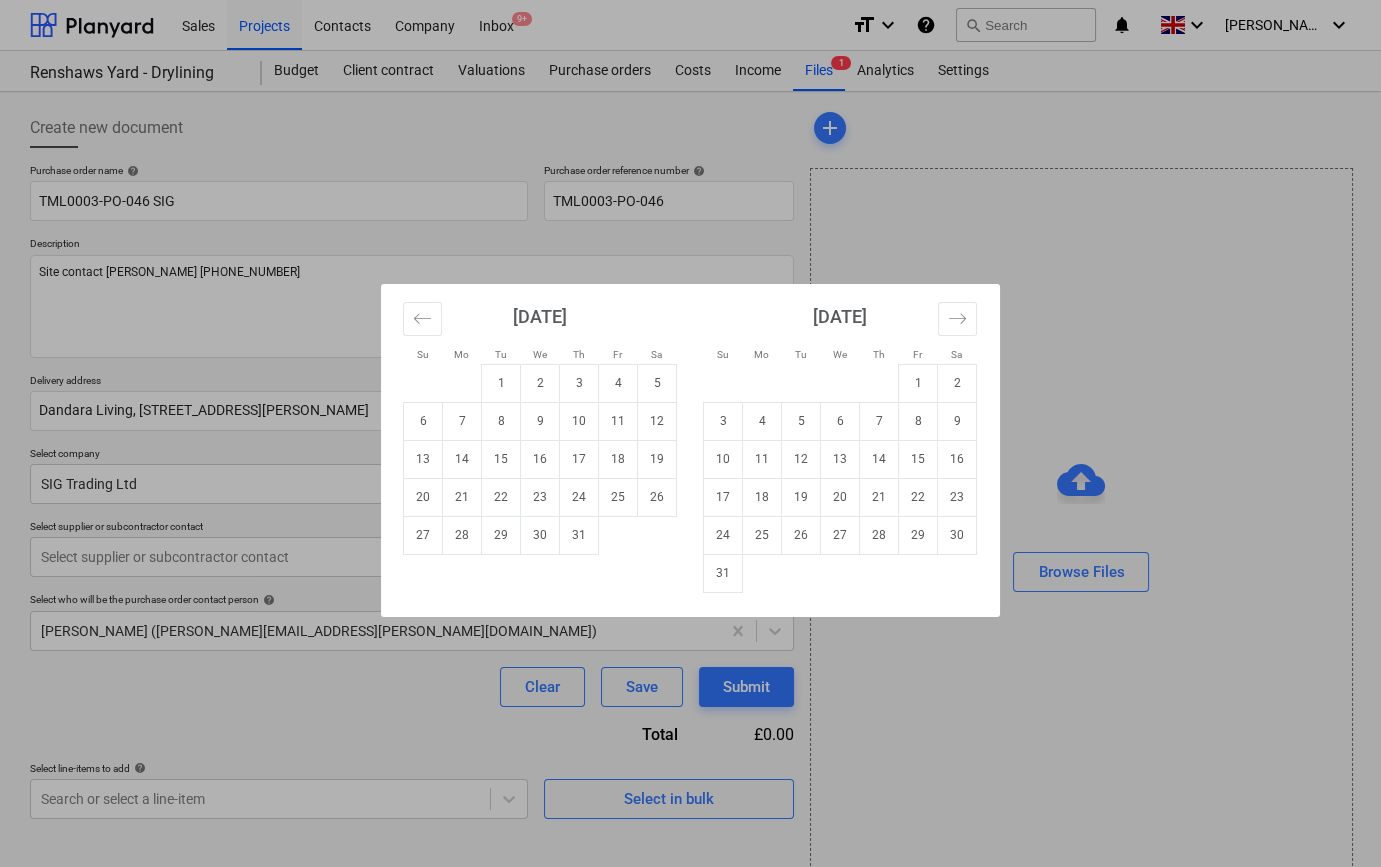 click on "Sales Projects Contacts Company Inbox 9+ format_size keyboard_arrow_down help search Search notifications 0 keyboard_arrow_down [PERSON_NAME] keyboard_arrow_down Renshaws Yard -  Drylining Renshaws Yard -  Drylining Budget Client contract Valuations Purchase orders Costs Income Files 1 Analytics Settings Create new document Purchase order name help TML0003-PO-046 SIG Purchase order reference number help TML0003-PO-046 Description Site contact [PERSON_NAME] [PHONE_NUMBER] Delivery address [GEOGRAPHIC_DATA][PERSON_NAME][STREET_ADDRESS] Delivery date help Press the down arrow key to interact with the calendar and
select a date. Press the question mark key to get the keyboard shortcuts for changing dates. Select company SIG Trading Ltd   Add new company Select supplier or subcontractor contact Select supplier or subcontractor contact Add new contact Select who will be the purchase order contact person help [PERSON_NAME] ([PERSON_NAME][EMAIL_ADDRESS][PERSON_NAME][DOMAIN_NAME]) Clear Save Submit Total £0.00 help Select in bulk" at bounding box center (690, 433) 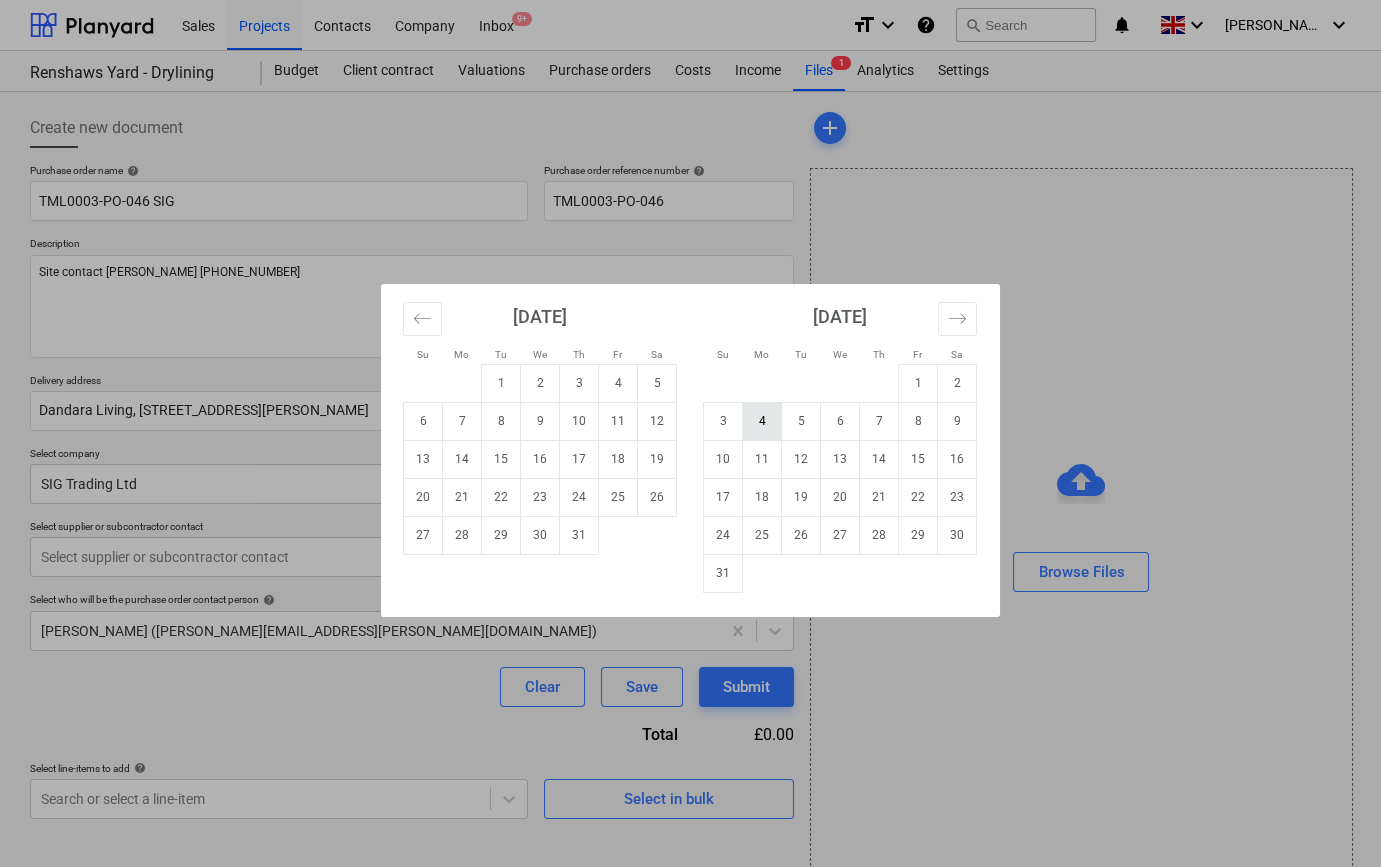 click on "4" at bounding box center [762, 421] 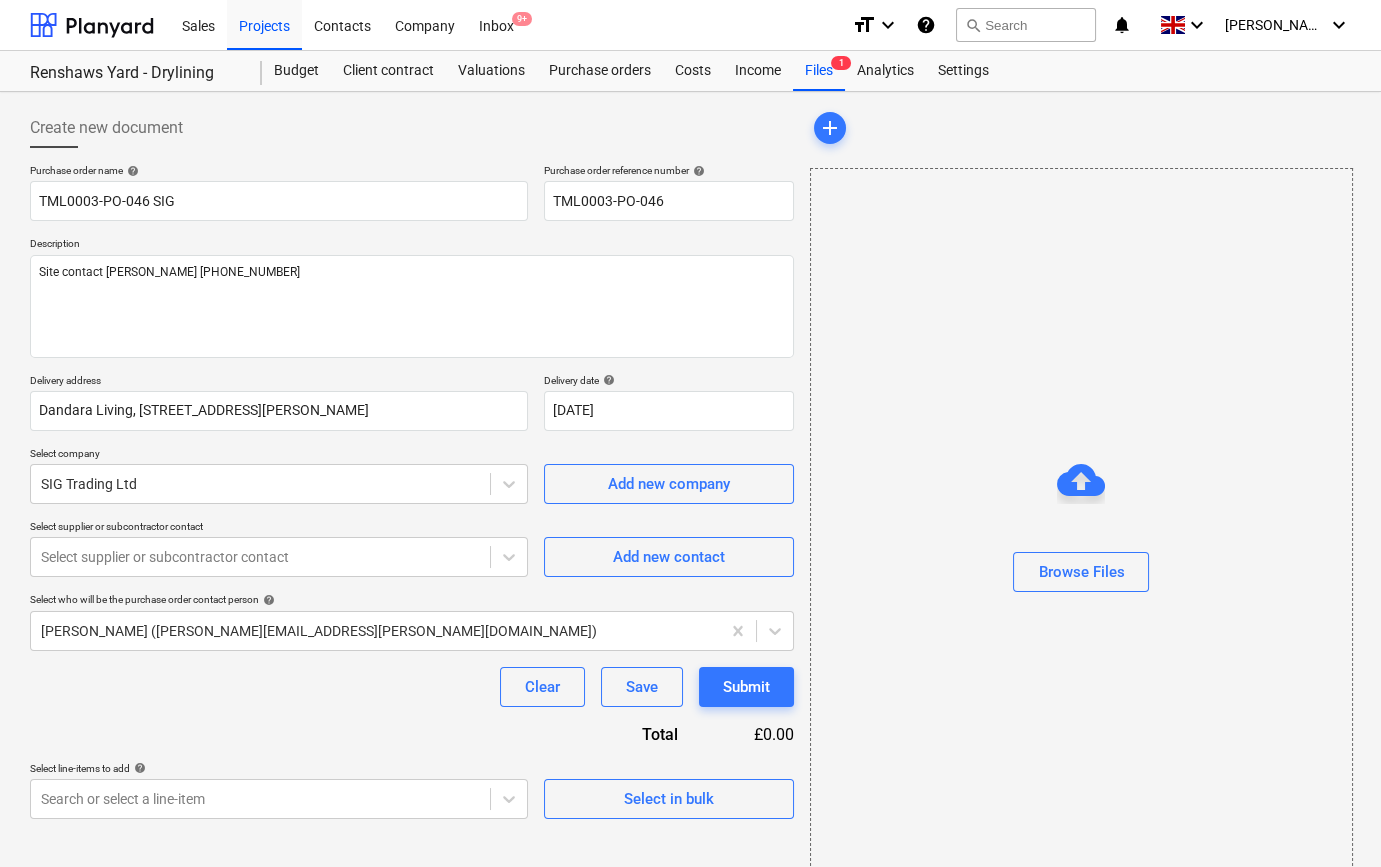 scroll, scrollTop: 43, scrollLeft: 0, axis: vertical 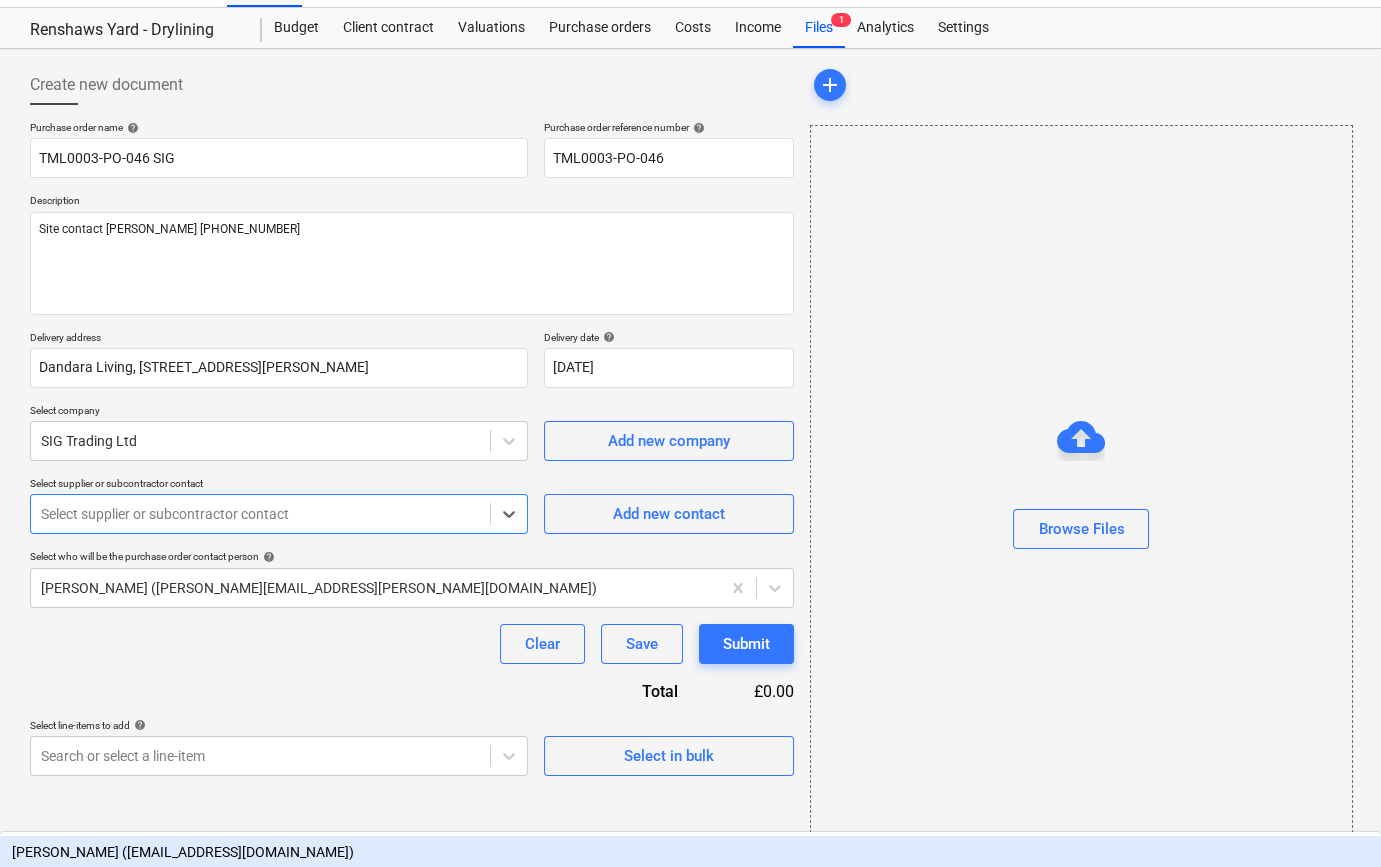 click at bounding box center (260, 514) 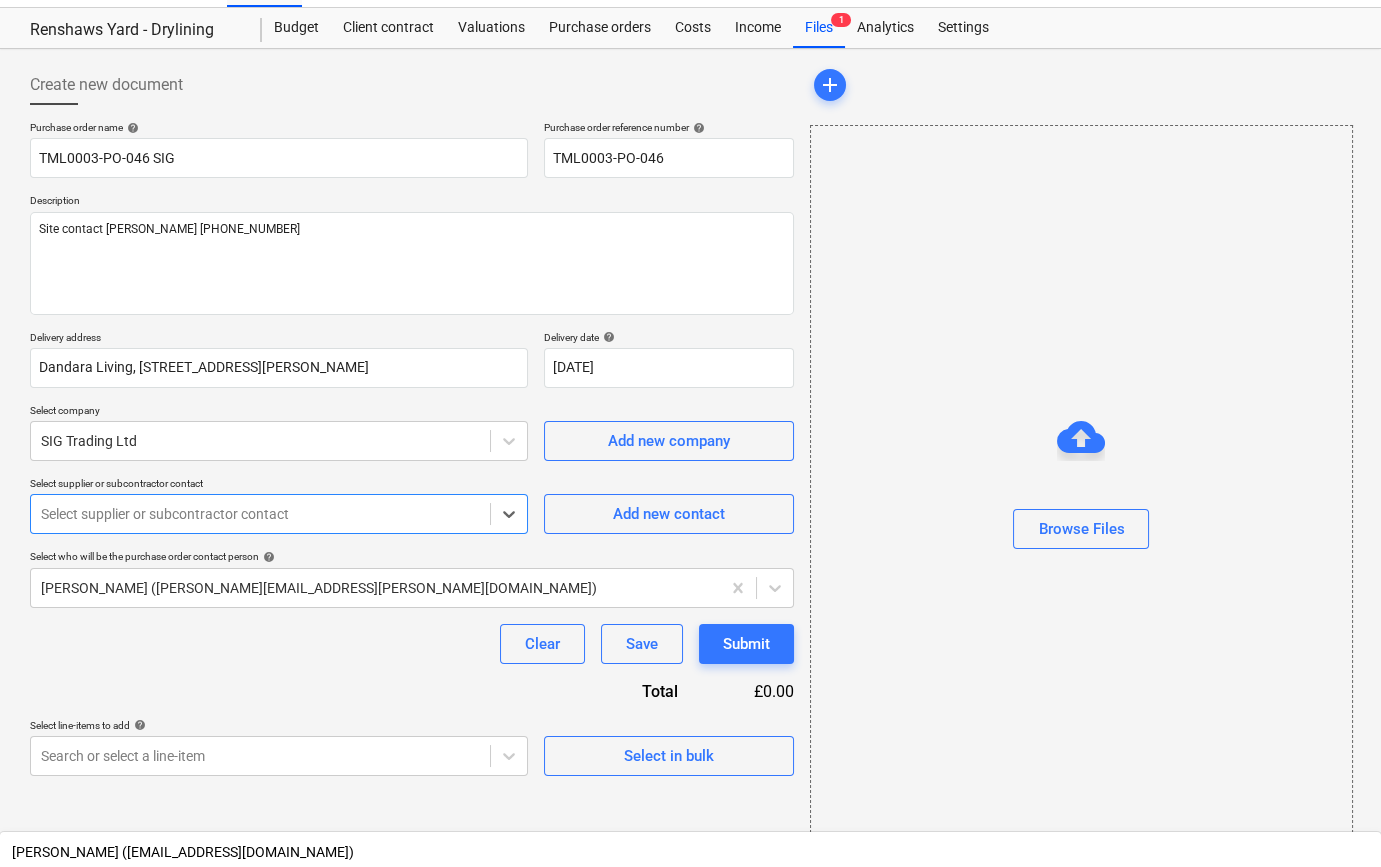 click on "[PERSON_NAME] ([EMAIL_ADDRESS][DOMAIN_NAME])" at bounding box center [690, 884] 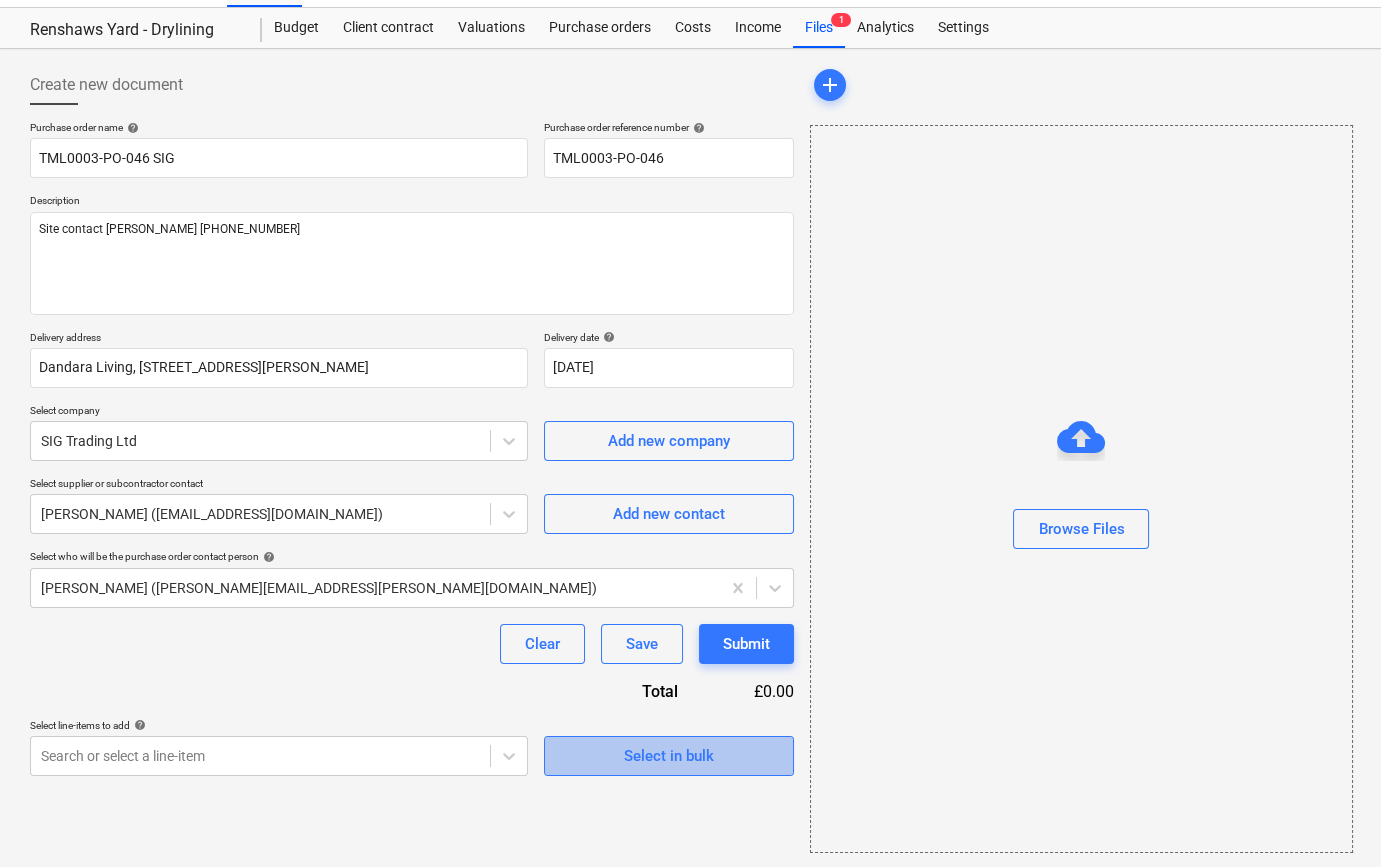 click on "Select in bulk" at bounding box center (669, 756) 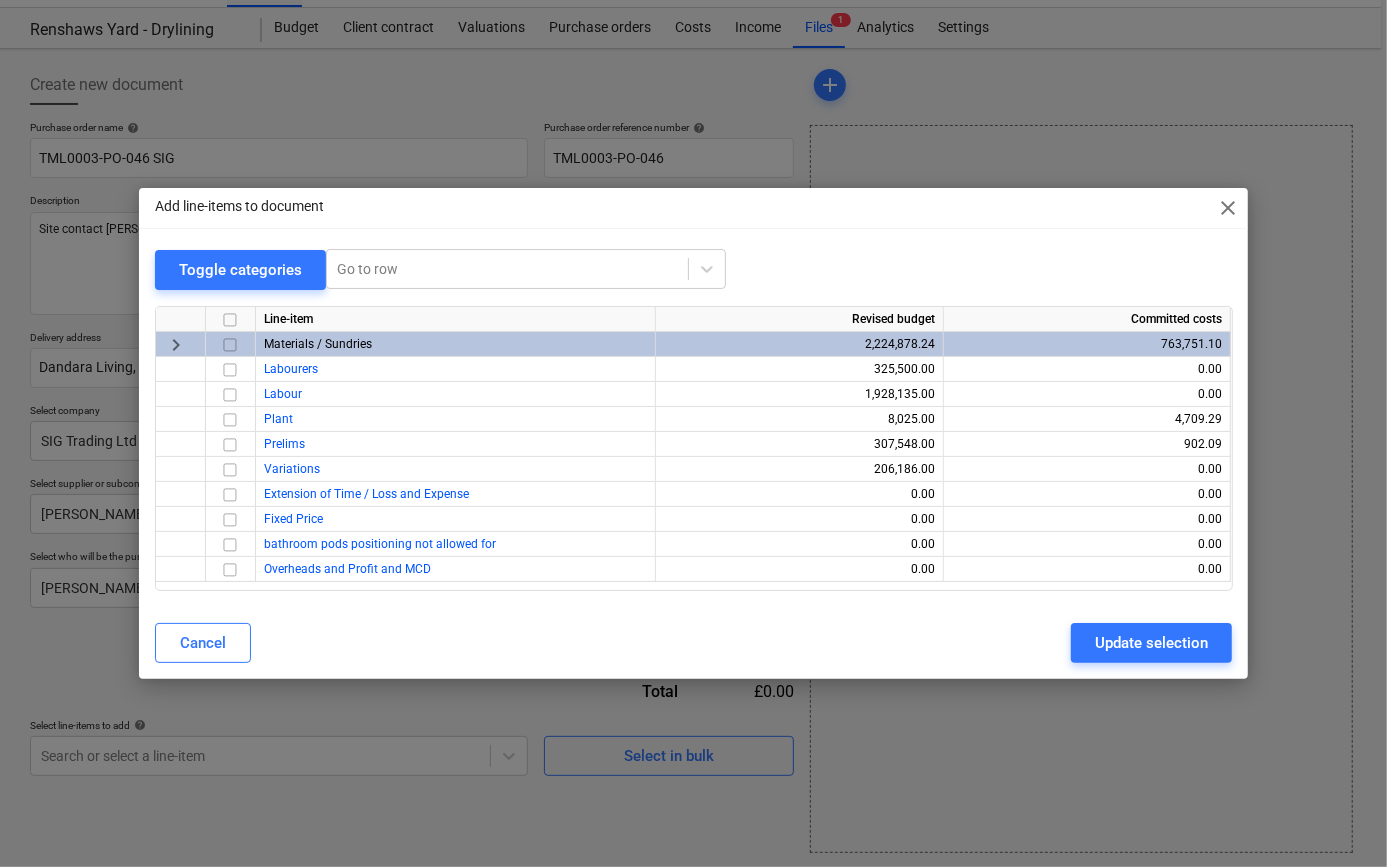 click at bounding box center (230, 345) 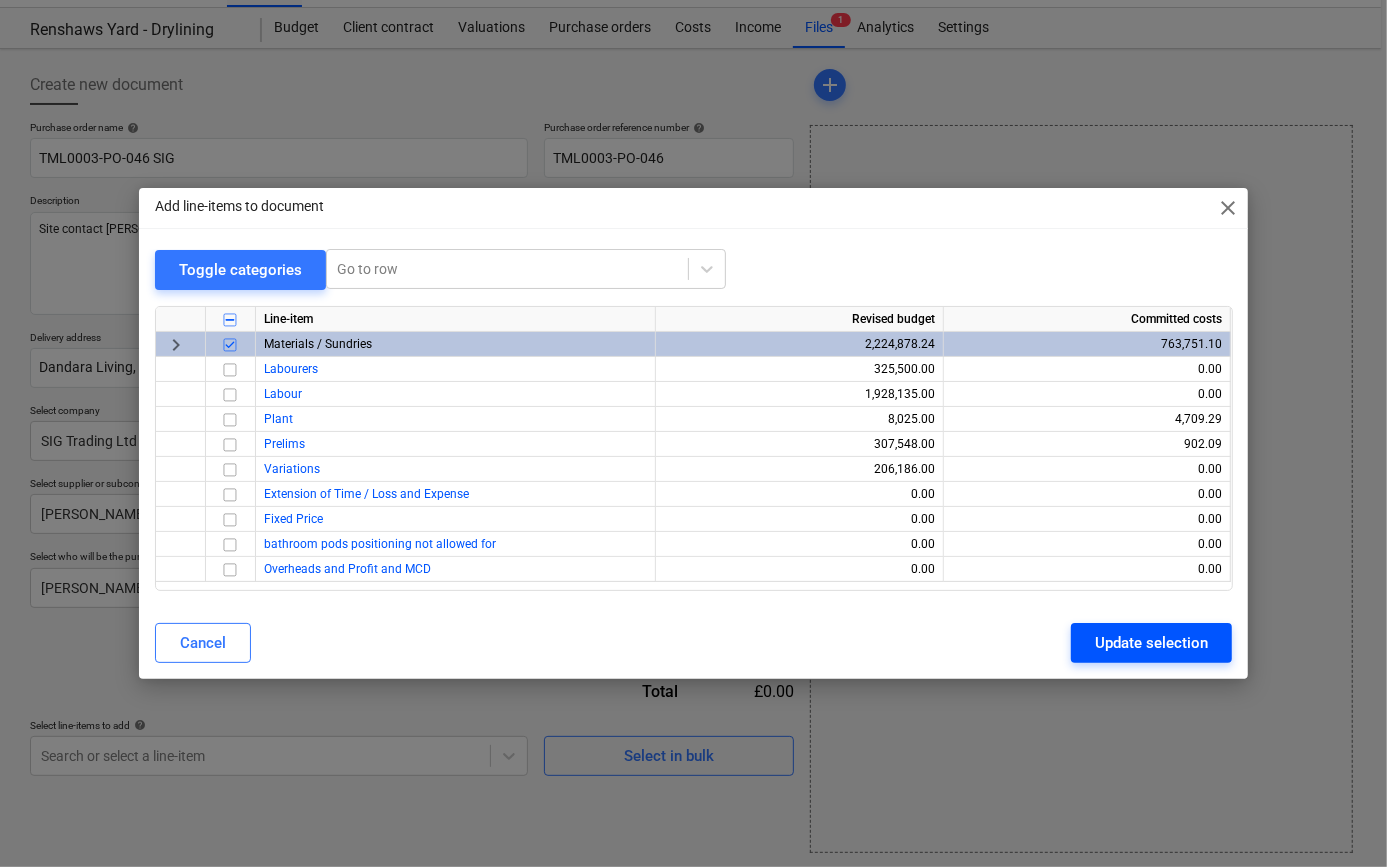 click on "Update selection" at bounding box center [1151, 643] 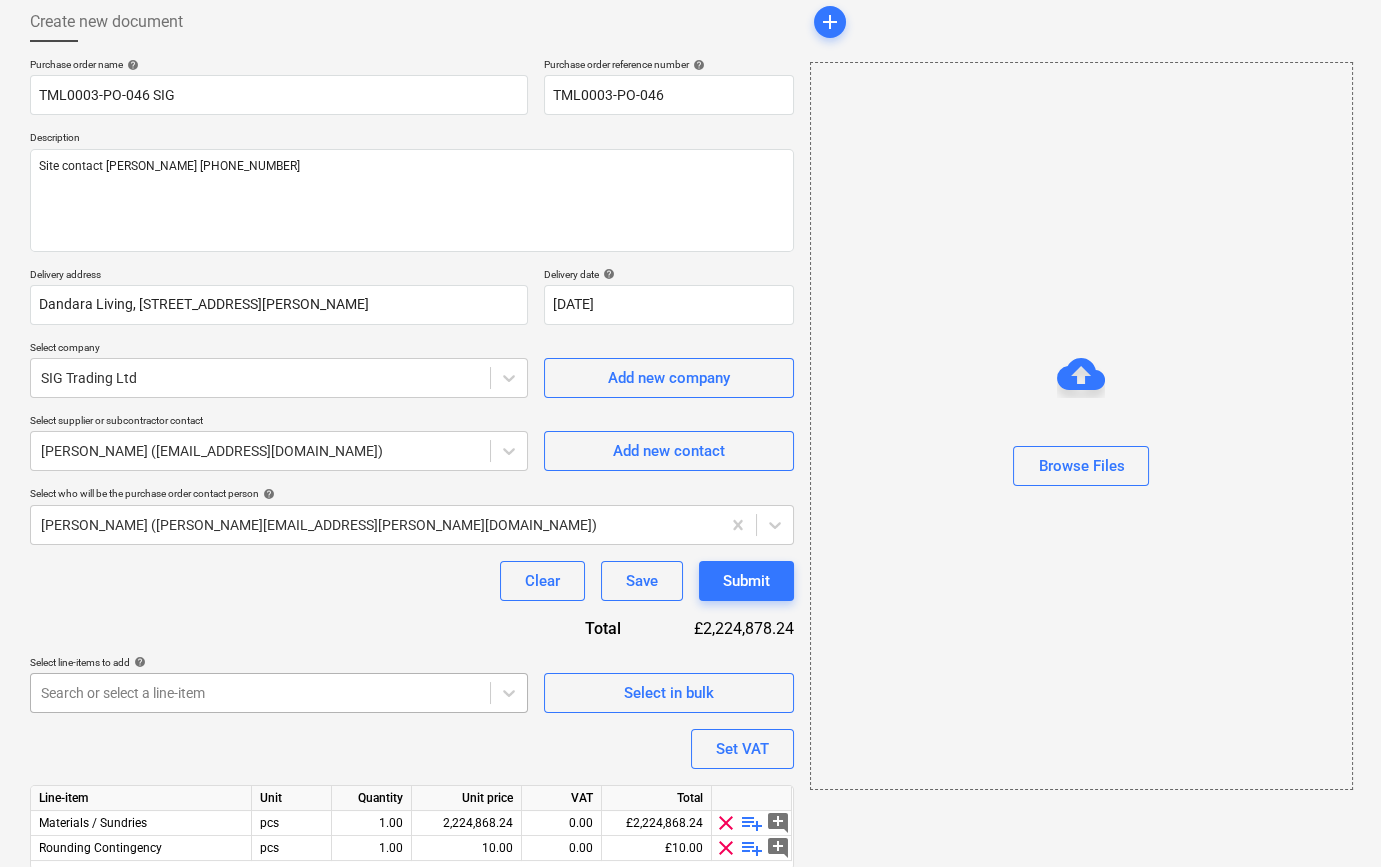 scroll, scrollTop: 180, scrollLeft: 0, axis: vertical 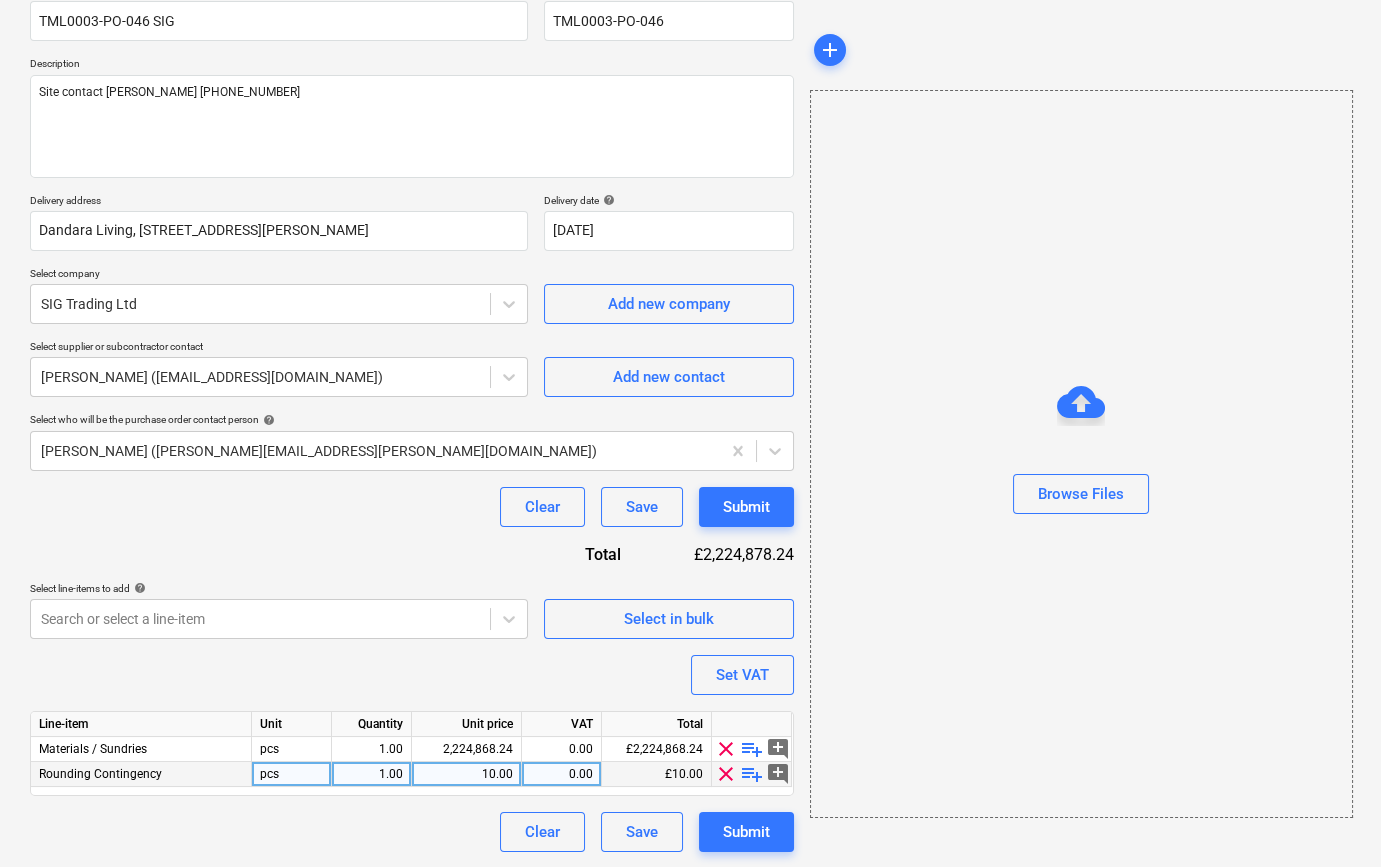 click on "clear" at bounding box center (726, 774) 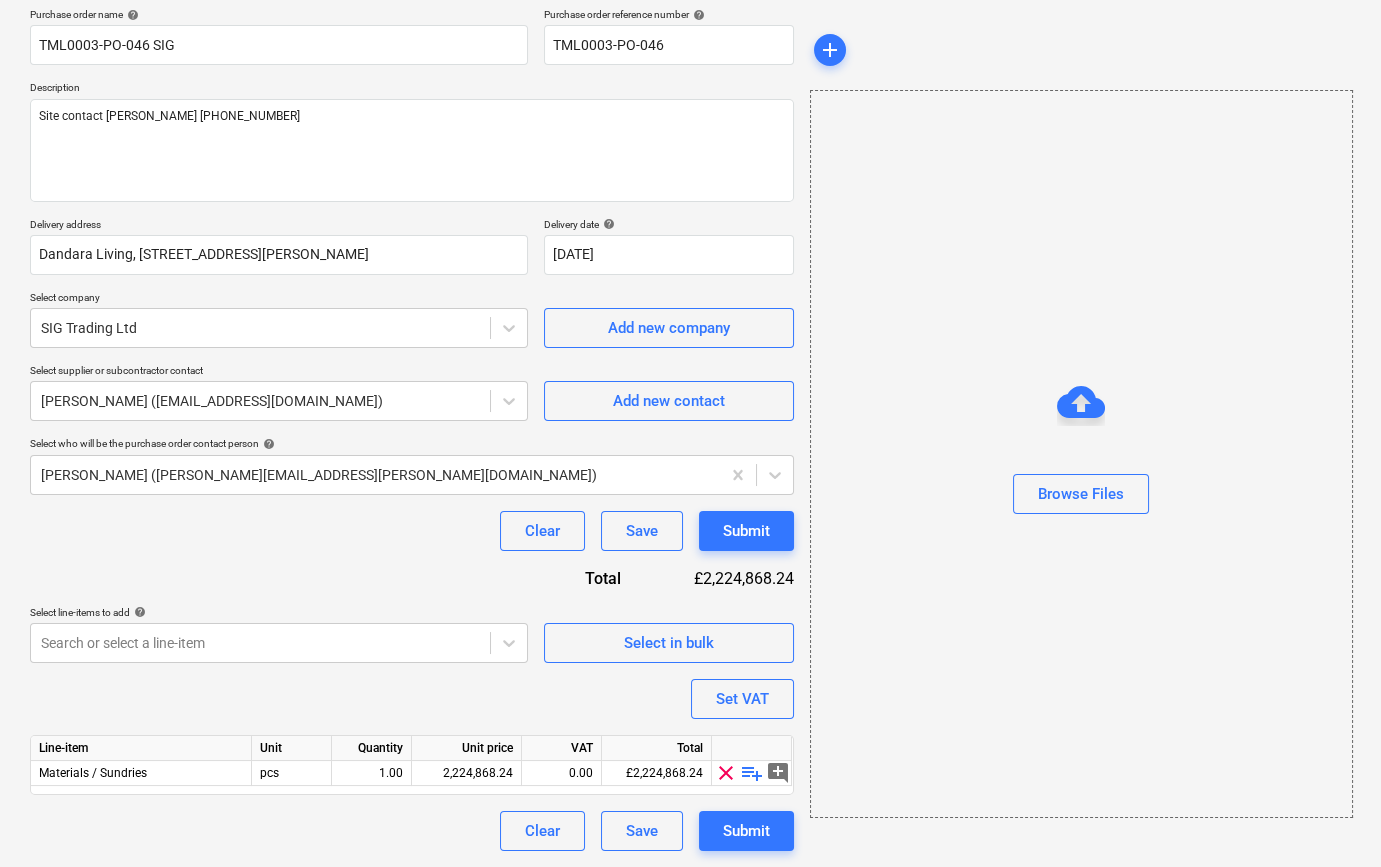scroll, scrollTop: 155, scrollLeft: 0, axis: vertical 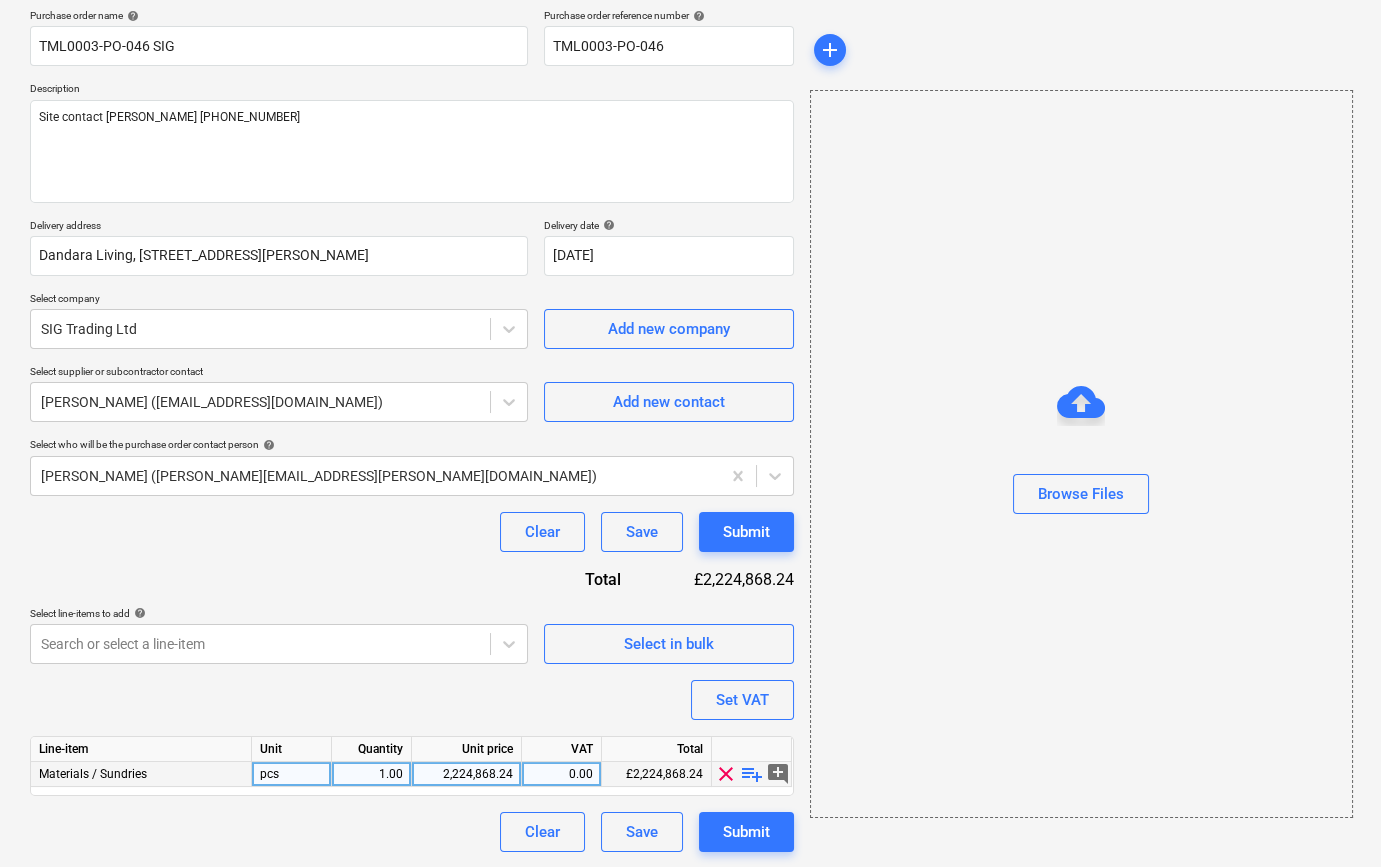 click on "playlist_add" at bounding box center [752, 774] 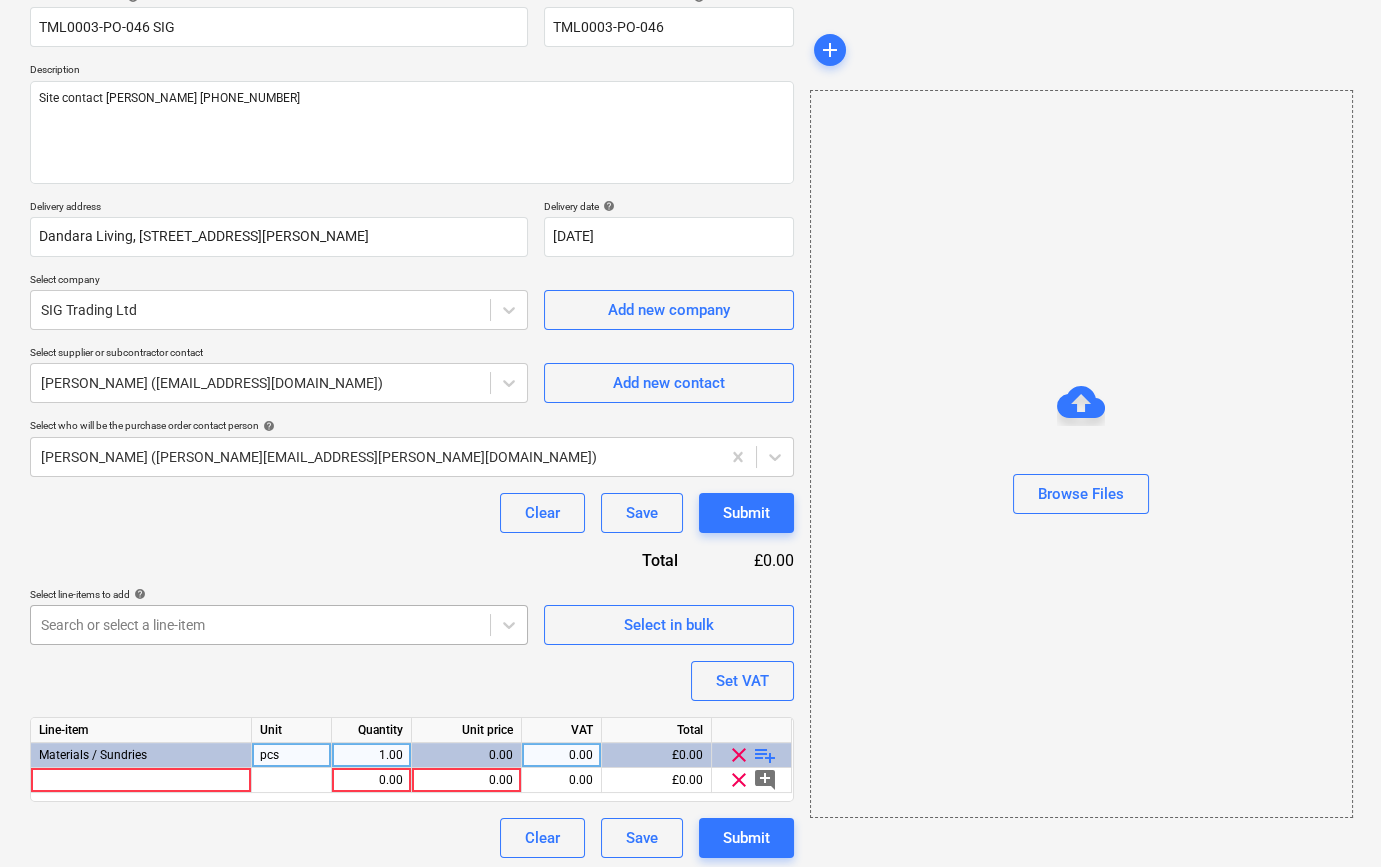 scroll, scrollTop: 180, scrollLeft: 0, axis: vertical 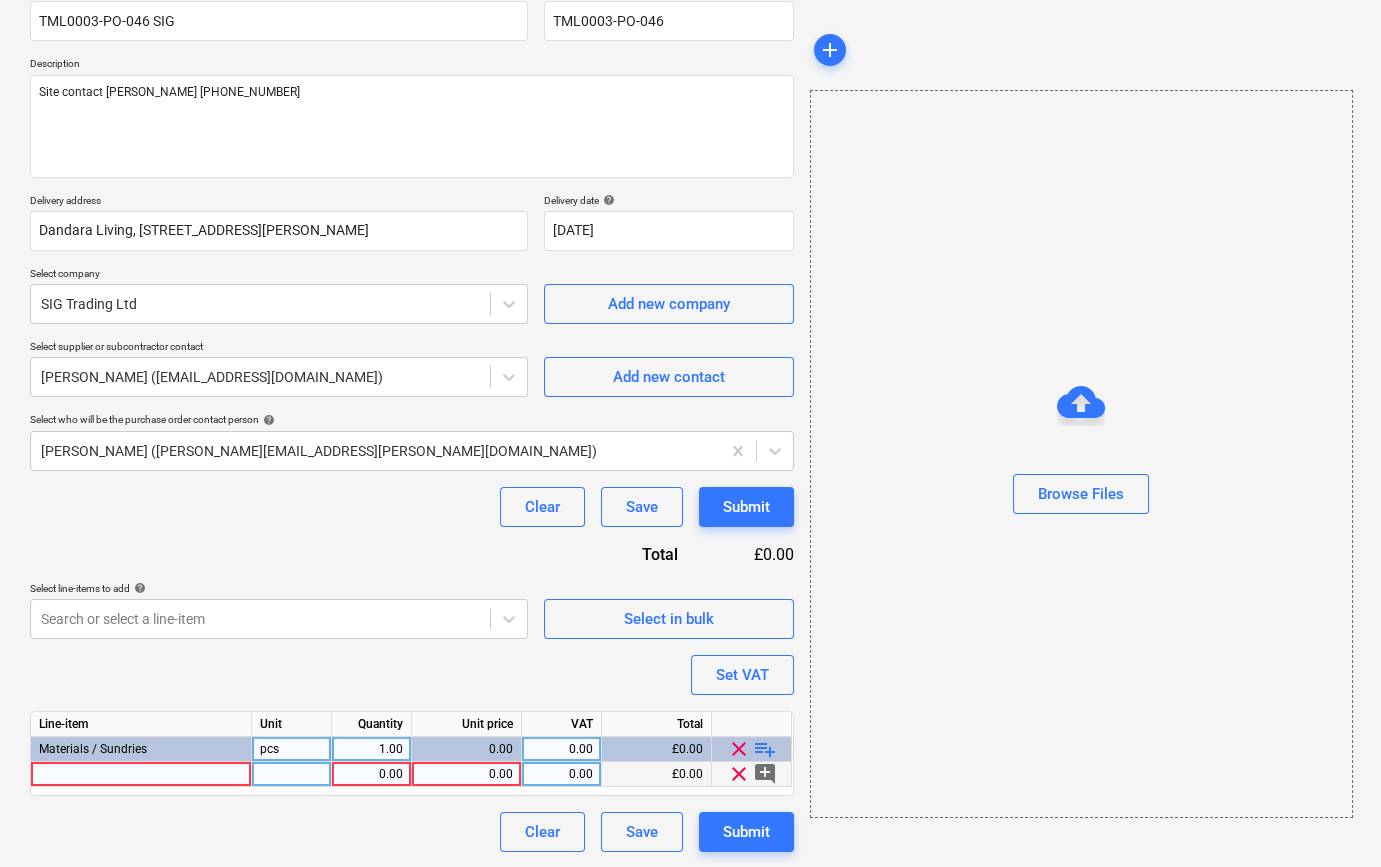 click at bounding box center [141, 774] 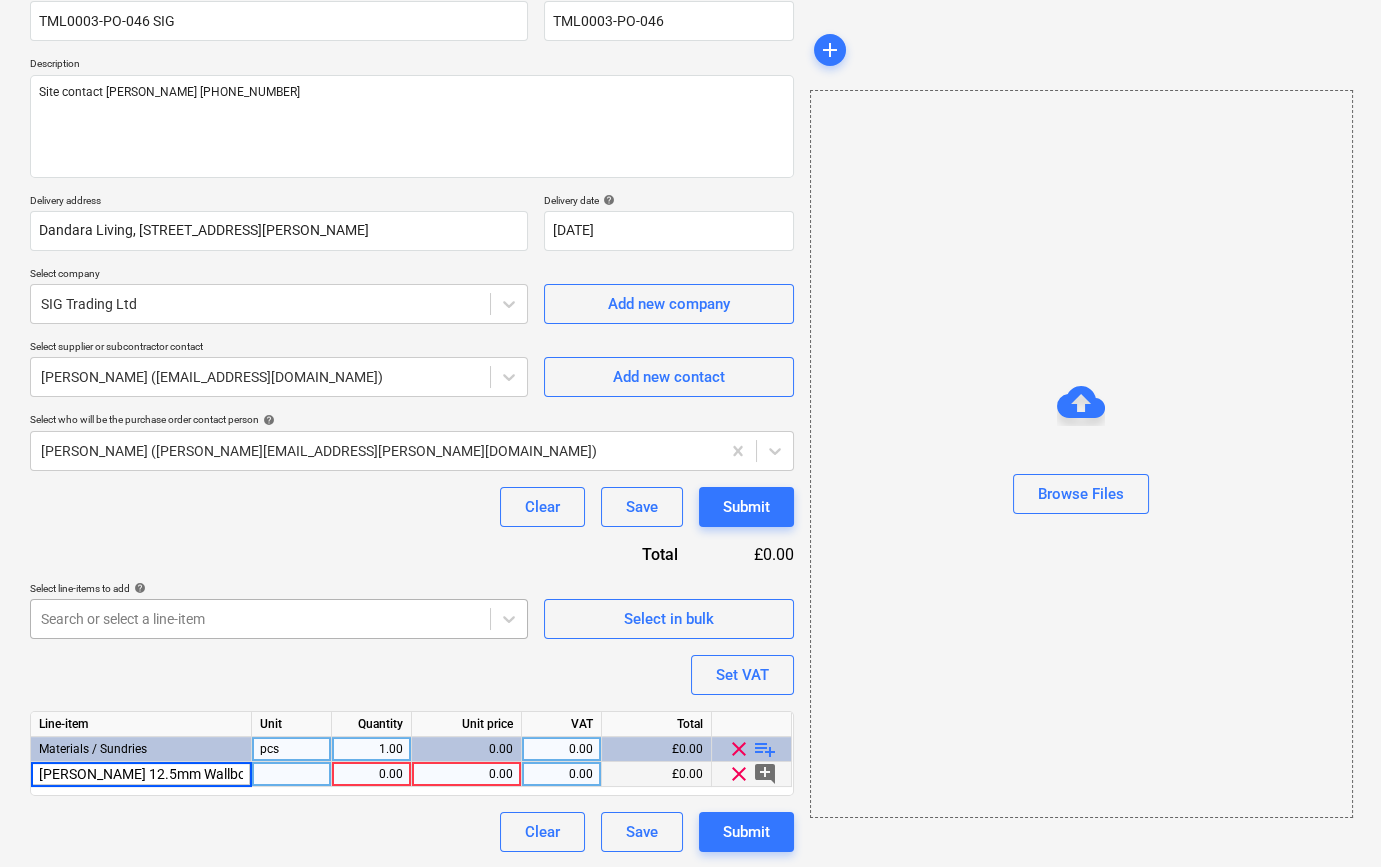 scroll, scrollTop: 0, scrollLeft: 70, axis: horizontal 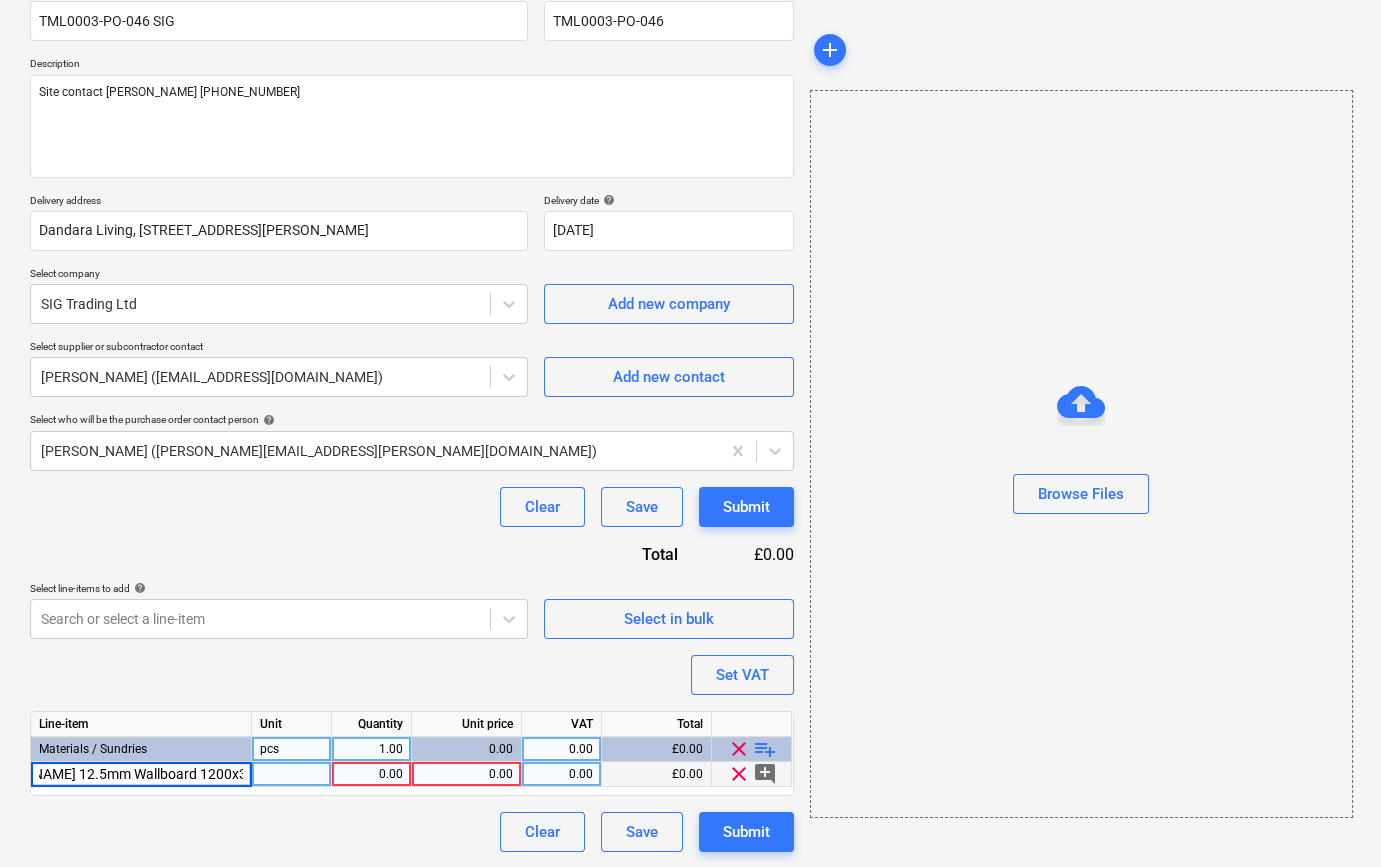 click on "[PERSON_NAME] 12.5mm Wallboard 1200x3000mm TE" at bounding box center (141, 774) 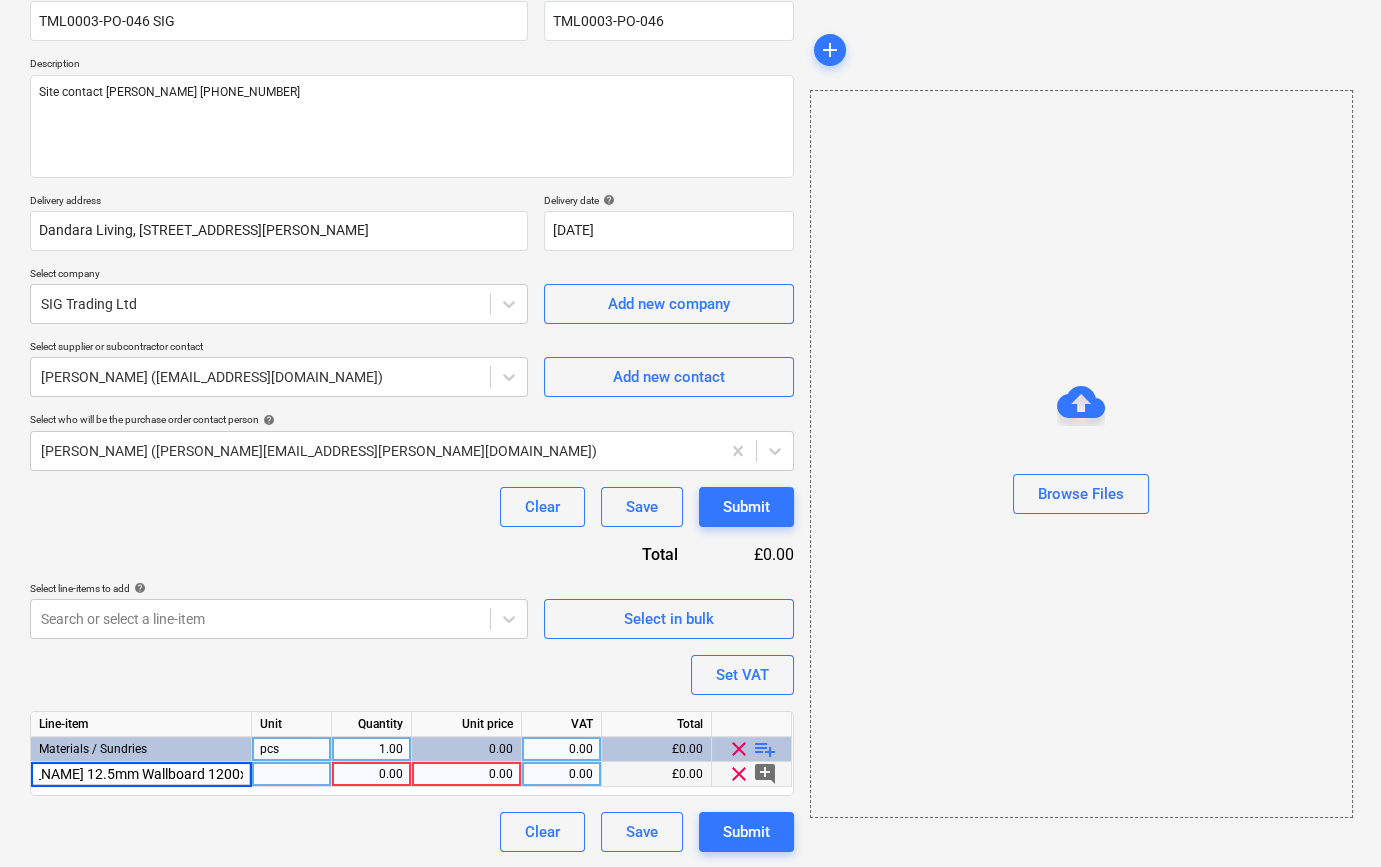 scroll, scrollTop: 0, scrollLeft: 55, axis: horizontal 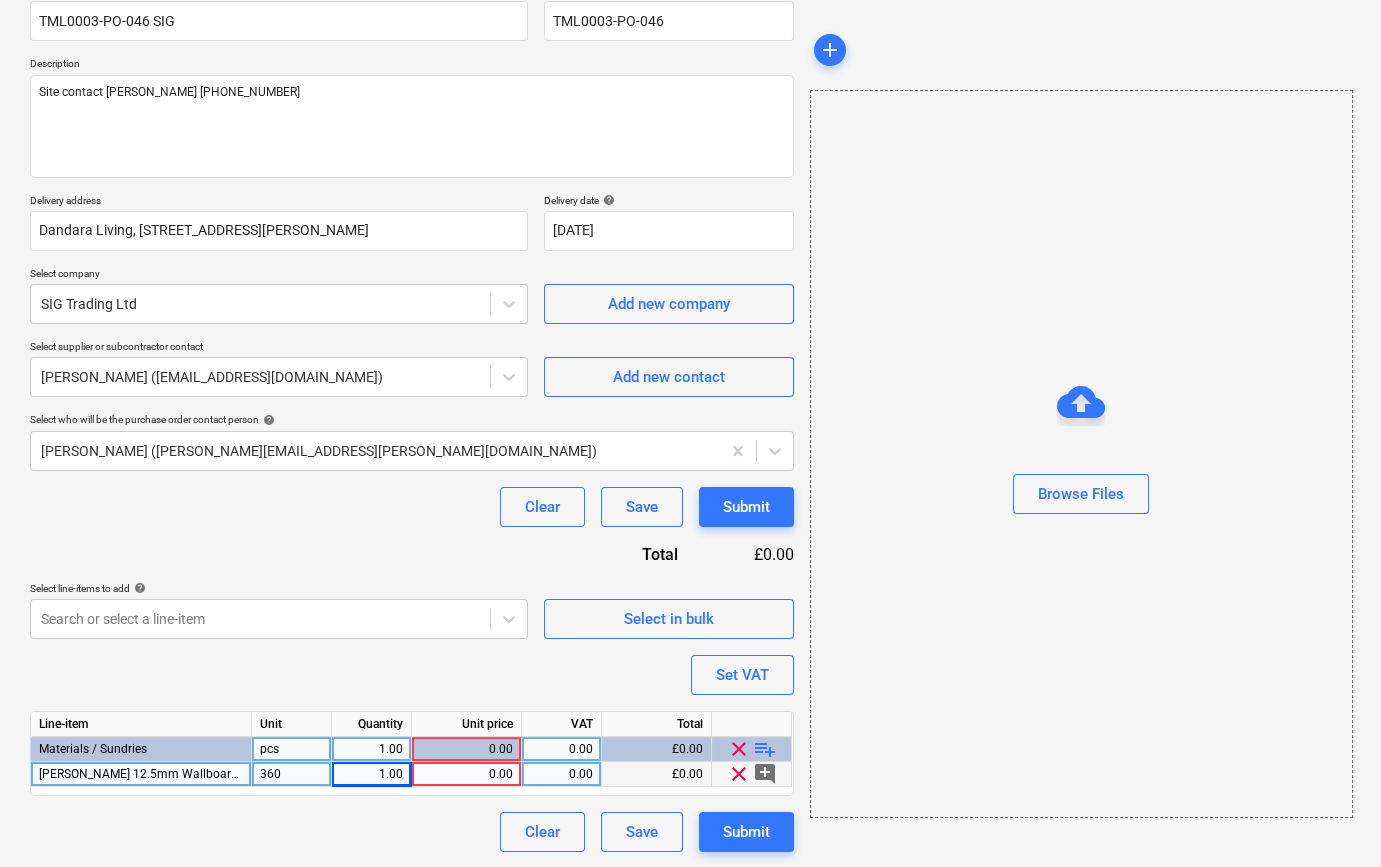 click on "360" at bounding box center [292, 774] 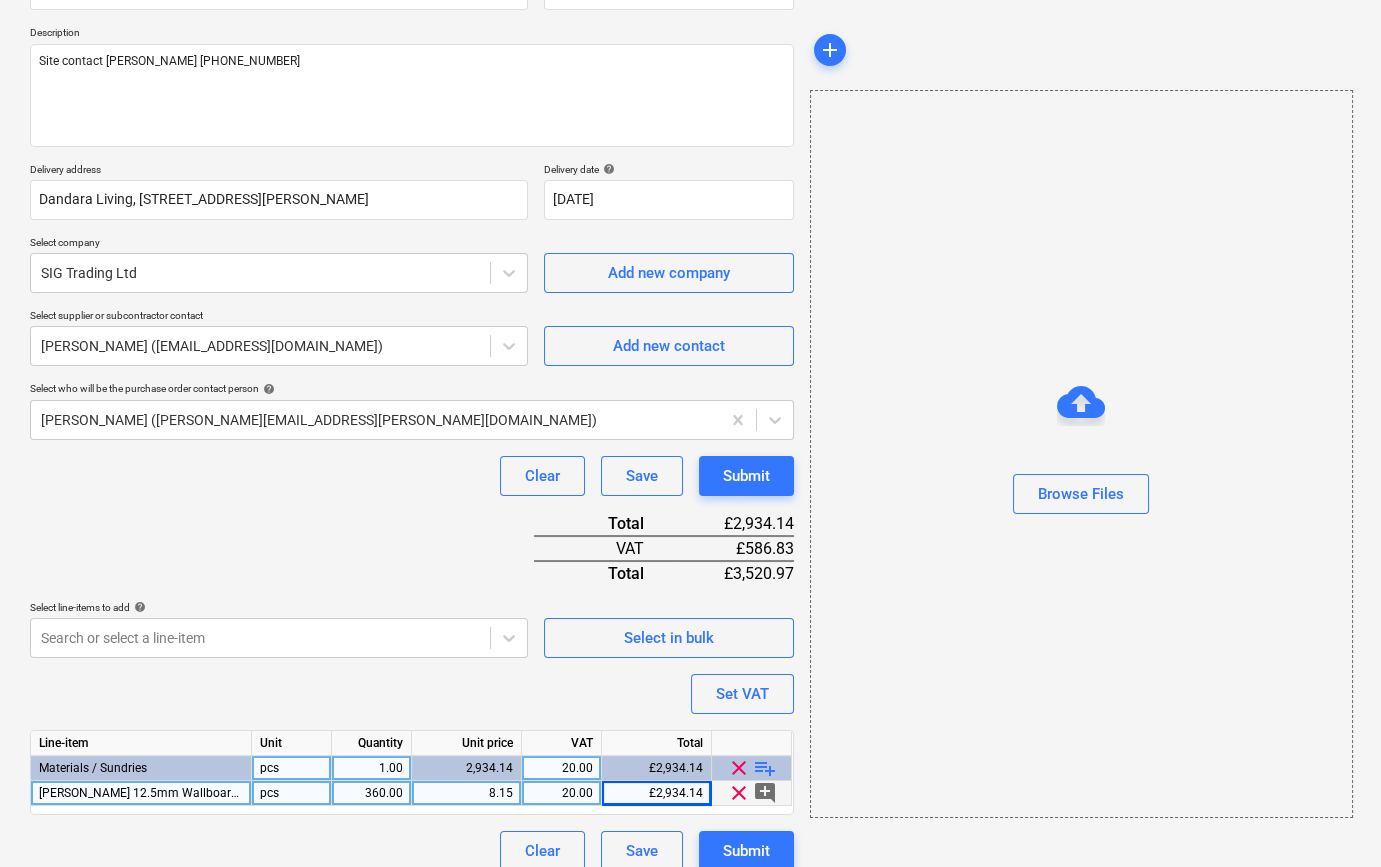 scroll, scrollTop: 230, scrollLeft: 0, axis: vertical 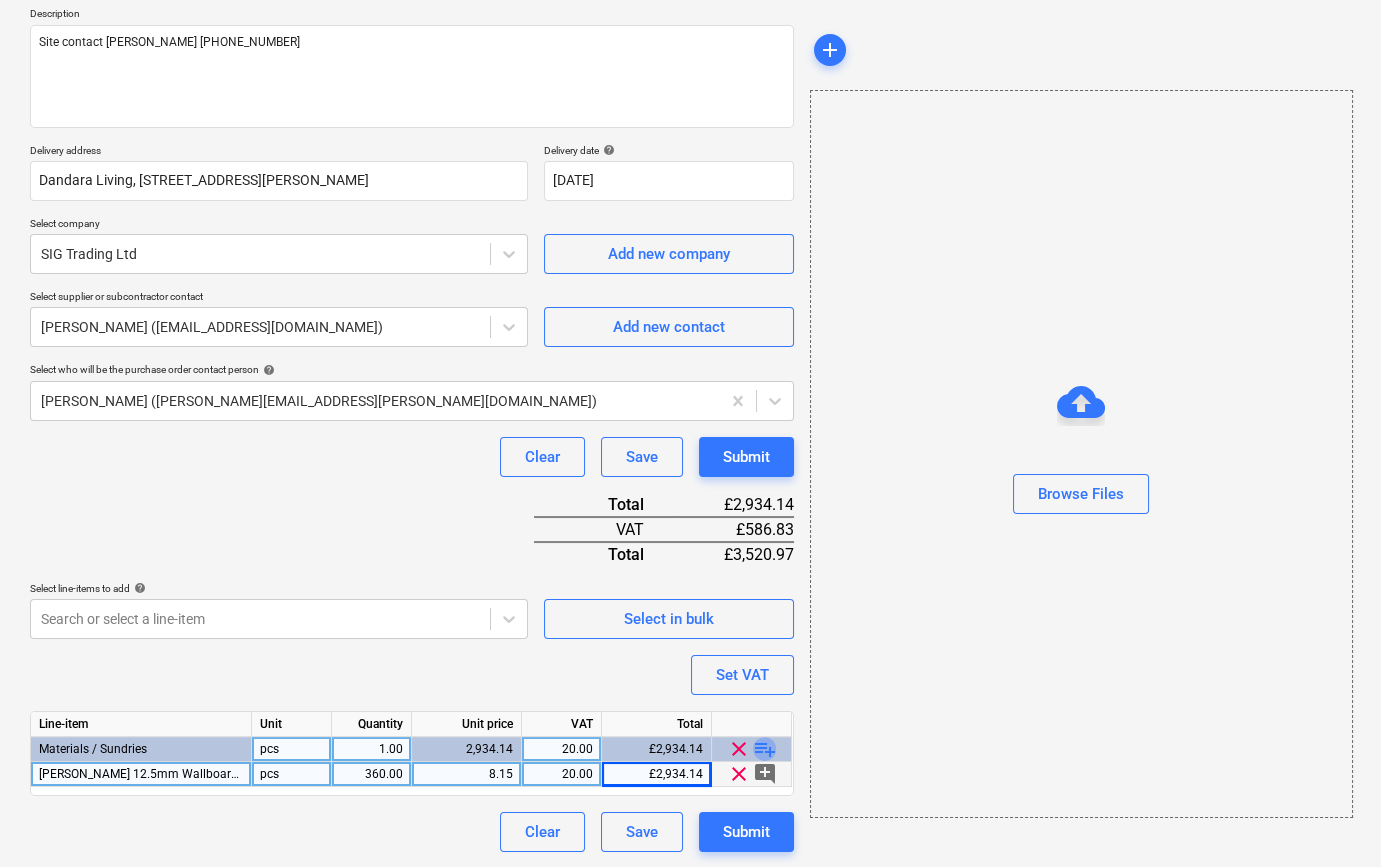 click on "playlist_add" at bounding box center (765, 749) 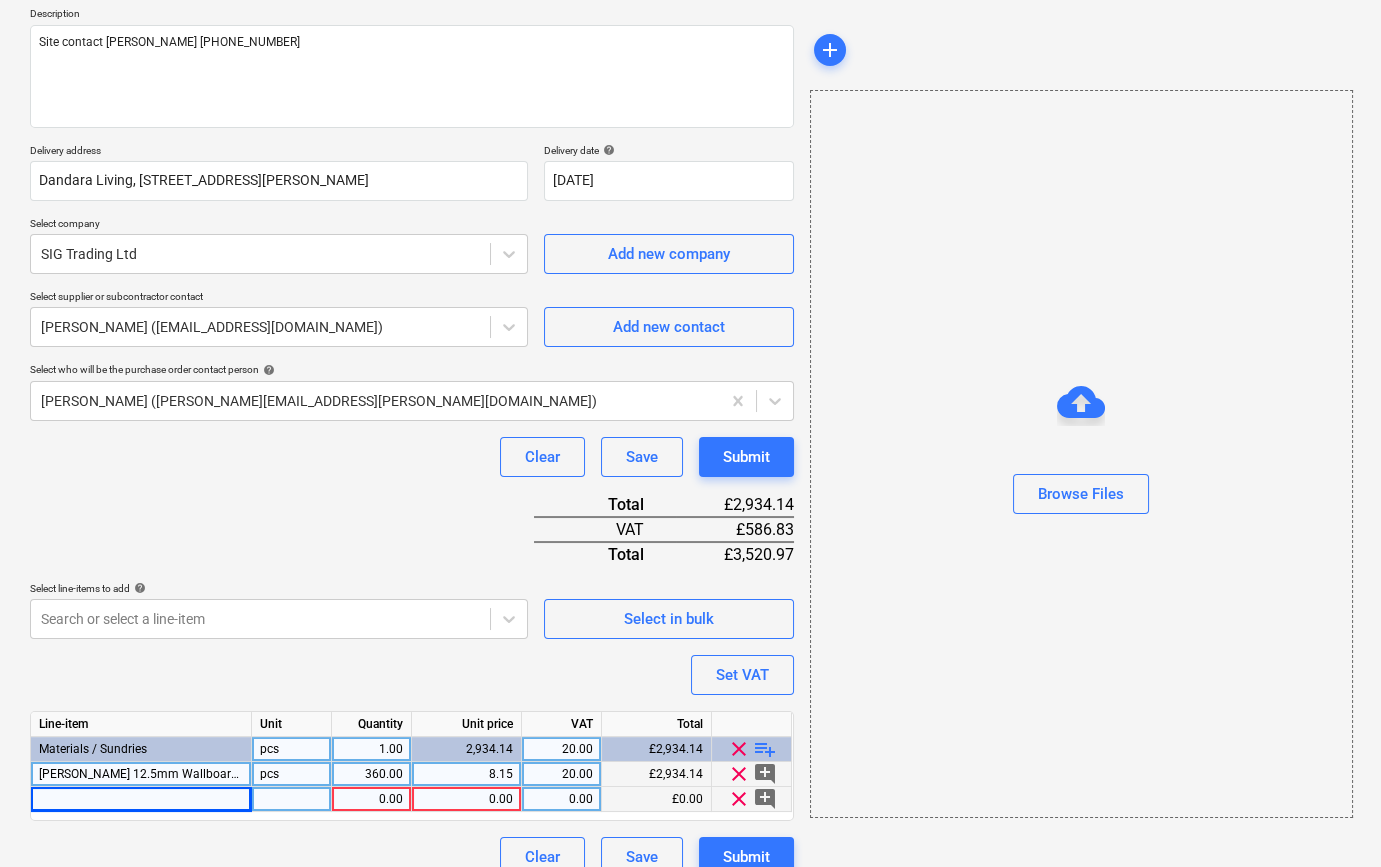 drag, startPoint x: 70, startPoint y: 803, endPoint x: 50, endPoint y: 794, distance: 21.931713 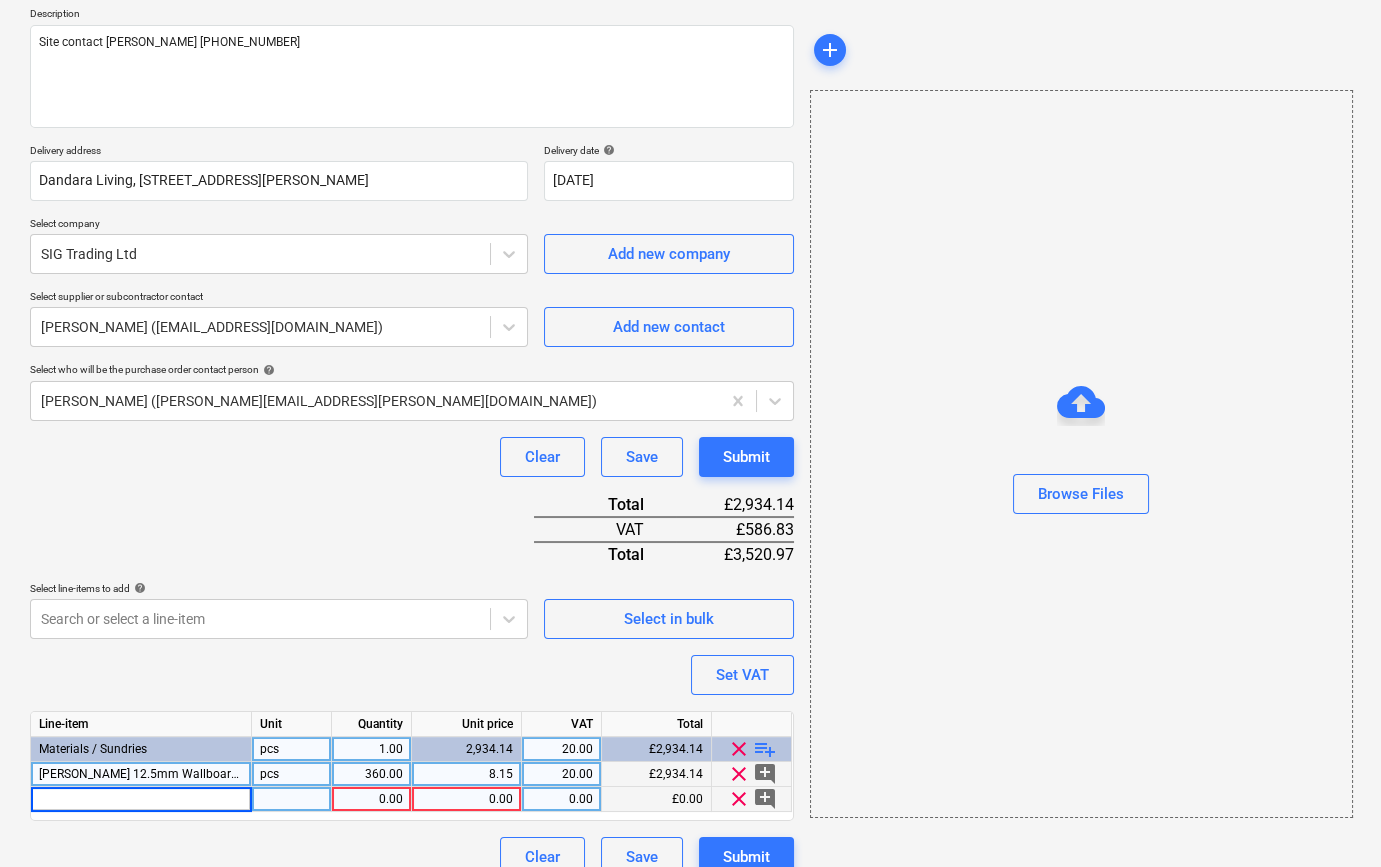 click at bounding box center (141, 799) 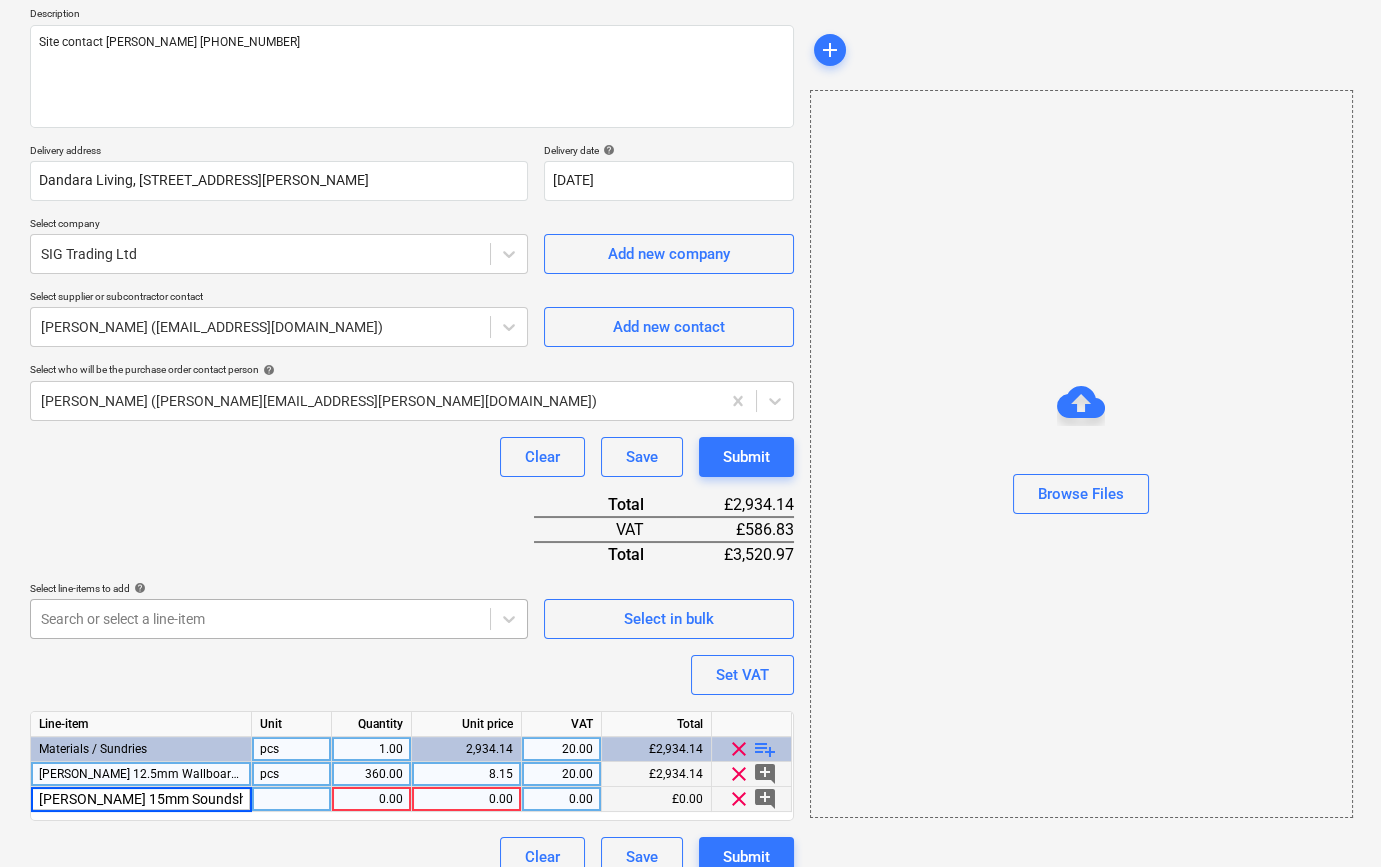 scroll, scrollTop: 0, scrollLeft: 77, axis: horizontal 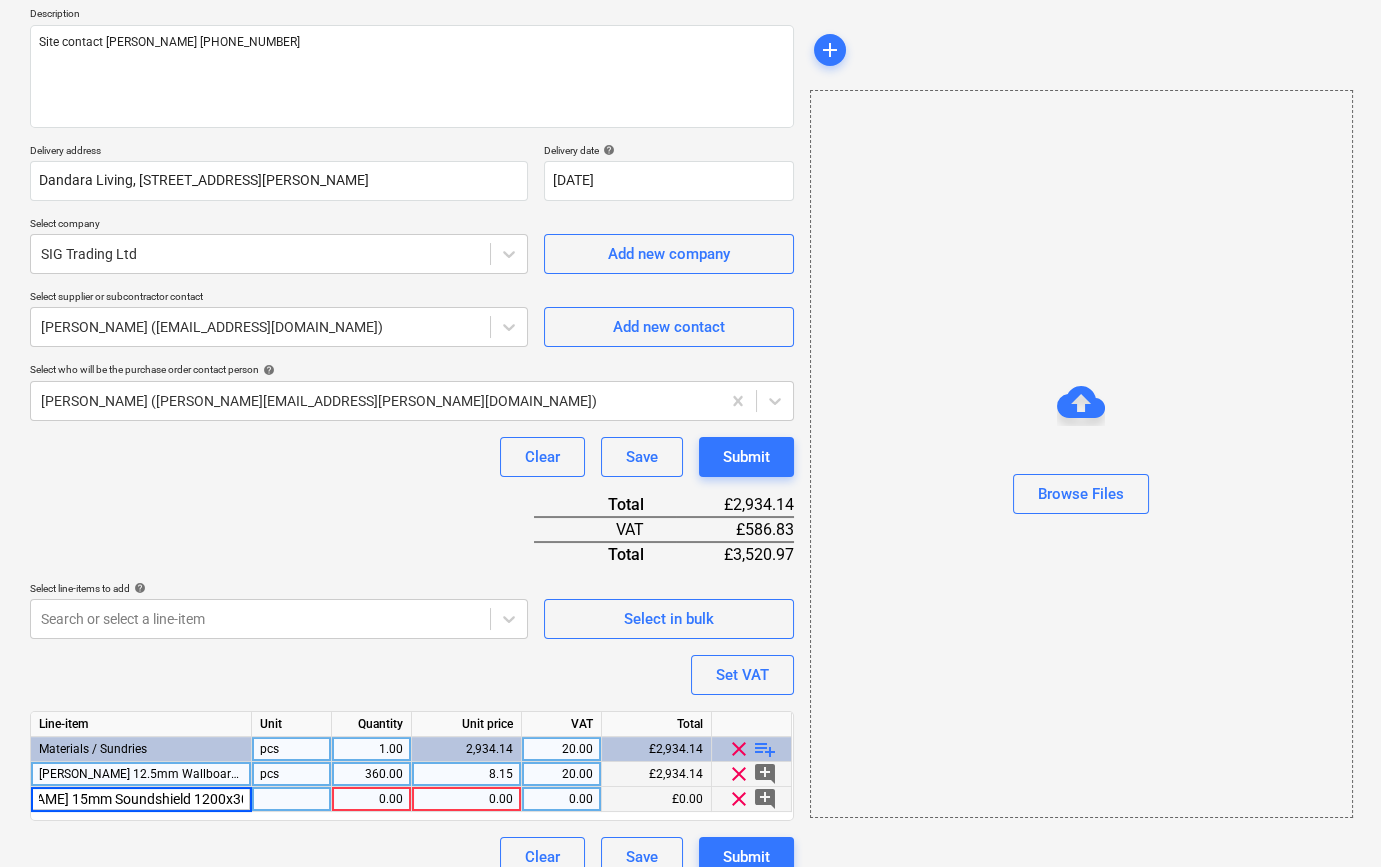 click on "[PERSON_NAME] 15mm Soundshield 1200x3000mm TE" at bounding box center [141, 799] 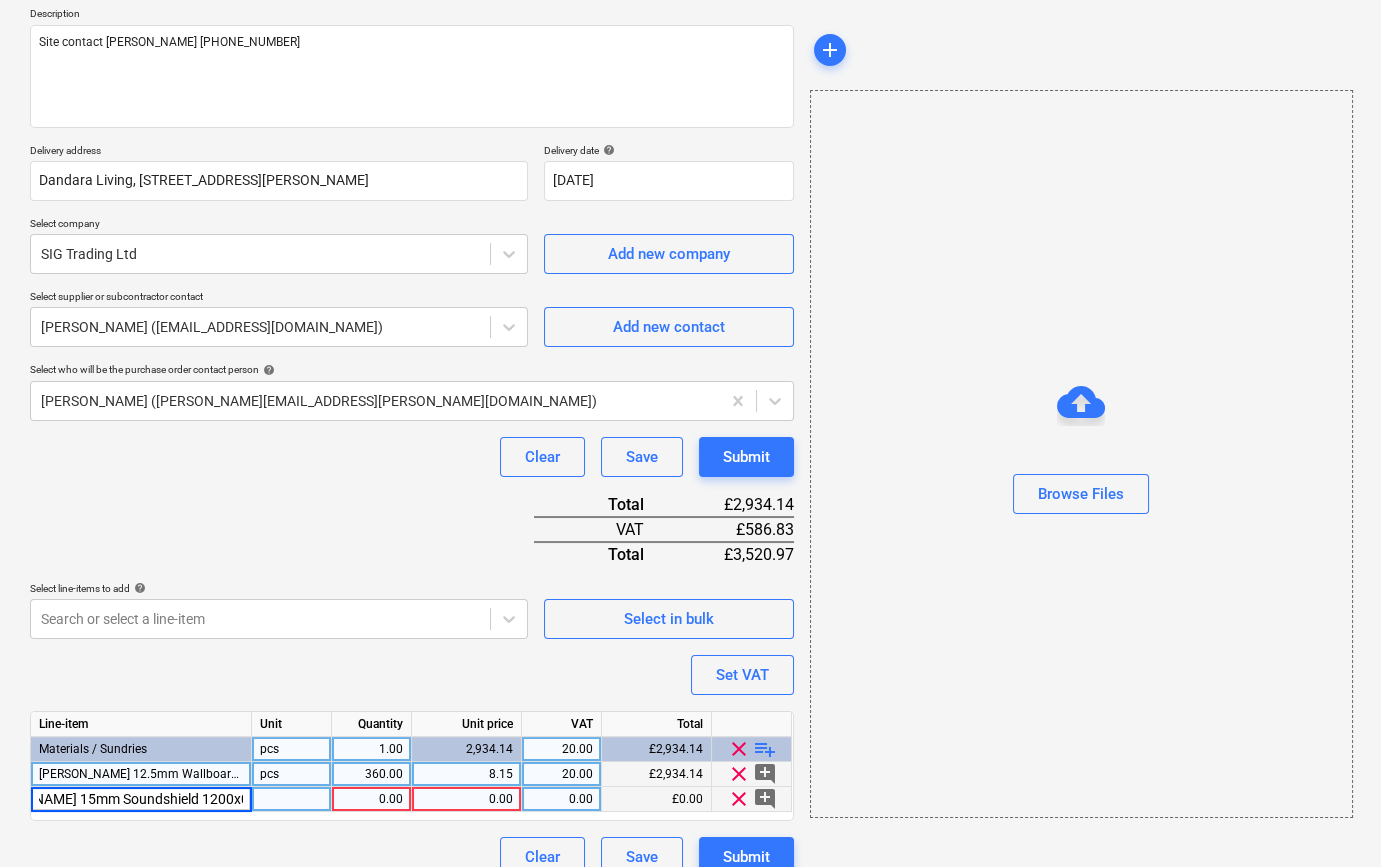 scroll, scrollTop: 0, scrollLeft: 60, axis: horizontal 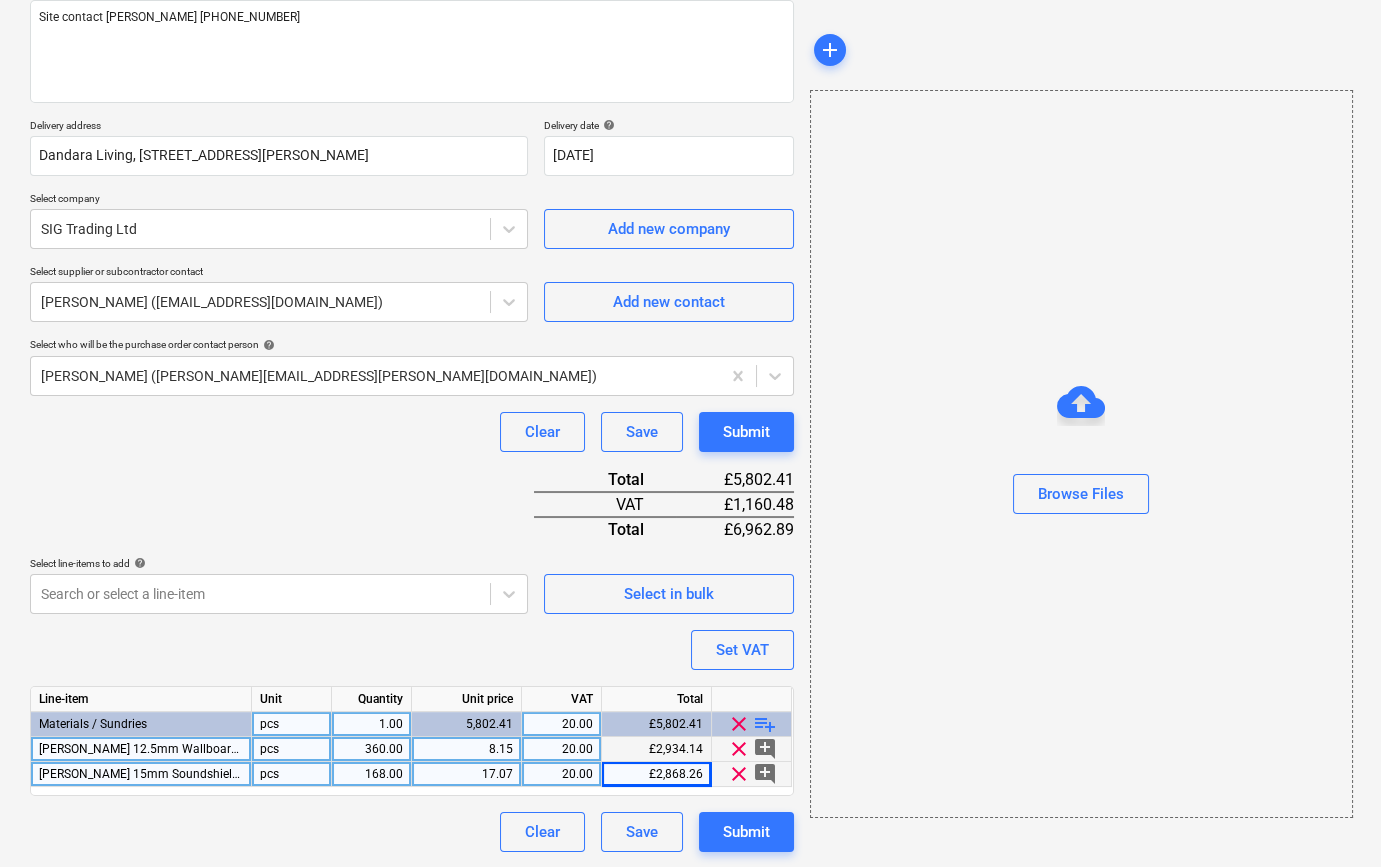 click on "clear playlist_add" at bounding box center [752, 724] 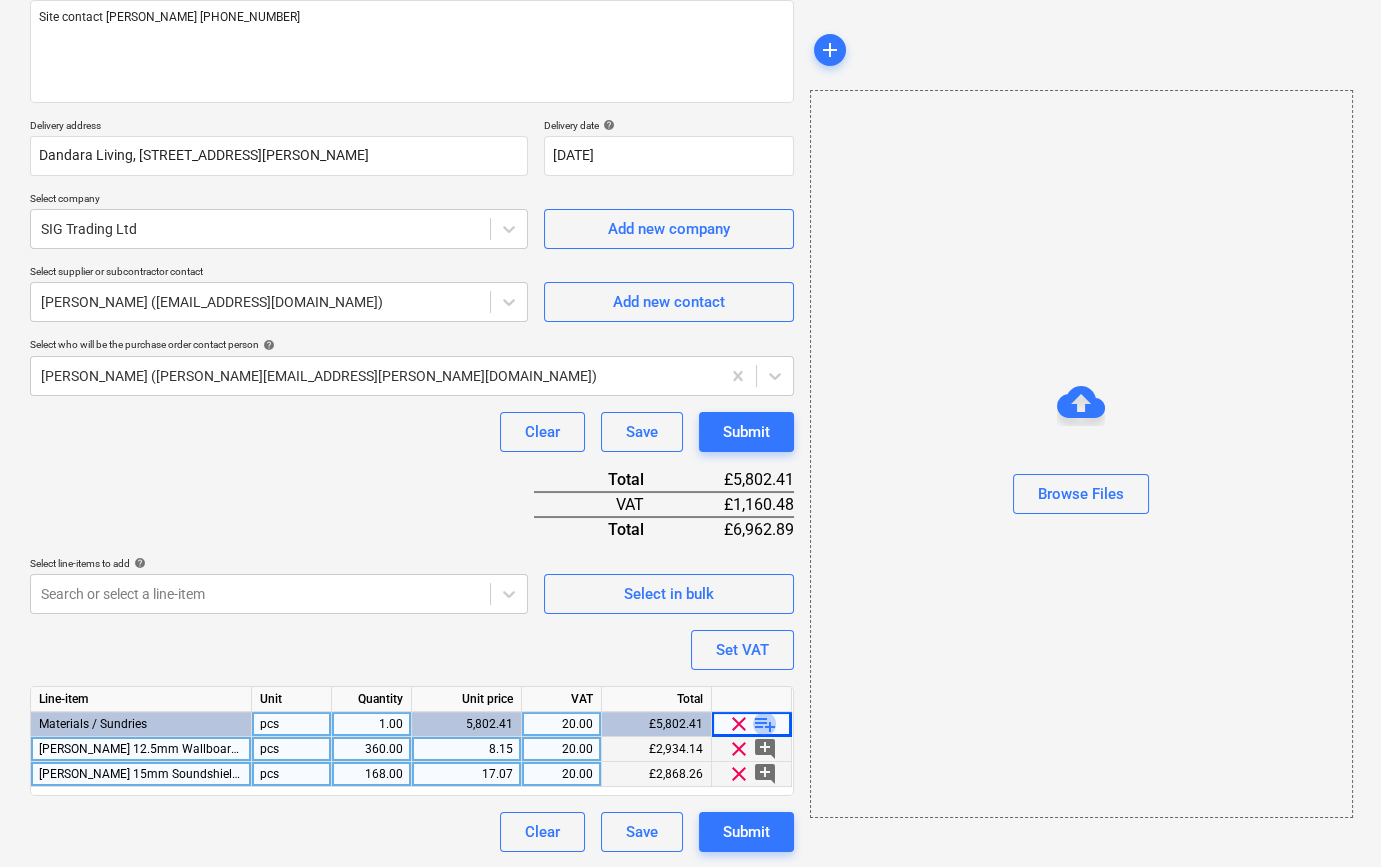 click on "playlist_add" at bounding box center [765, 724] 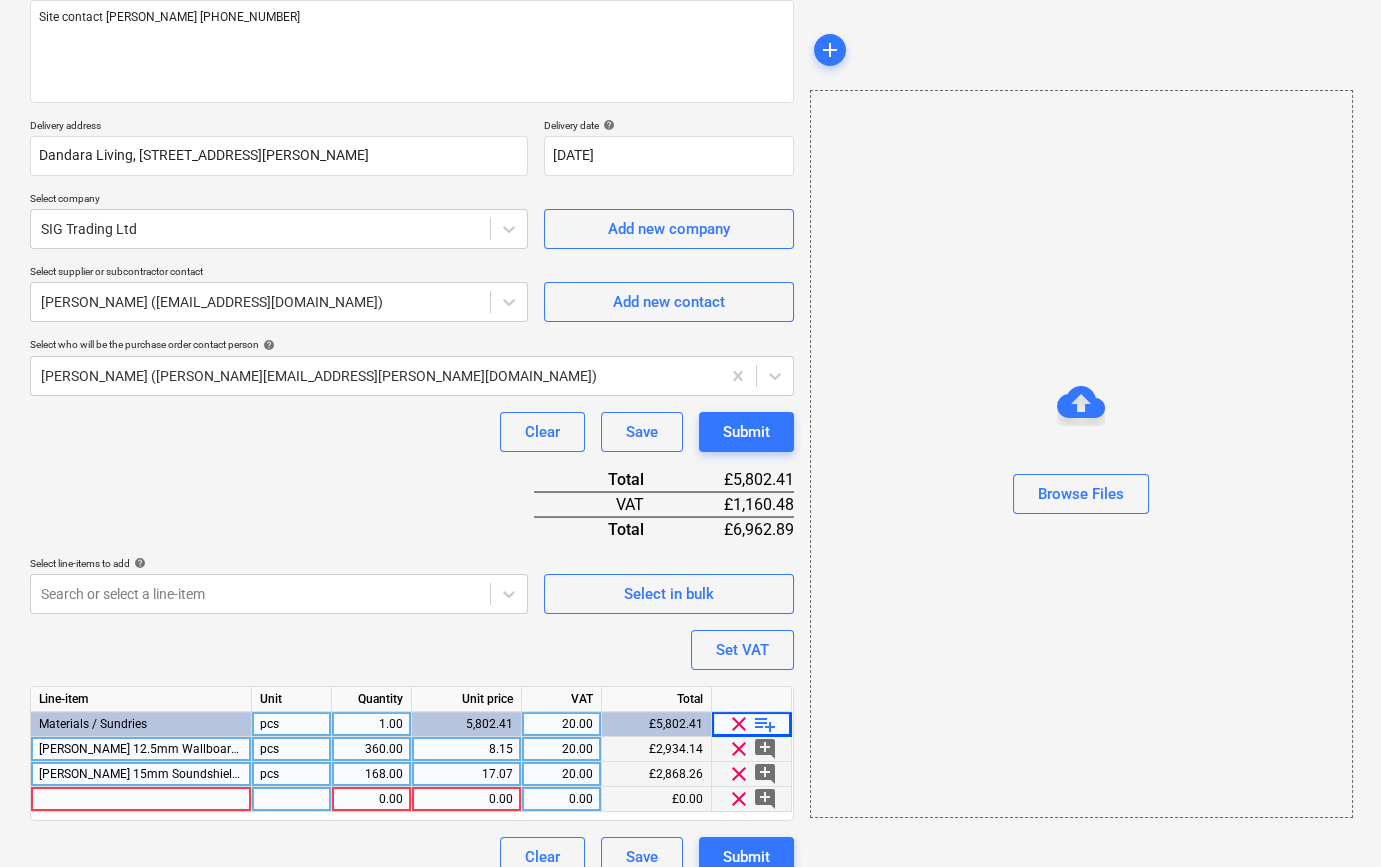 click at bounding box center [141, 799] 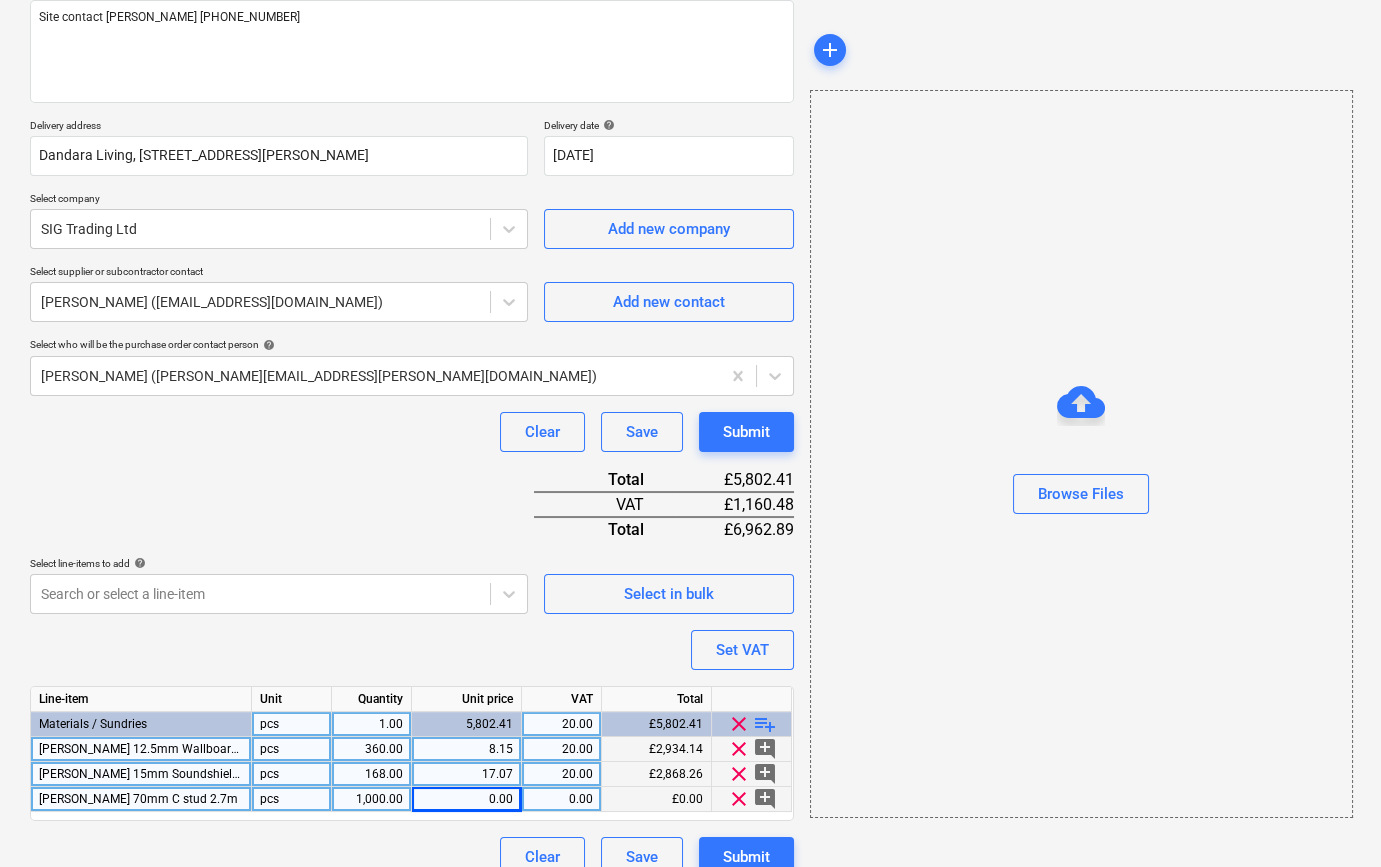 click on "0.00" at bounding box center [466, 799] 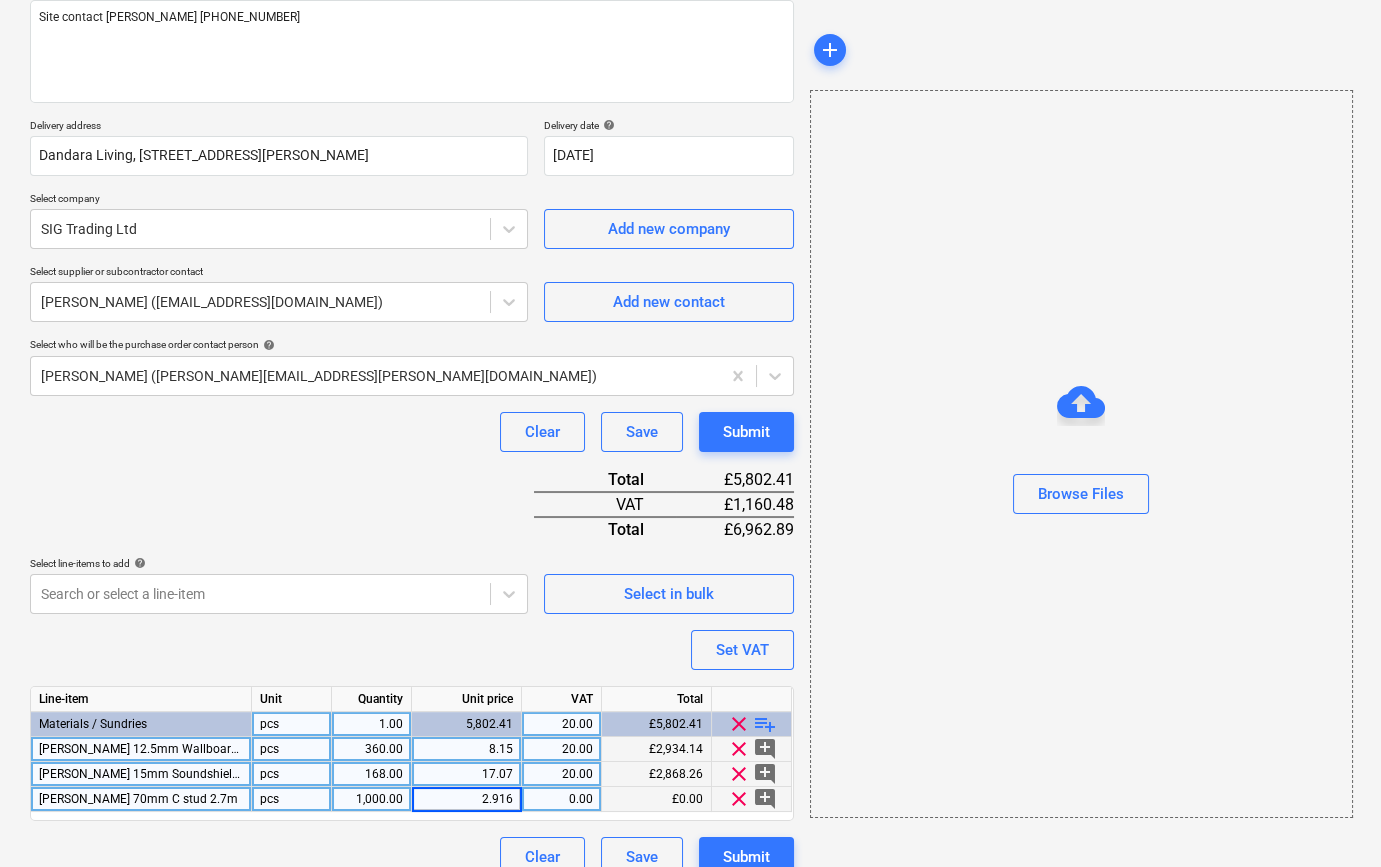 click on "[PERSON_NAME] 70mm C stud 2.7m" at bounding box center (138, 799) 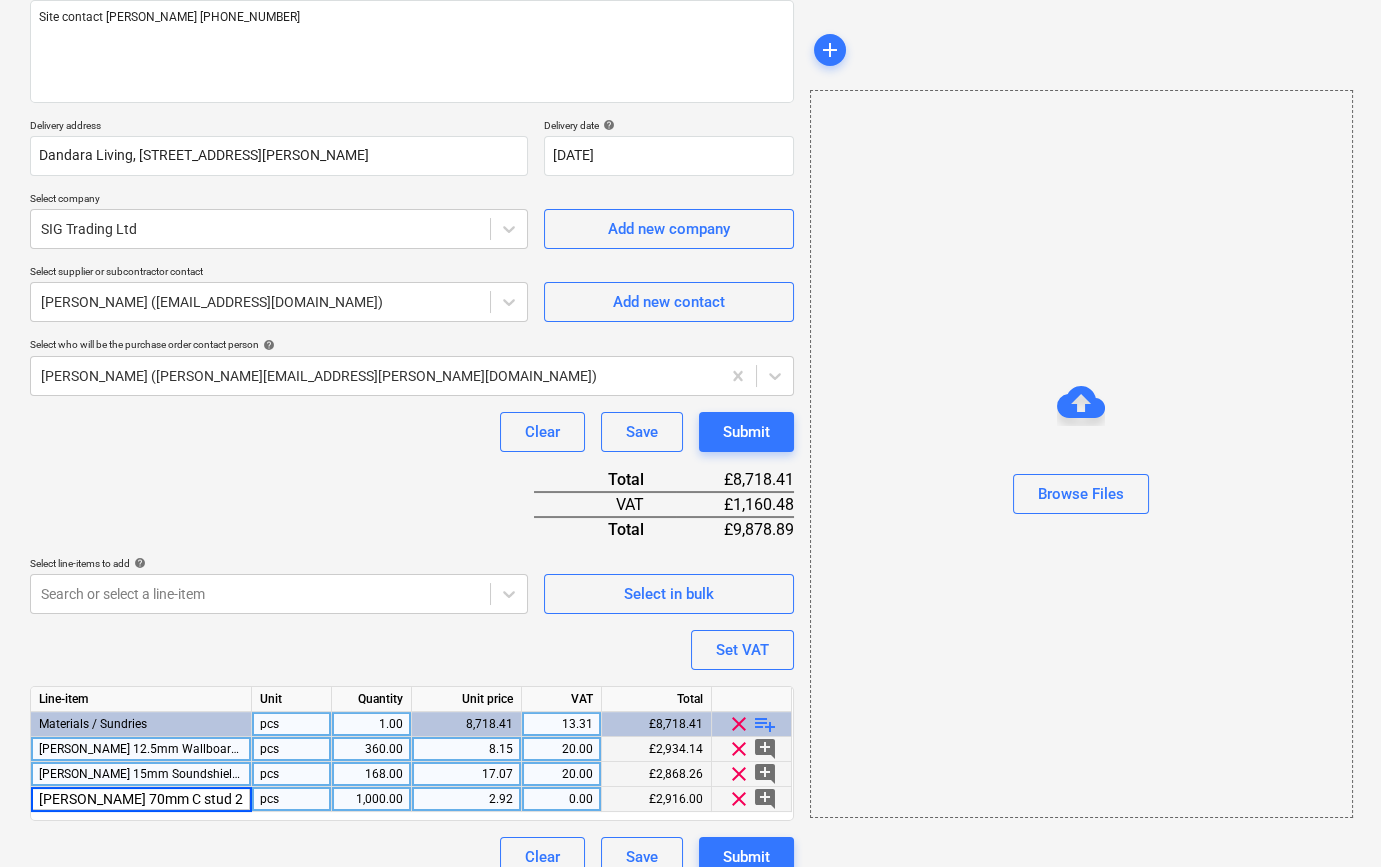 click on "[PERSON_NAME] 70mm C stud 2.7m" at bounding box center [141, 799] 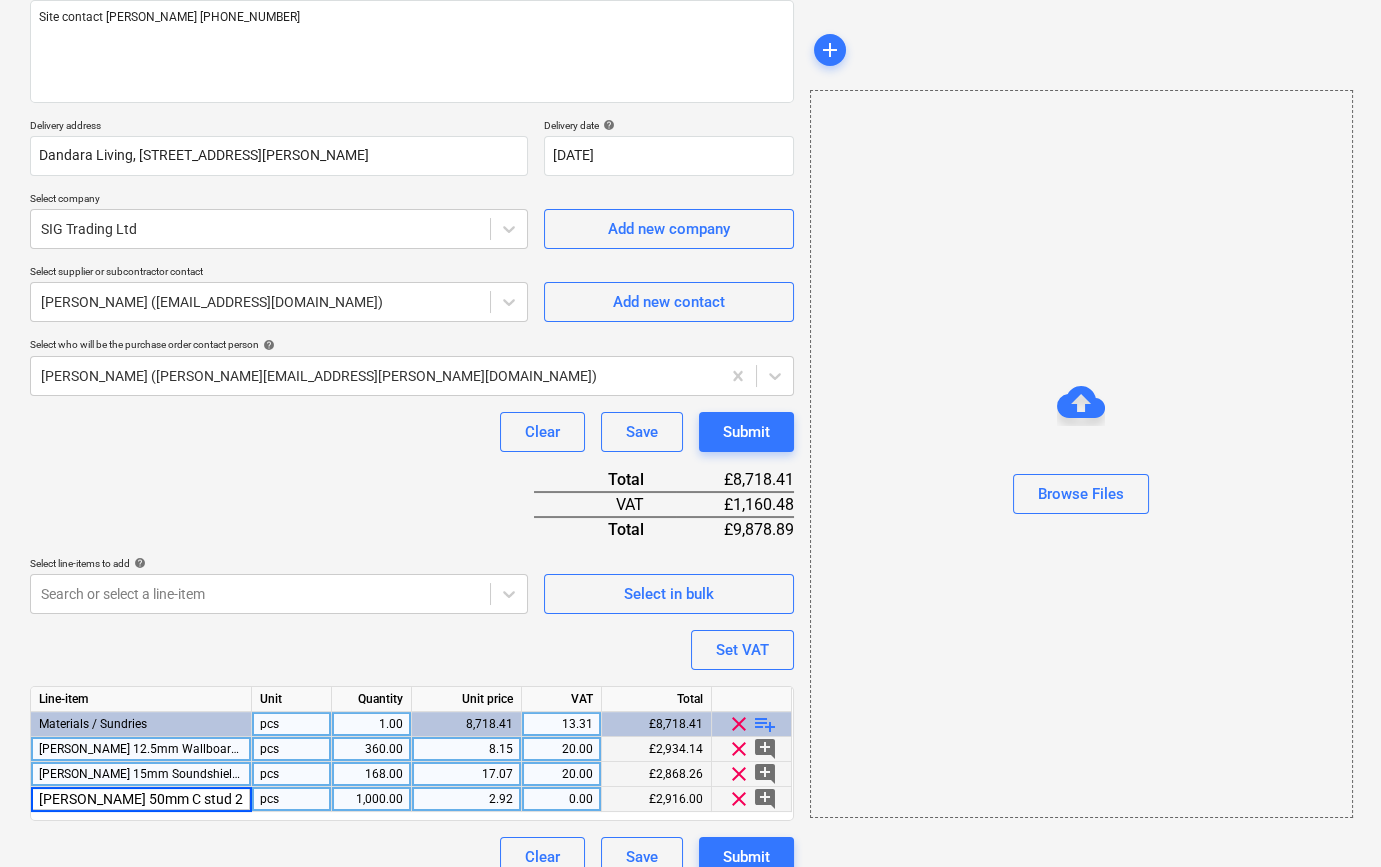 click on "Clear Save Submit" at bounding box center [412, 857] 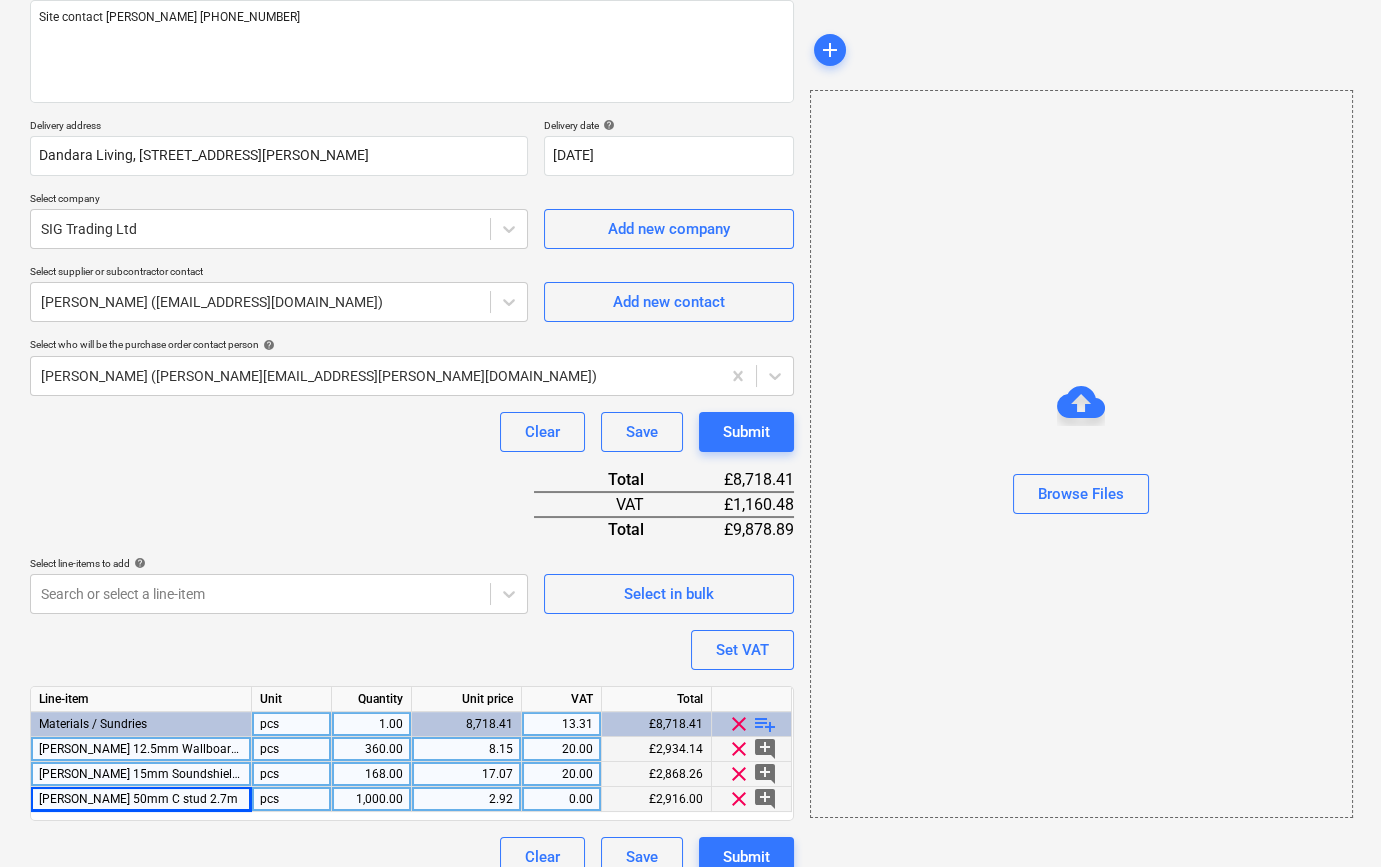 click on "playlist_add" at bounding box center [765, 724] 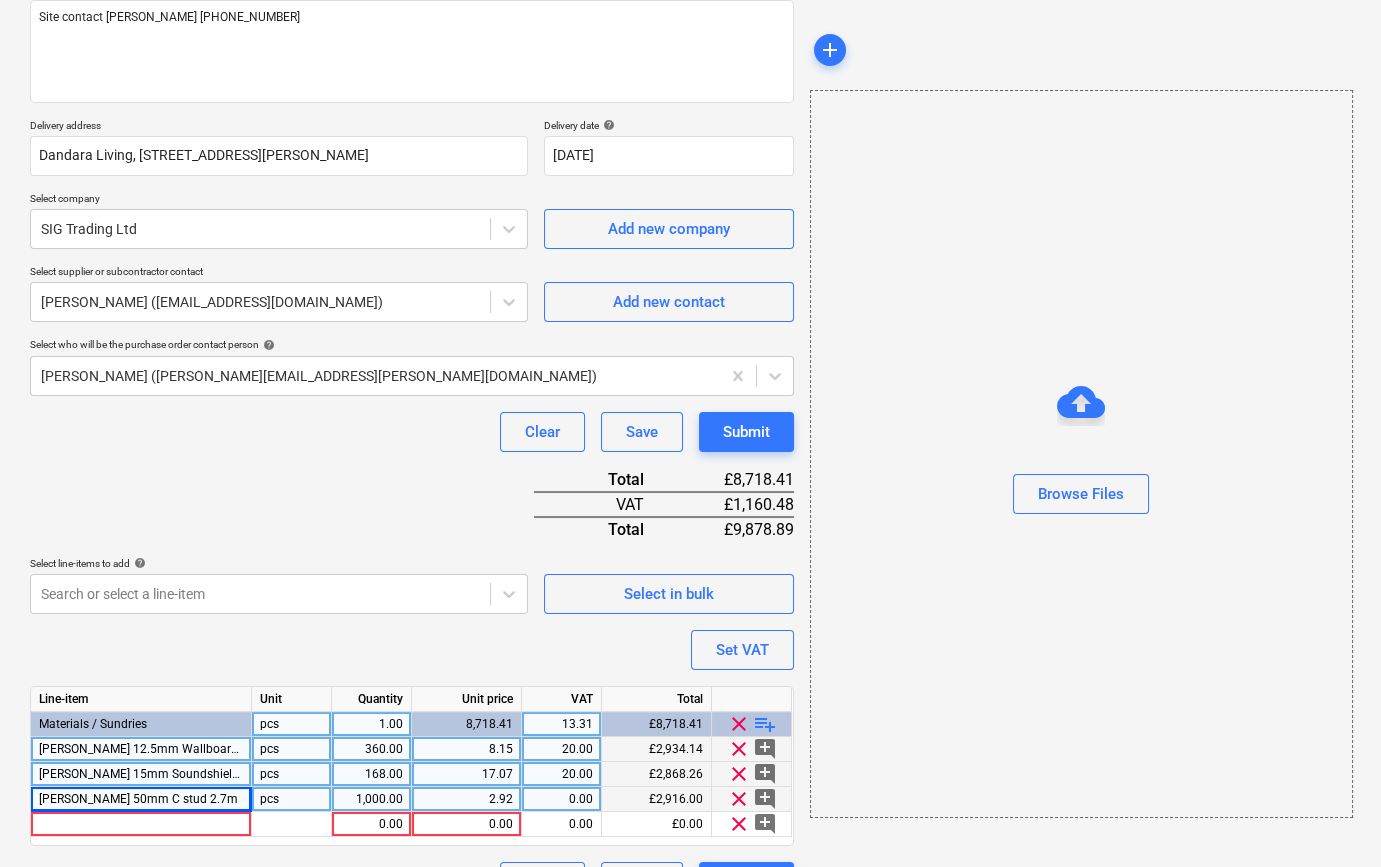 click on "0.00" at bounding box center [561, 799] 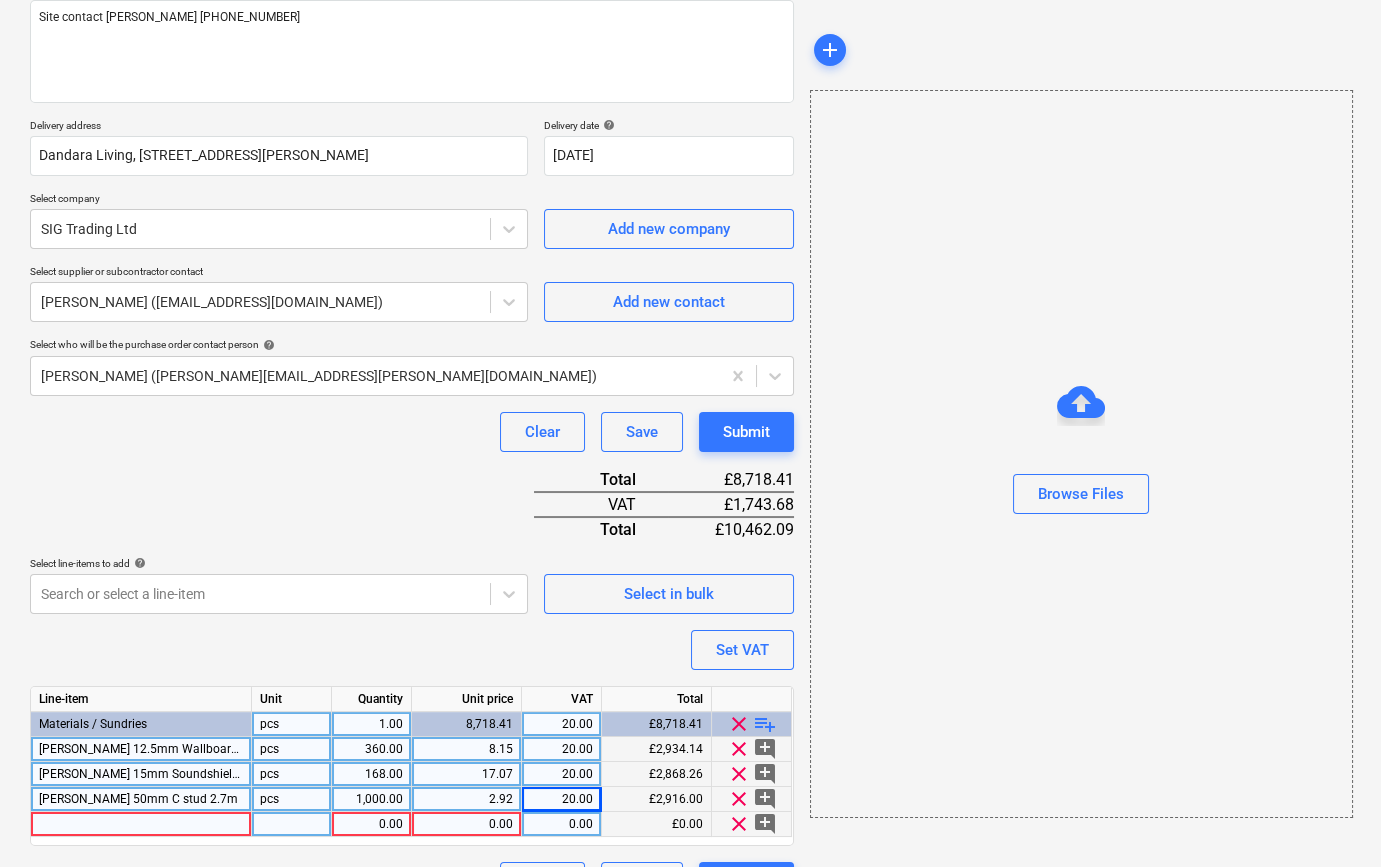 click on "0.00" at bounding box center (561, 824) 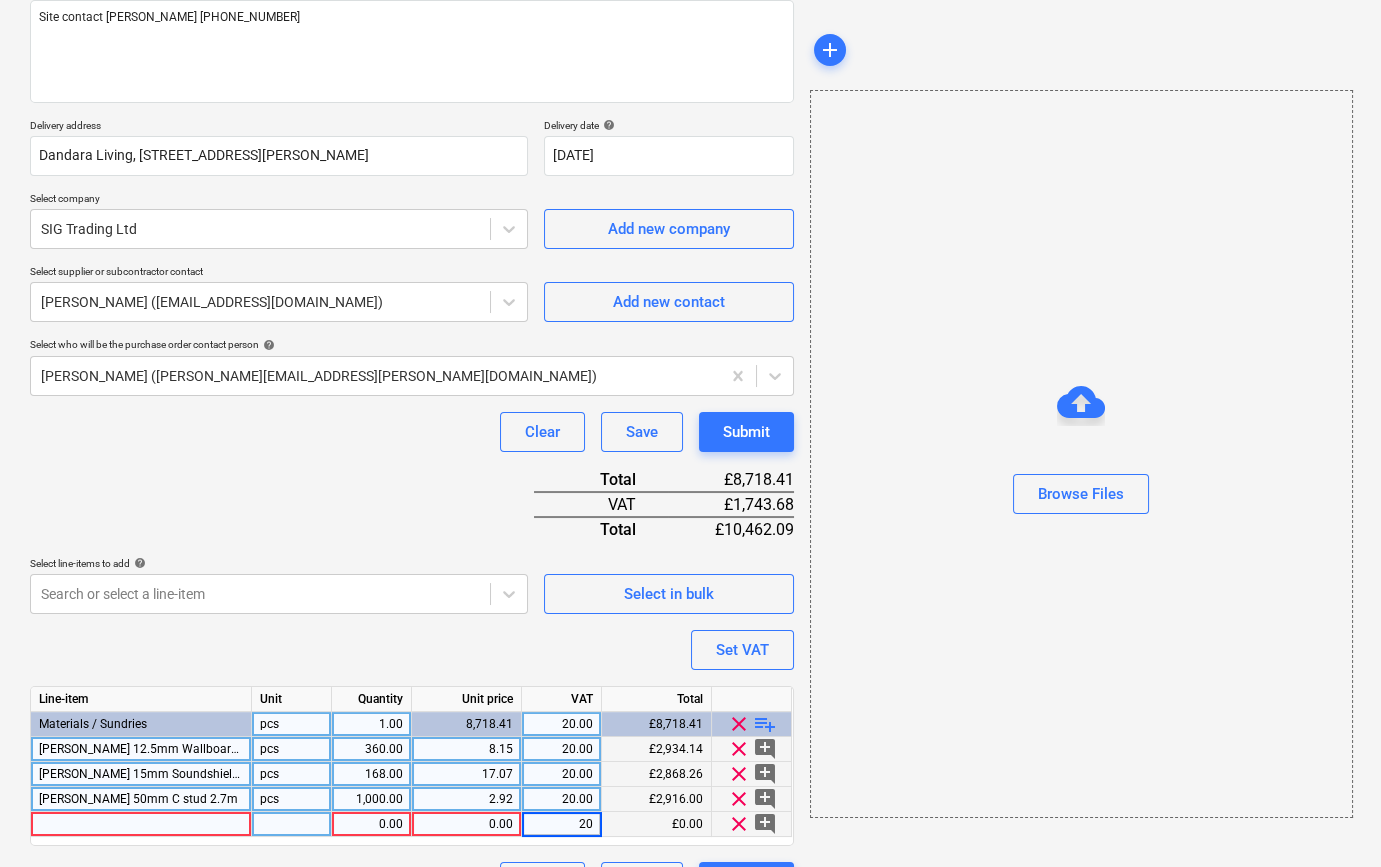 click at bounding box center [141, 824] 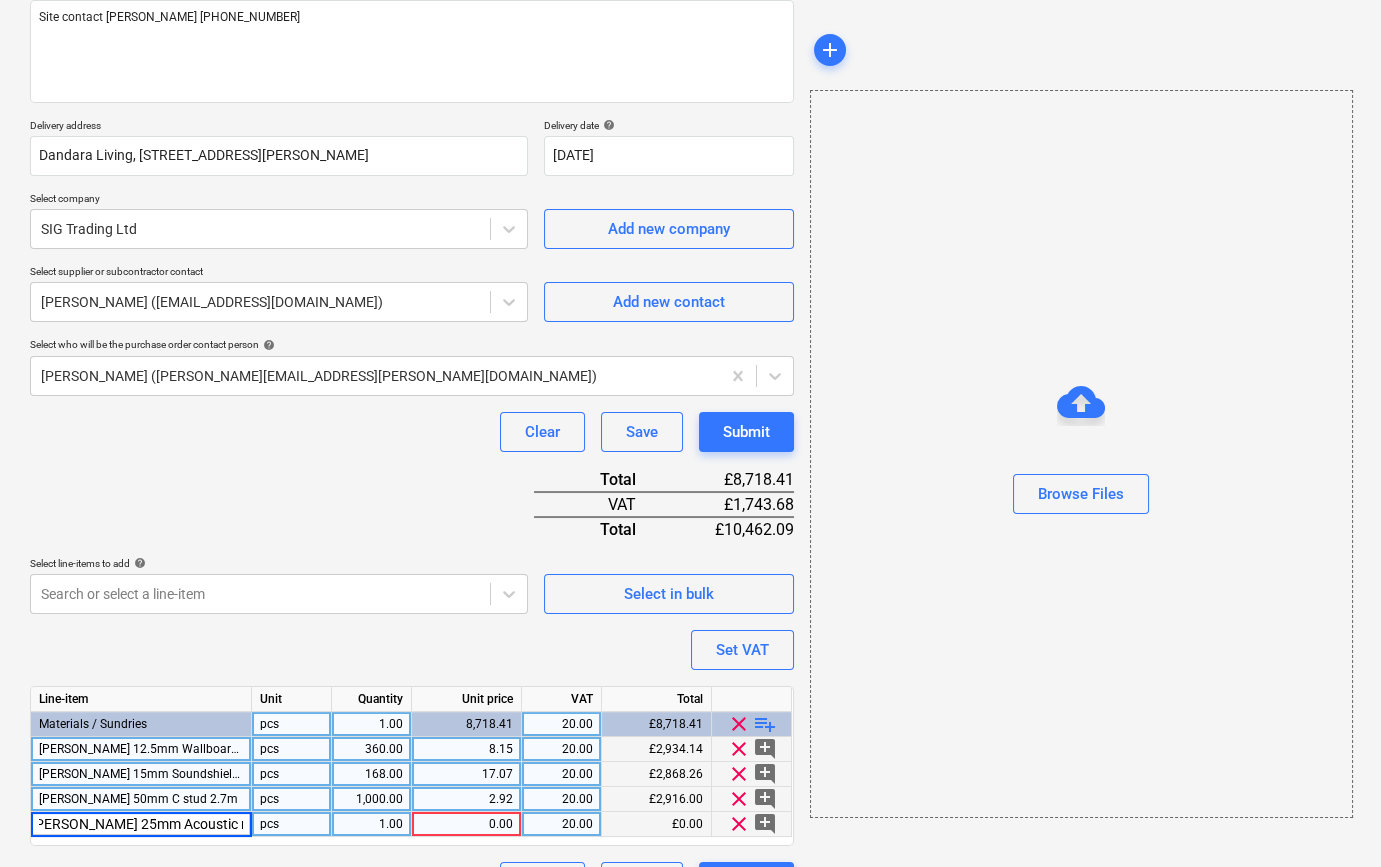 scroll, scrollTop: 0, scrollLeft: 12, axis: horizontal 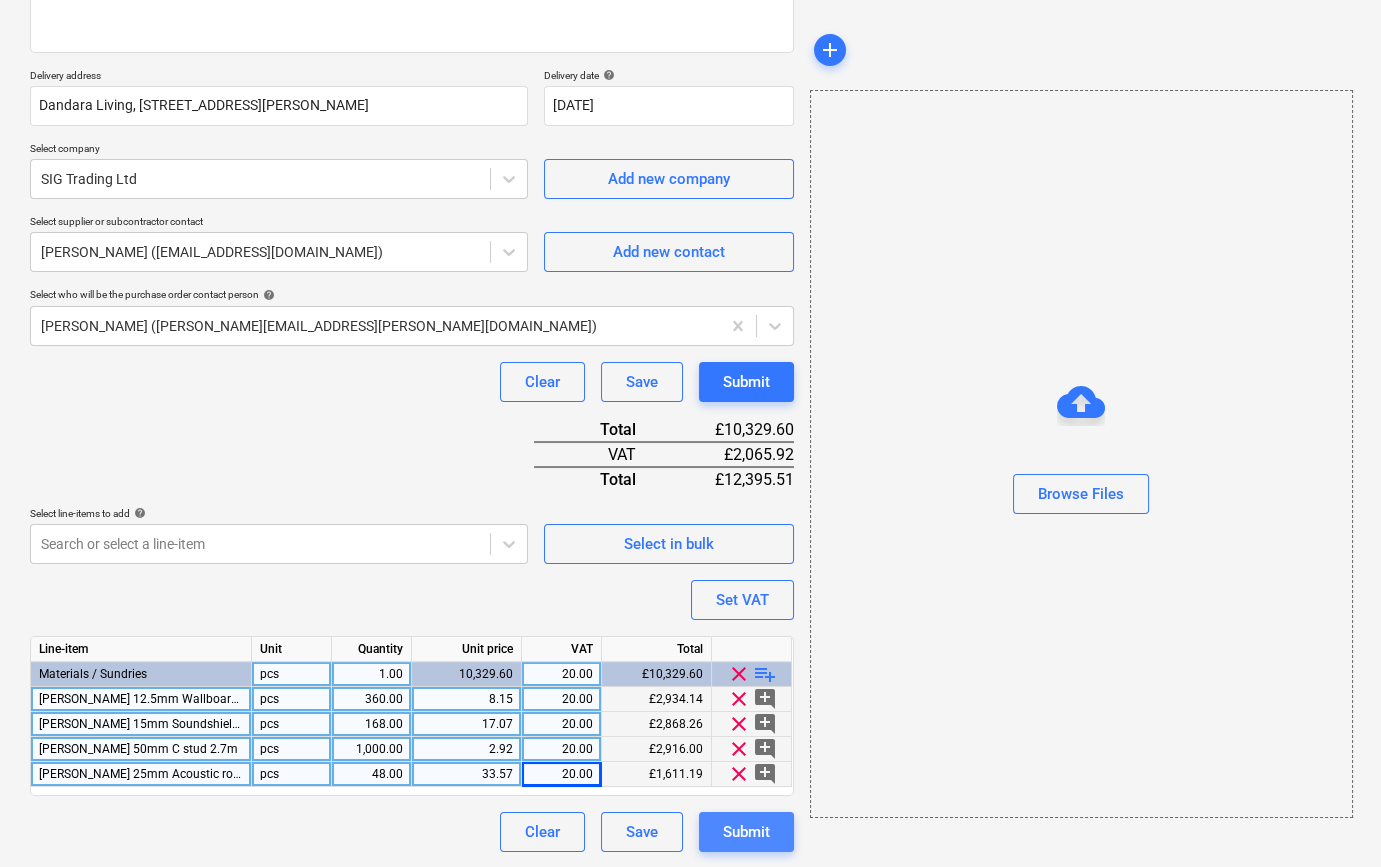 click on "Submit" at bounding box center [746, 832] 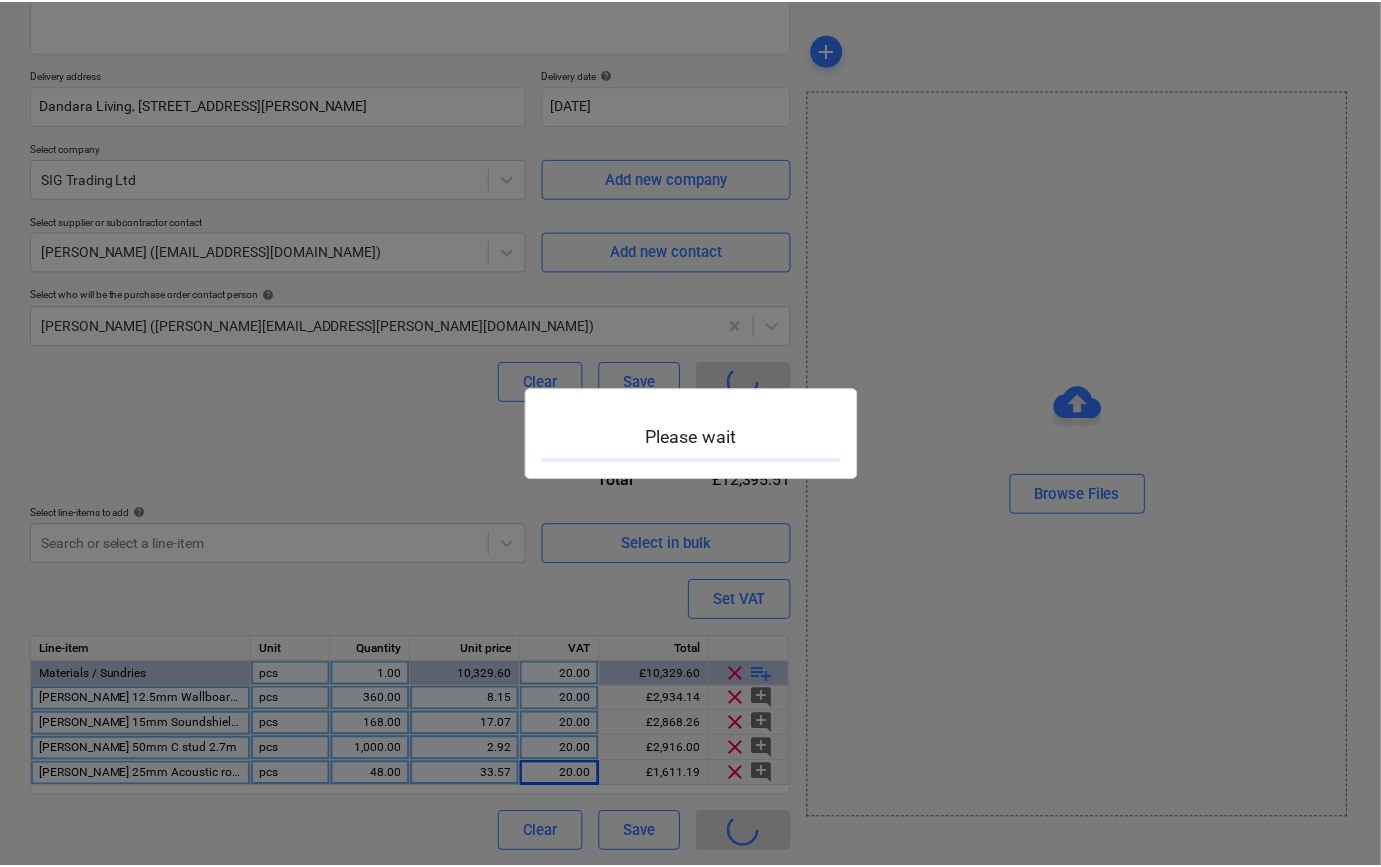 scroll, scrollTop: 0, scrollLeft: 0, axis: both 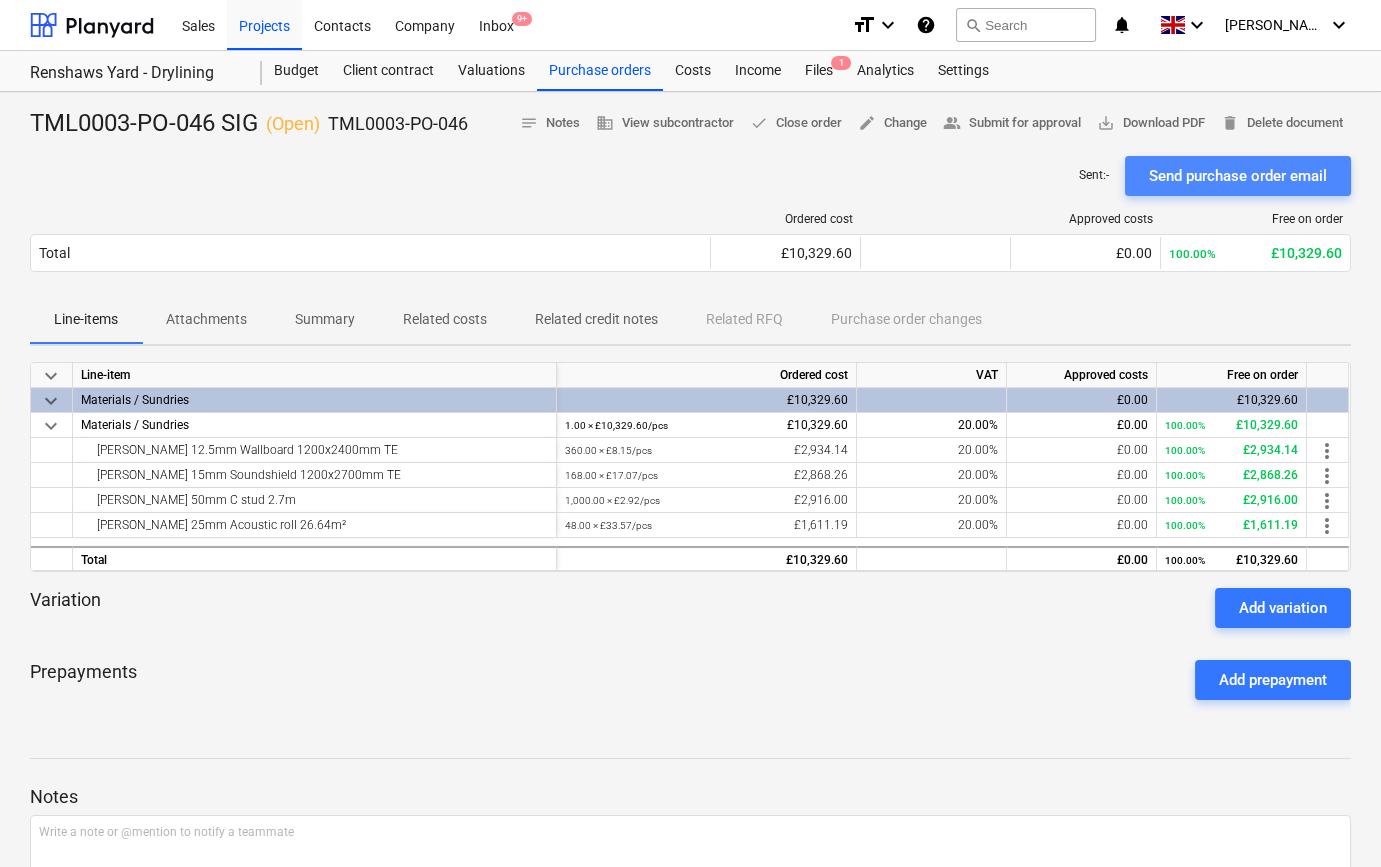 click on "Send purchase order email" at bounding box center [1238, 176] 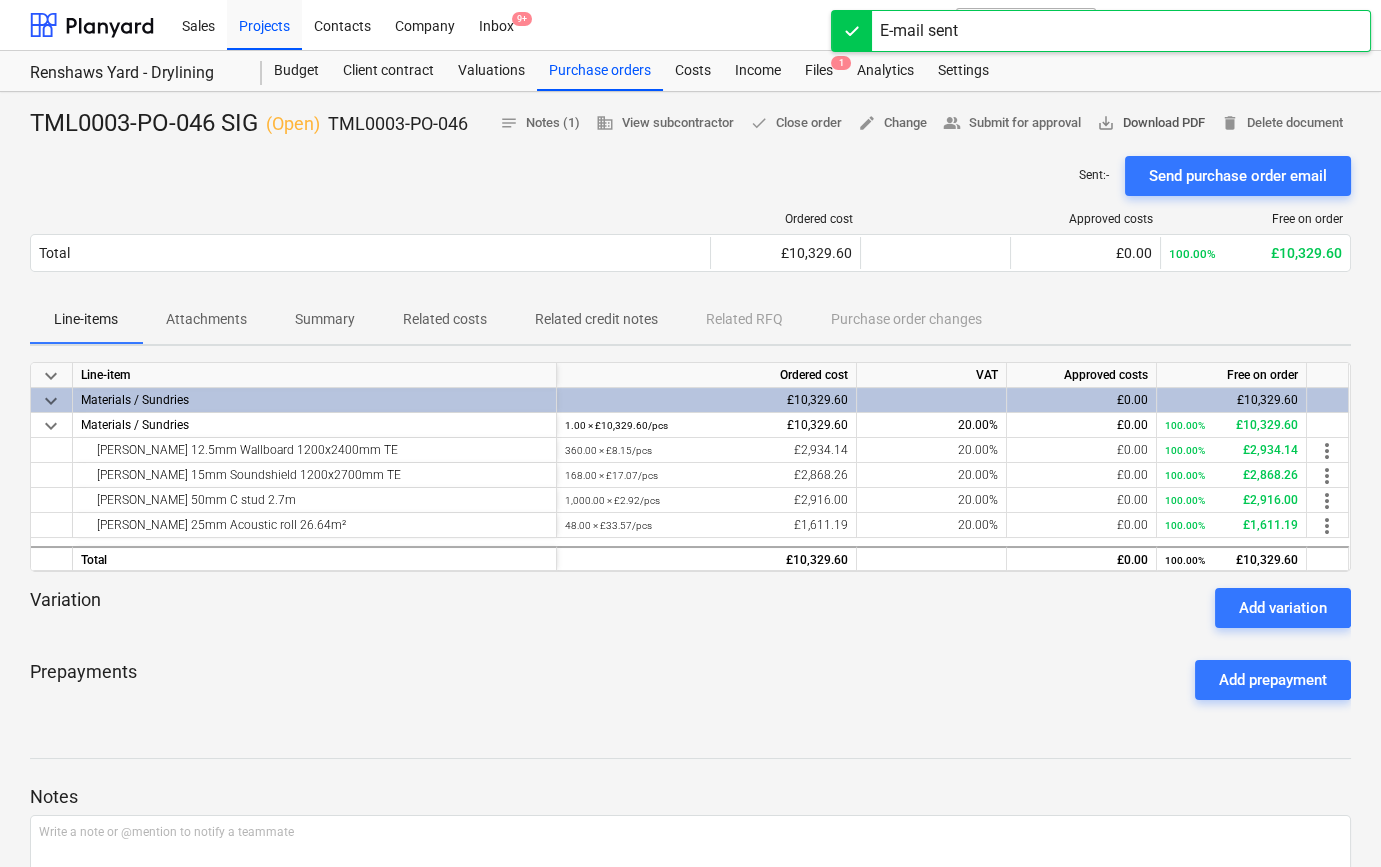 click on "save_alt Download PDF" at bounding box center (1151, 123) 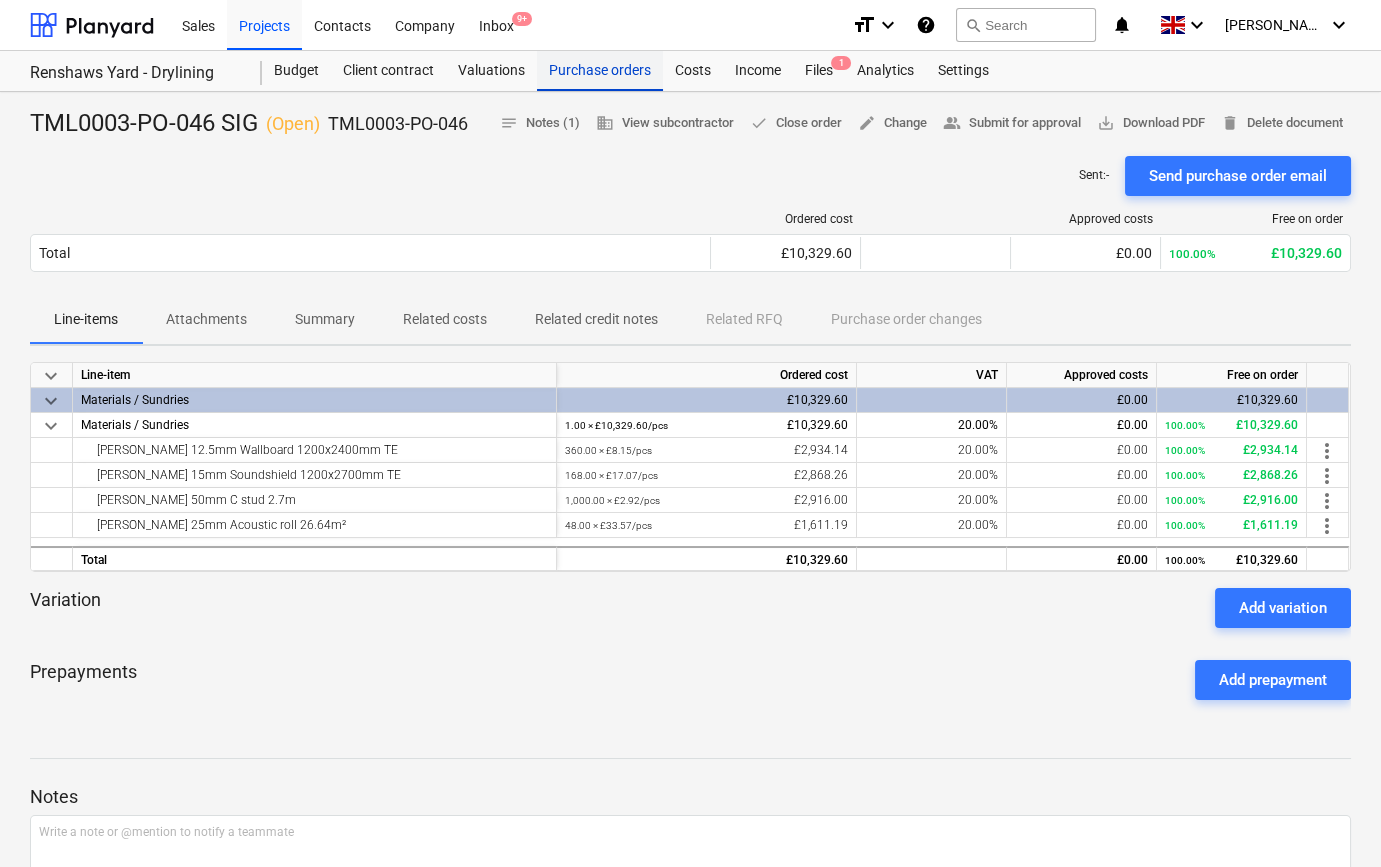 click on "Purchase orders" at bounding box center [600, 71] 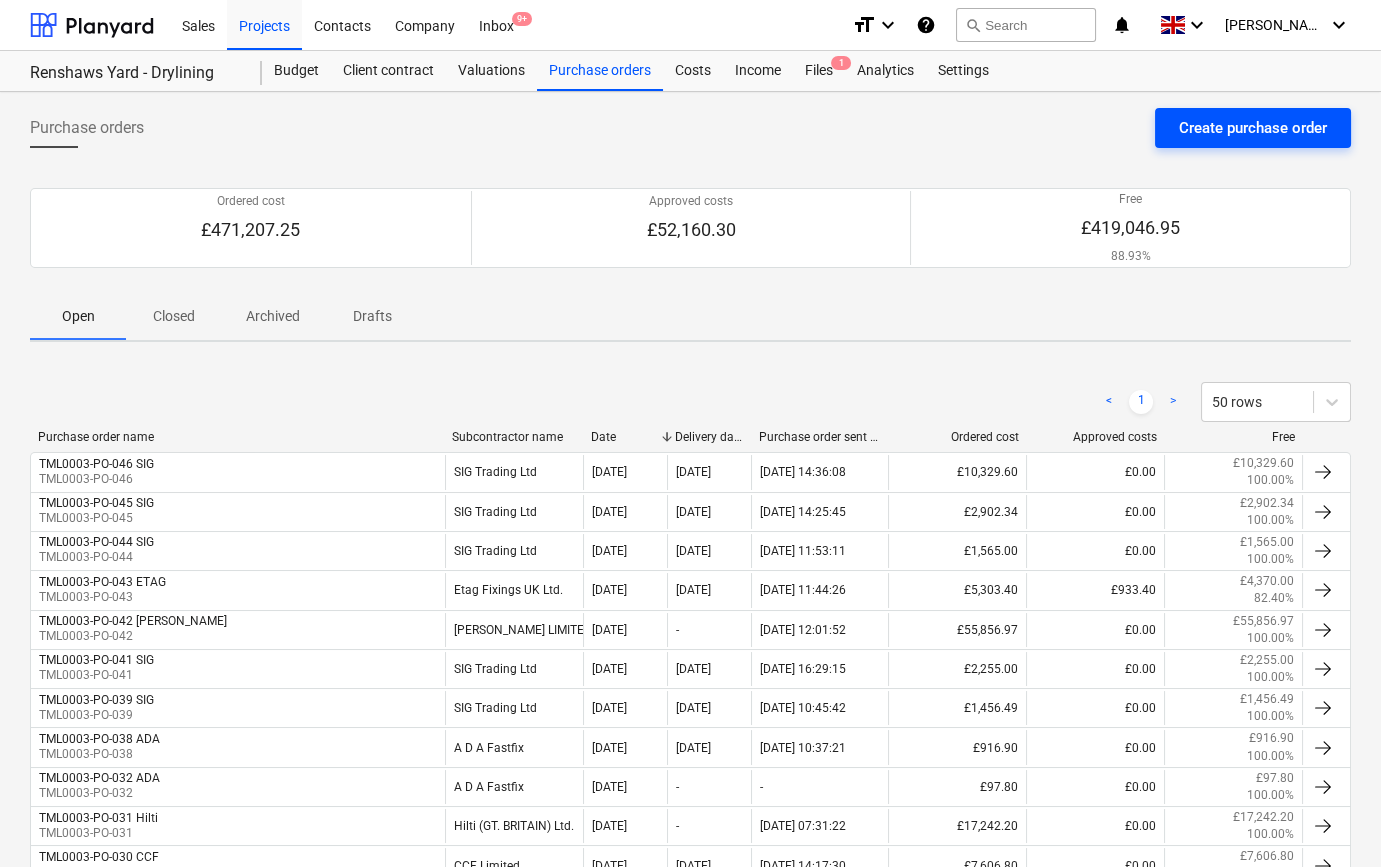 click on "Create purchase order" at bounding box center (1253, 128) 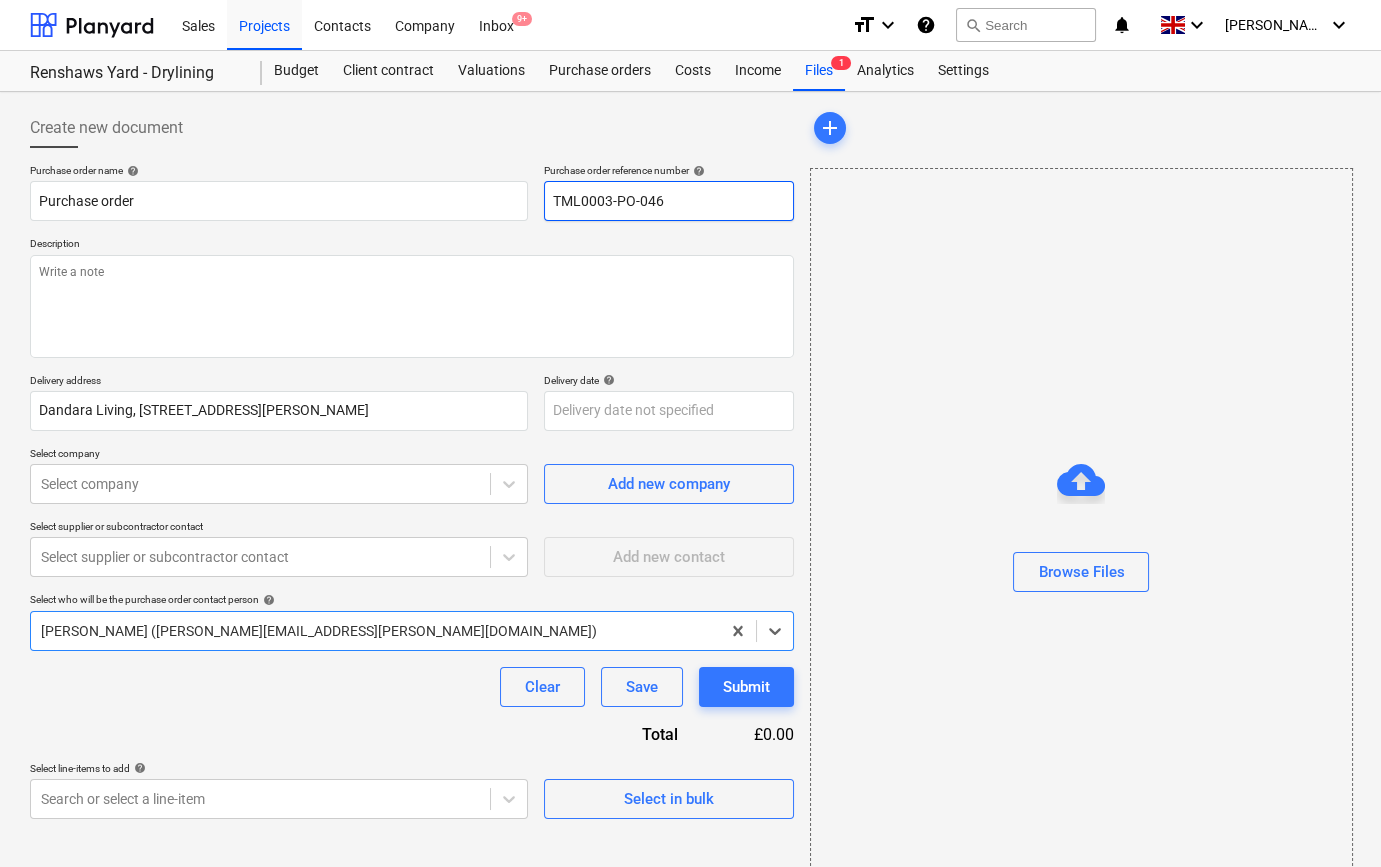 click on "TML0003-PO-046" at bounding box center [669, 201] 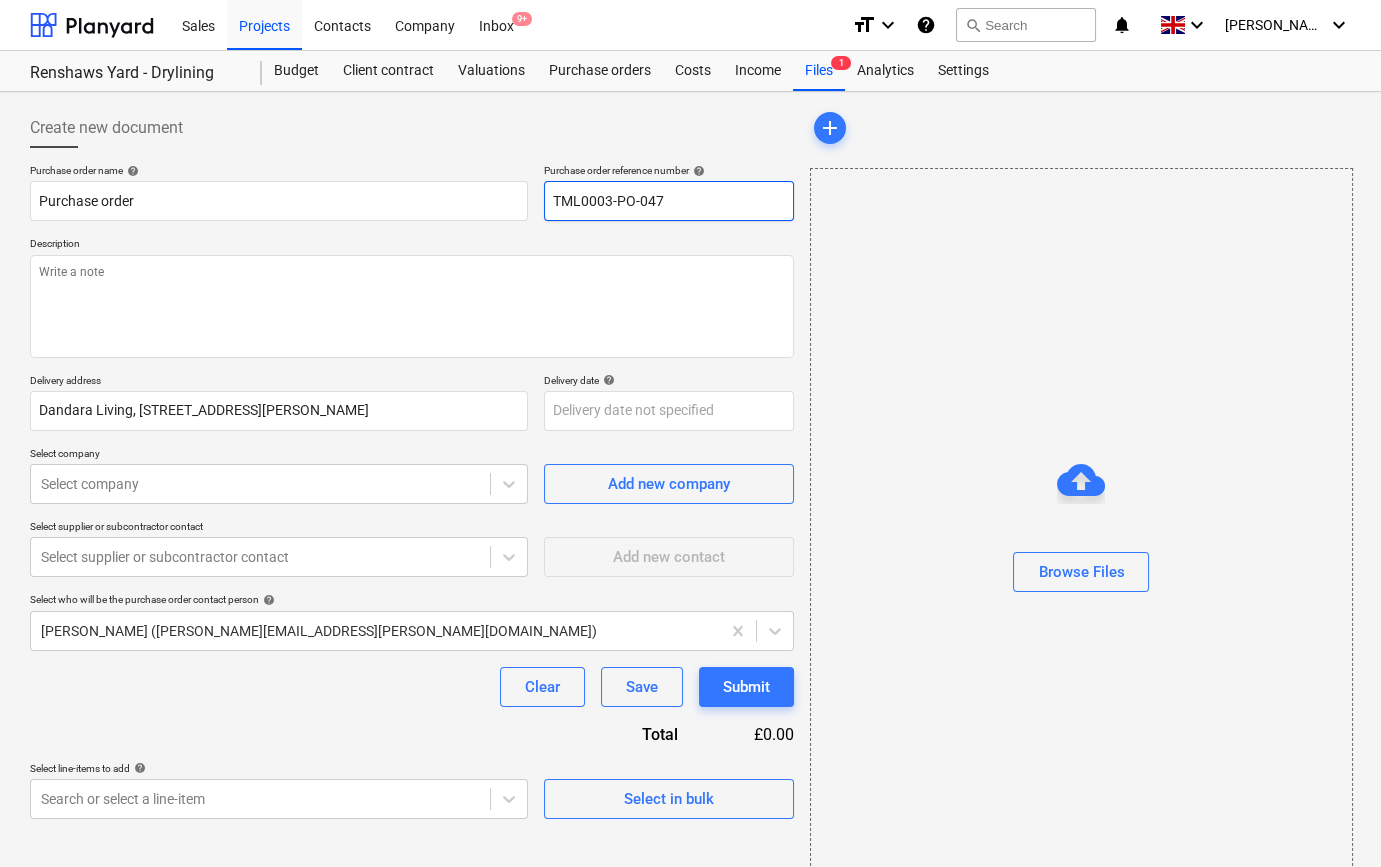 drag, startPoint x: 686, startPoint y: 205, endPoint x: 550, endPoint y: 205, distance: 136 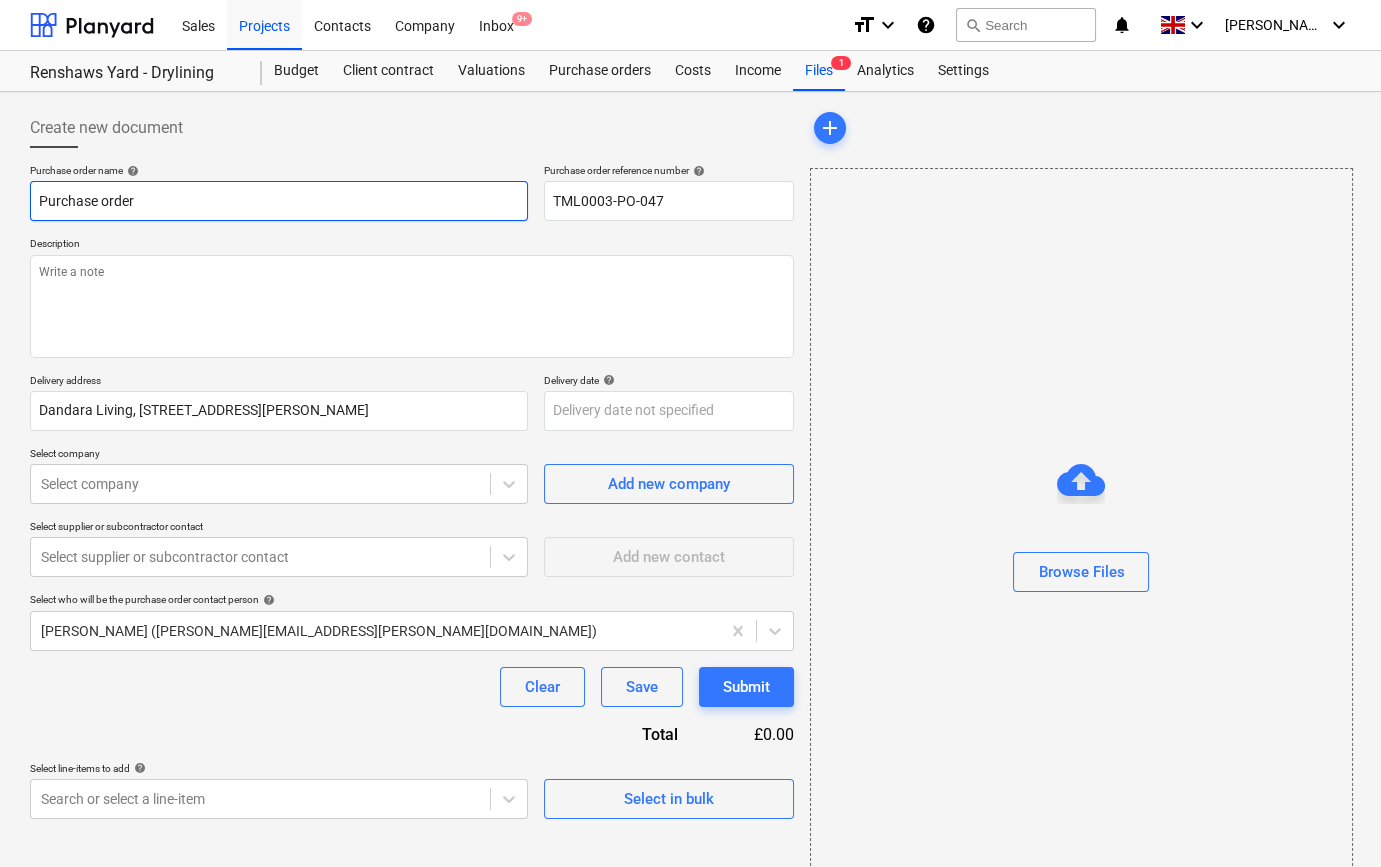 click on "Purchase order" at bounding box center (279, 201) 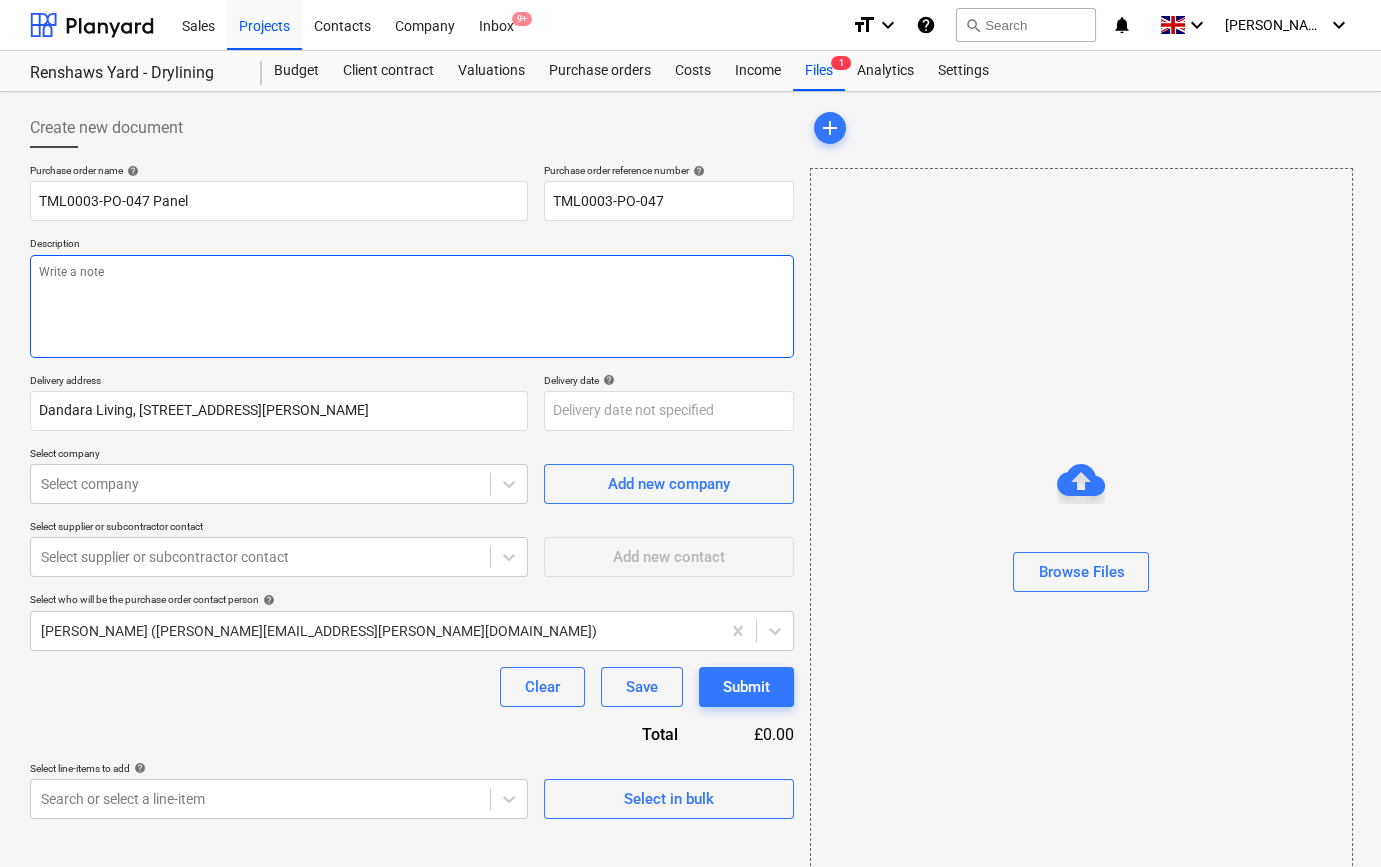 click at bounding box center (412, 306) 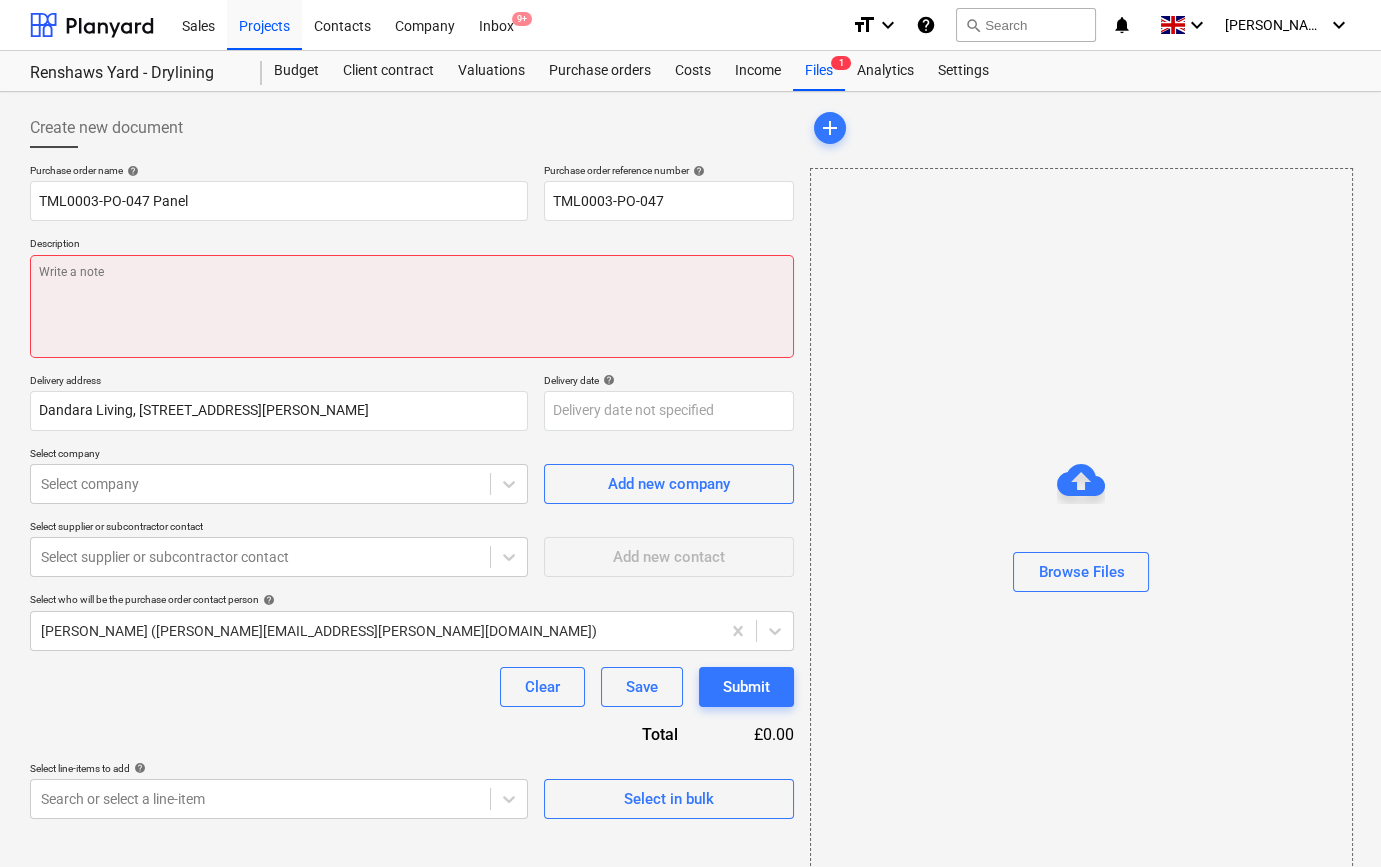 paste on "Site contact [PERSON_NAME] [PHONE_NUMBER]" 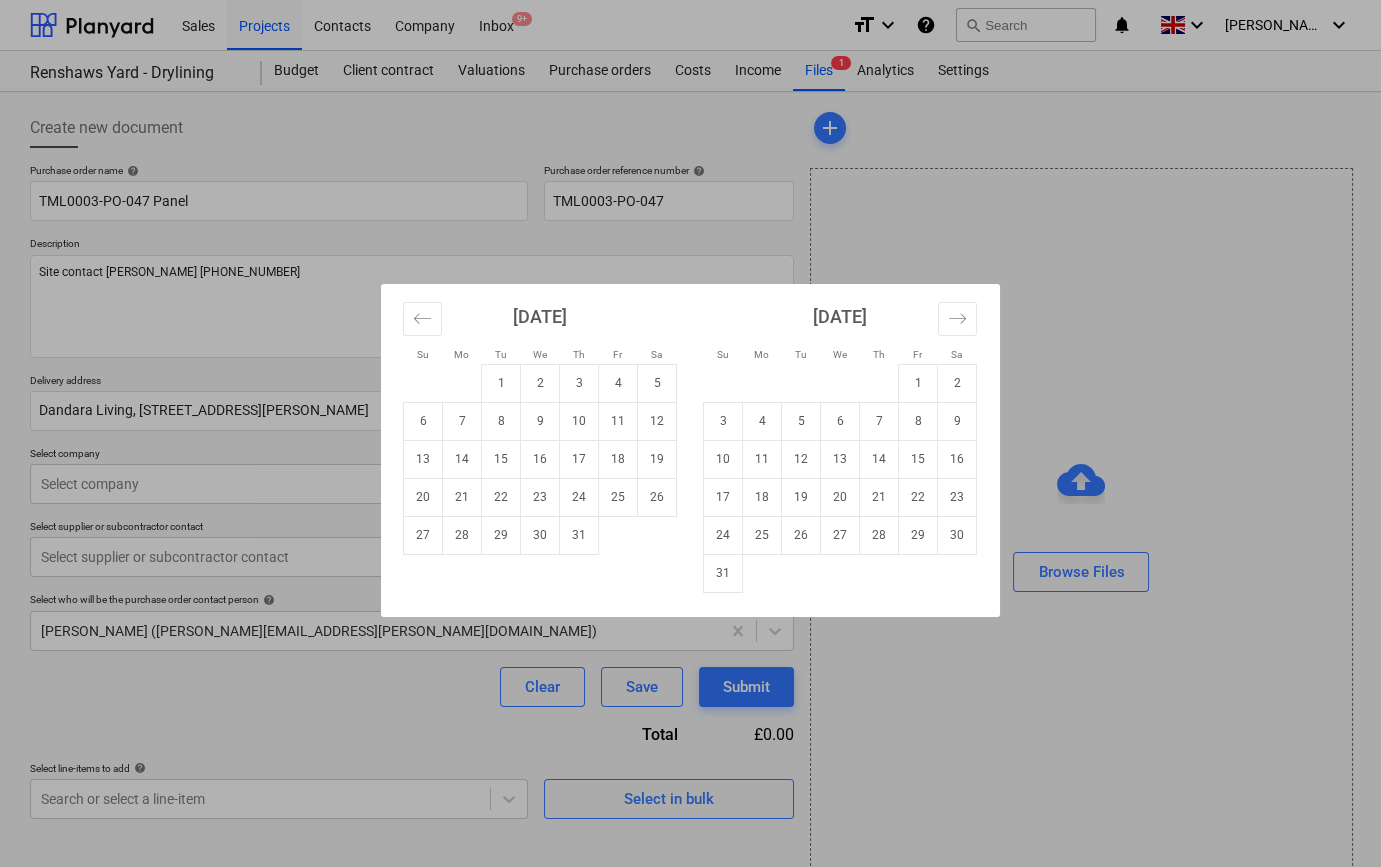 click on "Sales Projects Contacts Company Inbox 9+ format_size keyboard_arrow_down help search Search notifications 0 keyboard_arrow_down [PERSON_NAME] keyboard_arrow_down Renshaws Yard -  Drylining Renshaws Yard -  Drylining Budget Client contract Valuations Purchase orders Costs Income Files 1 Analytics Settings Create new document Purchase order name help TML0003-PO-047 Panel Purchase order reference number help TML0003-PO-047 Description Site contact [PERSON_NAME] [PHONE_NUMBER] Delivery address [GEOGRAPHIC_DATA][PERSON_NAME][STREET_ADDRESS] Delivery date help Press the down arrow key to interact with the calendar and
select a date. Press the question mark key to get the keyboard shortcuts for changing dates. Select company Select company Add new company Select supplier or subcontractor contact Select supplier or subcontractor contact Add new contact Select who will be the purchase order contact person help [PERSON_NAME] ([PERSON_NAME][EMAIL_ADDRESS][PERSON_NAME][DOMAIN_NAME]) Clear Save Submit Total £0.00 help Select in bulk add" at bounding box center [690, 433] 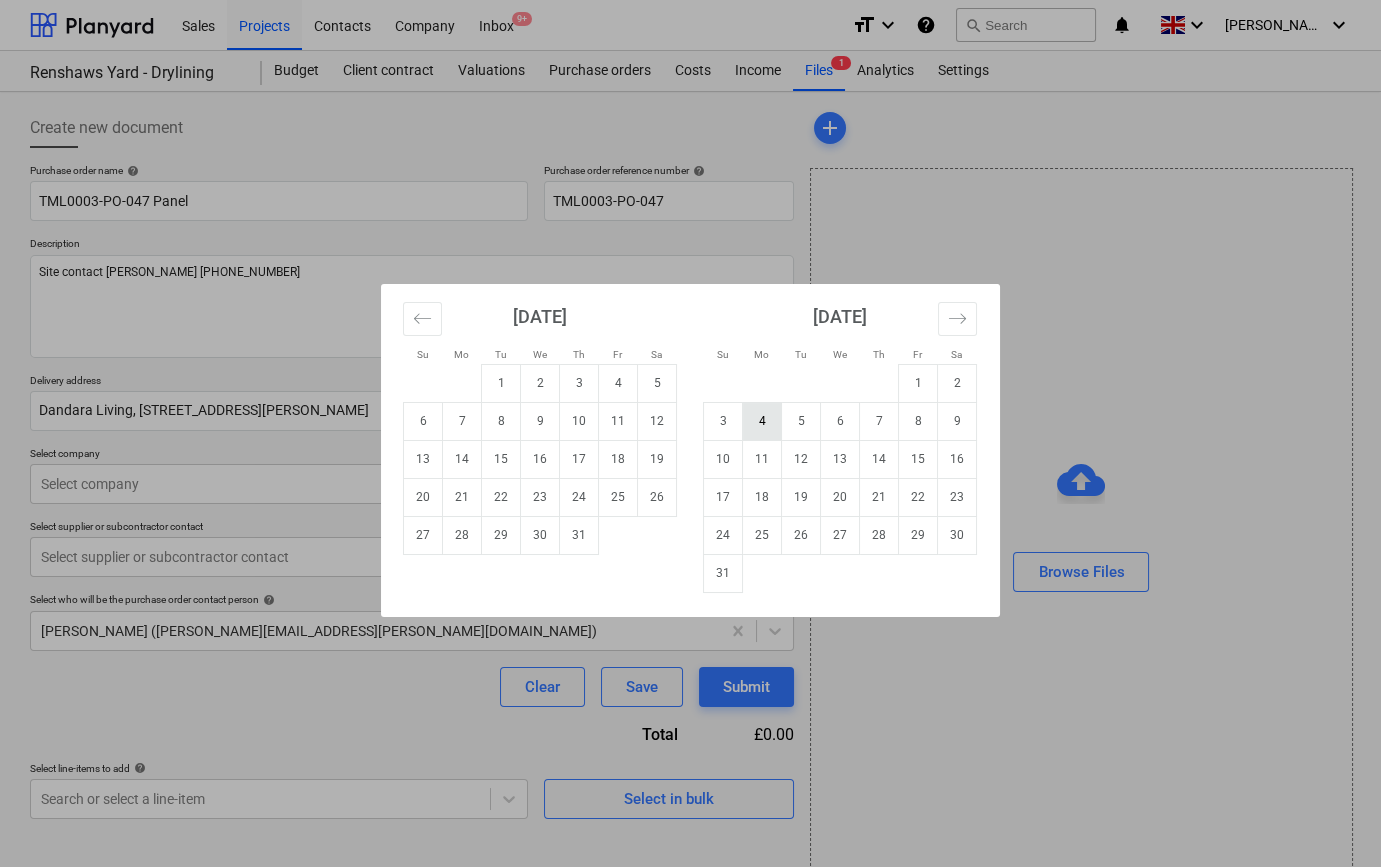 click on "4" at bounding box center (762, 421) 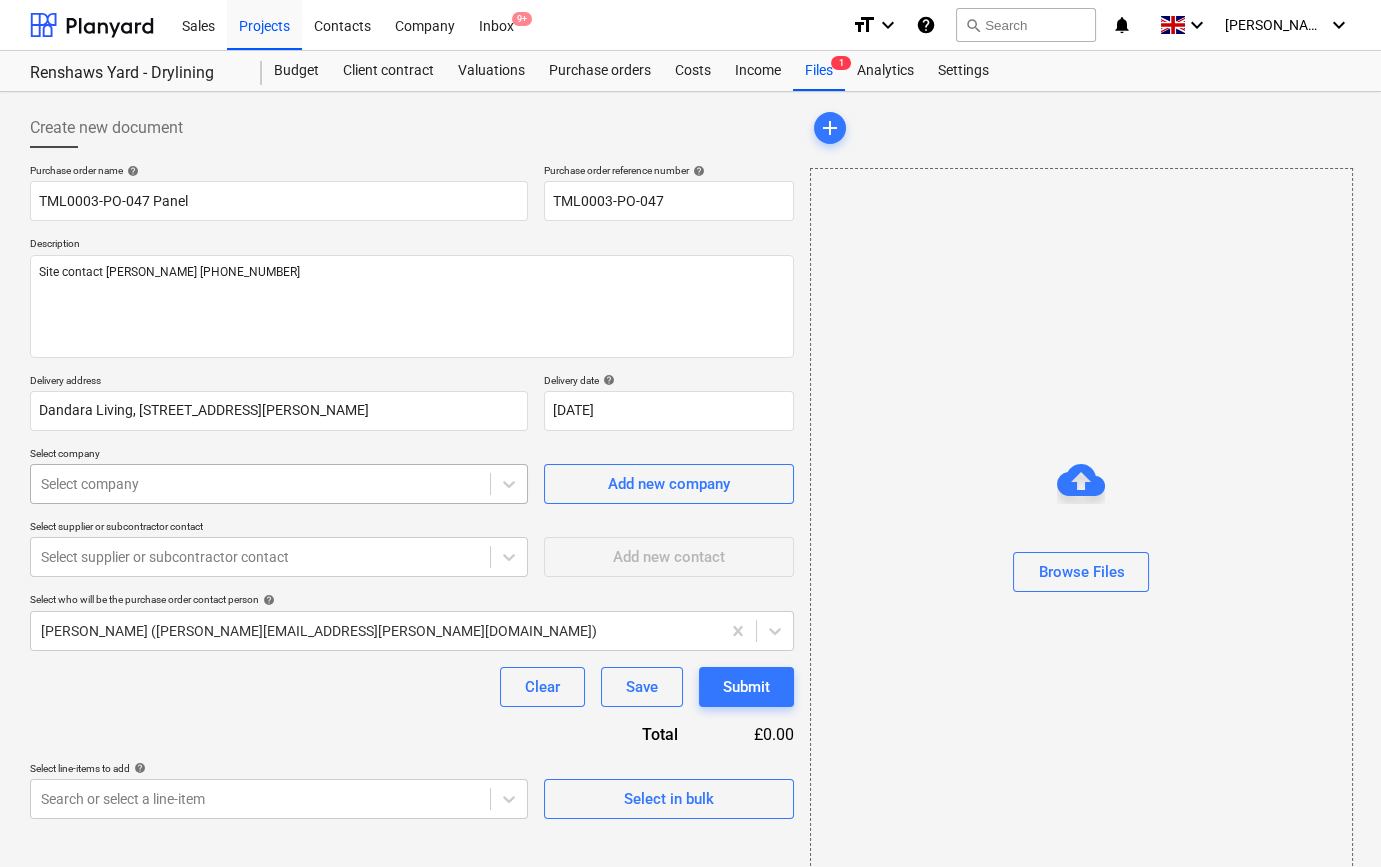 click at bounding box center (260, 484) 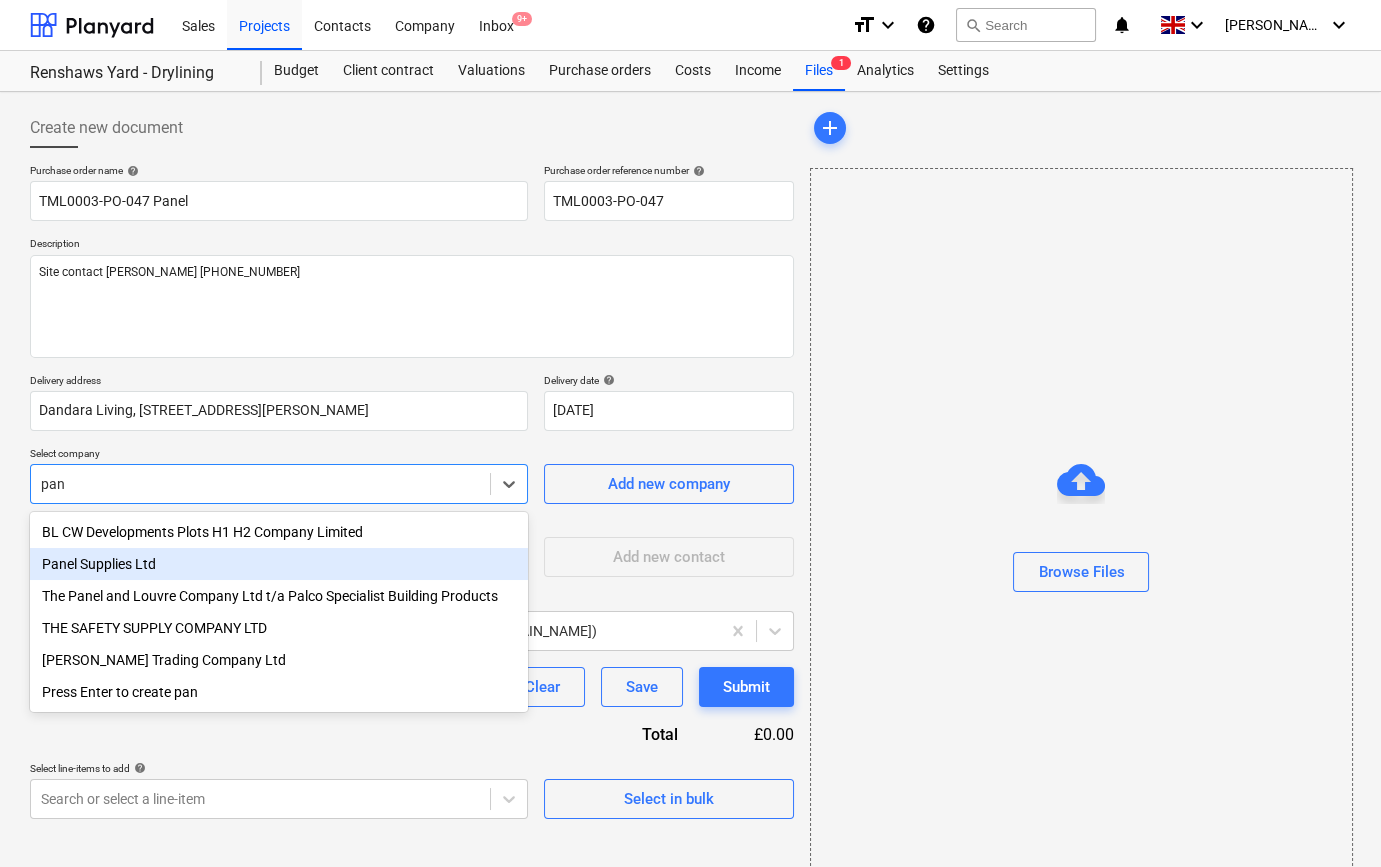 click on "Panel Supplies Ltd" at bounding box center [279, 564] 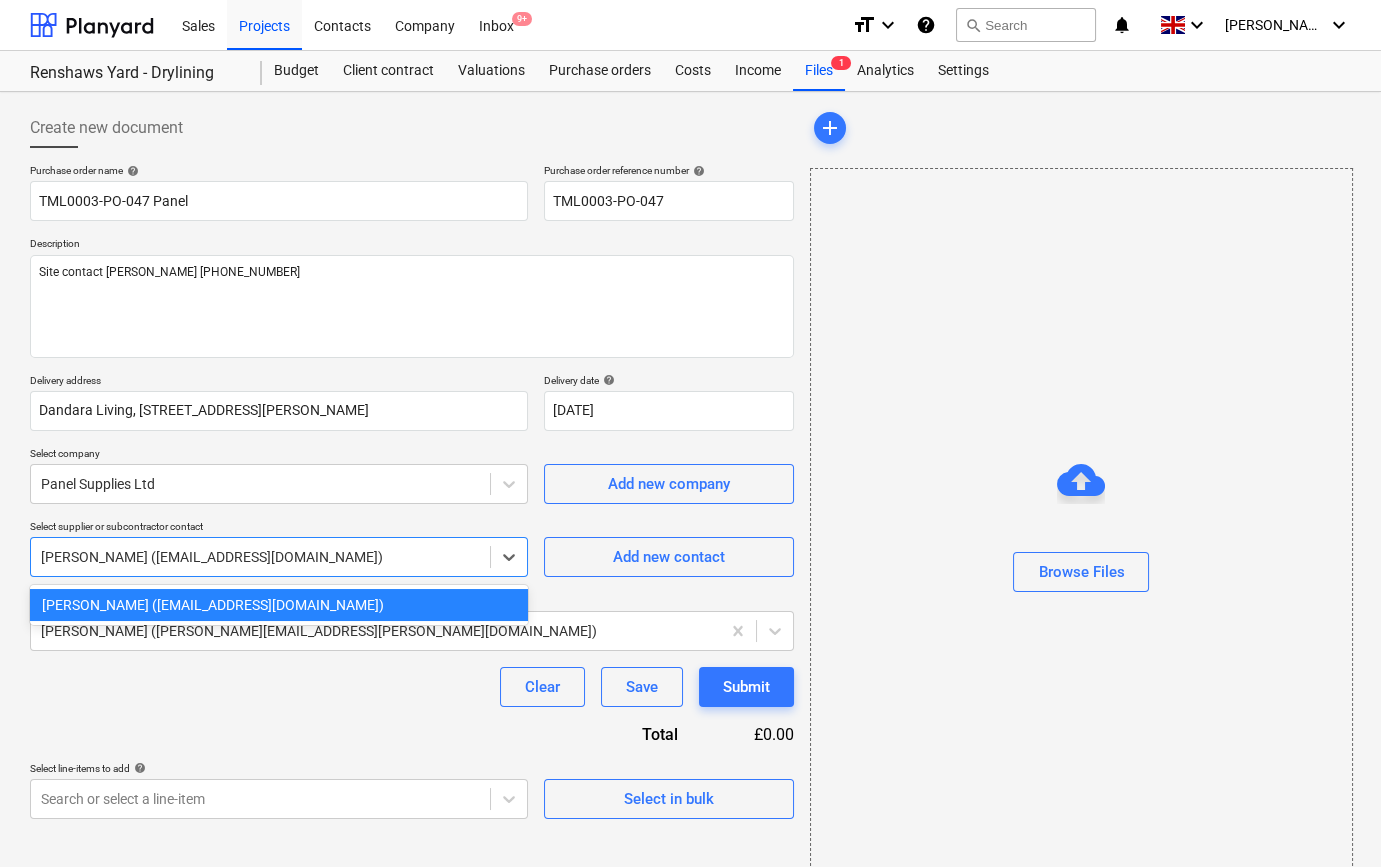 click on "[PERSON_NAME] ([EMAIL_ADDRESS][DOMAIN_NAME])" at bounding box center [260, 557] 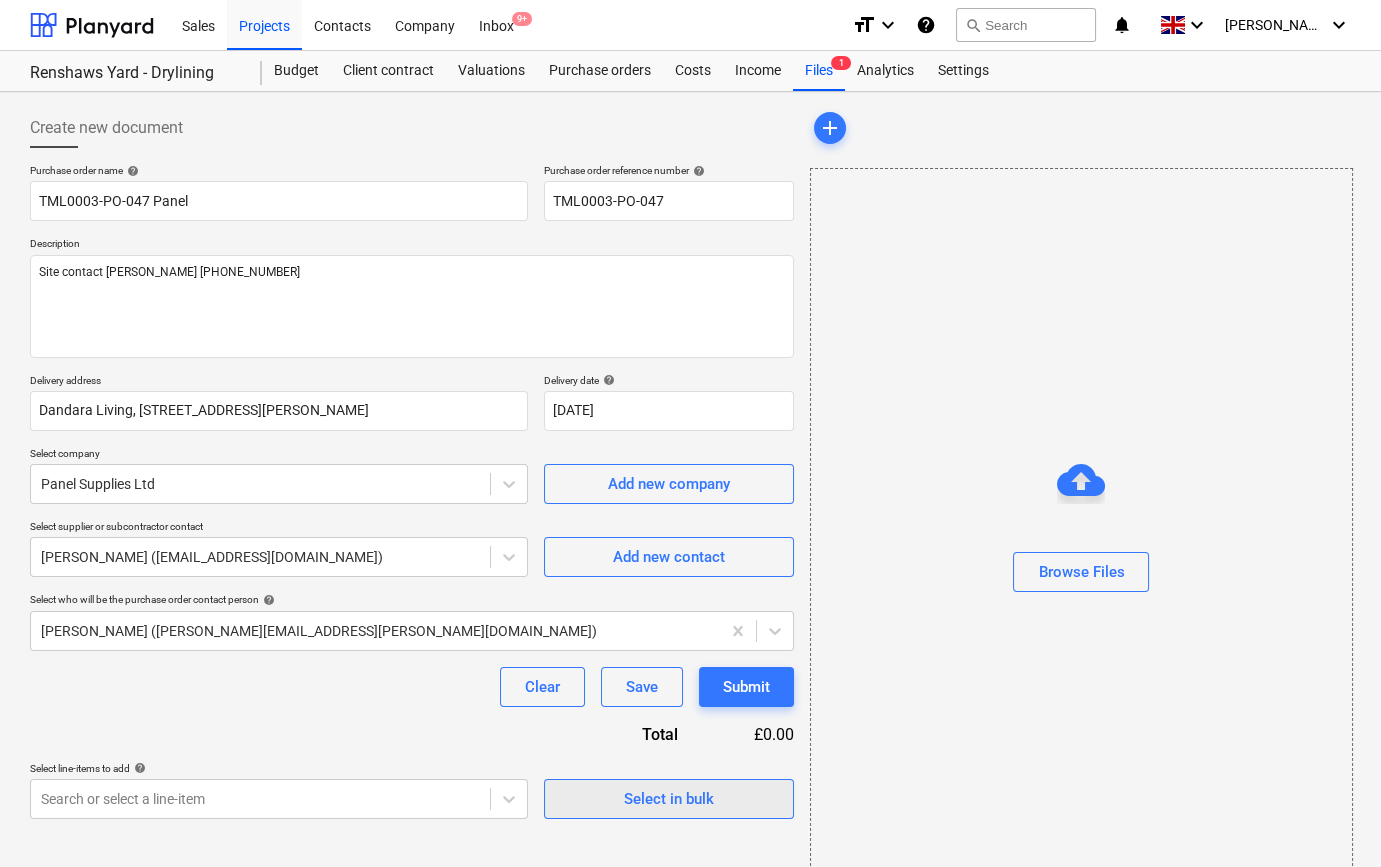 click on "Select in bulk" at bounding box center [669, 799] 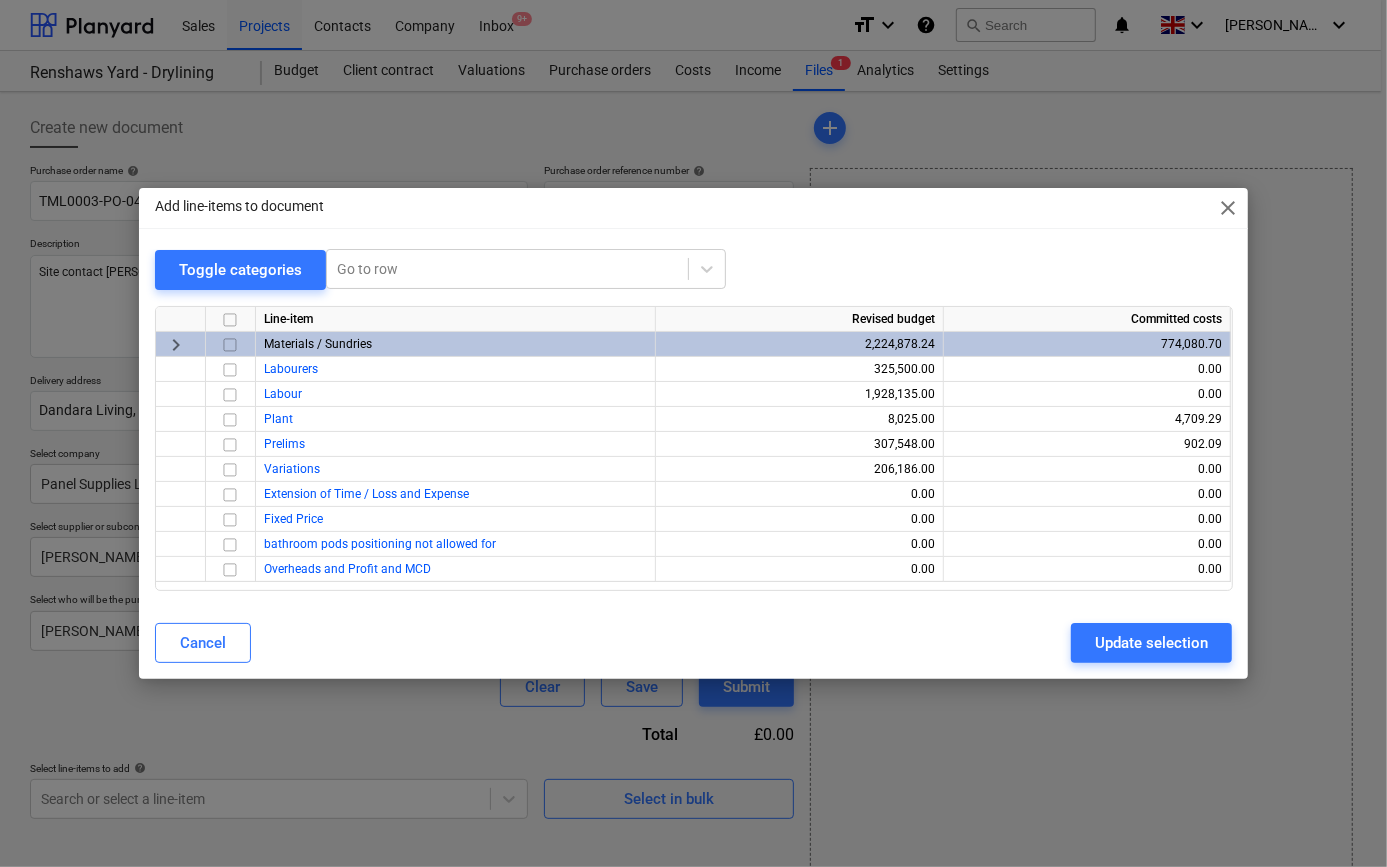 click at bounding box center [230, 345] 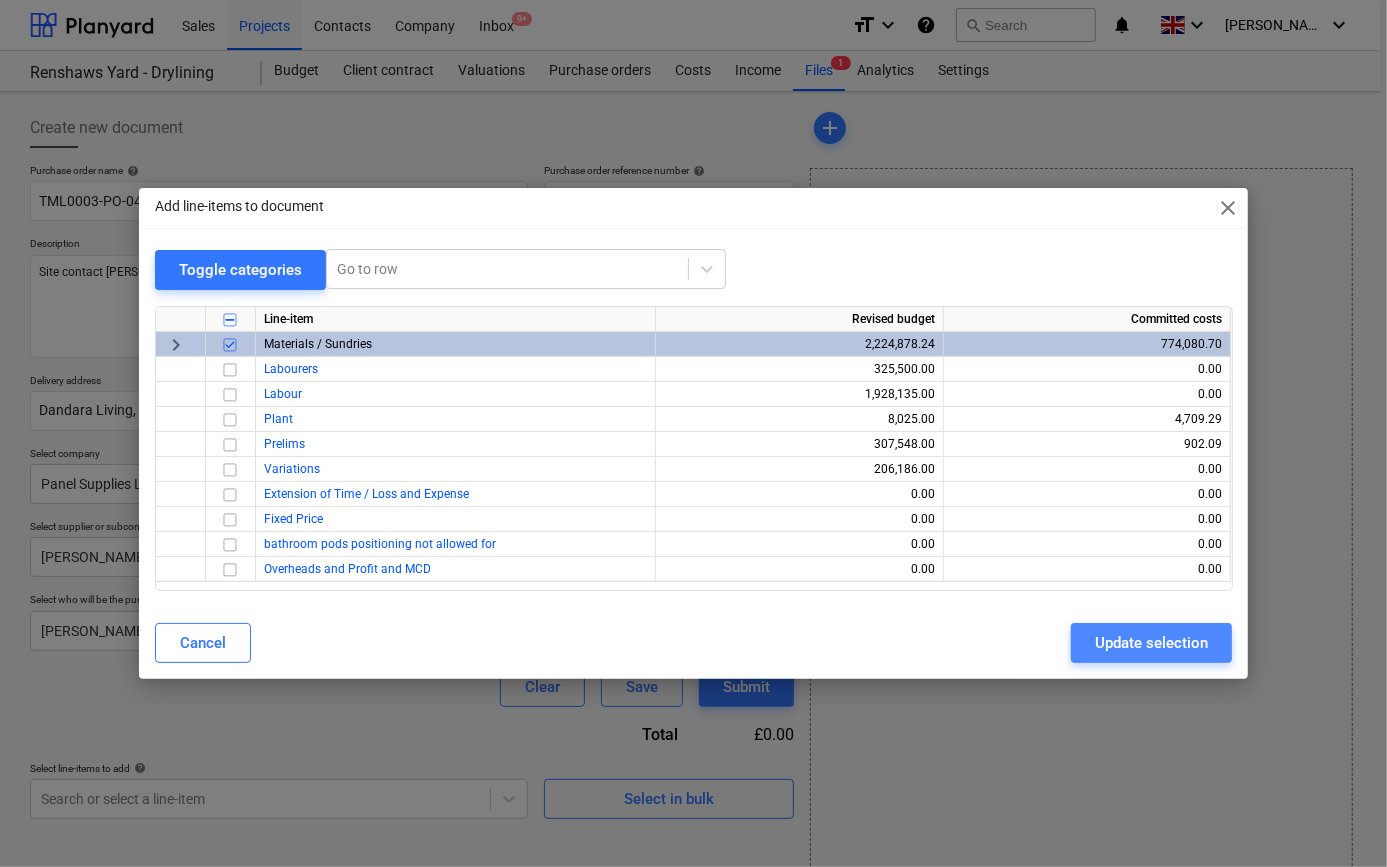 click on "Update selection" at bounding box center [1151, 643] 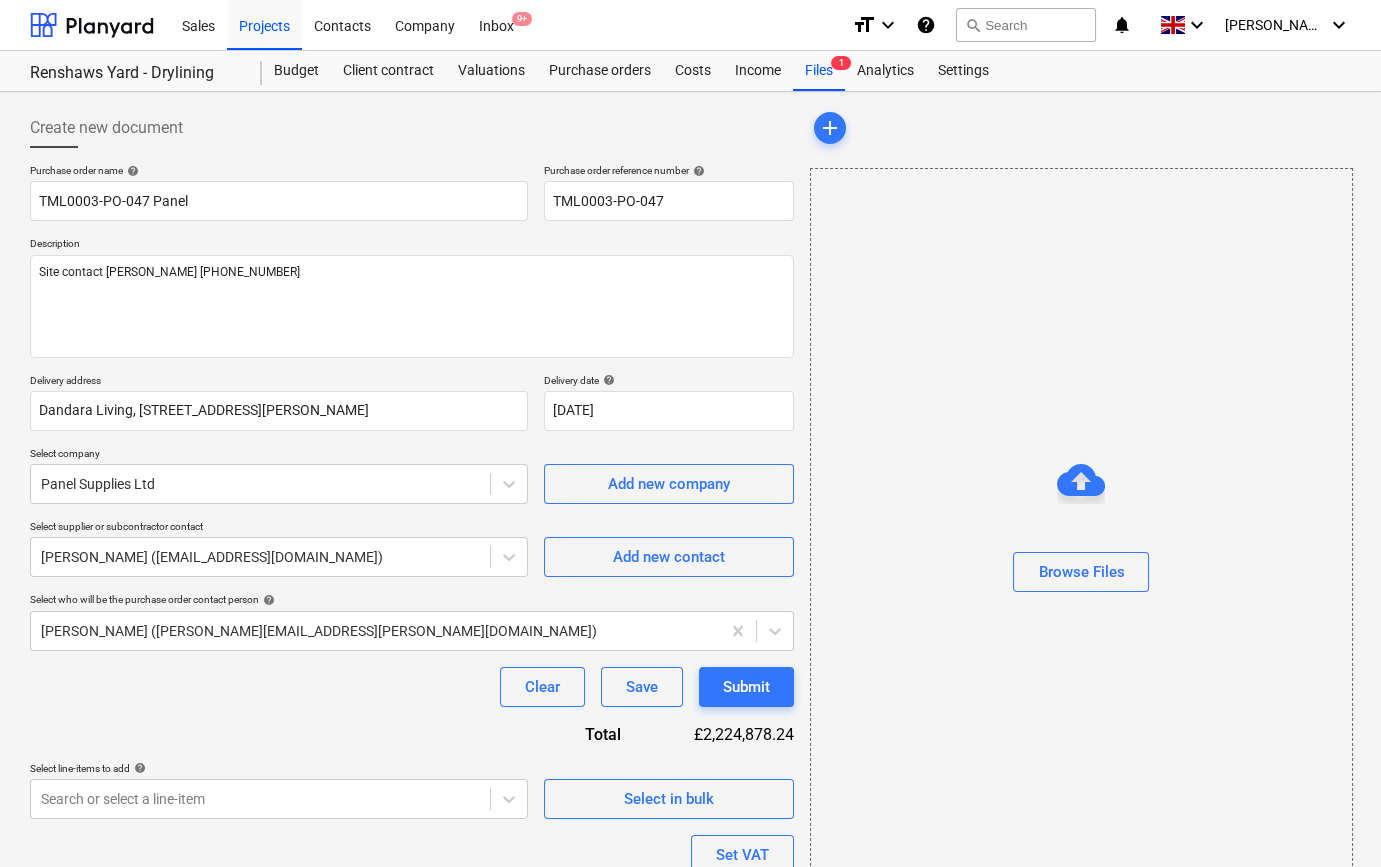 scroll, scrollTop: 180, scrollLeft: 0, axis: vertical 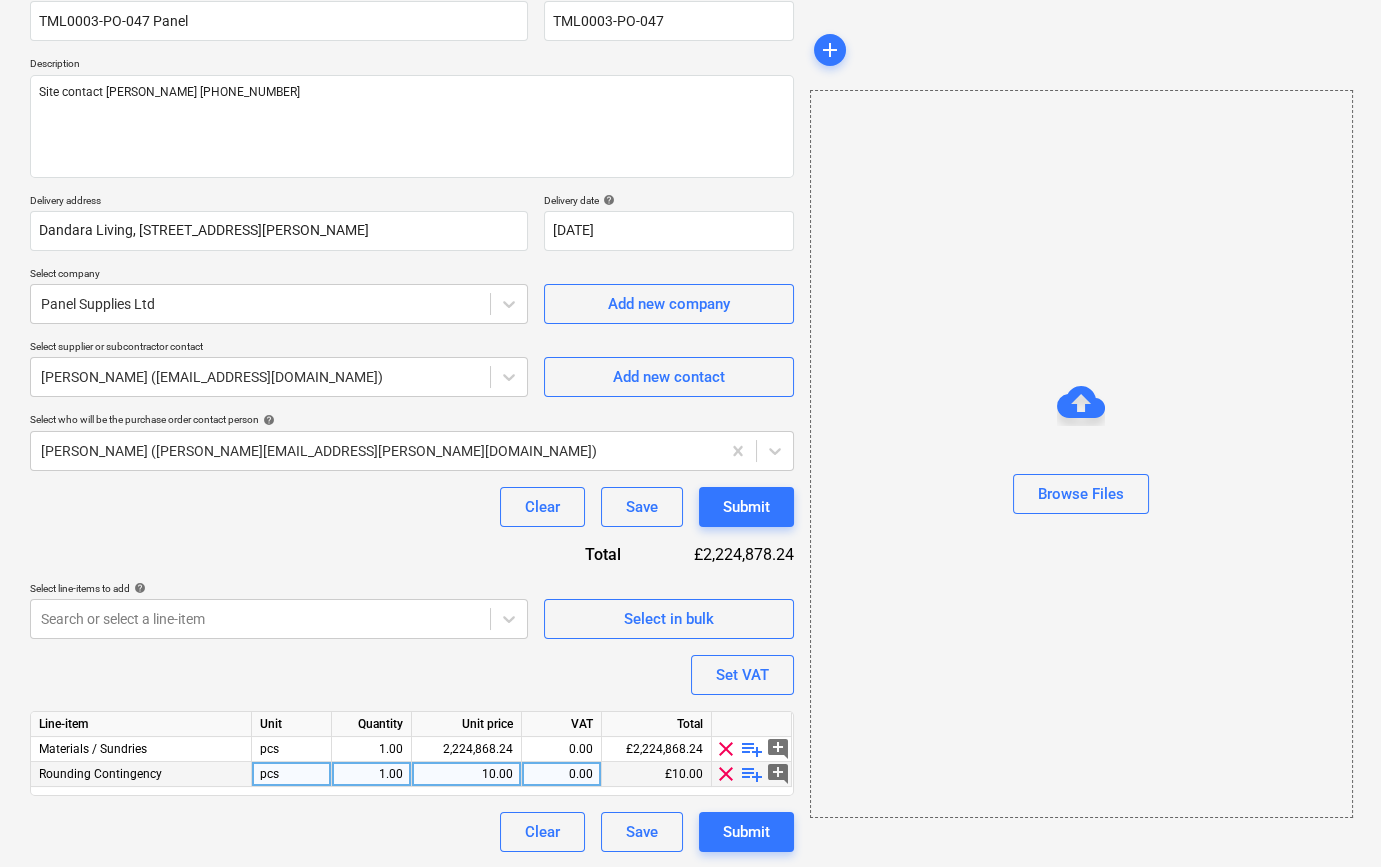 click on "clear" at bounding box center [726, 774] 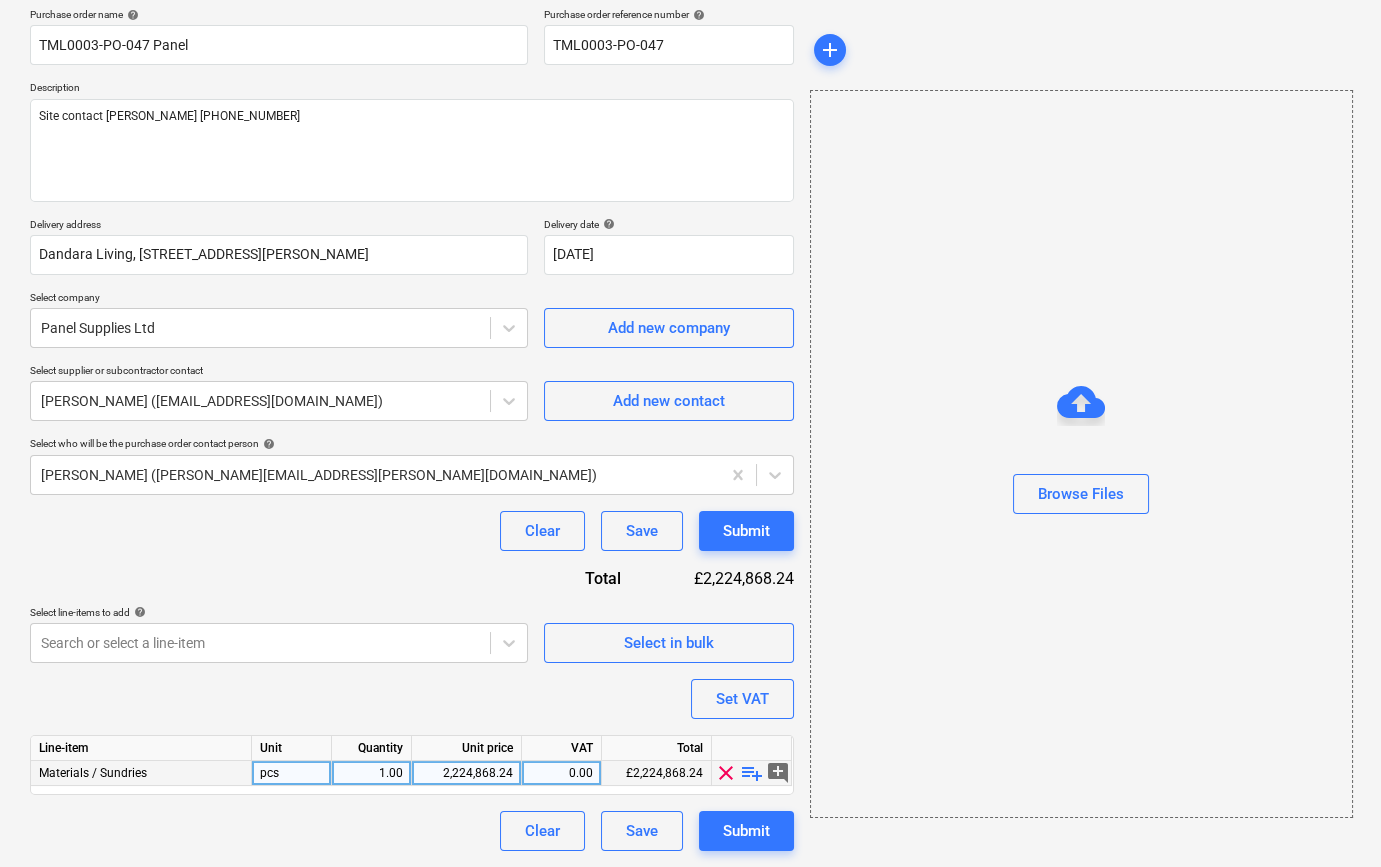 scroll, scrollTop: 155, scrollLeft: 0, axis: vertical 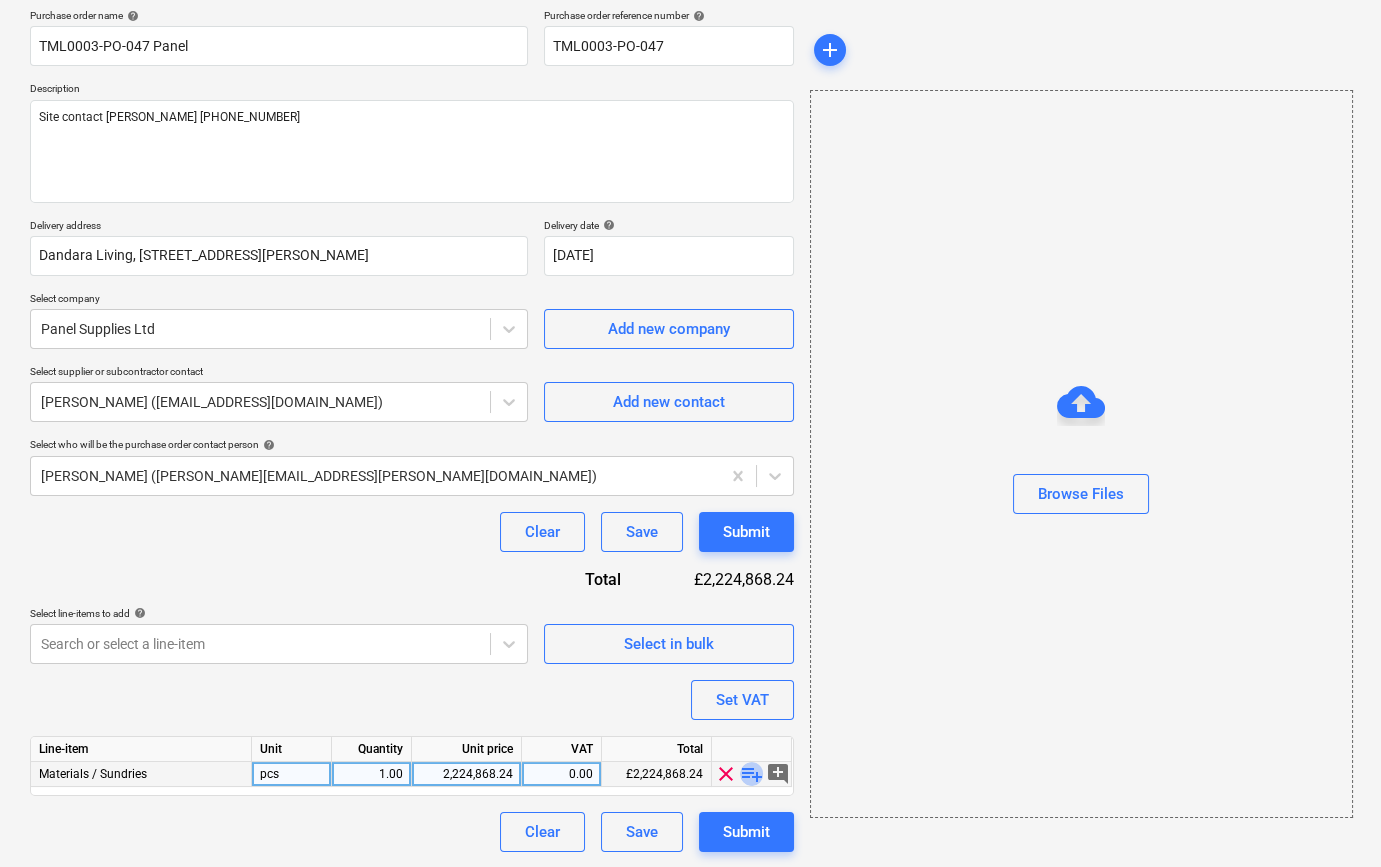 click on "playlist_add" at bounding box center (752, 774) 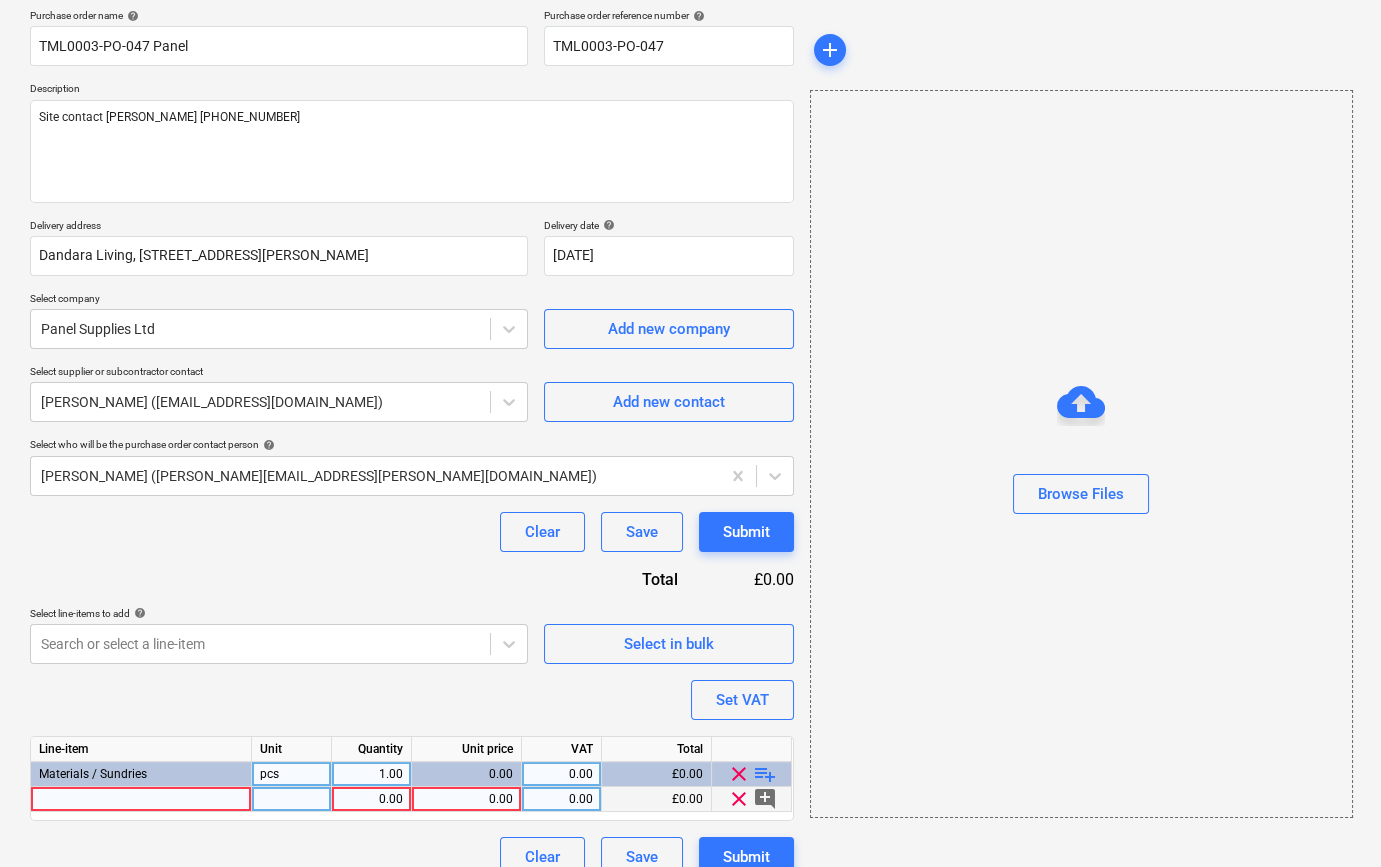 click at bounding box center [141, 799] 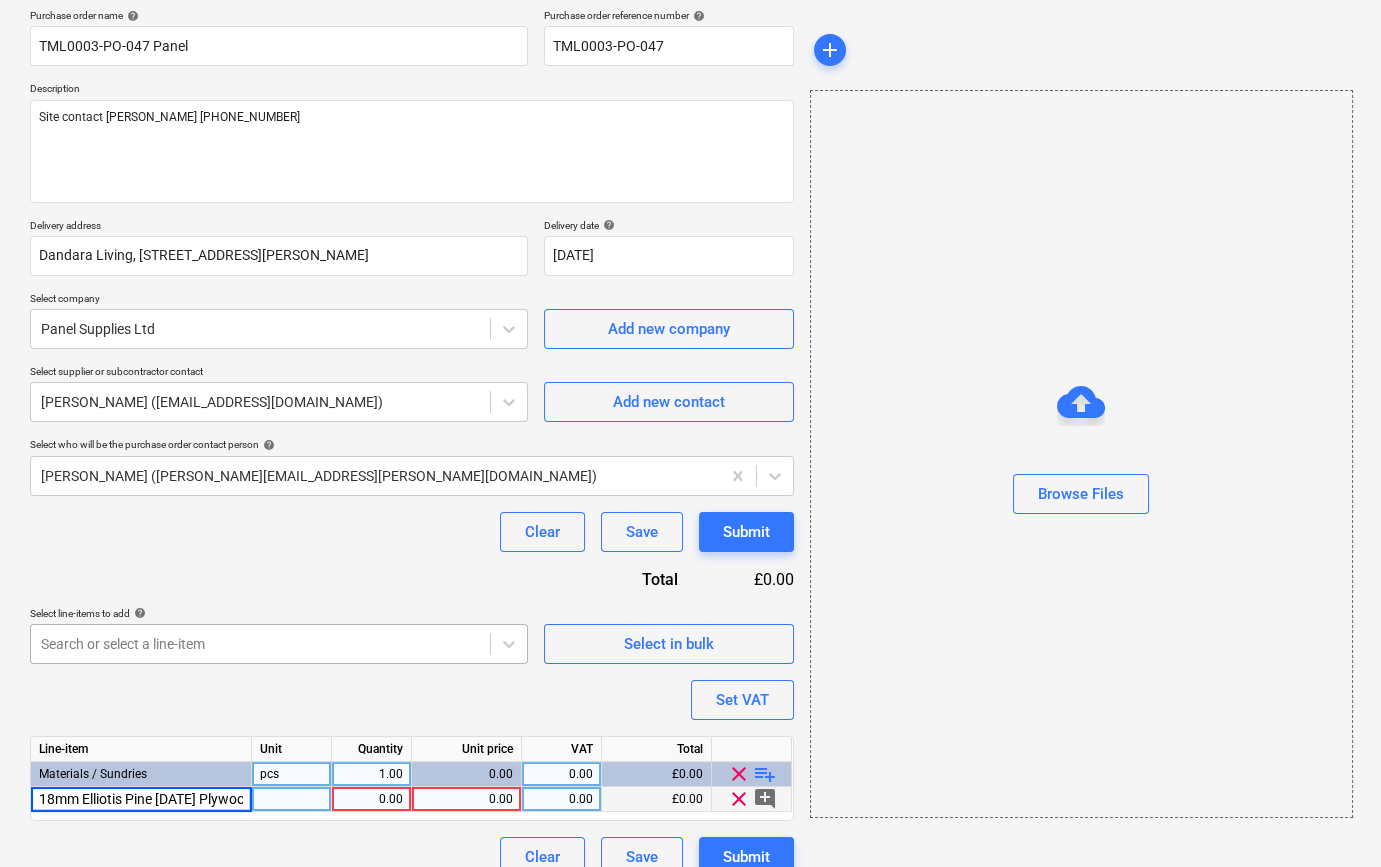 scroll, scrollTop: 0, scrollLeft: 94, axis: horizontal 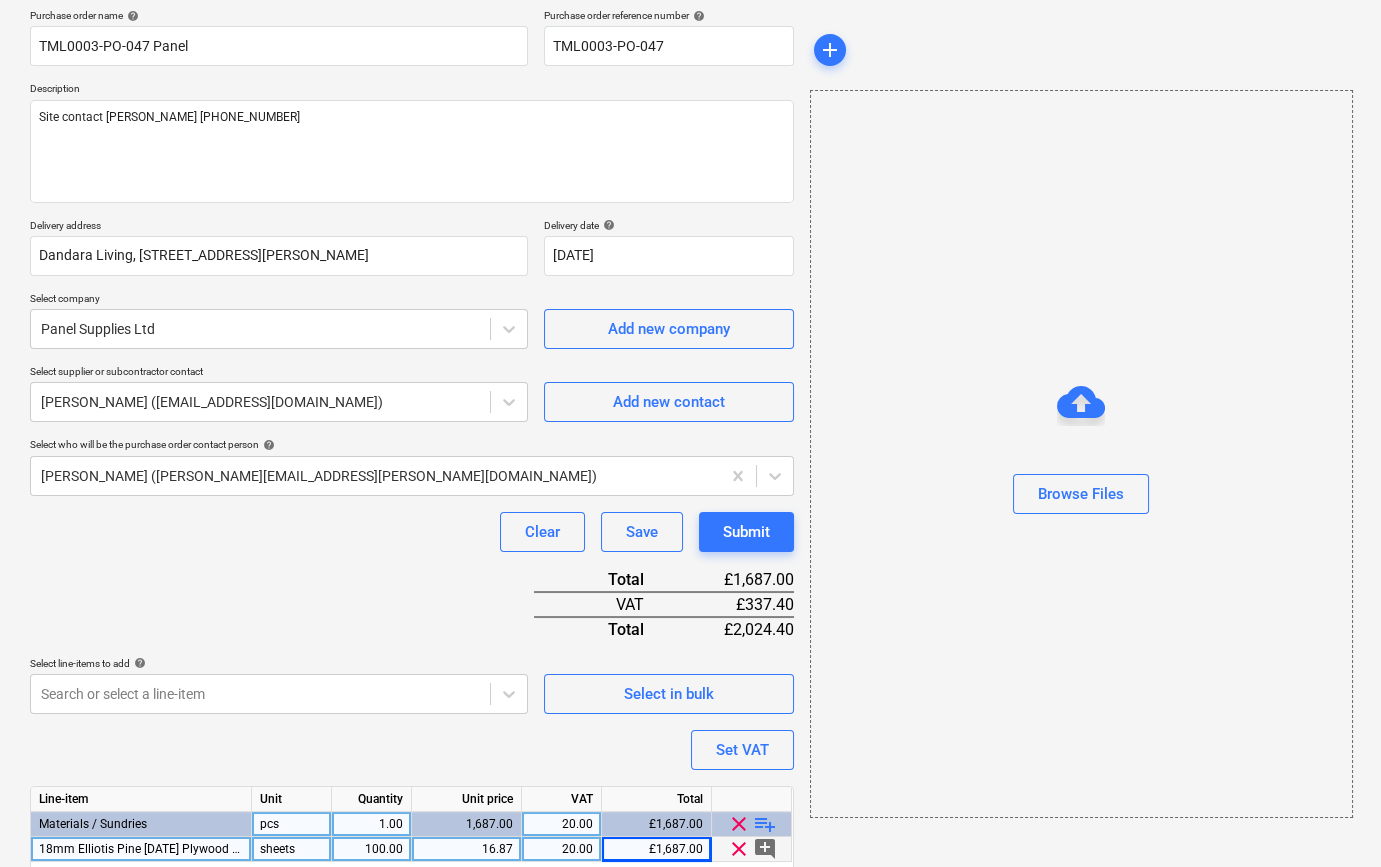click on "playlist_add" at bounding box center [765, 824] 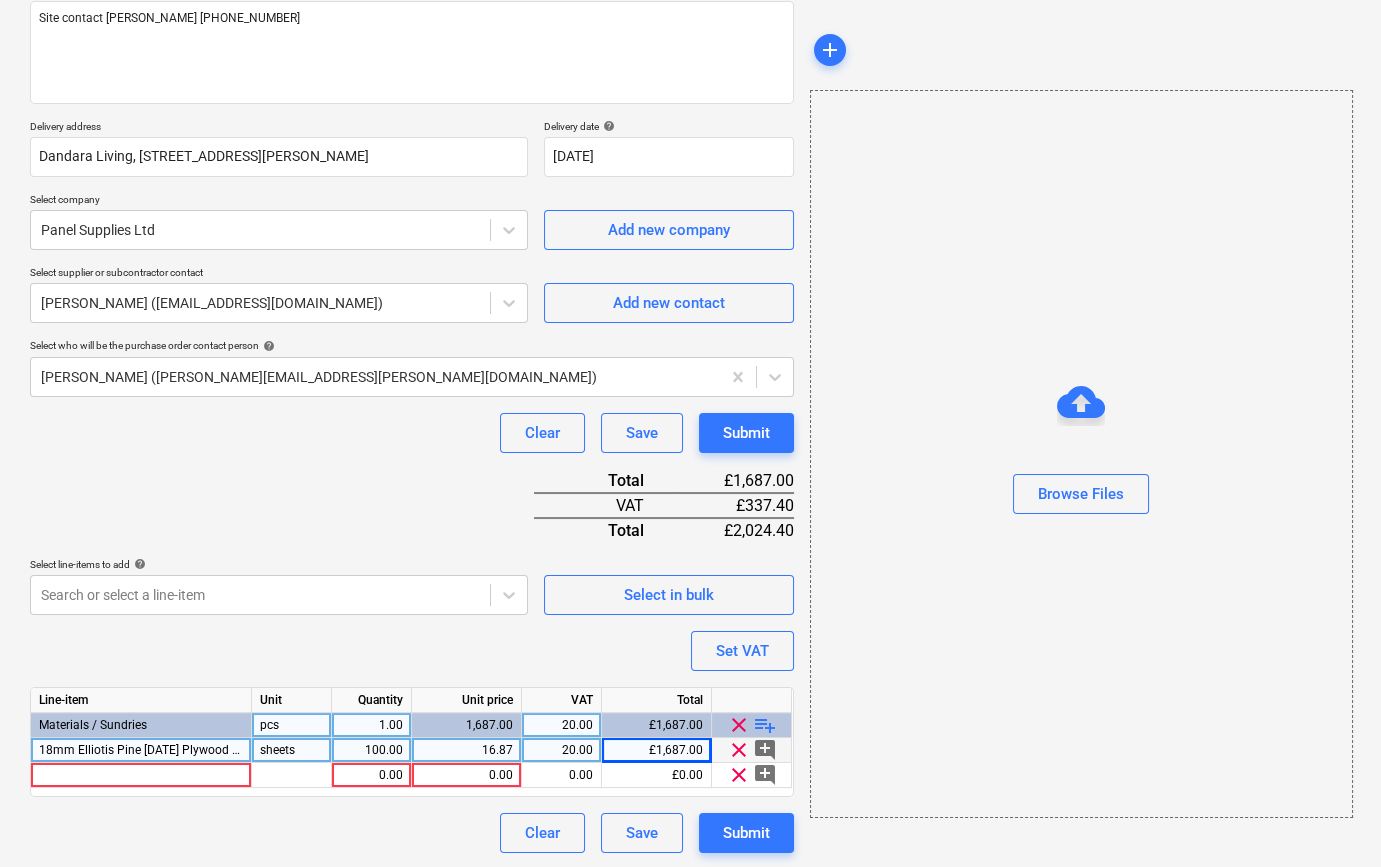 scroll, scrollTop: 255, scrollLeft: 0, axis: vertical 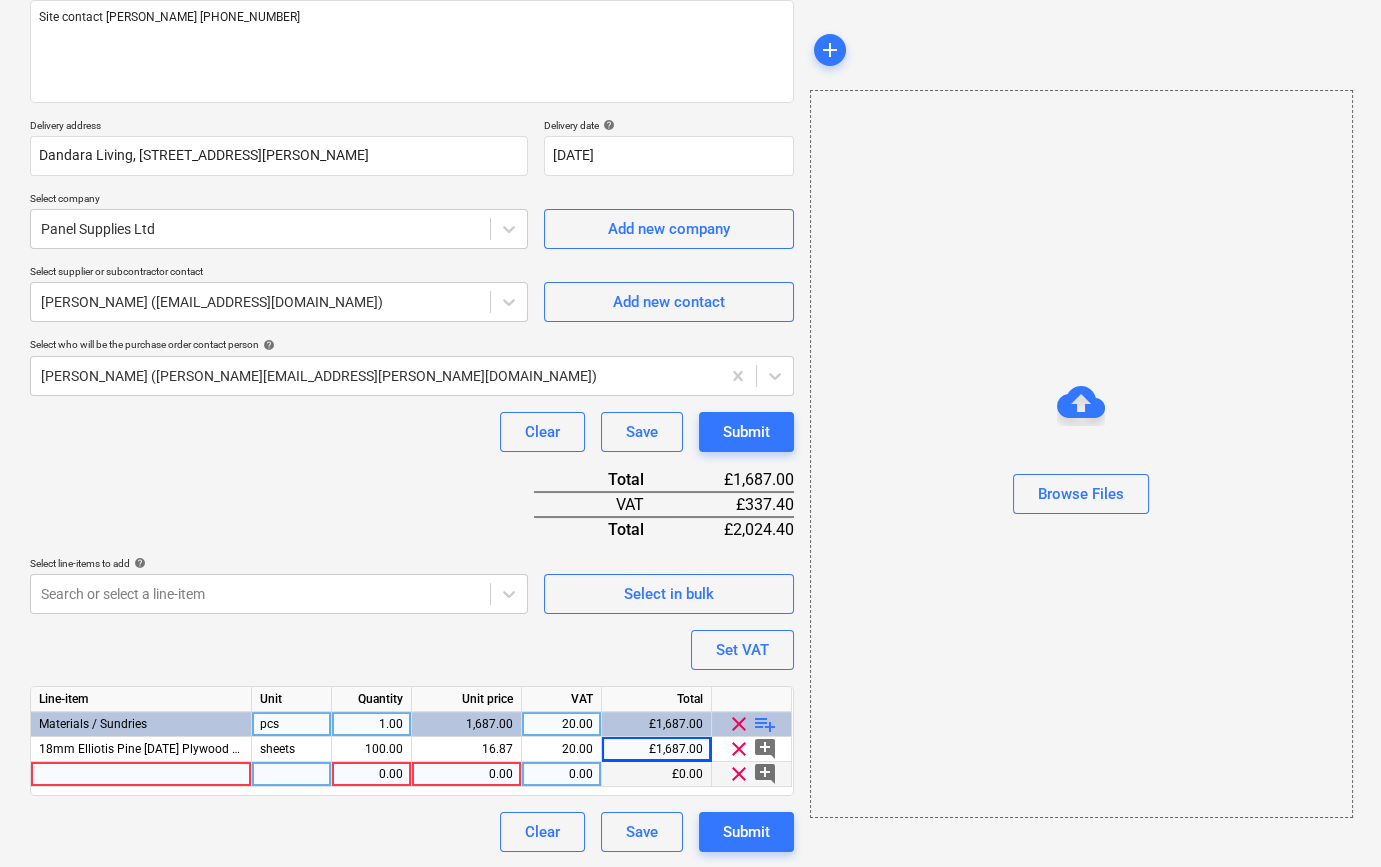 click at bounding box center (141, 774) 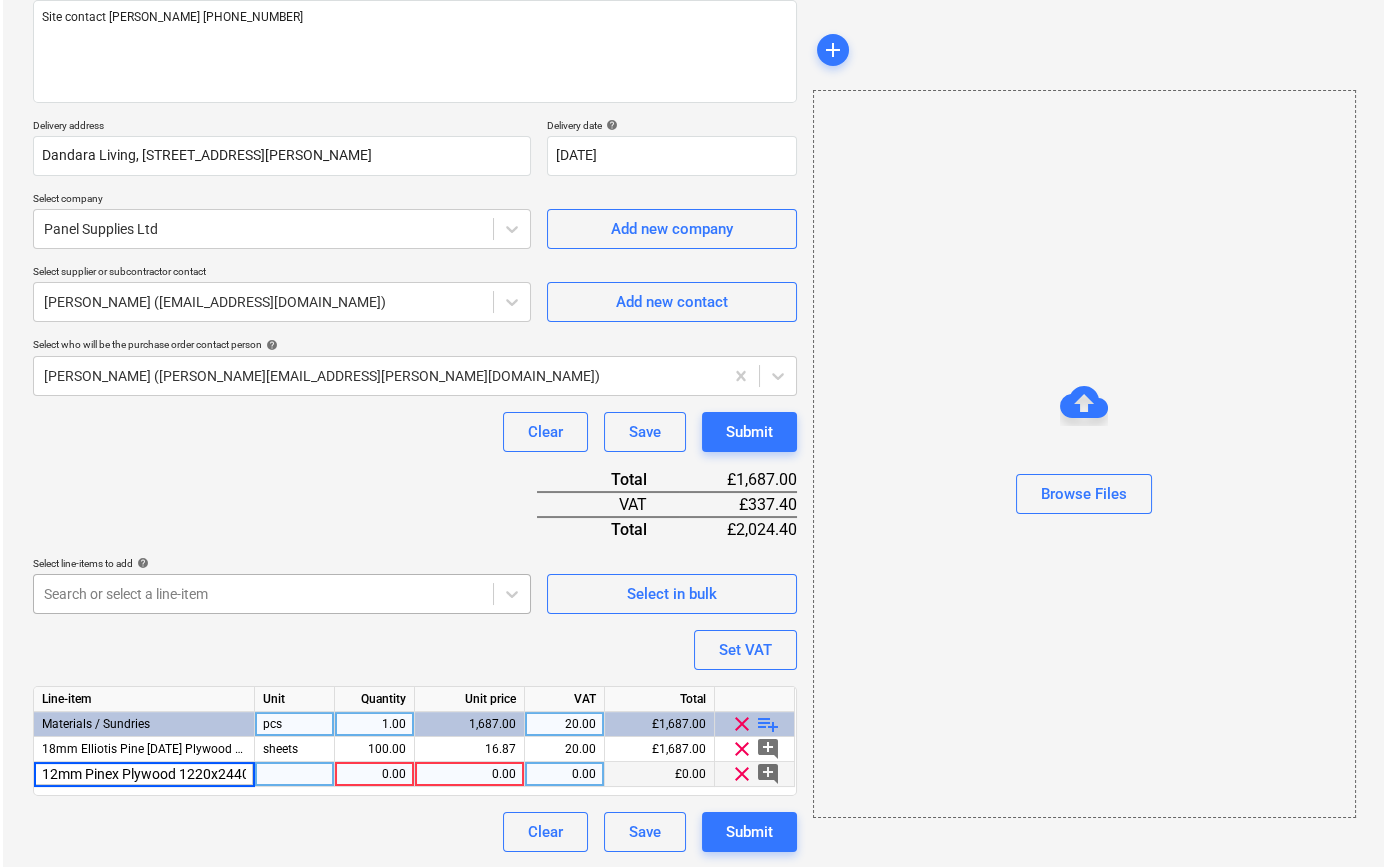 scroll, scrollTop: 0, scrollLeft: 28, axis: horizontal 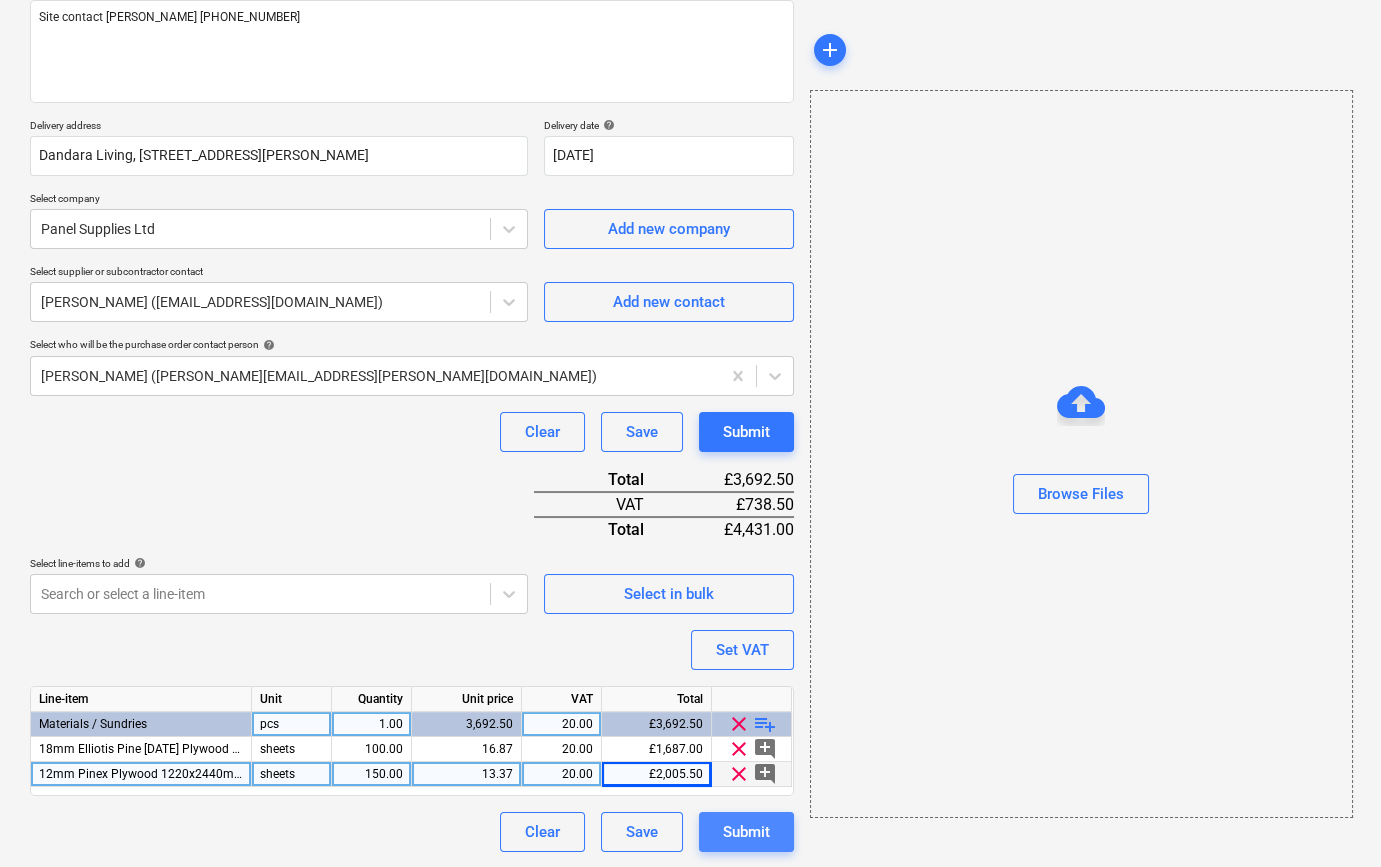 click on "Submit" at bounding box center (746, 832) 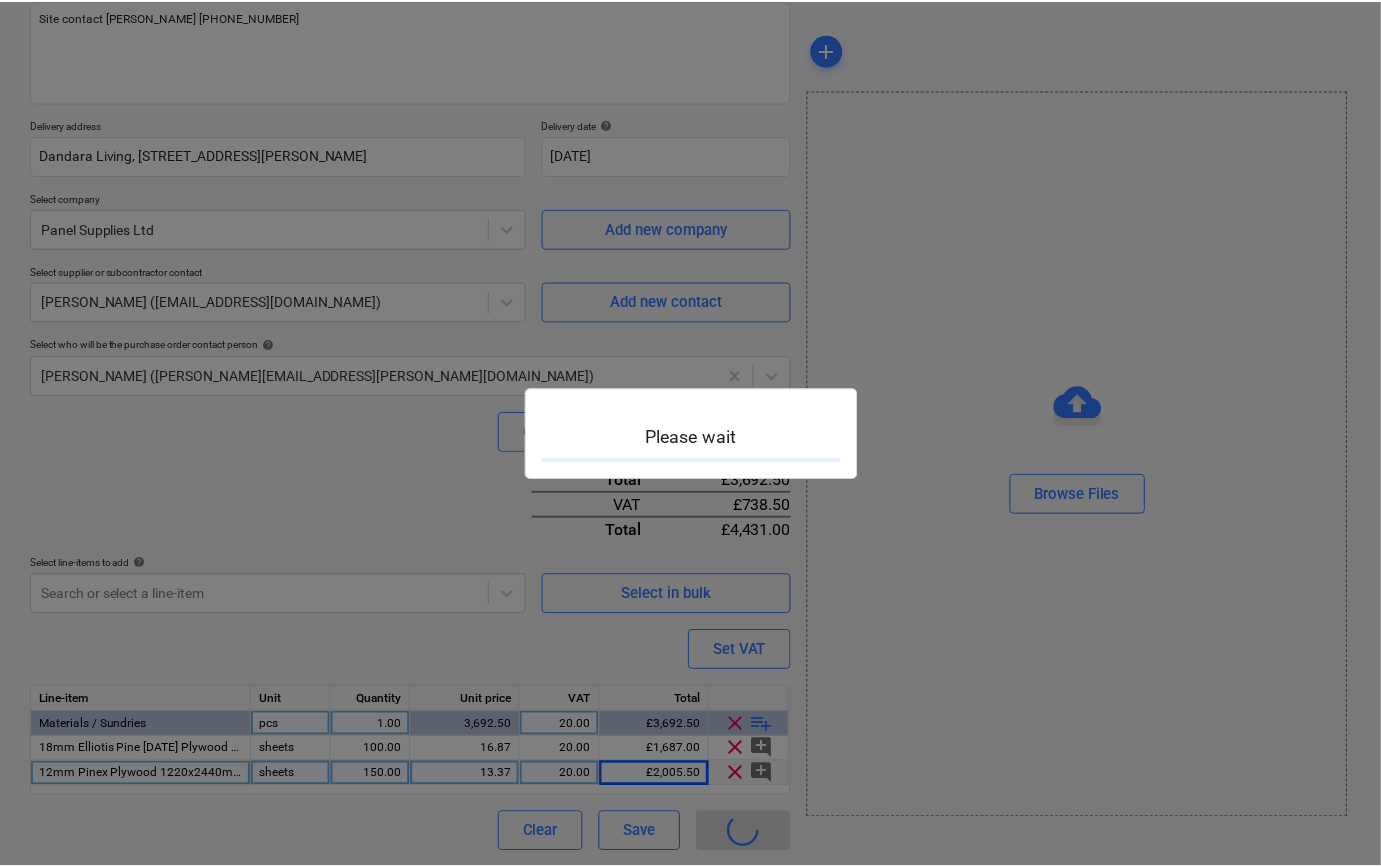 scroll, scrollTop: 0, scrollLeft: 0, axis: both 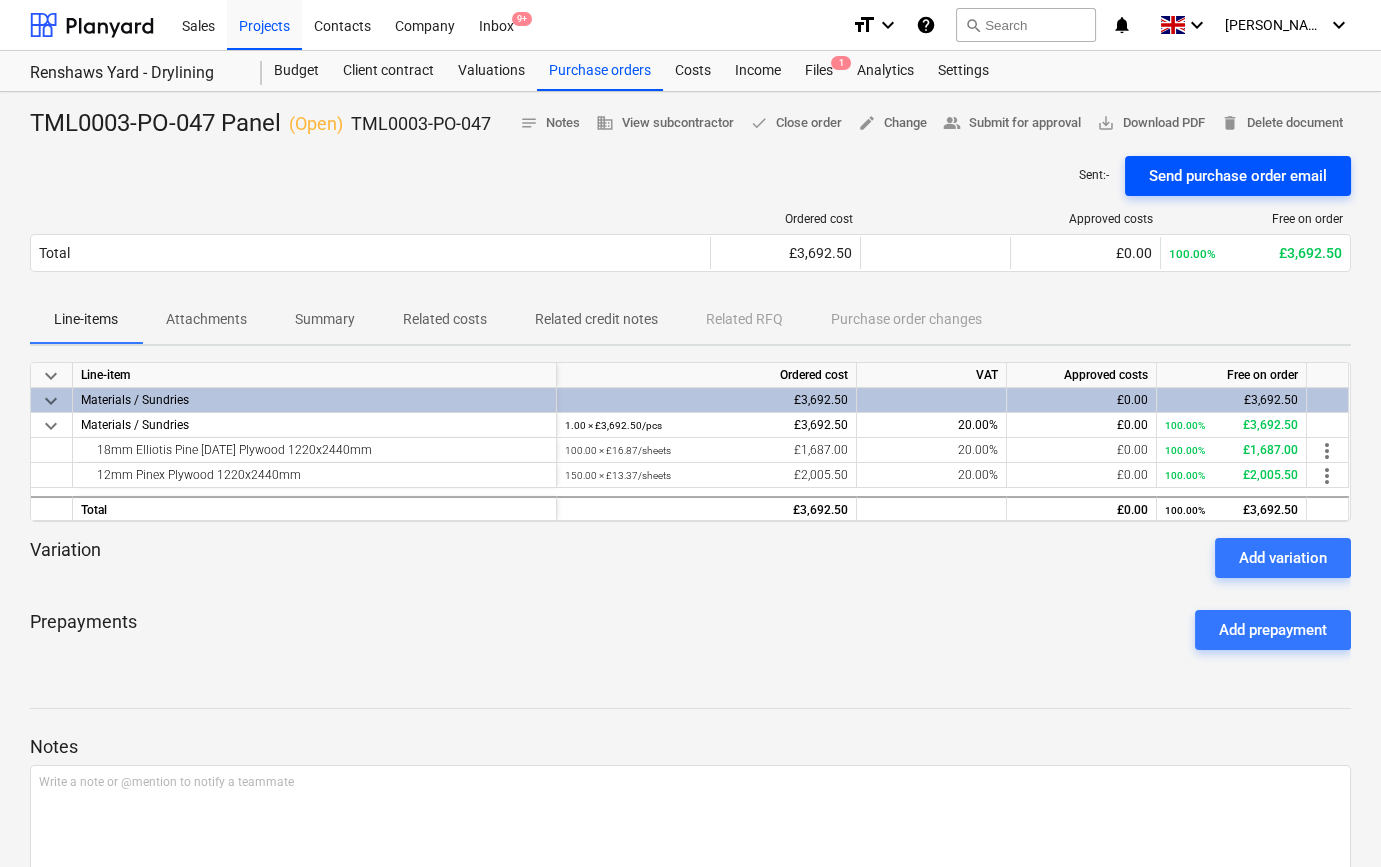 click on "Send purchase order email" at bounding box center [1238, 176] 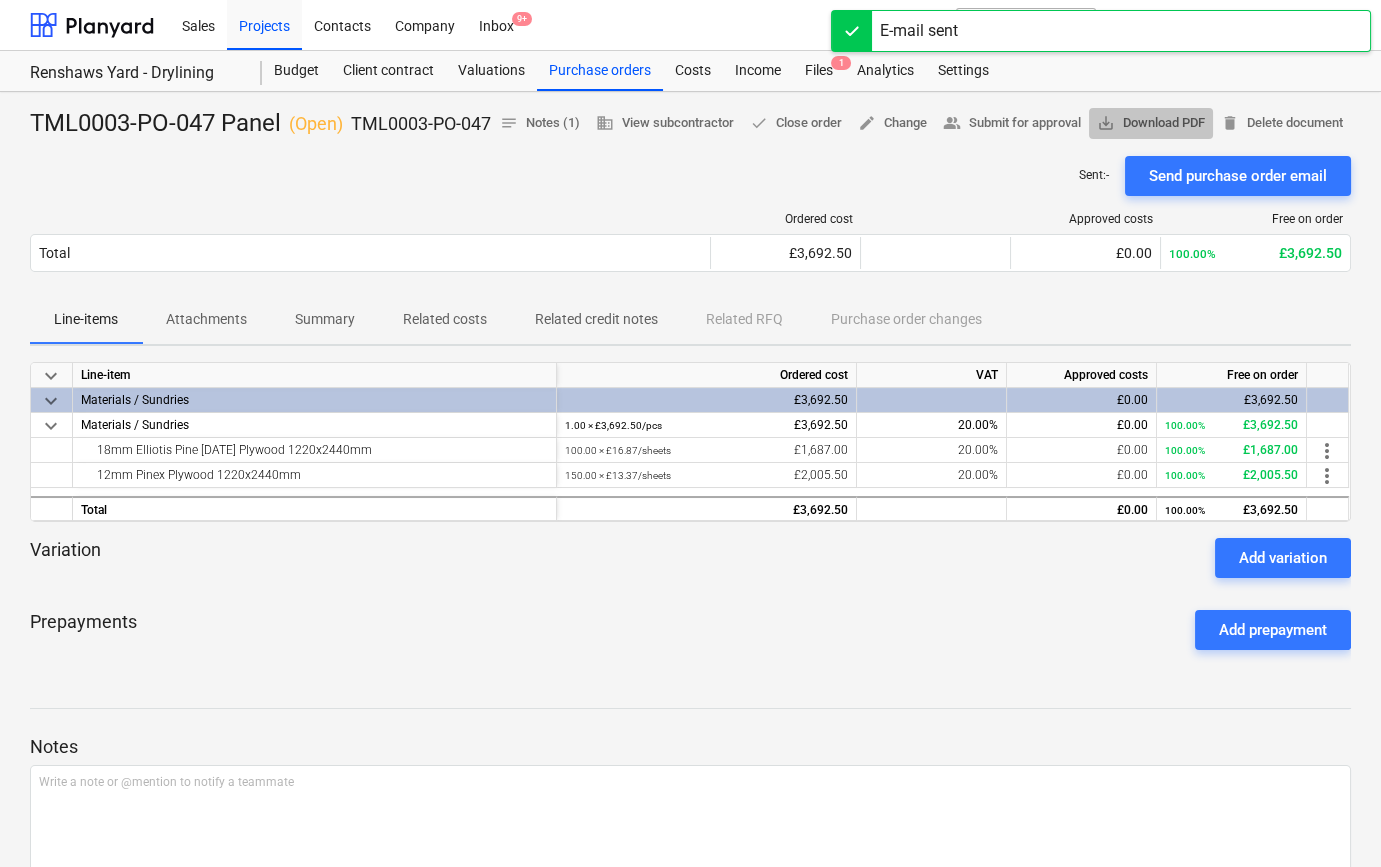 click on "save_alt Download PDF" at bounding box center [1151, 123] 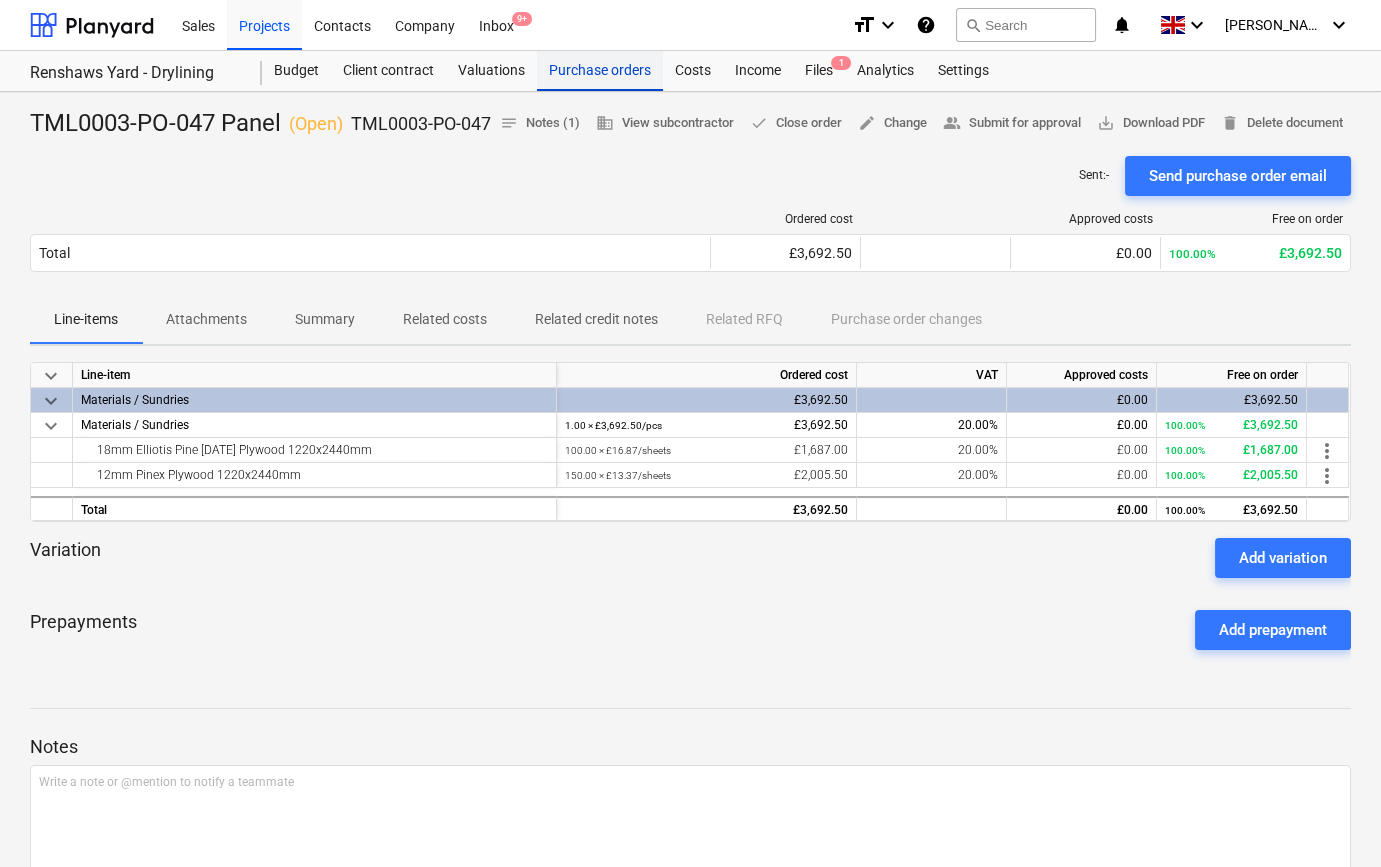 click on "Purchase orders" at bounding box center (600, 71) 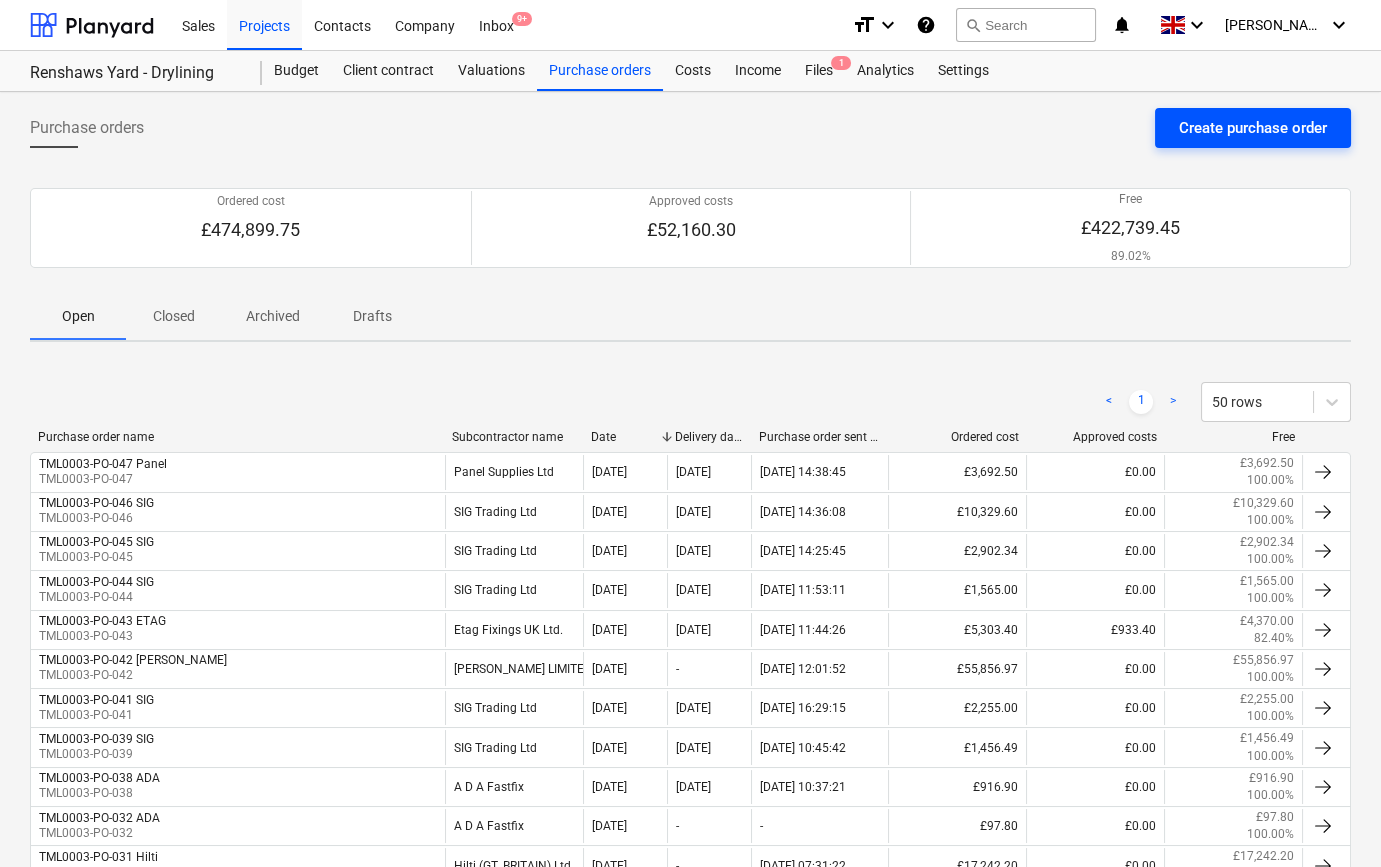 click on "Create purchase order" at bounding box center (1253, 128) 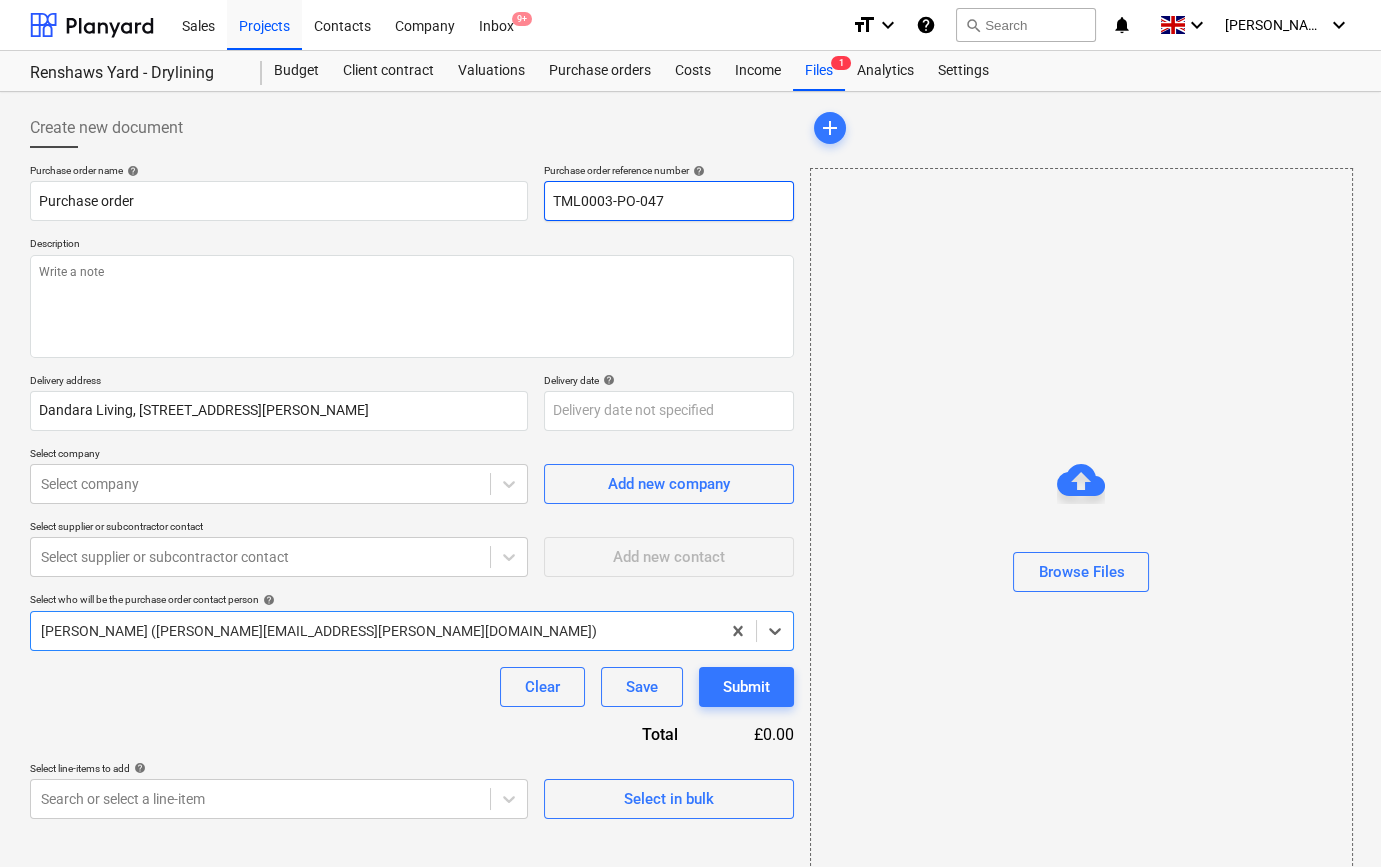 click on "TML0003-PO-047" at bounding box center (669, 201) 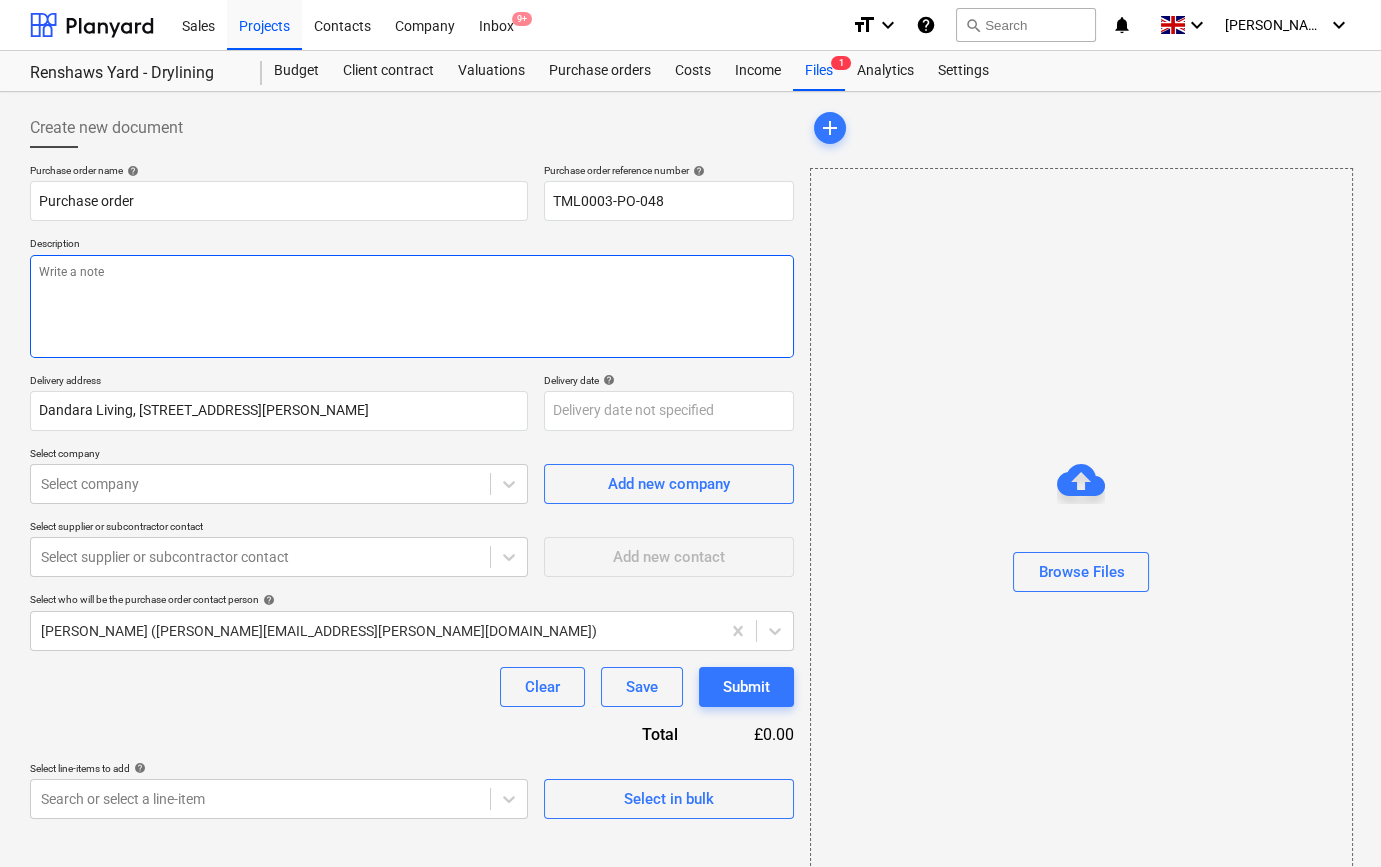 click at bounding box center [412, 306] 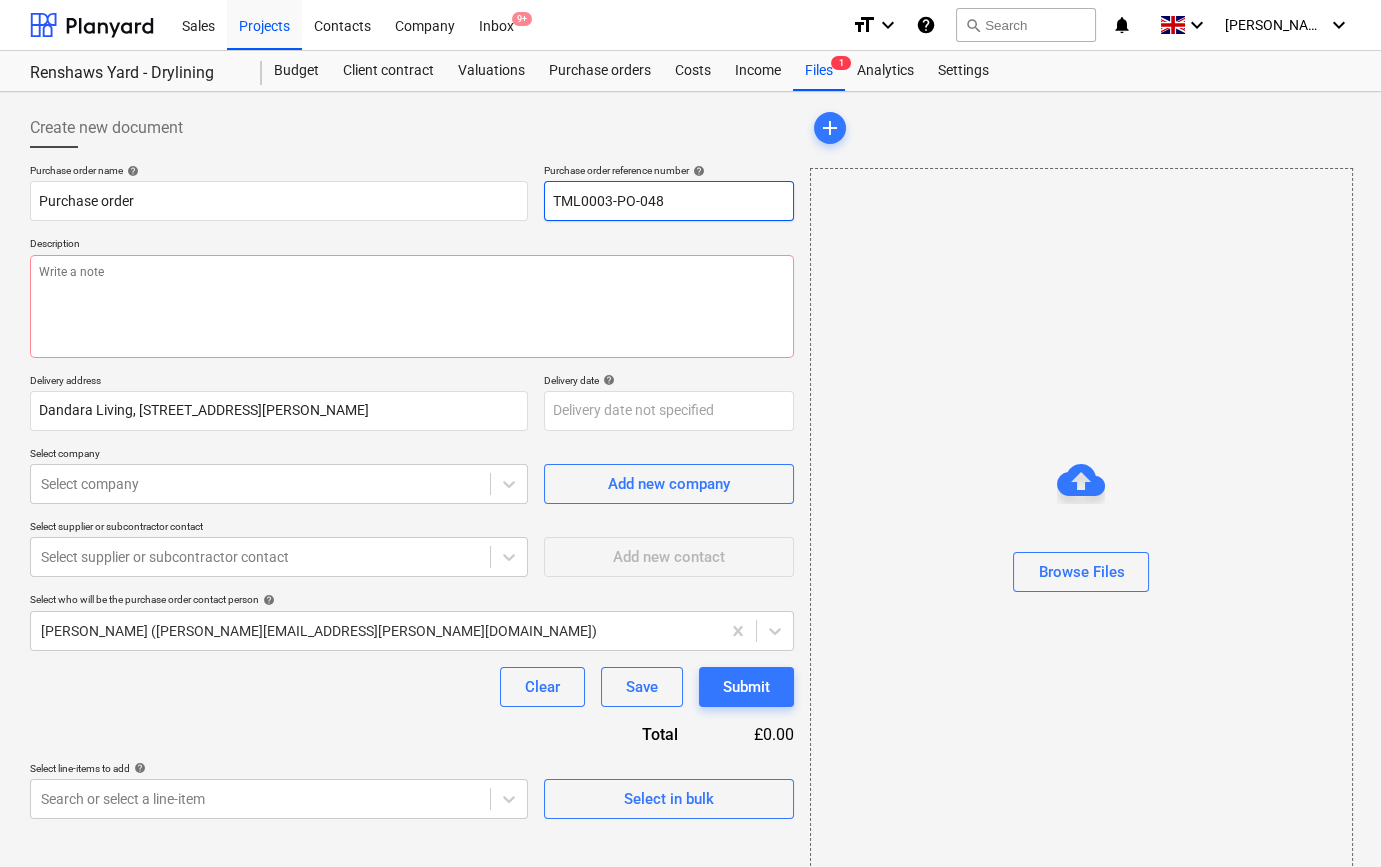 drag, startPoint x: 660, startPoint y: 197, endPoint x: 548, endPoint y: 200, distance: 112.04017 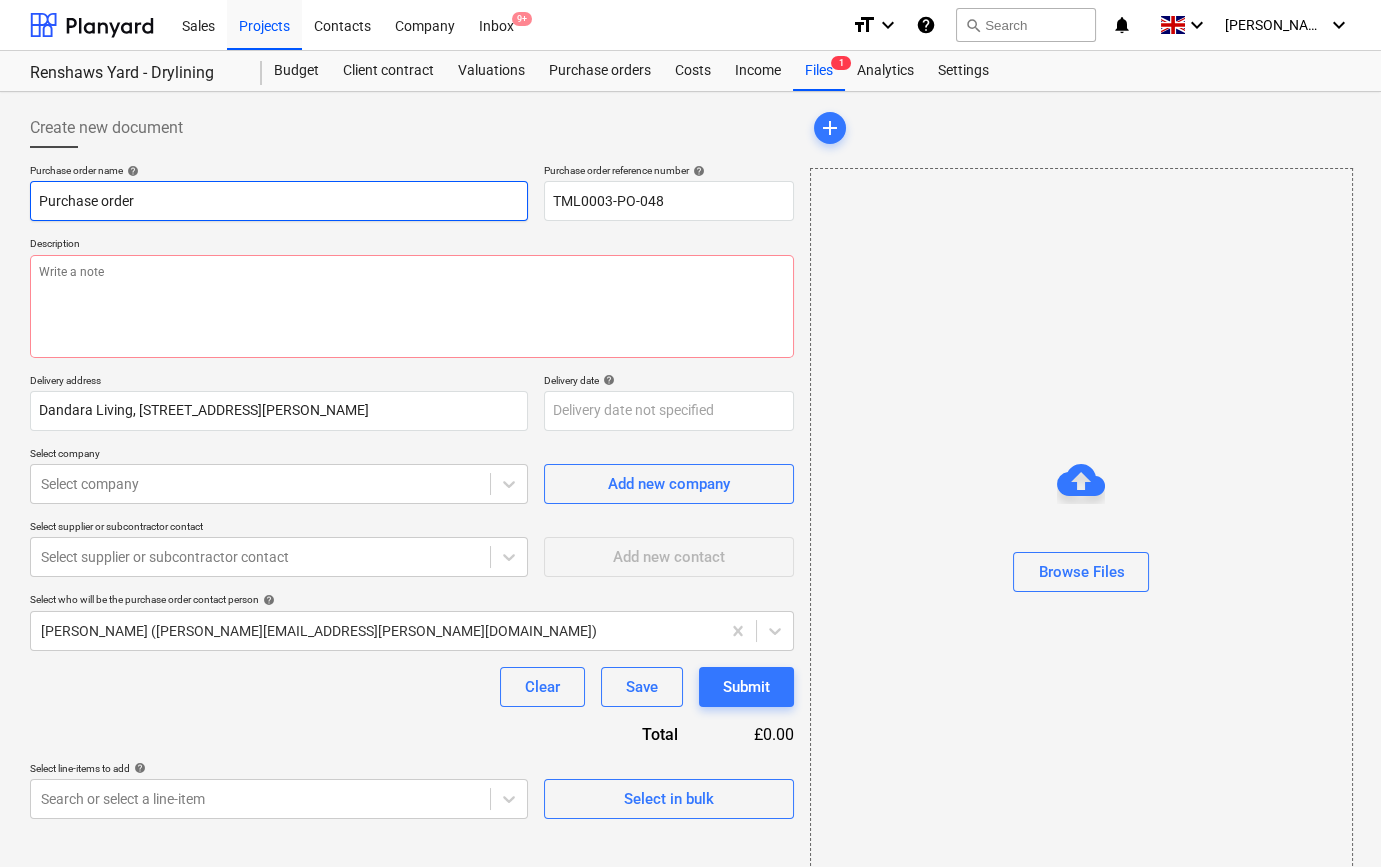click on "Purchase order" at bounding box center [279, 201] 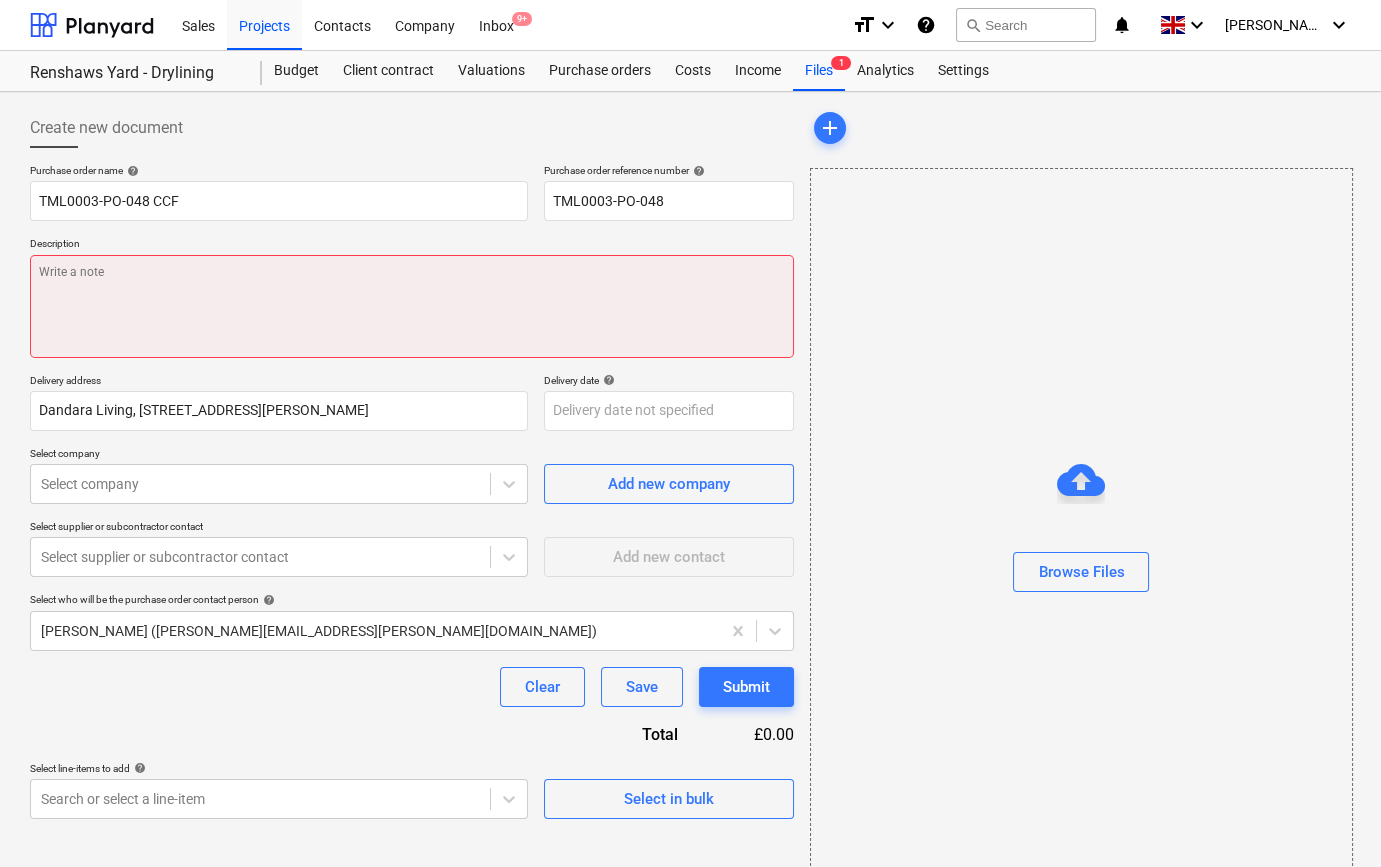 click at bounding box center (412, 306) 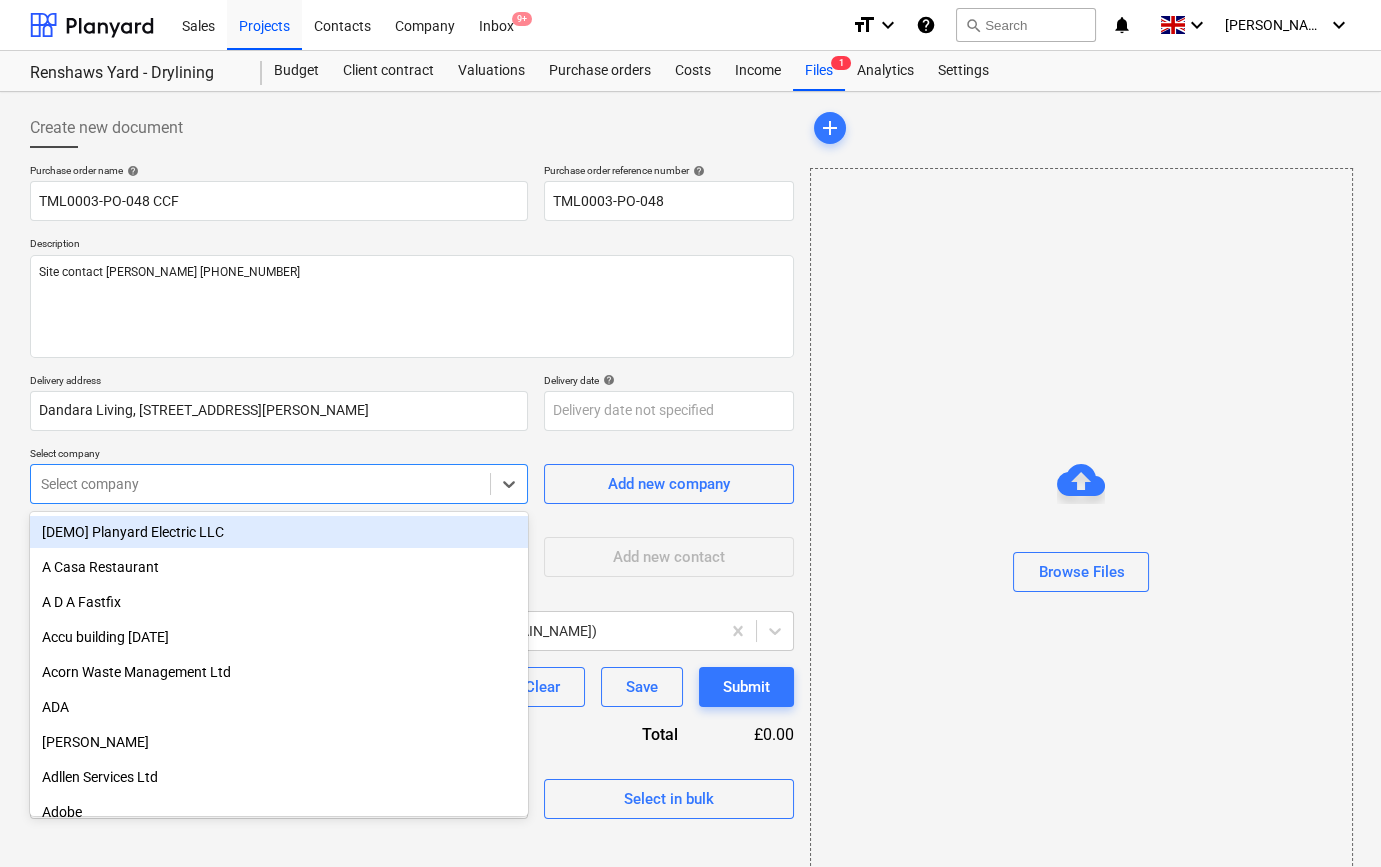 click at bounding box center (260, 484) 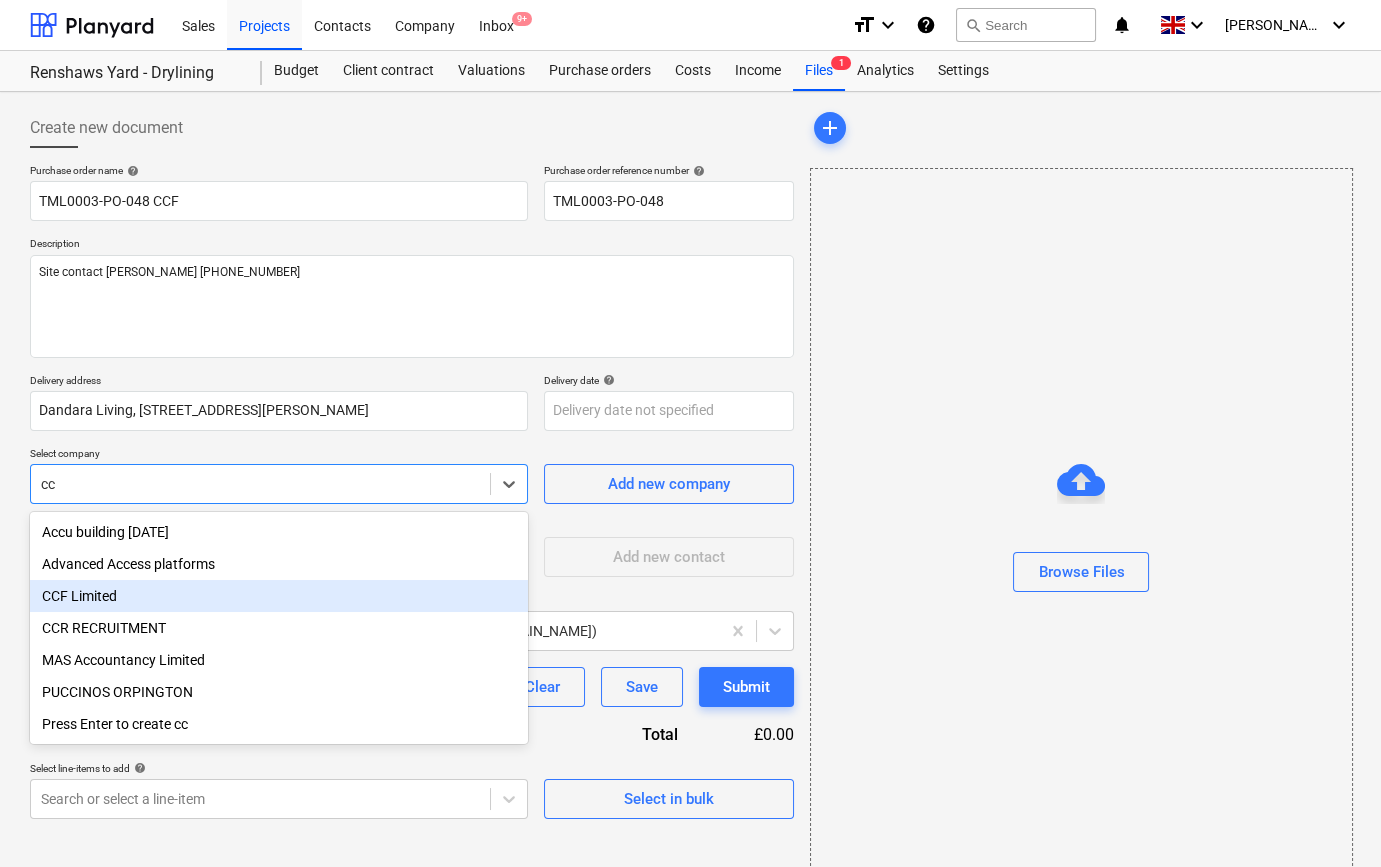 click on "CCF Limited" at bounding box center (279, 596) 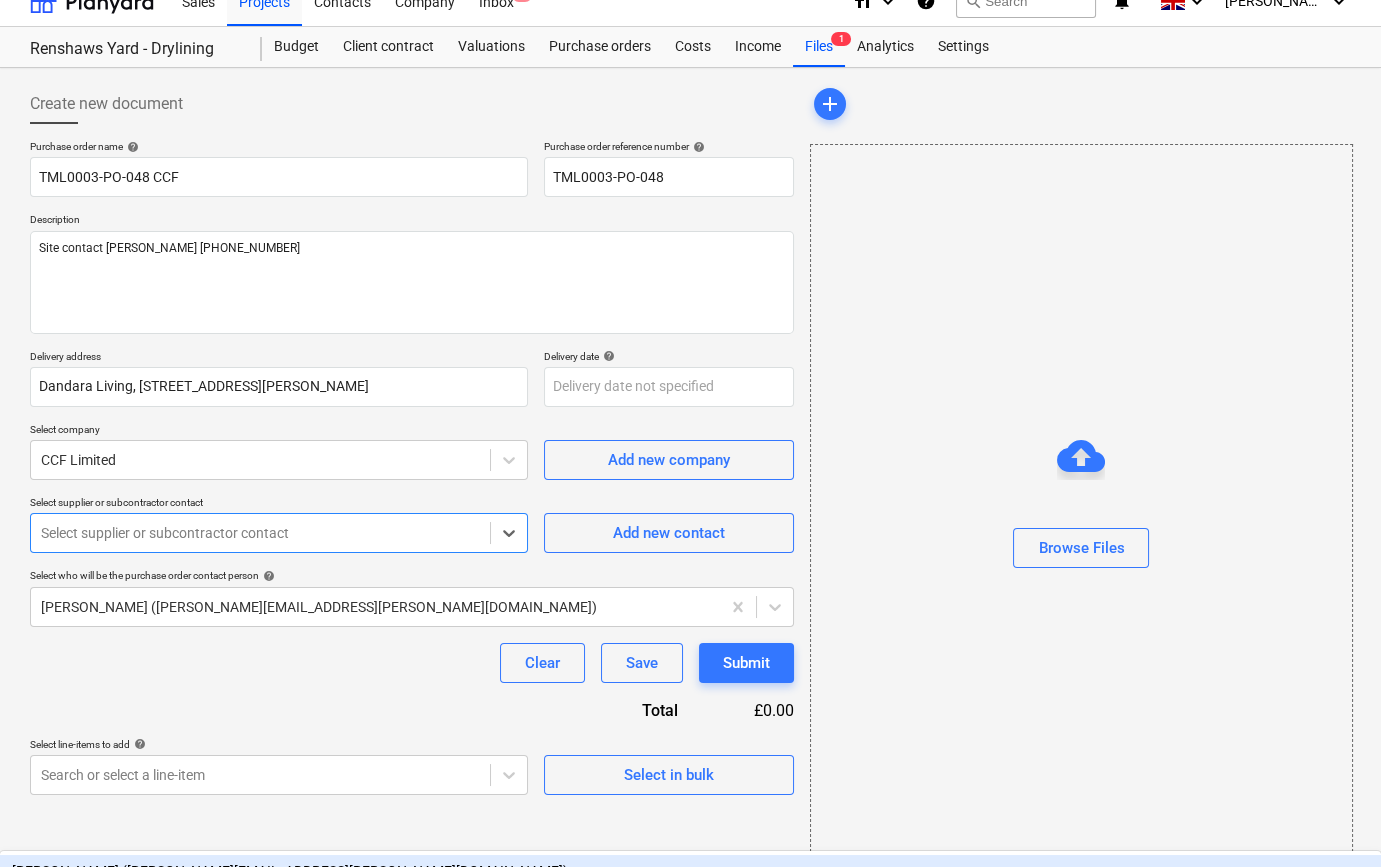 click on "Sales Projects Contacts Company Inbox 9+ format_size keyboard_arrow_down help search Search notifications 0 keyboard_arrow_down [PERSON_NAME] keyboard_arrow_down Renshaws Yard -  Drylining Renshaws Yard -  Drylining Budget Client contract Valuations Purchase orders Costs Income Files 1 Analytics Settings Create new document Purchase order name help TML0003-PO-048 CCF Purchase order reference number help TML0003-PO-048 Description Site contact [PERSON_NAME] [PHONE_NUMBER] Delivery address [GEOGRAPHIC_DATA][PERSON_NAME] Delivery date help Press the down arrow key to interact with the calendar and
select a date. Press the question mark key to get the keyboard shortcuts for changing dates. Select company CCF Limited   Add new company Select supplier or subcontractor contact Select supplier or subcontractor contact Add new contact Select who will be the purchase order contact person help [PERSON_NAME] ([PERSON_NAME][EMAIL_ADDRESS][PERSON_NAME][DOMAIN_NAME]) Clear Save Submit Total £0.00 Select line-items to add x" at bounding box center [690, 409] 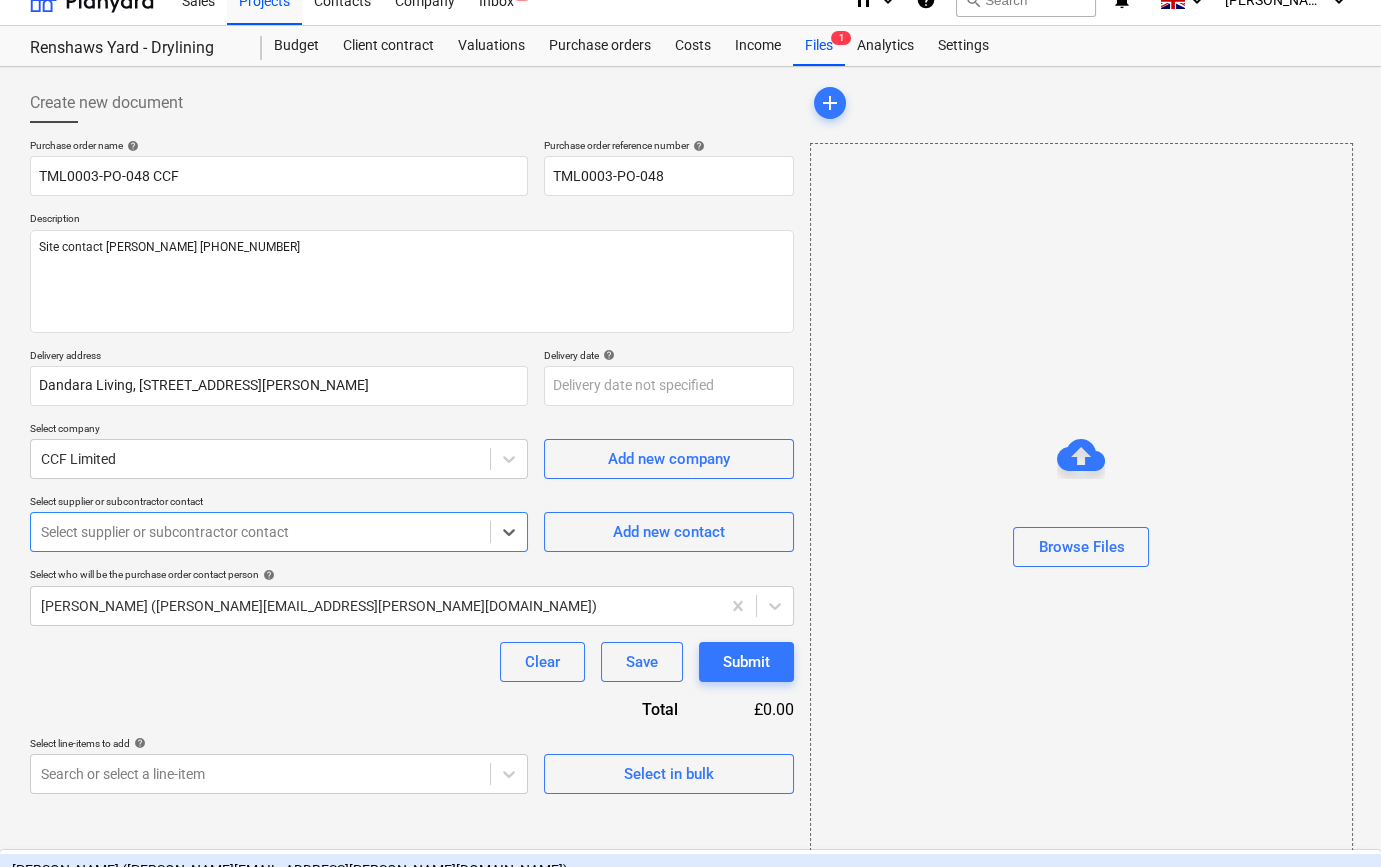 scroll, scrollTop: 26, scrollLeft: 0, axis: vertical 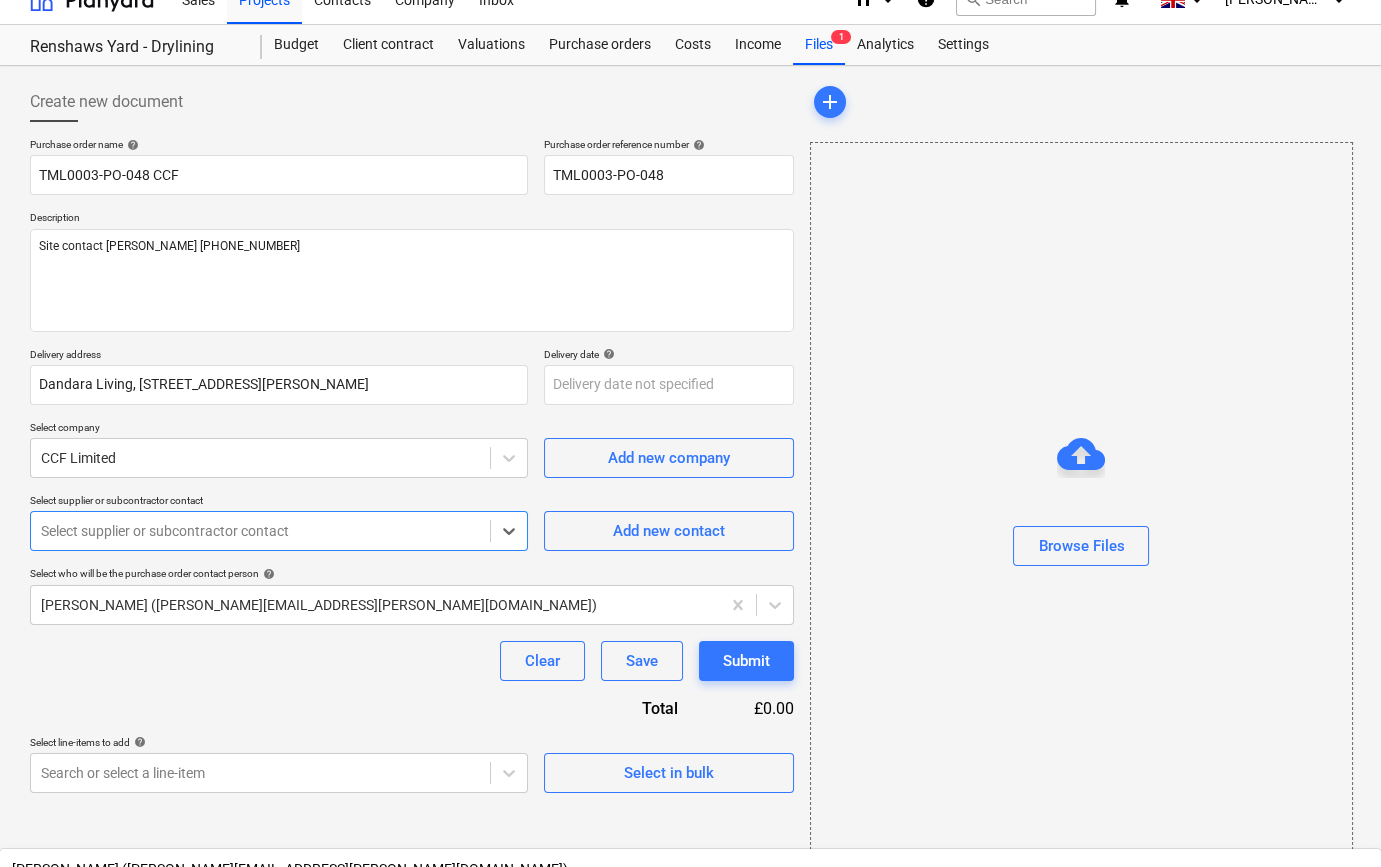 click on "[PERSON_NAME] ([PERSON_NAME][EMAIL_ADDRESS][DOMAIN_NAME])" at bounding box center (690, 965) 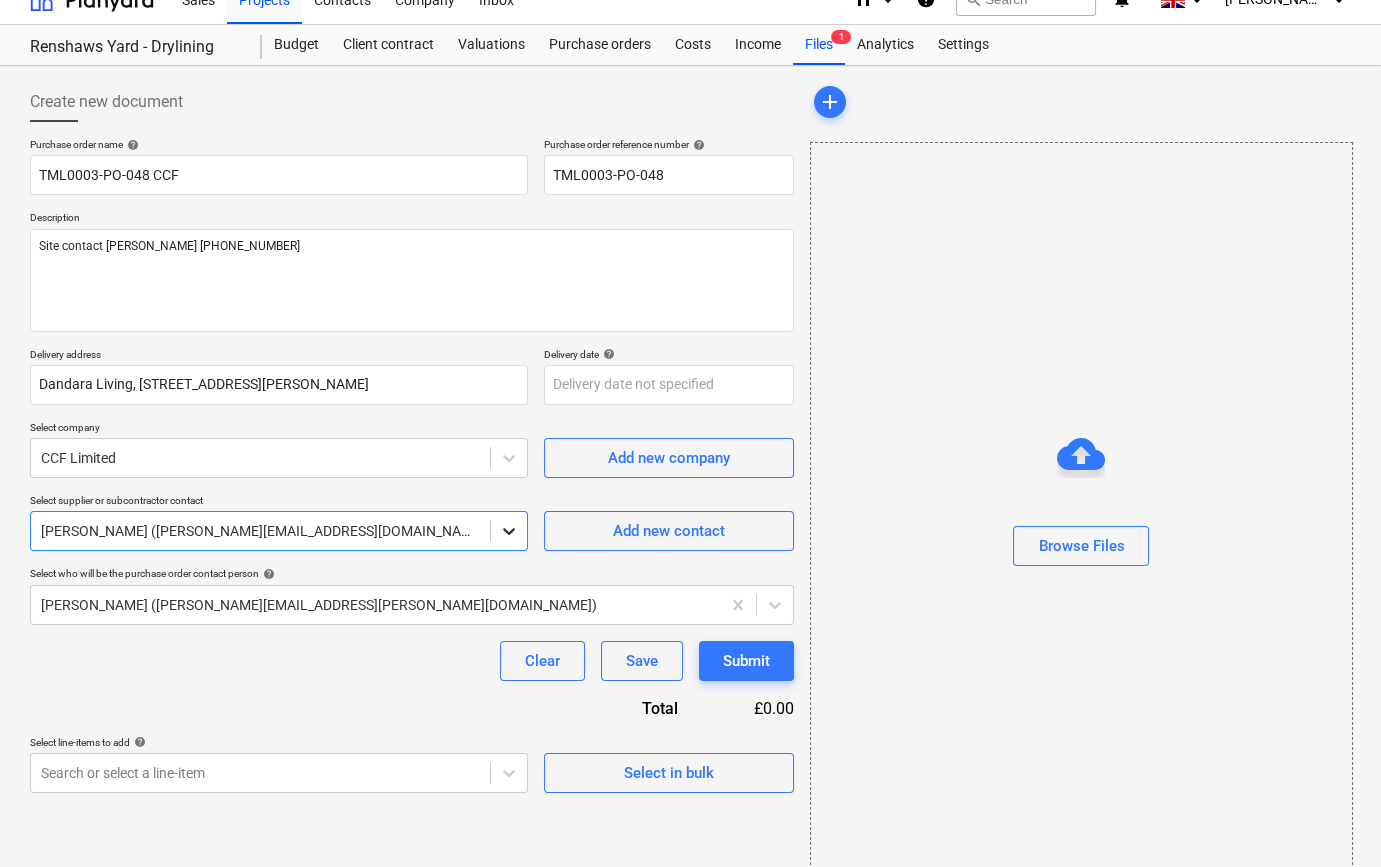 click 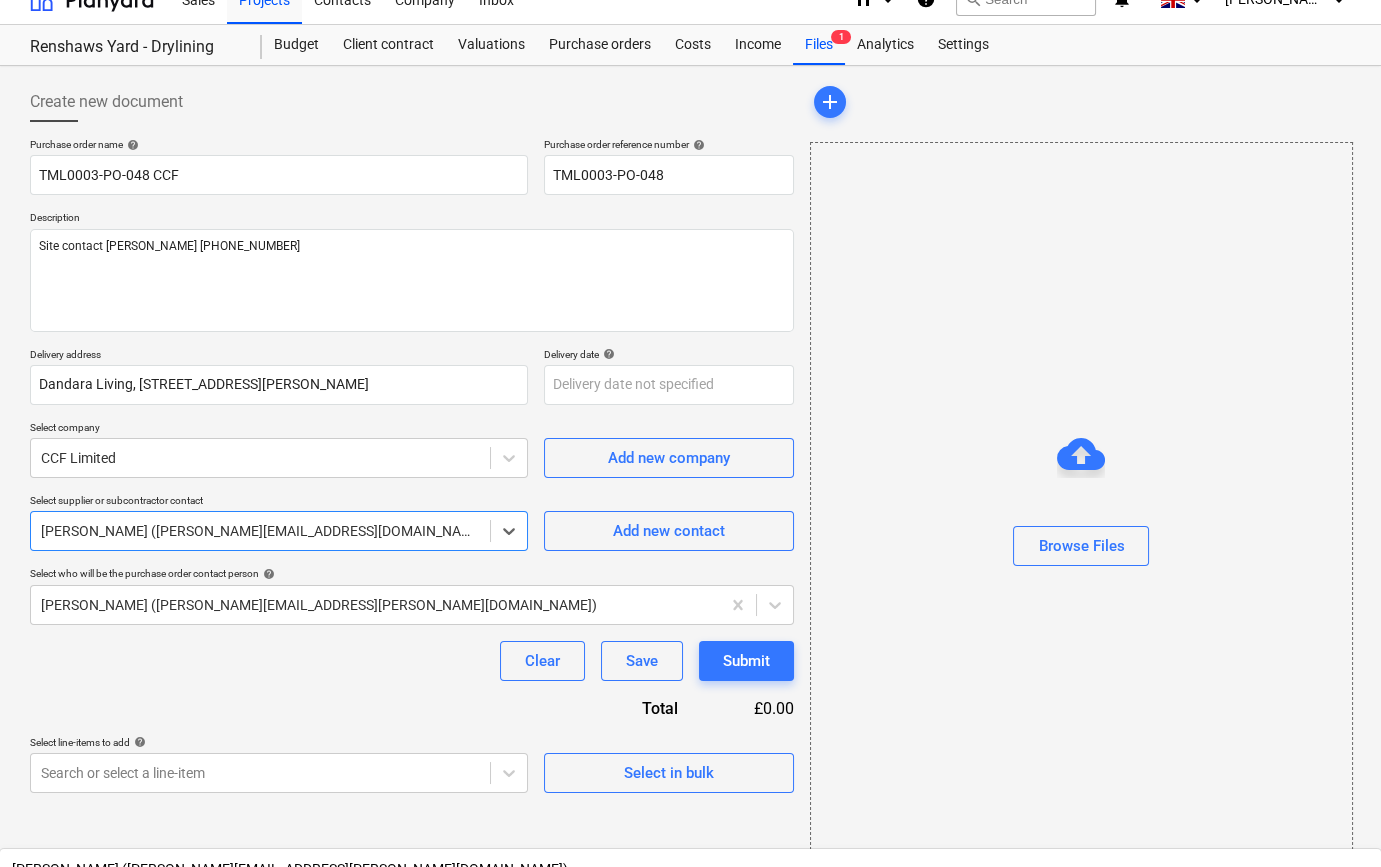 click on "[PERSON_NAME] ([PERSON_NAME][EMAIL_ADDRESS][DOMAIN_NAME])" at bounding box center (690, 901) 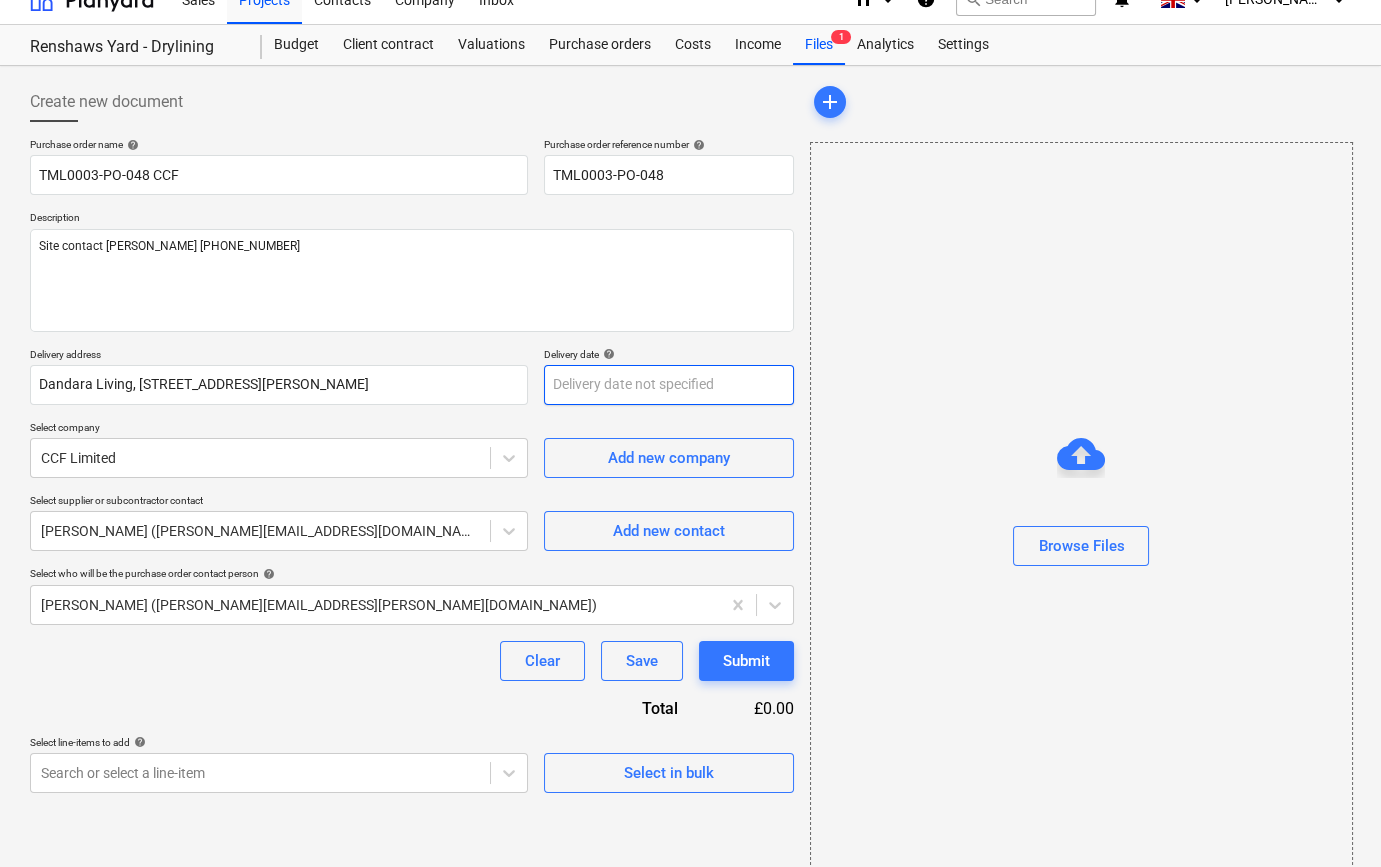 click on "Sales Projects Contacts Company Inbox 9+ format_size keyboard_arrow_down help search Search notifications 0 keyboard_arrow_down [PERSON_NAME] keyboard_arrow_down Renshaws Yard -  Drylining Renshaws Yard -  Drylining Budget Client contract Valuations Purchase orders Costs Income Files 1 Analytics Settings Create new document Purchase order name help TML0003-PO-048 CCF Purchase order reference number help TML0003-PO-048 Description Site contact [PERSON_NAME] [PHONE_NUMBER] Delivery address [GEOGRAPHIC_DATA][PERSON_NAME] Delivery date help Press the down arrow key to interact with the calendar and
select a date. Press the question mark key to get the keyboard shortcuts for changing dates. Select company CCF Limited   Add new company Select supplier or subcontractor contact [PERSON_NAME] ([PERSON_NAME][EMAIL_ADDRESS][DOMAIN_NAME]) Add new contact Select who will be the purchase order contact person help [PERSON_NAME] ([PERSON_NAME][EMAIL_ADDRESS][PERSON_NAME][DOMAIN_NAME]) Clear Save Submit Total £0.00 help add" at bounding box center (690, 407) 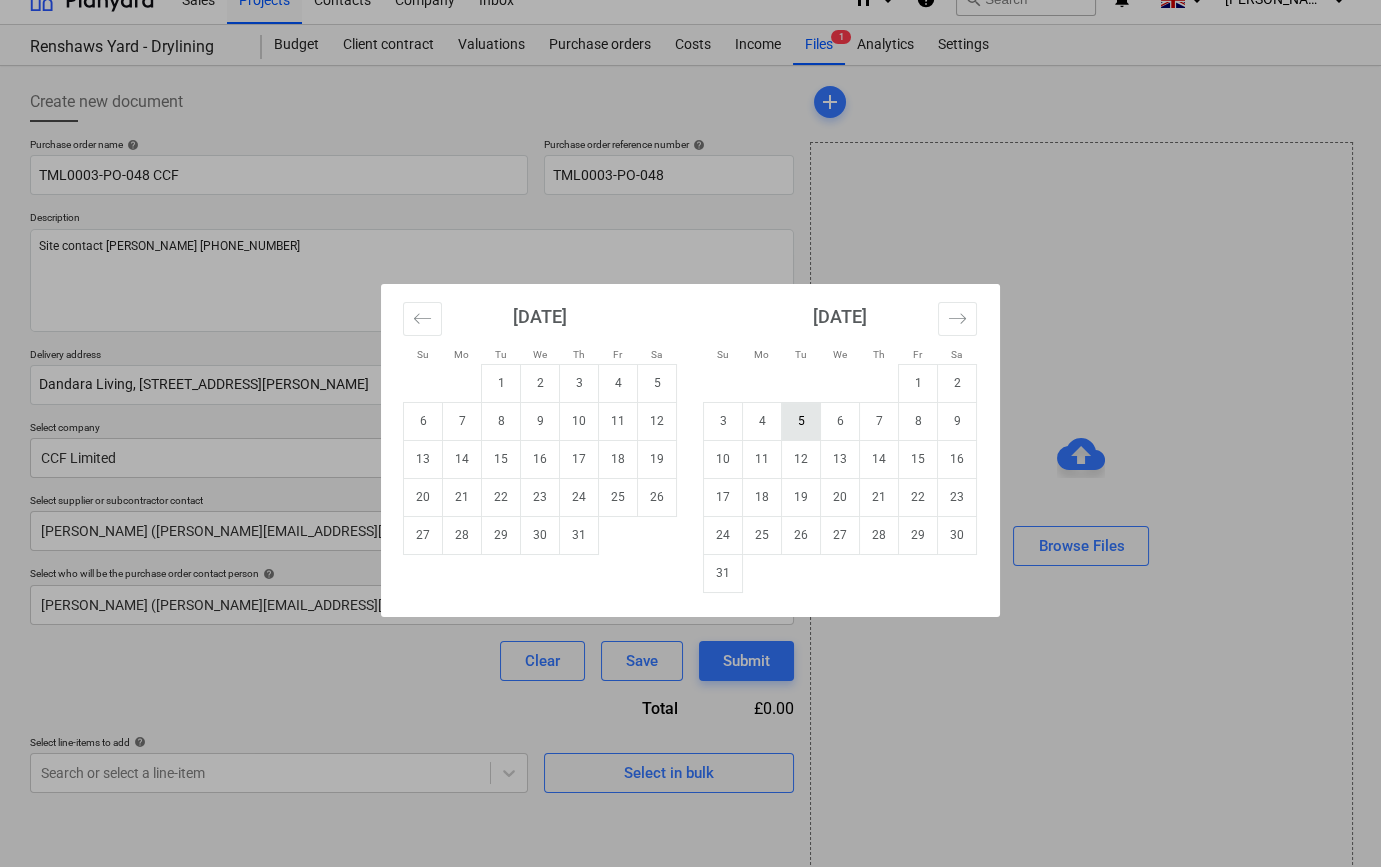 click on "5" at bounding box center (801, 421) 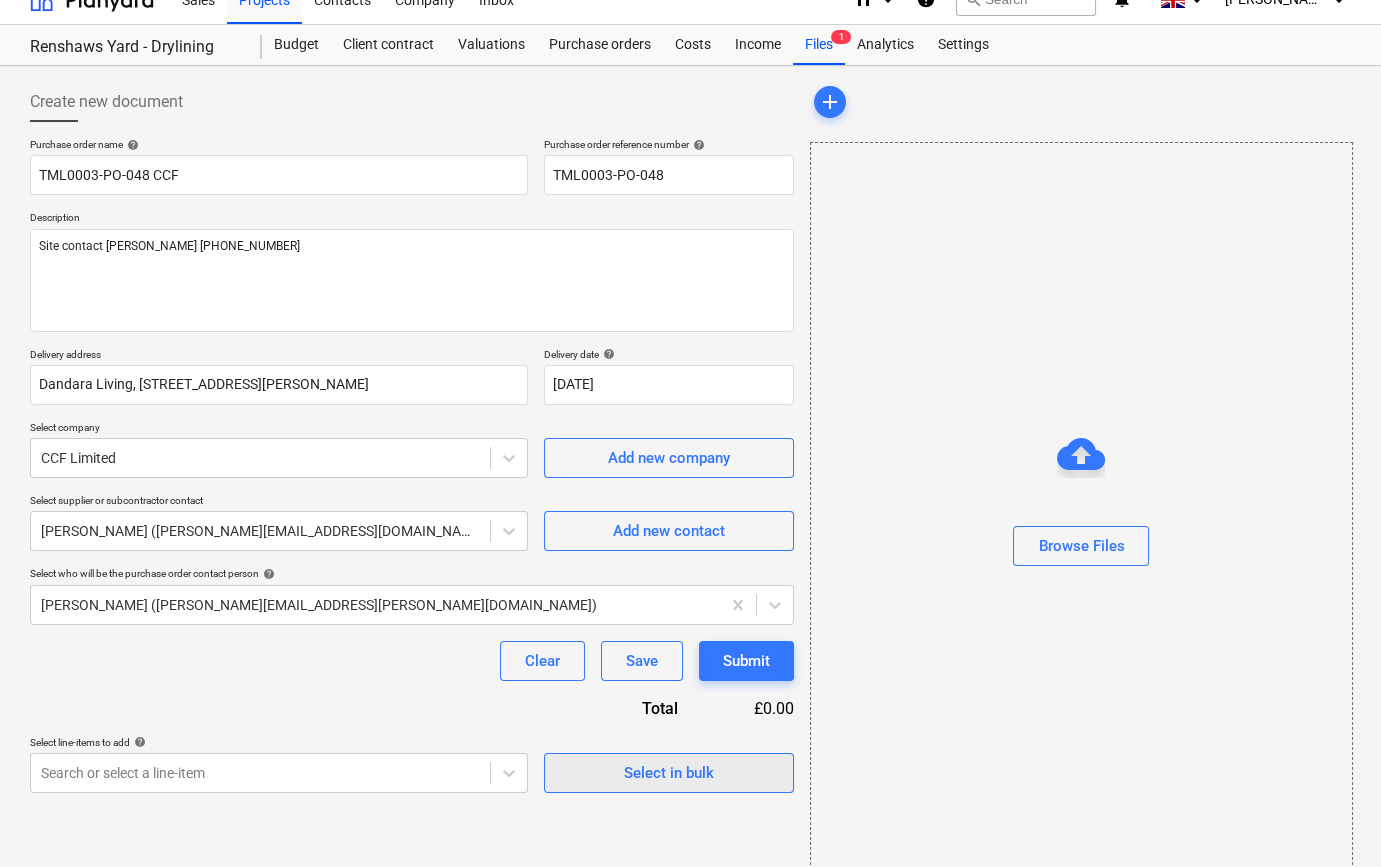 click on "Select in bulk" at bounding box center (669, 773) 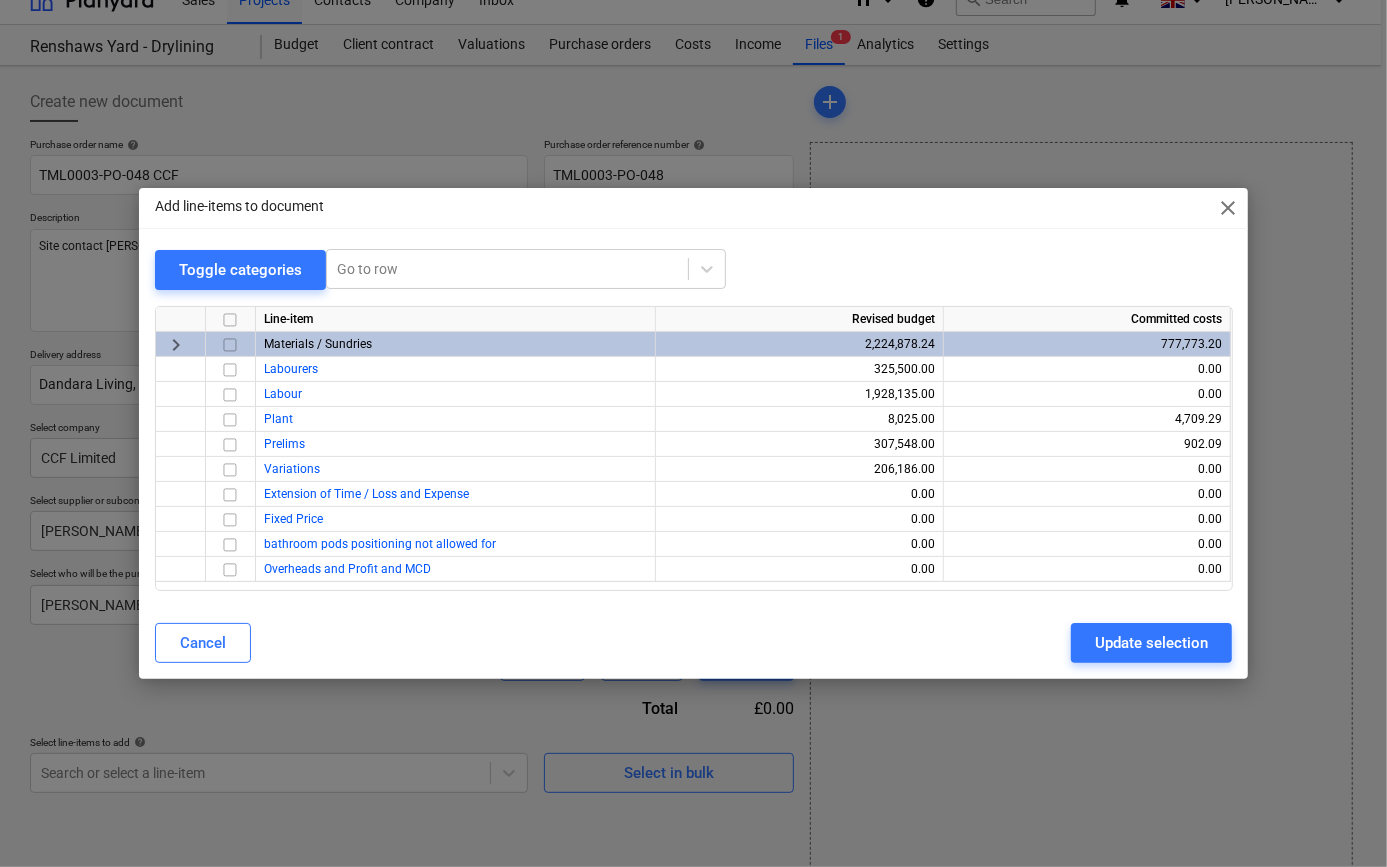 click at bounding box center (230, 345) 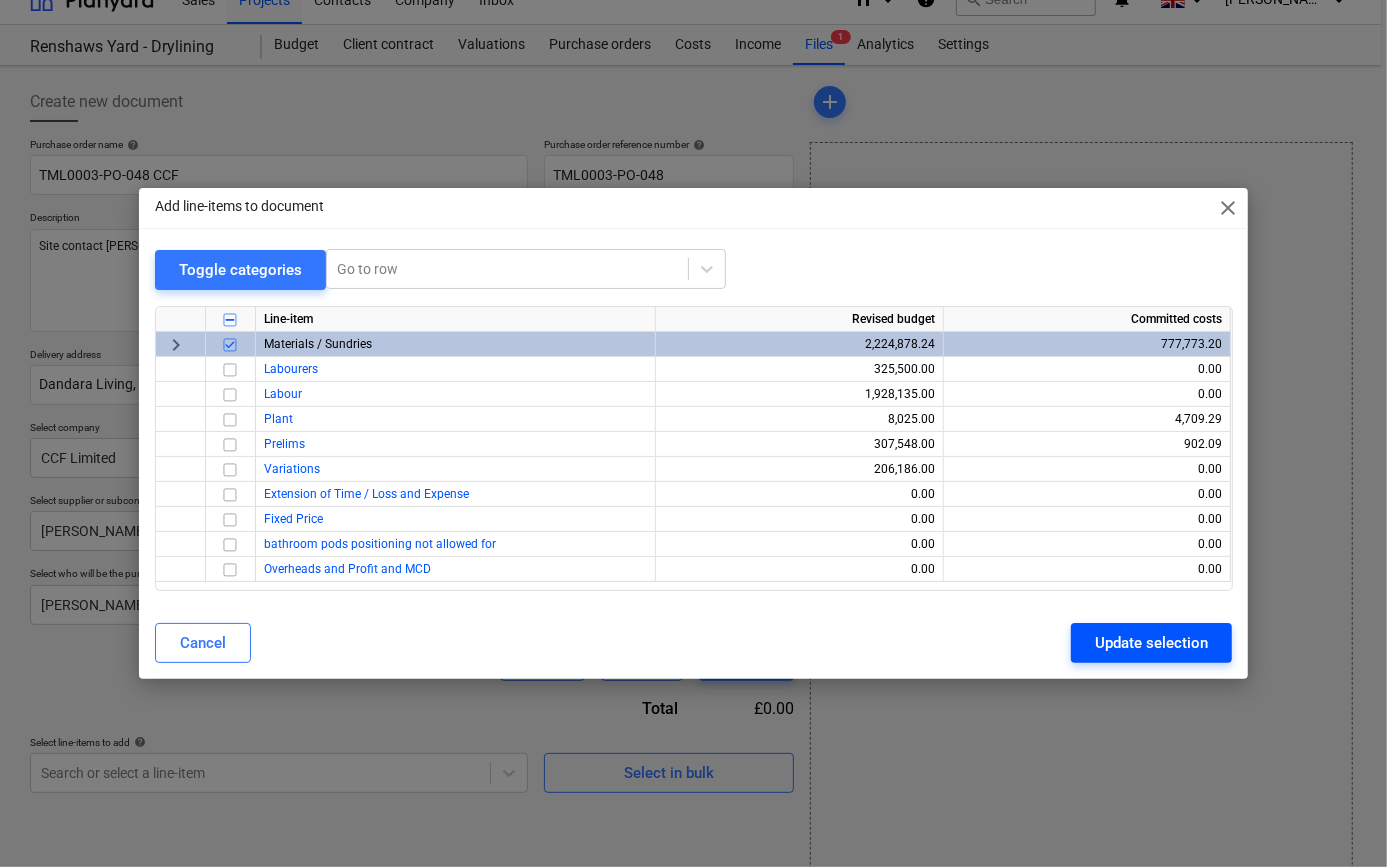 click on "Update selection" at bounding box center (1151, 643) 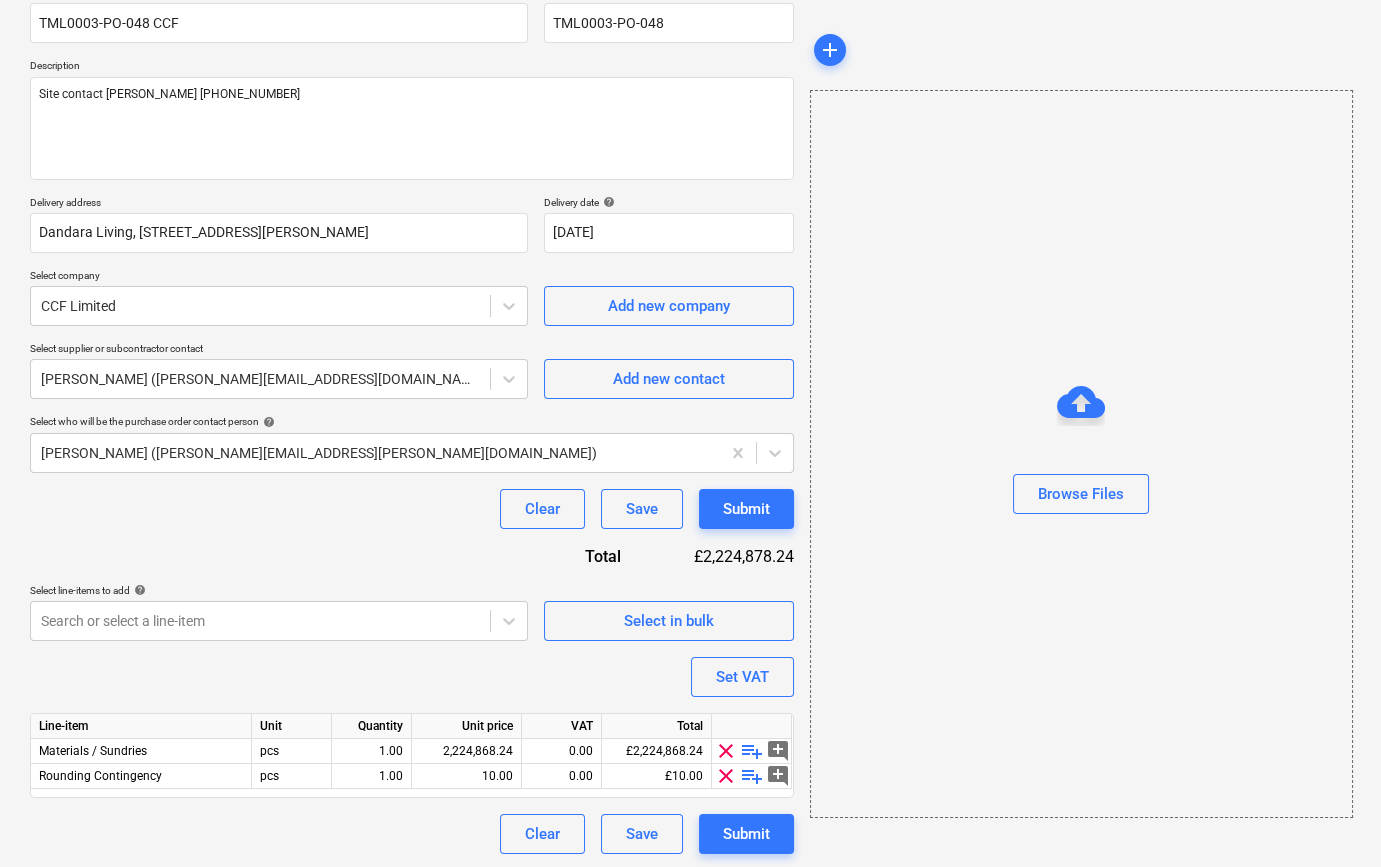 scroll, scrollTop: 180, scrollLeft: 0, axis: vertical 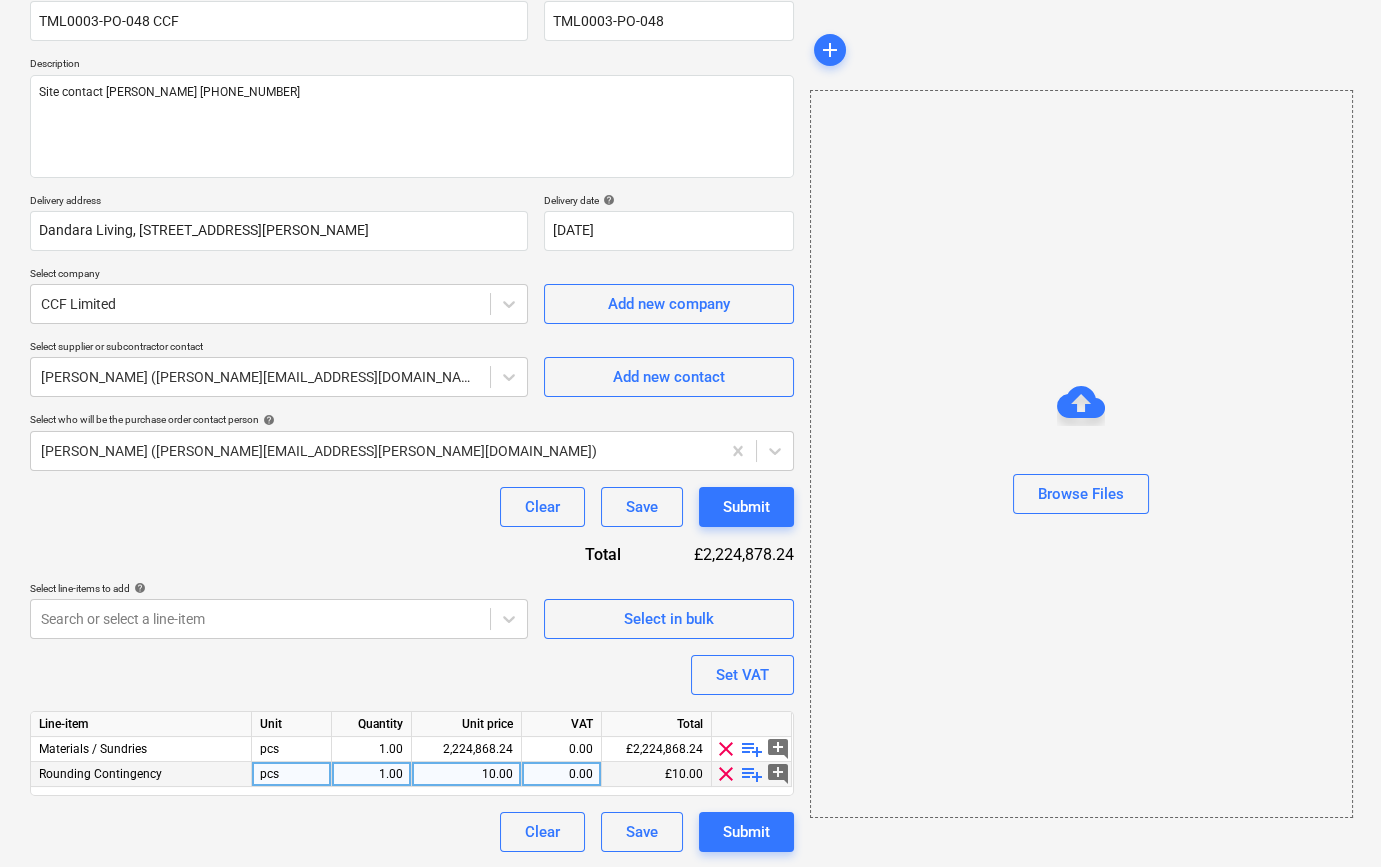 click on "clear" at bounding box center [726, 774] 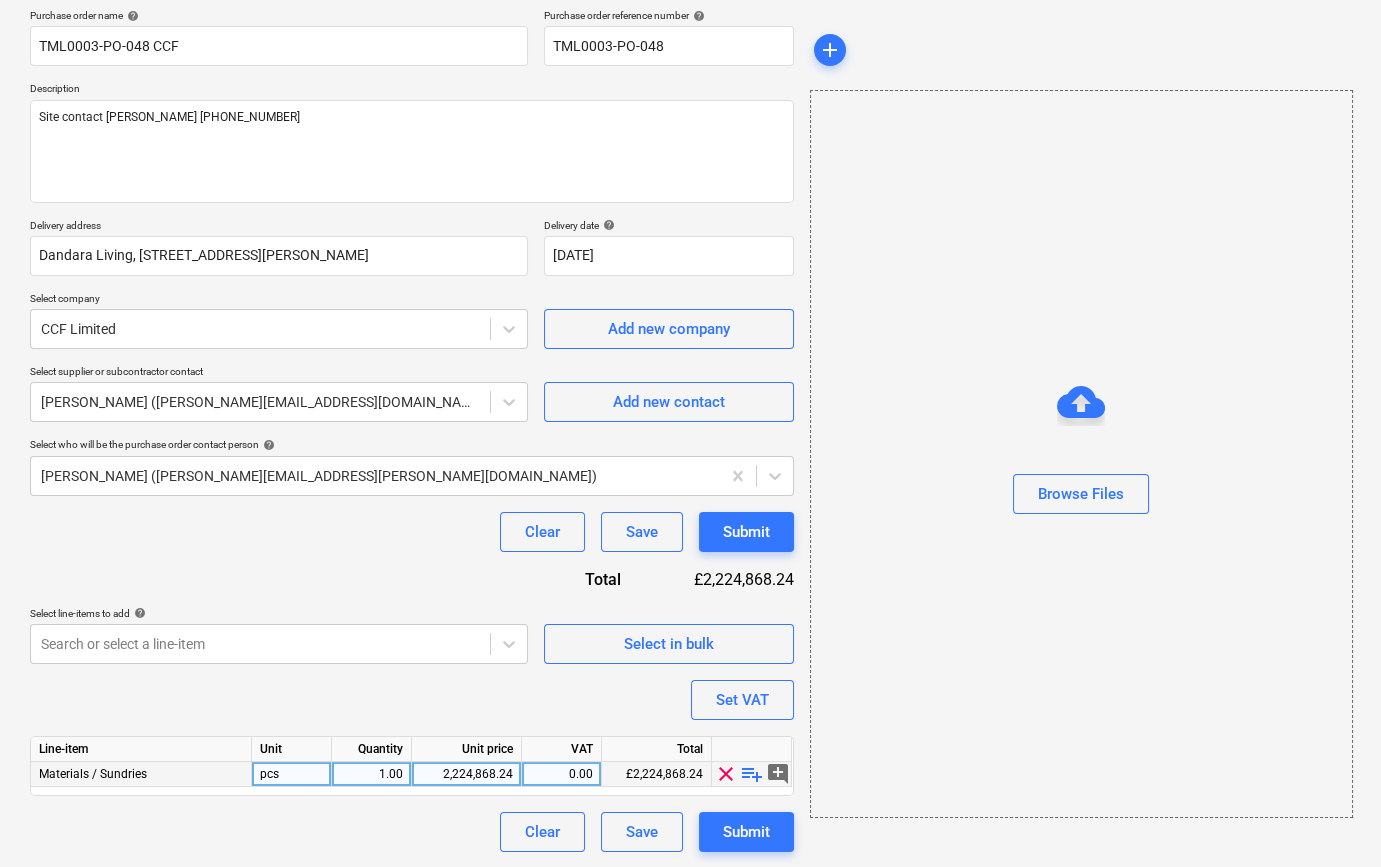 click on "playlist_add" at bounding box center (752, 774) 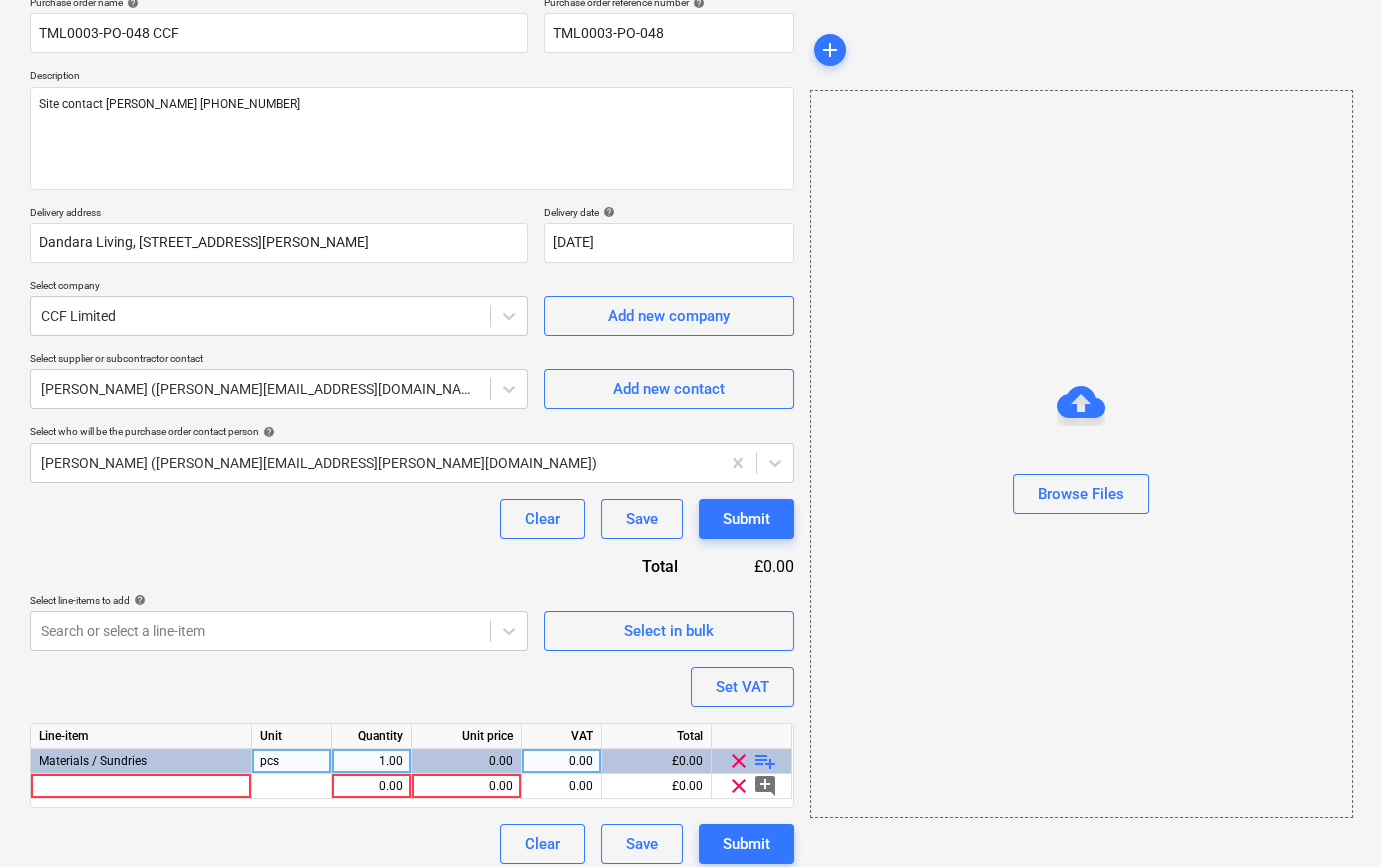 scroll, scrollTop: 180, scrollLeft: 0, axis: vertical 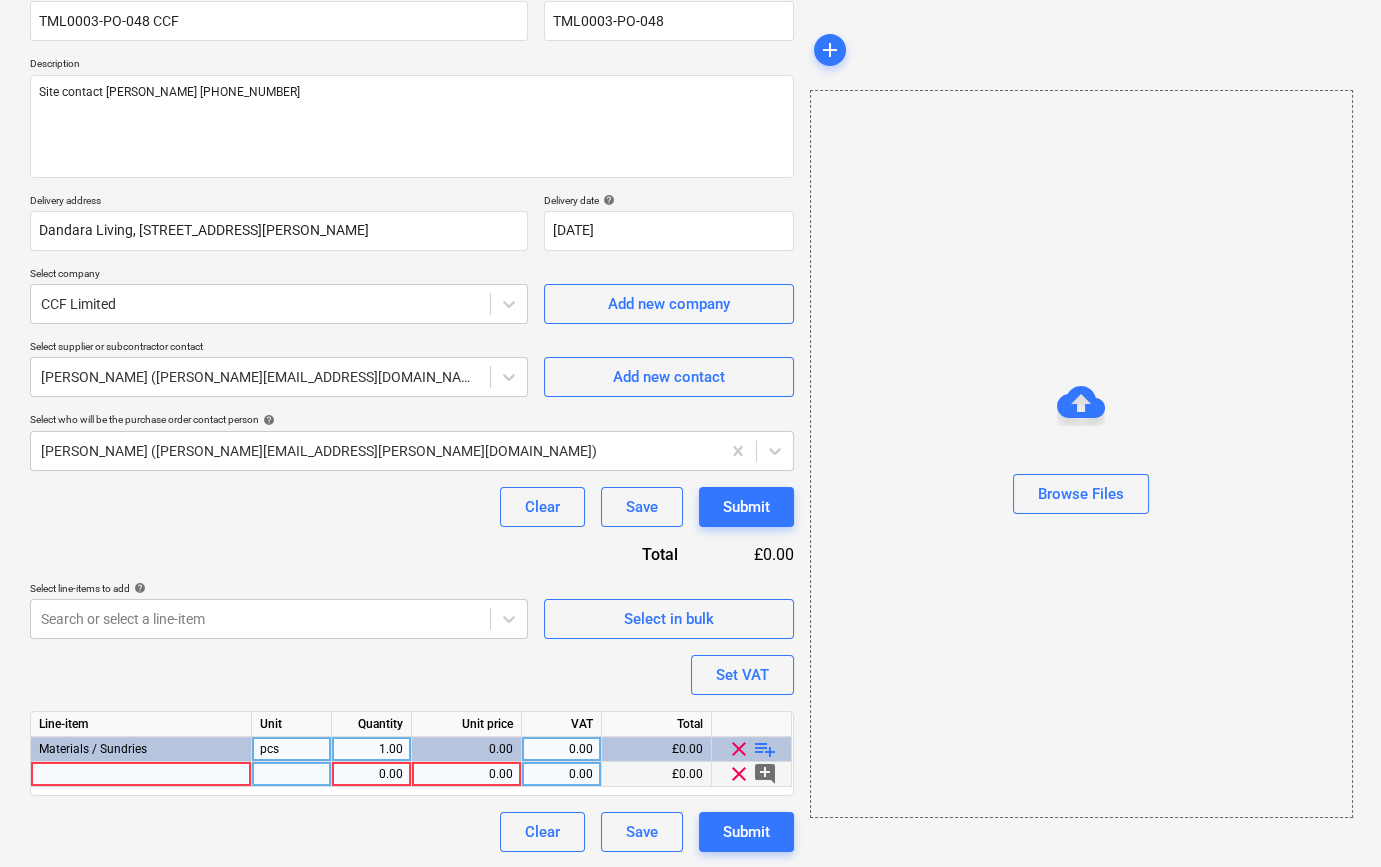click at bounding box center [141, 774] 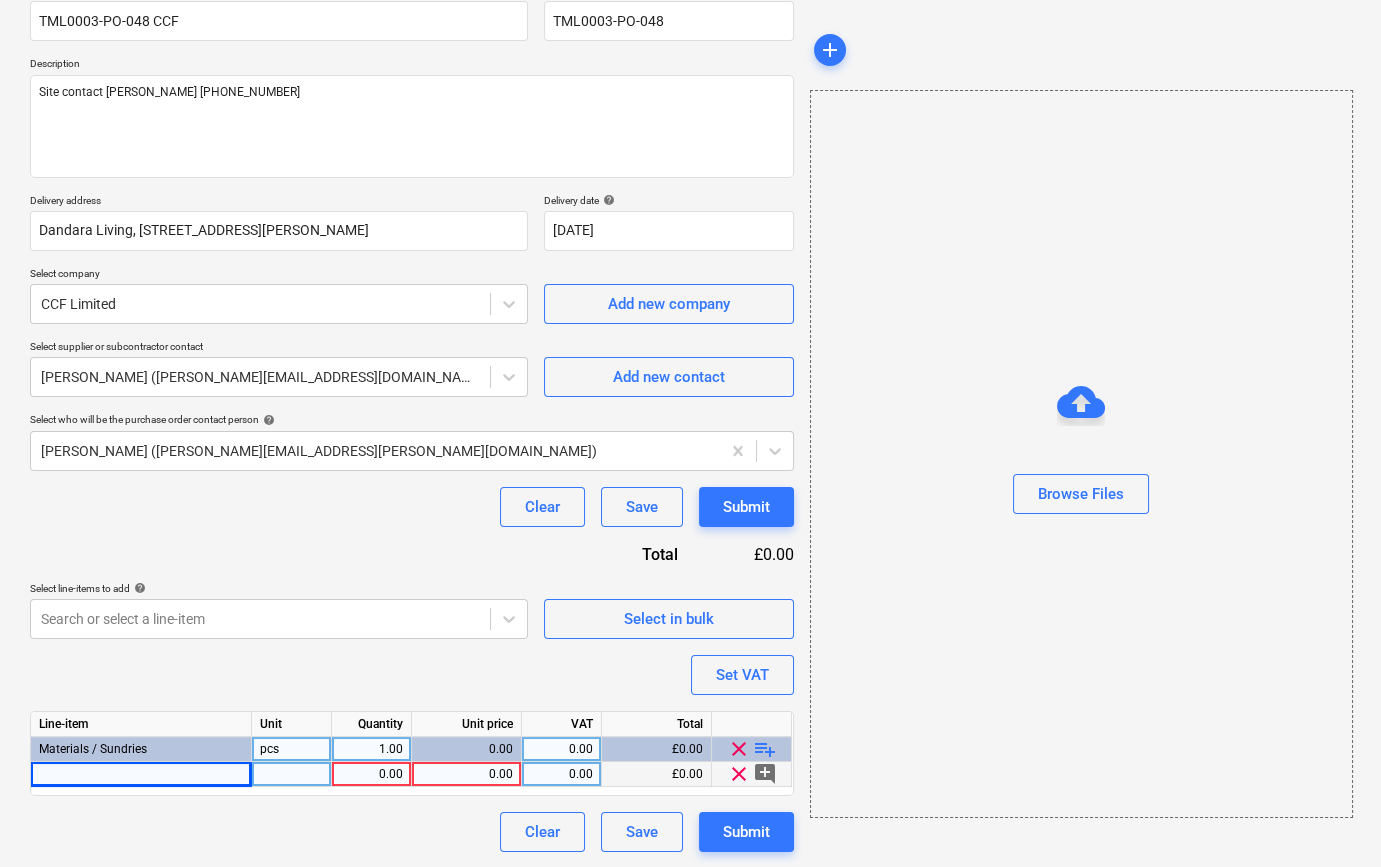 click at bounding box center [141, 774] 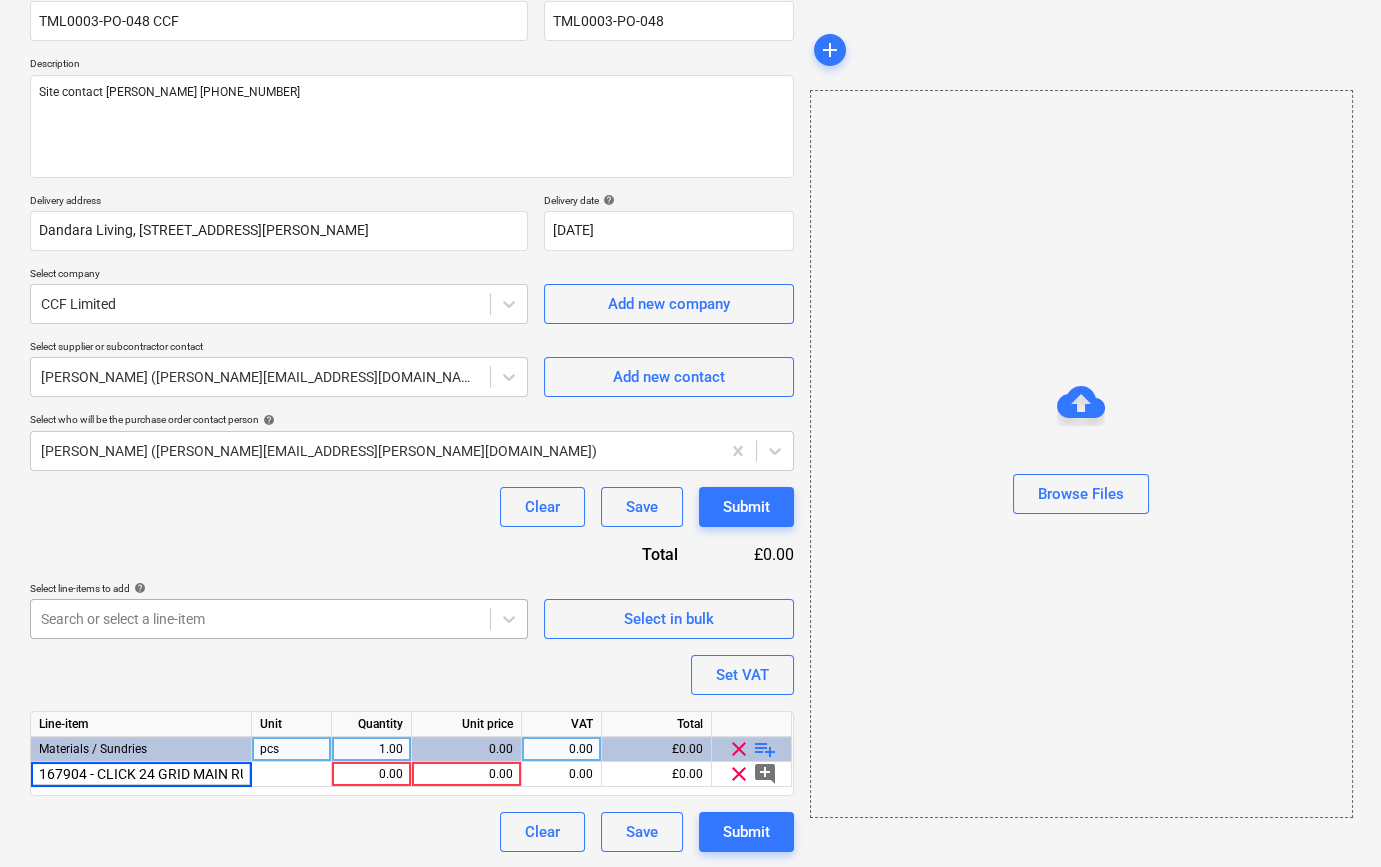 scroll, scrollTop: 0, scrollLeft: 80, axis: horizontal 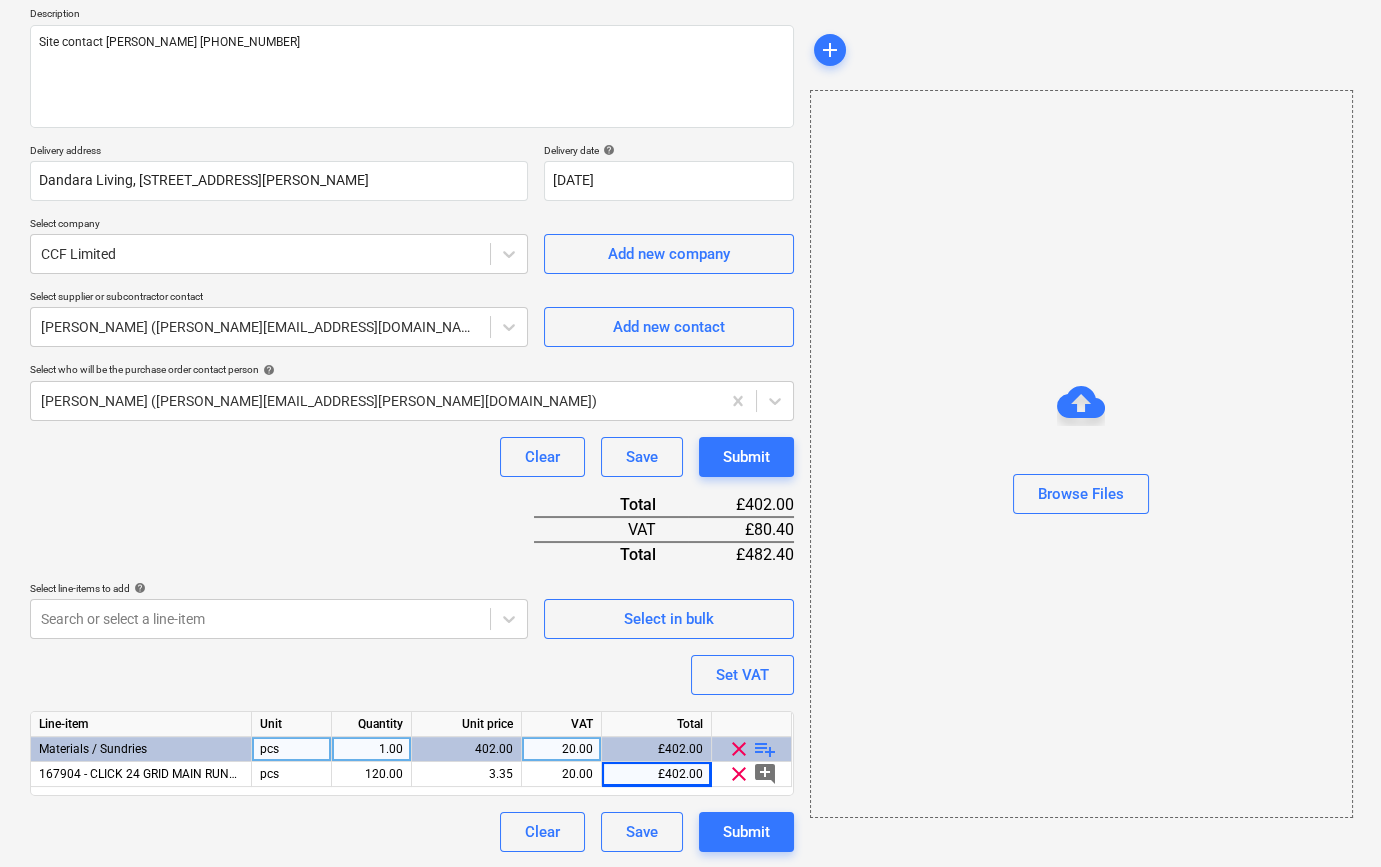 click on "playlist_add" at bounding box center (765, 749) 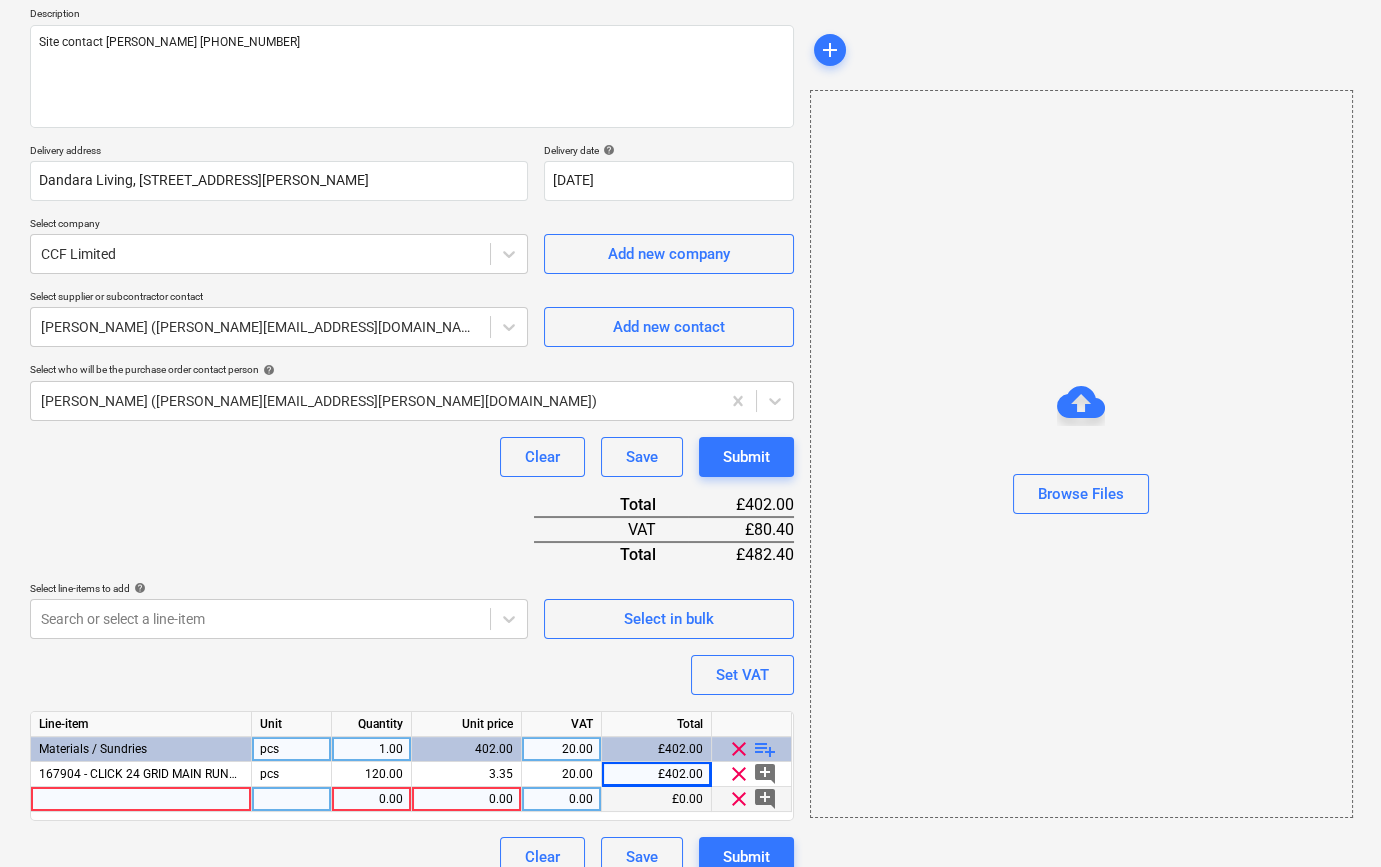 click at bounding box center [141, 799] 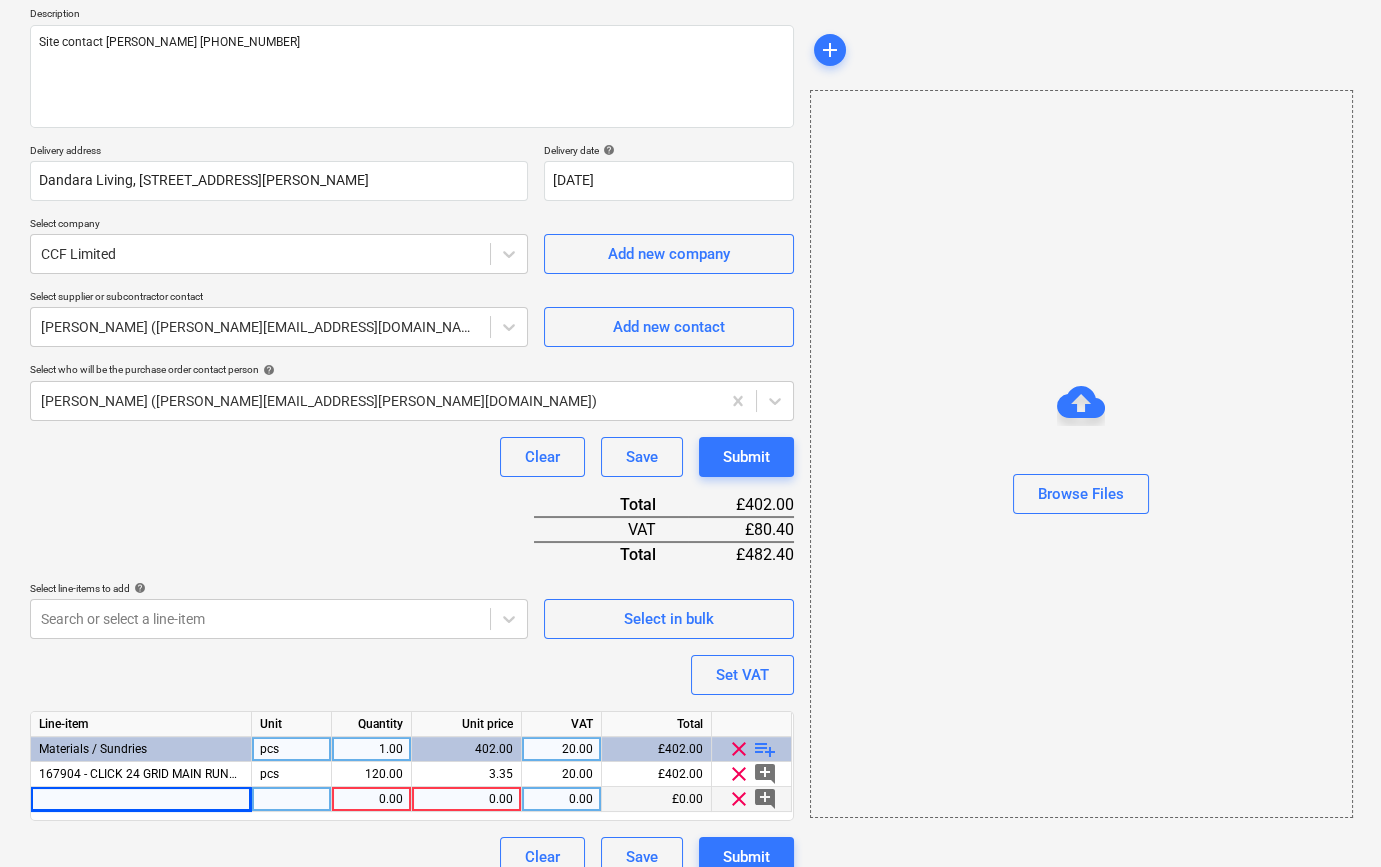 click at bounding box center (141, 799) 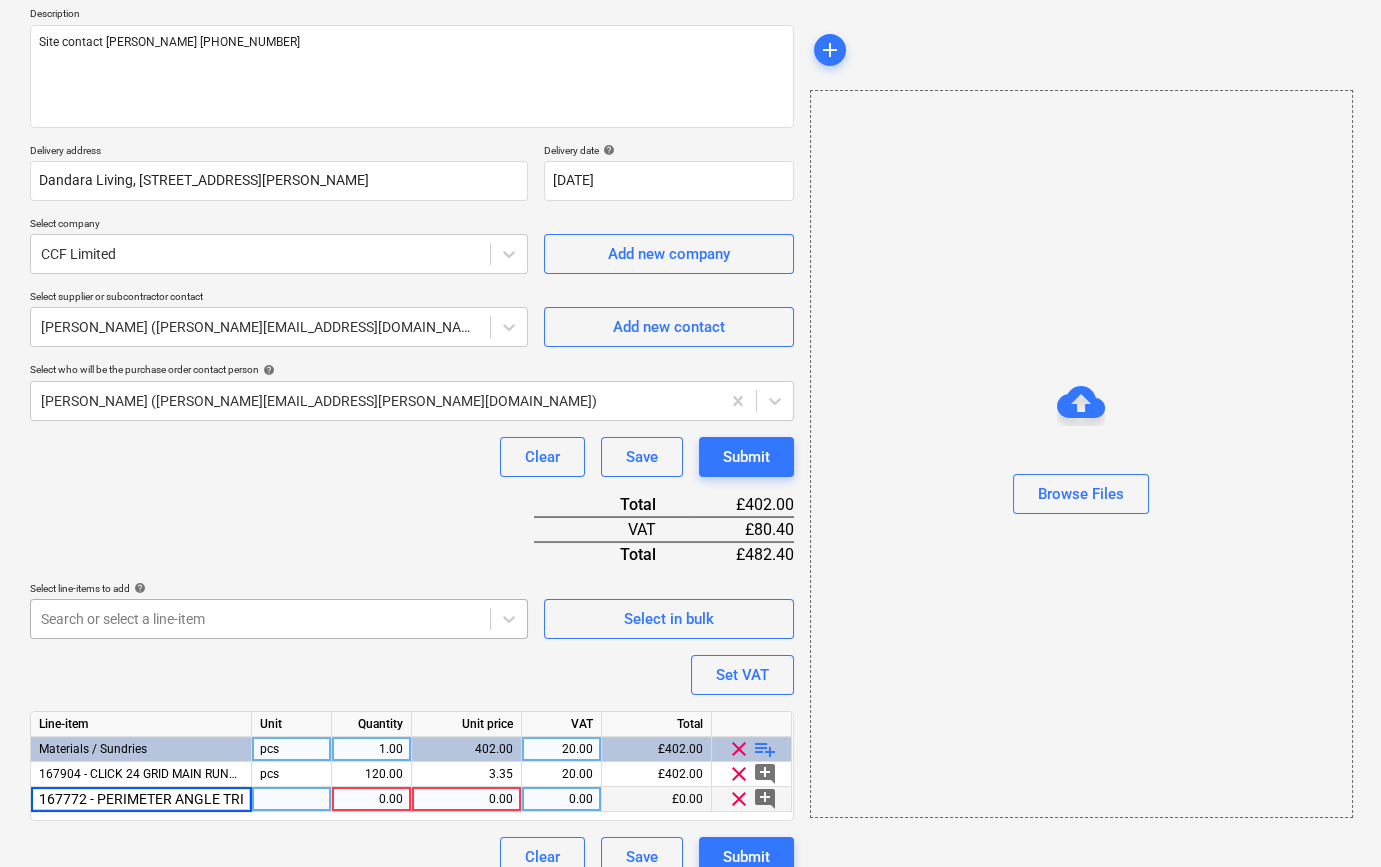 scroll, scrollTop: 0, scrollLeft: 50, axis: horizontal 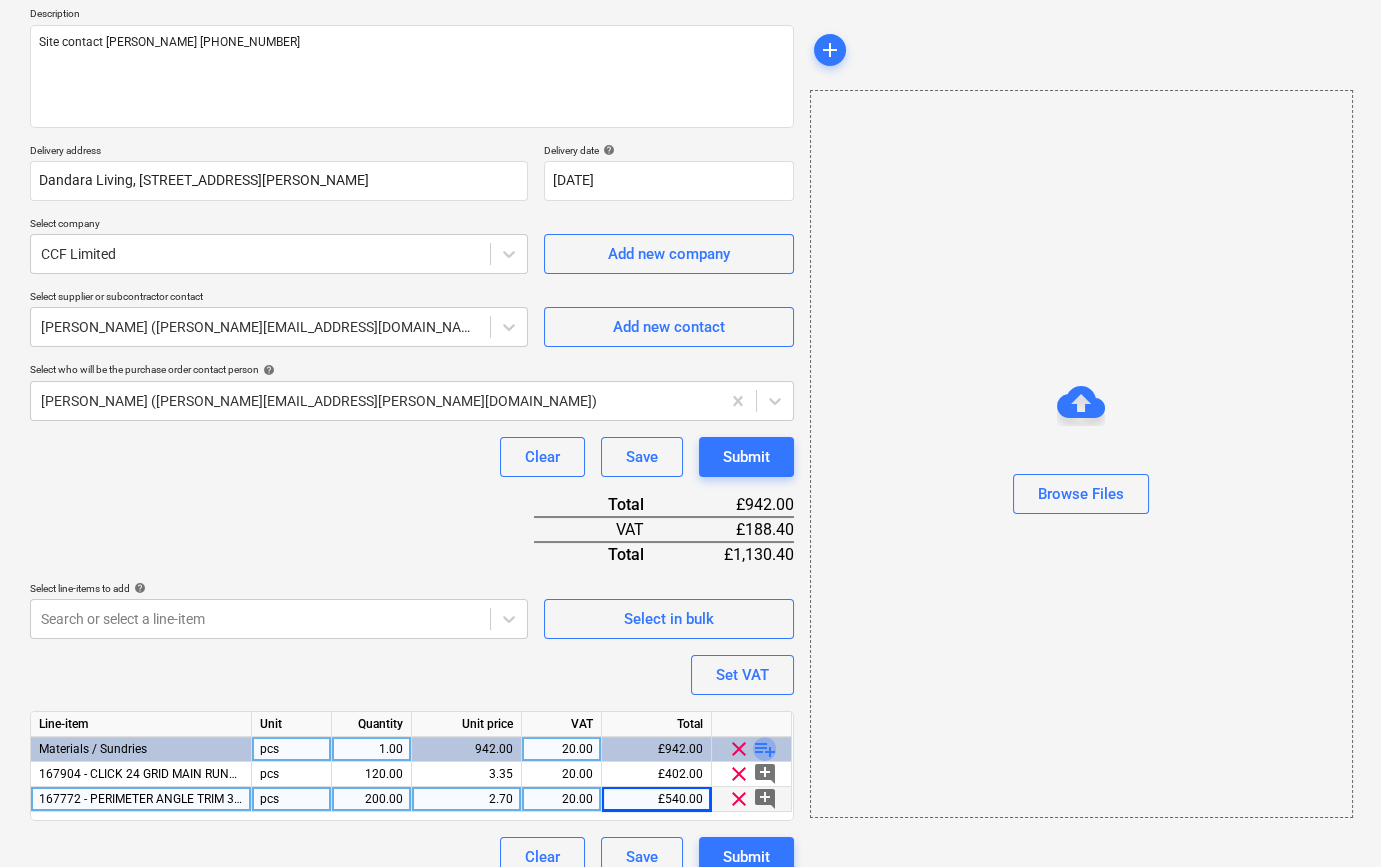 click on "playlist_add" at bounding box center (765, 749) 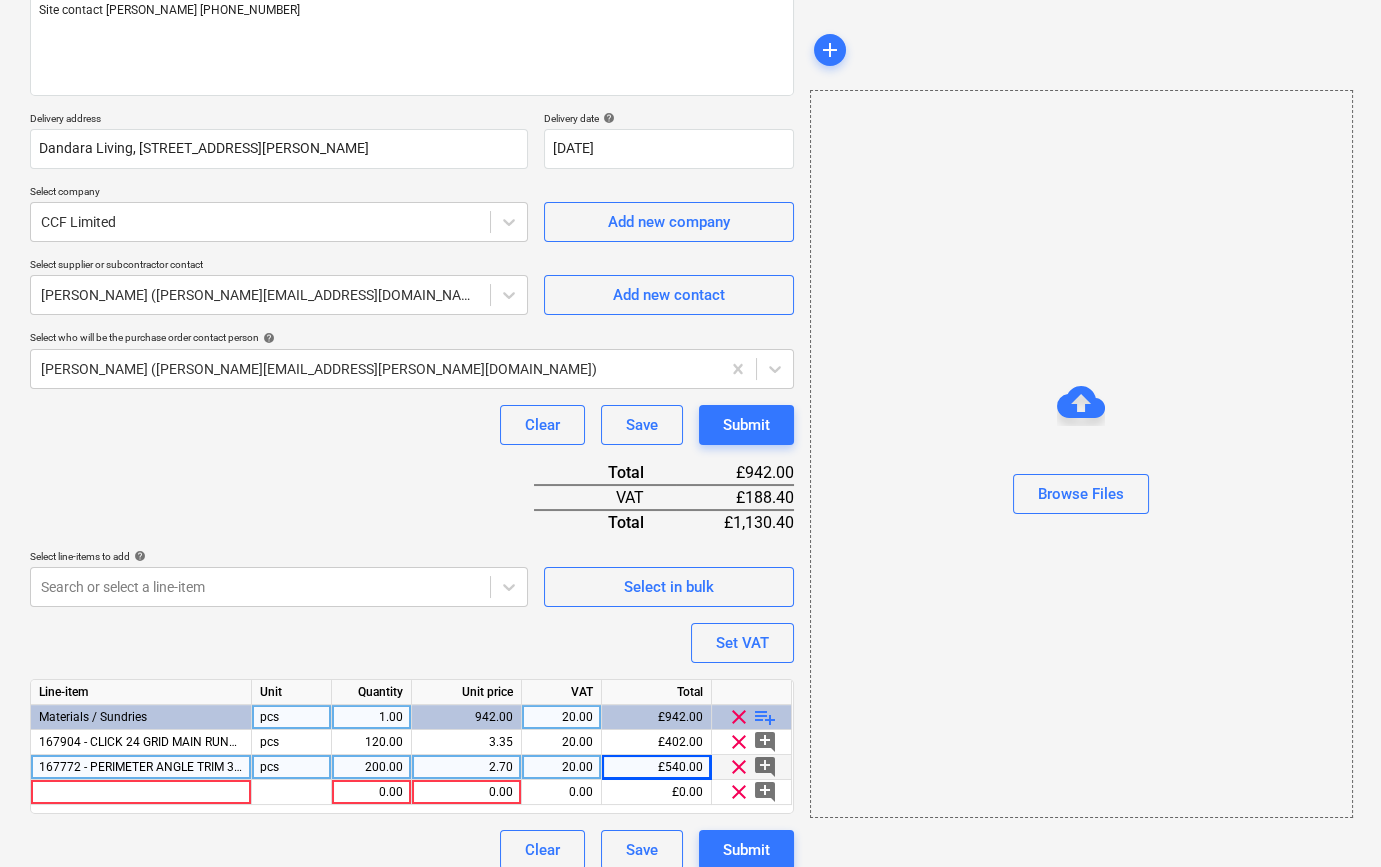 scroll, scrollTop: 280, scrollLeft: 0, axis: vertical 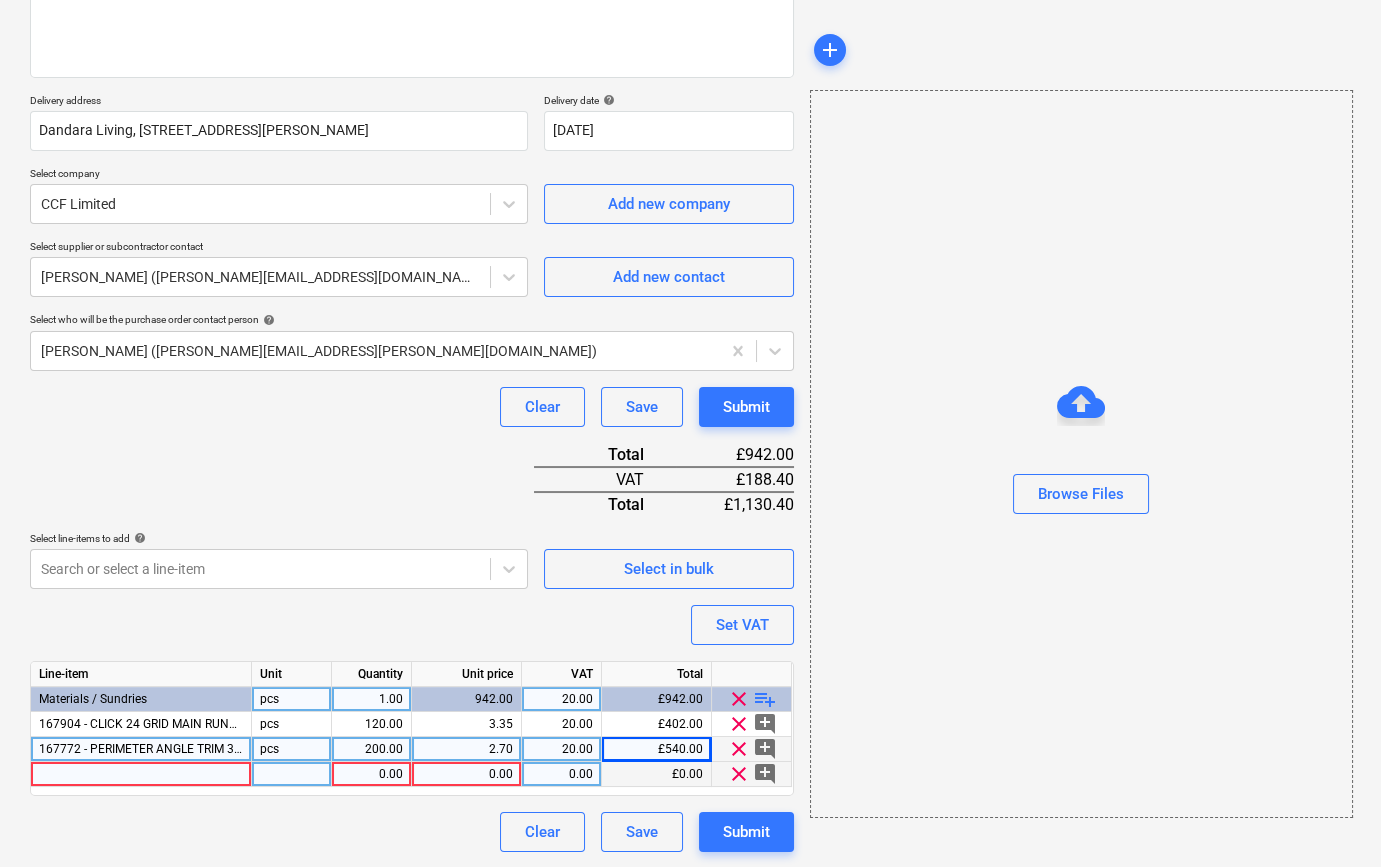 click at bounding box center [141, 774] 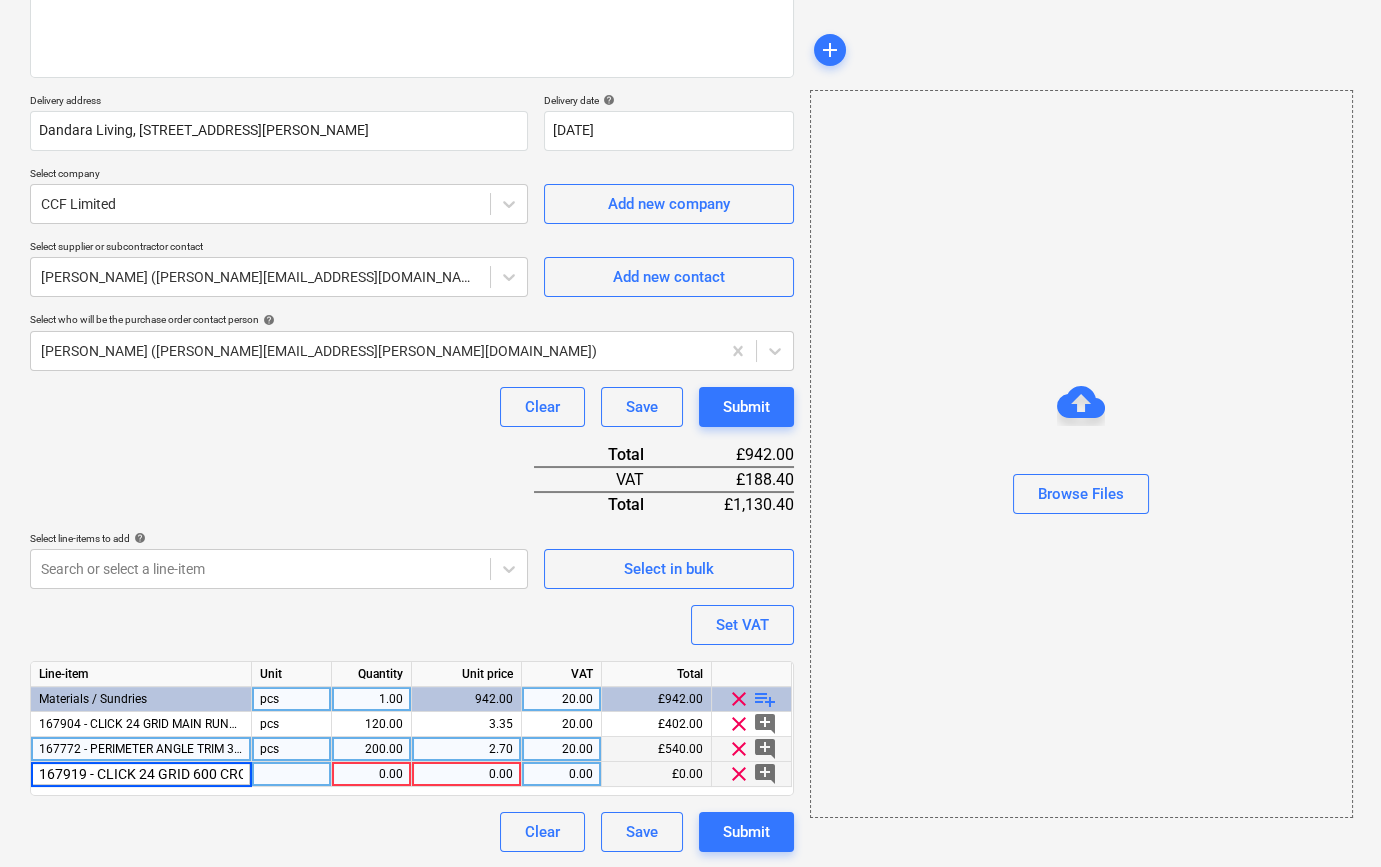 scroll, scrollTop: 0, scrollLeft: 47, axis: horizontal 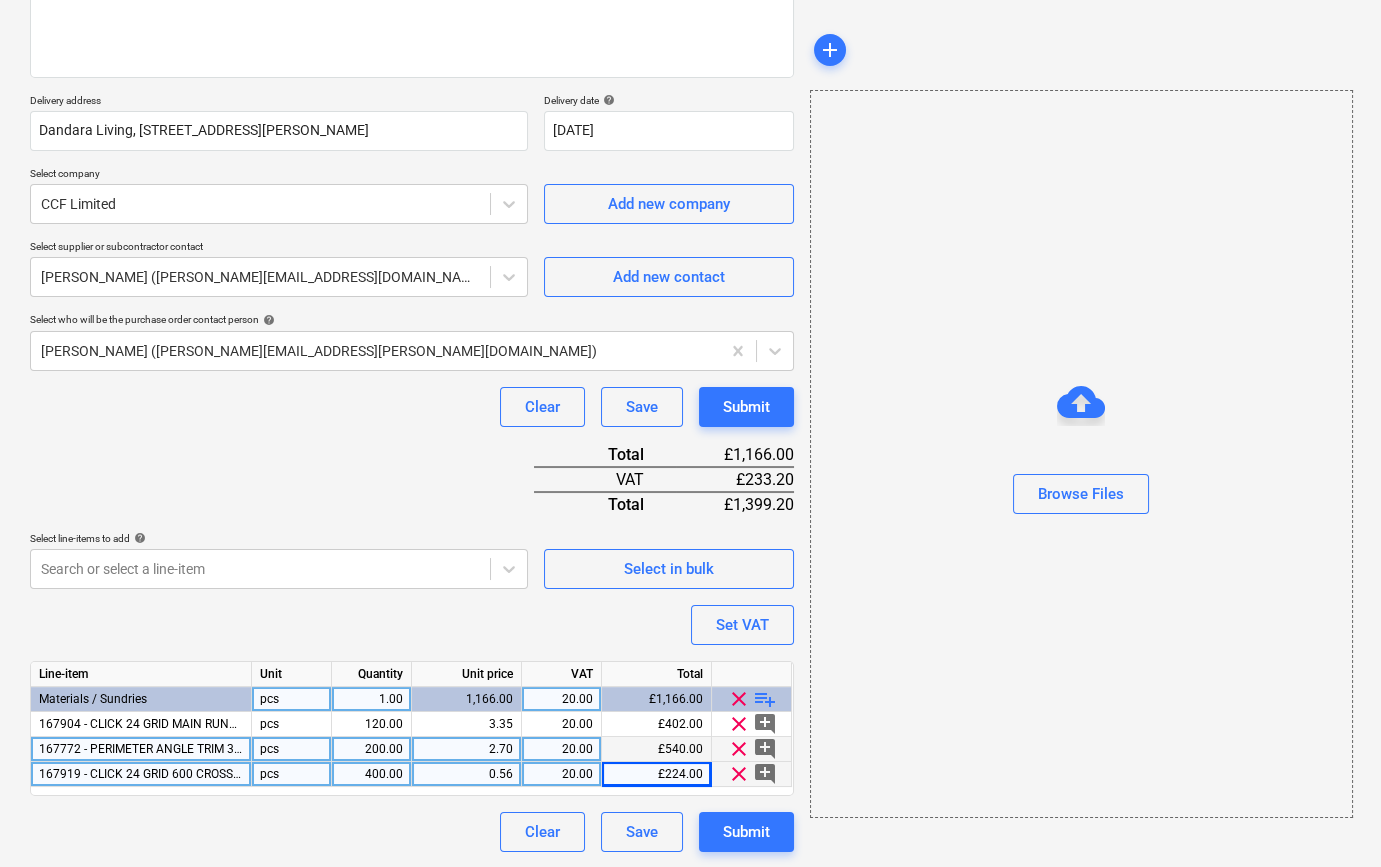 click on "clear playlist_add" at bounding box center (752, 699) 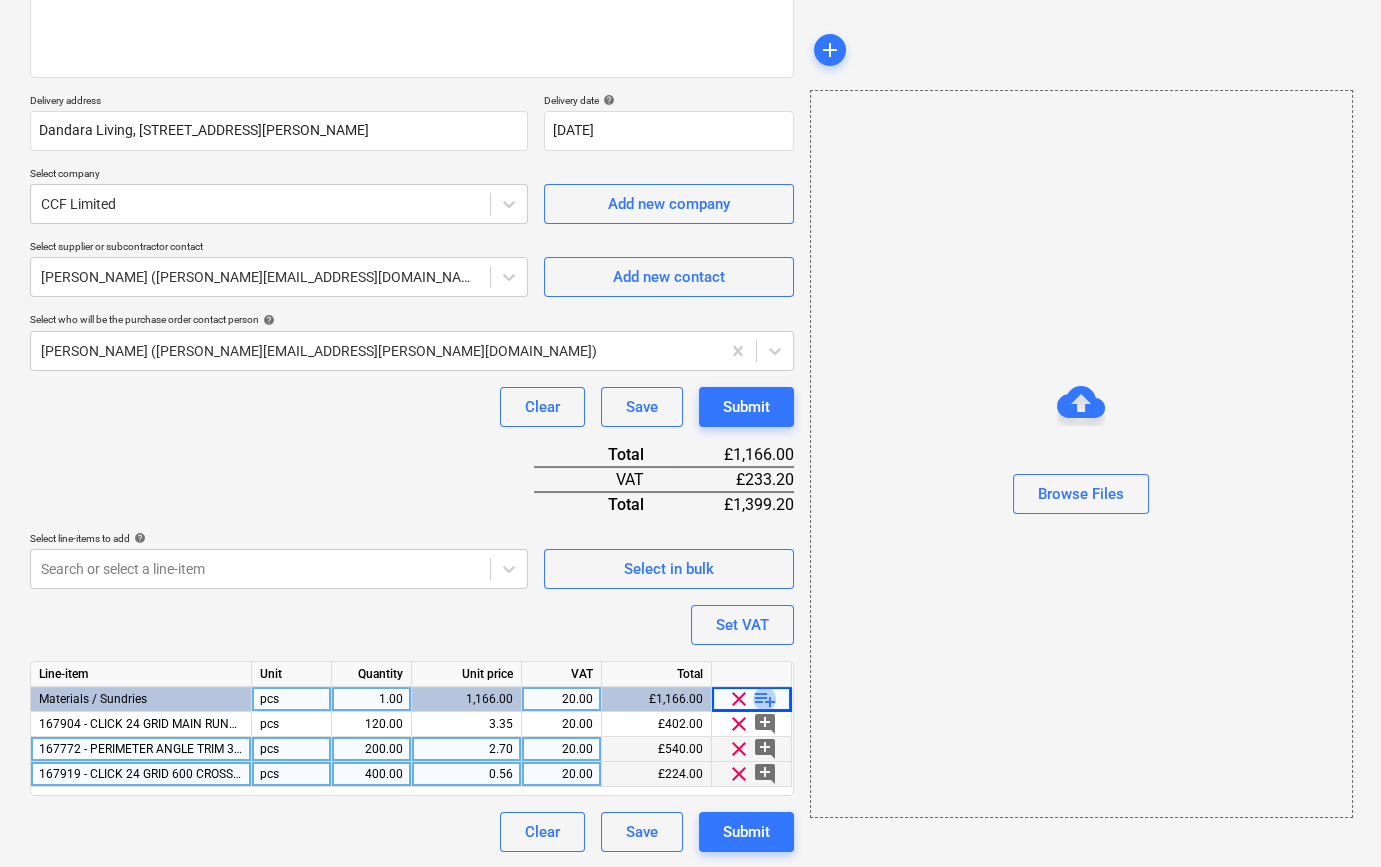 click on "playlist_add" at bounding box center (765, 699) 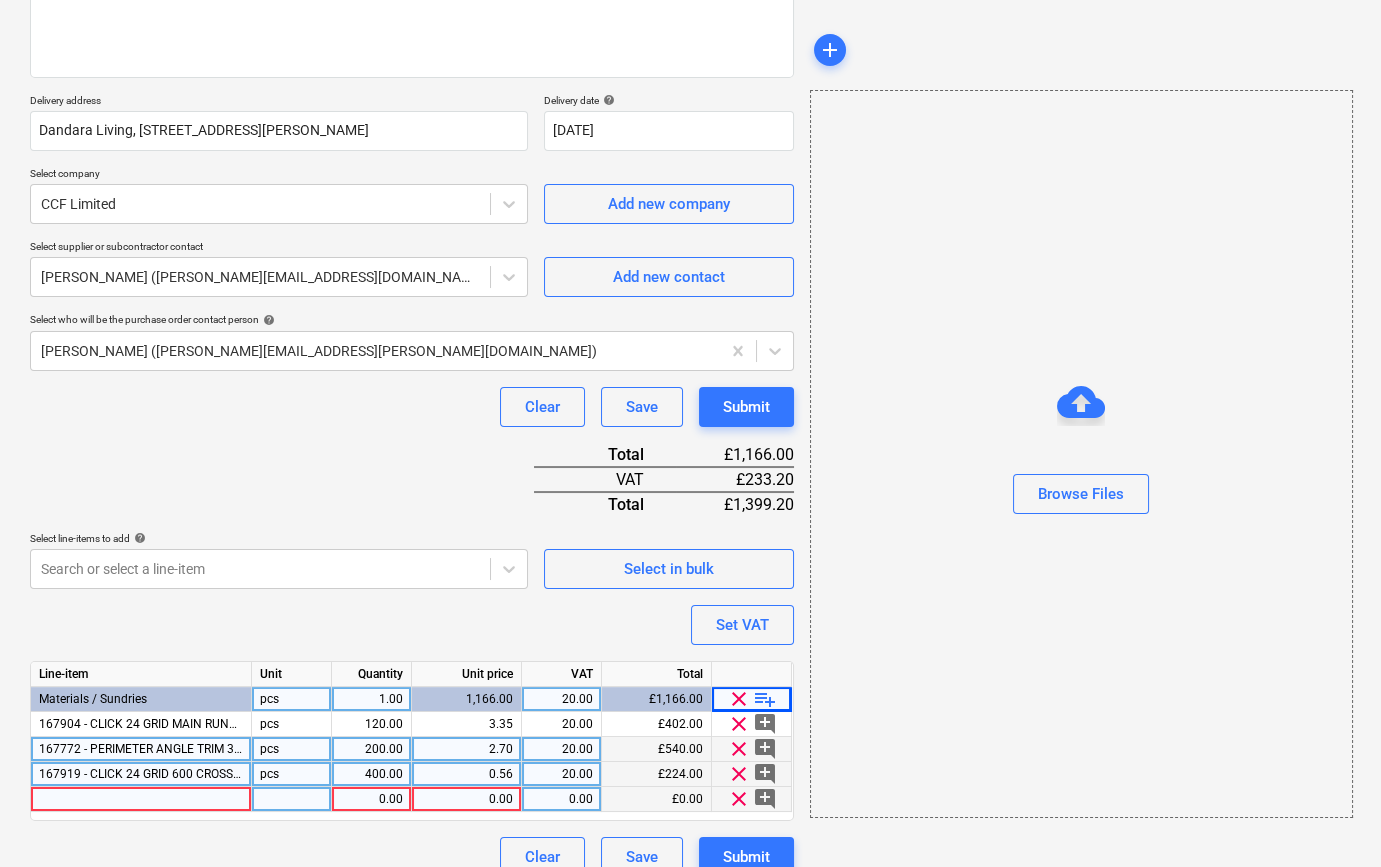 click at bounding box center (141, 799) 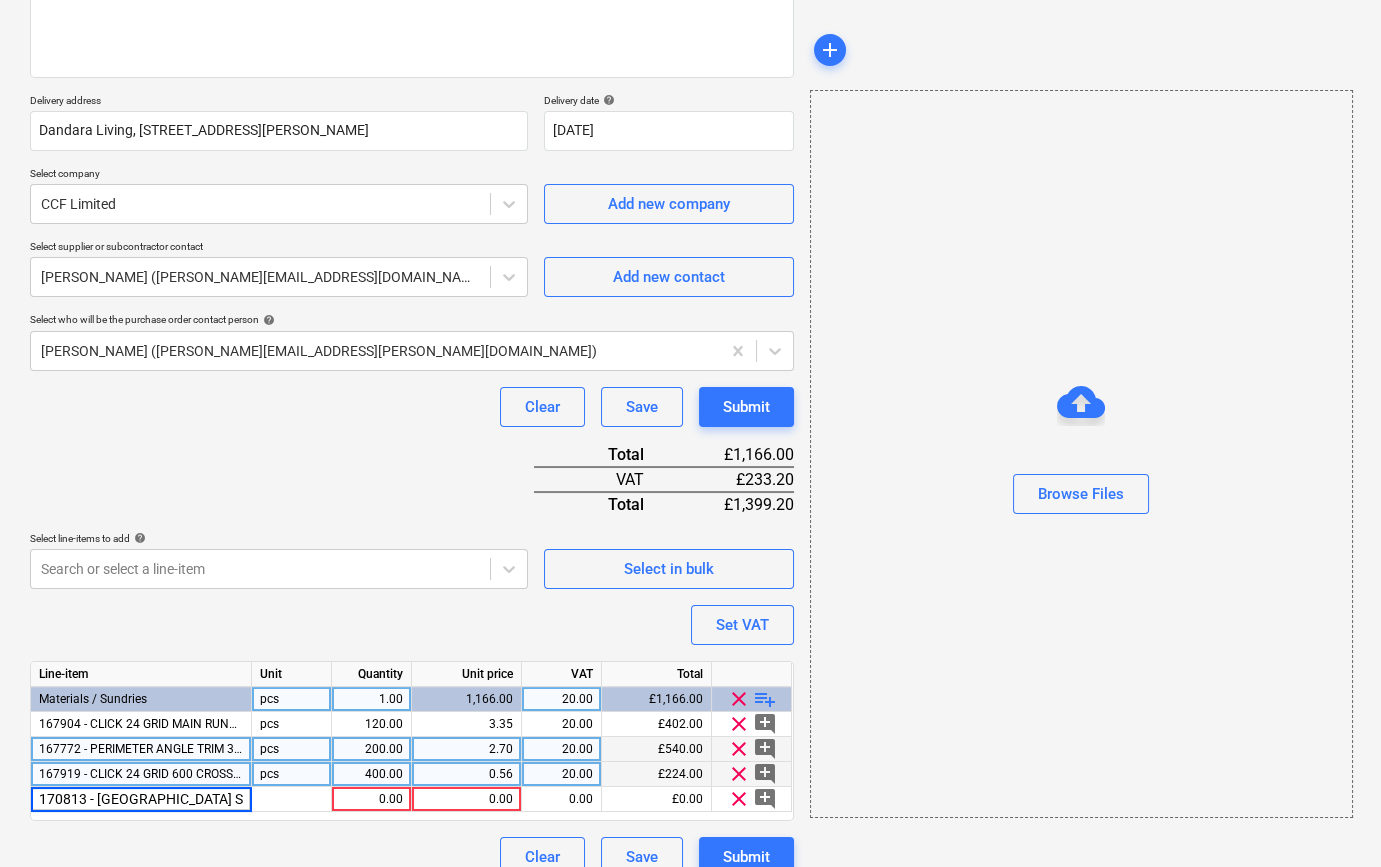 scroll, scrollTop: 0, scrollLeft: 105, axis: horizontal 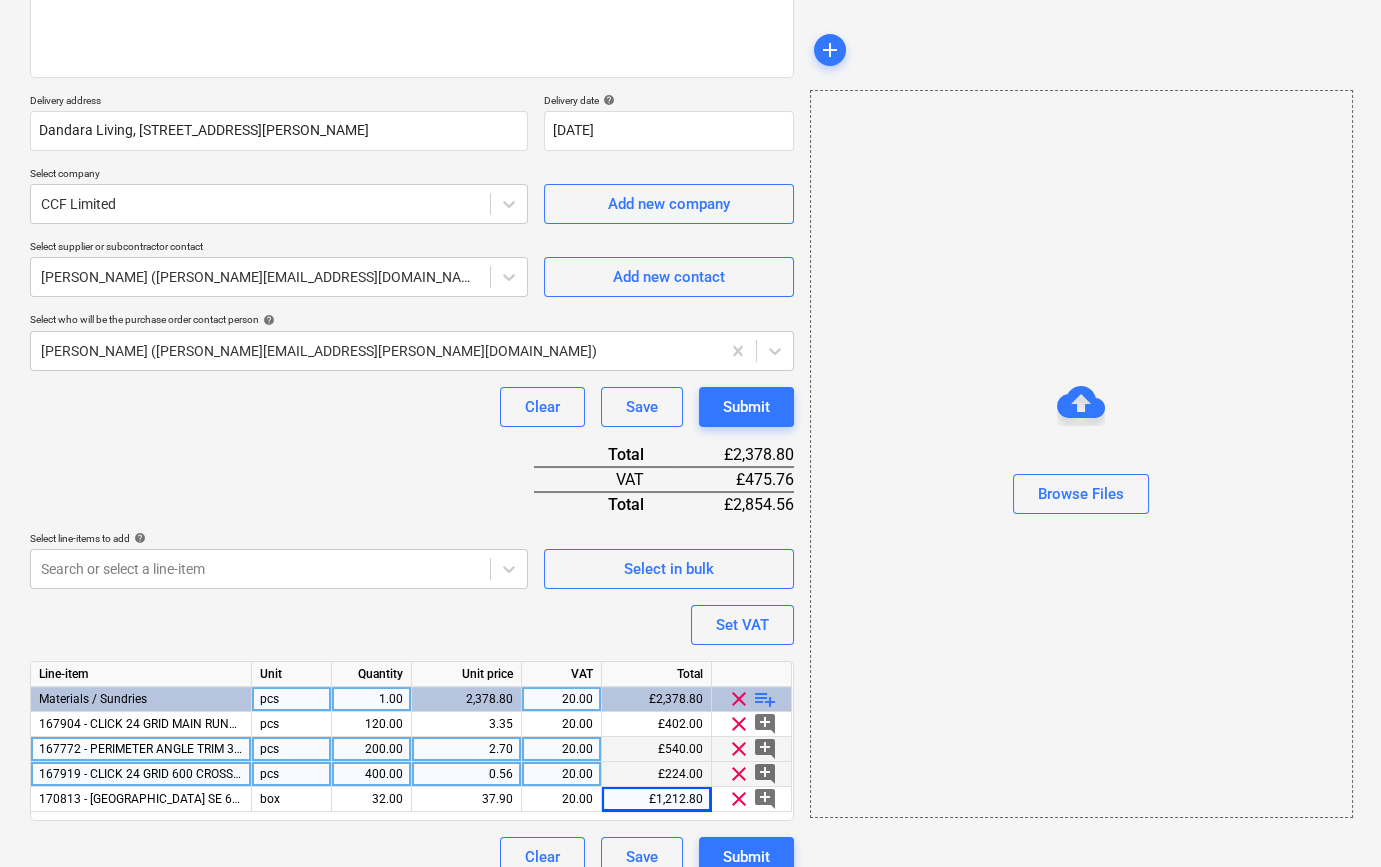 click on "playlist_add" at bounding box center (765, 699) 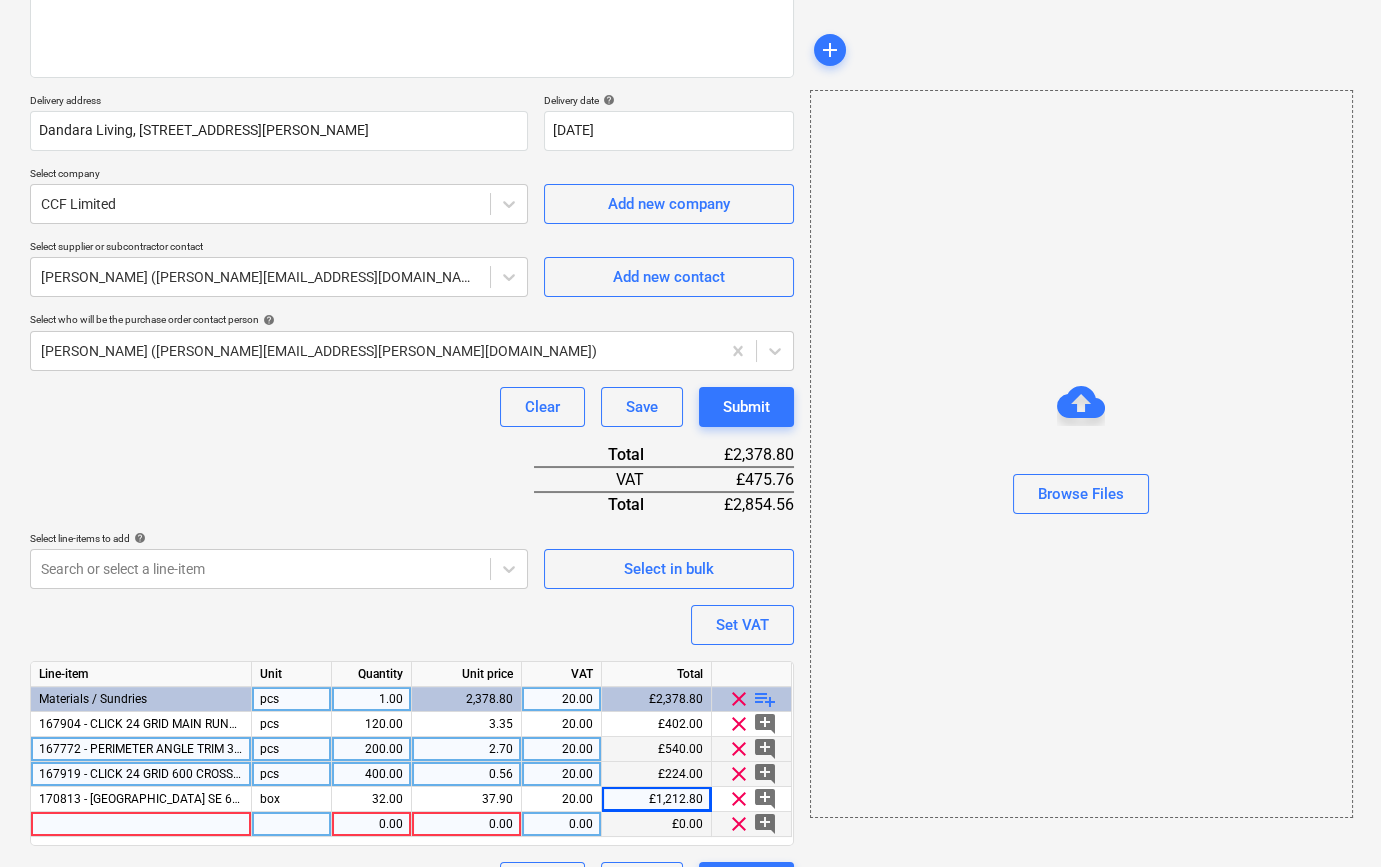 click at bounding box center (141, 824) 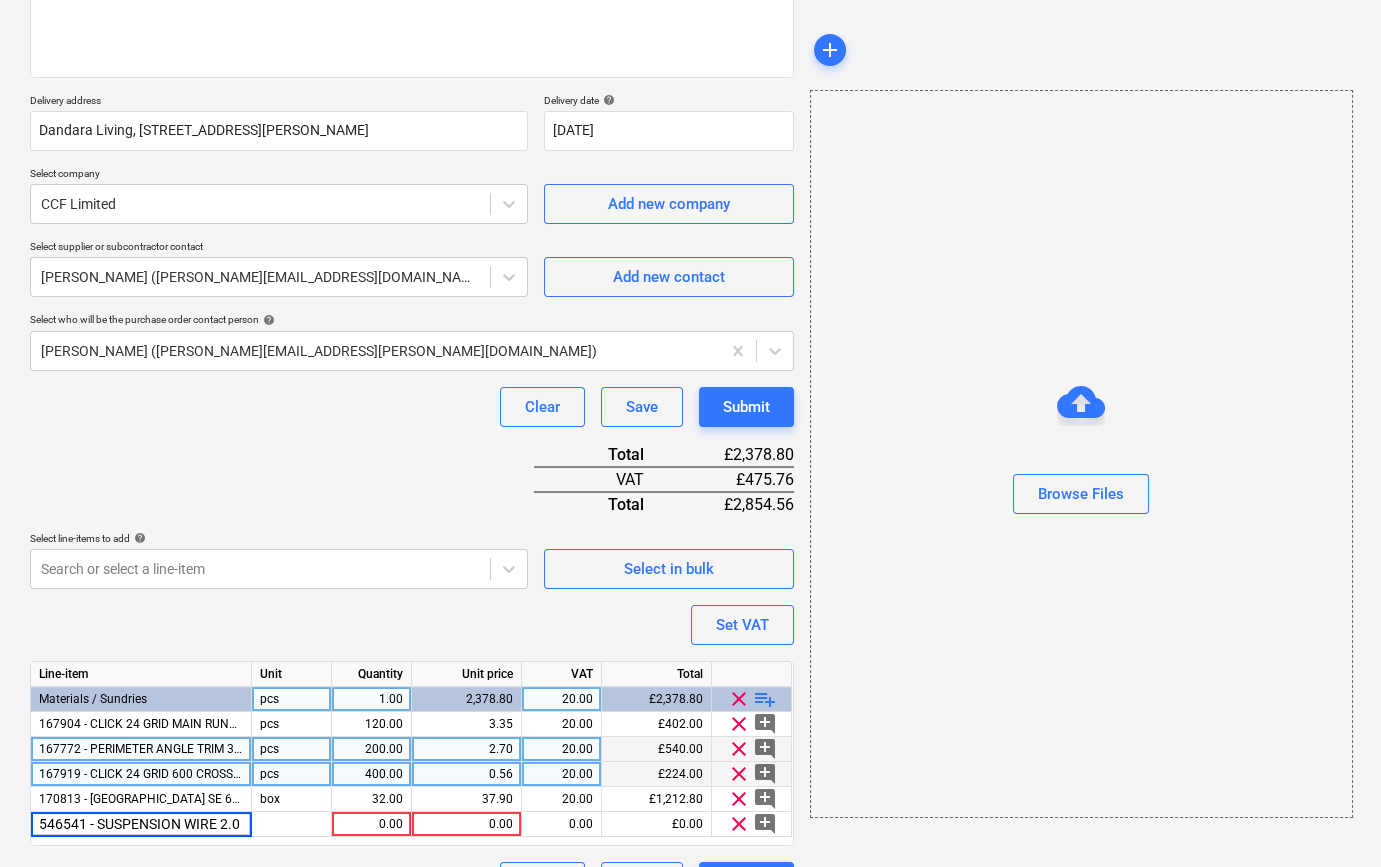 scroll, scrollTop: 0, scrollLeft: 124, axis: horizontal 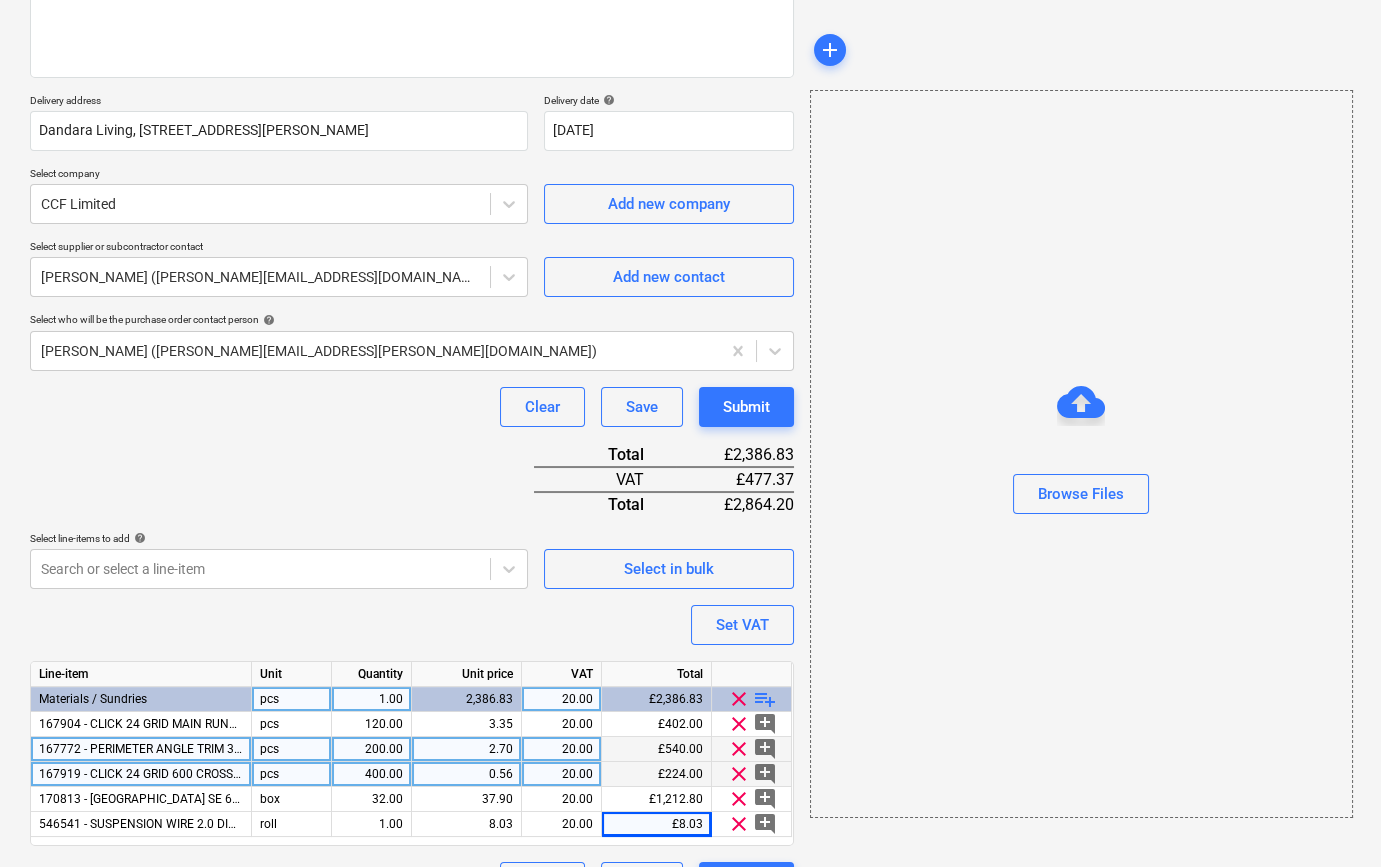 click on "playlist_add" at bounding box center (765, 699) 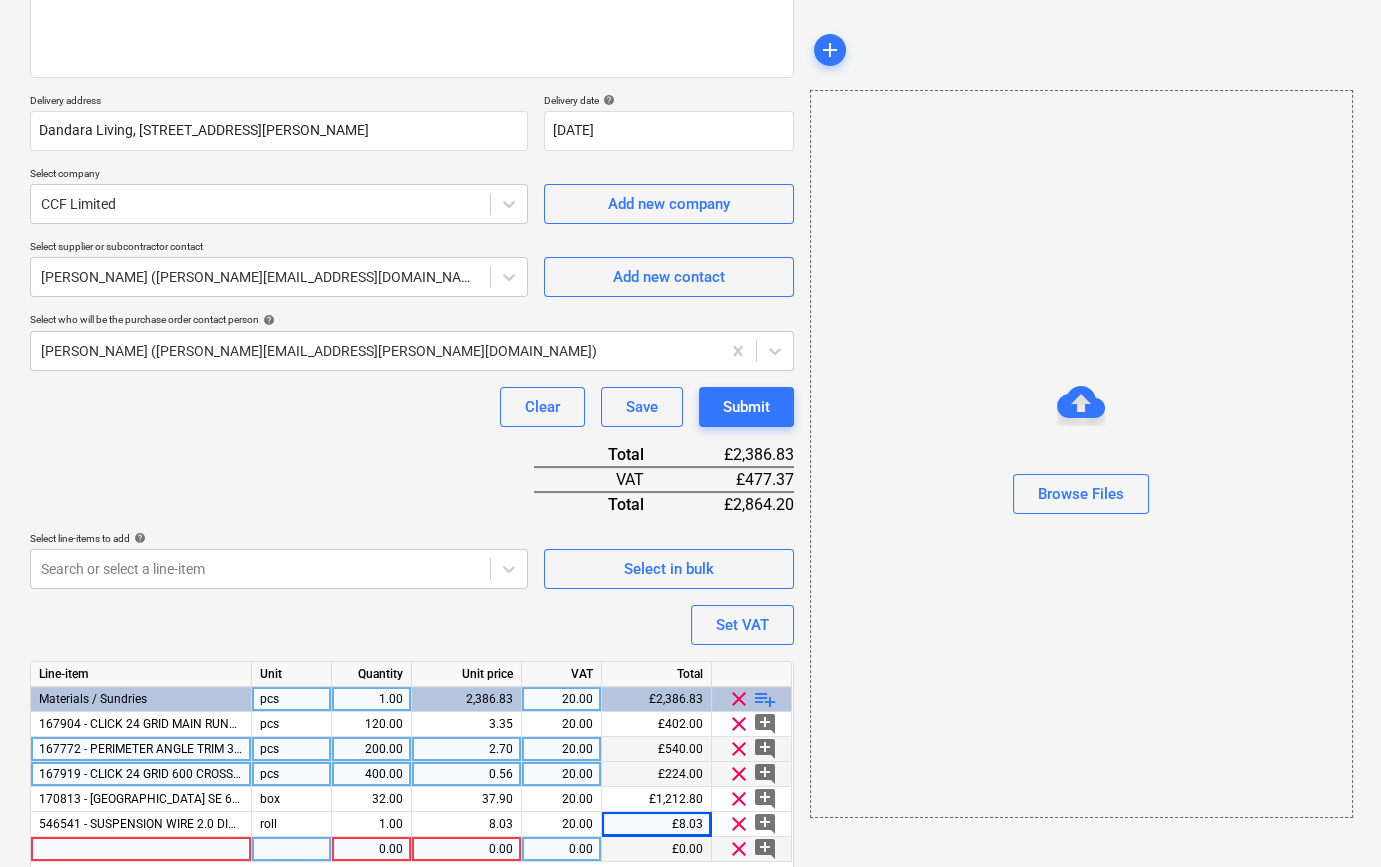 click at bounding box center (141, 849) 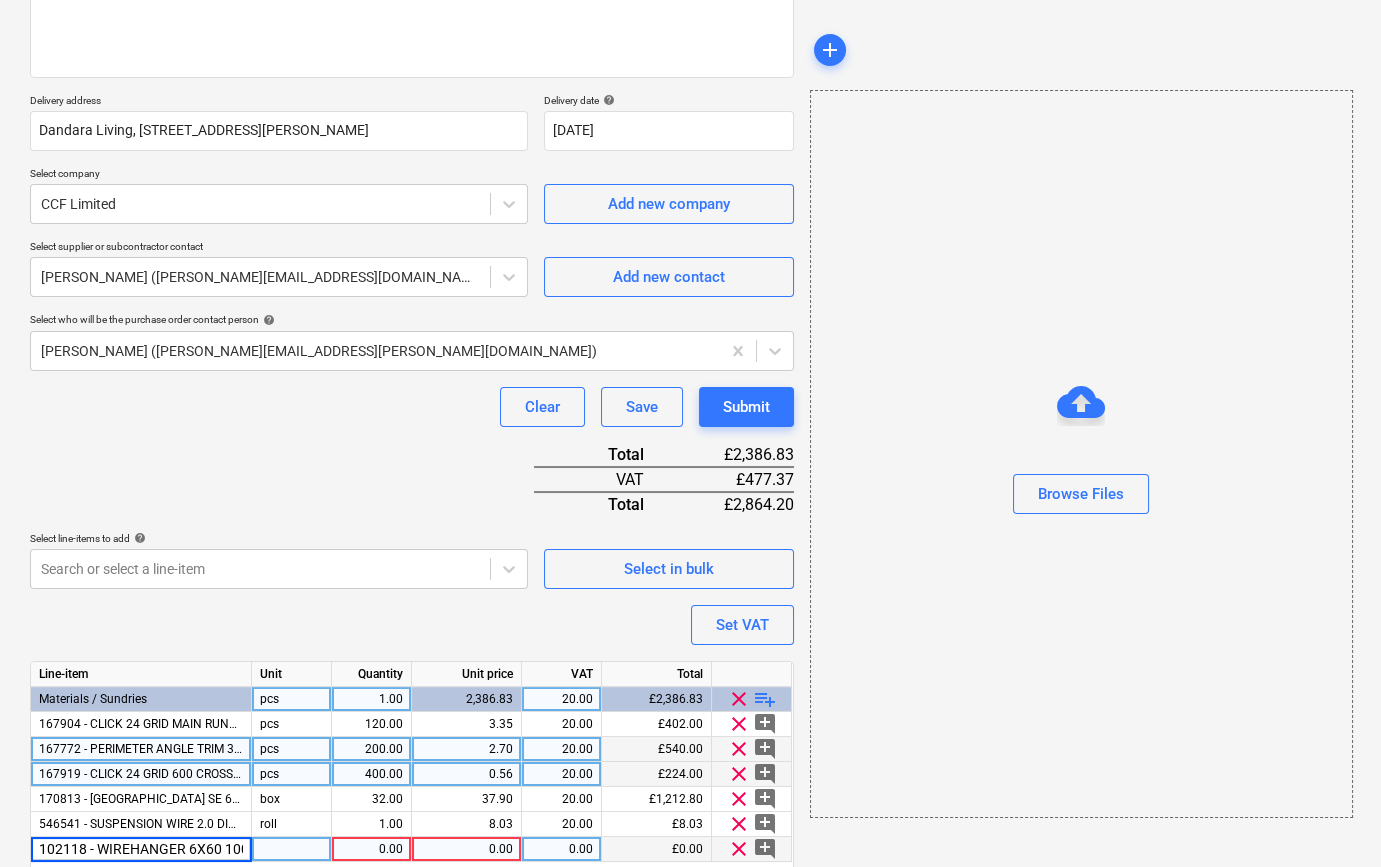 scroll, scrollTop: 0, scrollLeft: 113, axis: horizontal 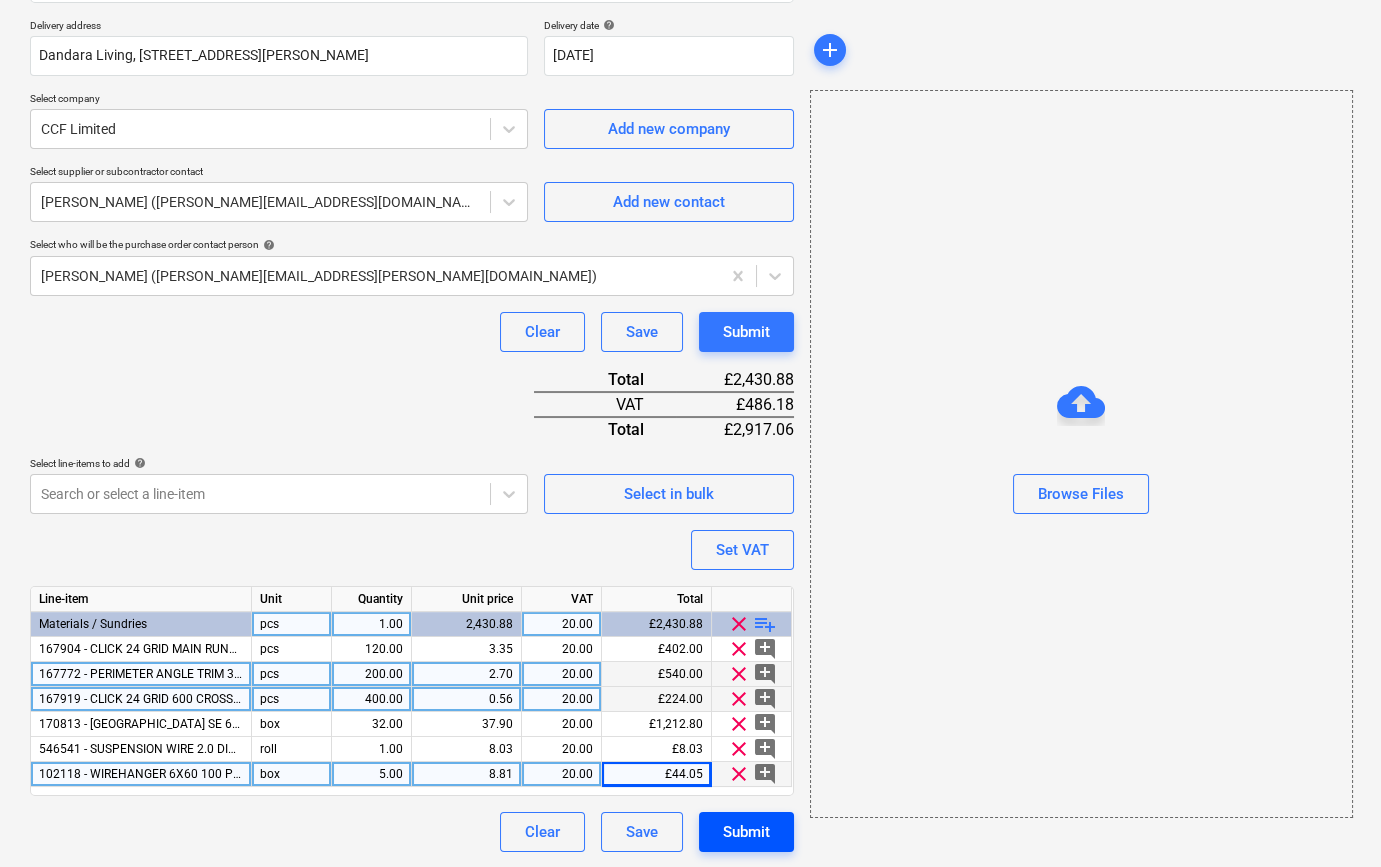 click on "Submit" at bounding box center [746, 832] 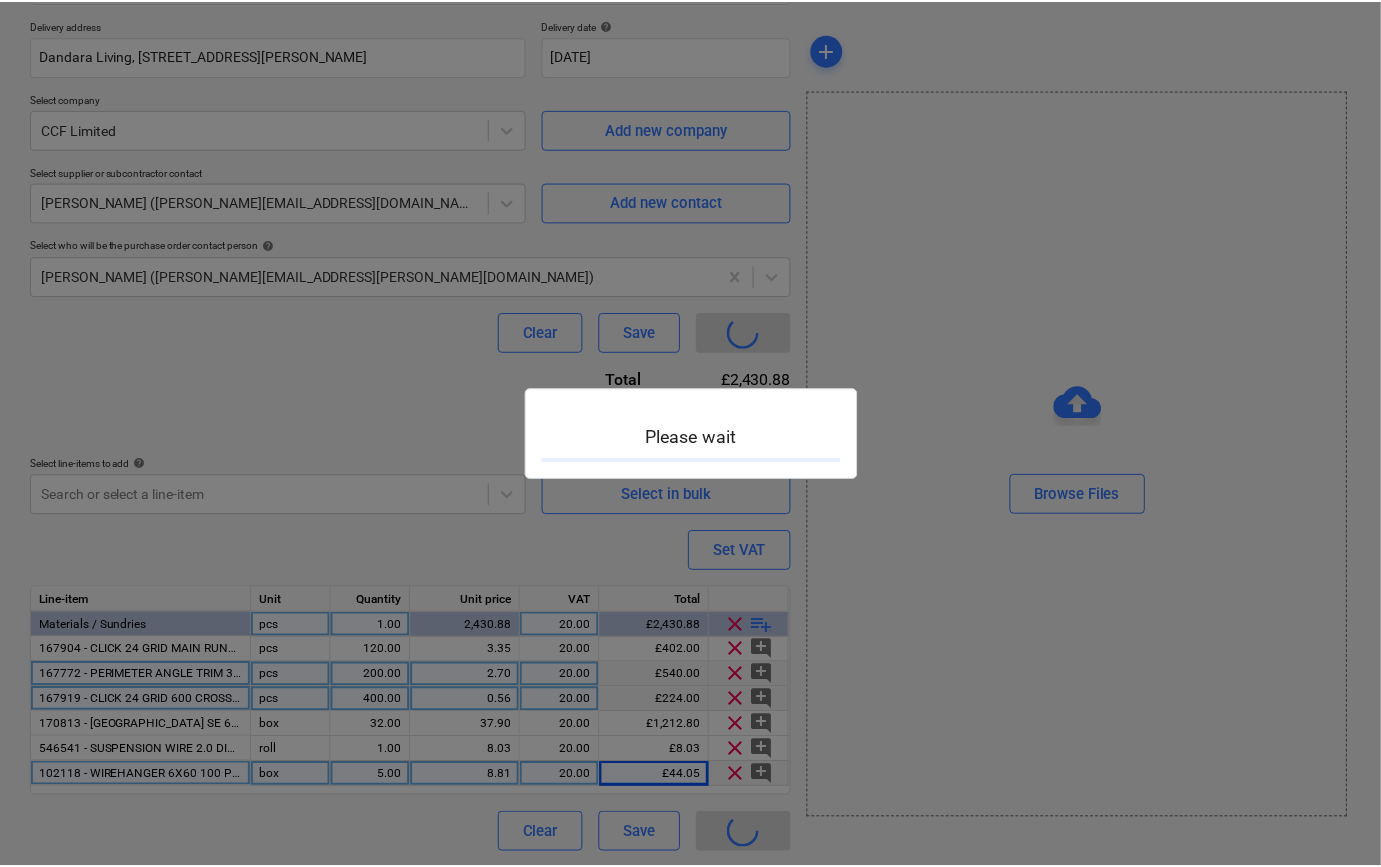 scroll, scrollTop: 0, scrollLeft: 0, axis: both 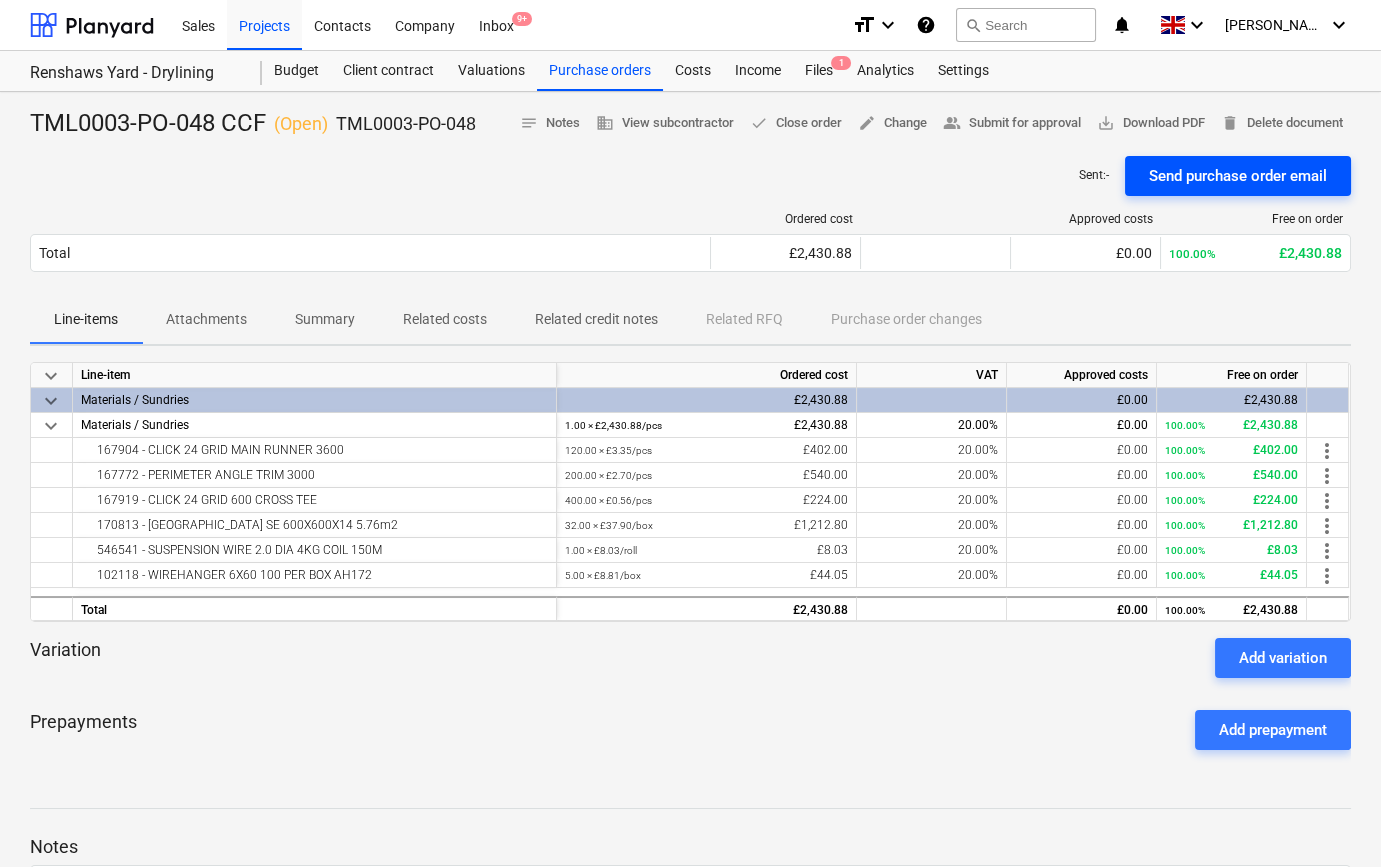 click on "Send purchase order email" at bounding box center (1238, 176) 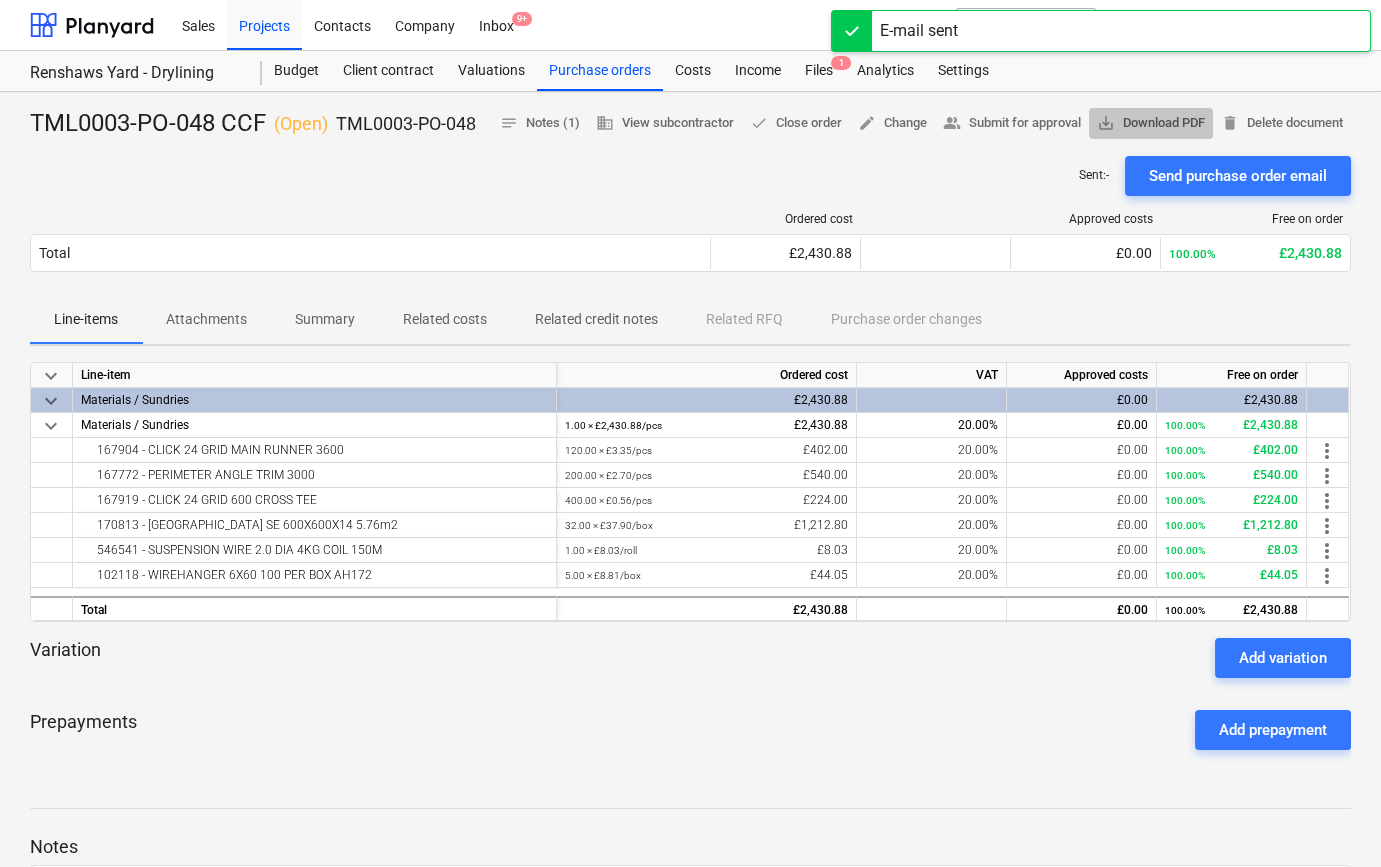 click on "save_alt Download PDF" at bounding box center (1151, 123) 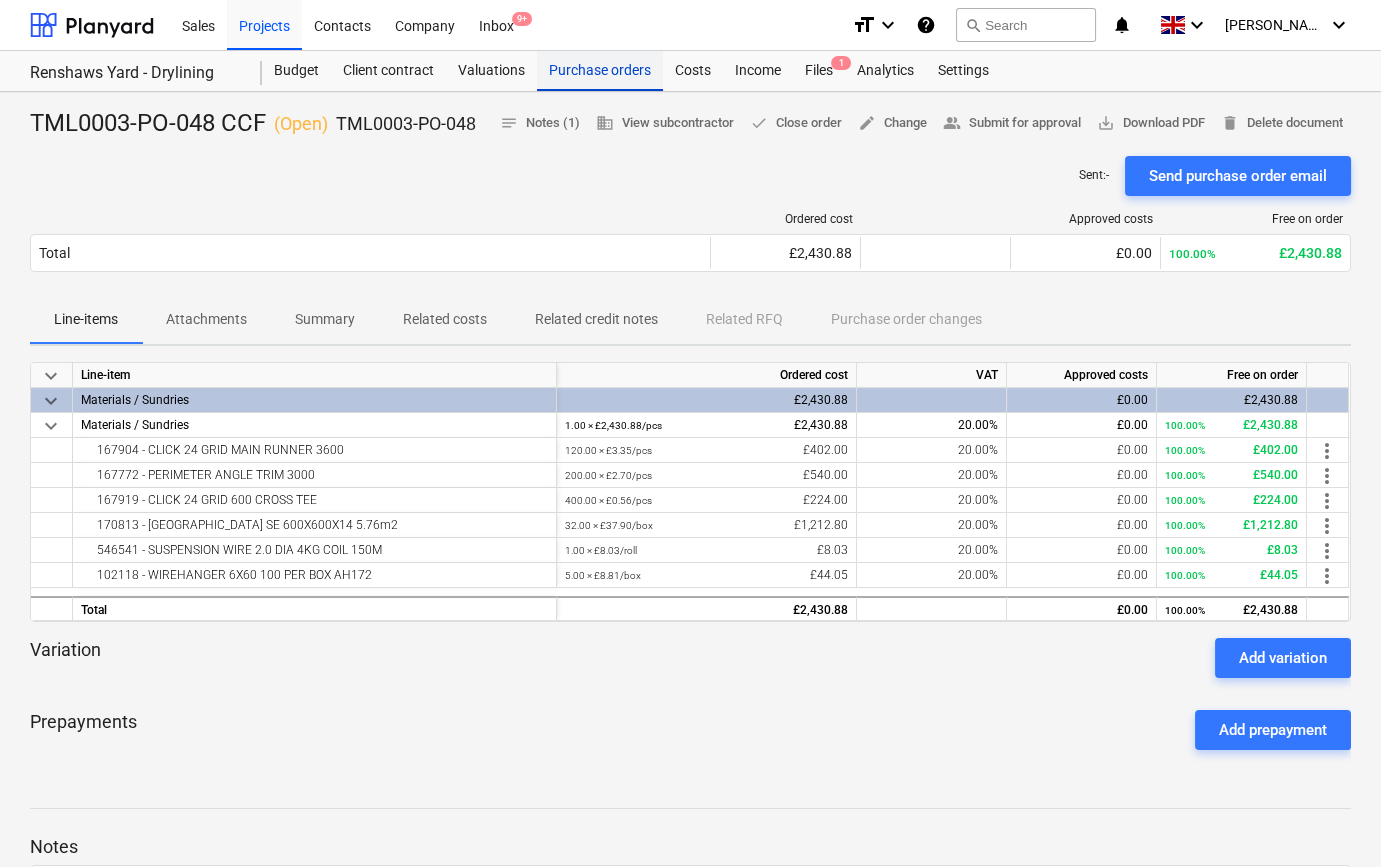 click on "Purchase orders" at bounding box center [600, 71] 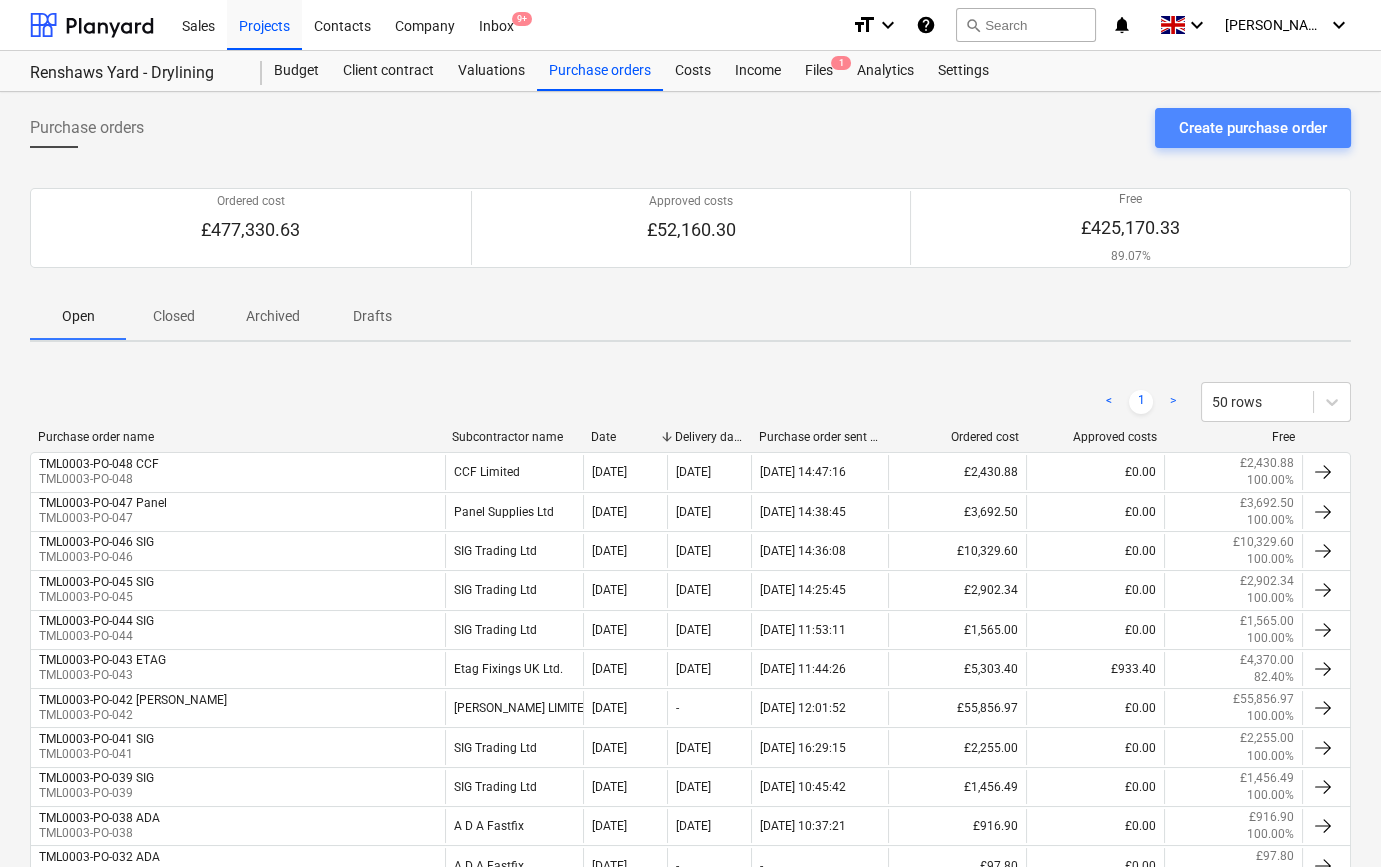 click on "Create purchase order" at bounding box center (1253, 128) 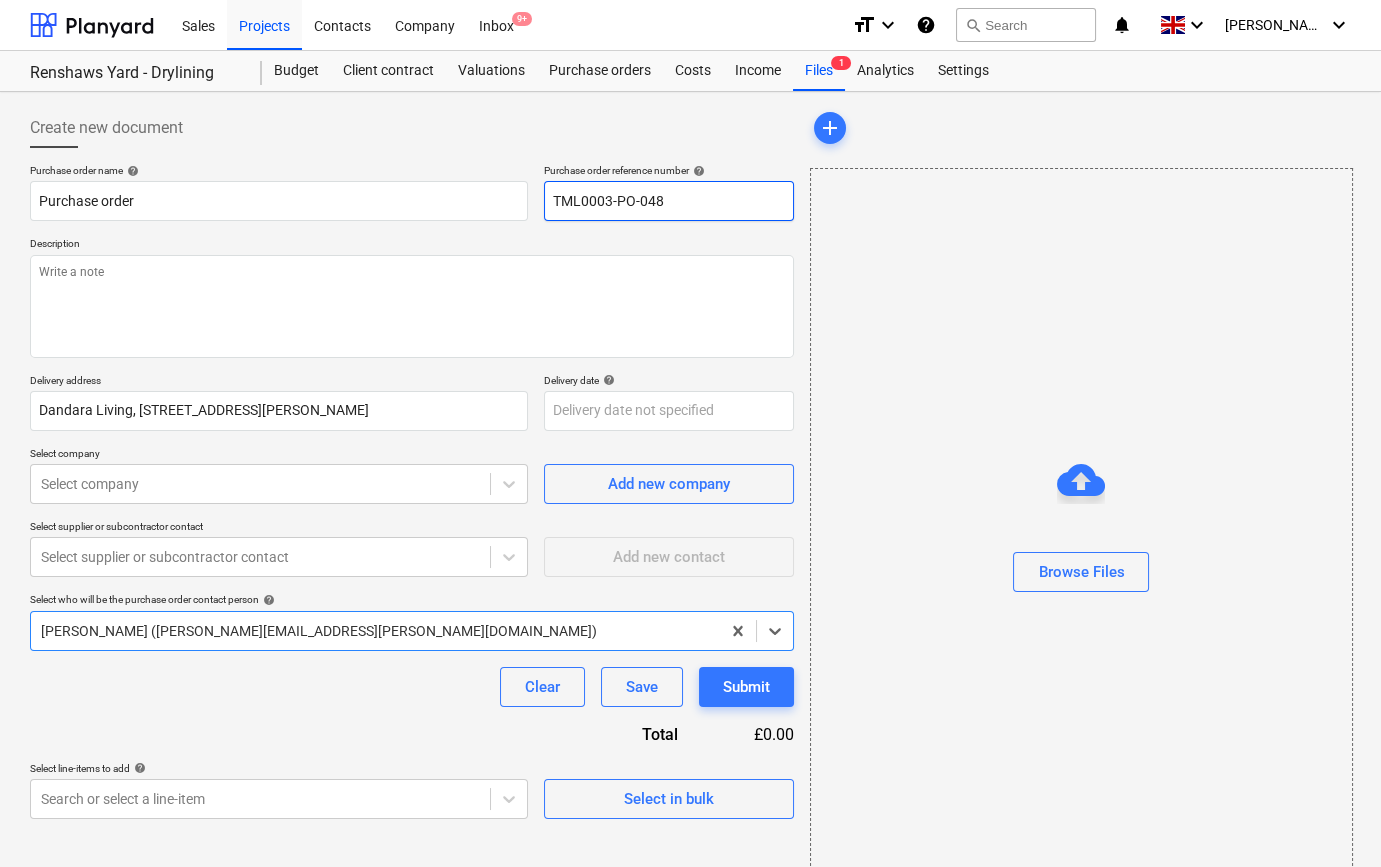click on "TML0003-PO-048" at bounding box center (669, 201) 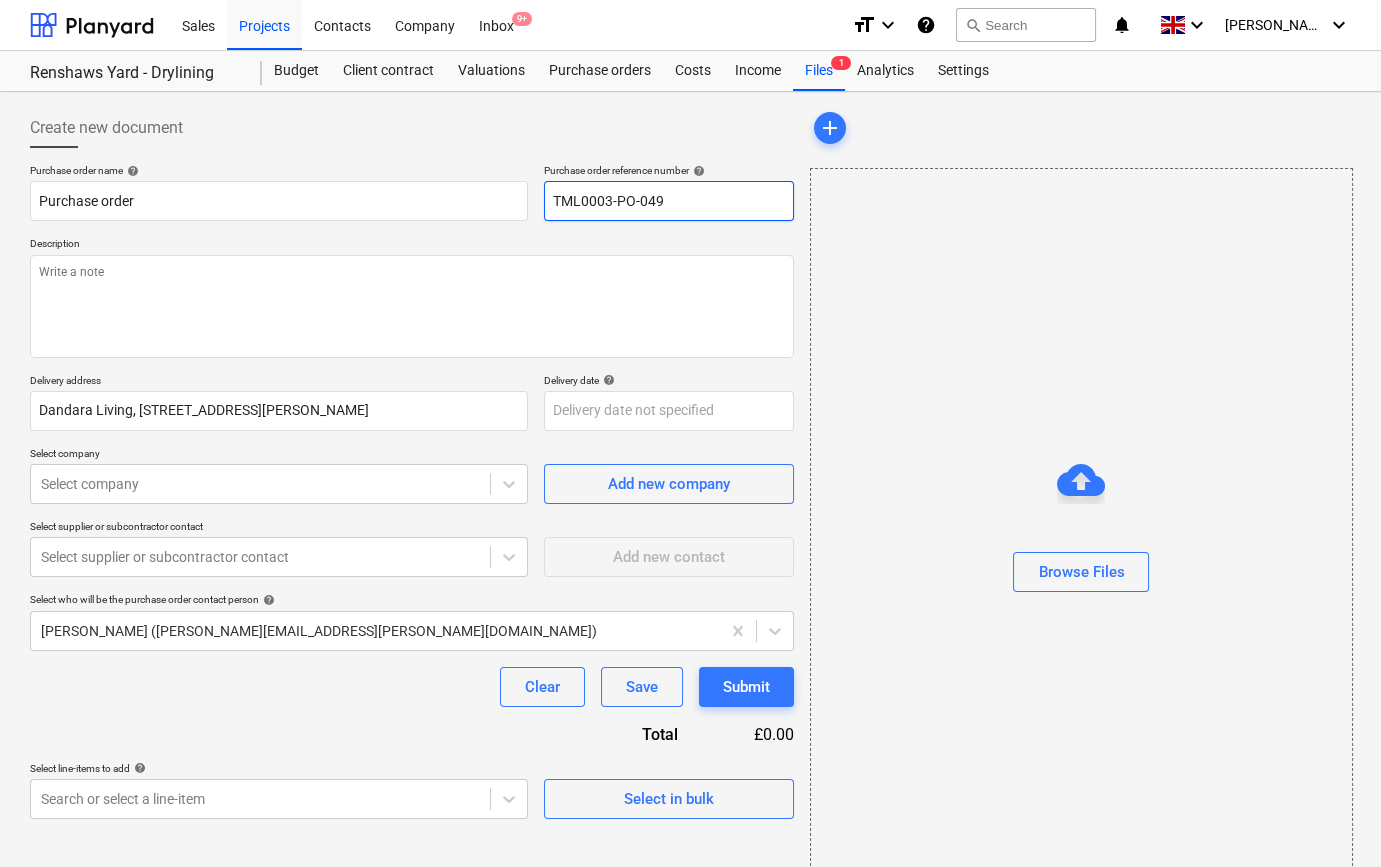 drag, startPoint x: 665, startPoint y: 202, endPoint x: 553, endPoint y: 201, distance: 112.00446 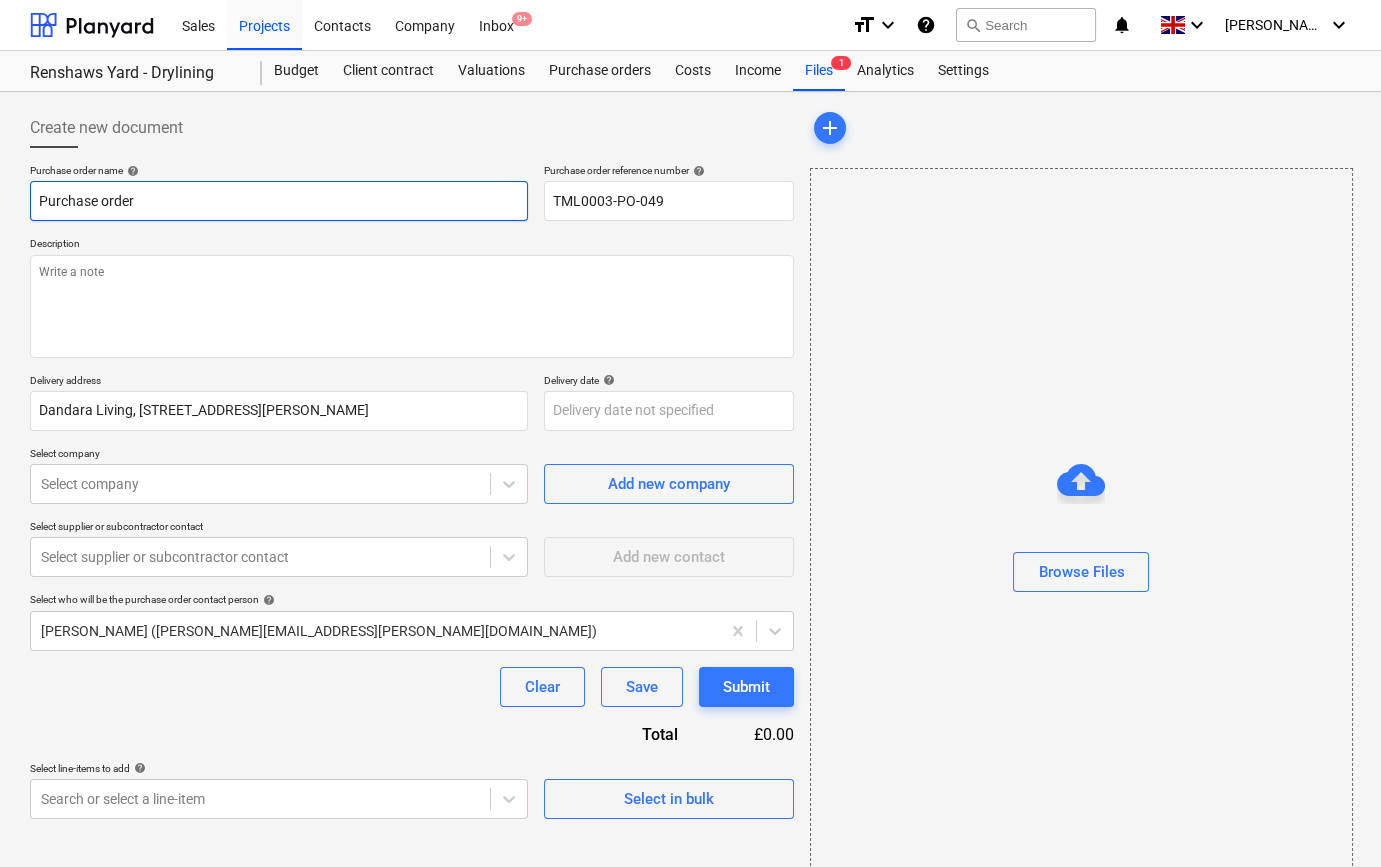 paste on "TML0003-PO-049" 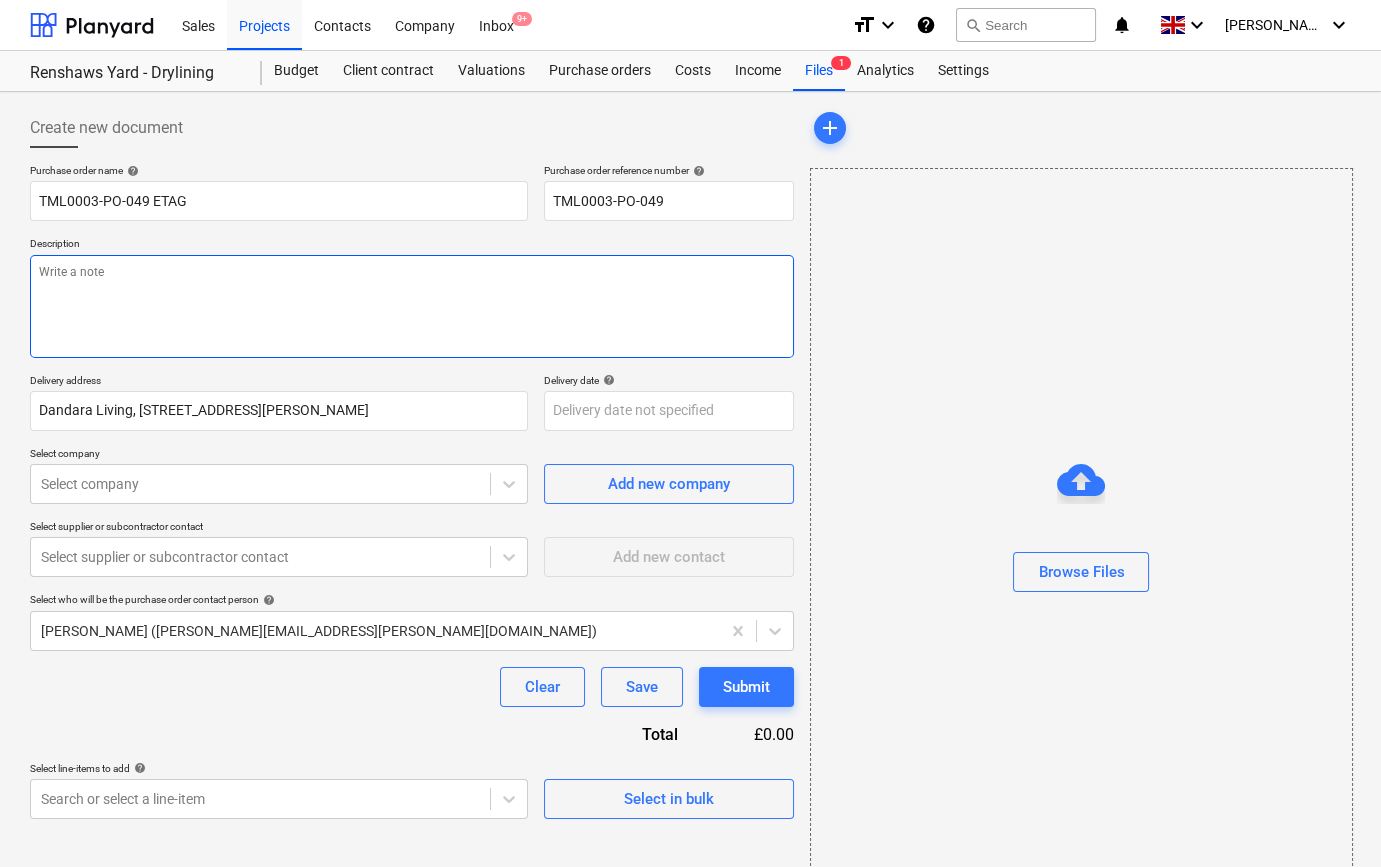 click at bounding box center [412, 306] 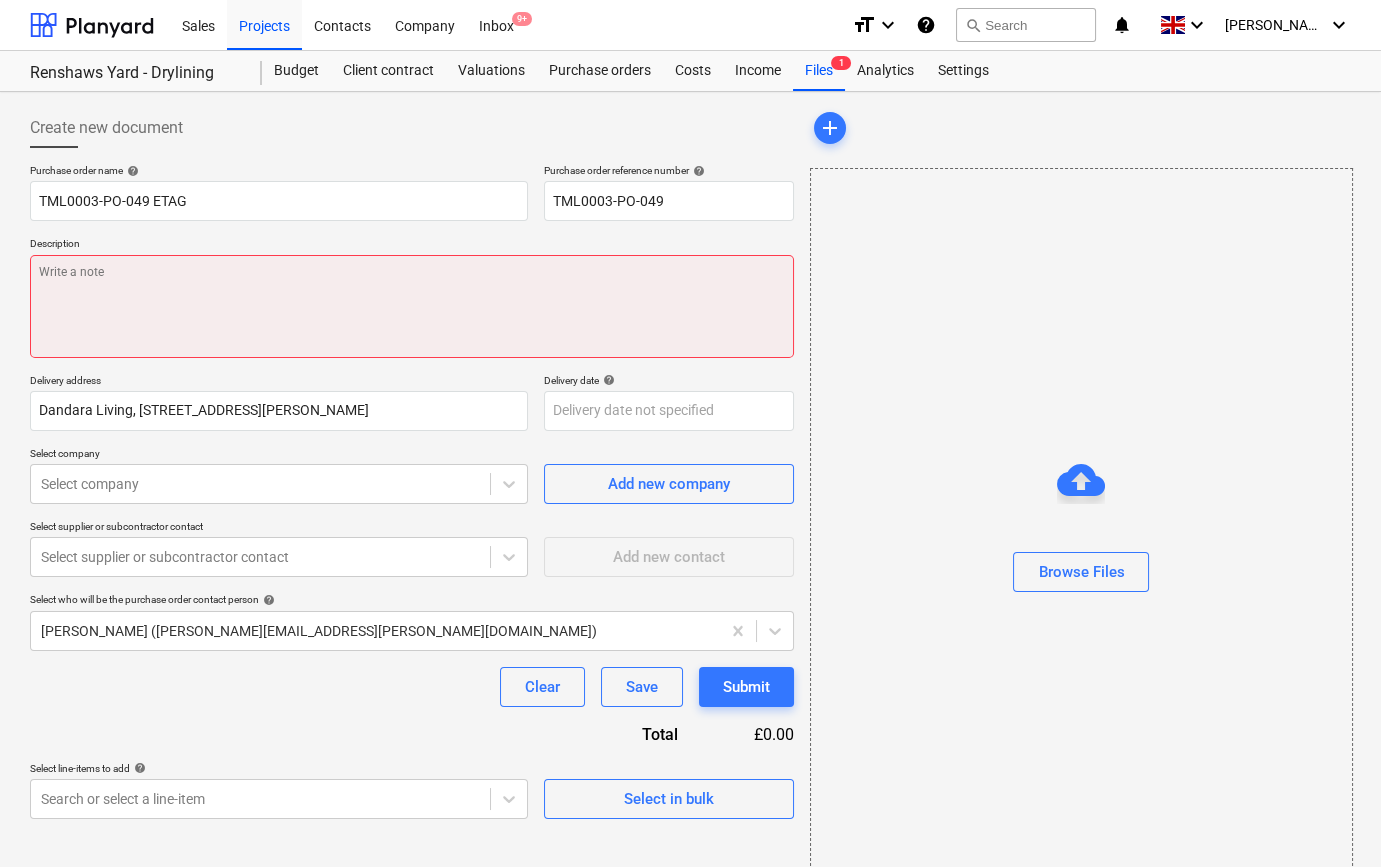 paste on "Site contact [PERSON_NAME] [PHONE_NUMBER]" 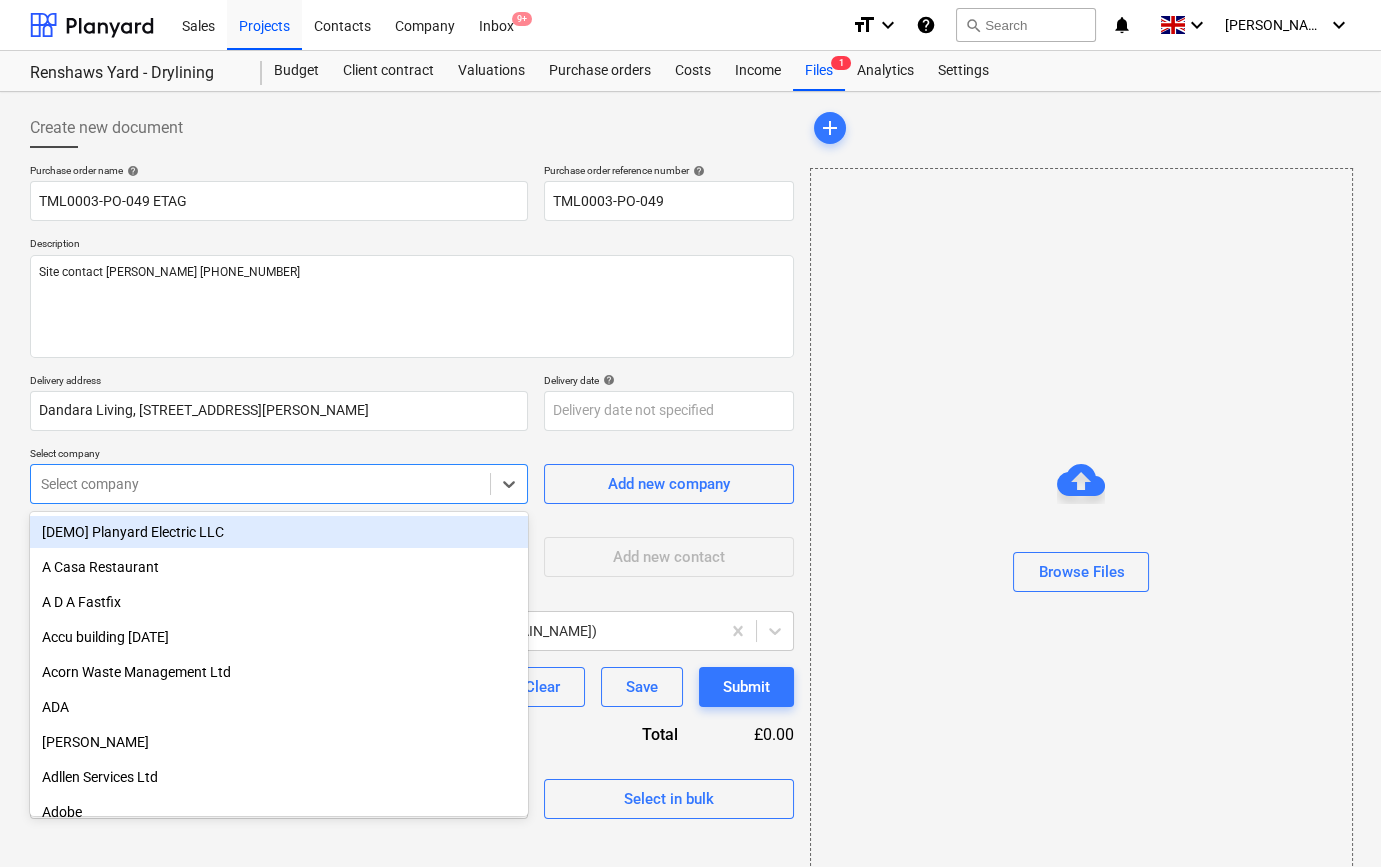 click at bounding box center [260, 484] 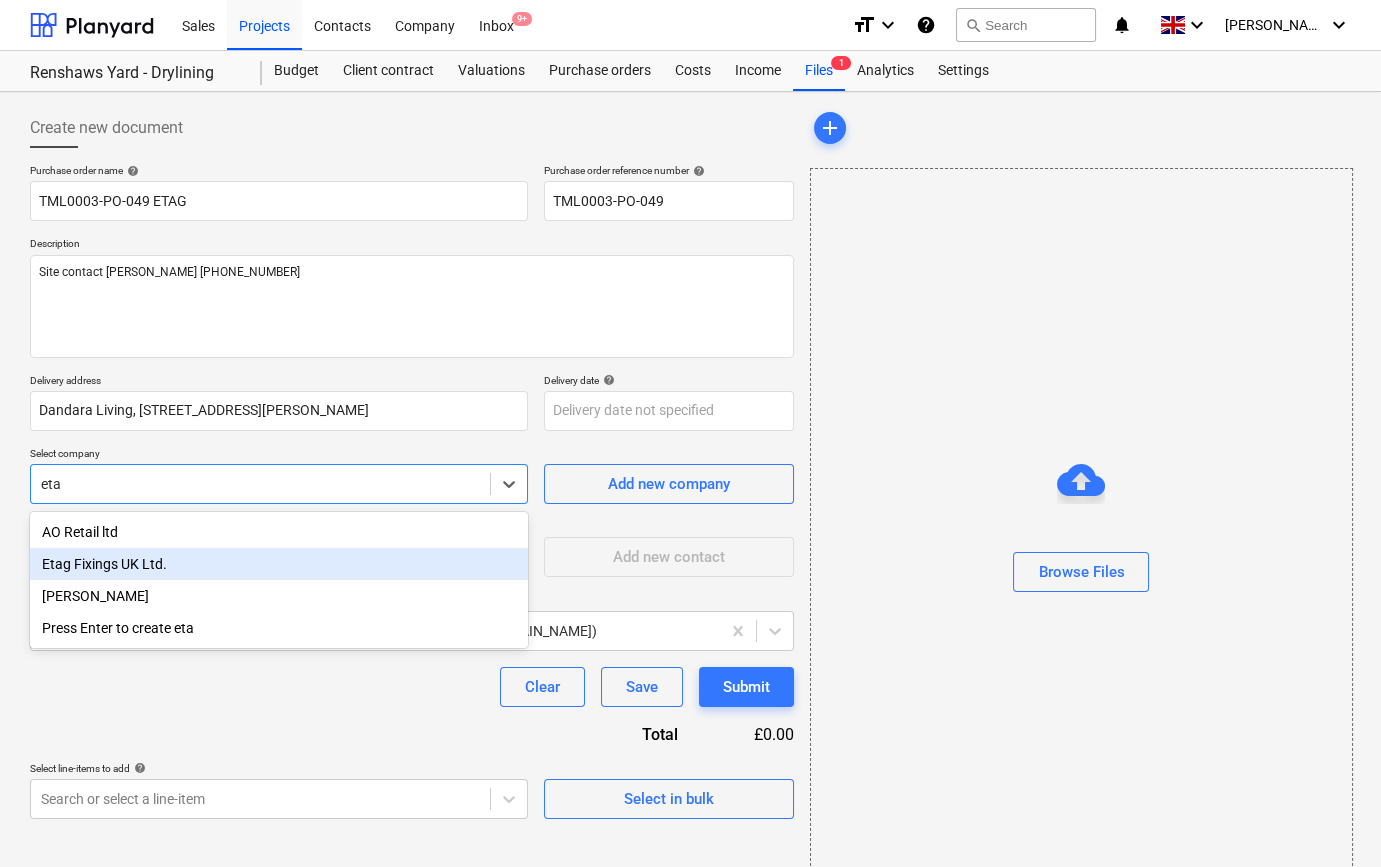 click on "Etag Fixings UK Ltd." at bounding box center [279, 564] 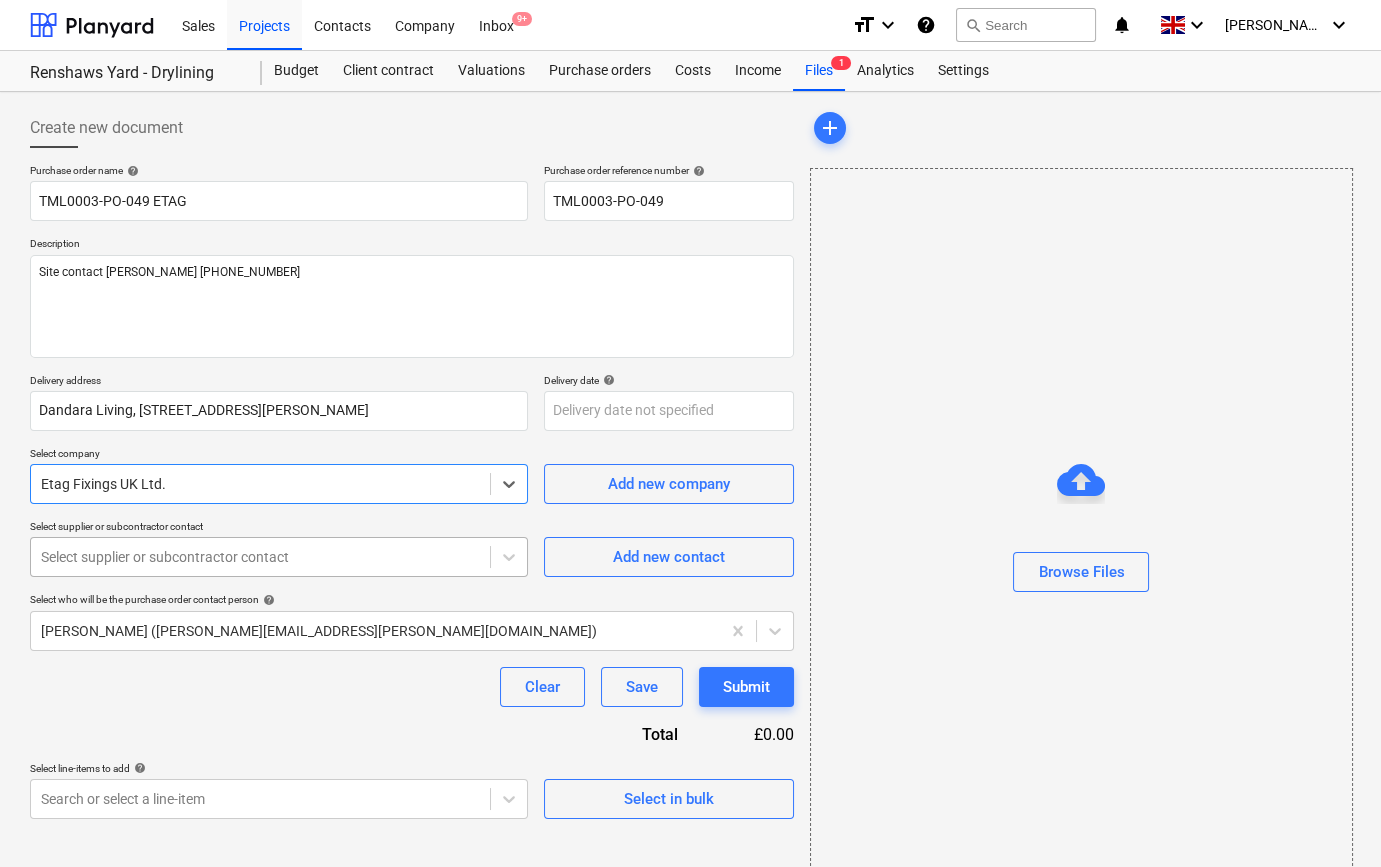 click at bounding box center (260, 557) 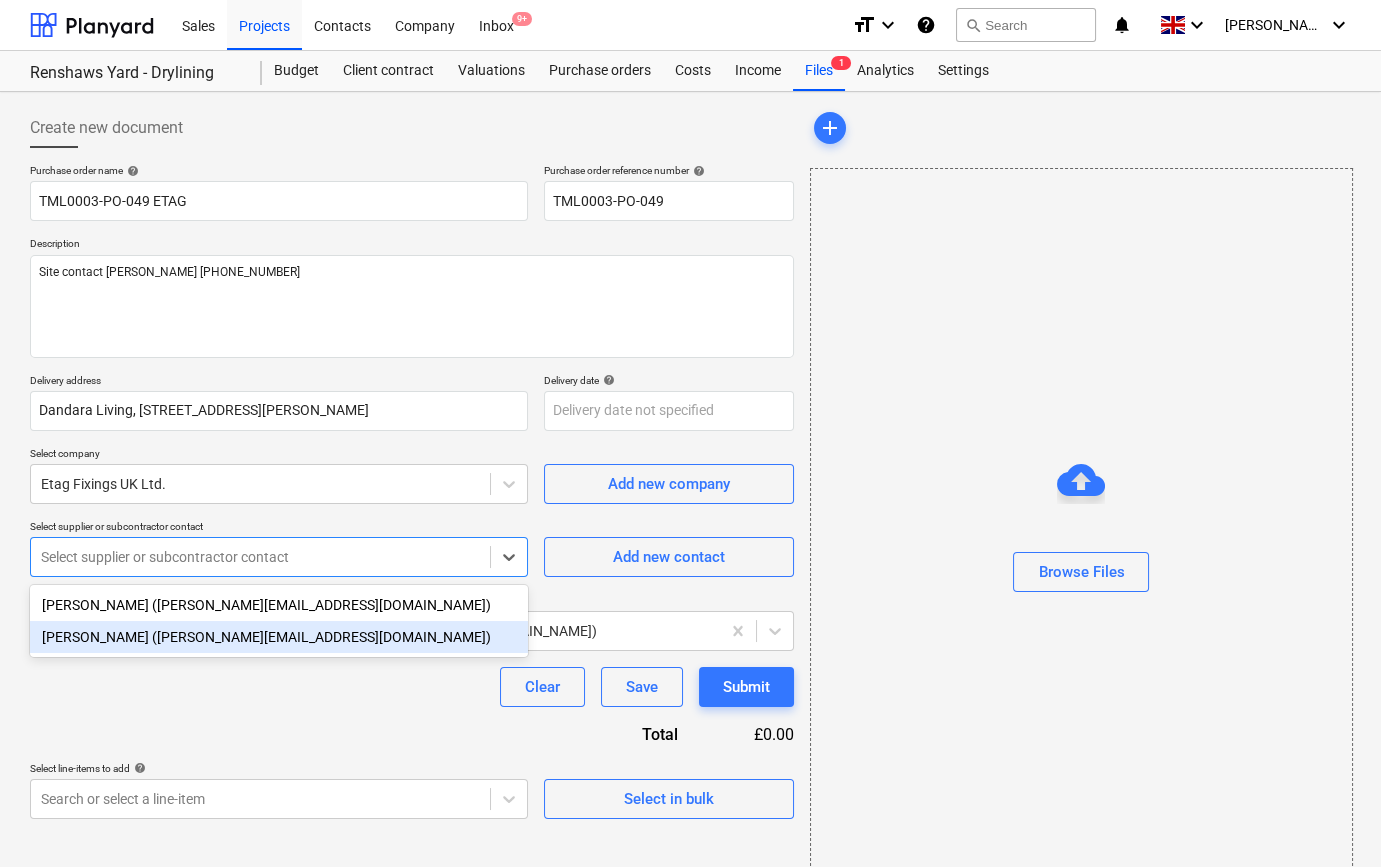 click on "[PERSON_NAME] ([PERSON_NAME][EMAIL_ADDRESS][DOMAIN_NAME])" at bounding box center [279, 637] 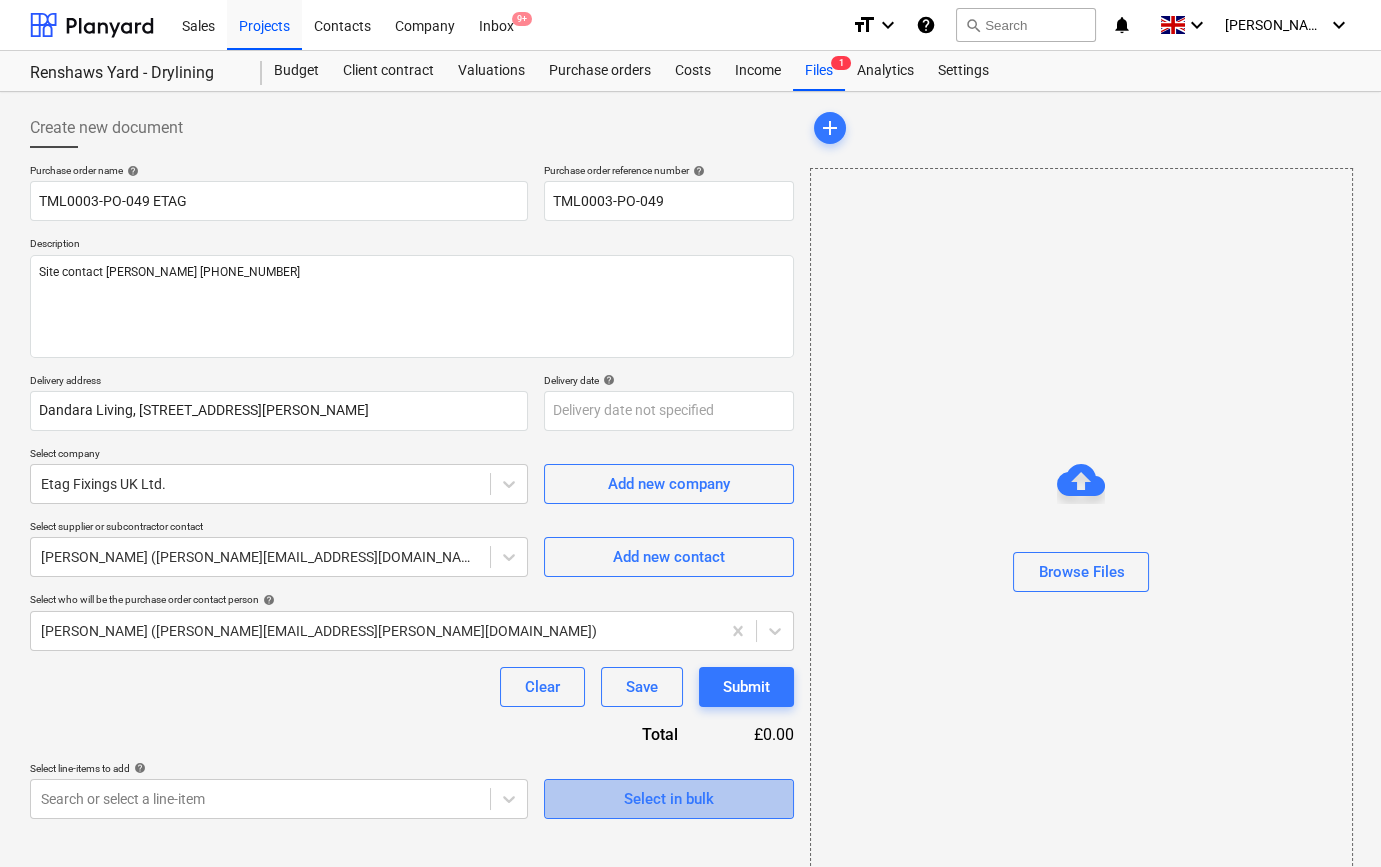 click on "Select in bulk" at bounding box center [669, 799] 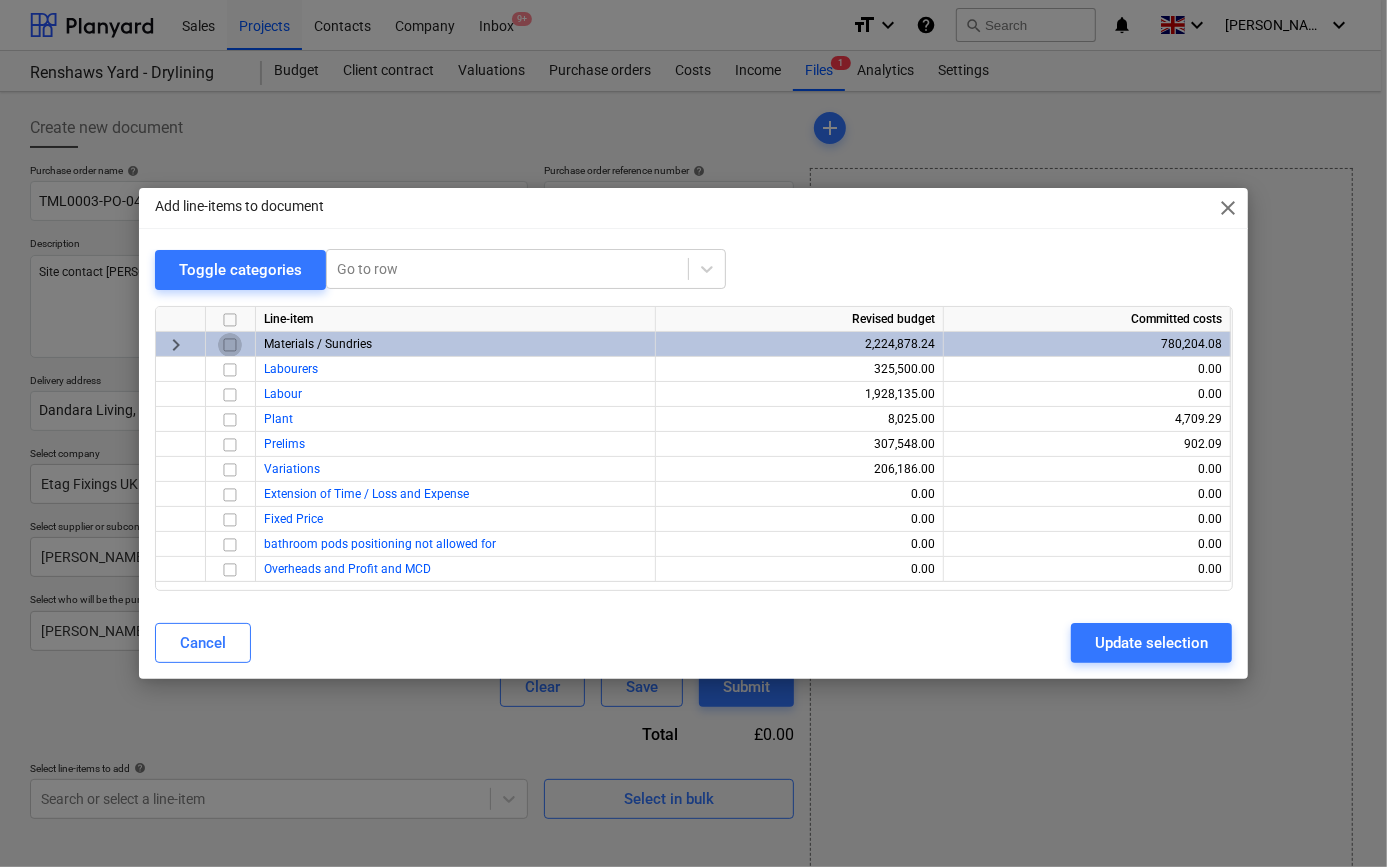 click at bounding box center (230, 345) 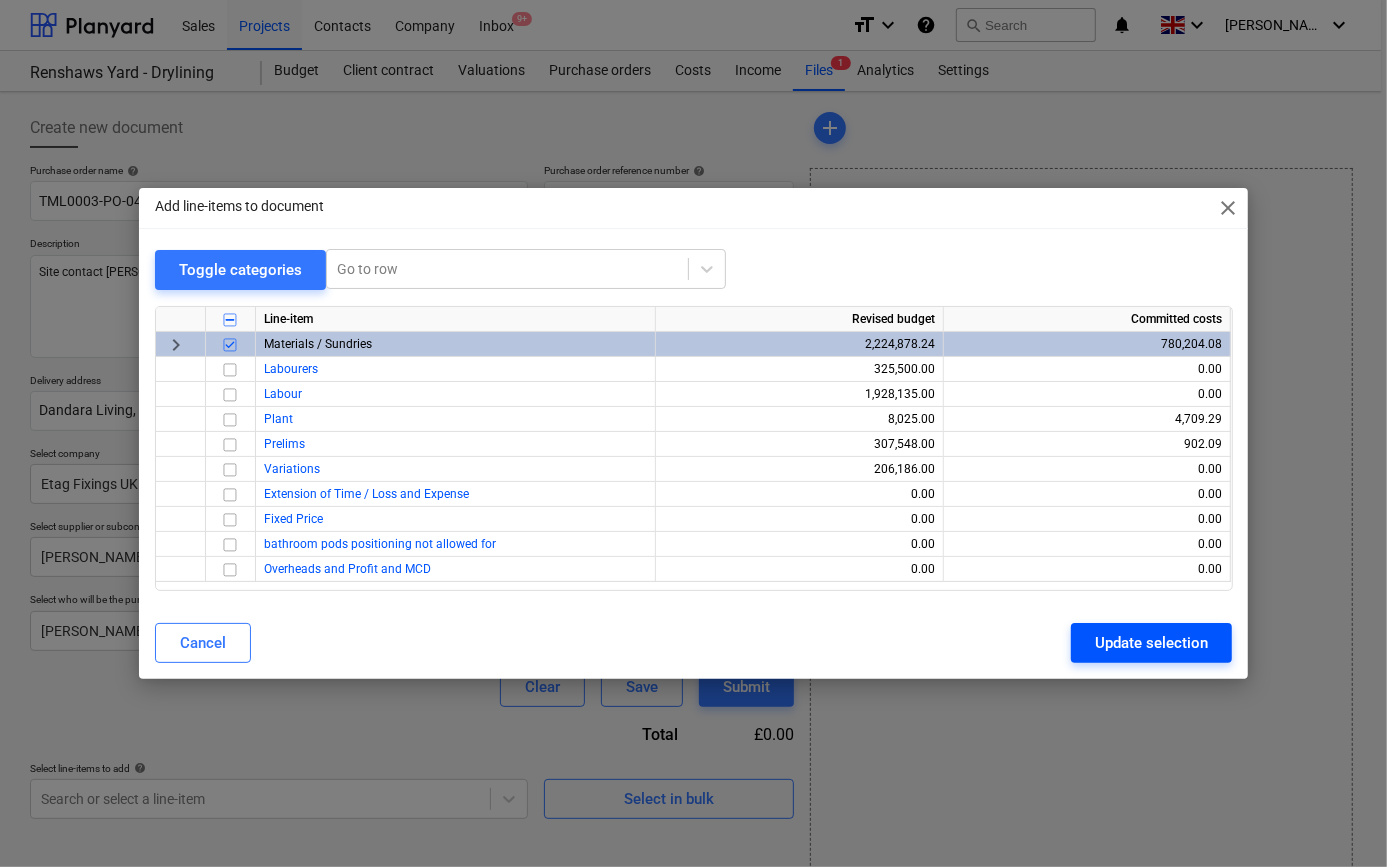 click on "Update selection" at bounding box center [1151, 643] 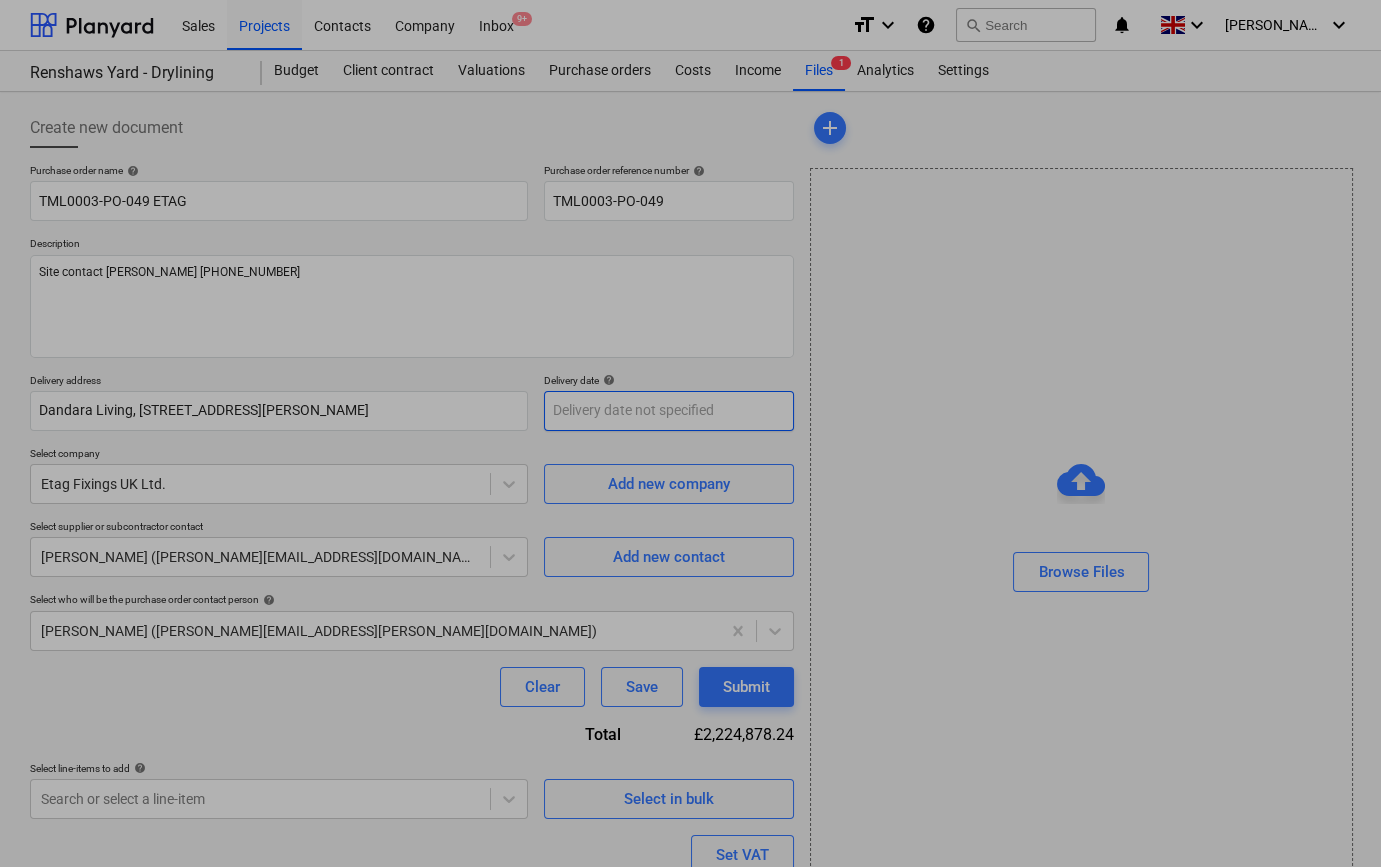 click on "Sales Projects Contacts Company Inbox 9+ format_size keyboard_arrow_down help search Search notifications 0 keyboard_arrow_down [PERSON_NAME] keyboard_arrow_down Renshaws Yard -  Drylining Renshaws Yard -  Drylining Budget Client contract Valuations Purchase orders Costs Income Files 1 Analytics Settings Create new document Purchase order name help TML0003-PO-049 ETAG Purchase order reference number help TML0003-PO-049 Description Site contact [PERSON_NAME] [PHONE_NUMBER] Delivery address [GEOGRAPHIC_DATA][PERSON_NAME] Delivery date help Press the down arrow key to interact with the calendar and
select a date. Press the question mark key to get the keyboard shortcuts for changing dates. Select company Etag Fixings UK Ltd.   Add new company Select supplier or subcontractor contact [PERSON_NAME] ([PERSON_NAME][EMAIL_ADDRESS][DOMAIN_NAME]) Add new contact Select who will be the purchase order contact person help [PERSON_NAME] ([PERSON_NAME][EMAIL_ADDRESS][PERSON_NAME][DOMAIN_NAME]) Clear Save Submit Total £2,224,878.24 help VAT" at bounding box center (690, 433) 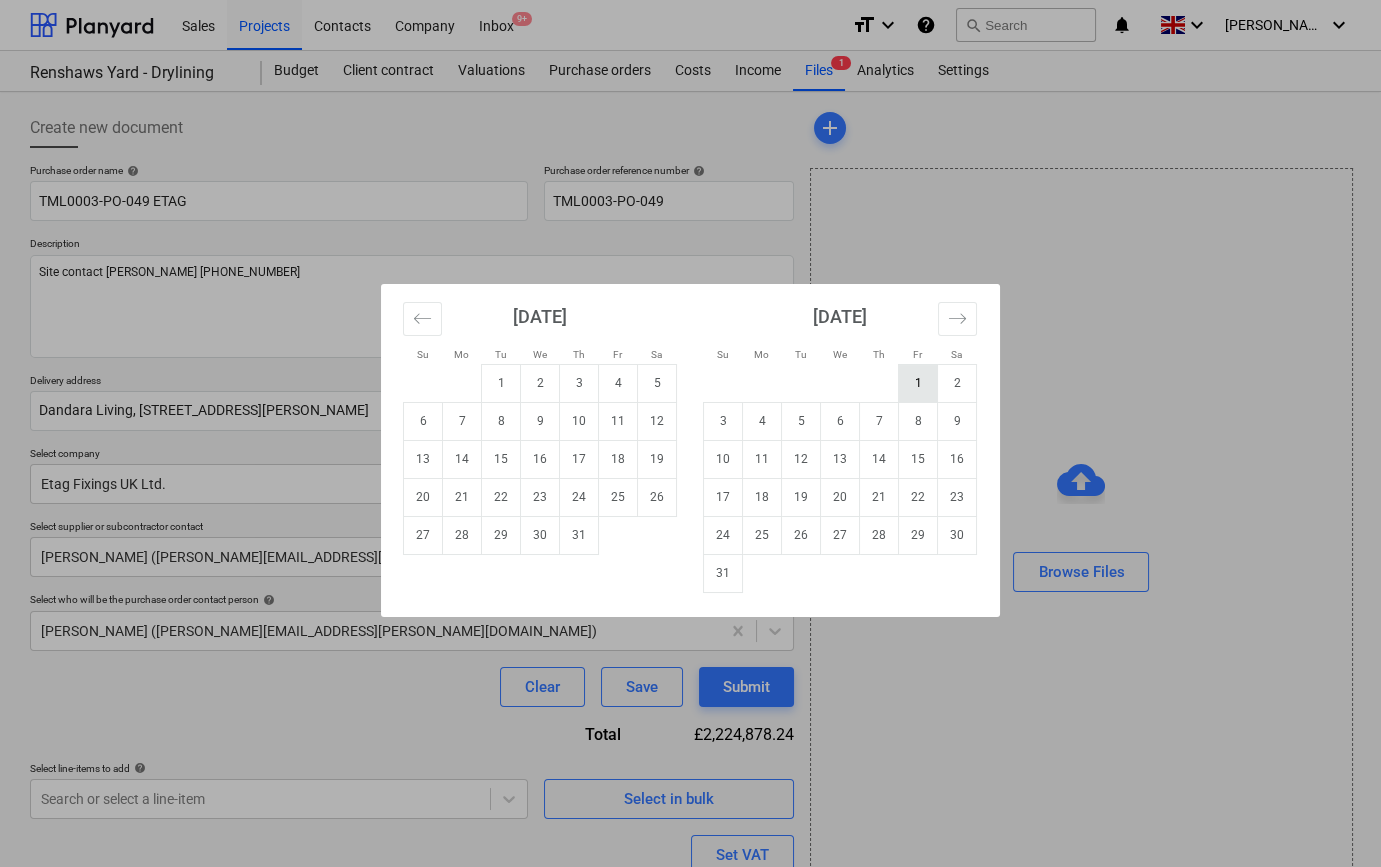click on "1" at bounding box center (918, 383) 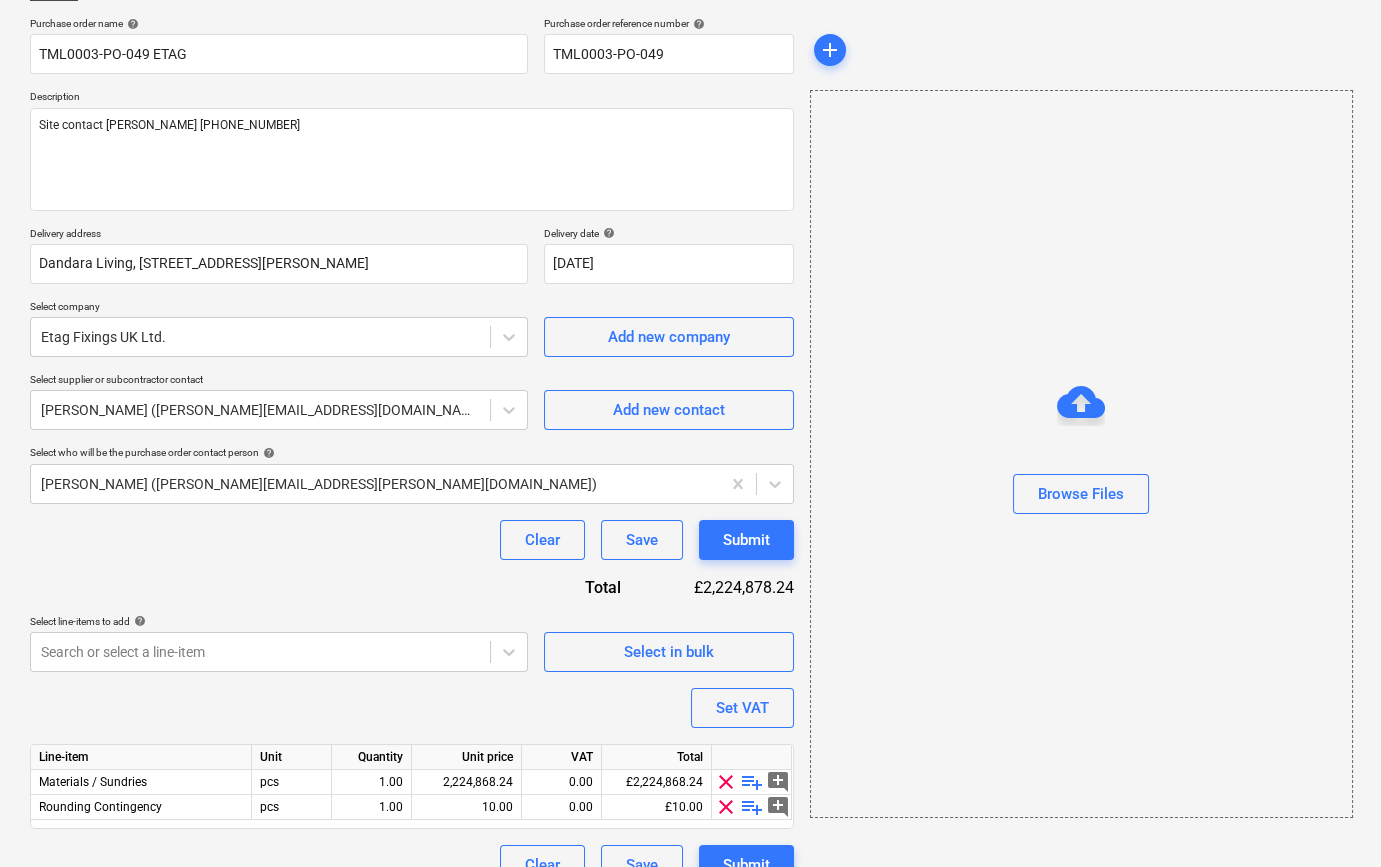 scroll, scrollTop: 180, scrollLeft: 0, axis: vertical 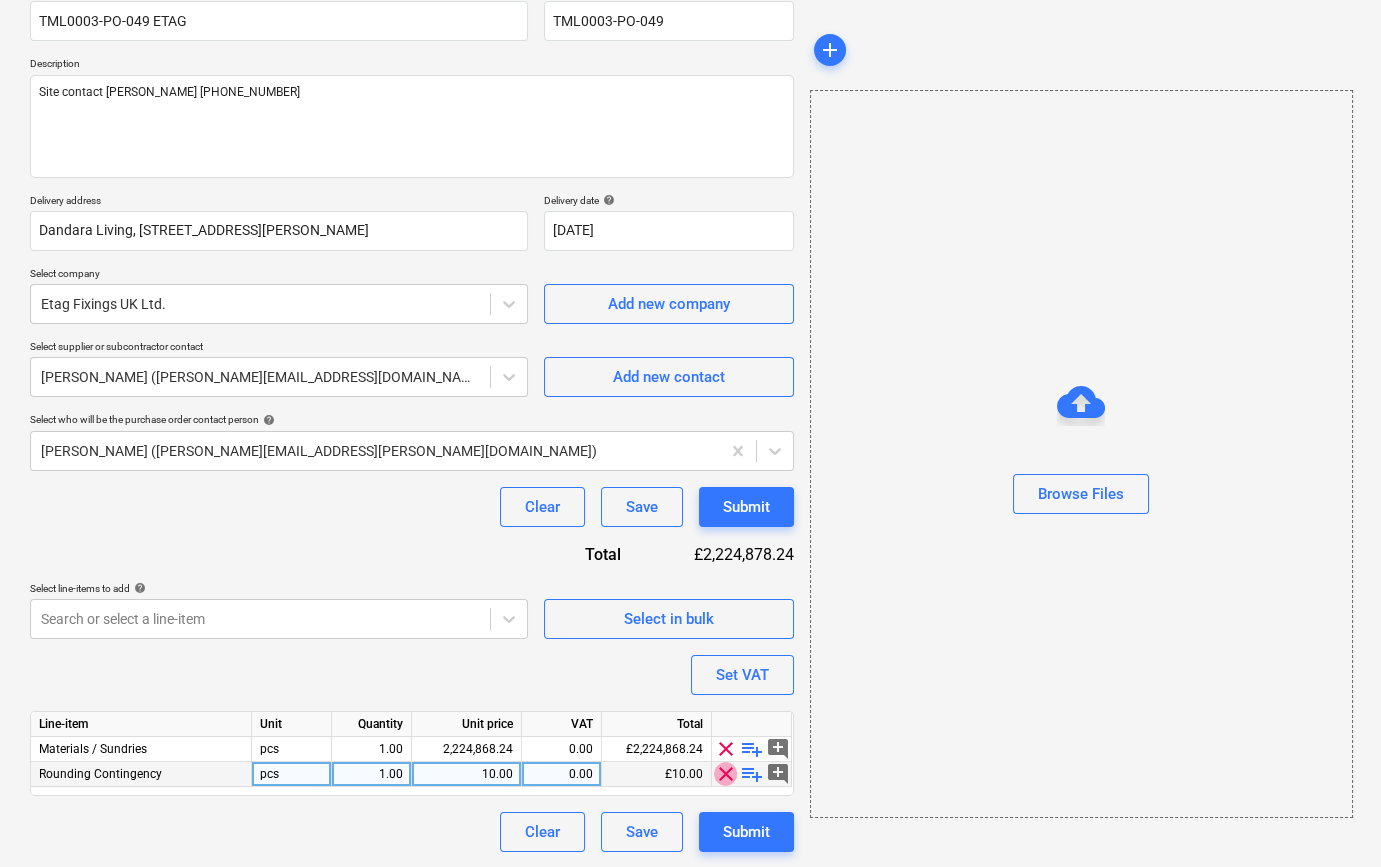 click on "clear" at bounding box center [726, 774] 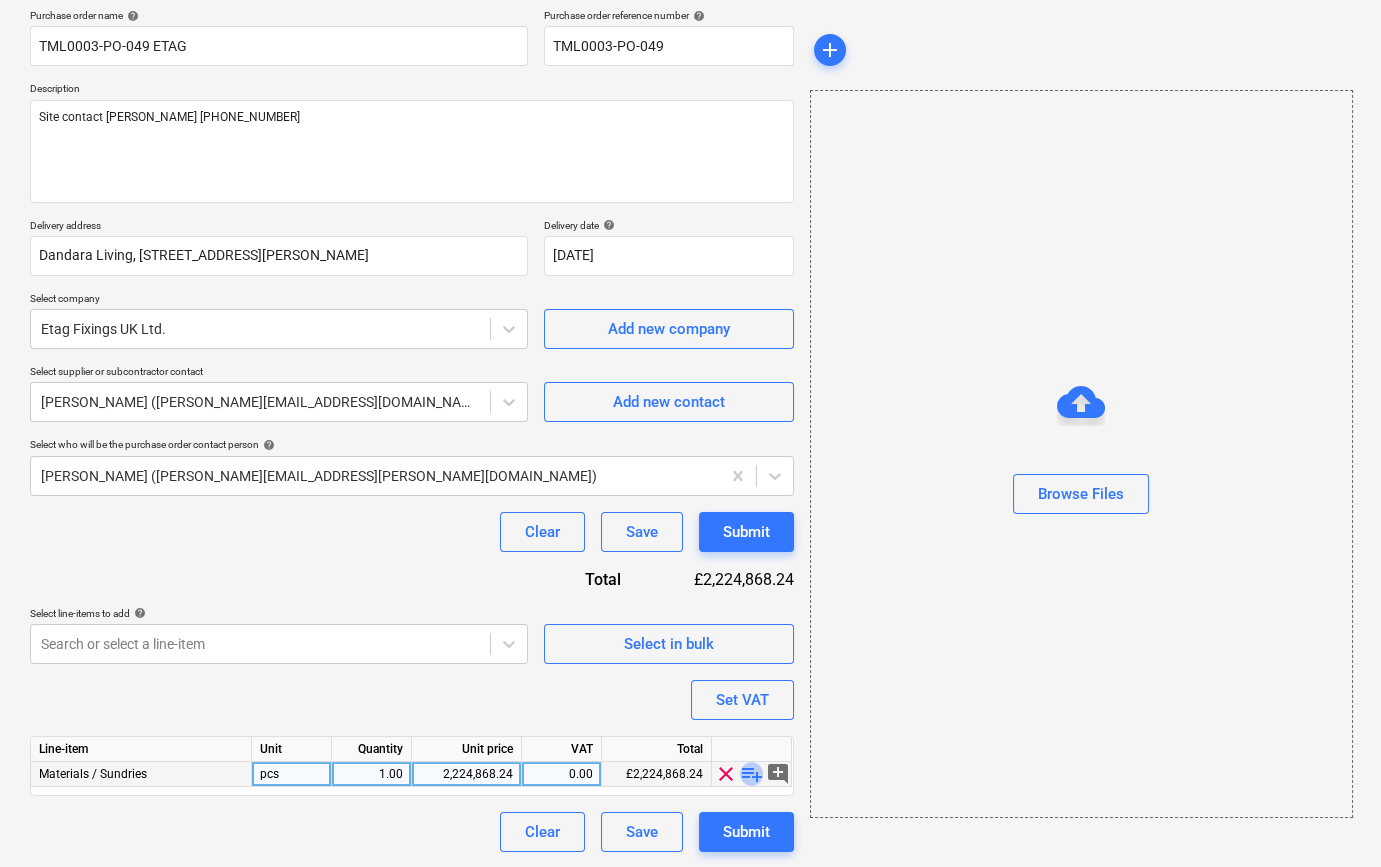 click on "playlist_add" at bounding box center (752, 774) 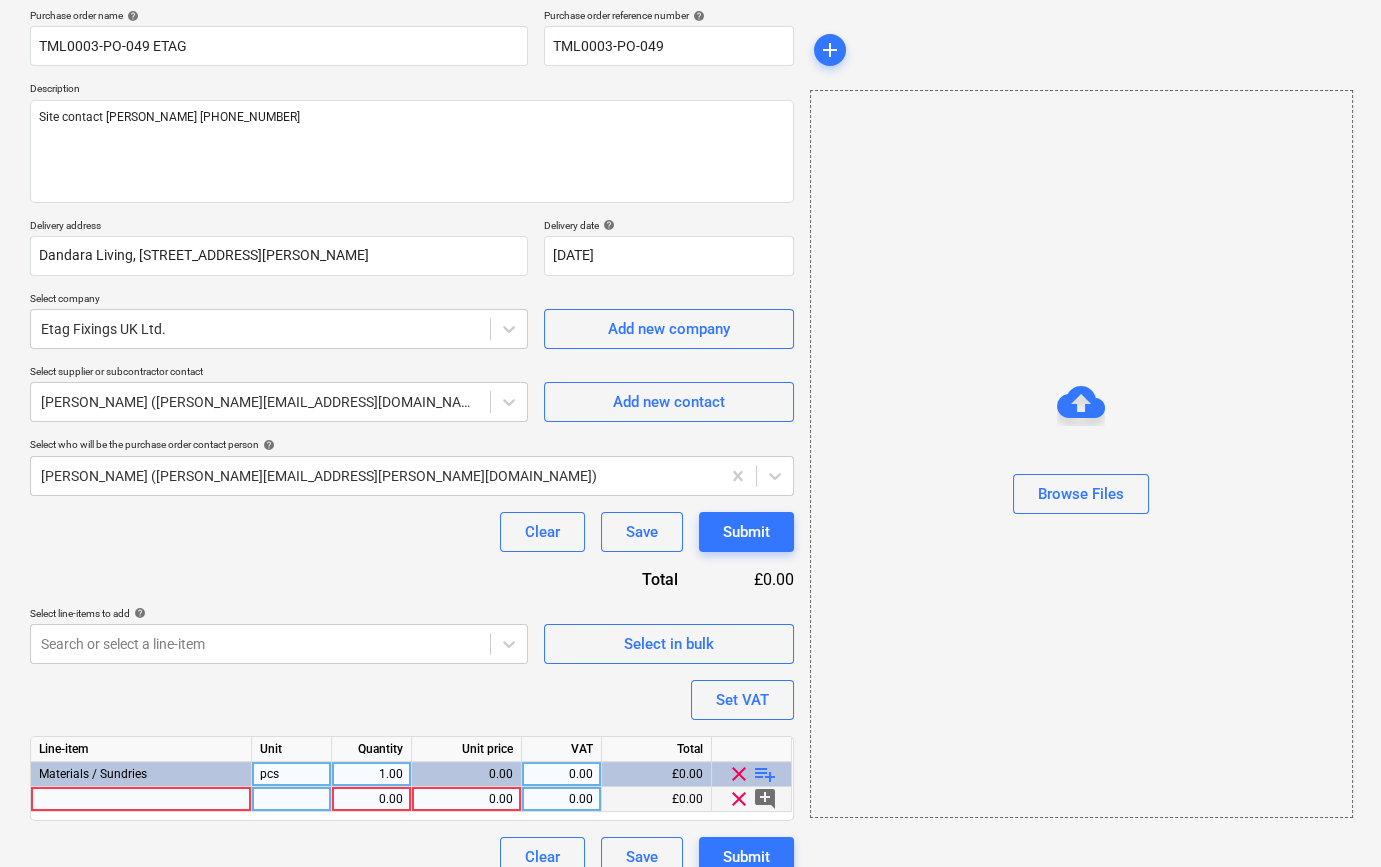 click at bounding box center (141, 799) 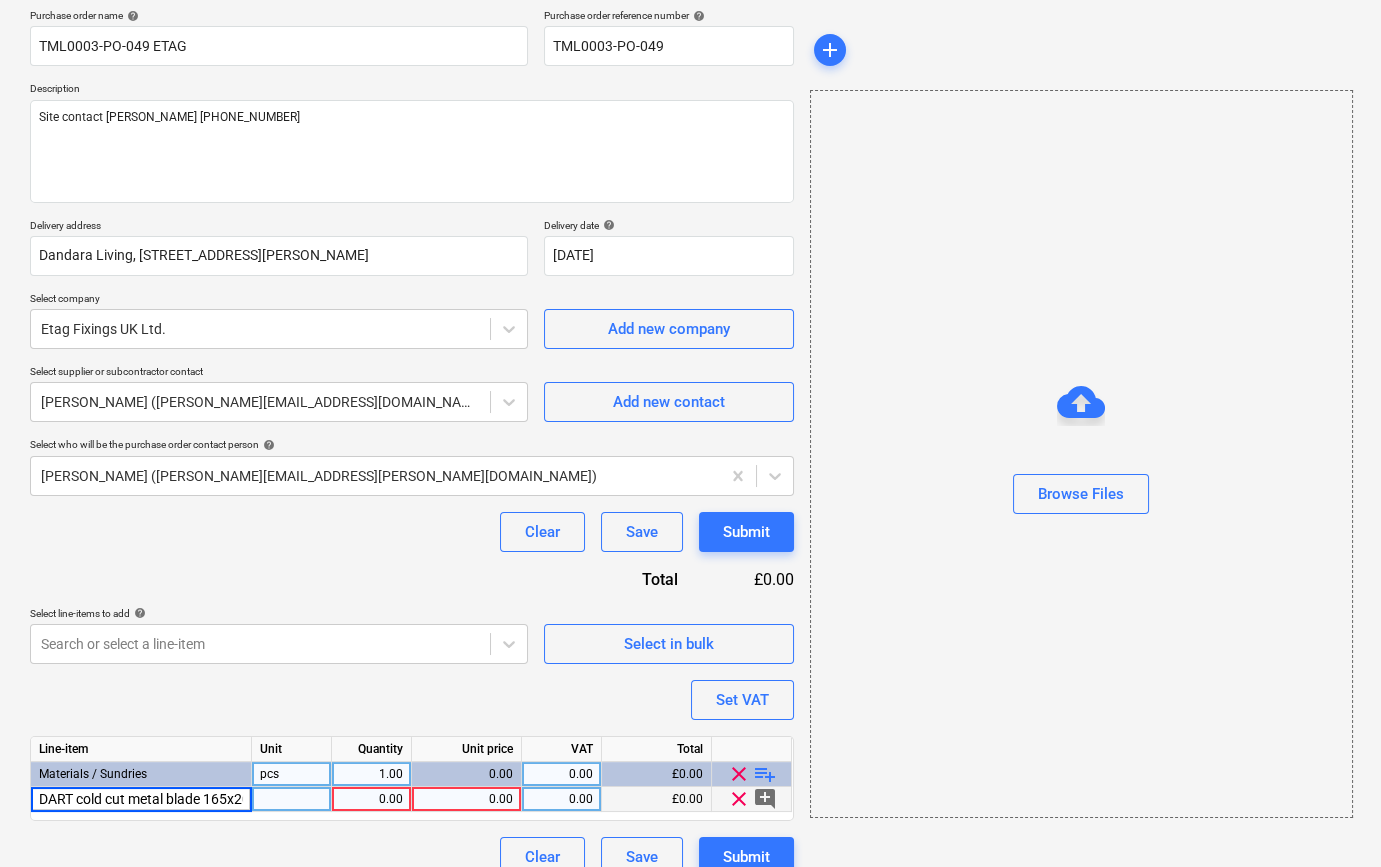 scroll, scrollTop: 0, scrollLeft: 35, axis: horizontal 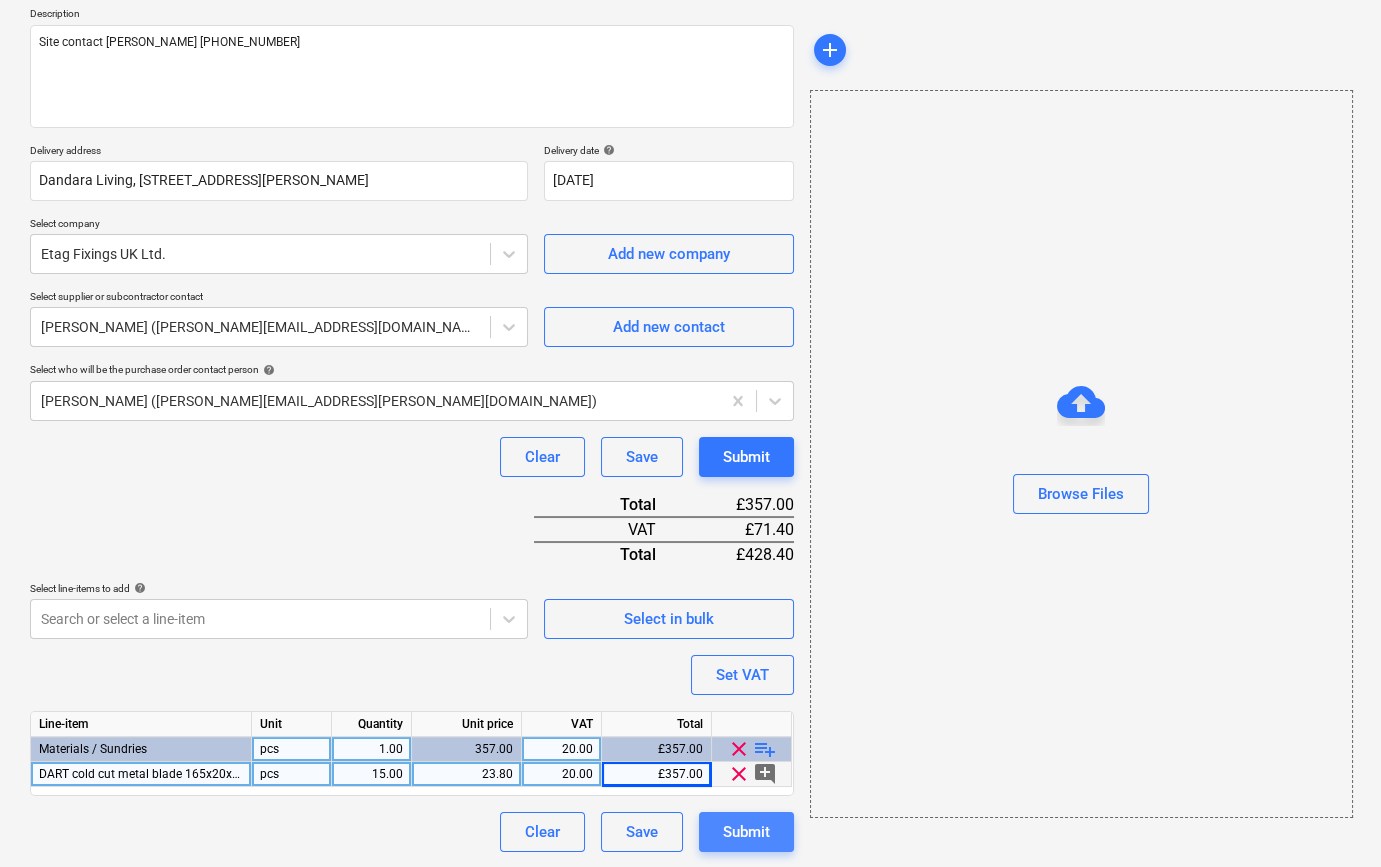 click on "Submit" at bounding box center (746, 832) 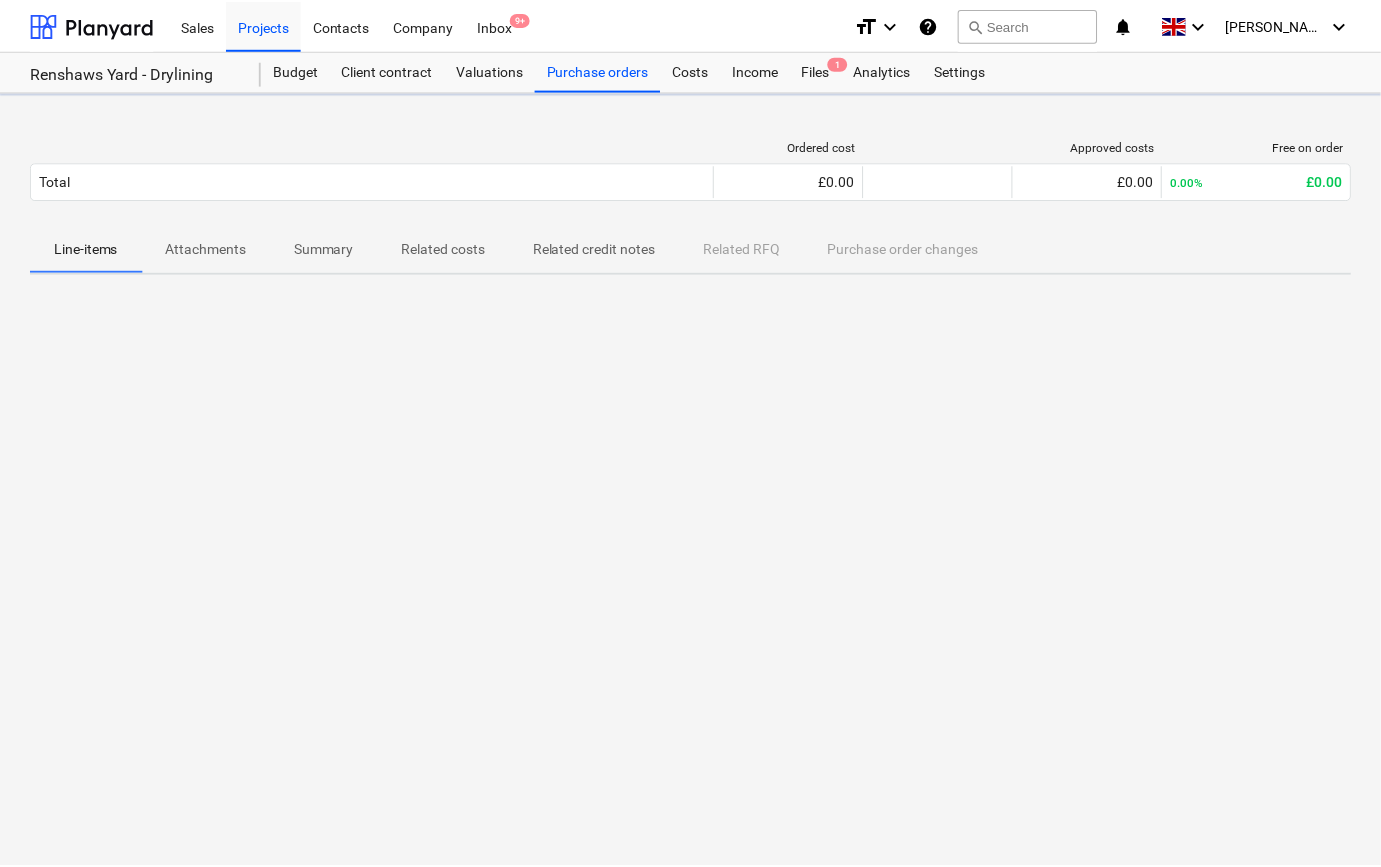 scroll, scrollTop: 0, scrollLeft: 0, axis: both 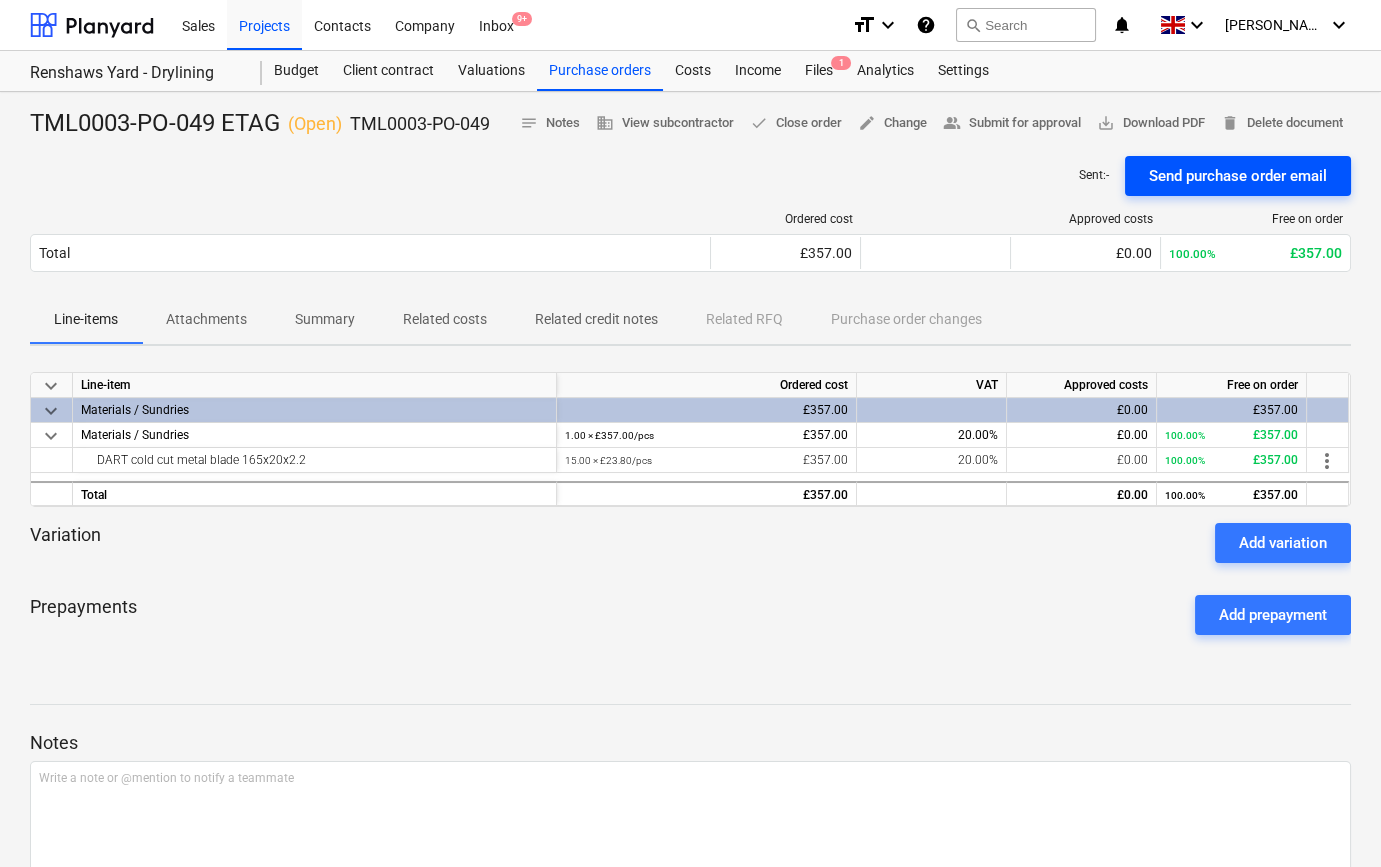 click on "Send purchase order email" at bounding box center [1238, 176] 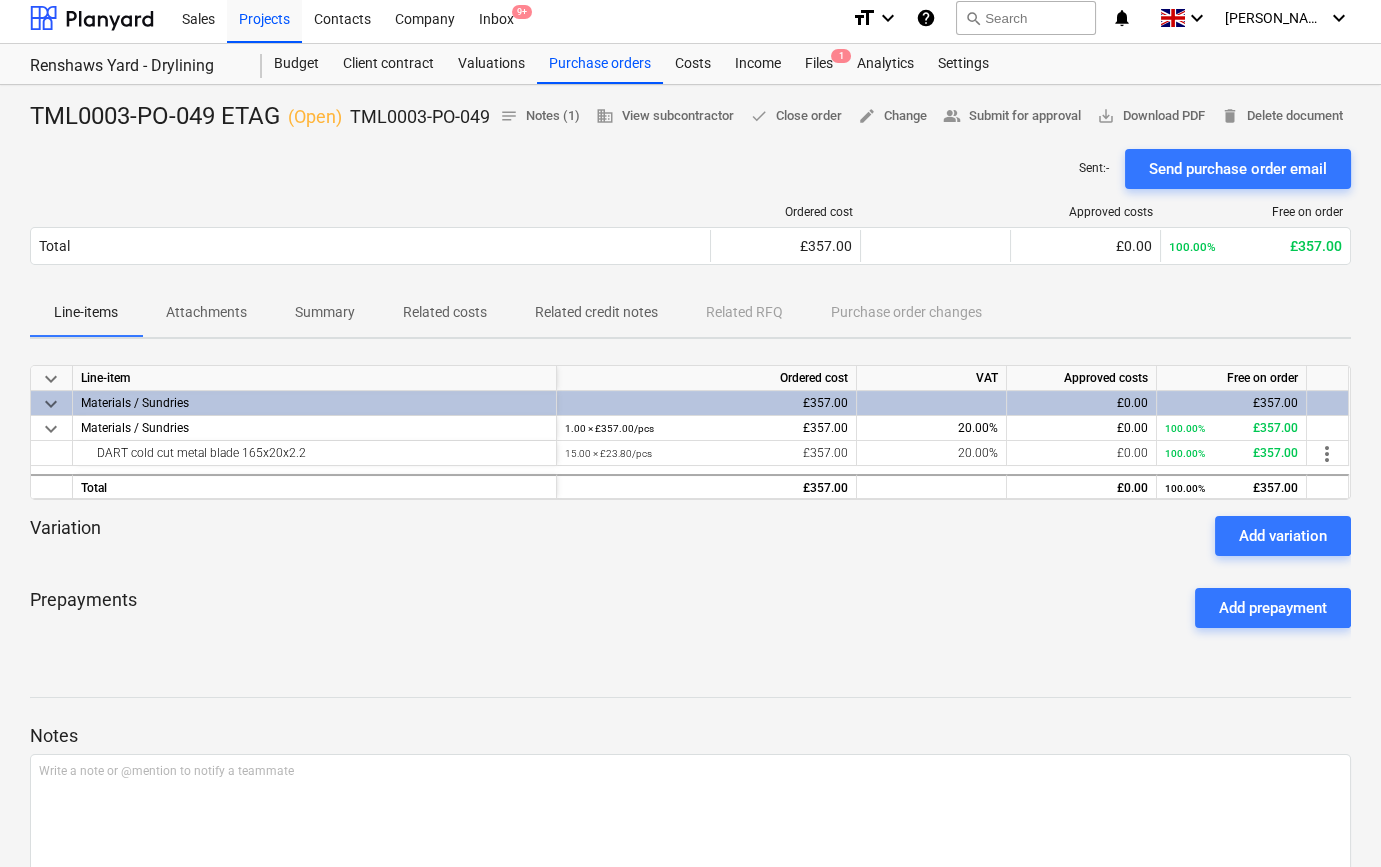 scroll, scrollTop: 0, scrollLeft: 0, axis: both 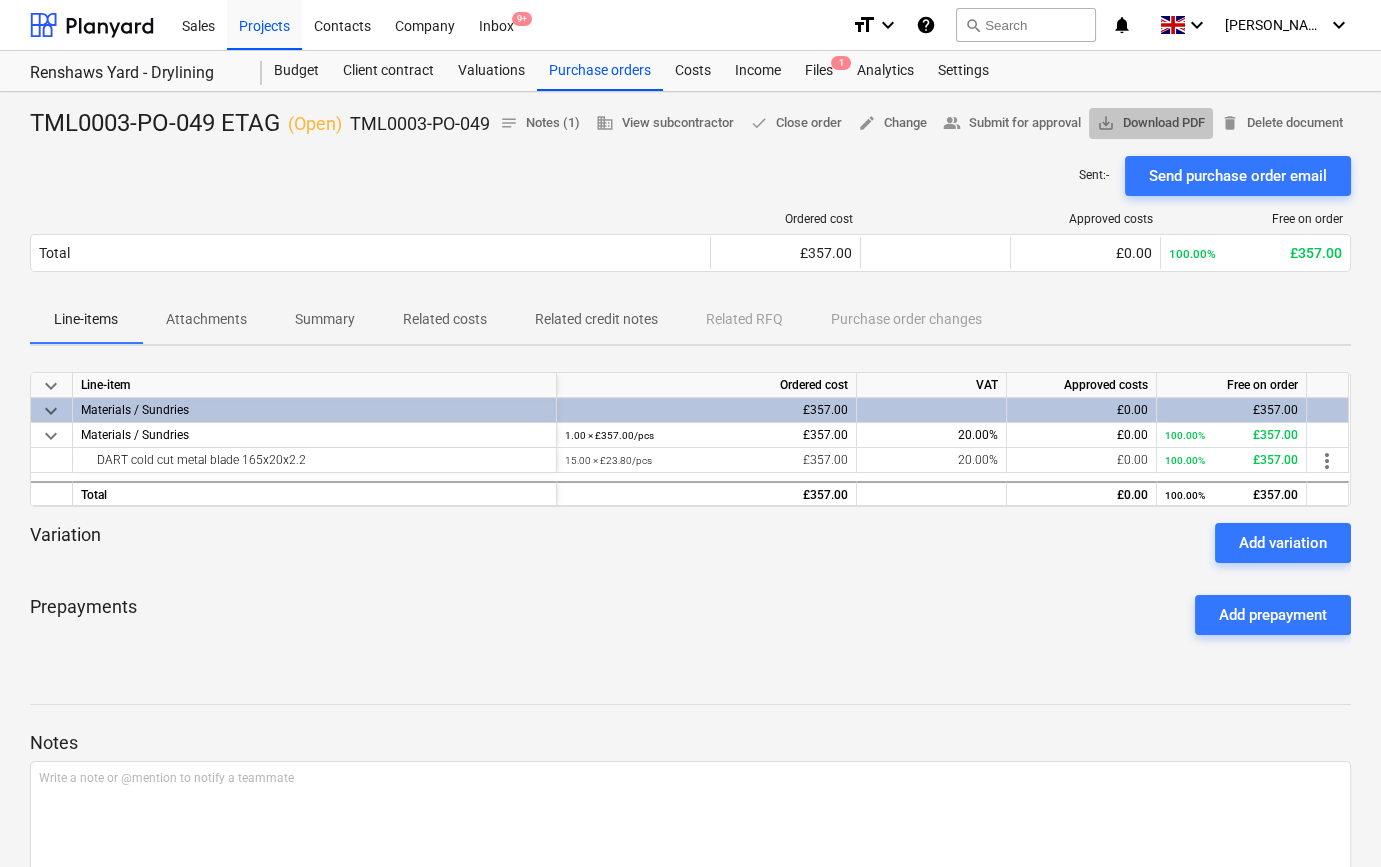 click on "save_alt Download PDF" at bounding box center (1151, 123) 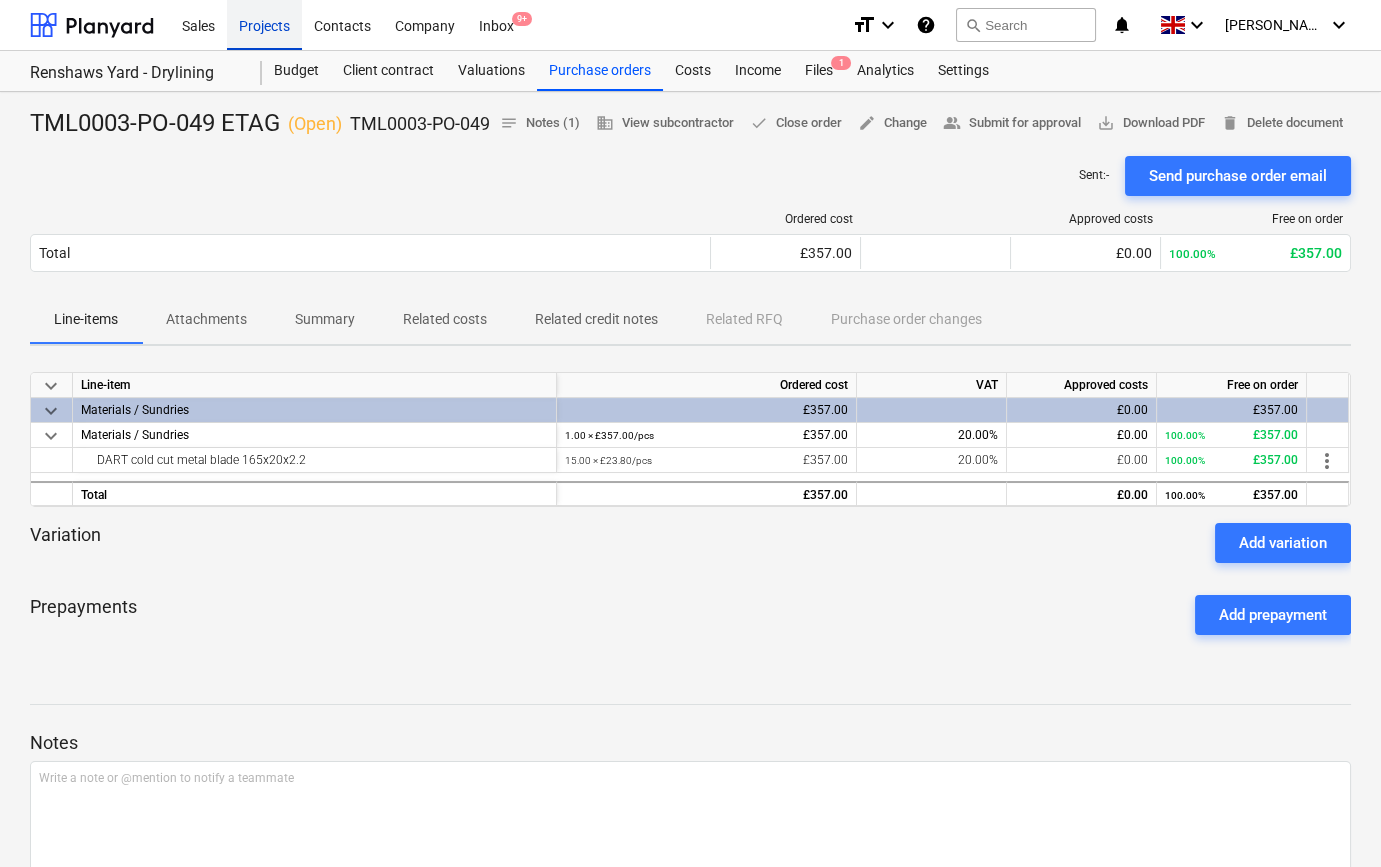 click on "Projects" at bounding box center [264, 24] 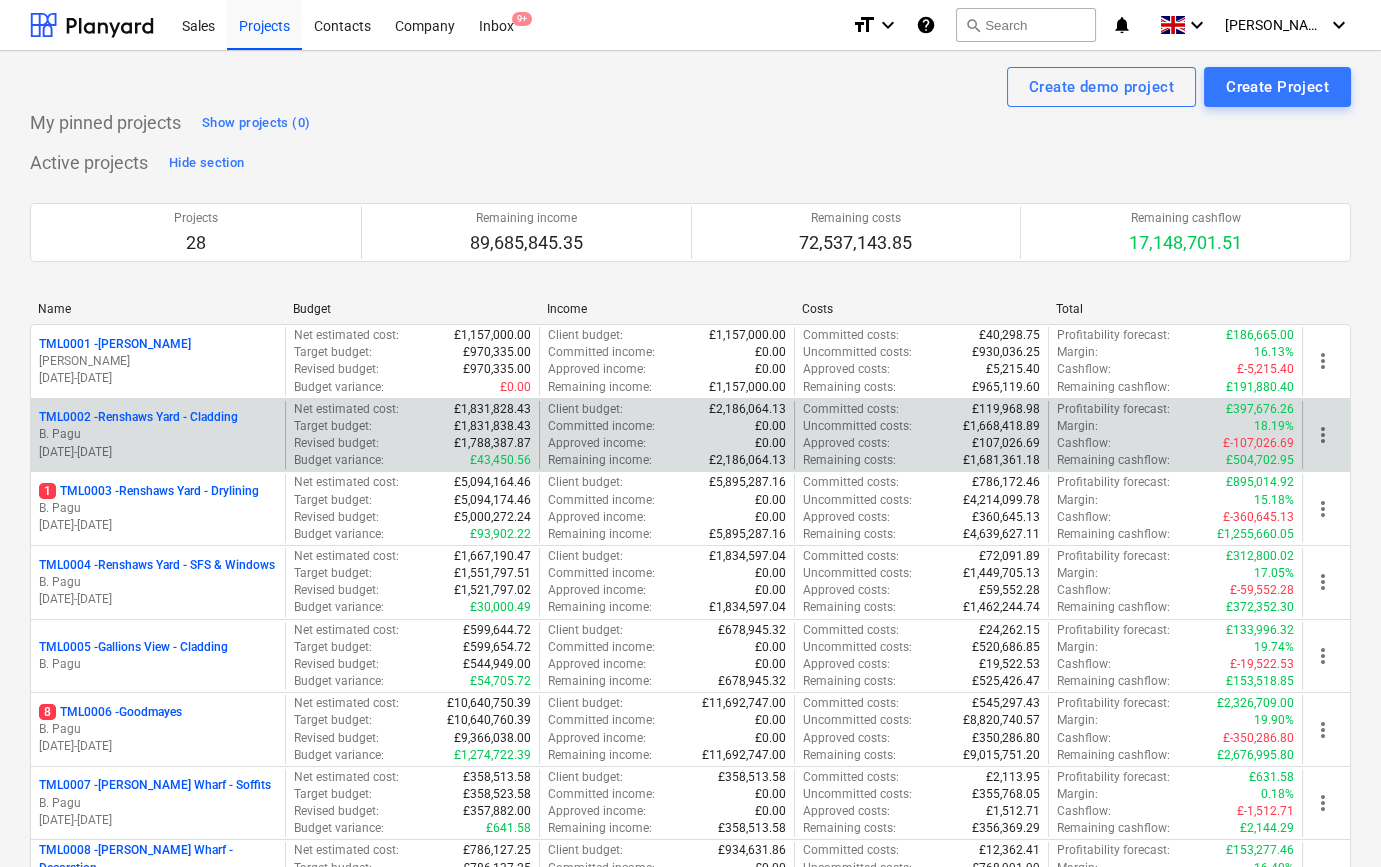 click on "B. Pagu" at bounding box center (158, 434) 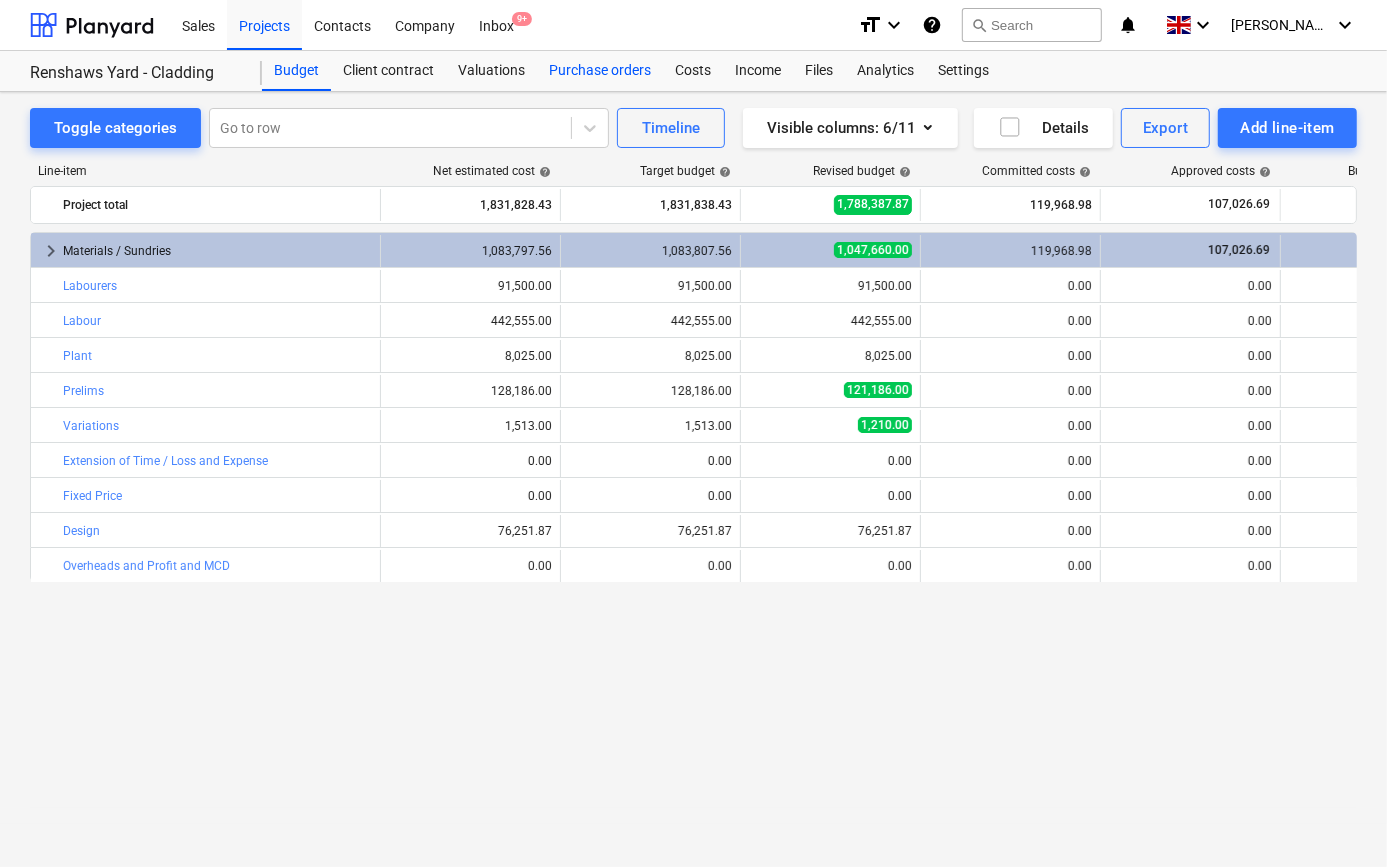 click on "Purchase orders" at bounding box center [600, 71] 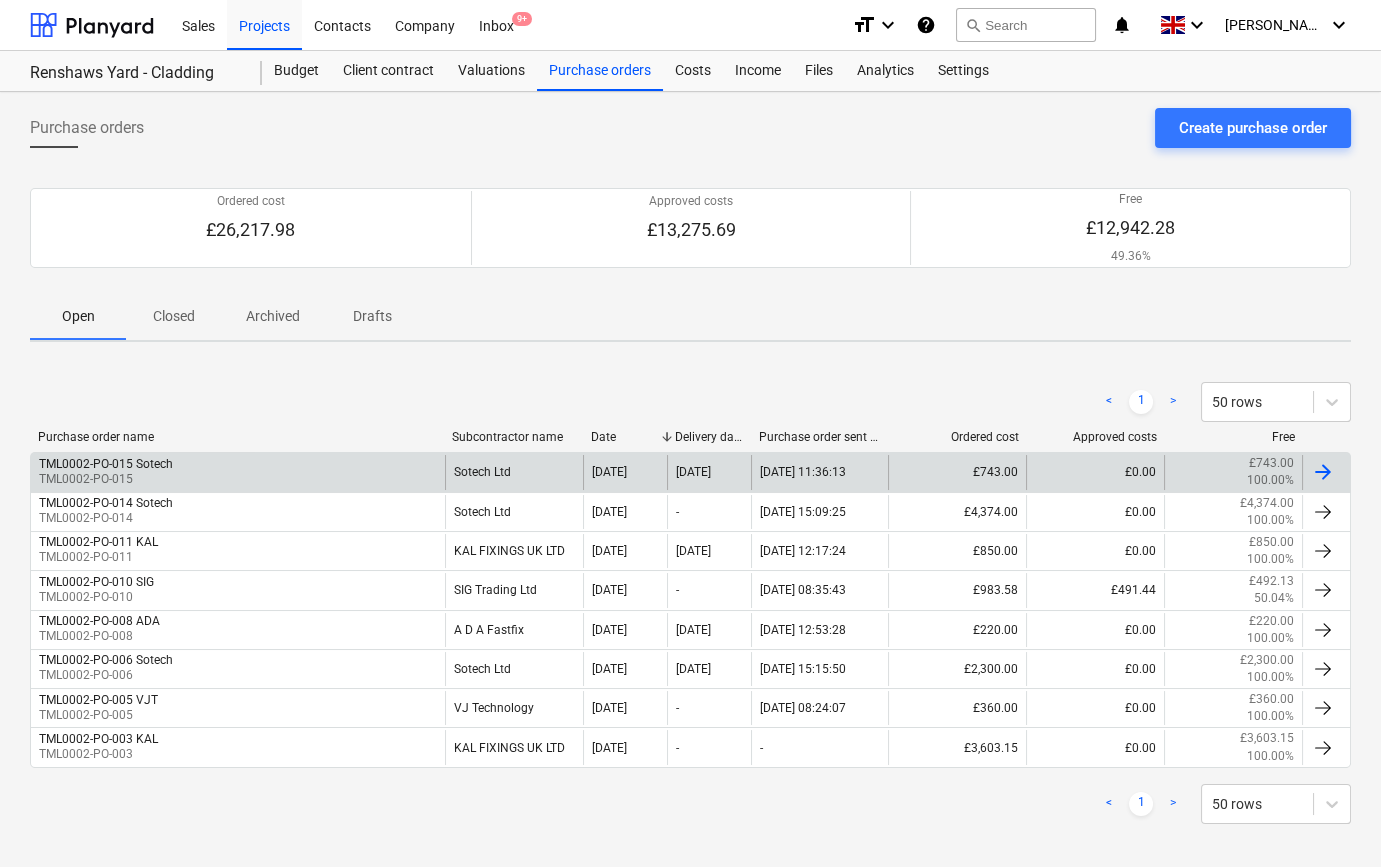 click at bounding box center [1323, 472] 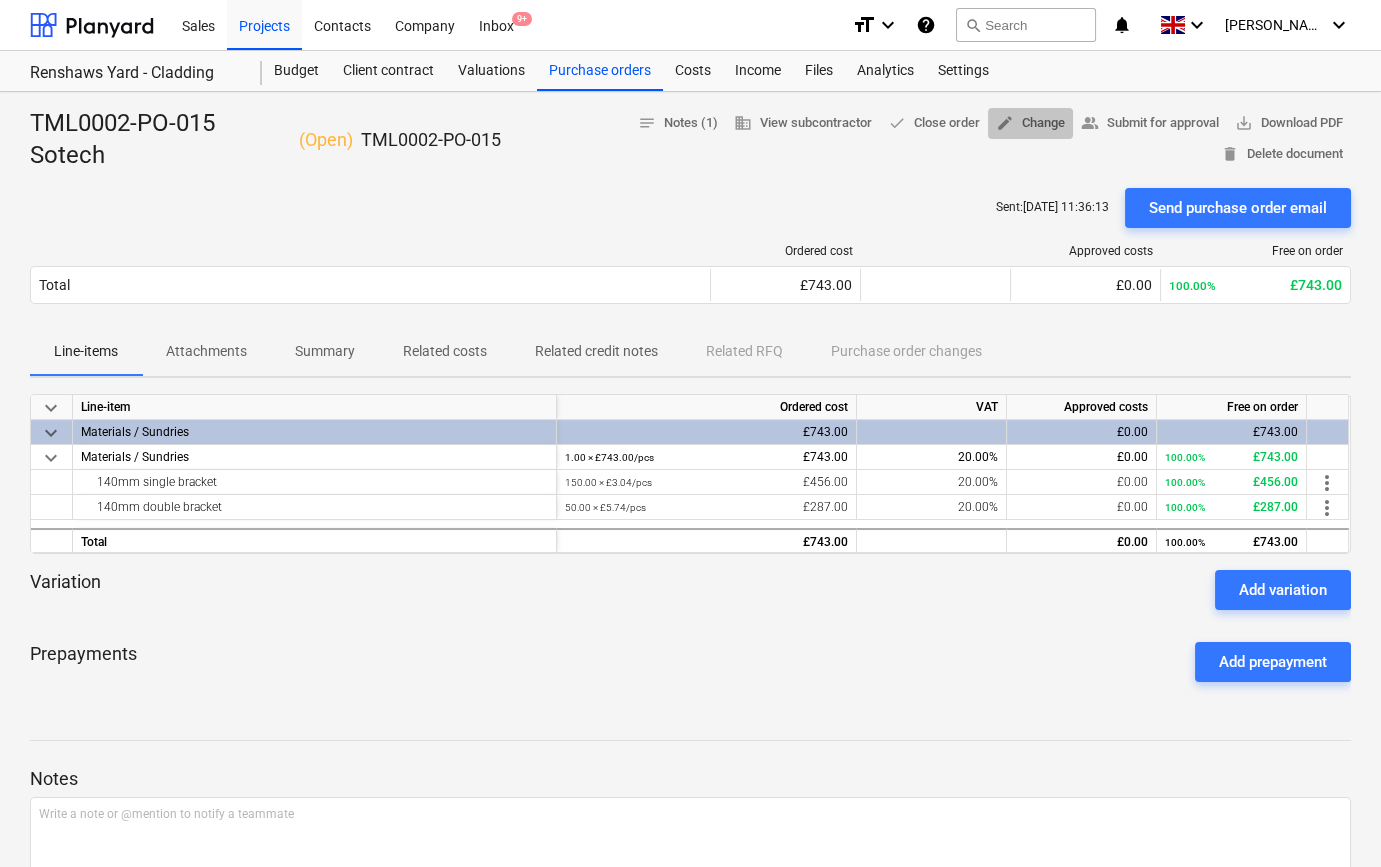 click on "edit Change" at bounding box center (1030, 123) 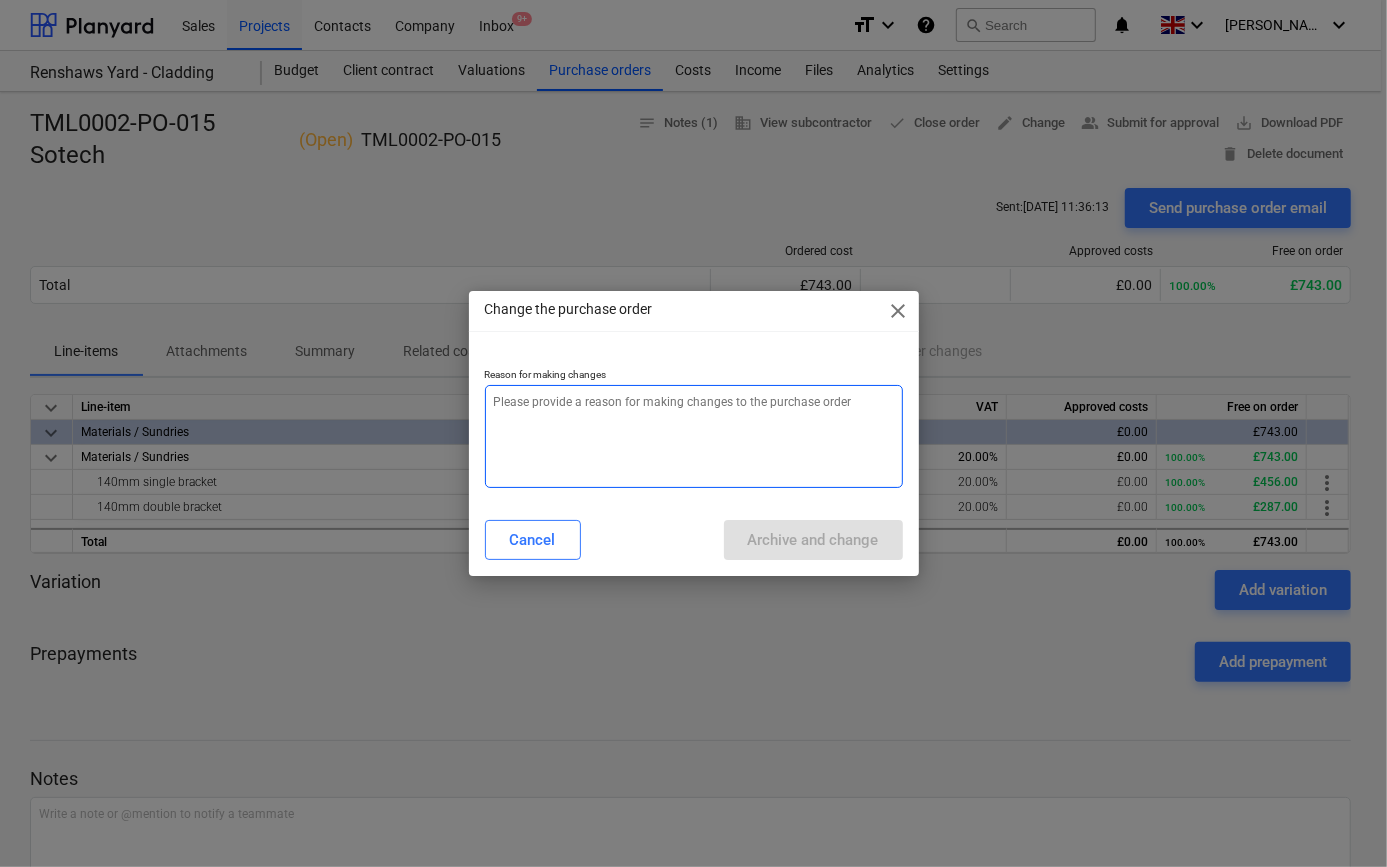 click at bounding box center [694, 436] 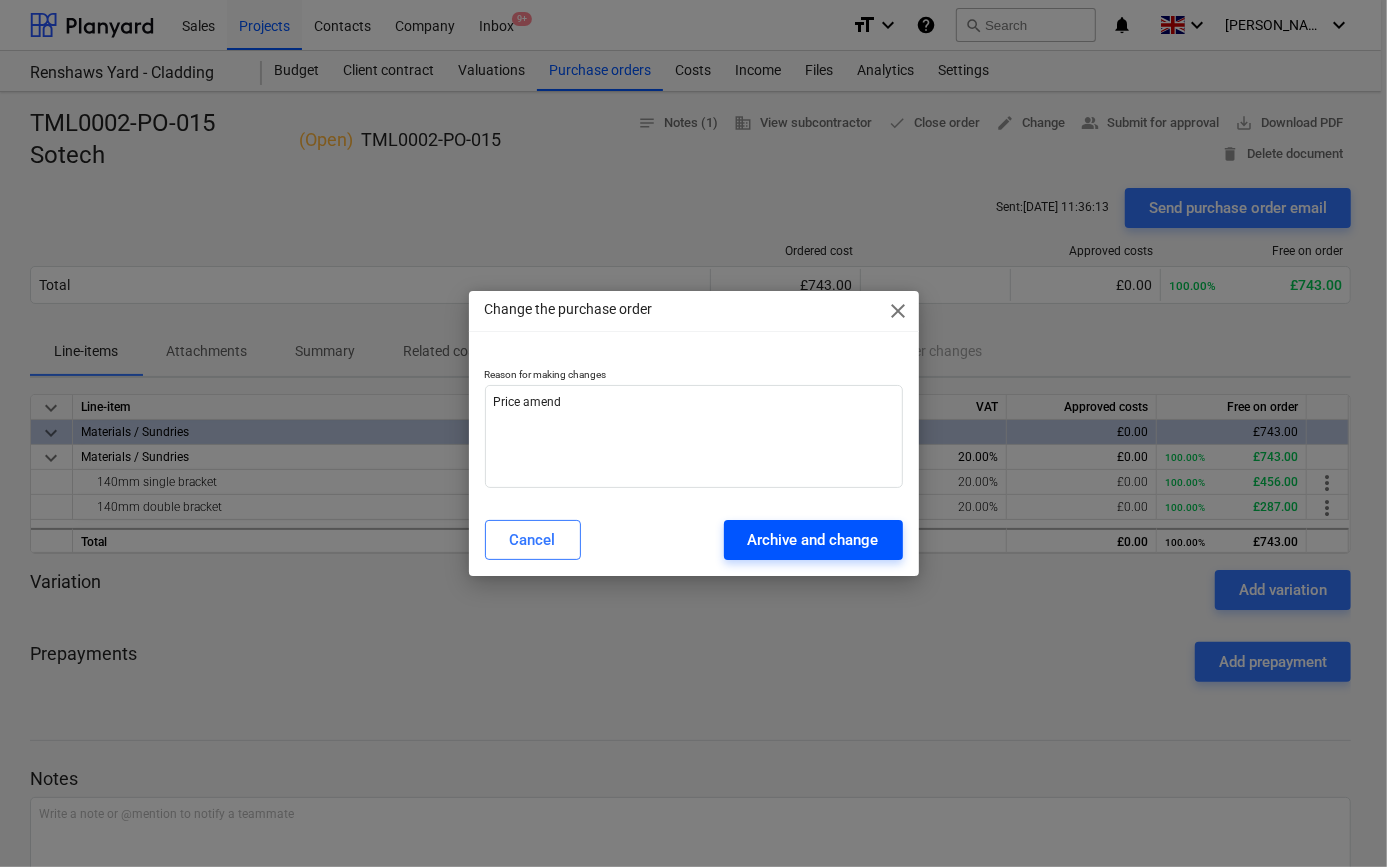click on "Archive and change" at bounding box center (813, 540) 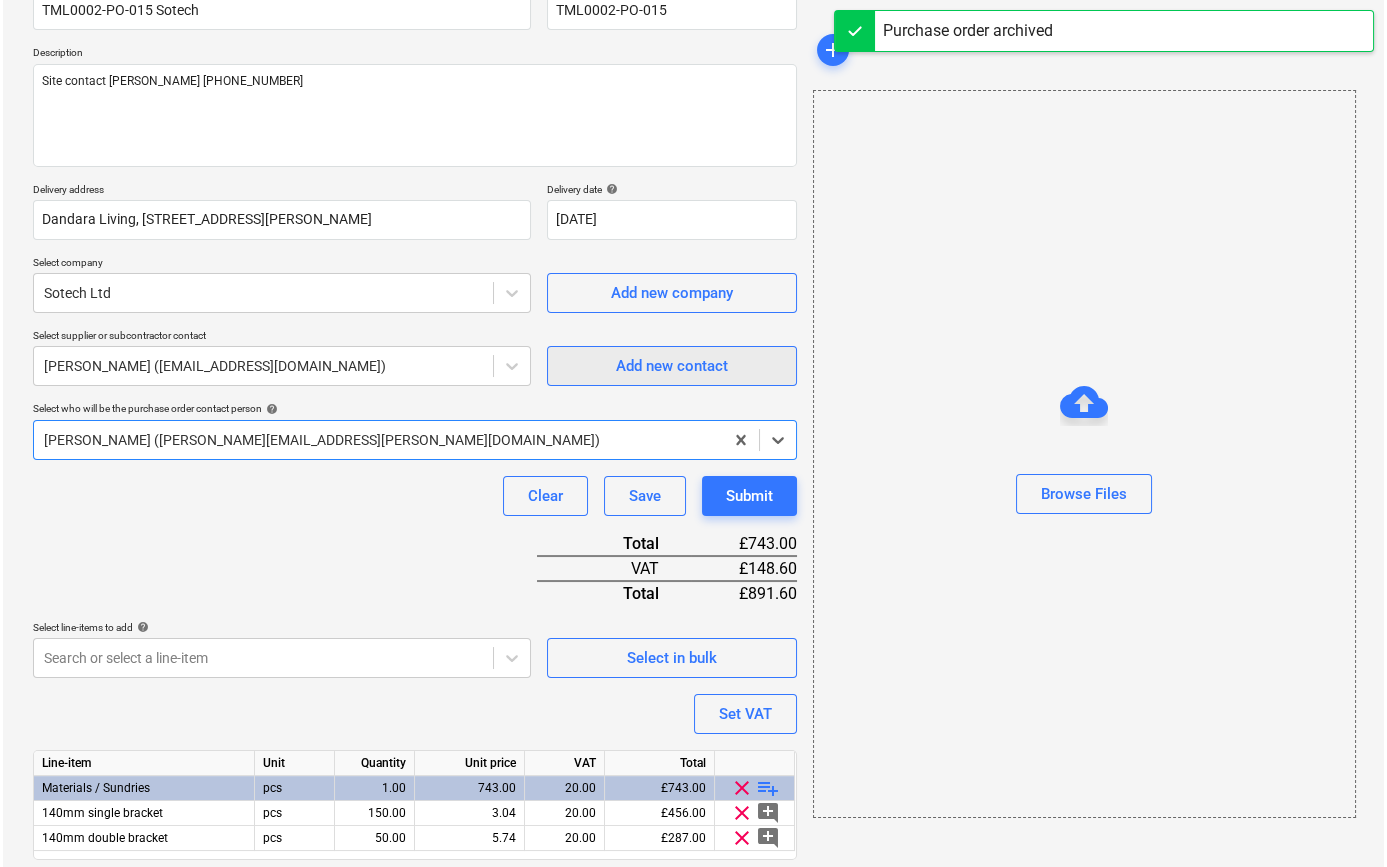 scroll, scrollTop: 255, scrollLeft: 0, axis: vertical 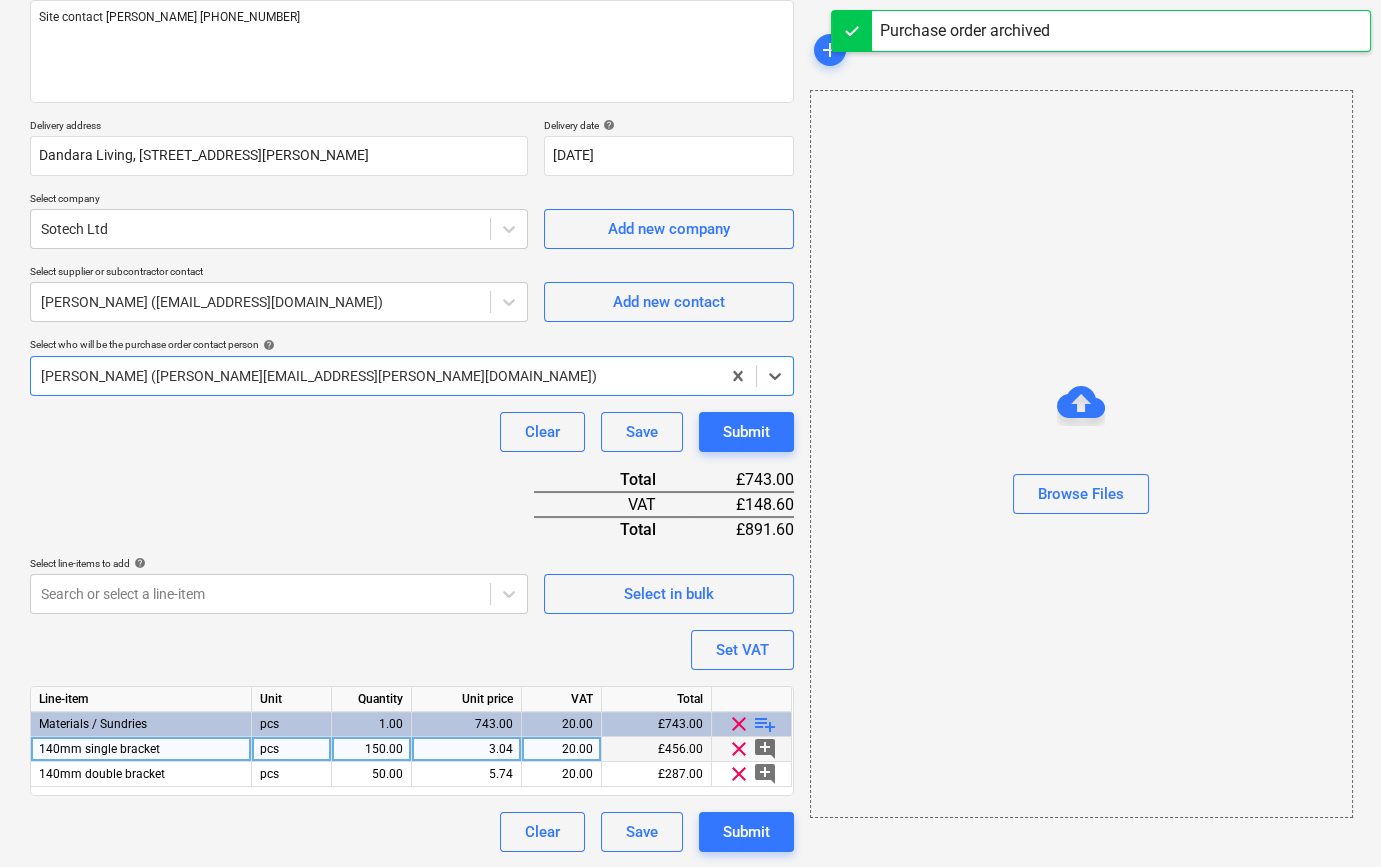 click on "3.04" at bounding box center [466, 749] 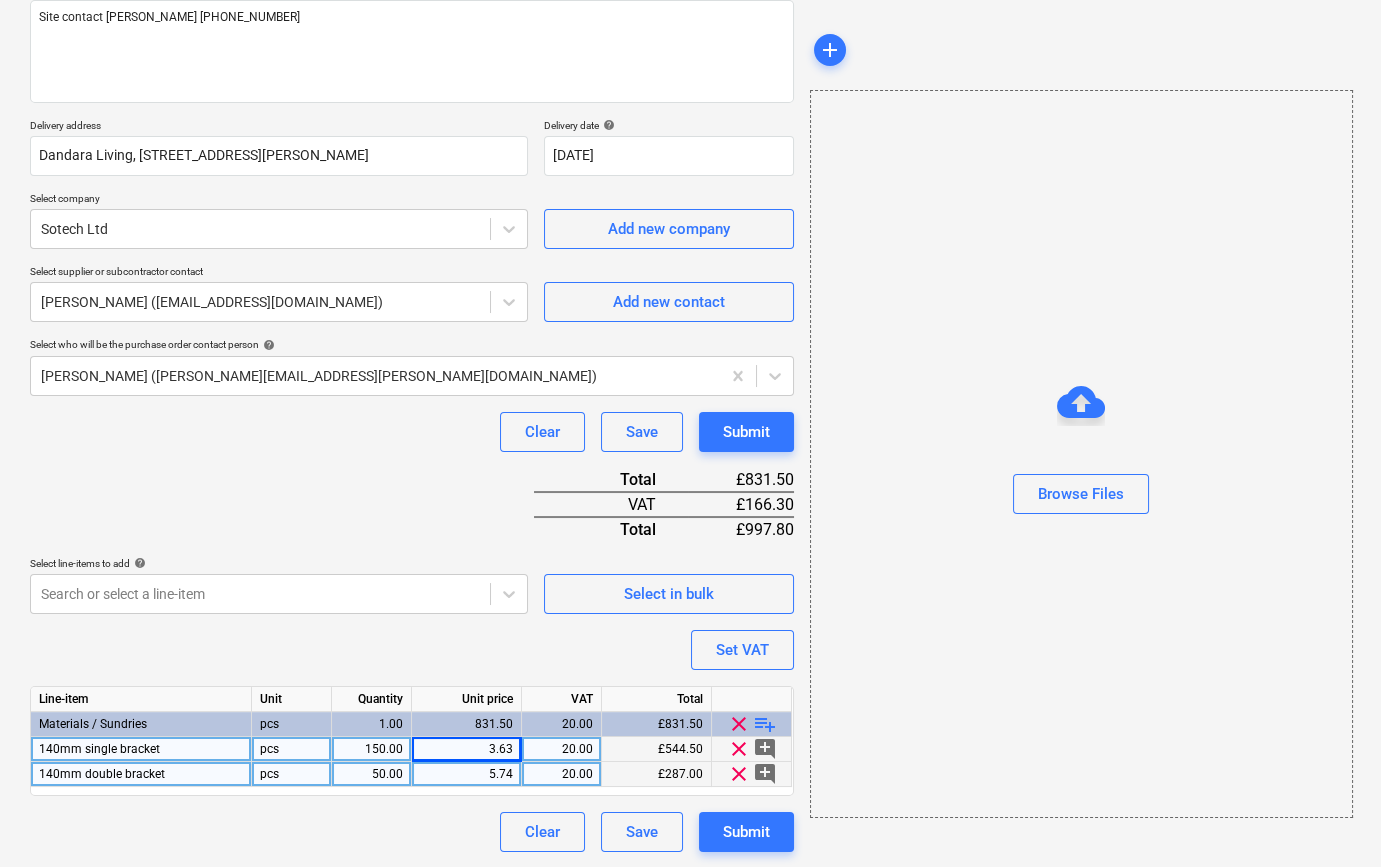 click on "5.74" at bounding box center [466, 774] 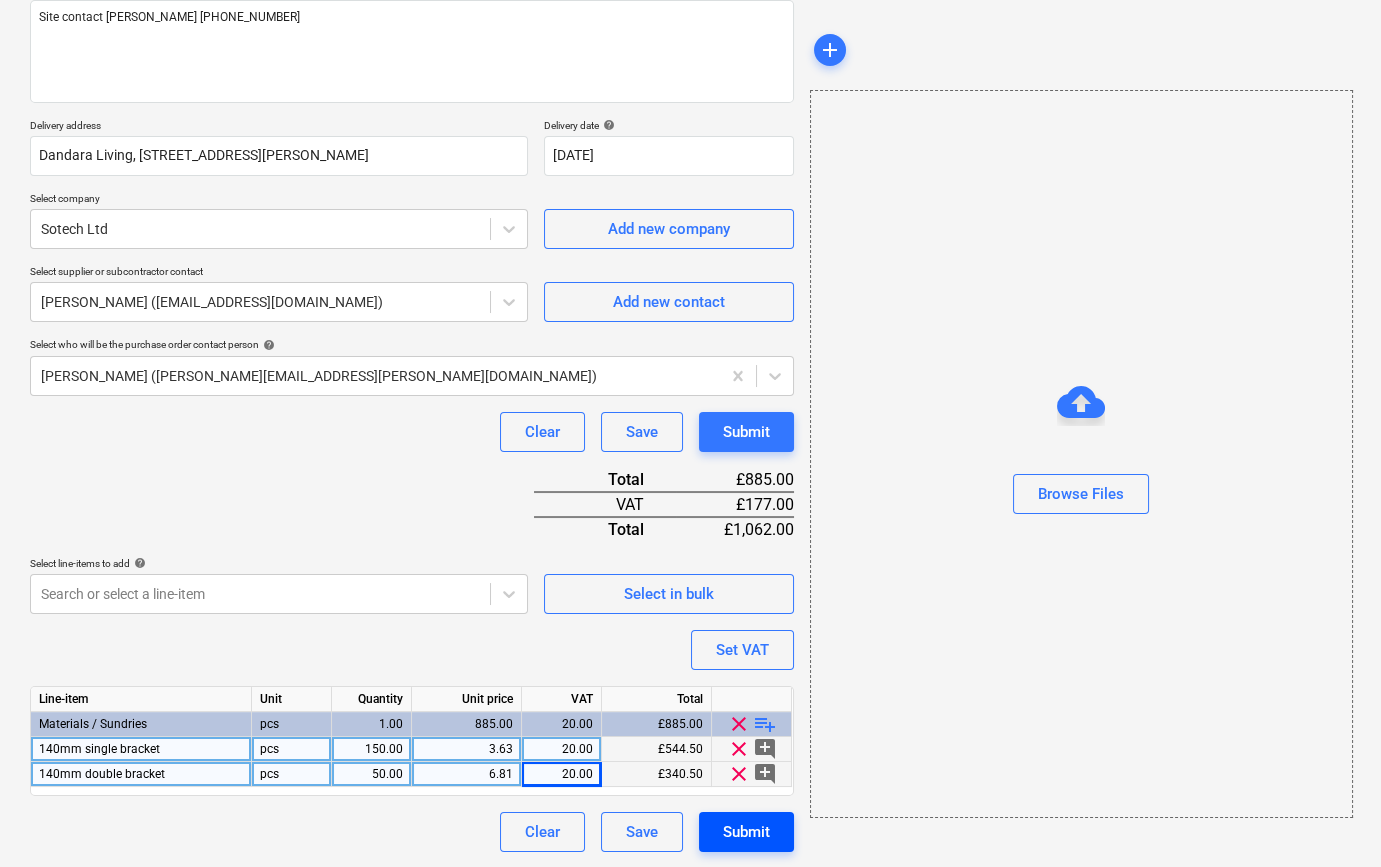 click on "Submit" at bounding box center (746, 832) 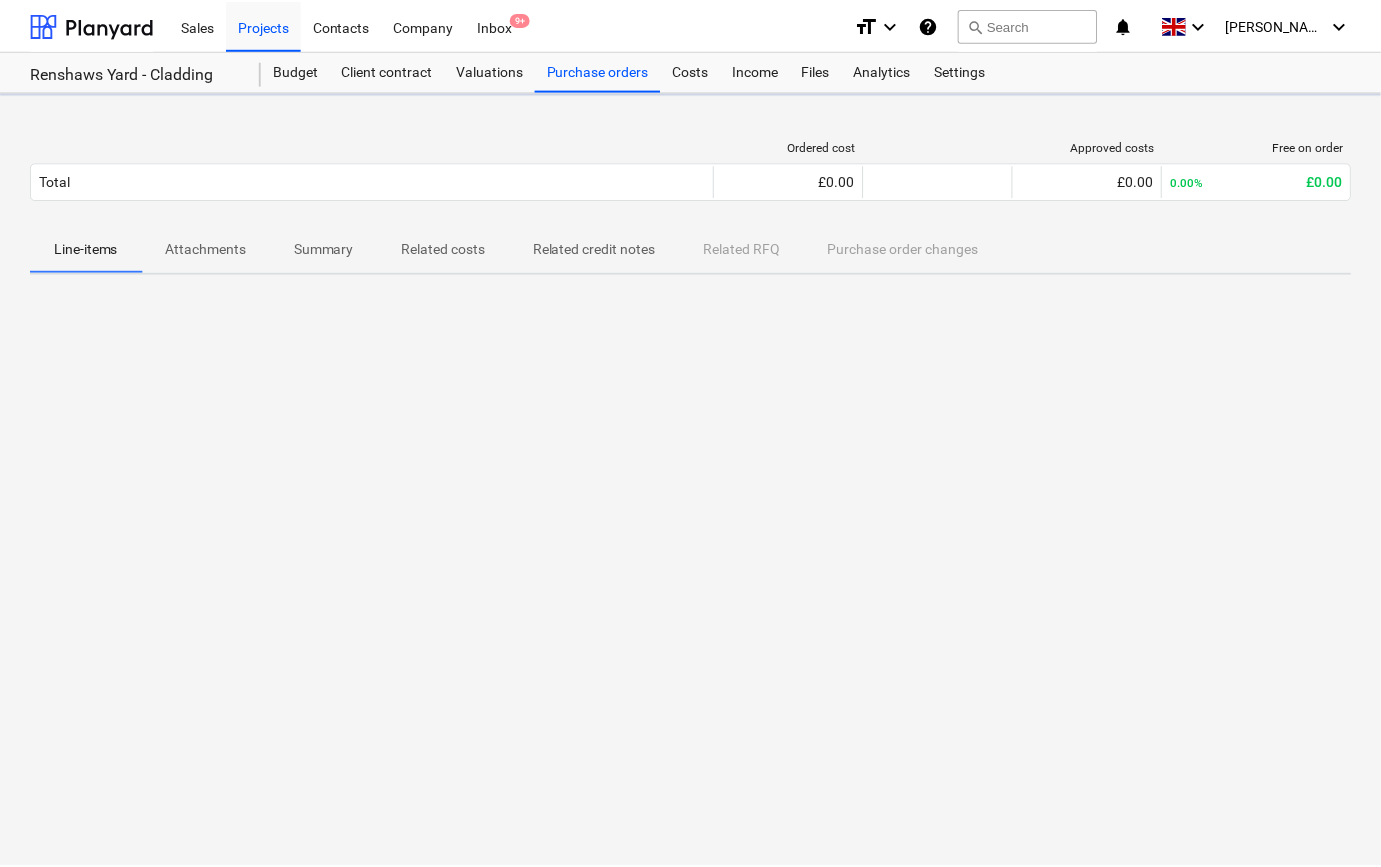 scroll, scrollTop: 0, scrollLeft: 0, axis: both 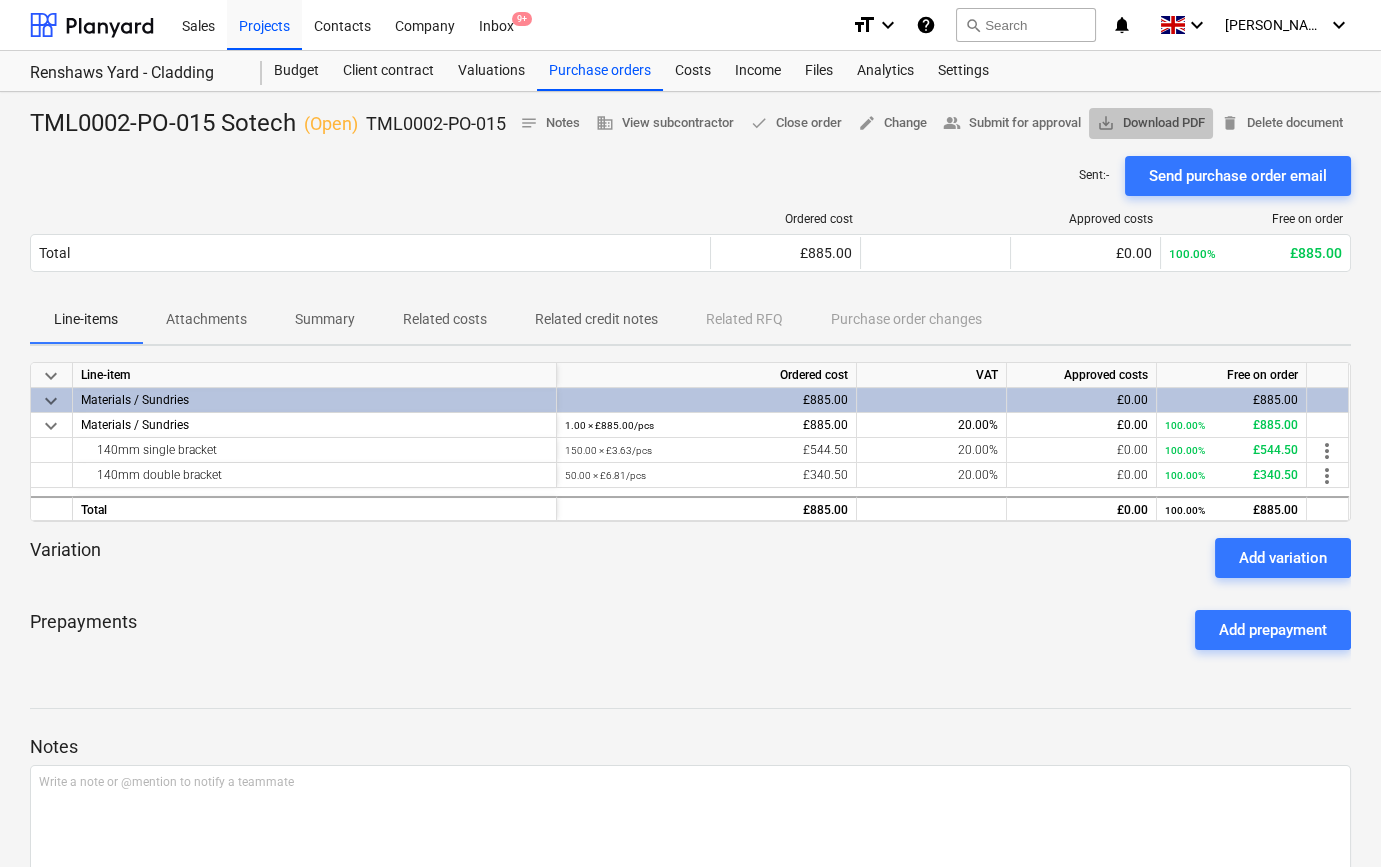 click on "save_alt Download PDF" at bounding box center [1151, 123] 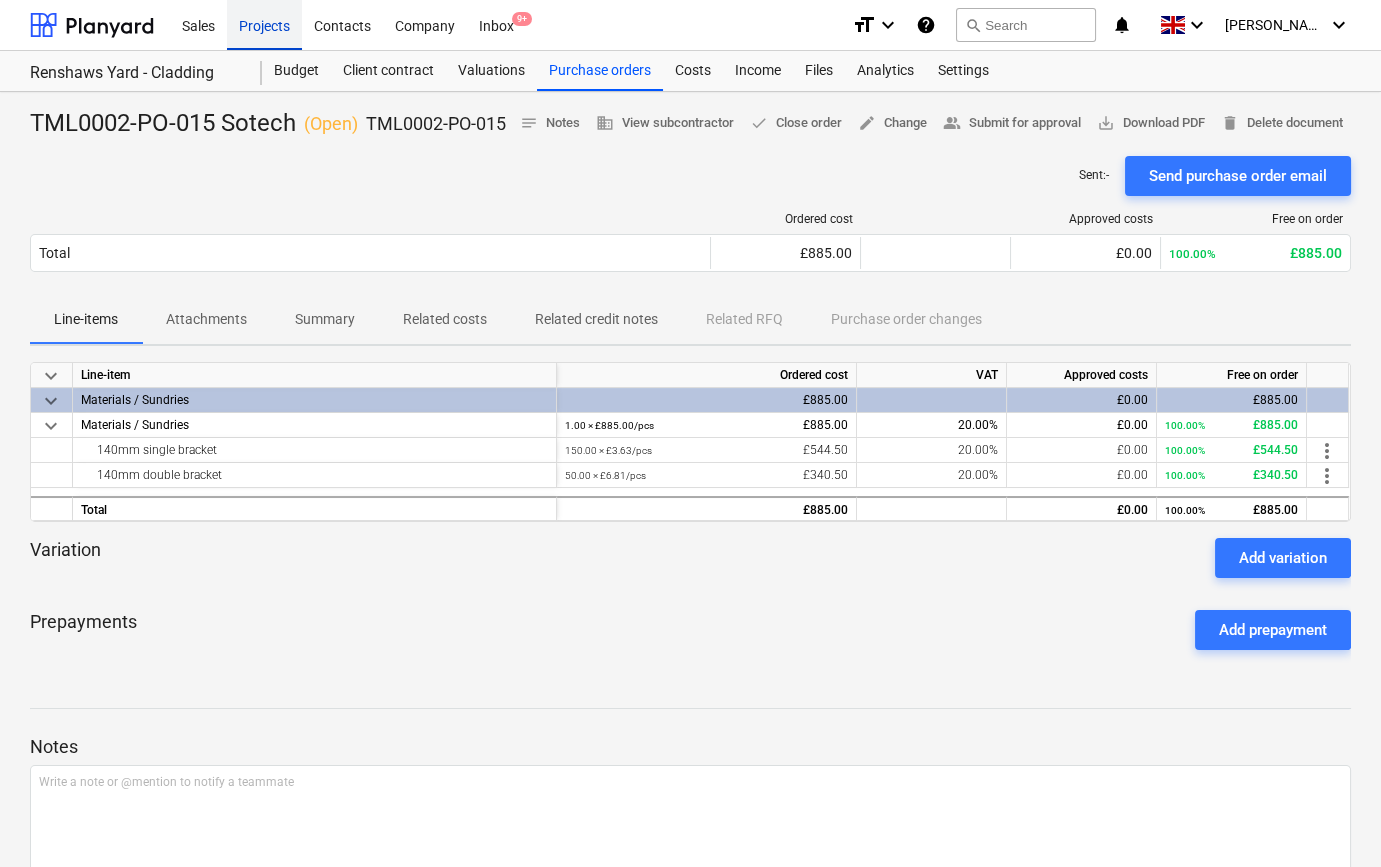 click on "Projects" at bounding box center (264, 24) 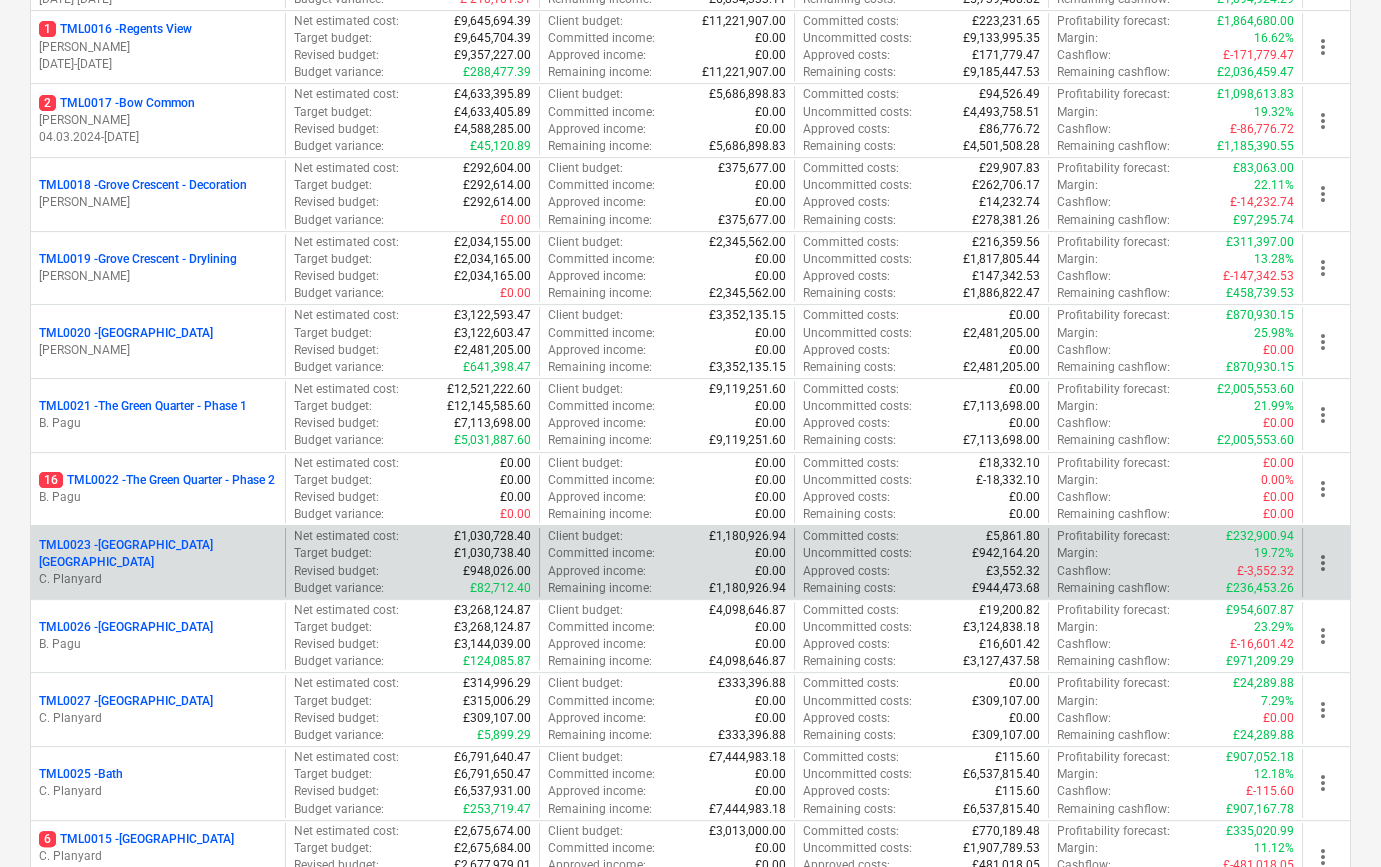 scroll, scrollTop: 1454, scrollLeft: 0, axis: vertical 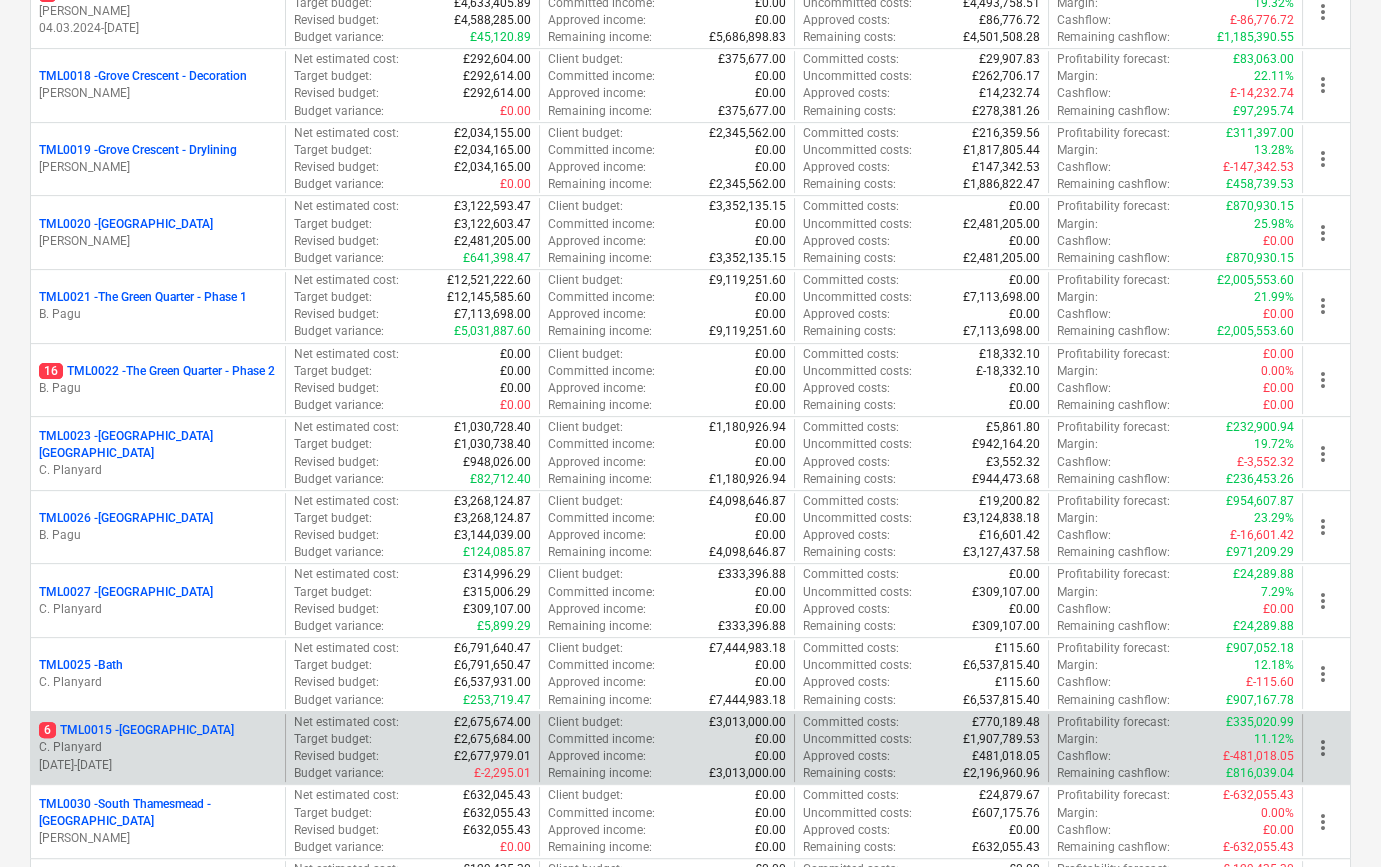 click on "C. Planyard" at bounding box center [158, 747] 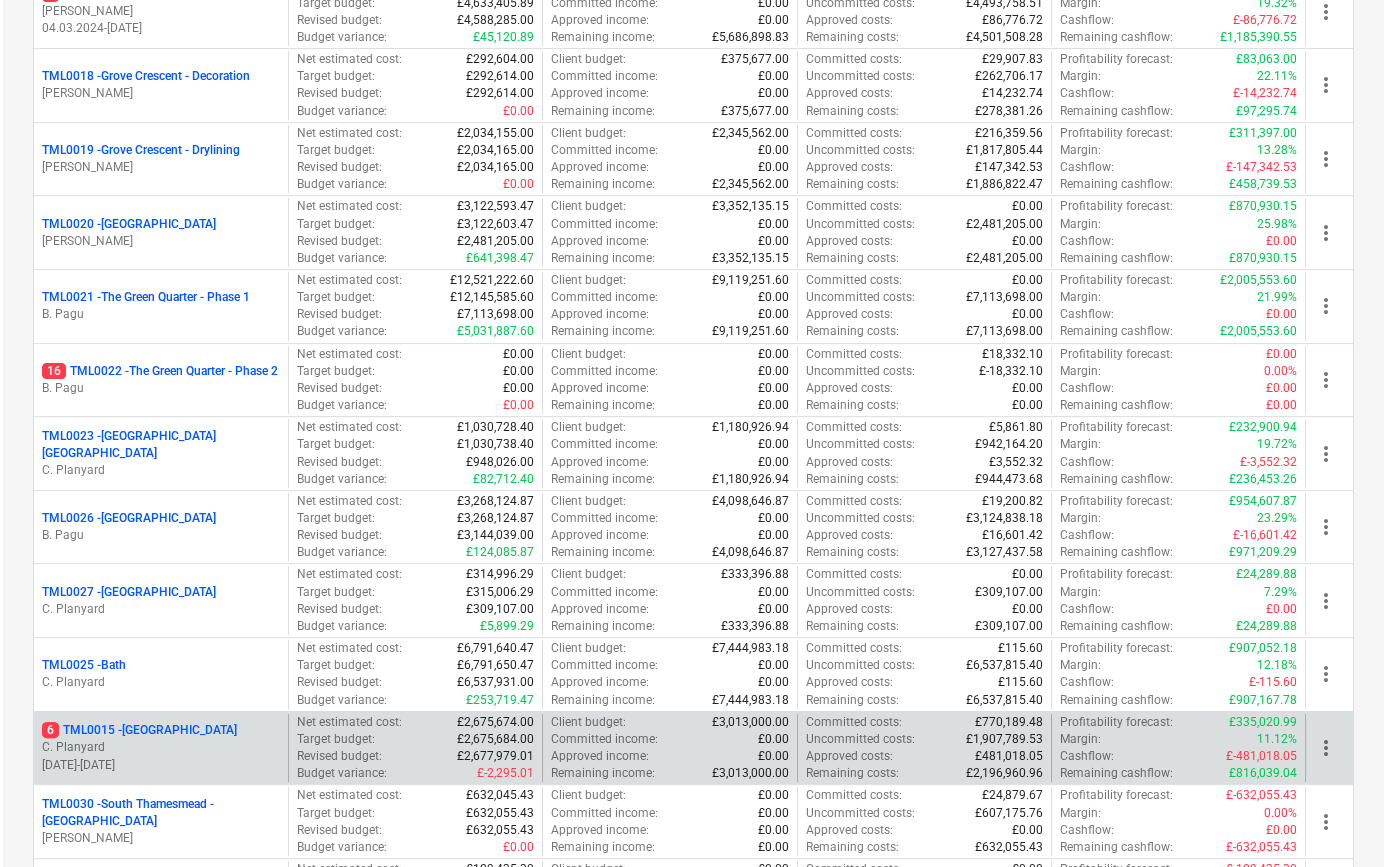 scroll, scrollTop: 0, scrollLeft: 0, axis: both 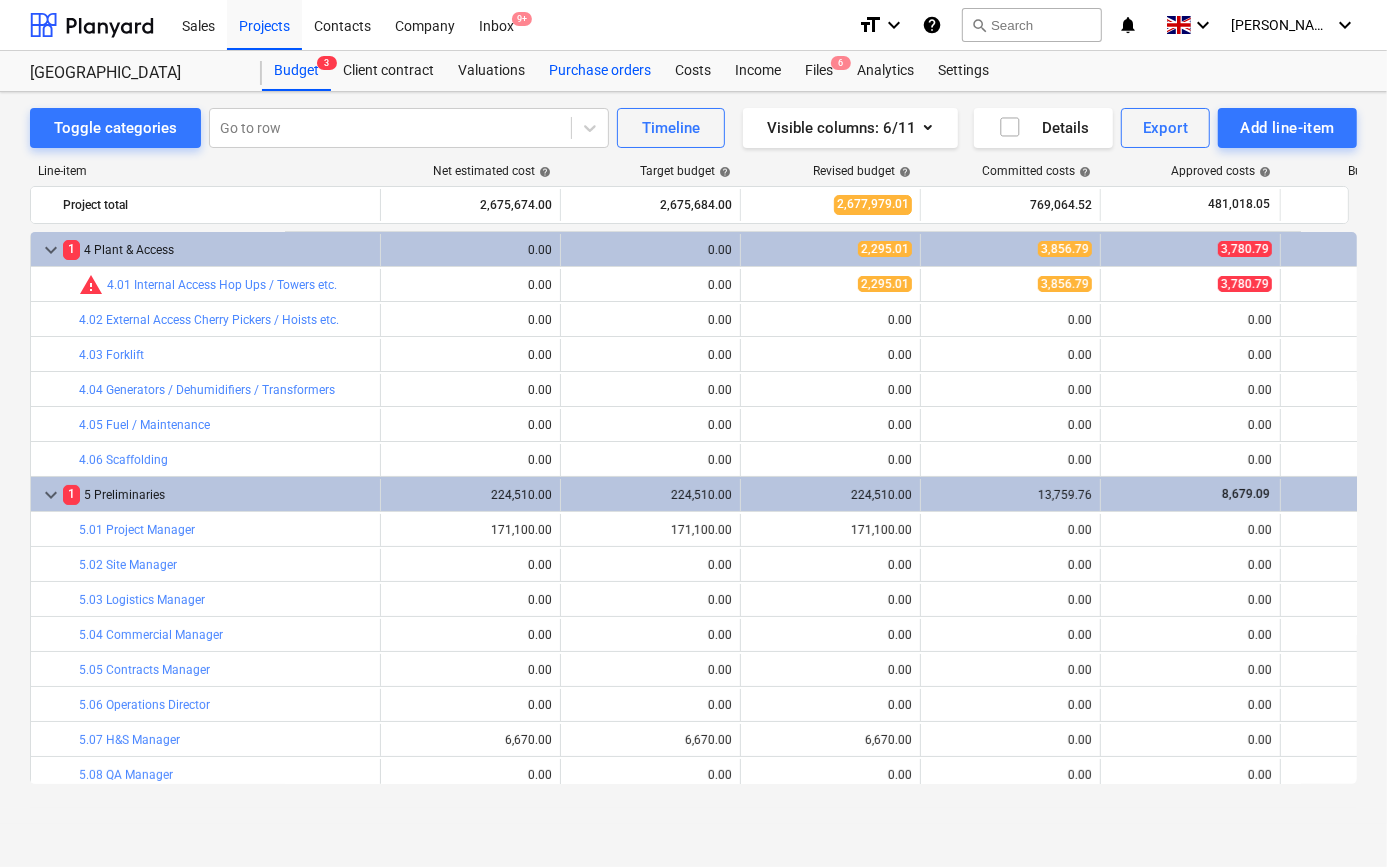 click on "Purchase orders" at bounding box center [600, 71] 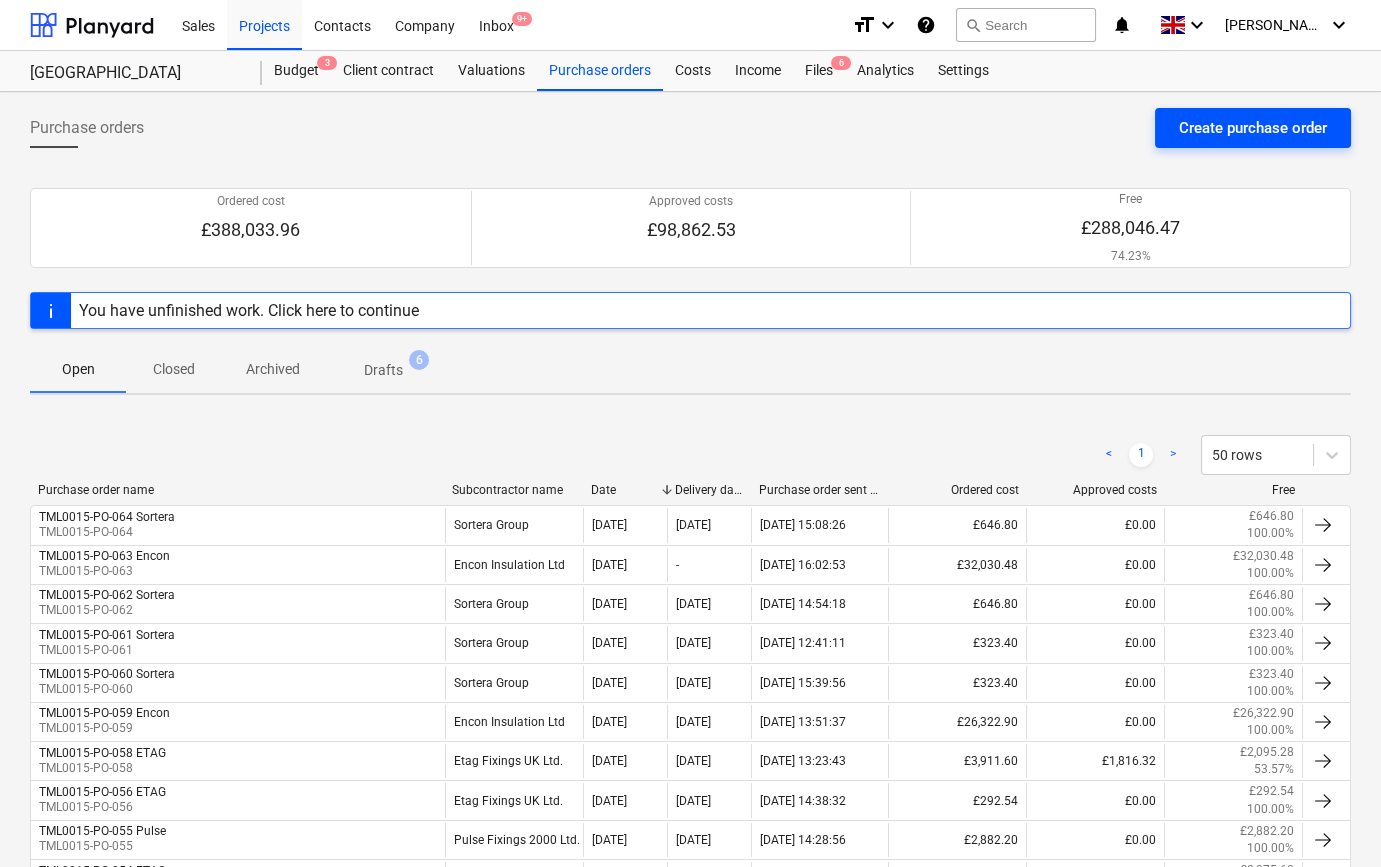 click on "Create purchase order" at bounding box center (1253, 128) 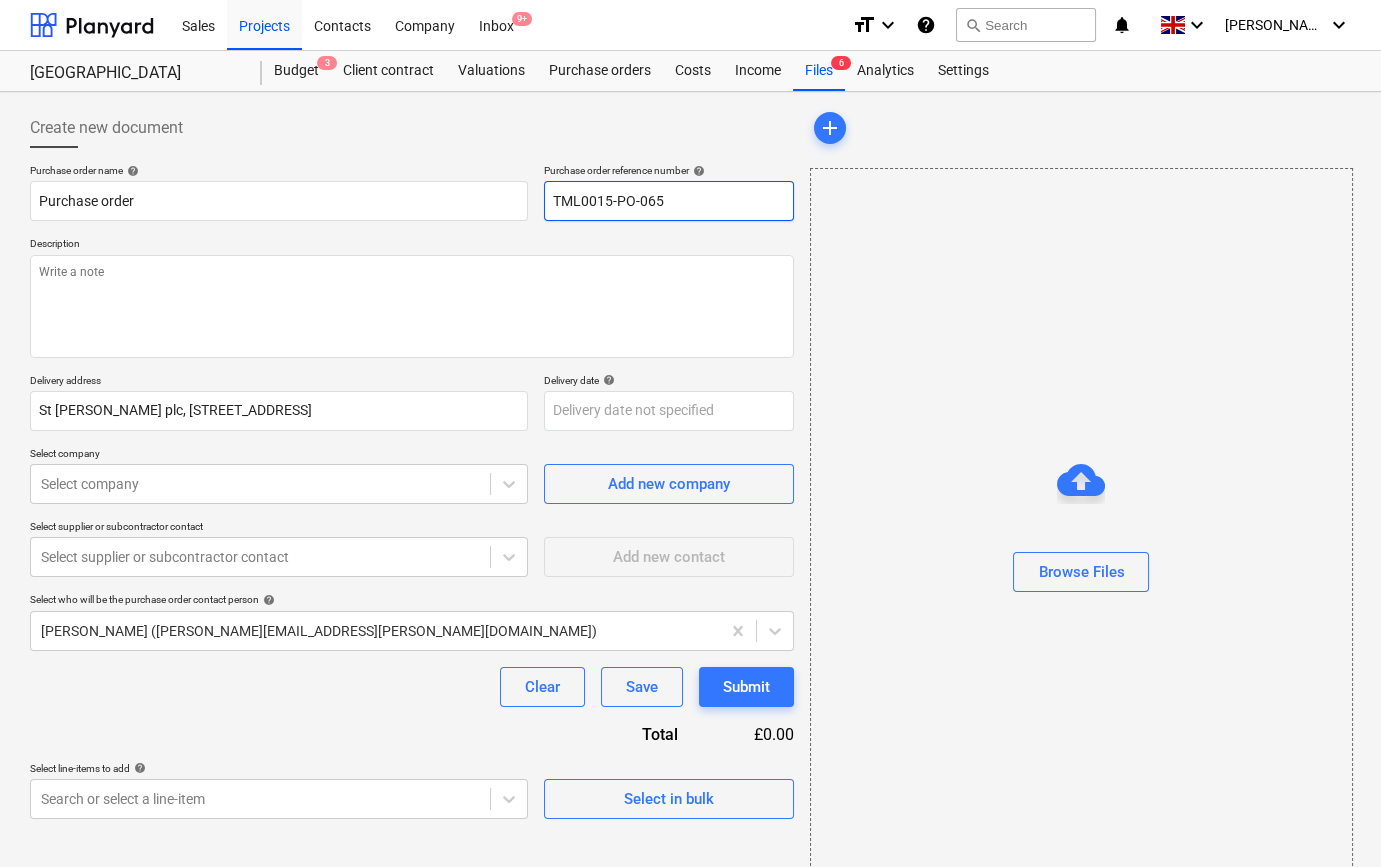 drag, startPoint x: 700, startPoint y: 200, endPoint x: 554, endPoint y: 199, distance: 146.00342 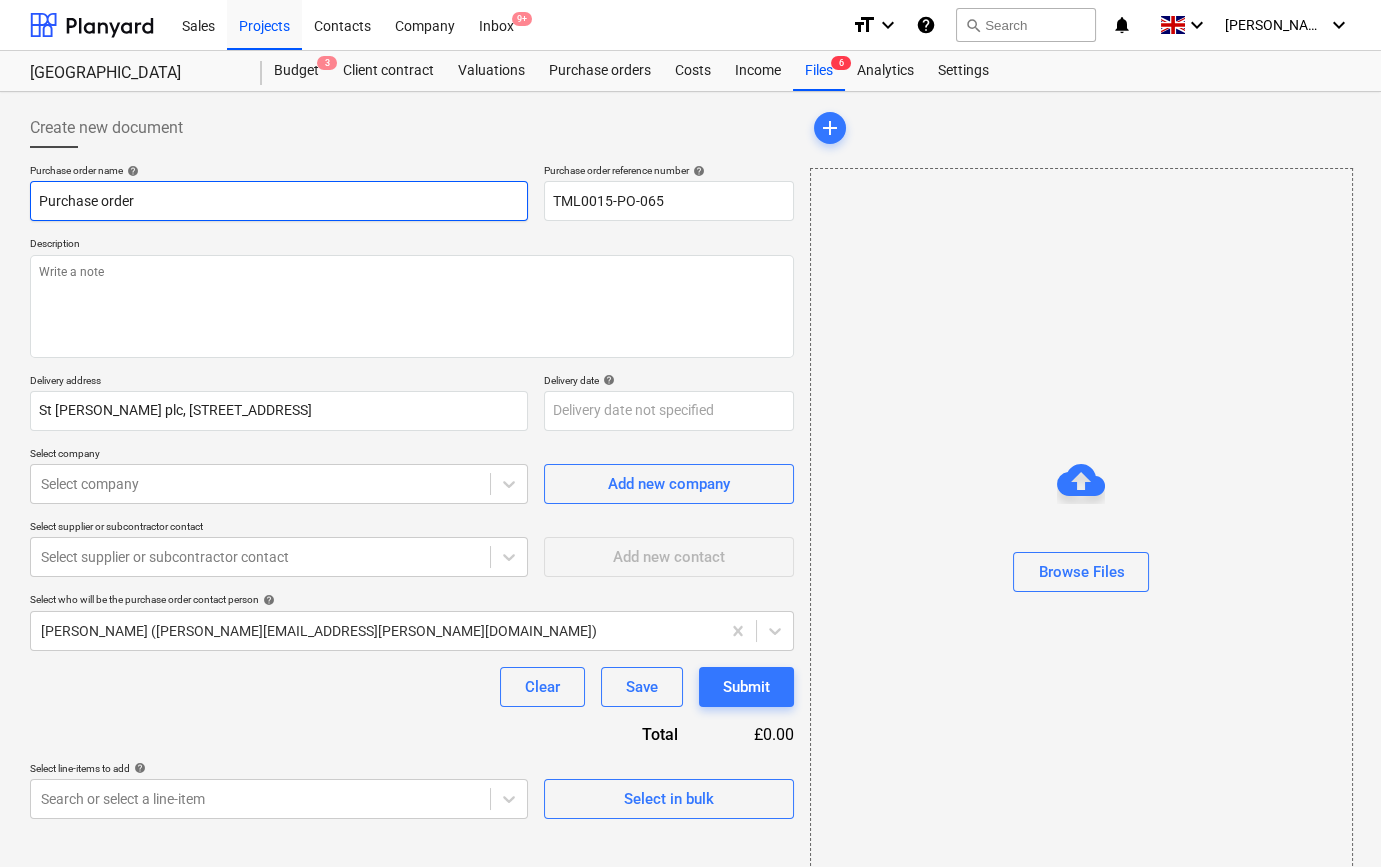 paste on "TML0015-PO-065" 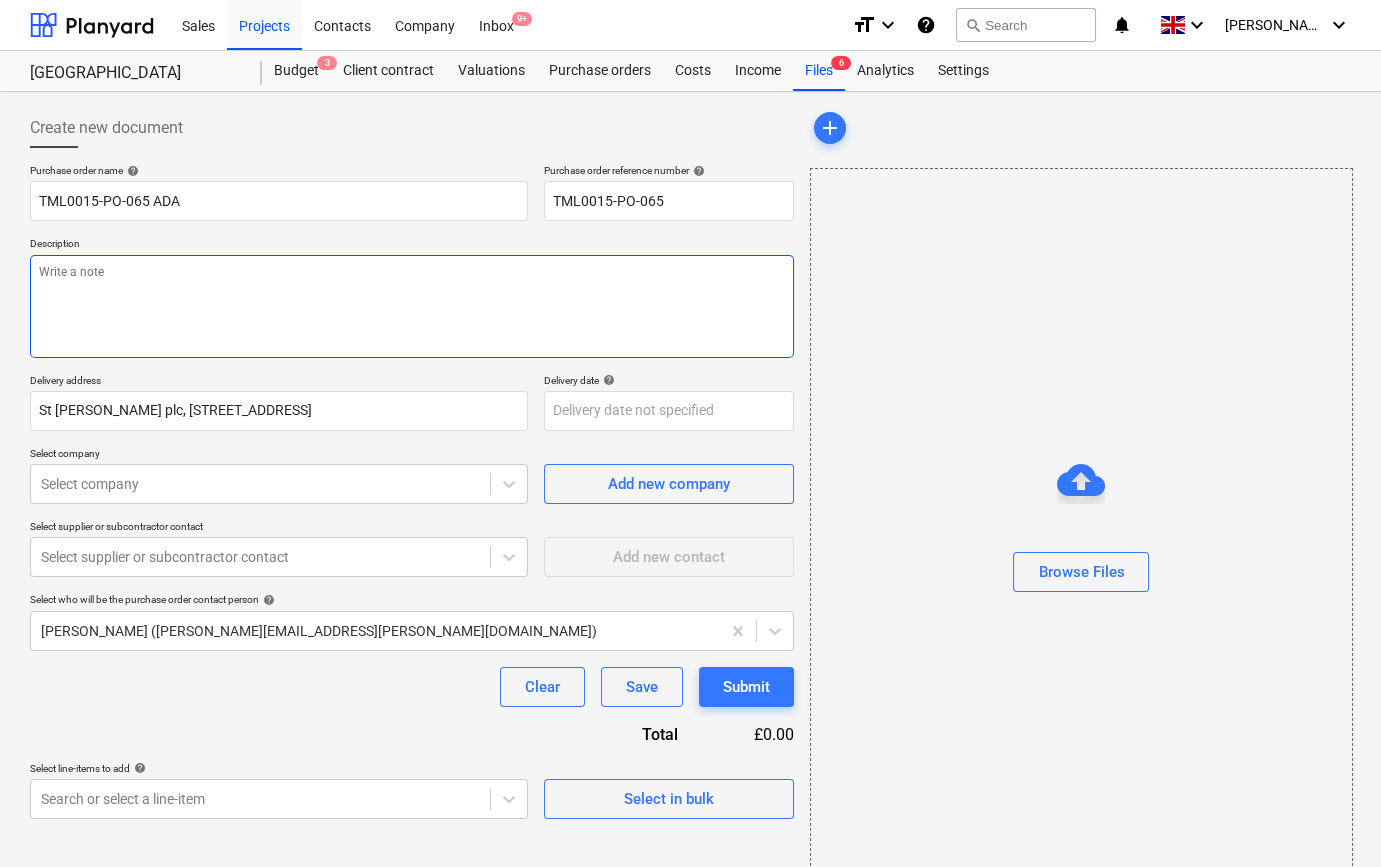 click at bounding box center (412, 306) 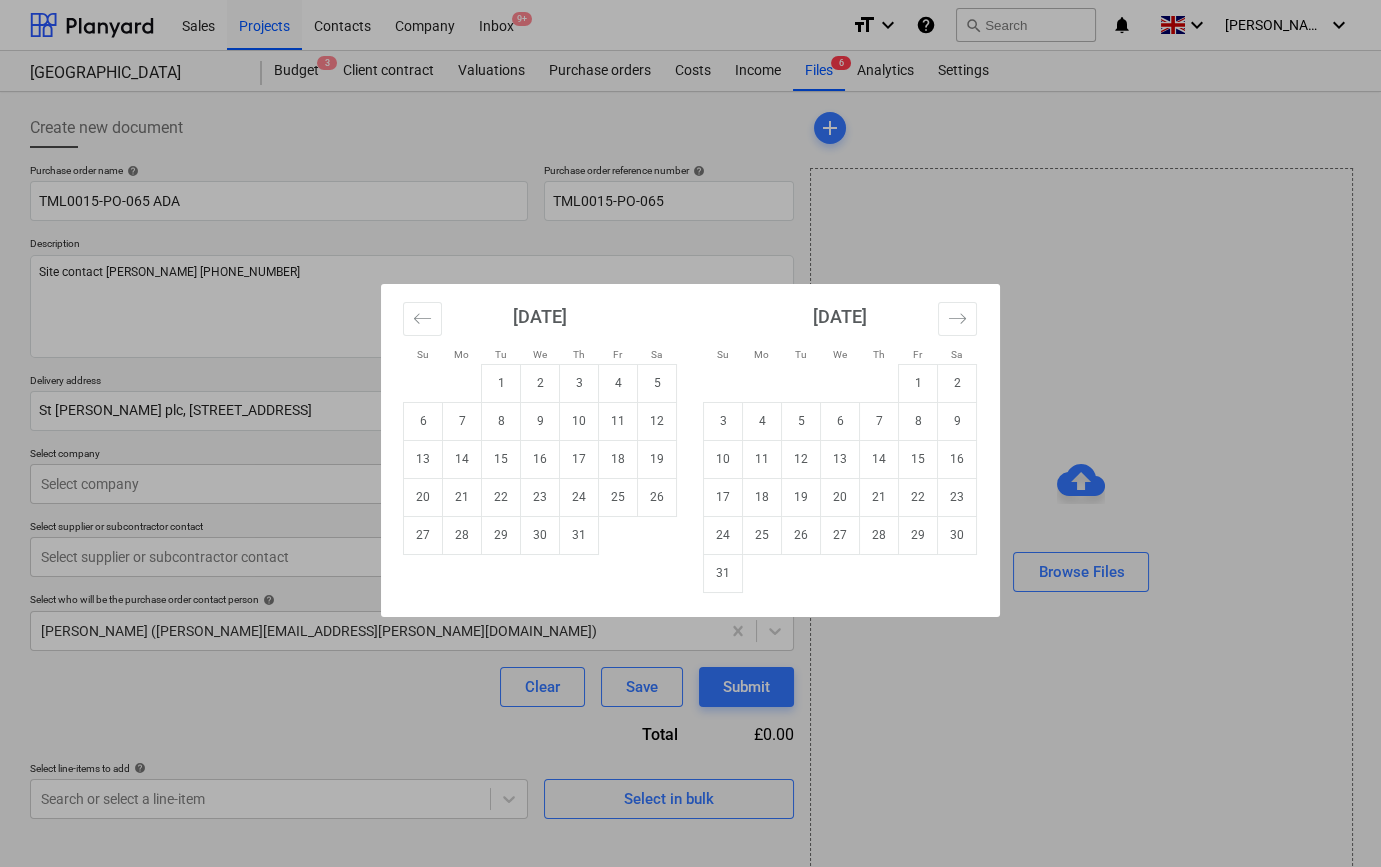 click on "Sales Projects Contacts Company Inbox 9+ format_size keyboard_arrow_down help search Search notifications 0 keyboard_arrow_down [PERSON_NAME] keyboard_arrow_down Camden Goods Yard Budget 3 Client contract Valuations Purchase orders Costs Income Files 6 Analytics Settings Create new document Purchase order name help TML0015-PO-065 ADA Purchase order reference number help TML0015-PO-065 Description Site contact Narcis [PHONE_NUMBER] Delivery address [STREET_ADDRESS][PERSON_NAME] Delivery date help Press the down arrow key to interact with the calendar and
select a date. Press the question mark key to get the keyboard shortcuts for changing dates. Select company Select company Add new company Select supplier or subcontractor contact Select supplier or subcontractor contact Add new contact Select who will be the purchase order contact person help [PERSON_NAME] ([PERSON_NAME][EMAIL_ADDRESS][PERSON_NAME][DOMAIN_NAME]) Clear Save Submit Total £0.00 Select line-items to add help Select in bulk add" at bounding box center (690, 433) 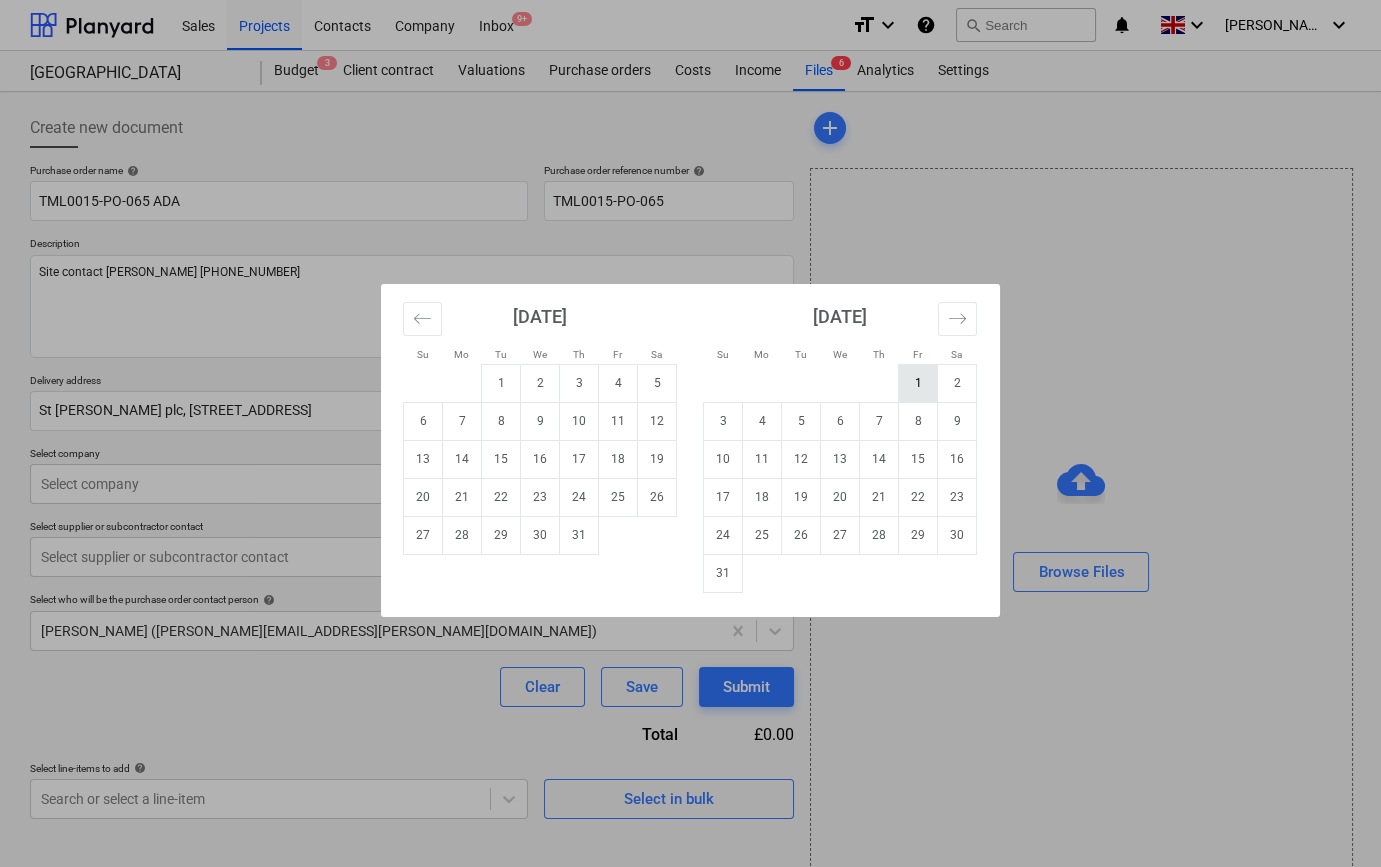 click on "1" at bounding box center [918, 383] 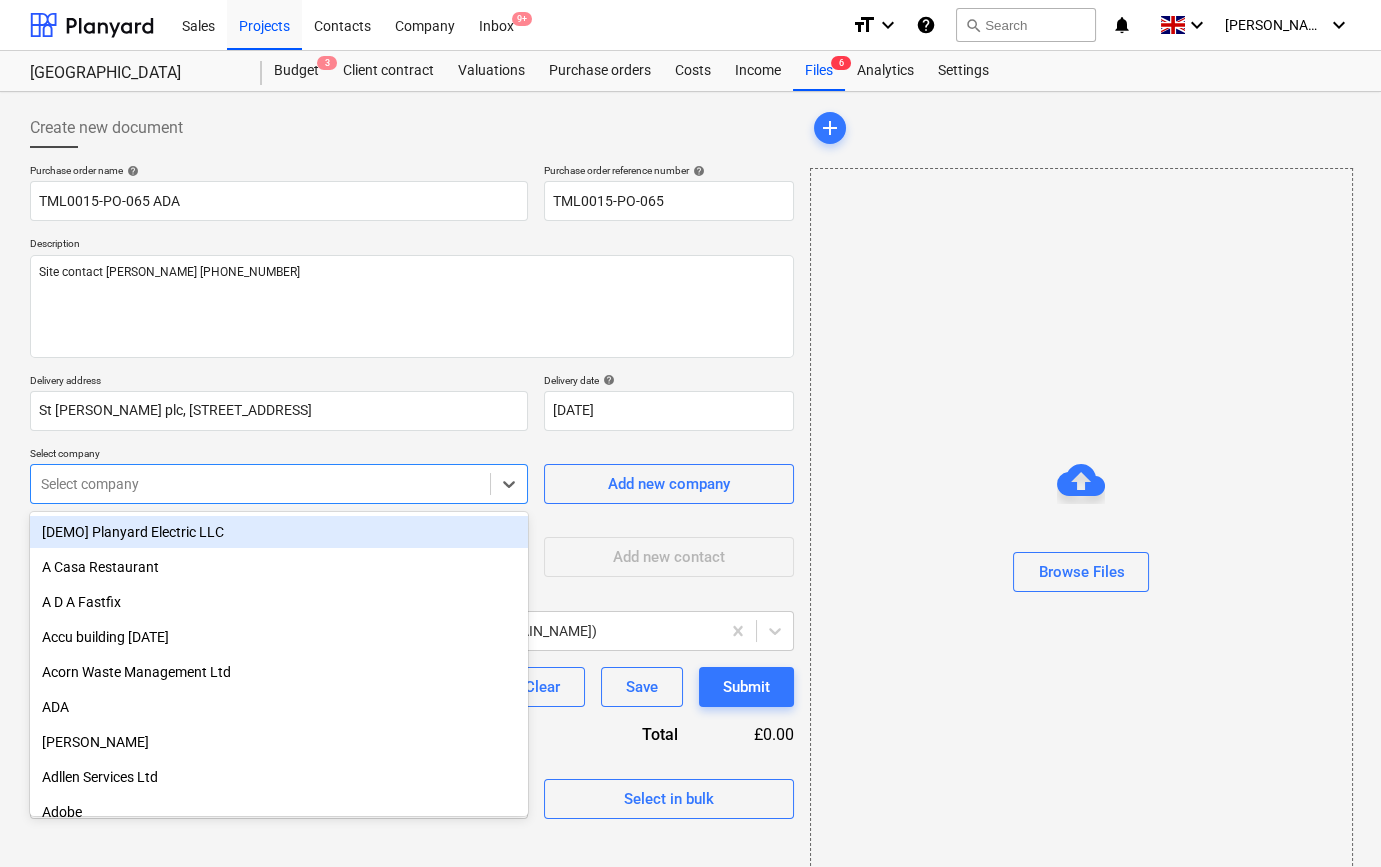 click at bounding box center [260, 484] 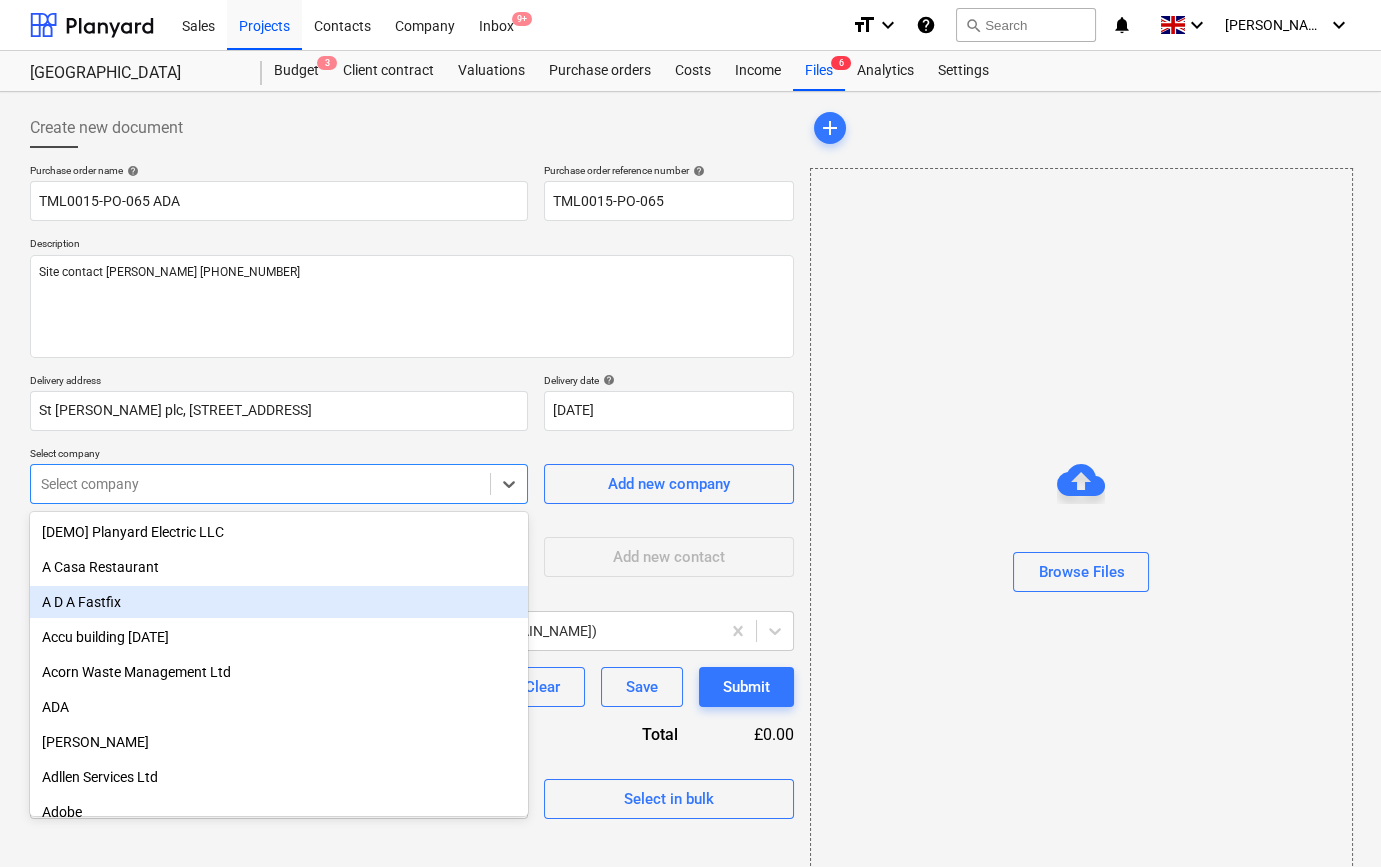 click on "A D A Fastfix" at bounding box center [279, 602] 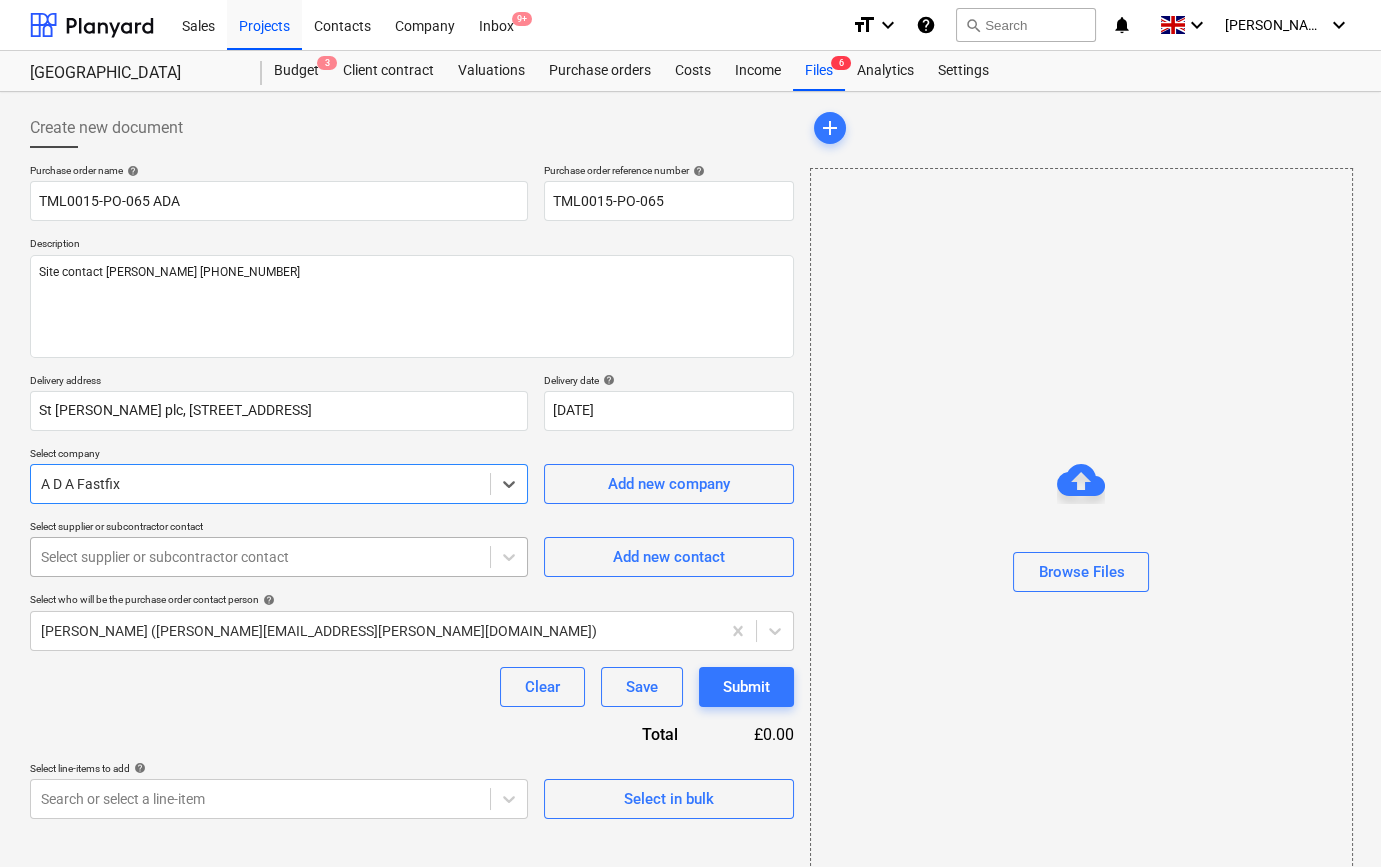 click at bounding box center (260, 557) 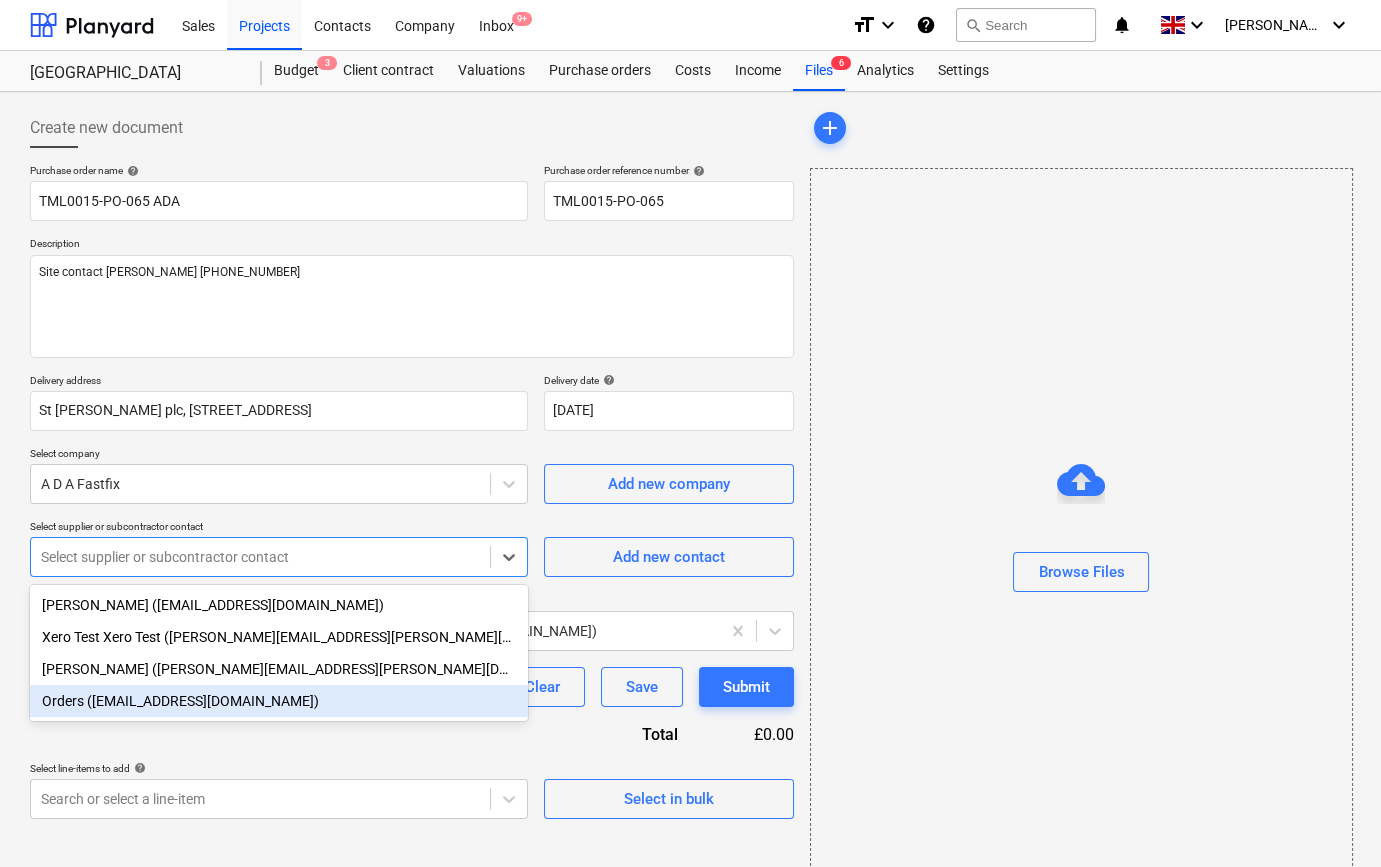 click on "Orders  ([EMAIL_ADDRESS][DOMAIN_NAME])" at bounding box center (279, 701) 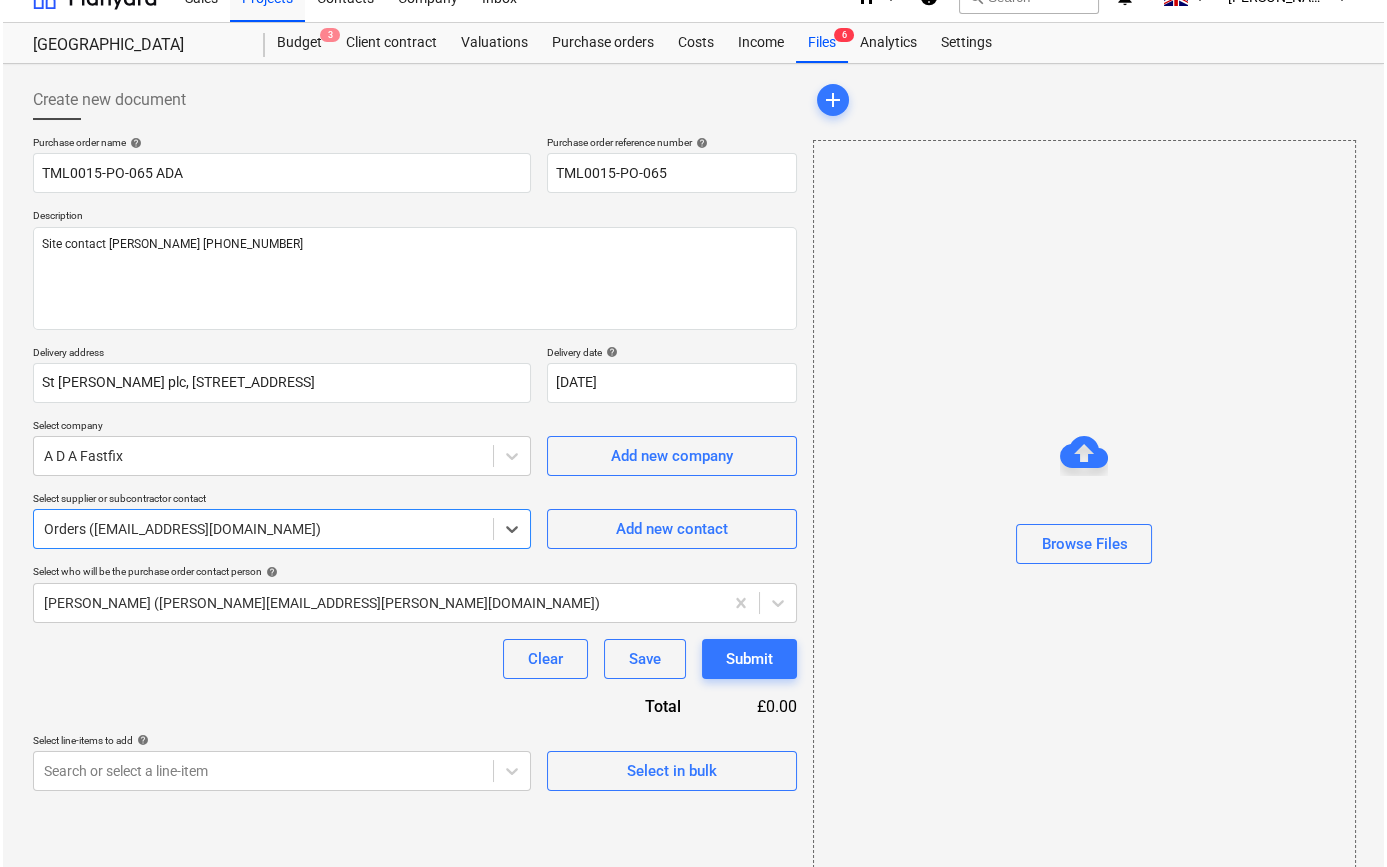 scroll, scrollTop: 43, scrollLeft: 0, axis: vertical 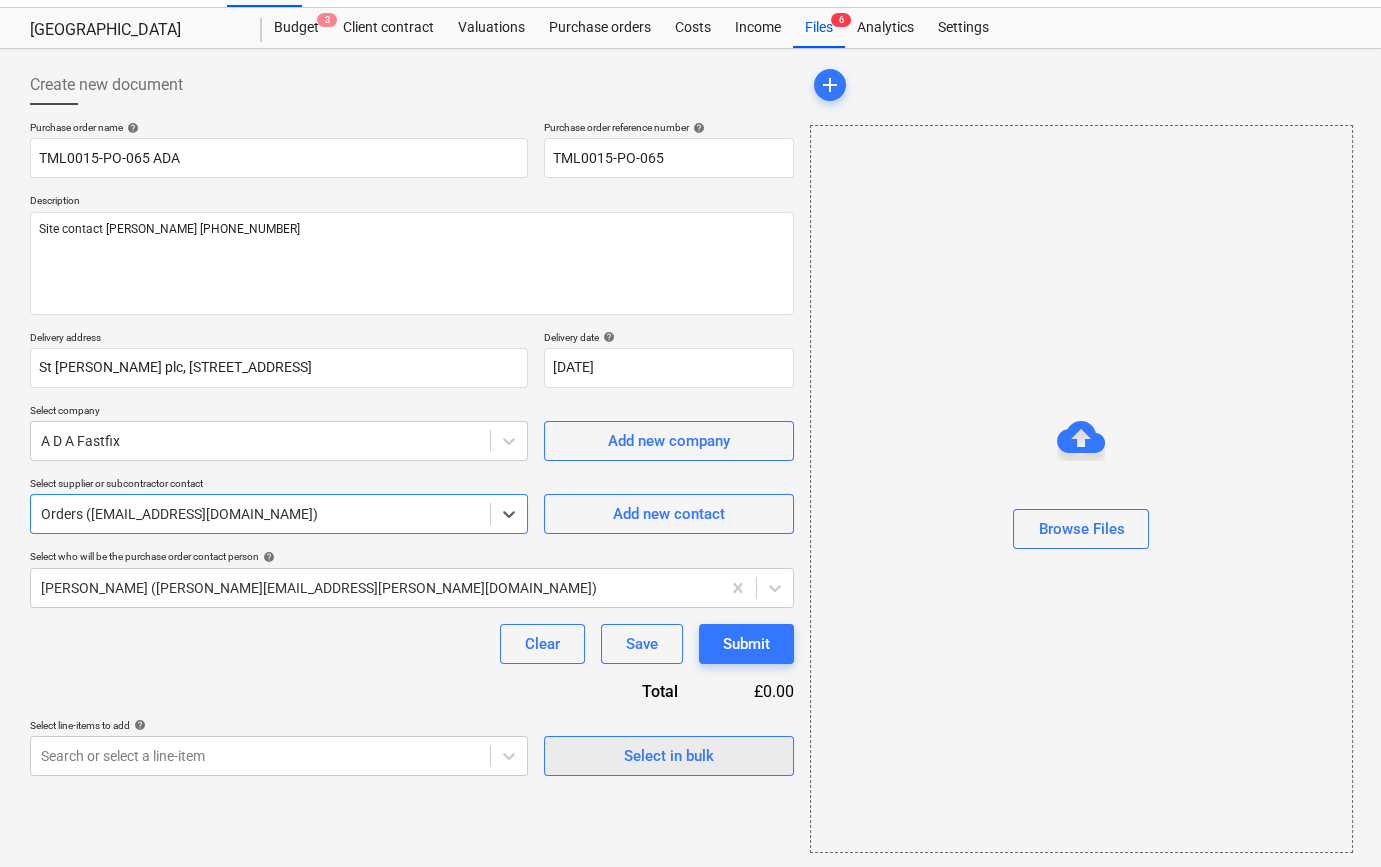 click on "Select in bulk" at bounding box center (669, 756) 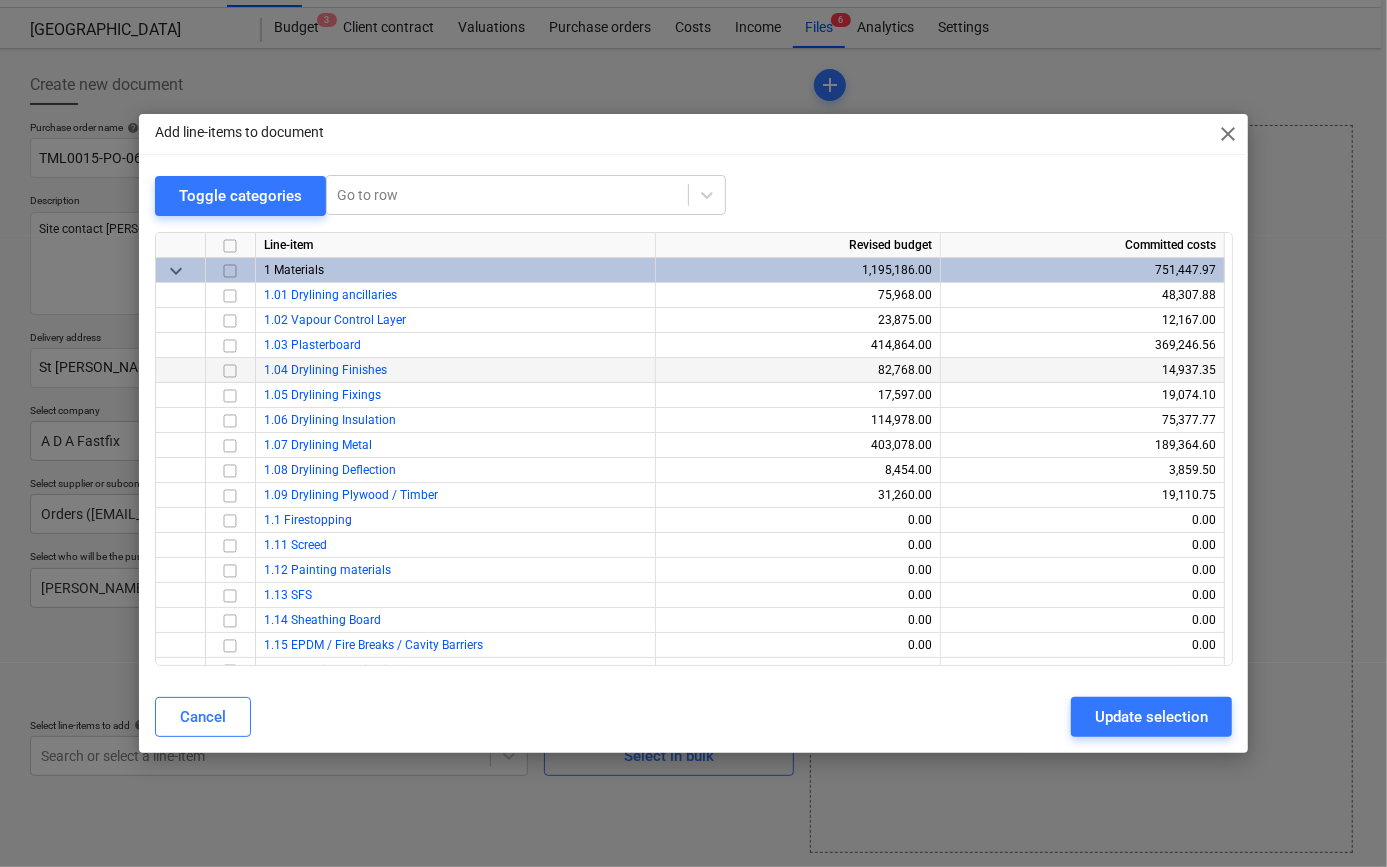 click at bounding box center (230, 370) 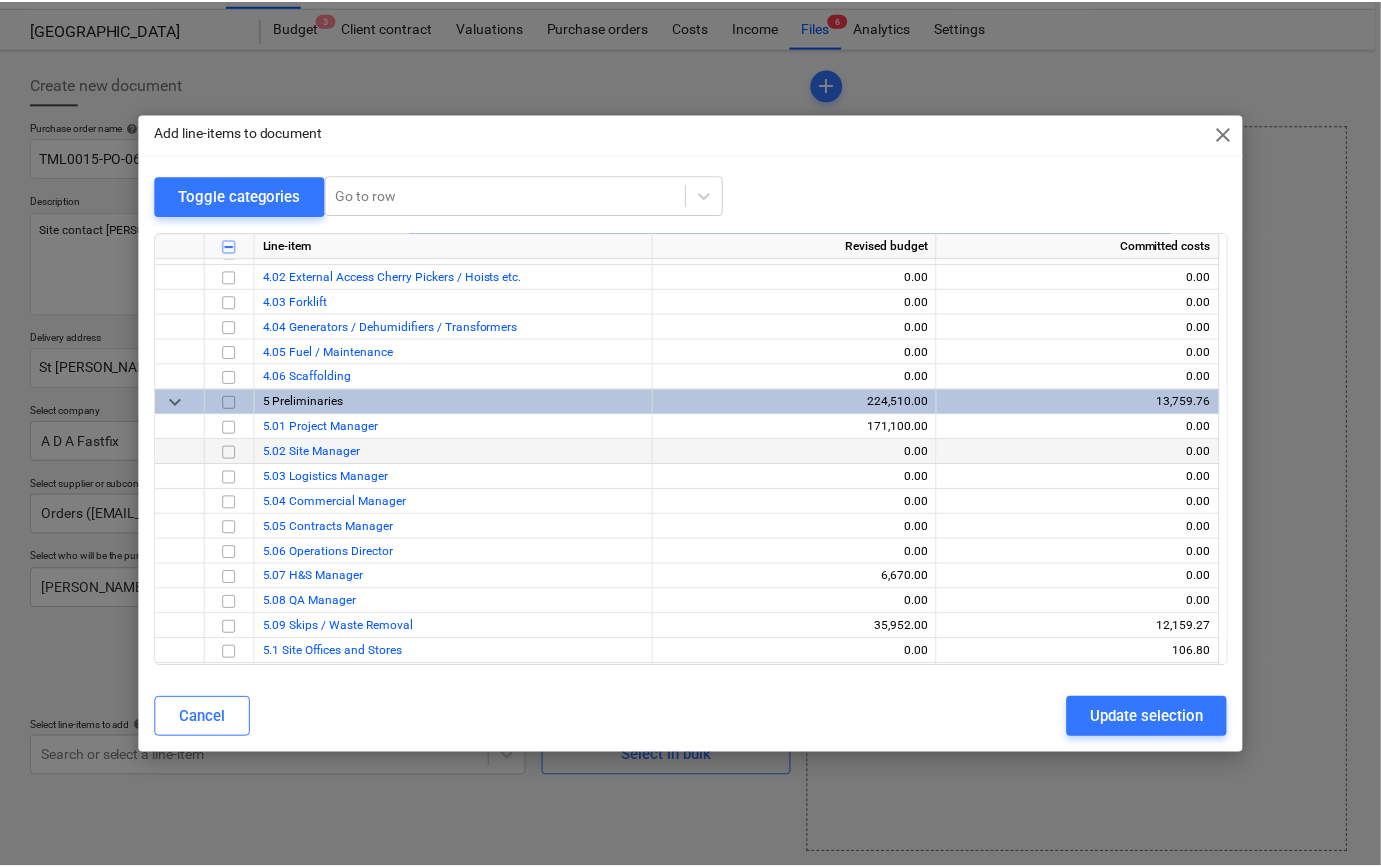 scroll, scrollTop: 909, scrollLeft: 0, axis: vertical 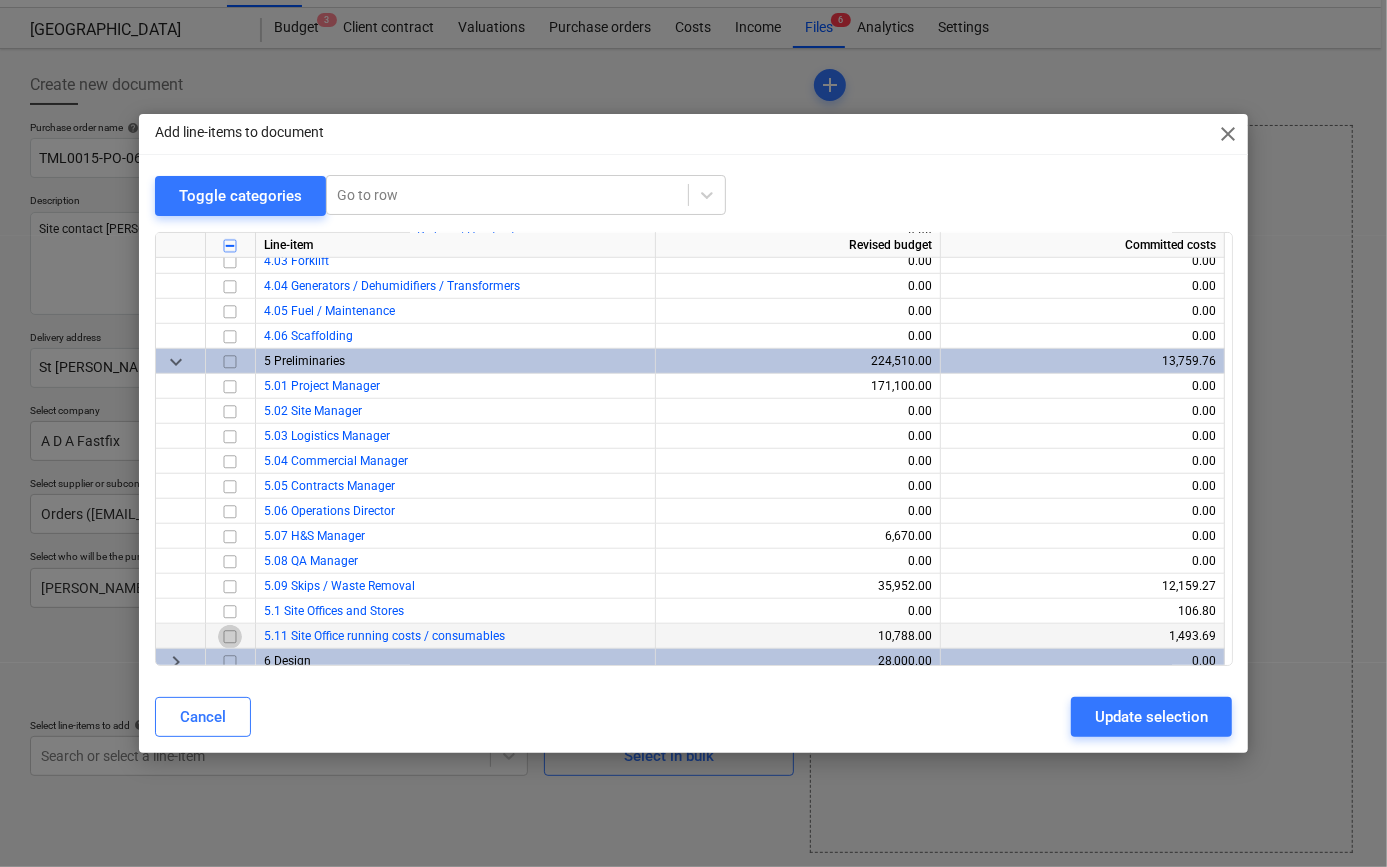 click at bounding box center (230, 636) 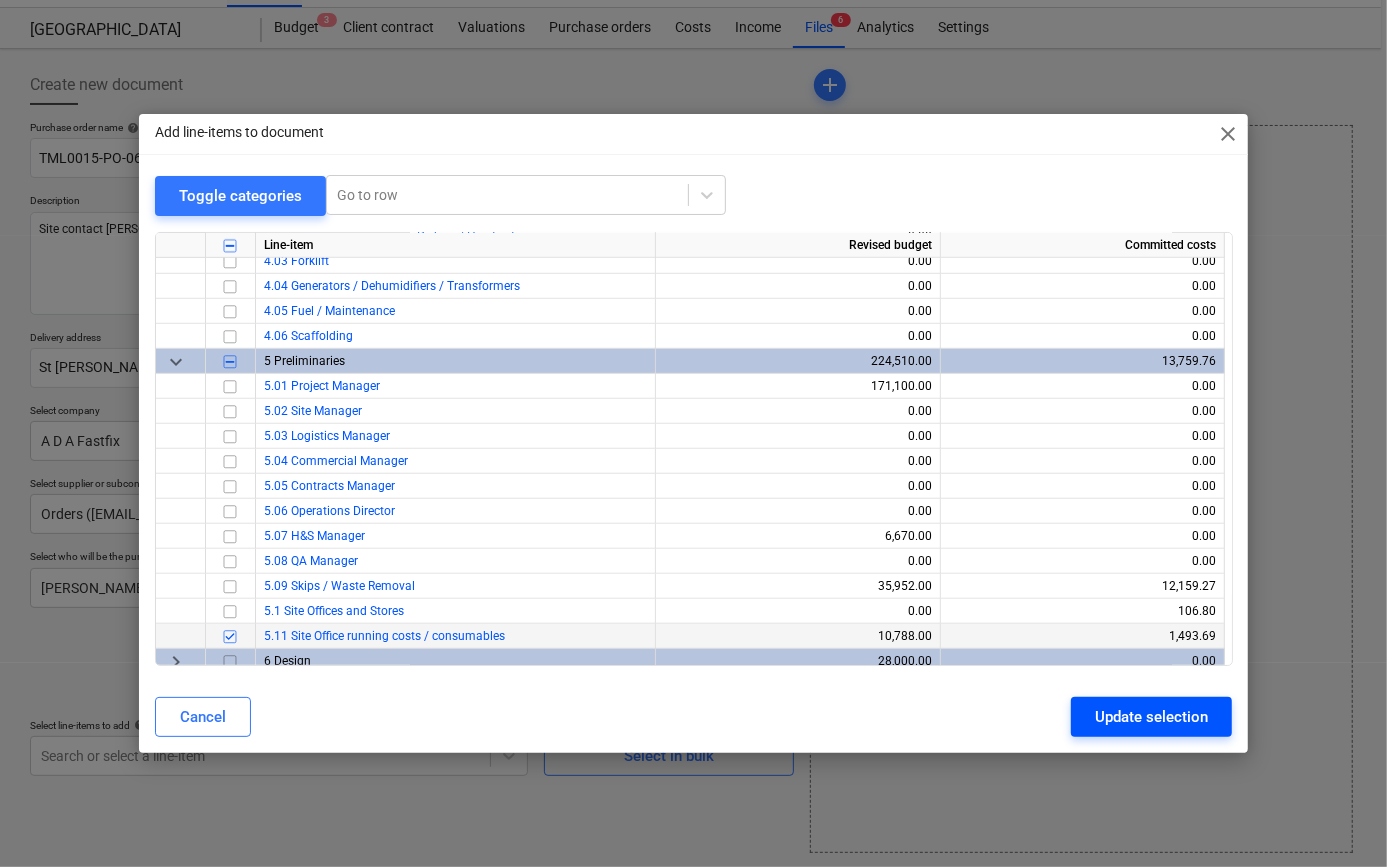 click on "Update selection" at bounding box center [1151, 717] 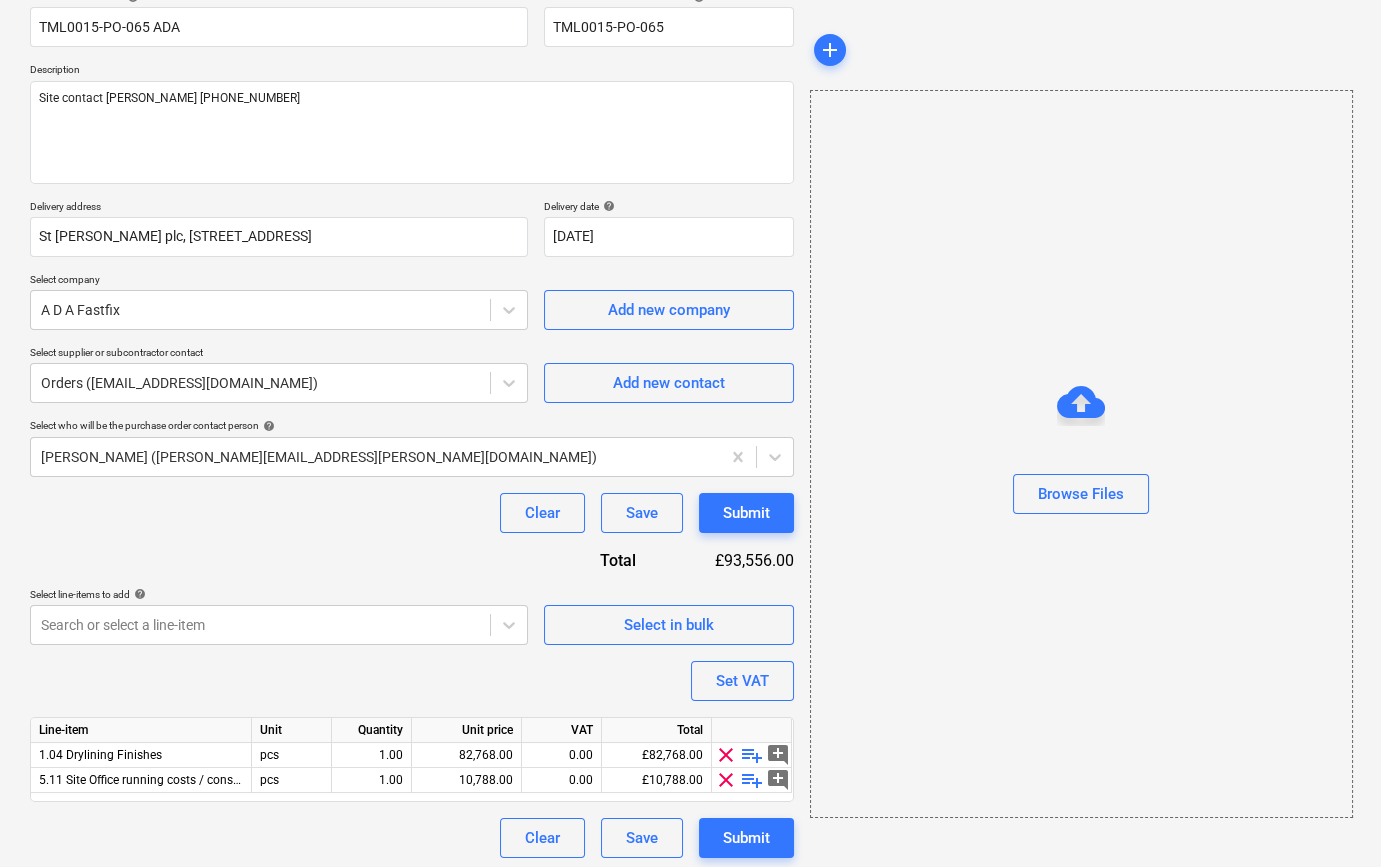 scroll, scrollTop: 180, scrollLeft: 0, axis: vertical 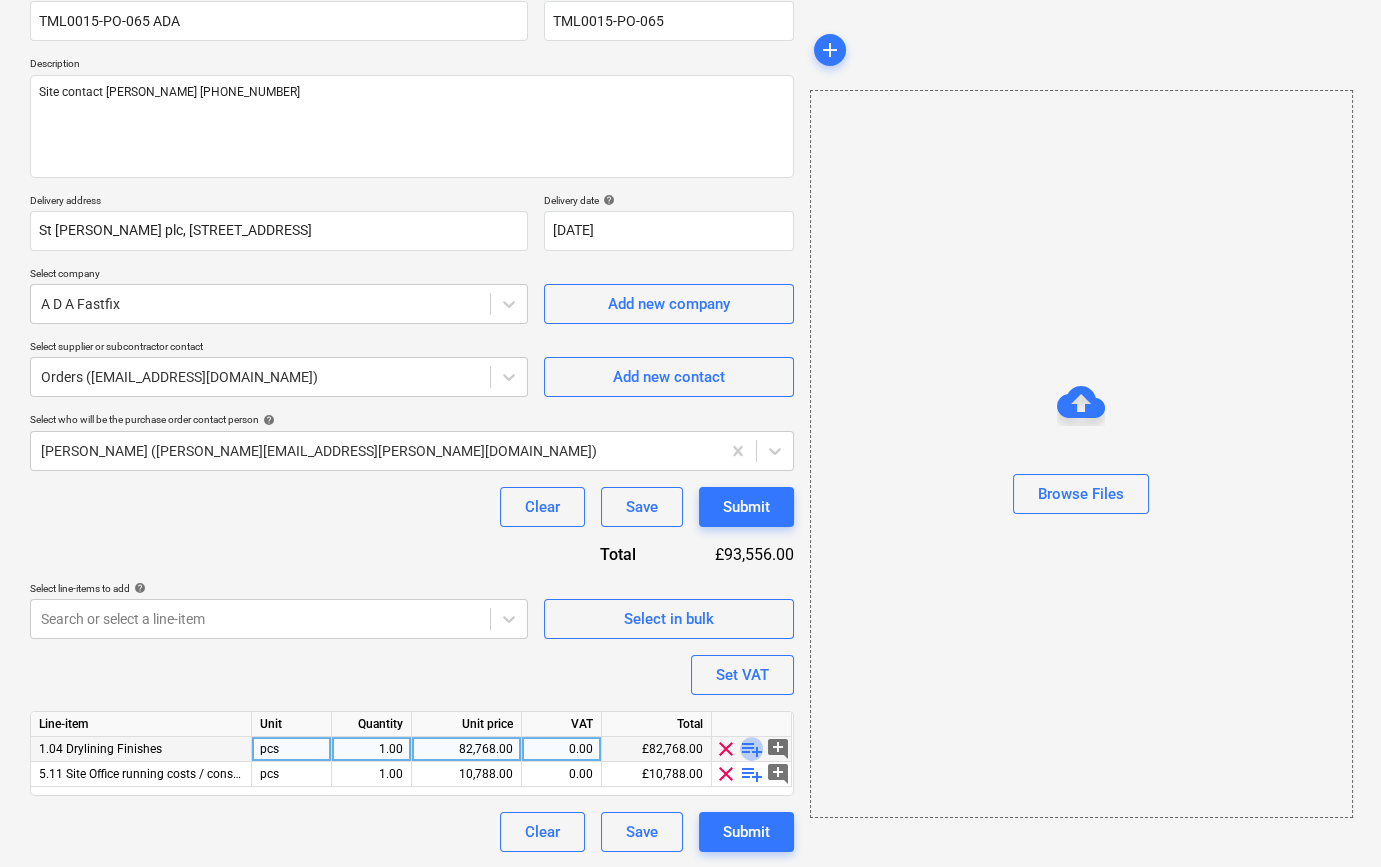 click on "playlist_add" at bounding box center [752, 749] 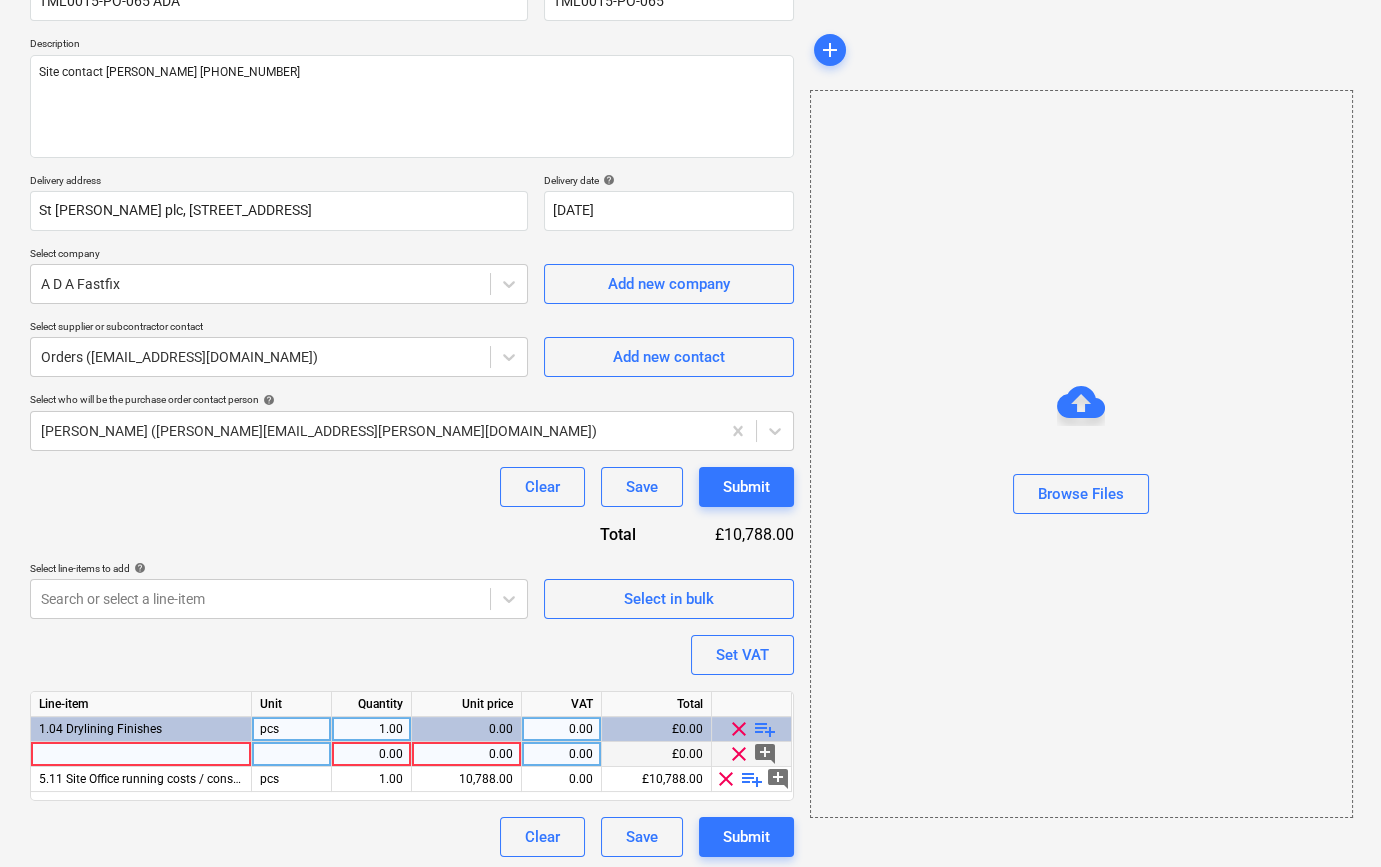 scroll, scrollTop: 205, scrollLeft: 0, axis: vertical 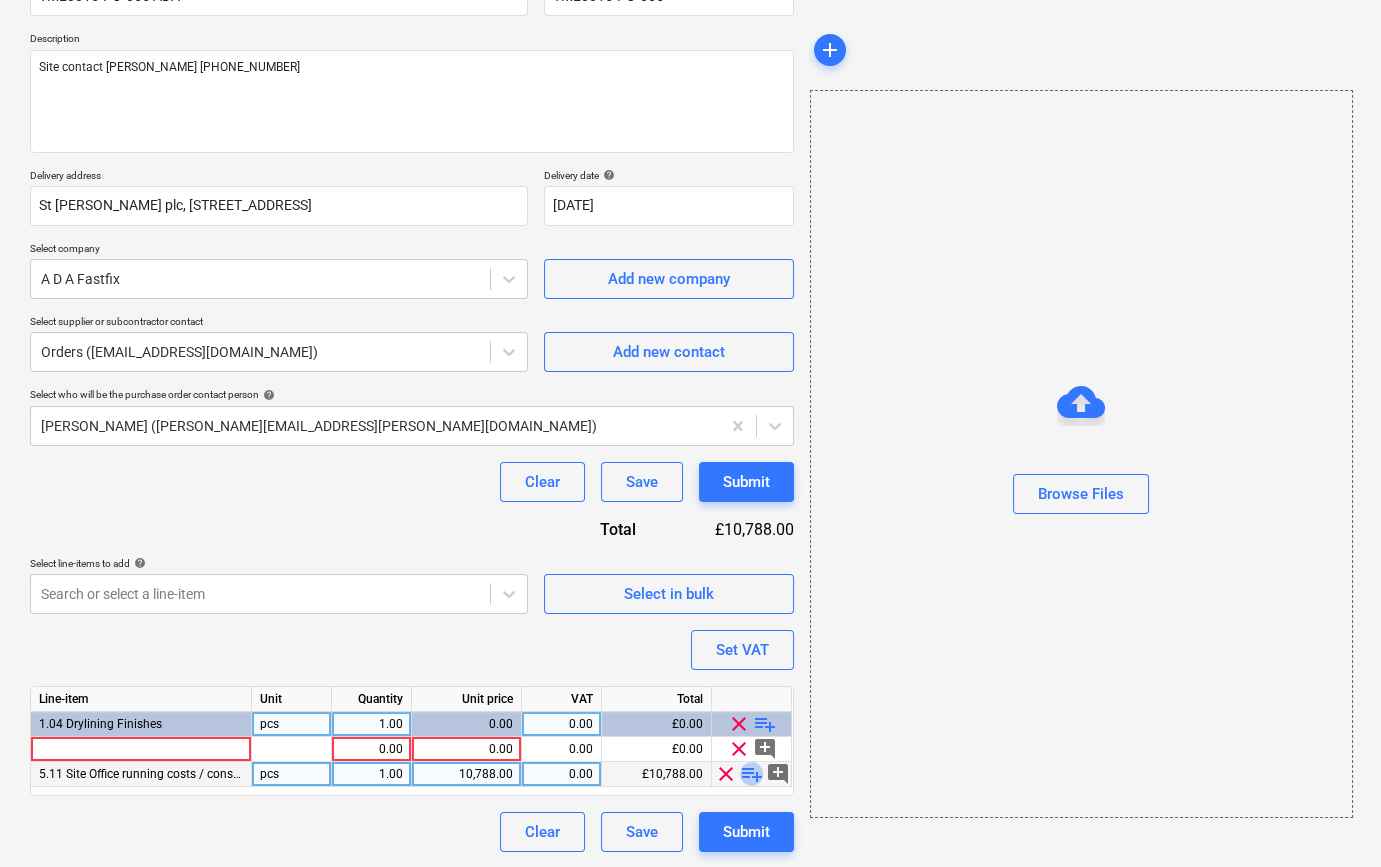 click on "playlist_add" at bounding box center (752, 774) 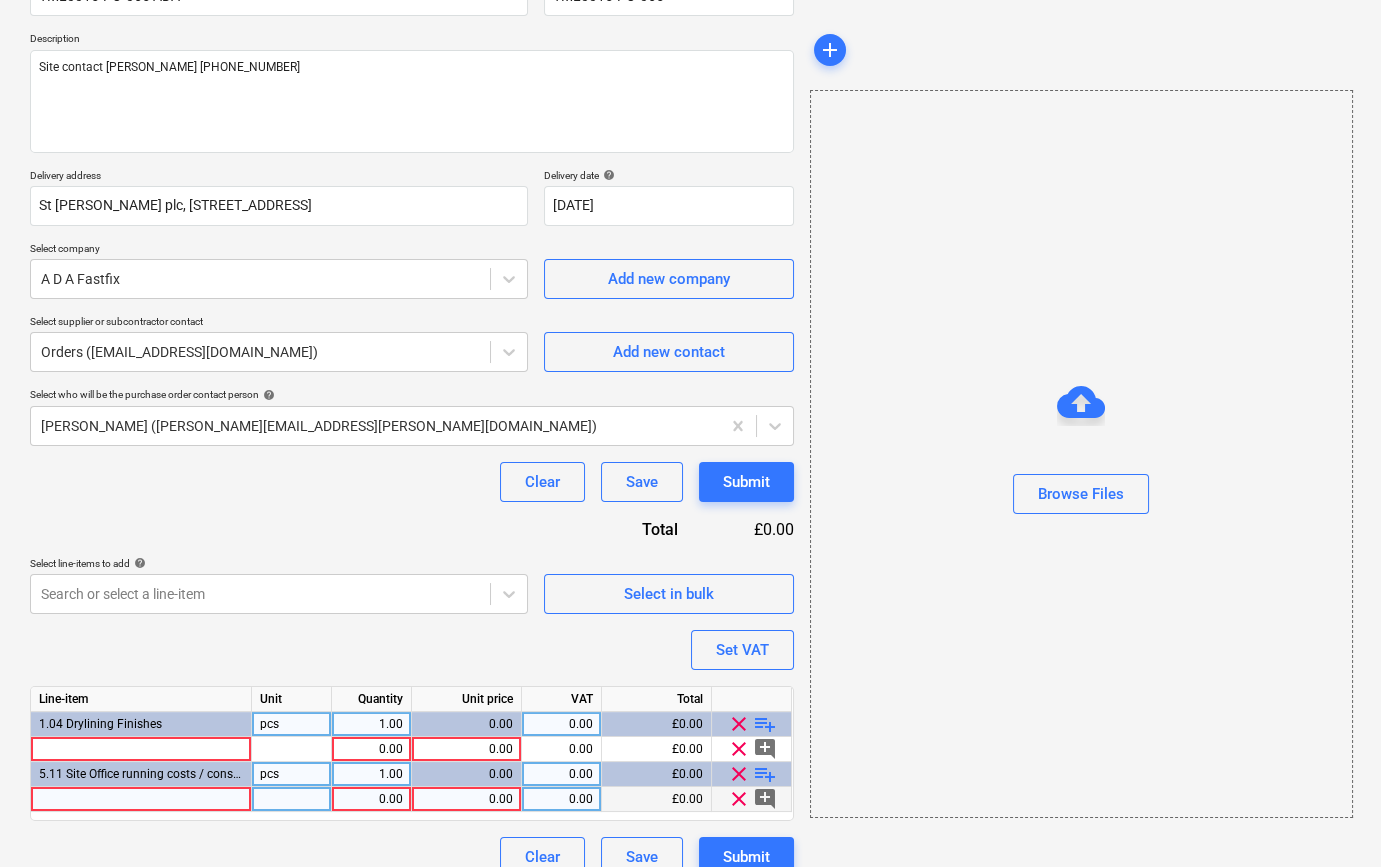 click at bounding box center (141, 799) 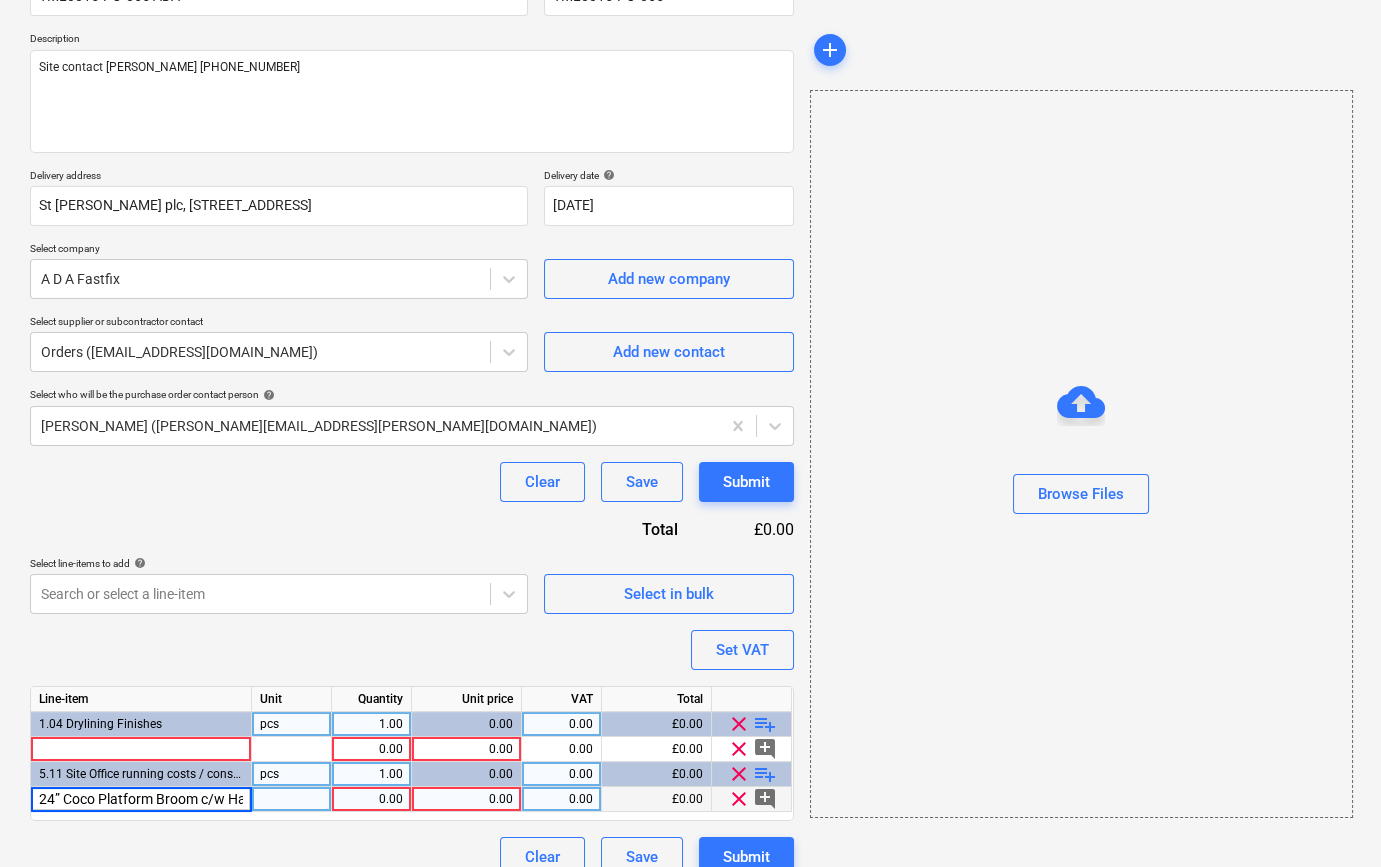 scroll, scrollTop: 0, scrollLeft: 36, axis: horizontal 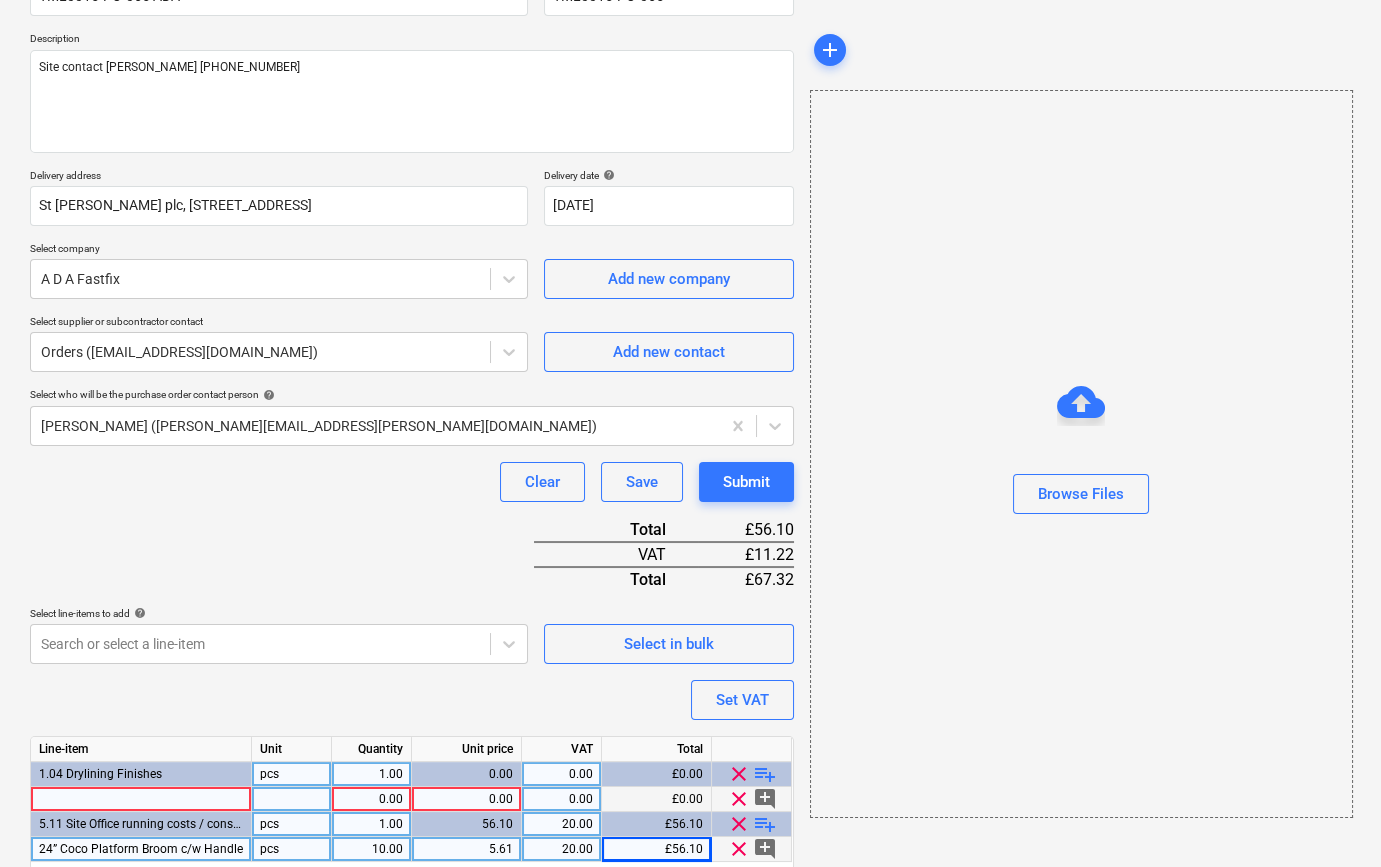 click at bounding box center [141, 799] 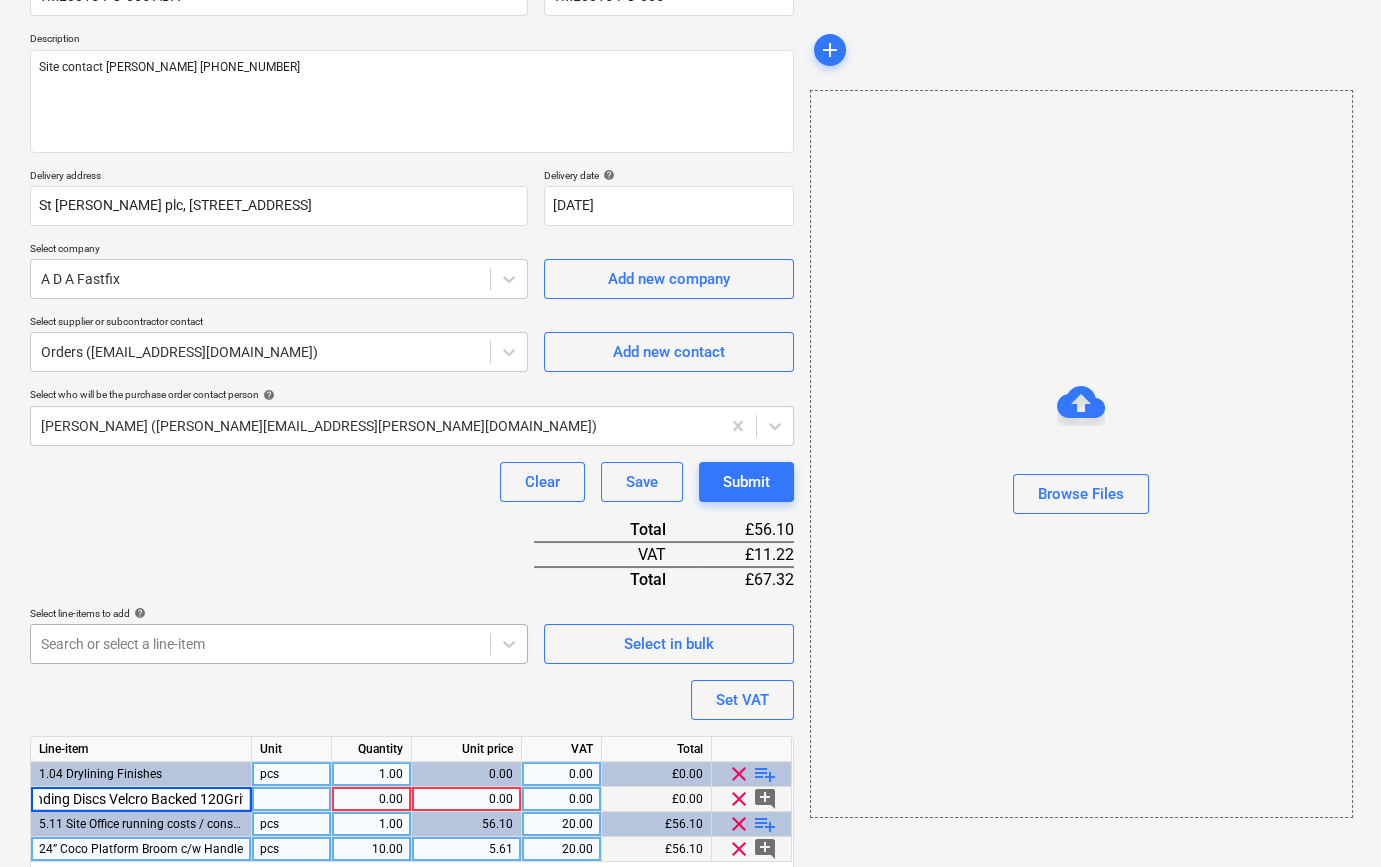 scroll, scrollTop: 0, scrollLeft: 68, axis: horizontal 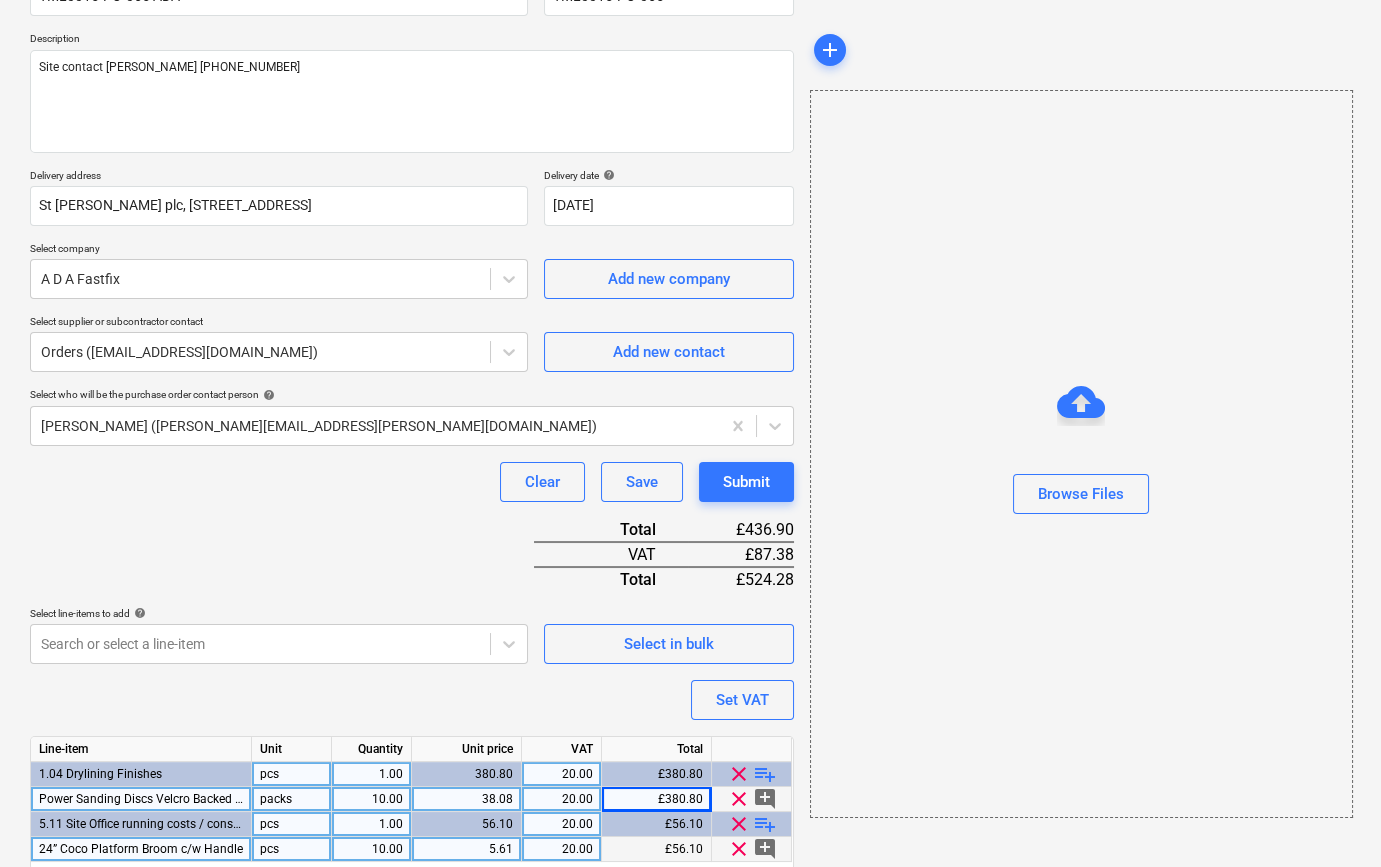 click on "playlist_add" at bounding box center (765, 774) 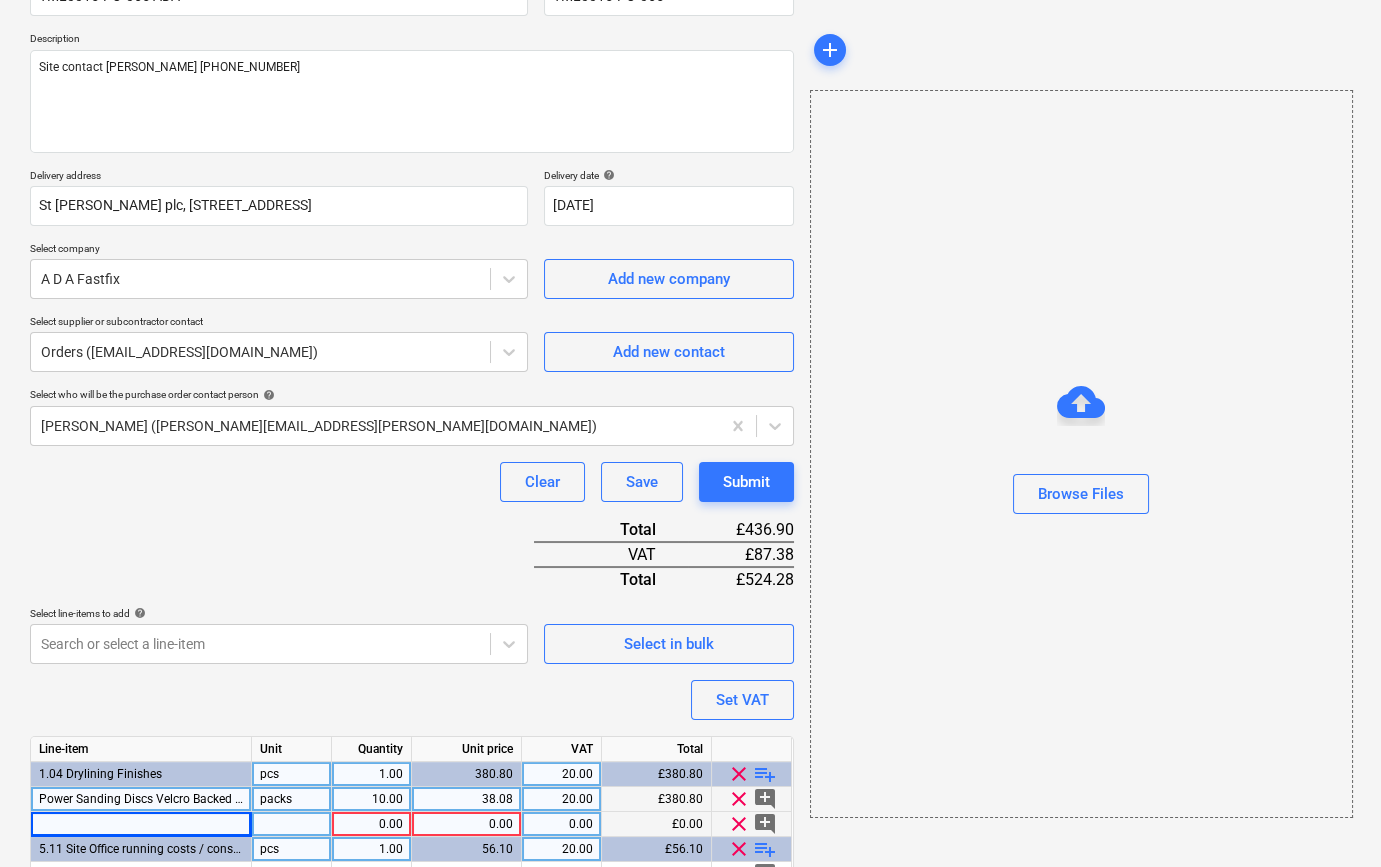 click at bounding box center (141, 824) 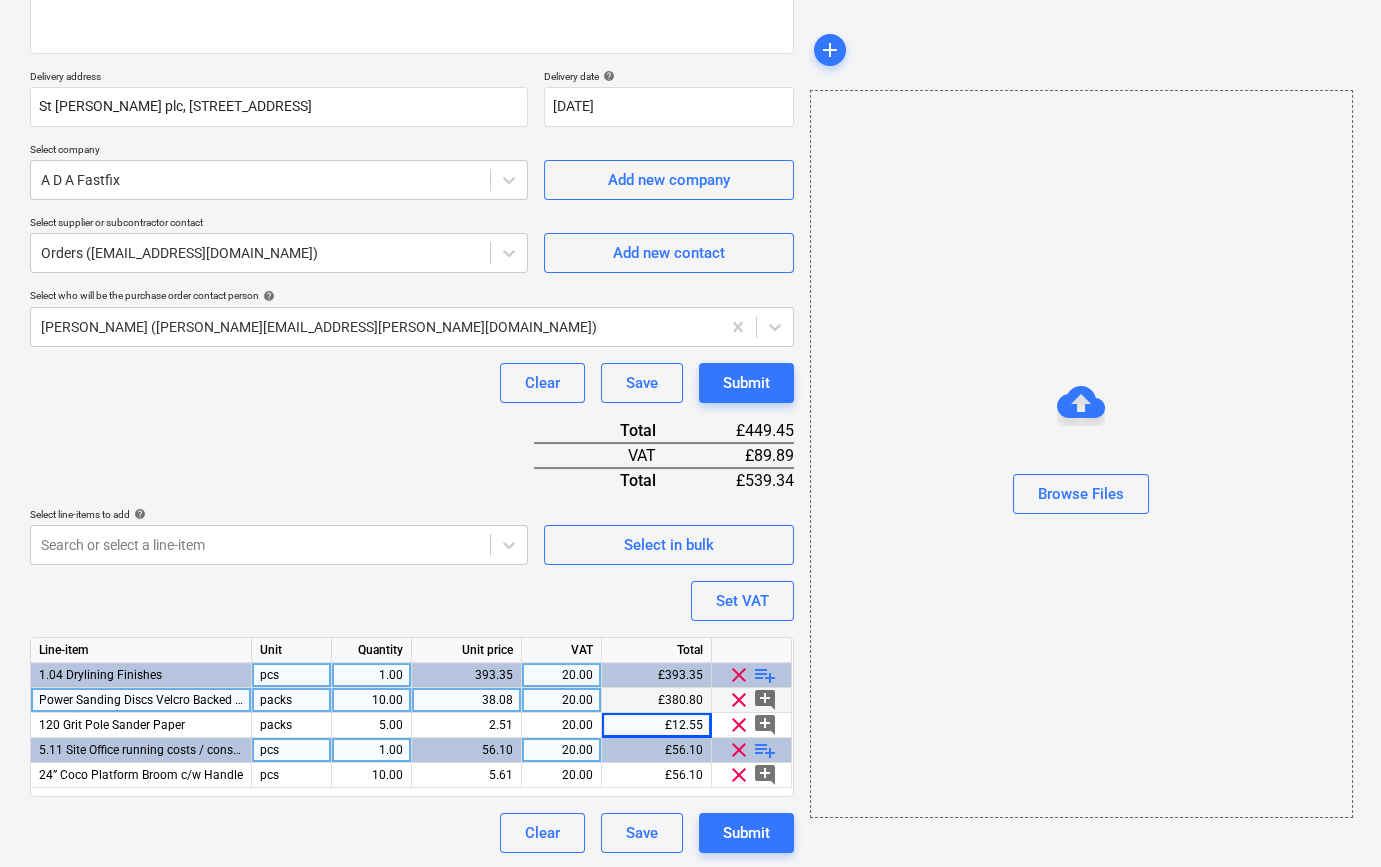 scroll, scrollTop: 305, scrollLeft: 0, axis: vertical 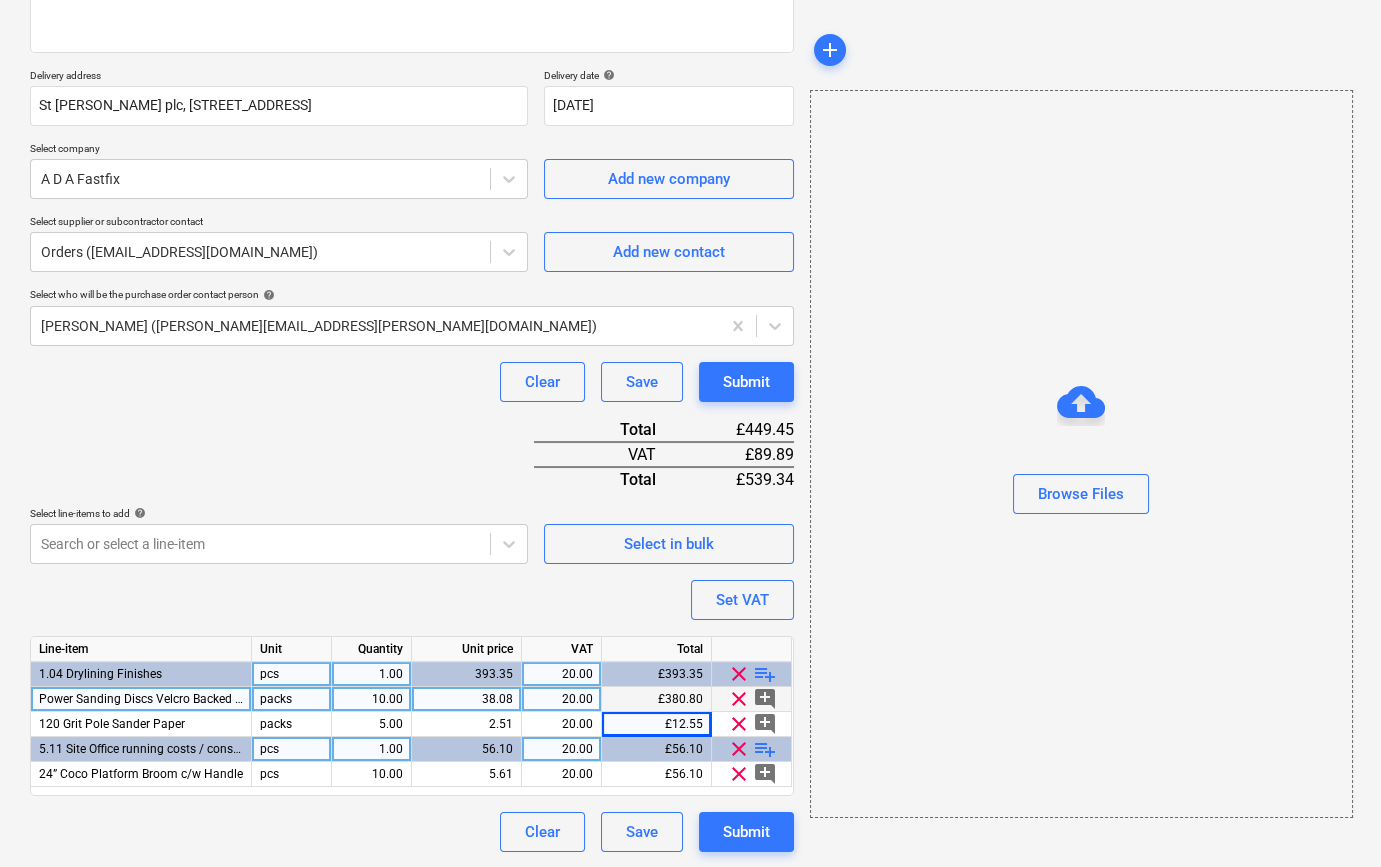 click on "playlist_add" at bounding box center [765, 749] 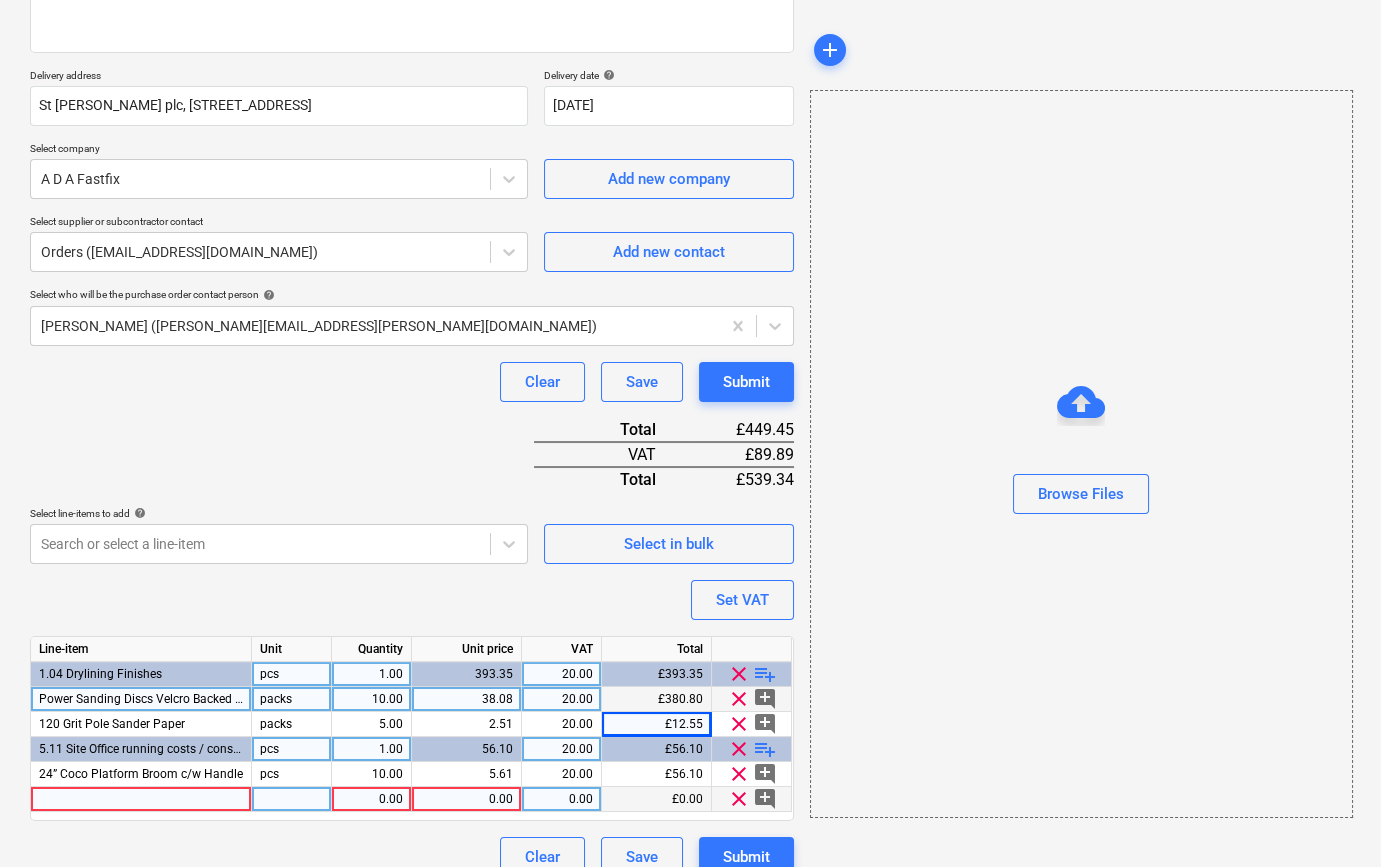 click at bounding box center [141, 799] 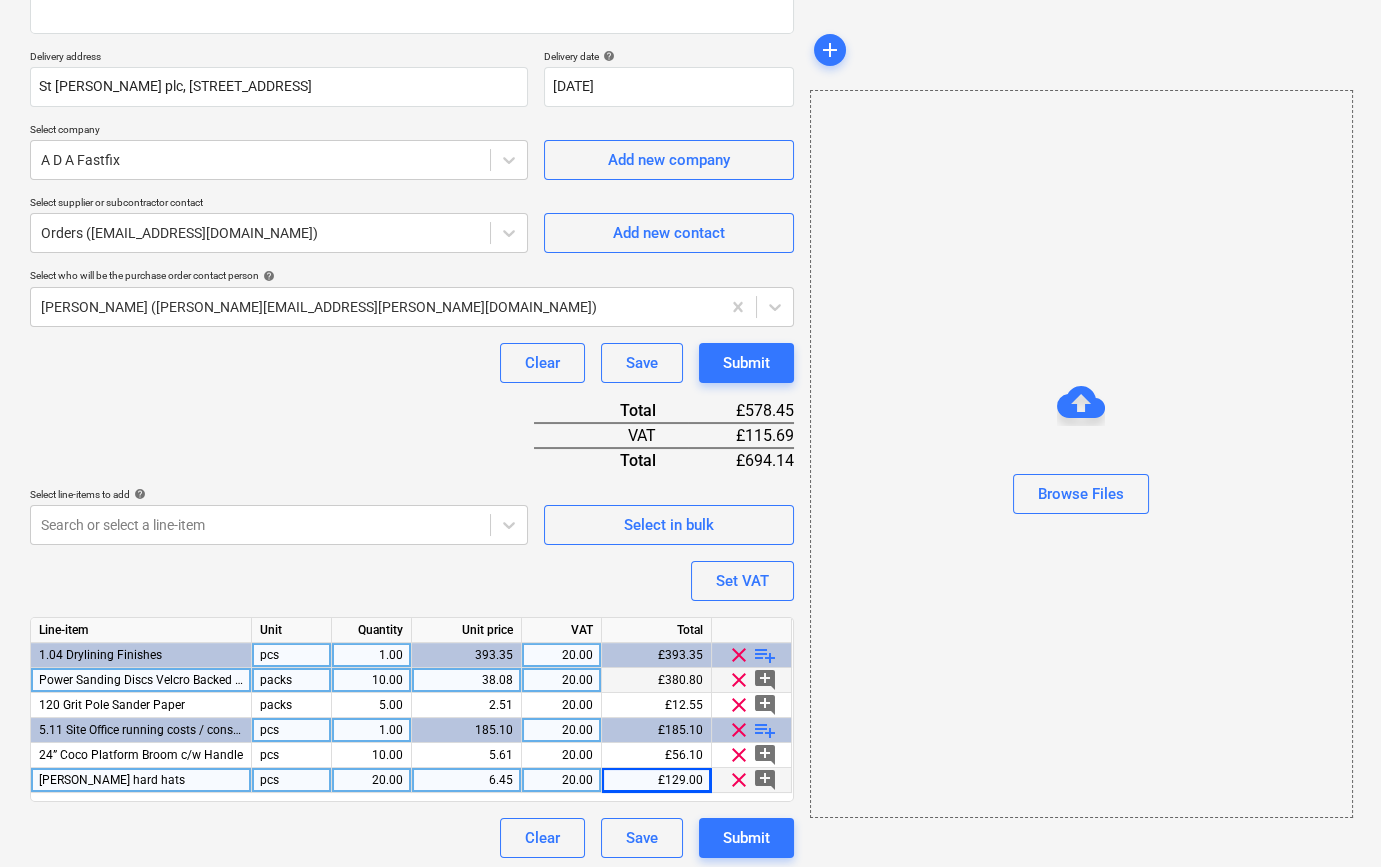 scroll, scrollTop: 330, scrollLeft: 0, axis: vertical 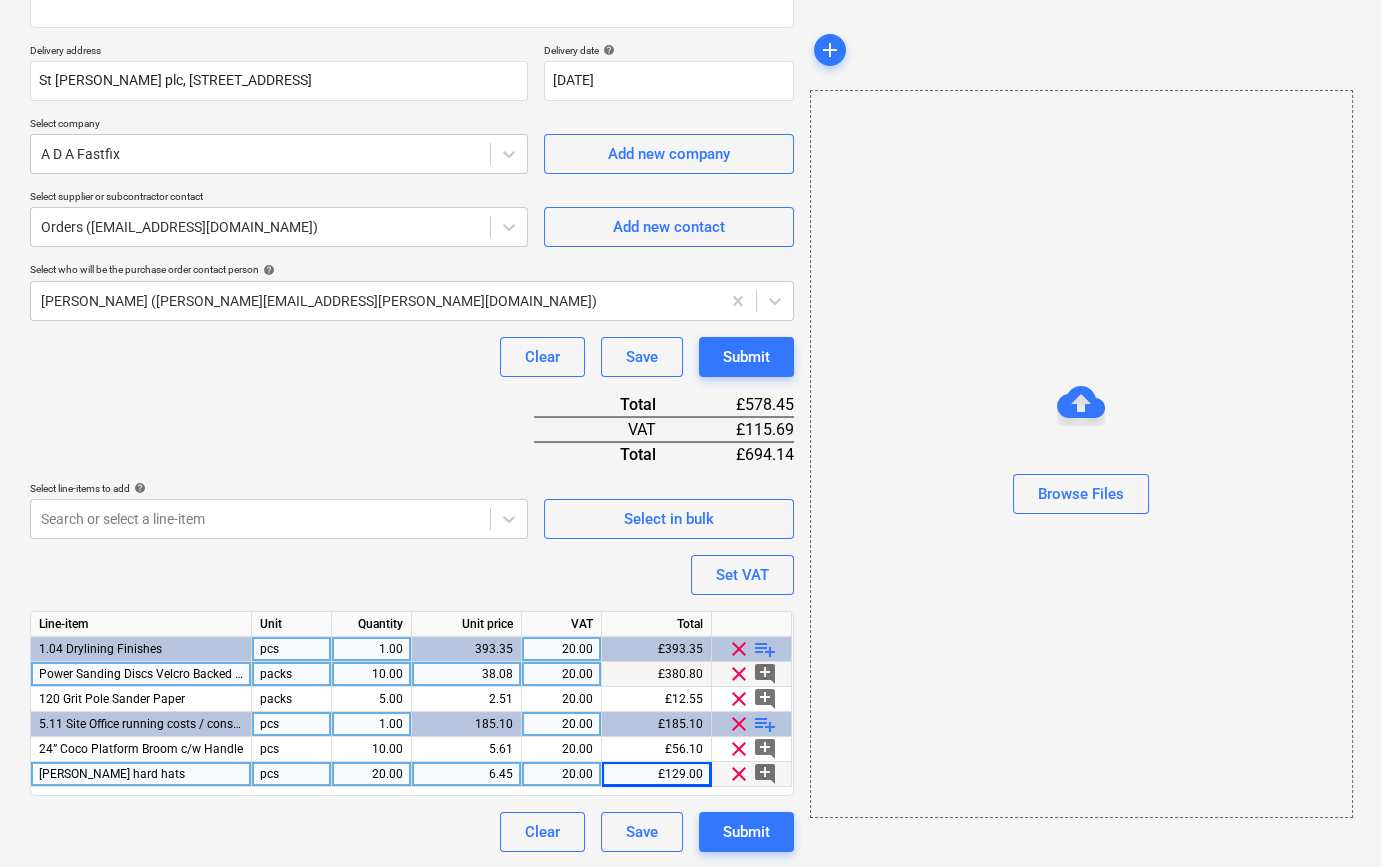 click on "playlist_add" at bounding box center (765, 724) 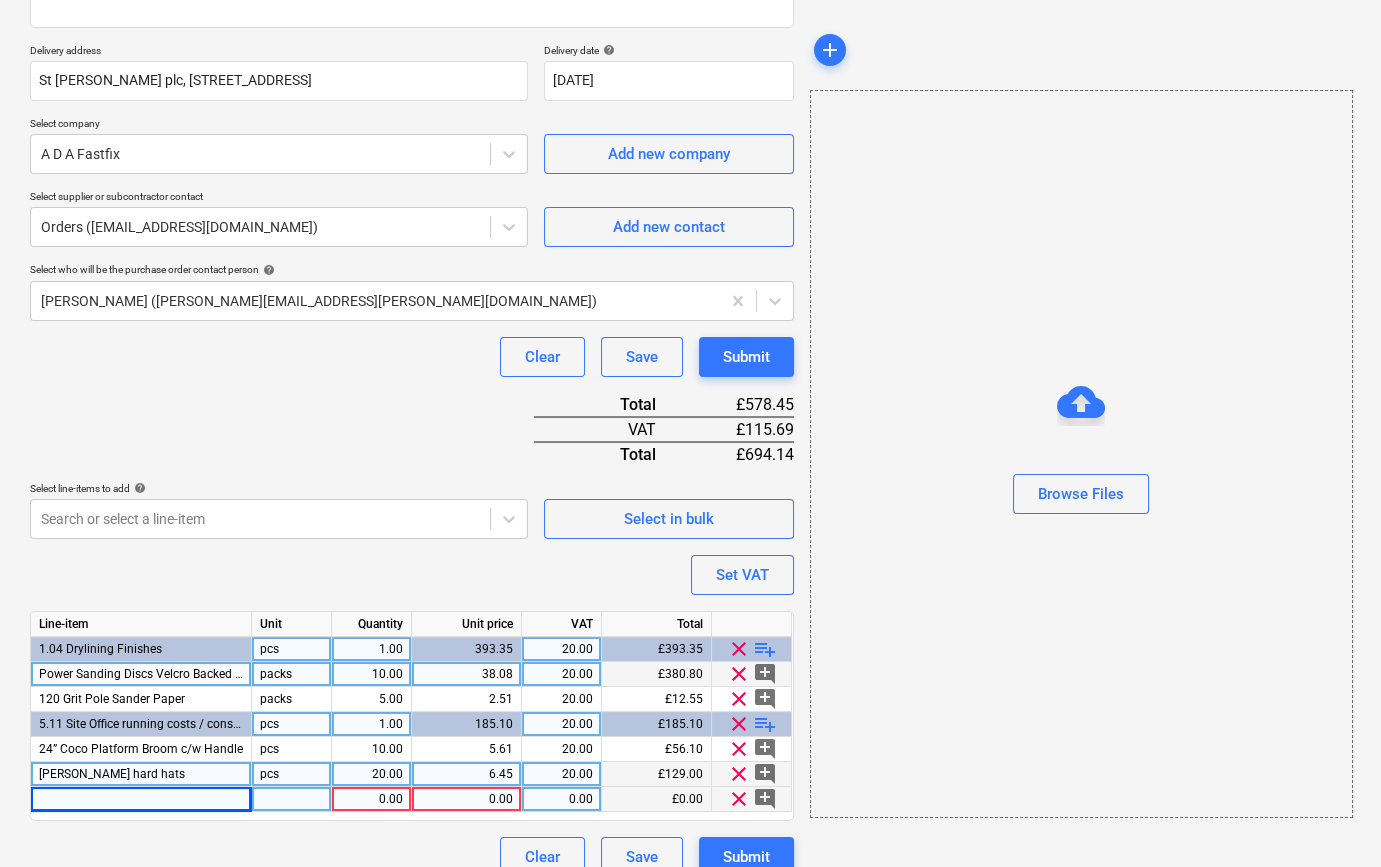 click at bounding box center [141, 799] 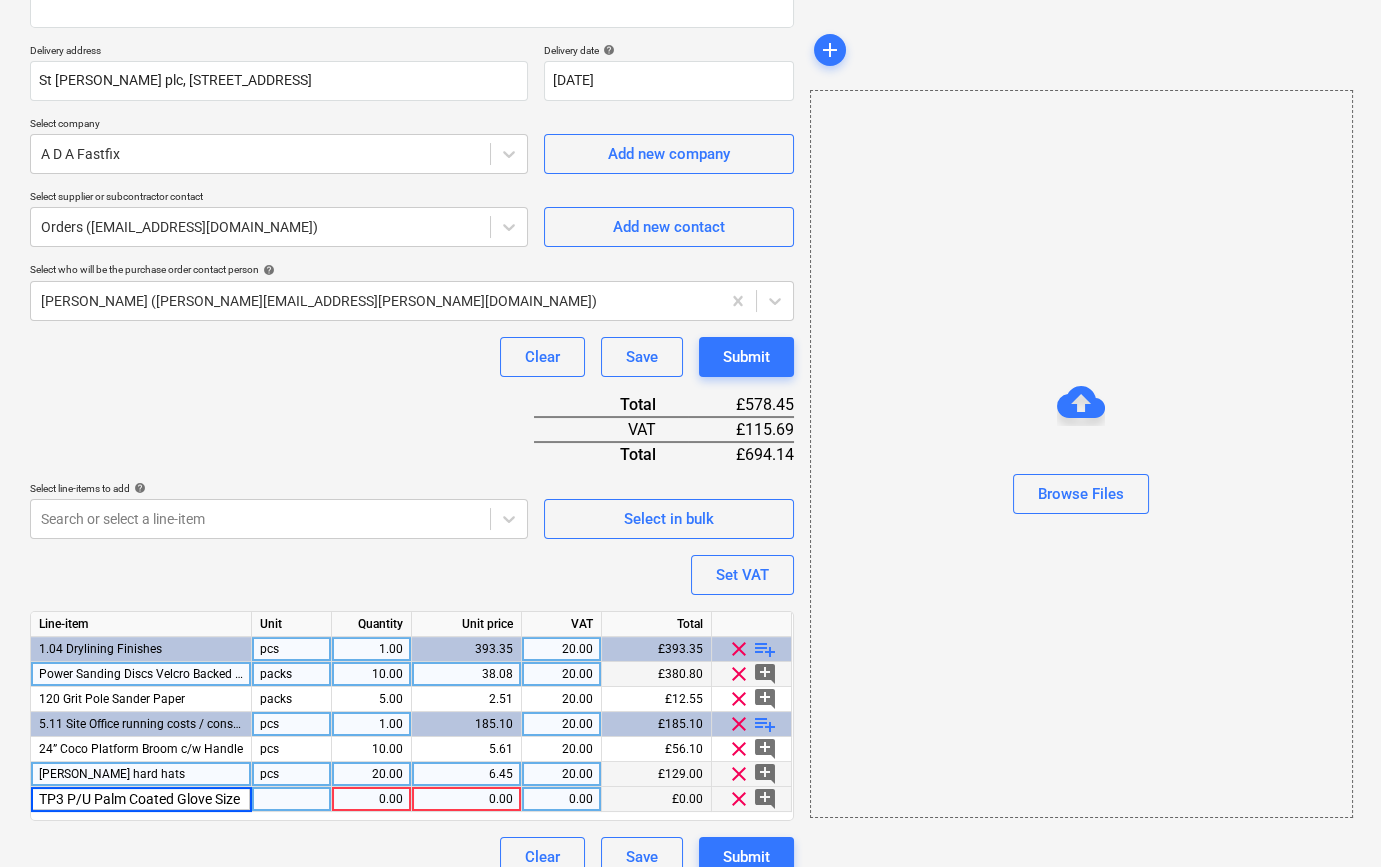 scroll, scrollTop: 0, scrollLeft: 100, axis: horizontal 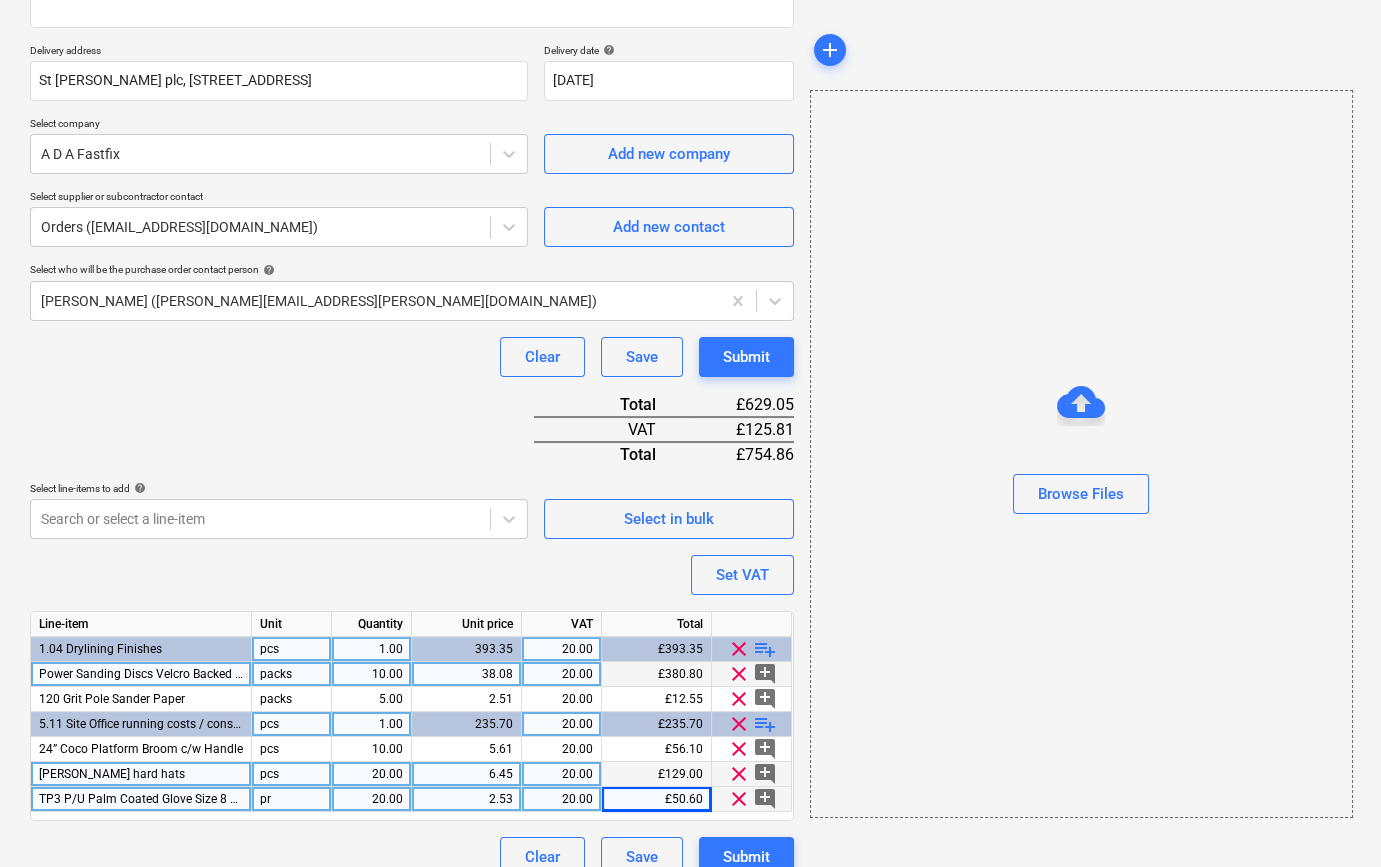 click on "playlist_add" at bounding box center (765, 724) 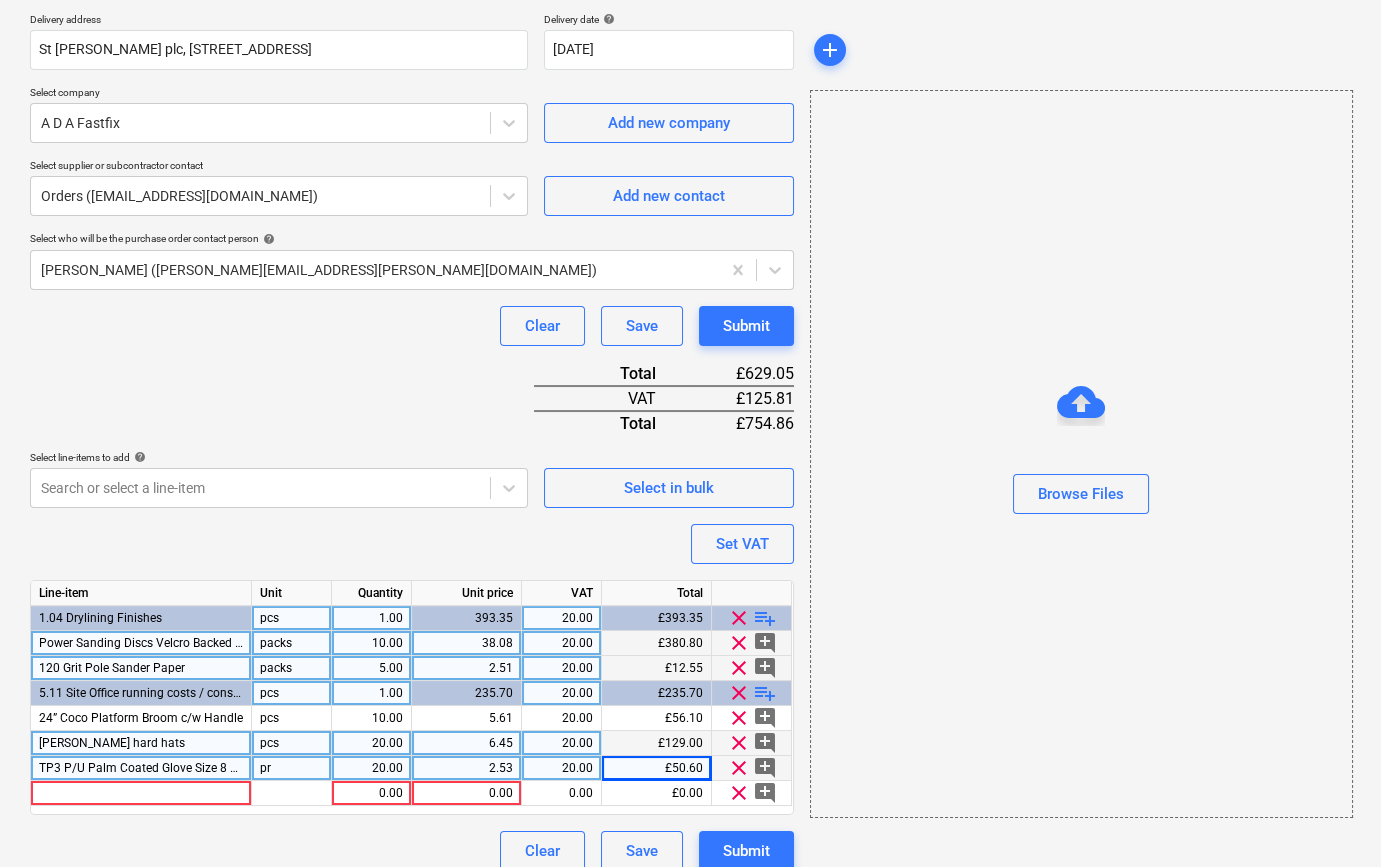 scroll, scrollTop: 380, scrollLeft: 0, axis: vertical 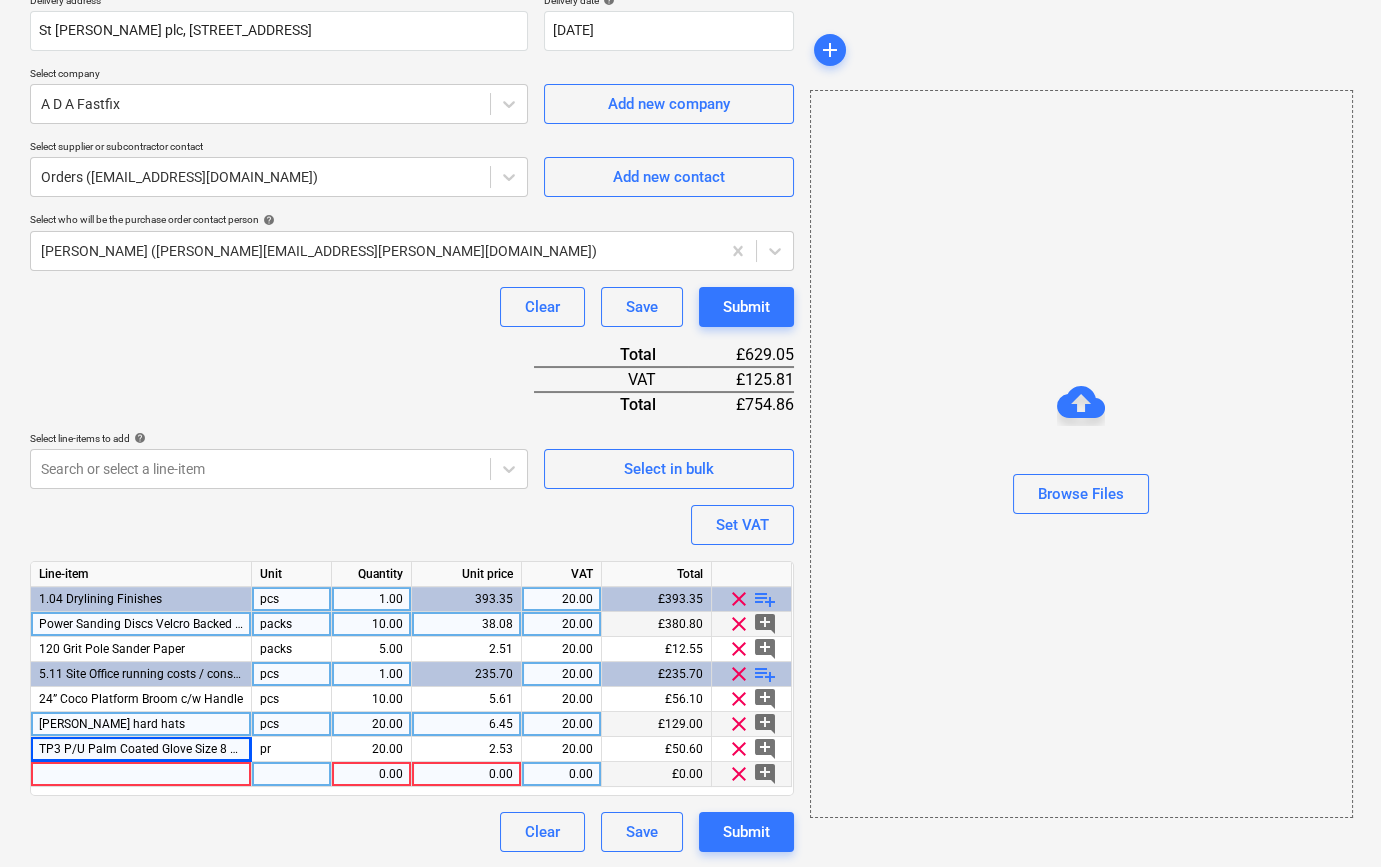 click at bounding box center [141, 774] 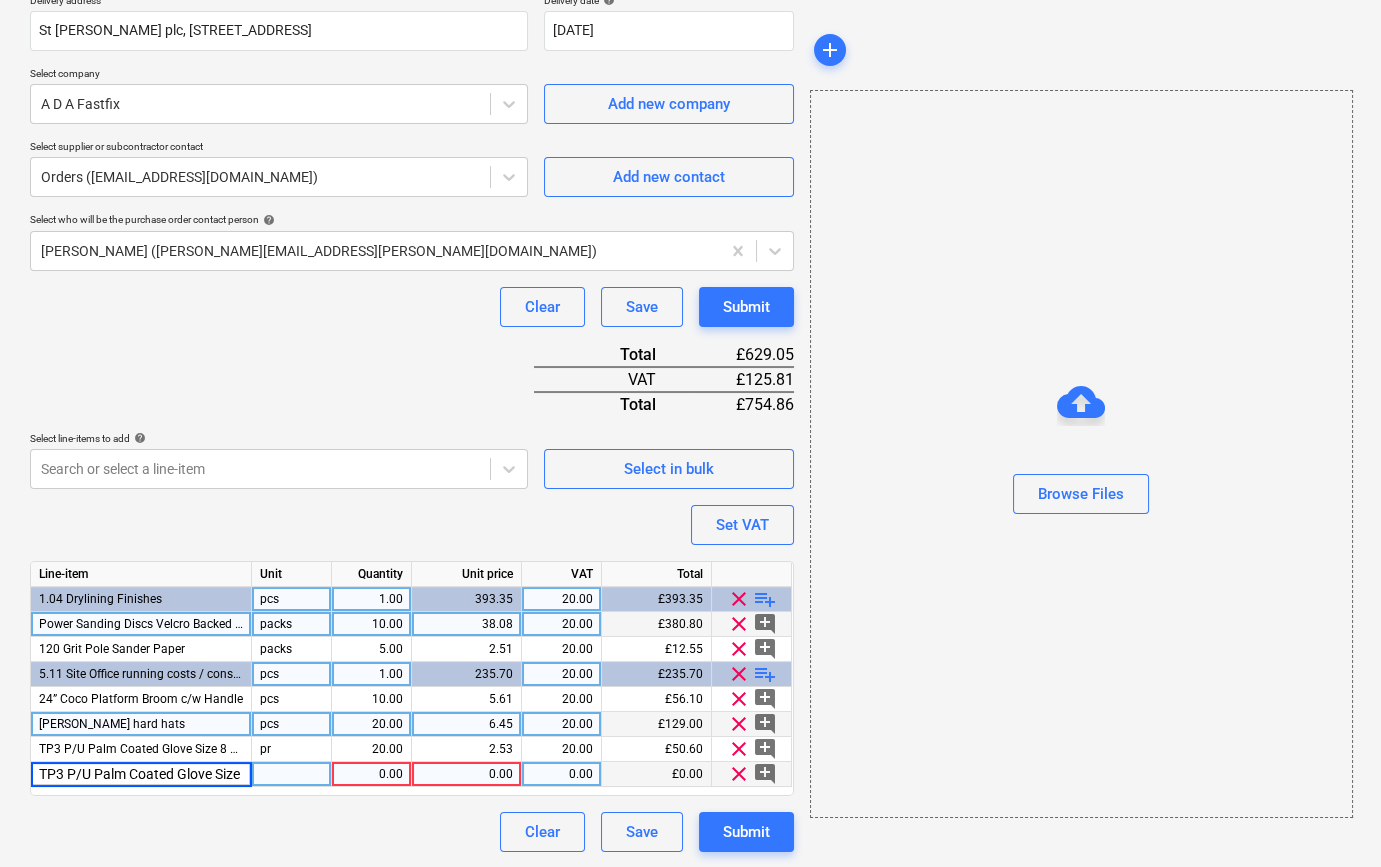 scroll, scrollTop: 0, scrollLeft: 100, axis: horizontal 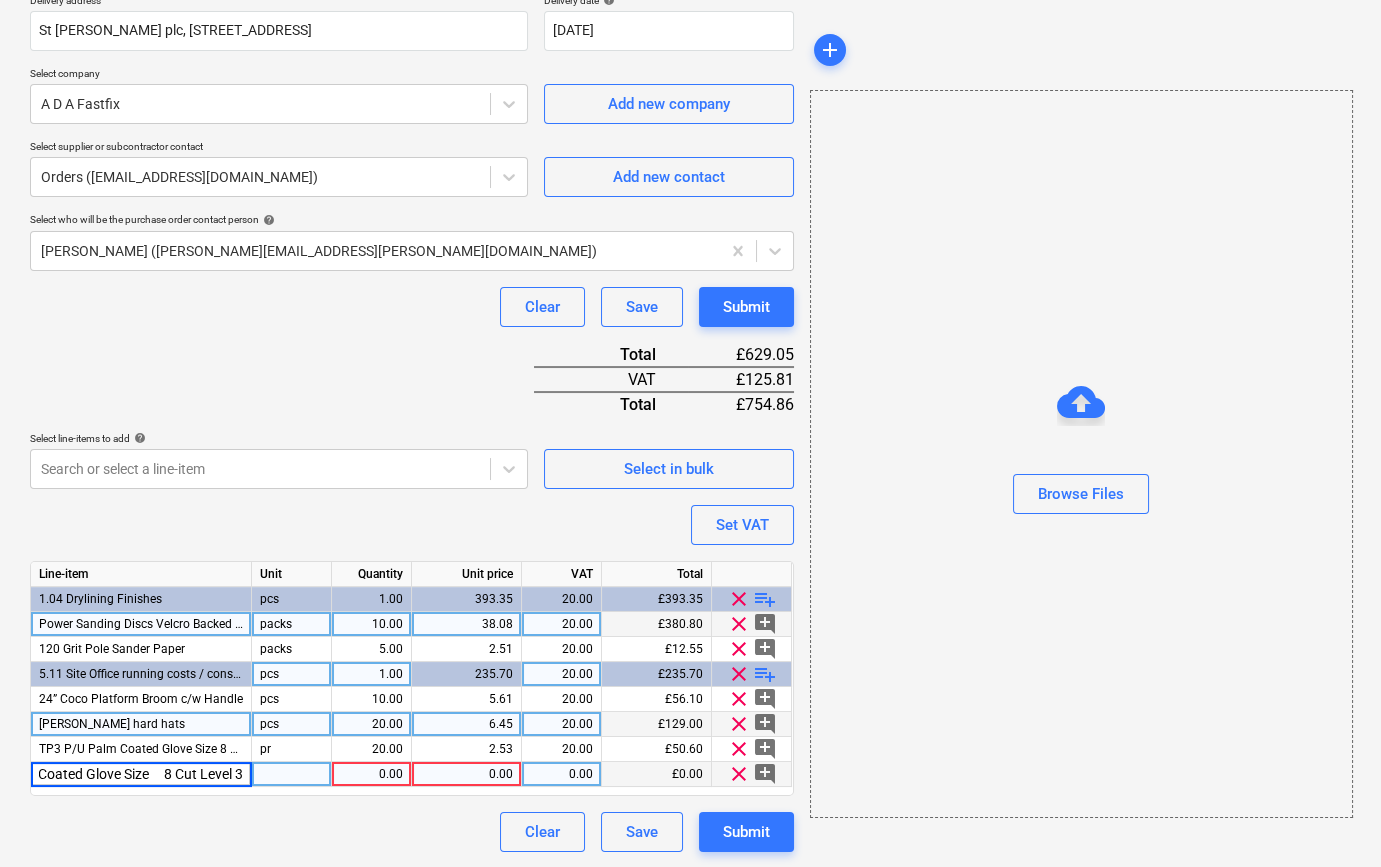 click on "TP3 P/U Palm Coated Glove Size     8 Cut Level 3" at bounding box center [141, 774] 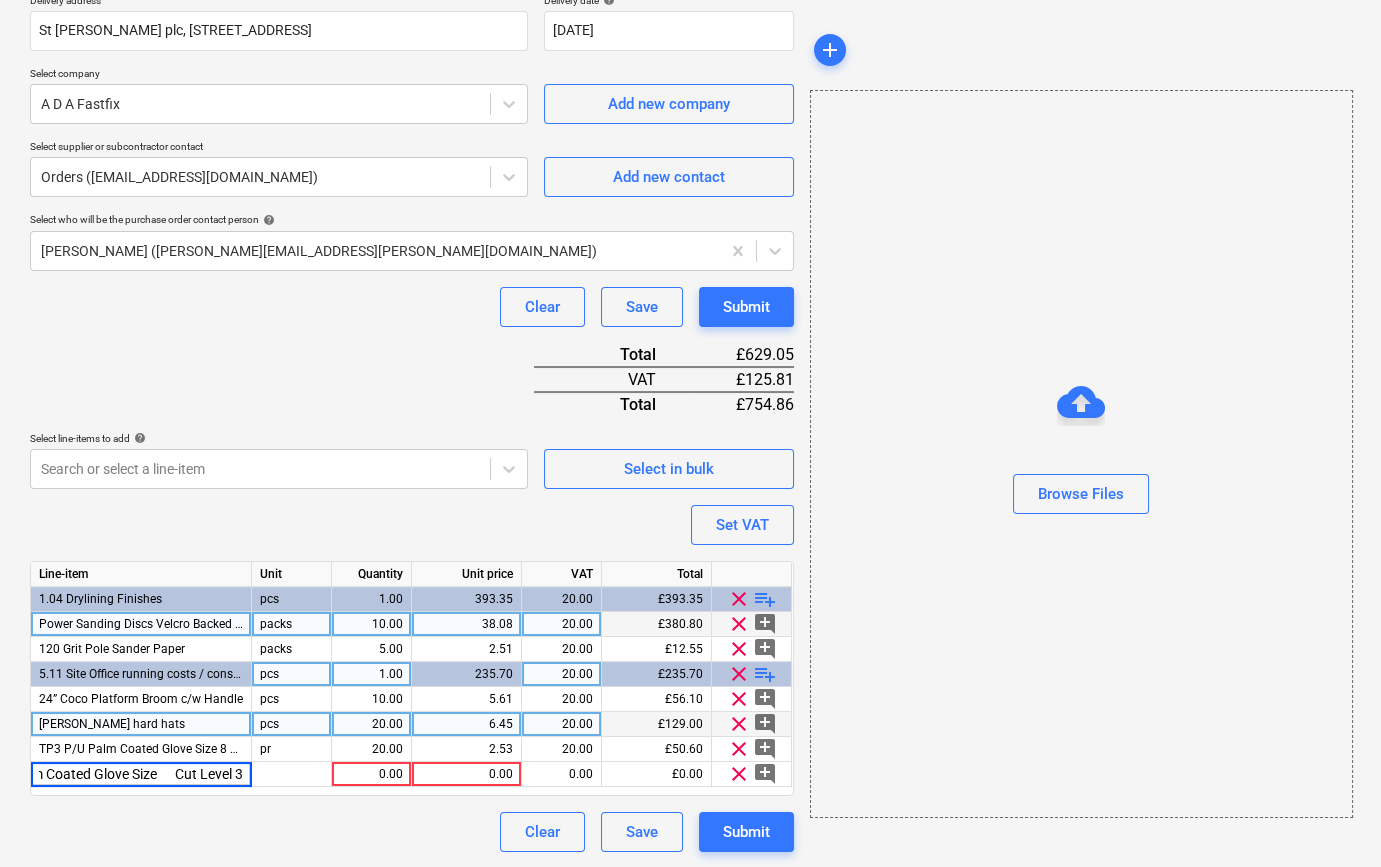 scroll, scrollTop: 0, scrollLeft: 91, axis: horizontal 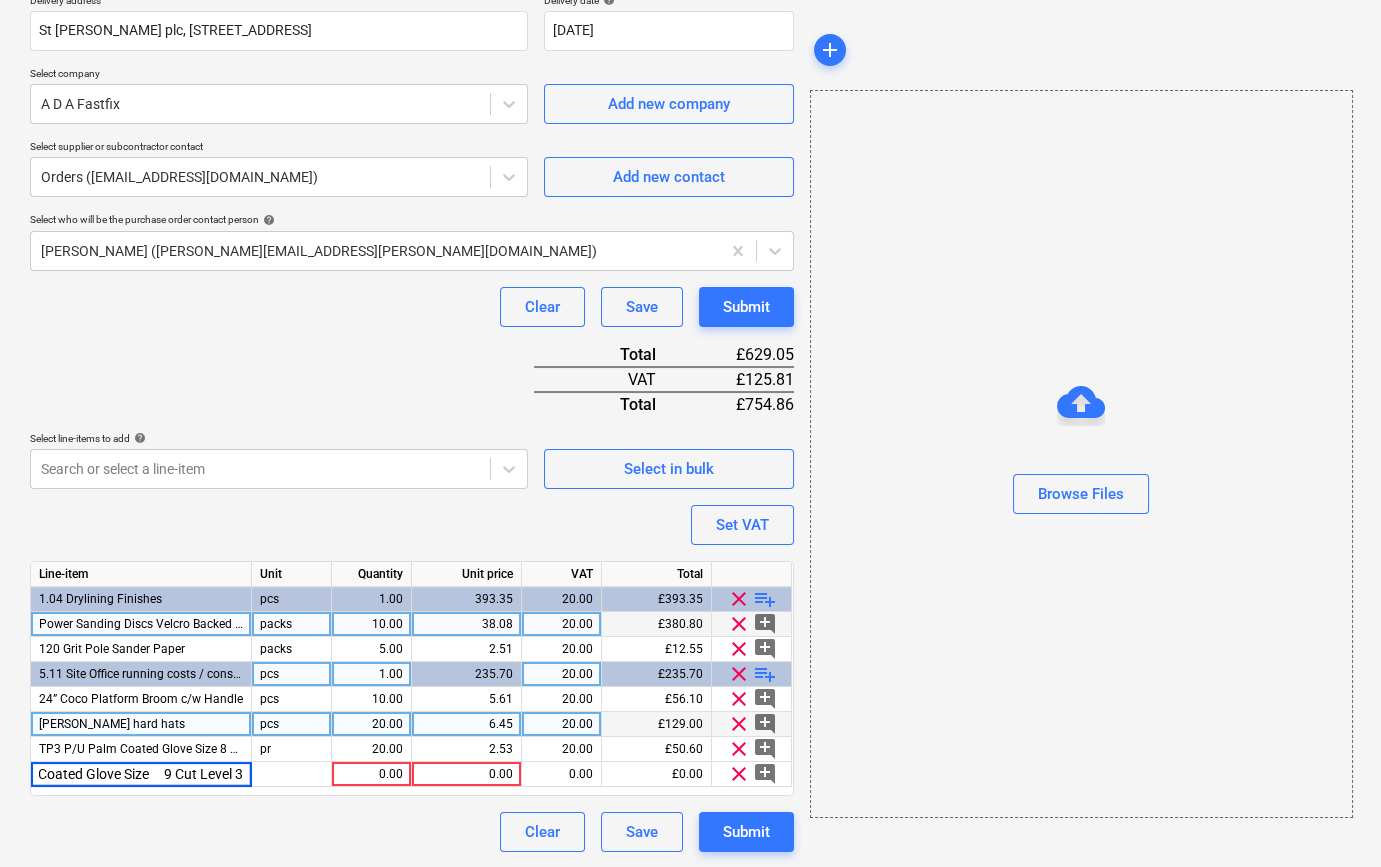 click on "Clear Save Submit" at bounding box center (412, 832) 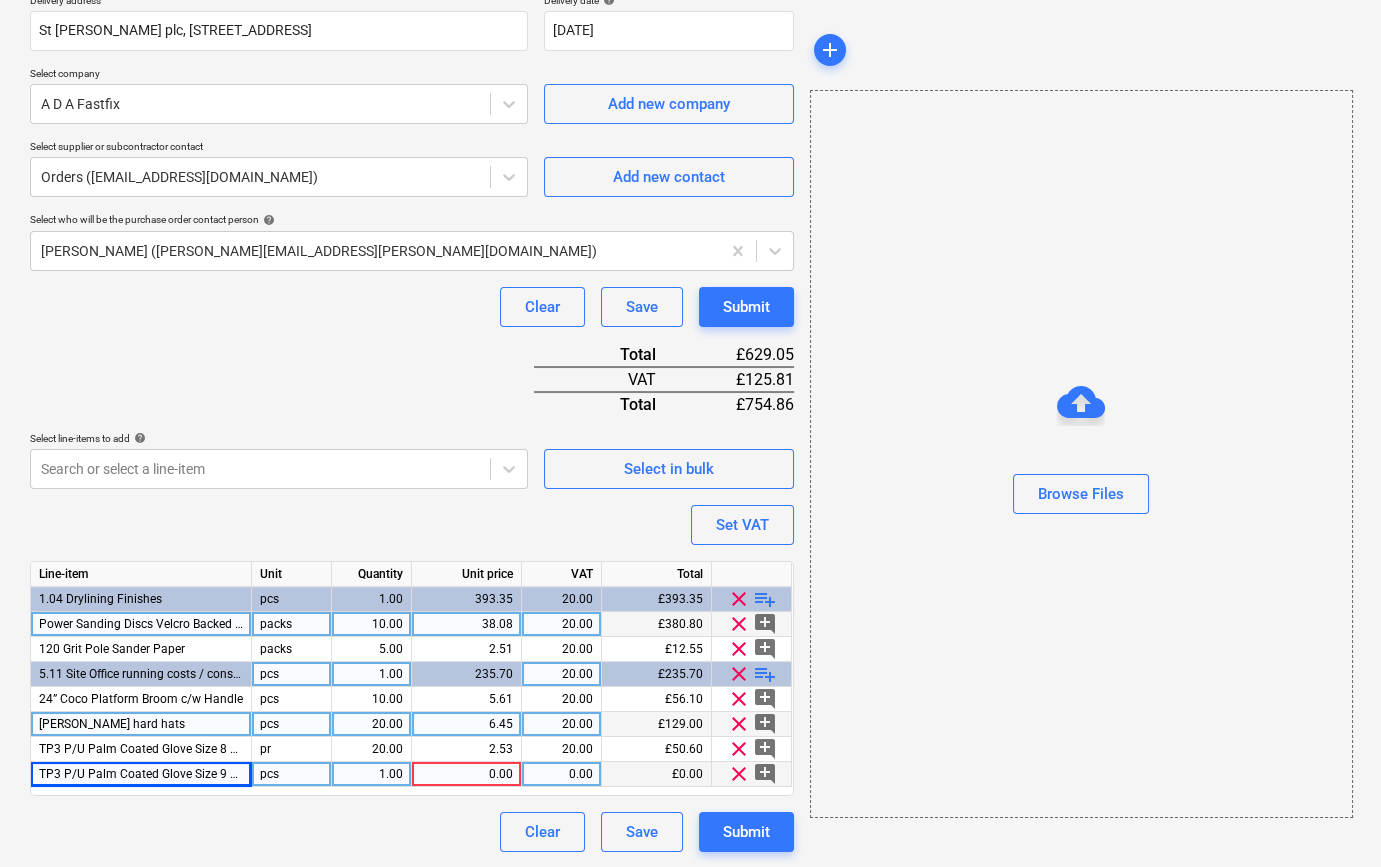 click on "pcs" at bounding box center (292, 774) 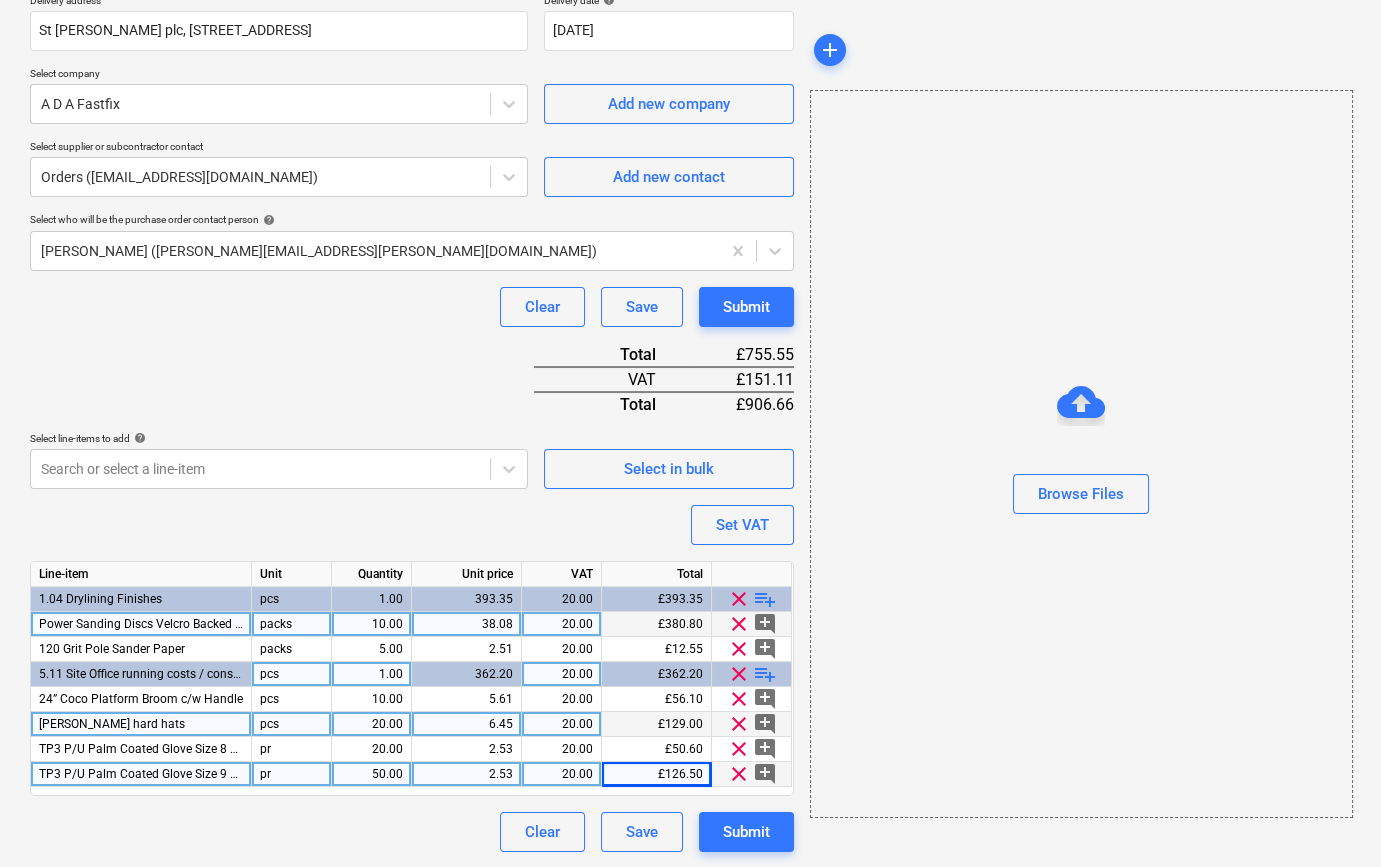 click on "playlist_add" at bounding box center [765, 674] 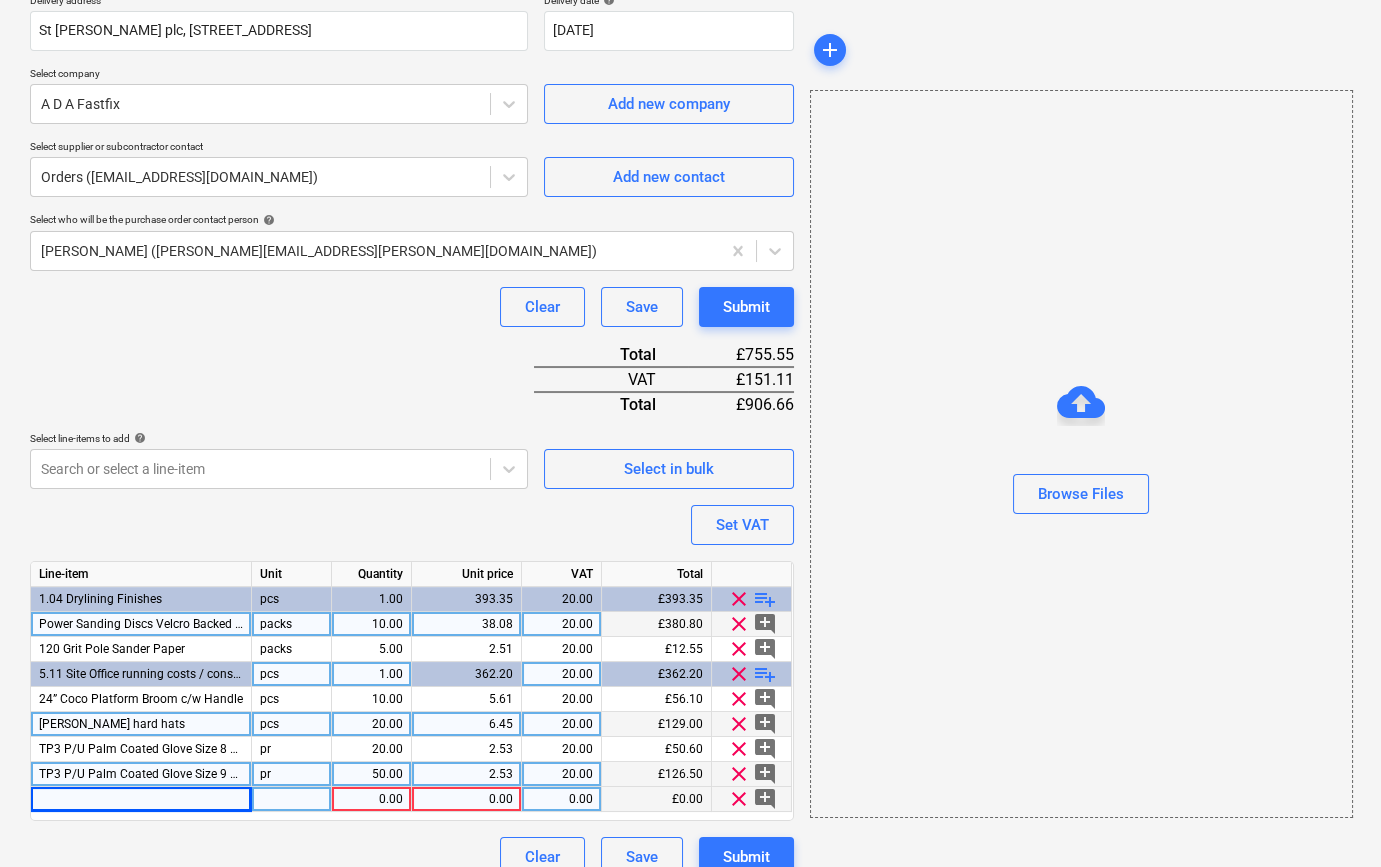 click at bounding box center [141, 799] 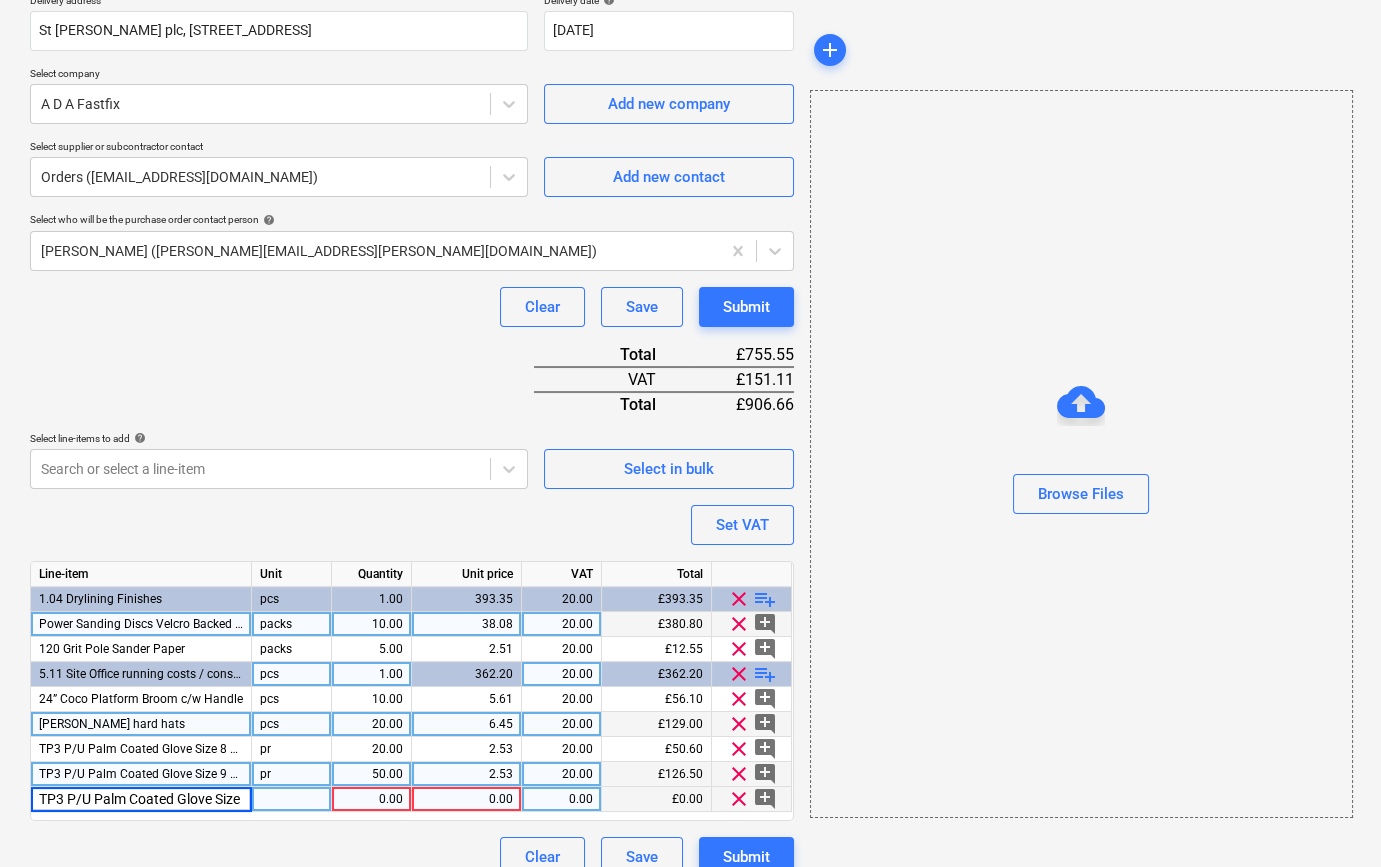 scroll, scrollTop: 0, scrollLeft: 100, axis: horizontal 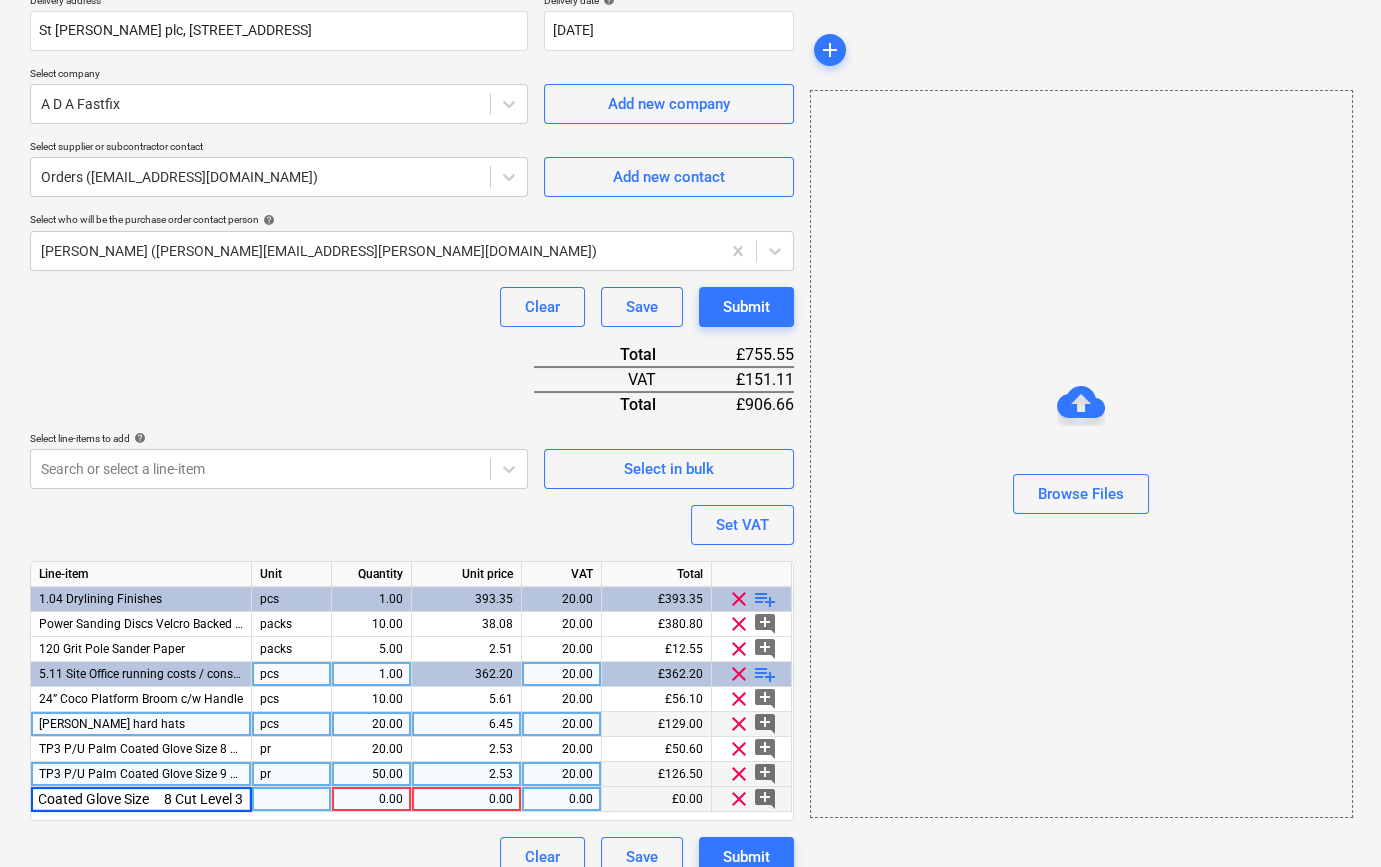 click on "TP3 P/U Palm Coated Glove Size     8 Cut Level 3" at bounding box center (141, 799) 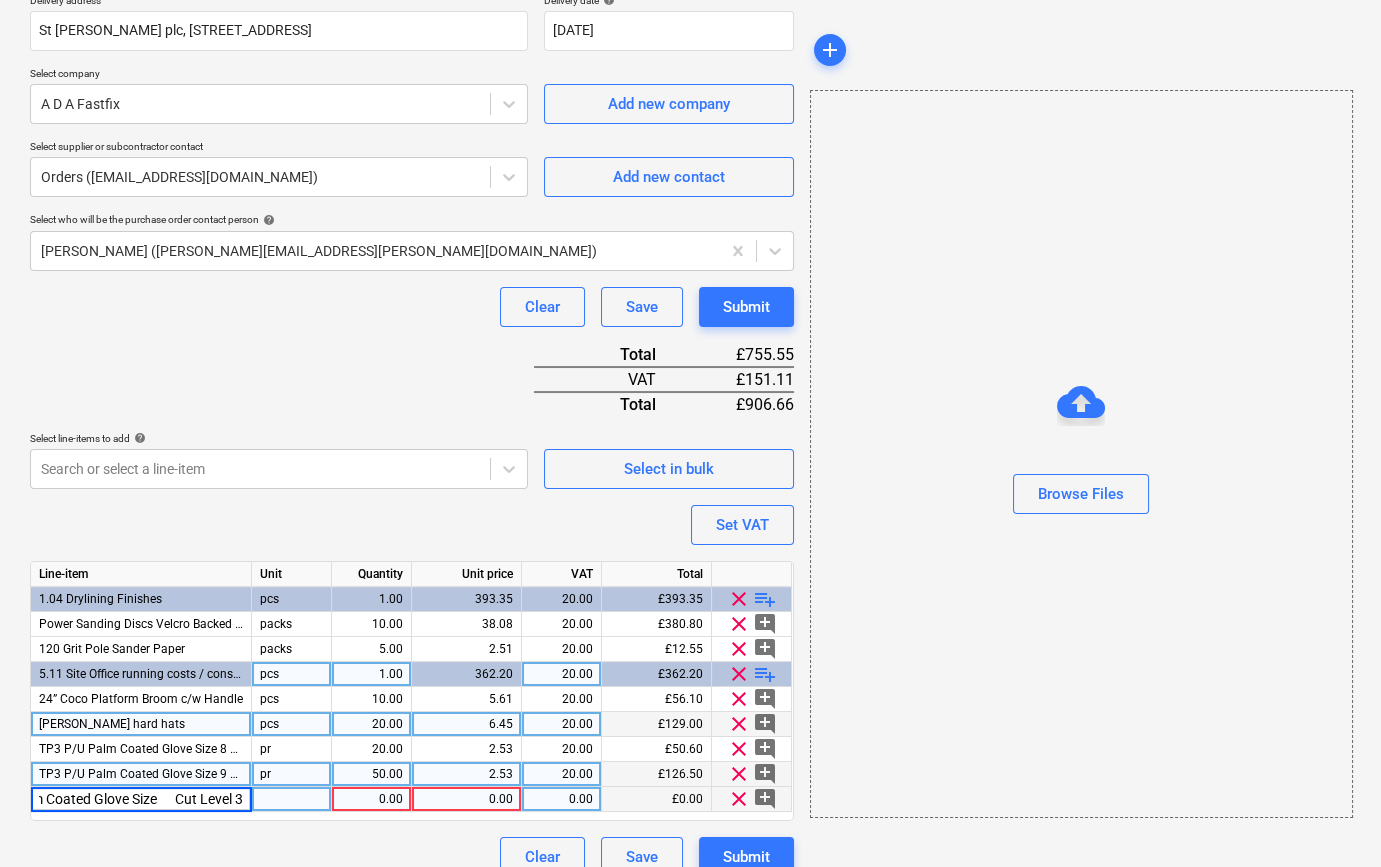 scroll, scrollTop: 0, scrollLeft: 91, axis: horizontal 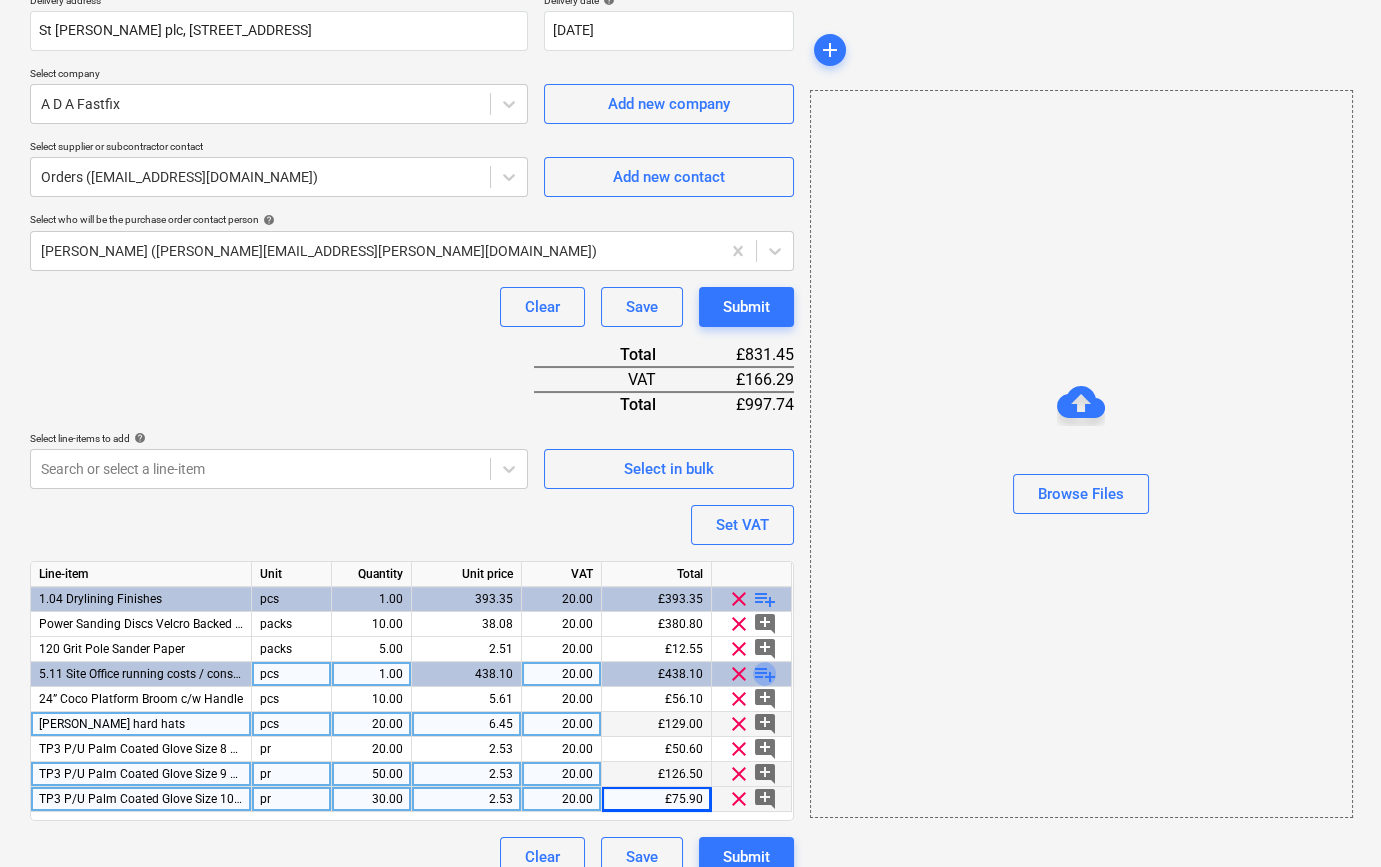 click on "playlist_add" at bounding box center (765, 674) 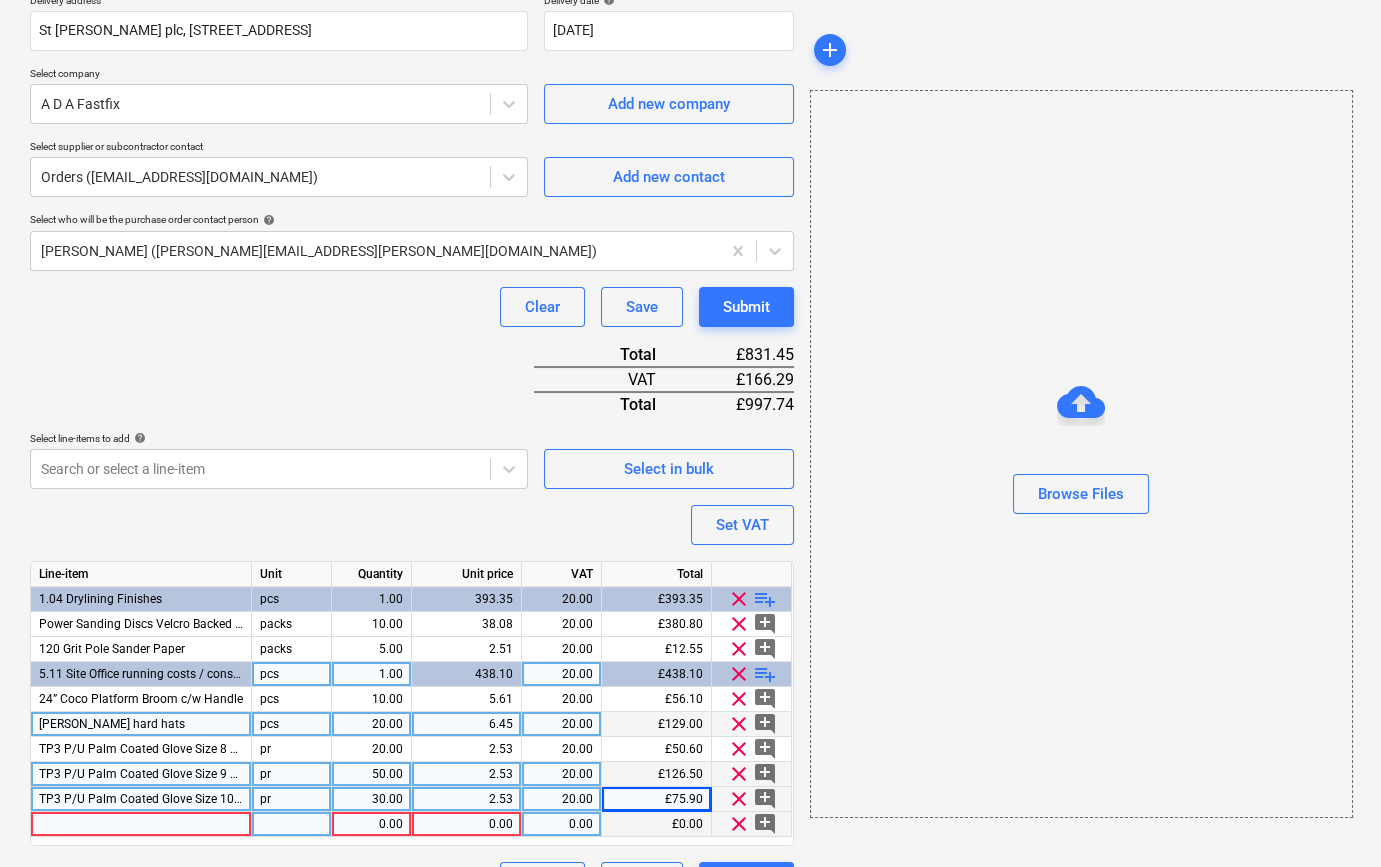 click at bounding box center (141, 824) 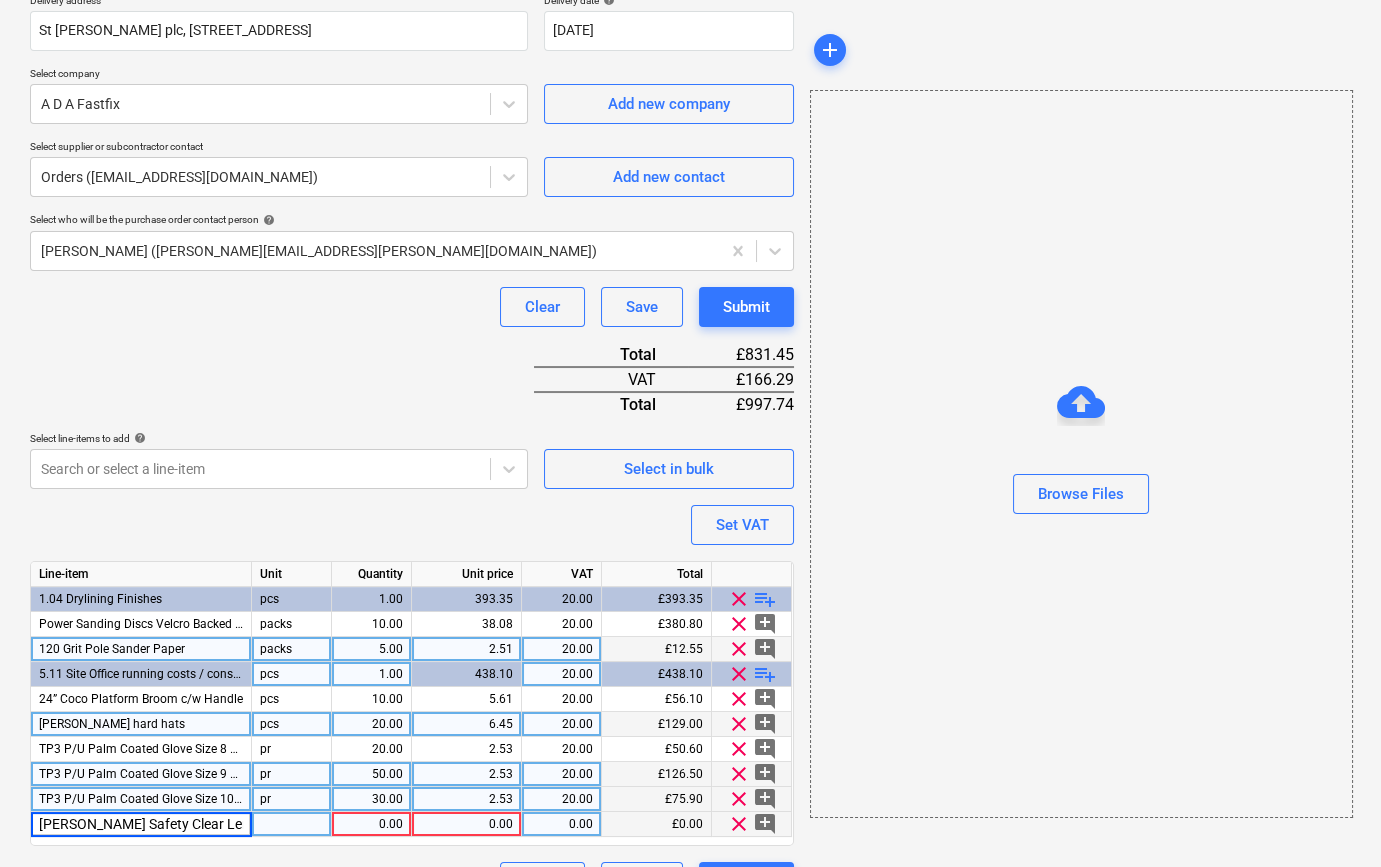 scroll, scrollTop: 0, scrollLeft: 40, axis: horizontal 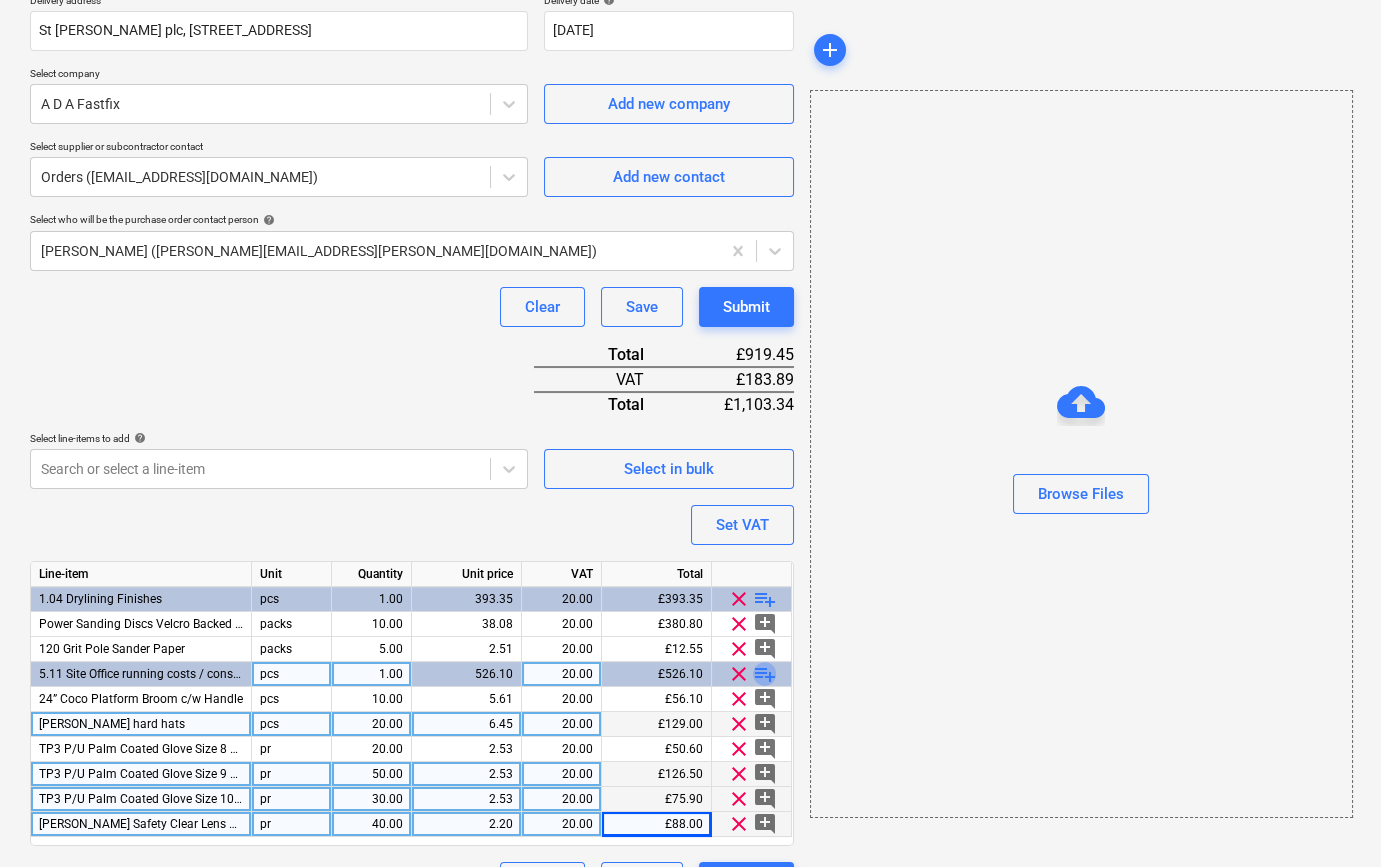 click on "playlist_add" at bounding box center [765, 674] 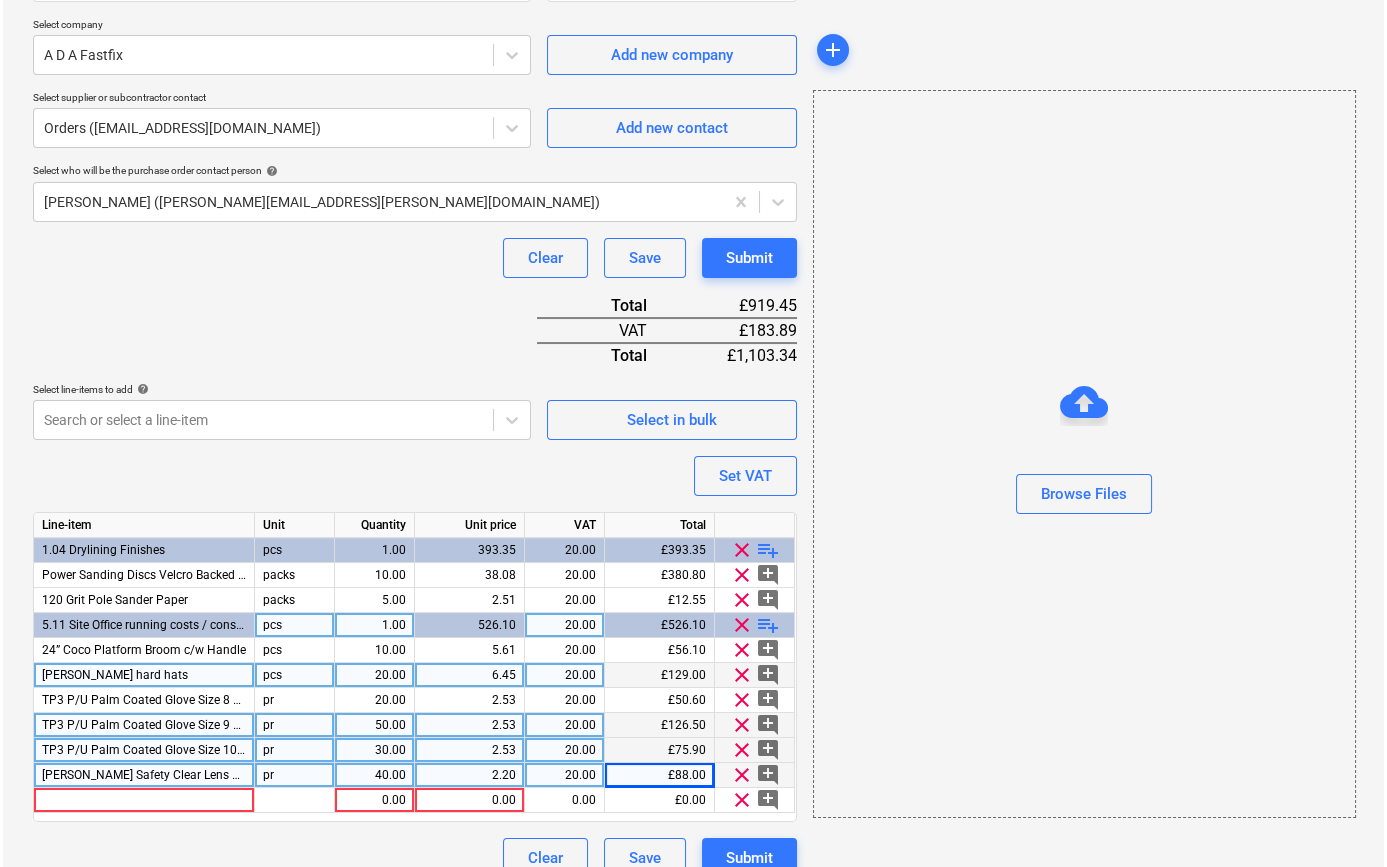 scroll, scrollTop: 455, scrollLeft: 0, axis: vertical 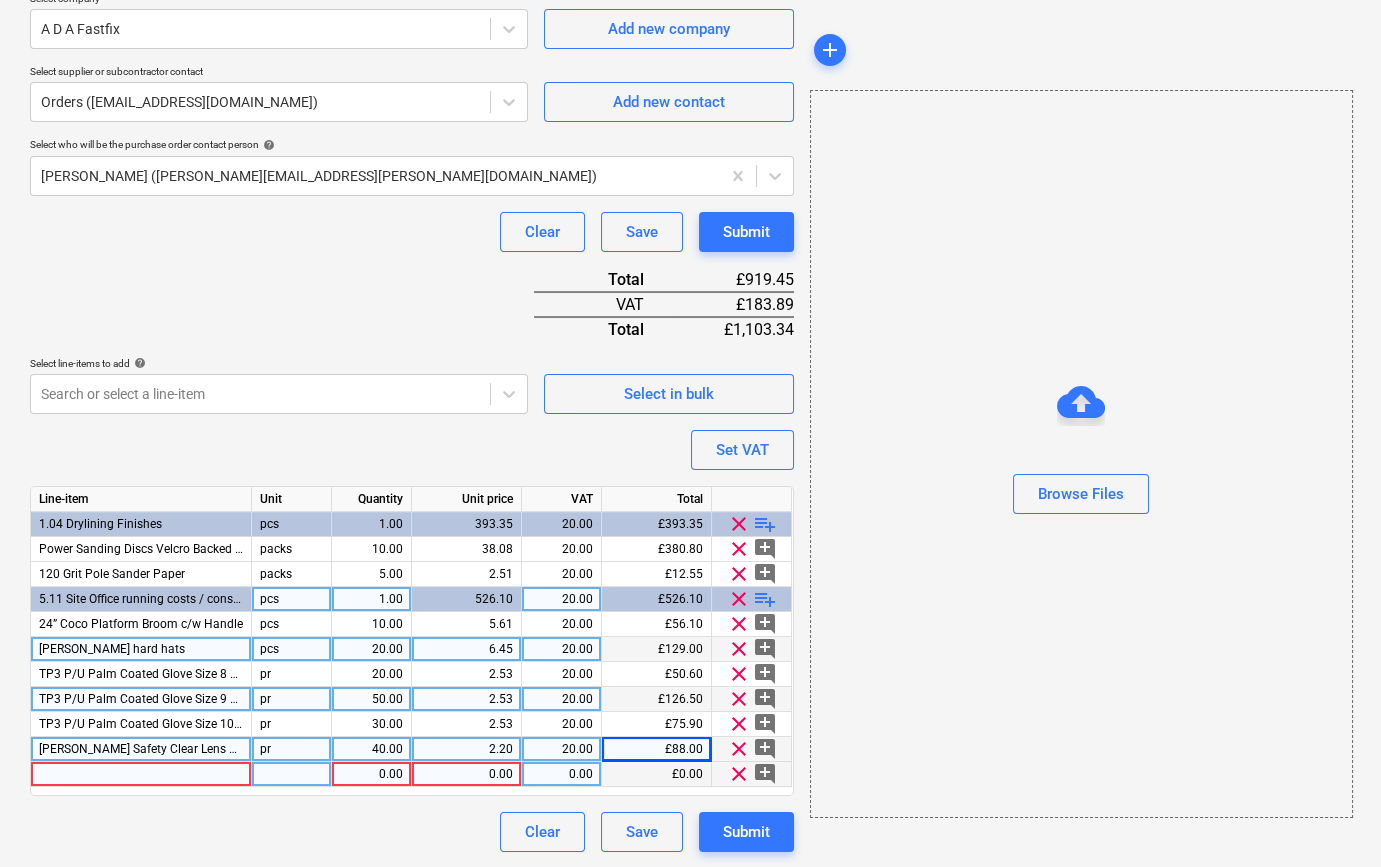 click at bounding box center (141, 774) 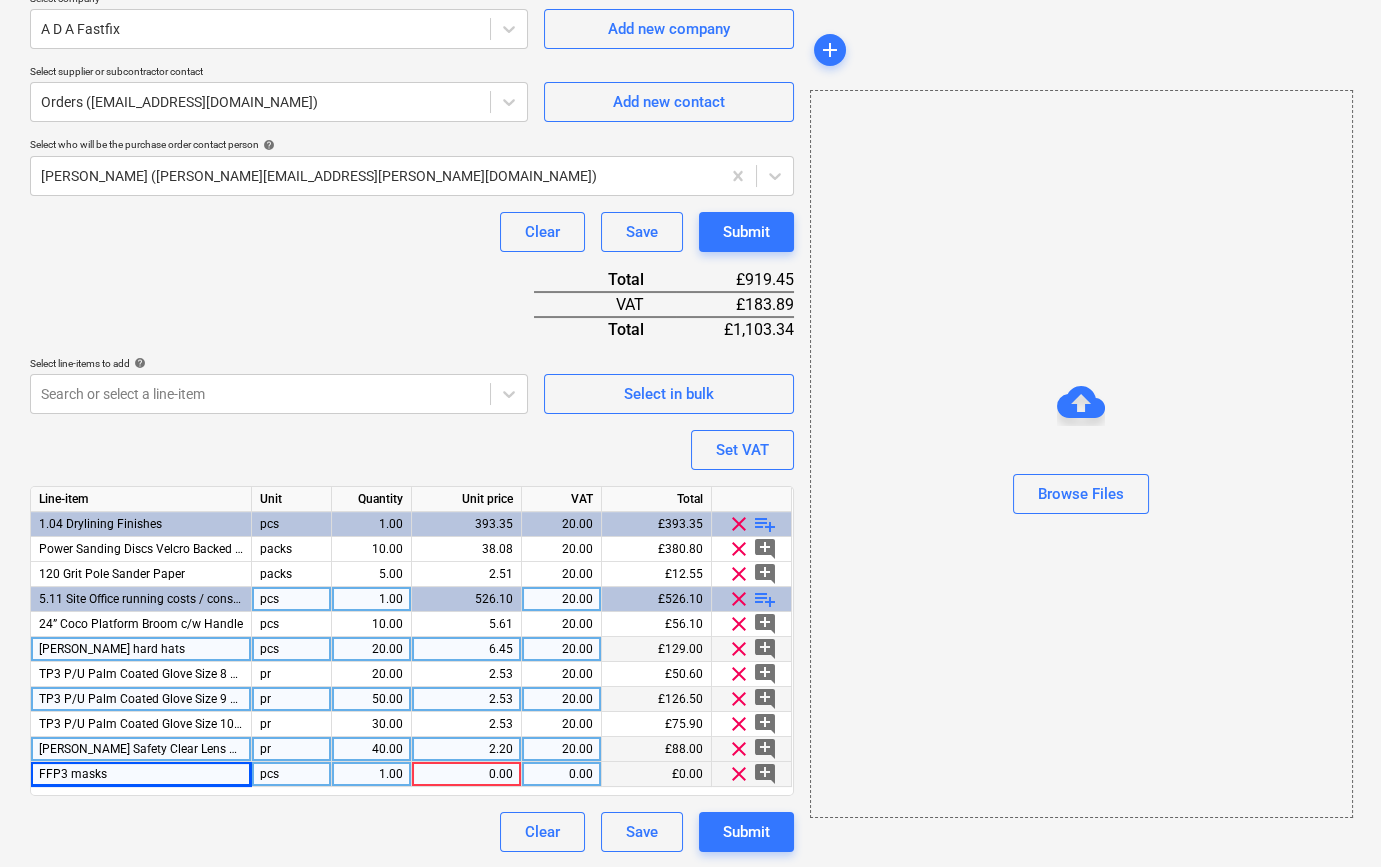 click on "pcs" at bounding box center [292, 774] 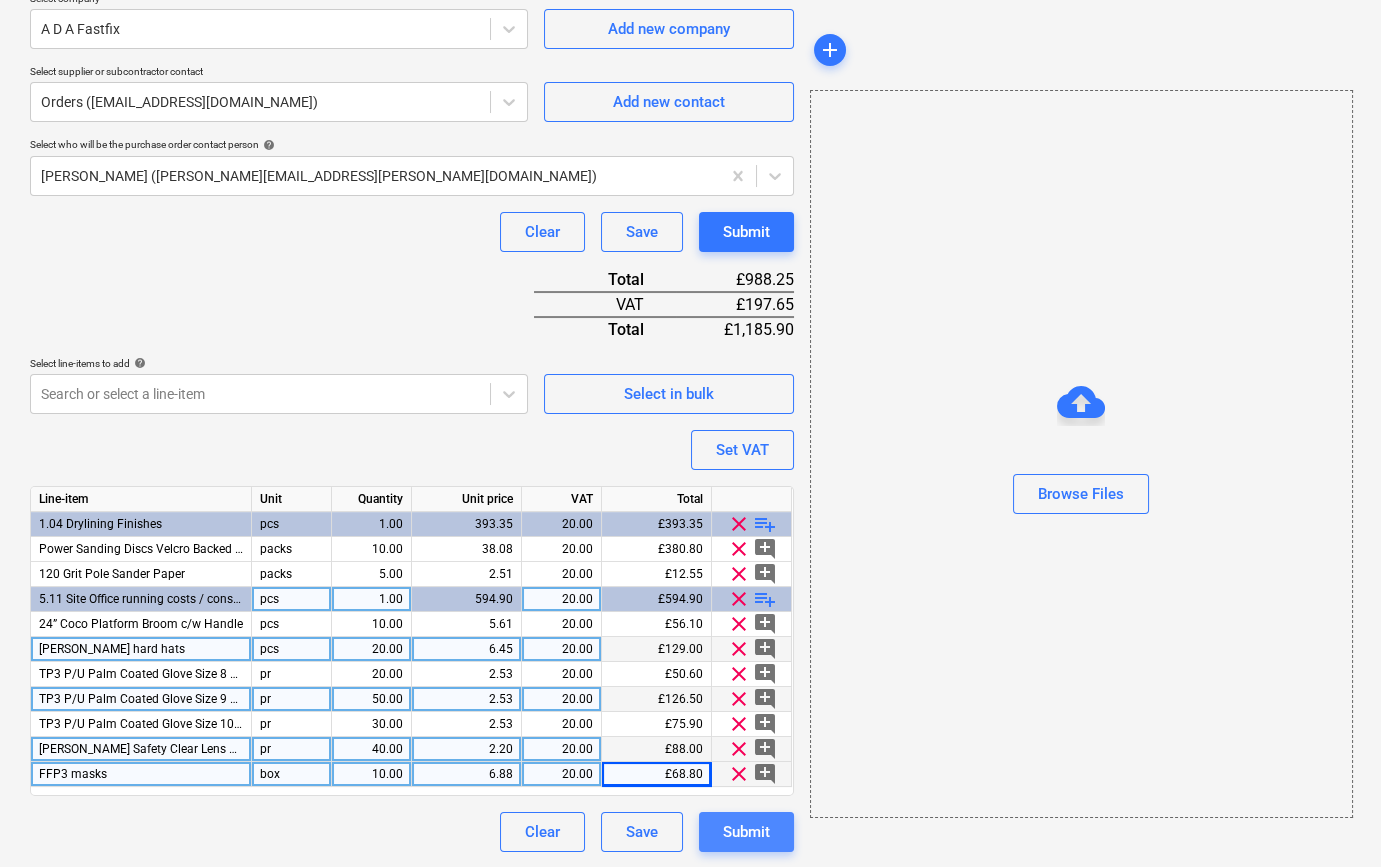 click on "Submit" at bounding box center (746, 832) 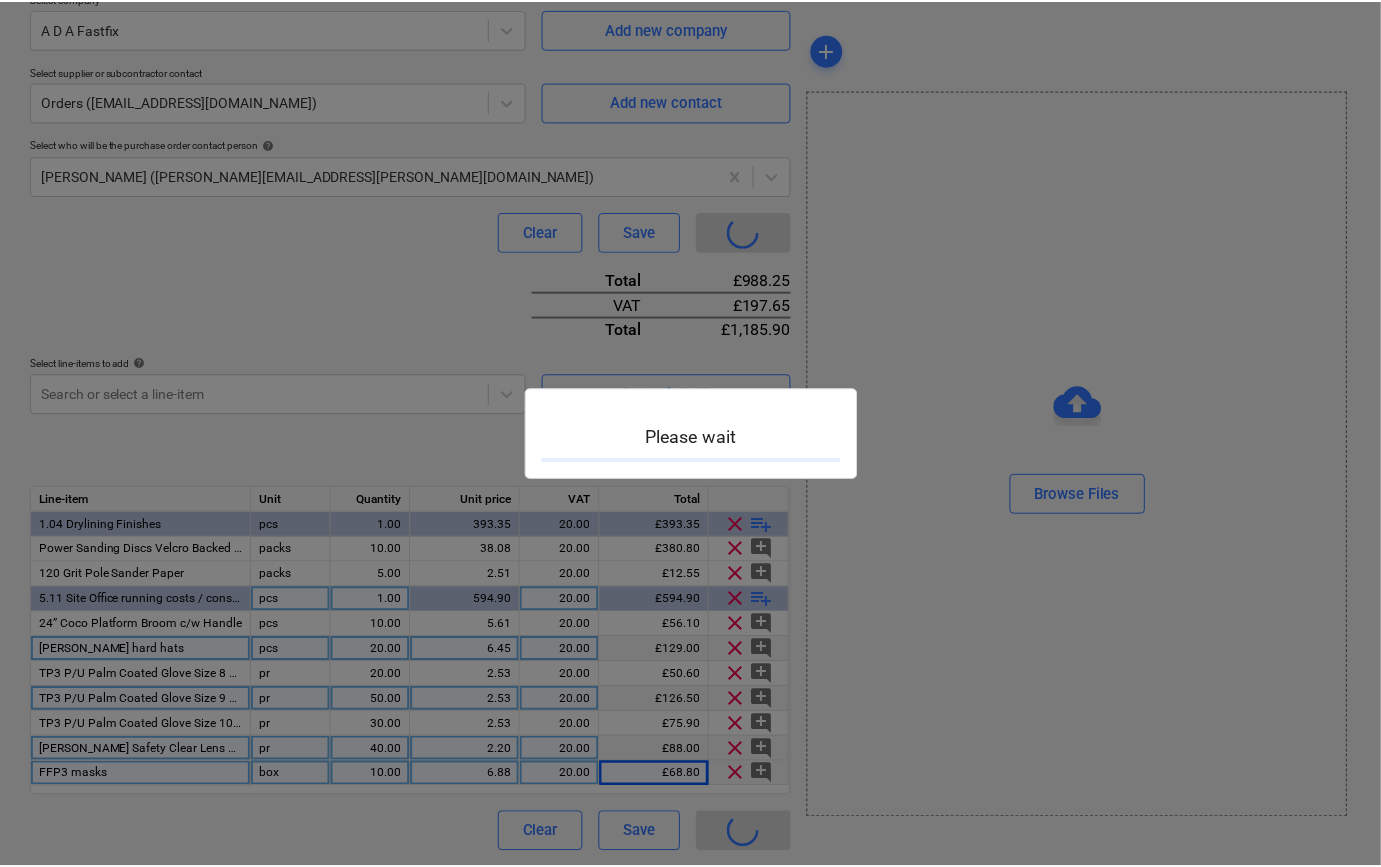scroll, scrollTop: 0, scrollLeft: 0, axis: both 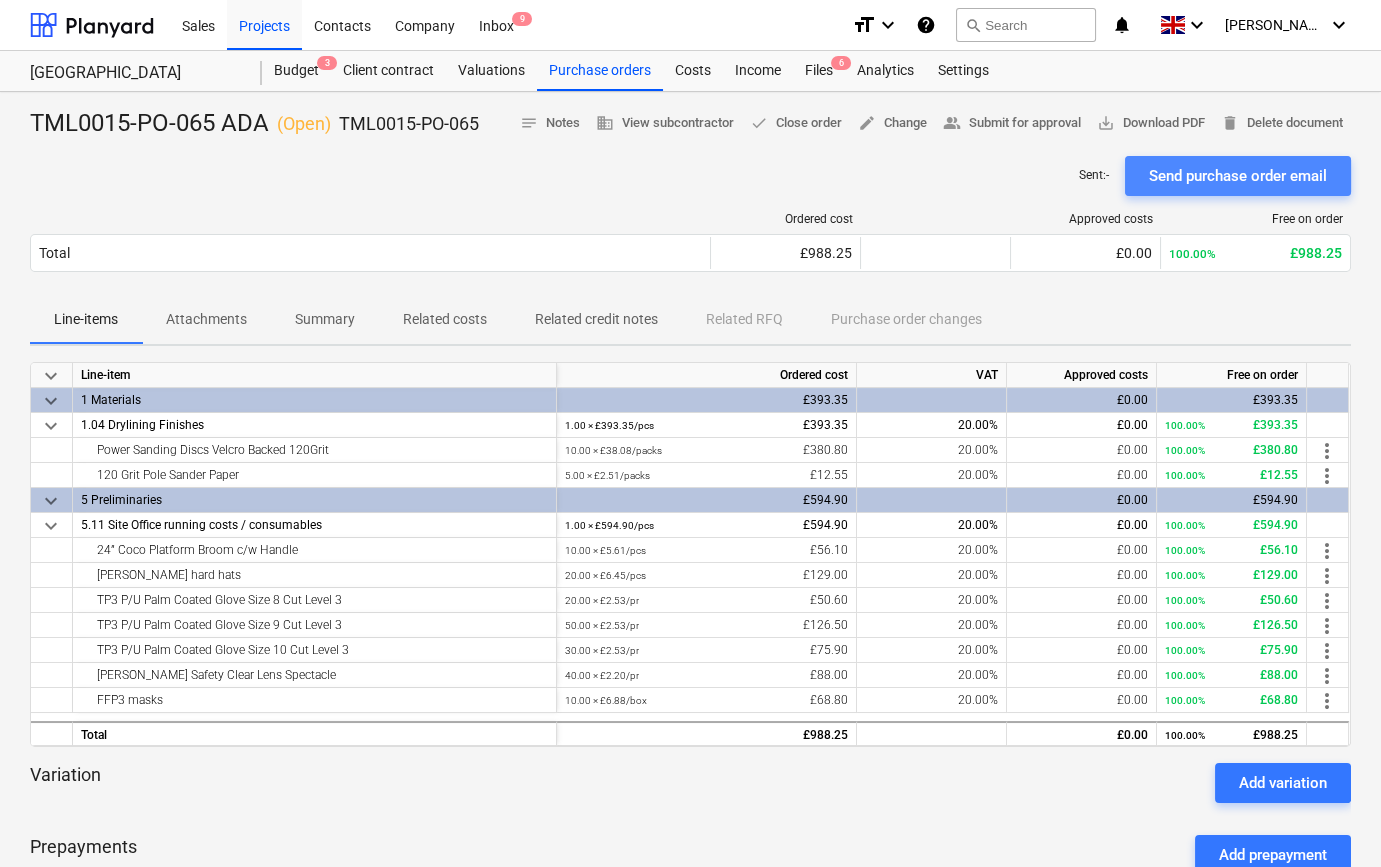 click on "Send purchase order email" at bounding box center [1238, 176] 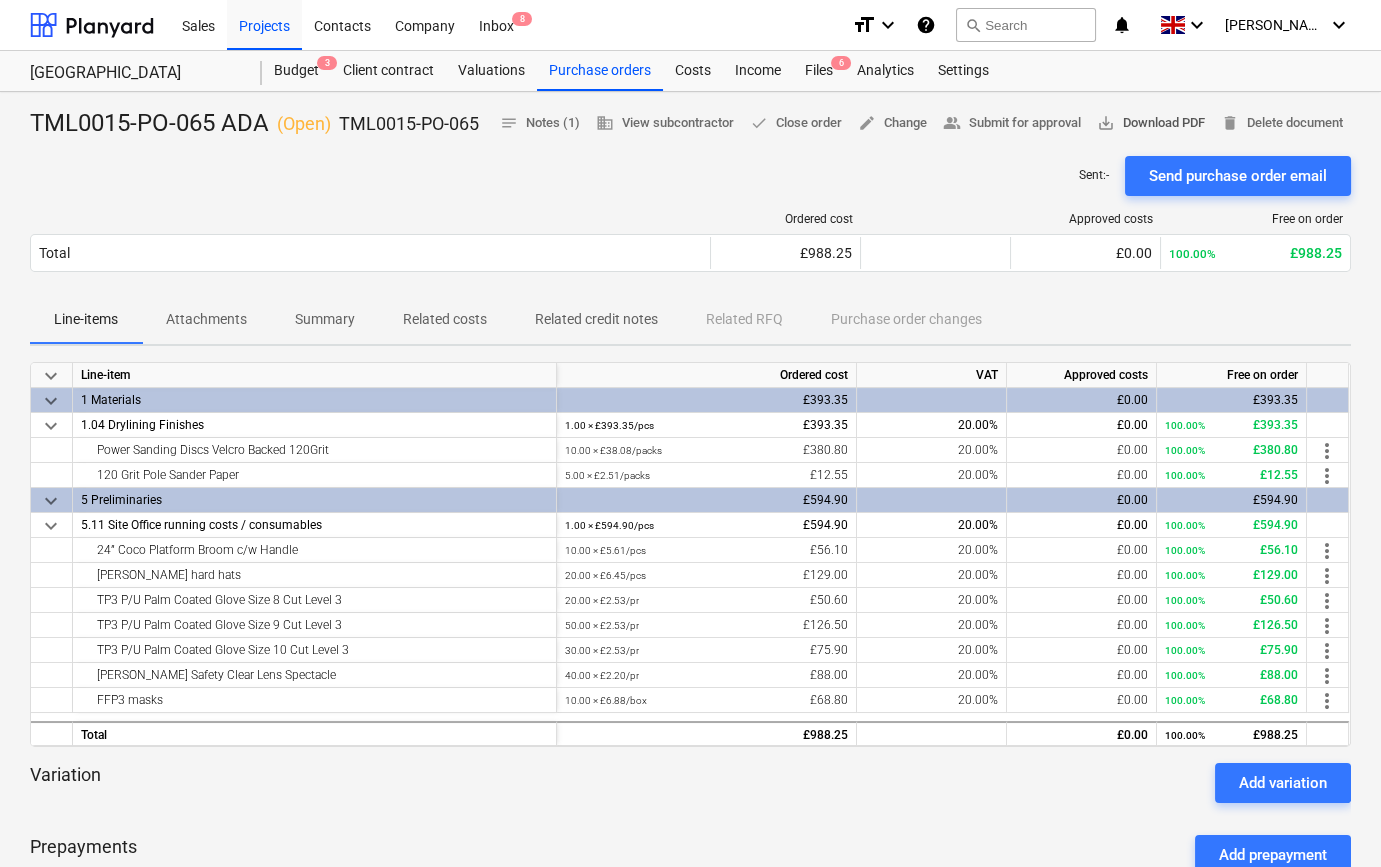 click on "save_alt Download PDF" at bounding box center (1151, 123) 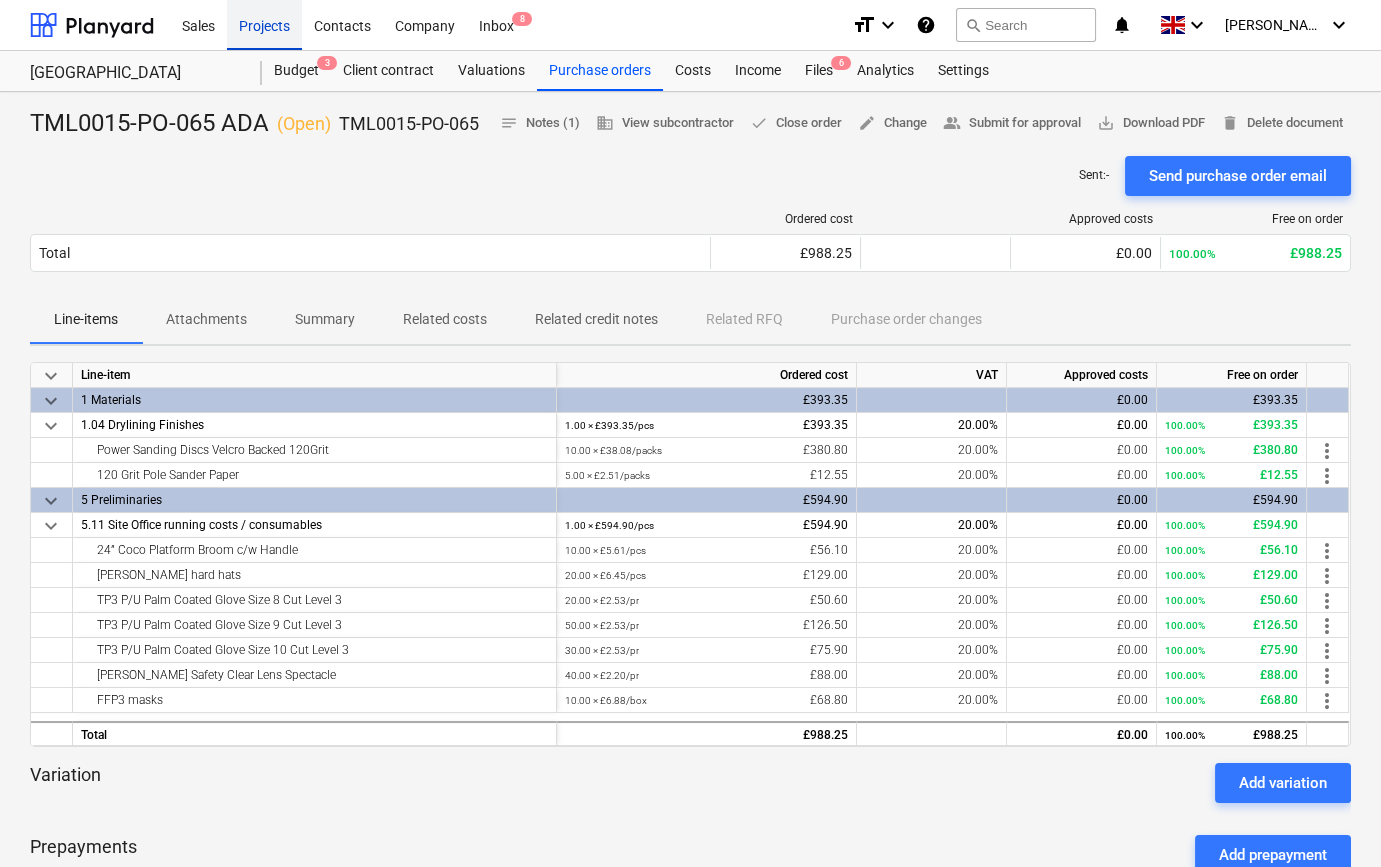 click on "Projects" at bounding box center [264, 24] 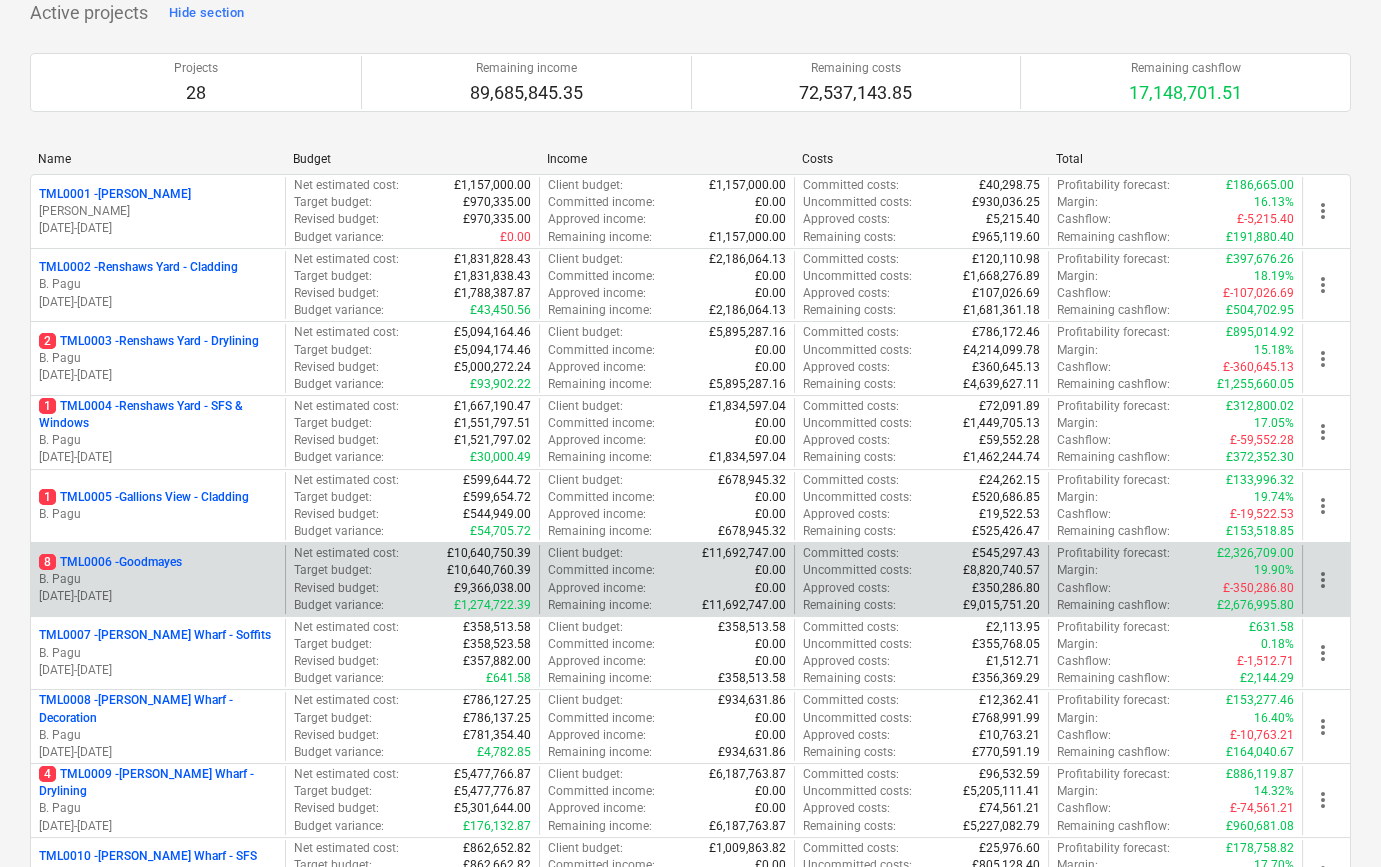 scroll, scrollTop: 181, scrollLeft: 0, axis: vertical 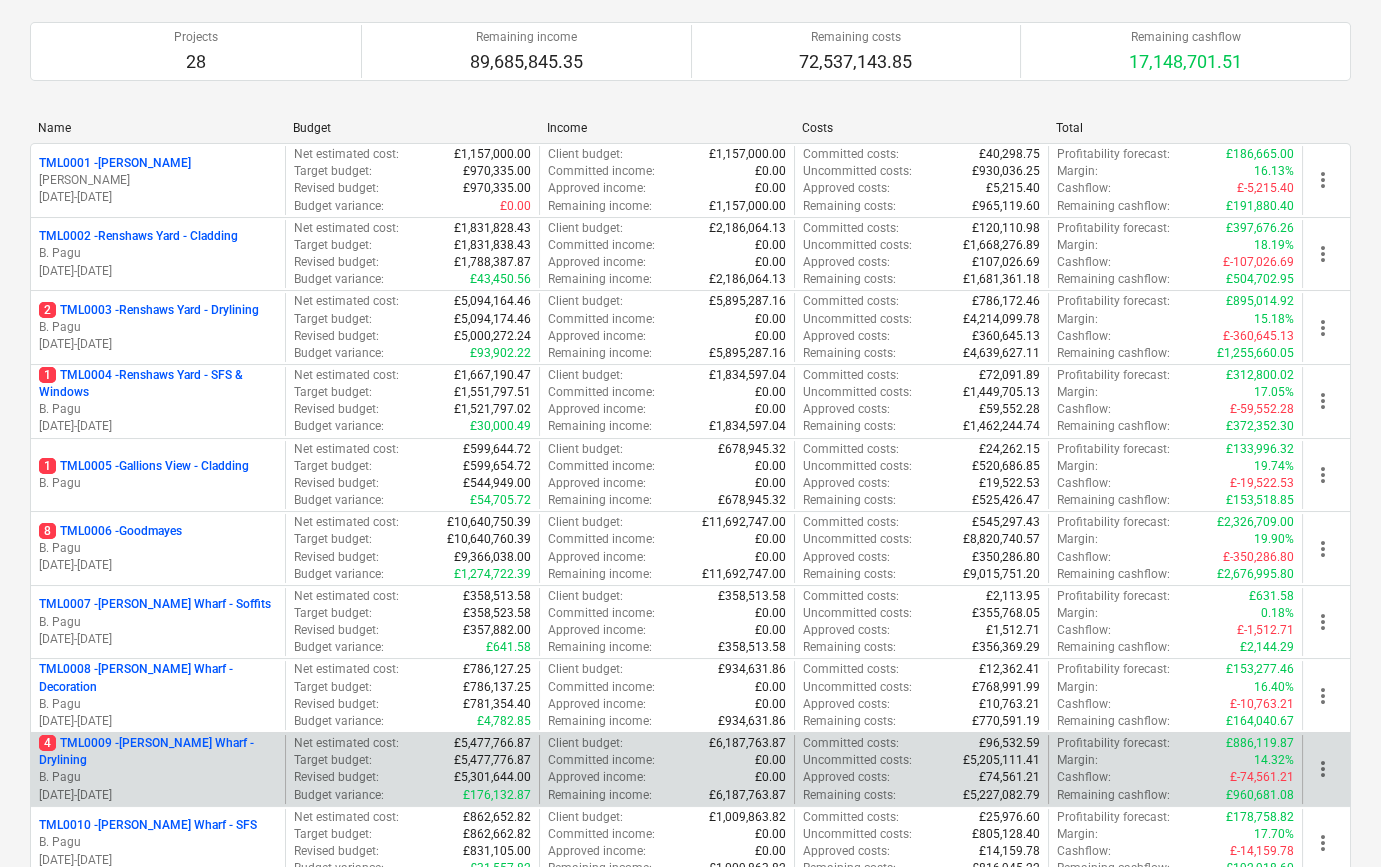 click on "4  TML0009 -  [PERSON_NAME] Wharf - Drylining" at bounding box center [158, 752] 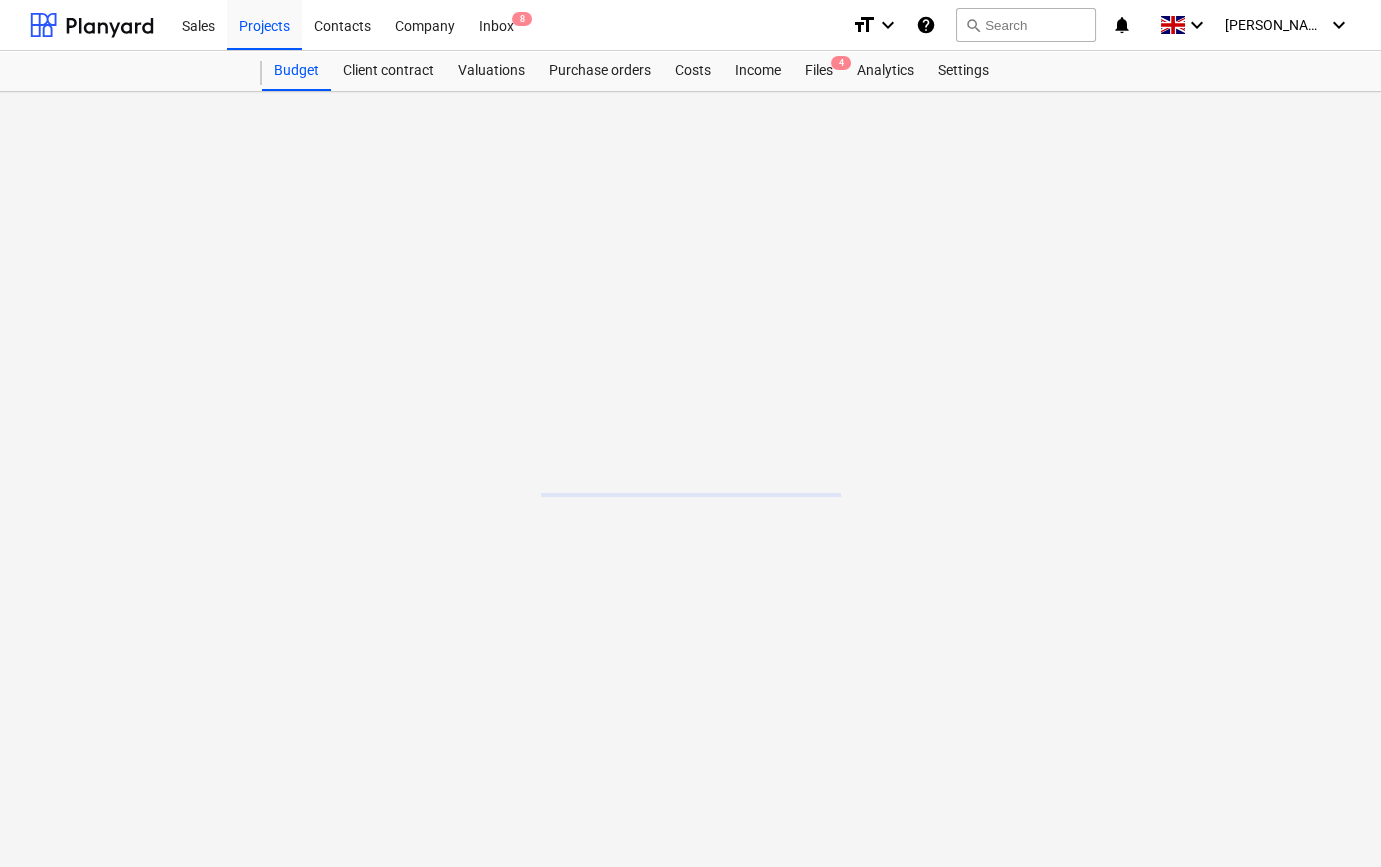 scroll, scrollTop: 0, scrollLeft: 0, axis: both 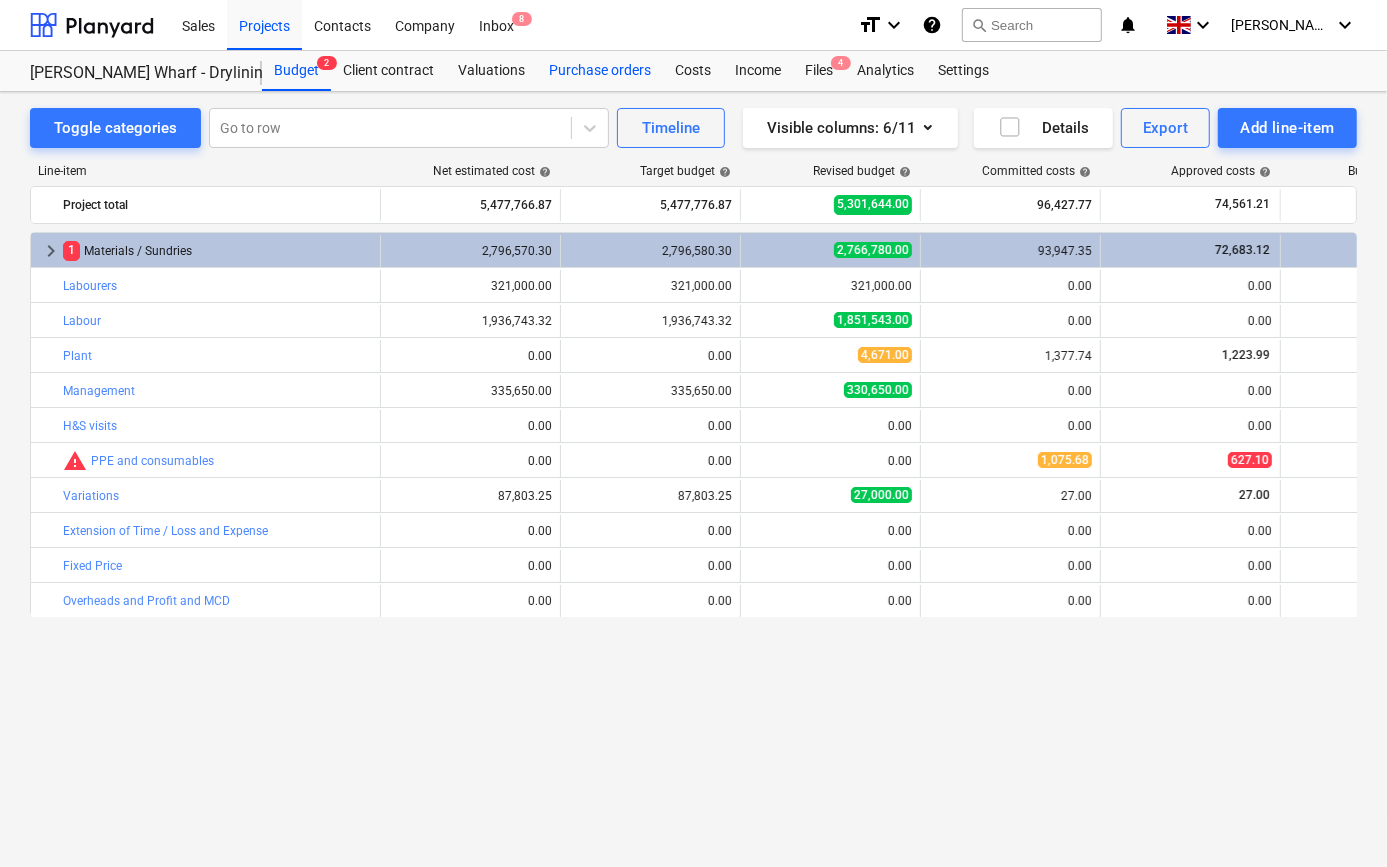 click on "Purchase orders" at bounding box center (600, 71) 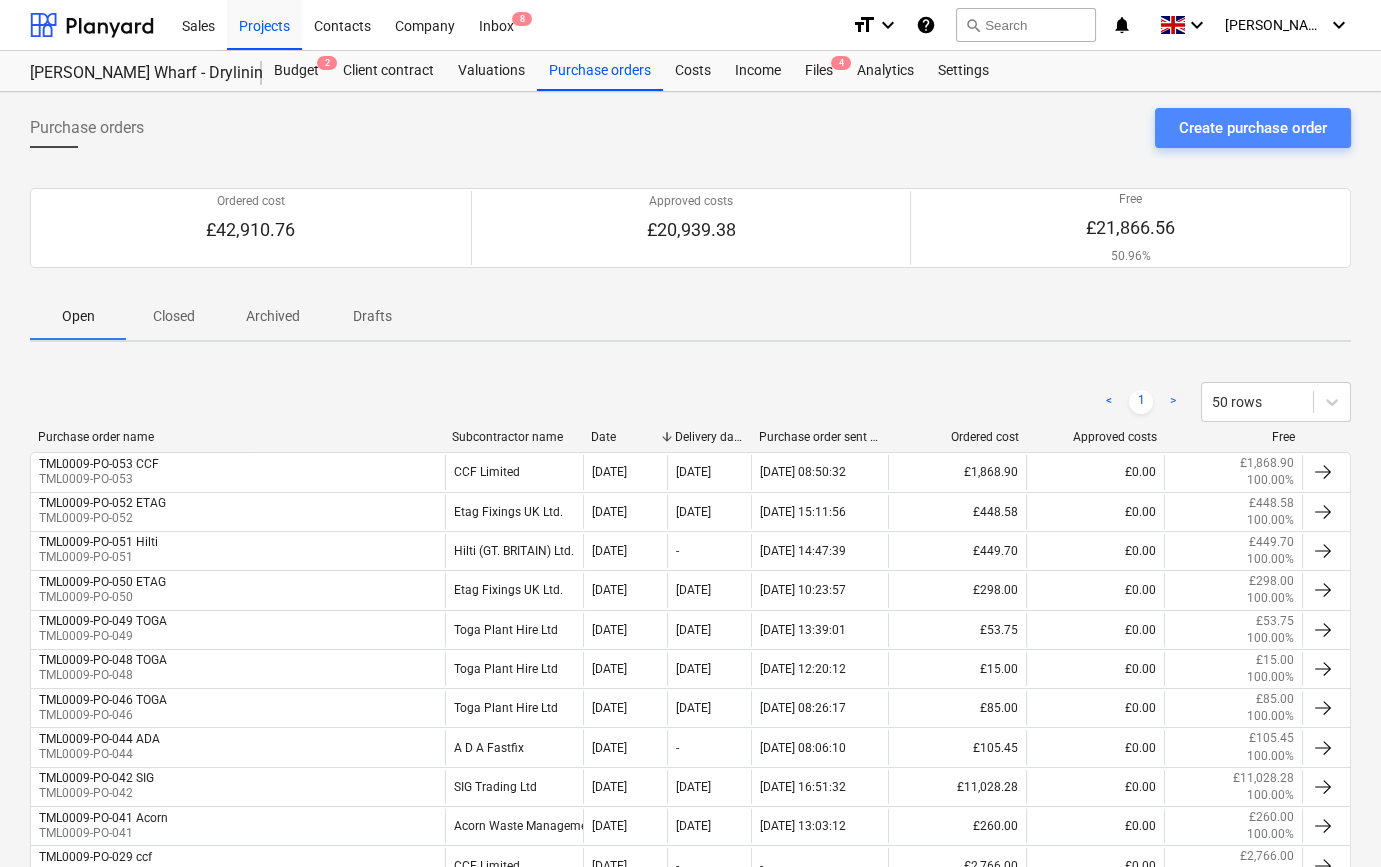 click on "Create purchase order" at bounding box center (1253, 128) 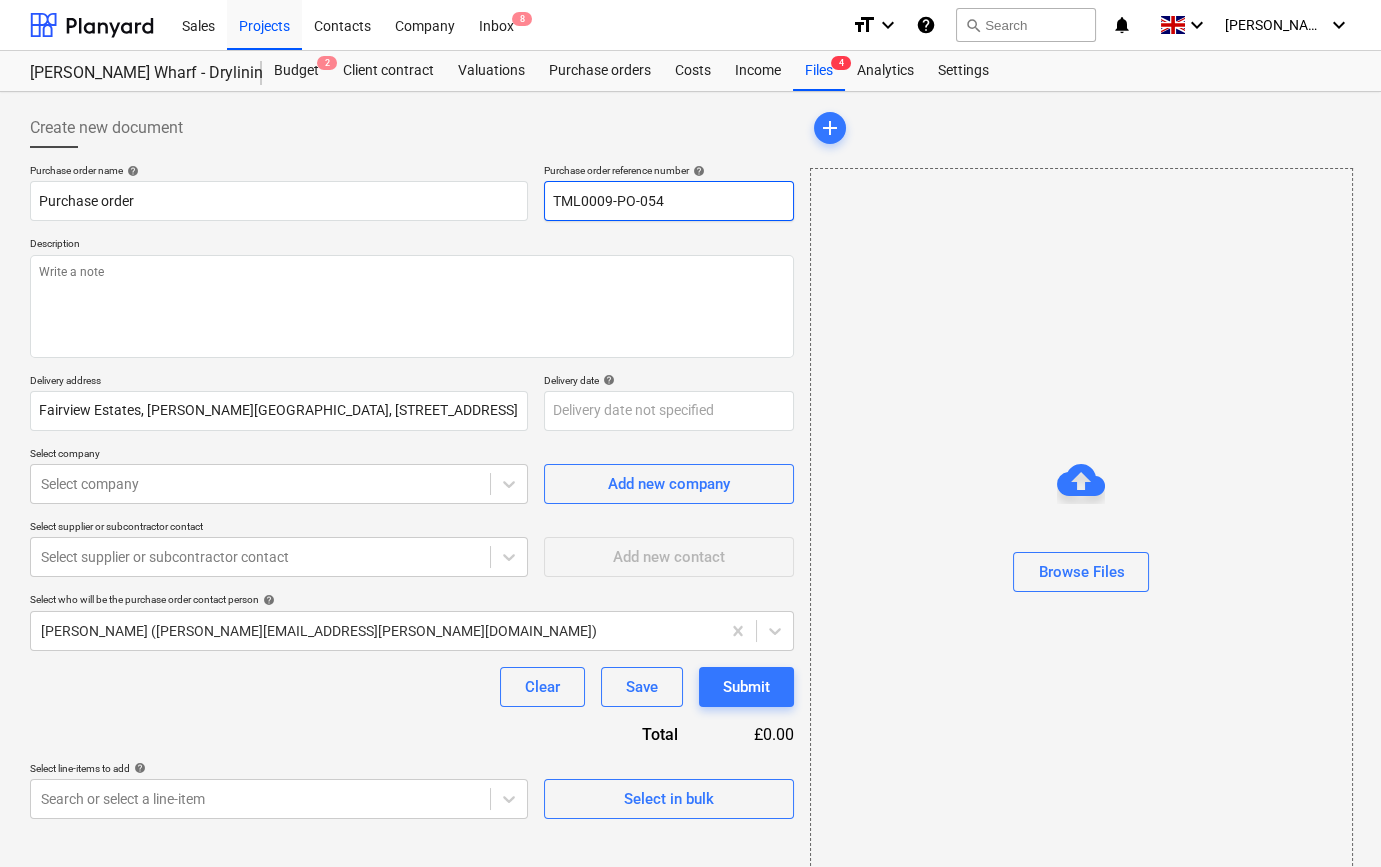 drag, startPoint x: 667, startPoint y: 200, endPoint x: 549, endPoint y: 204, distance: 118.06778 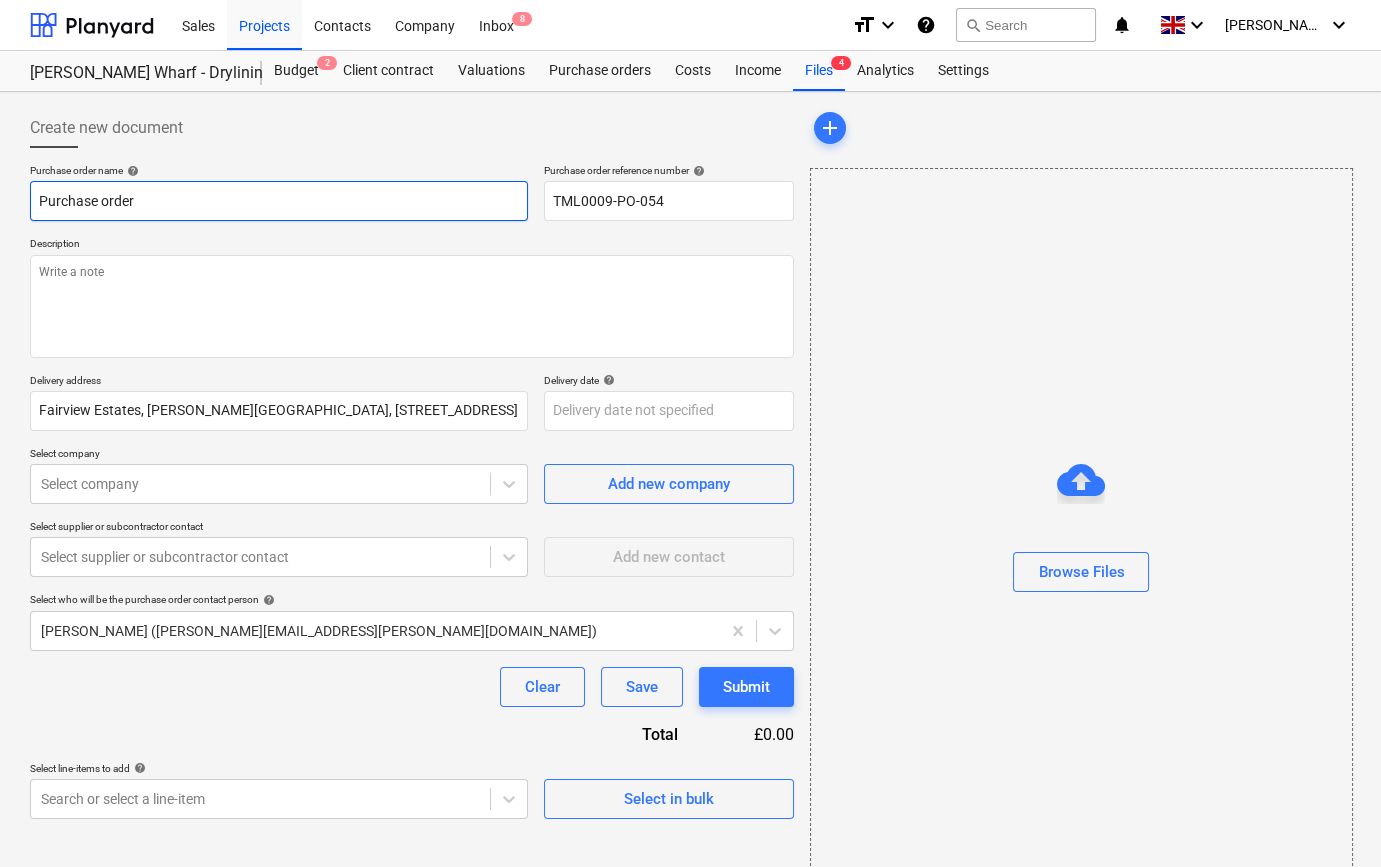 paste on "TML0009-PO-054" 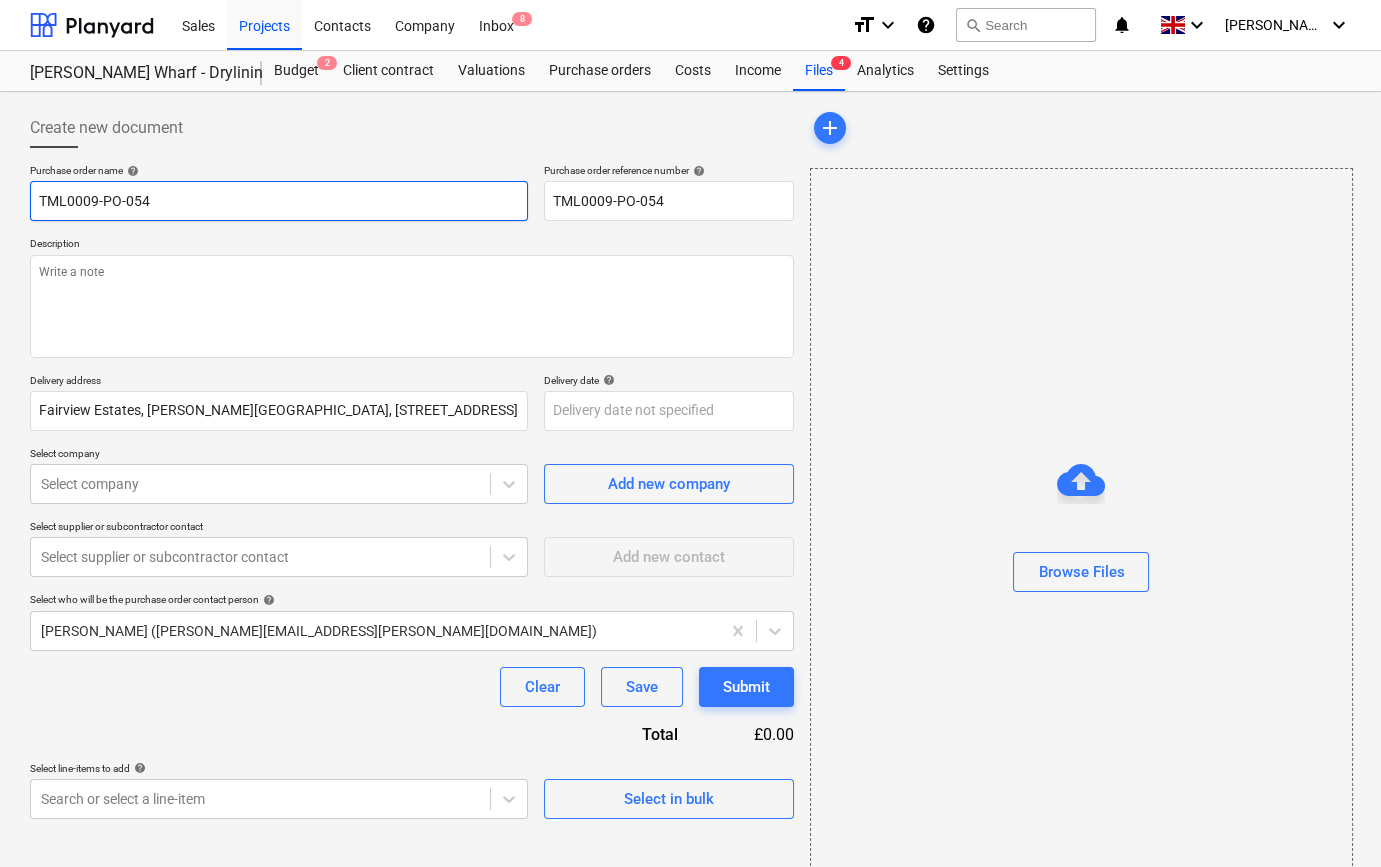 click on "TML0009-PO-054" at bounding box center (279, 201) 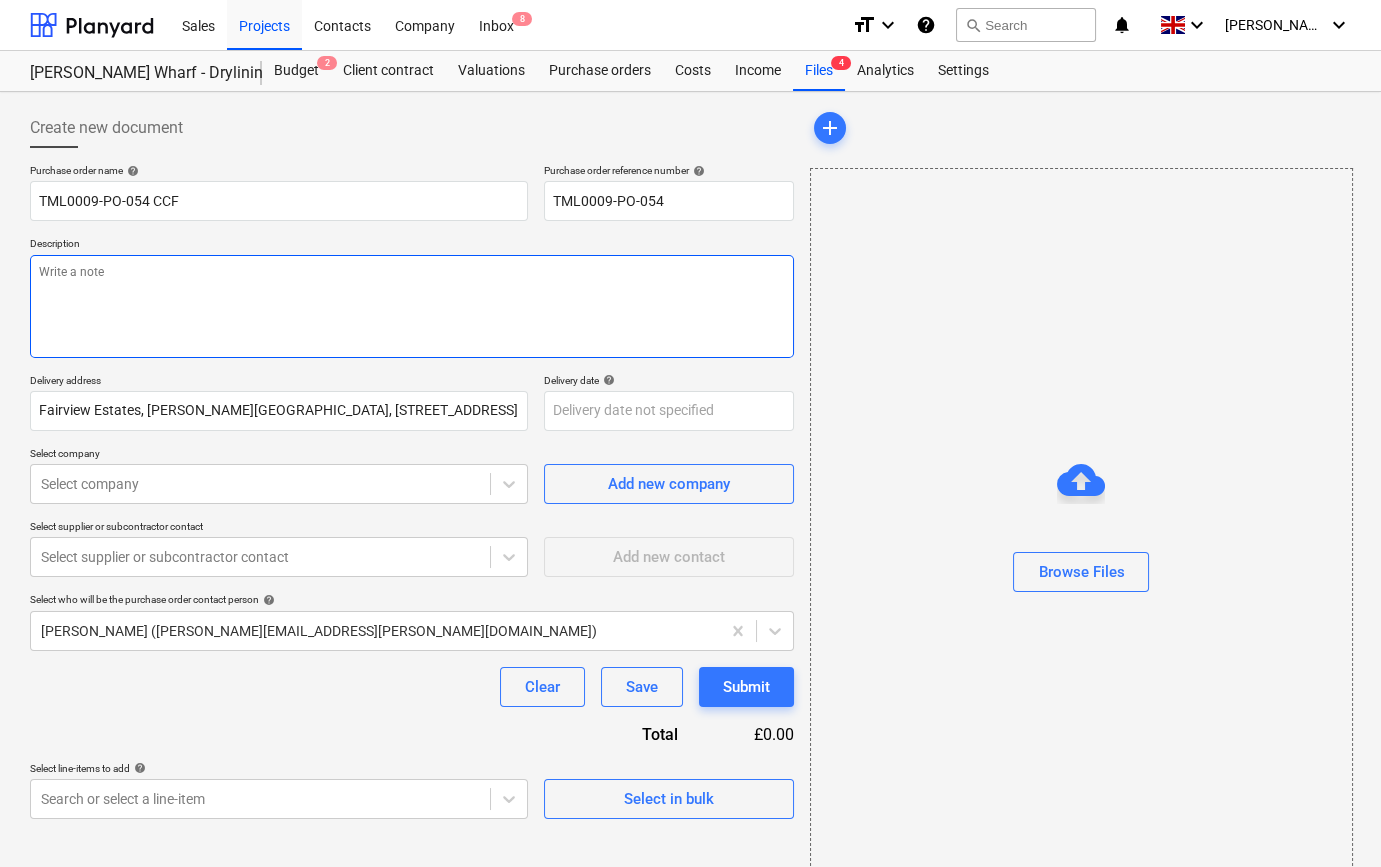 click at bounding box center [412, 306] 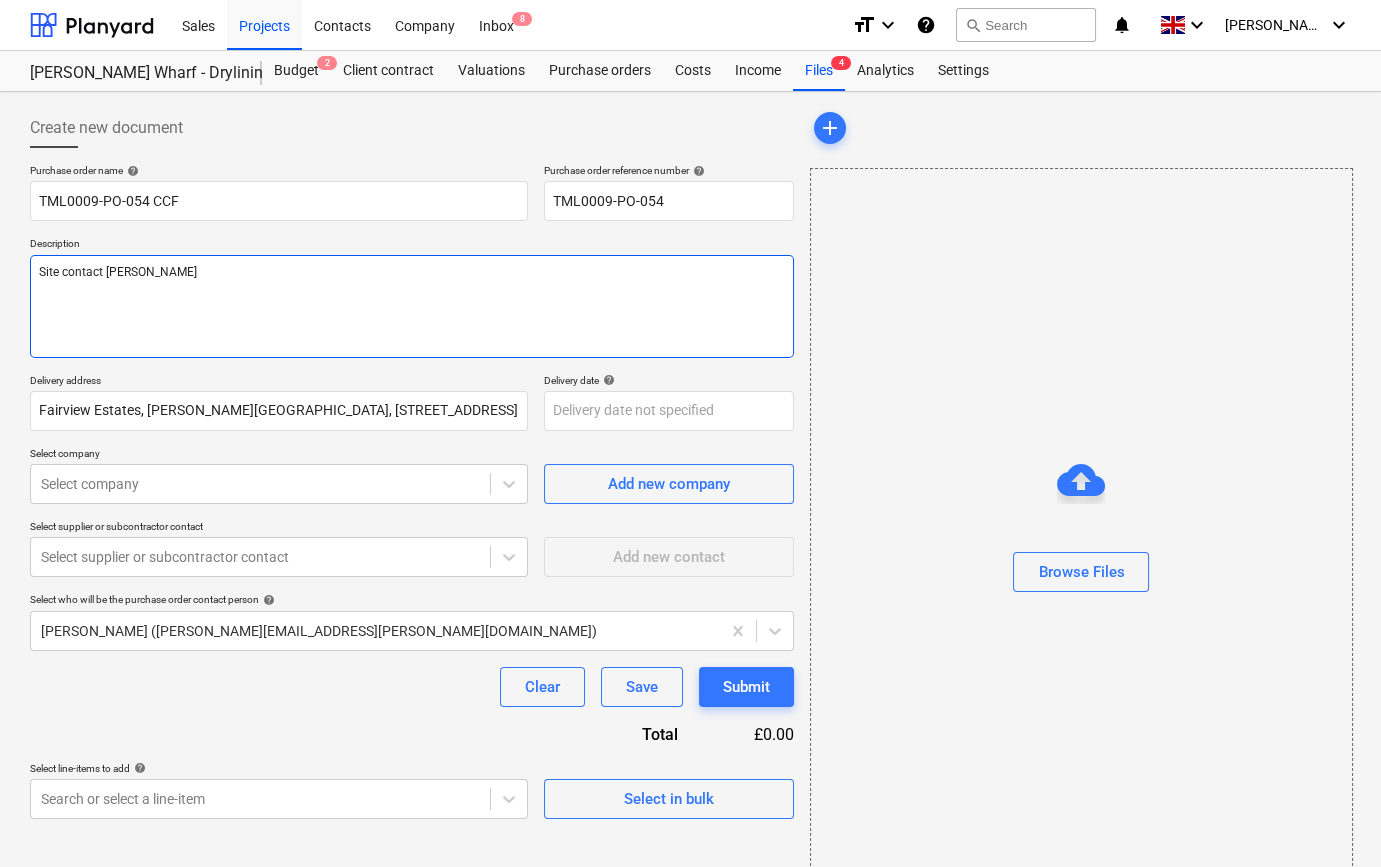paste on "07502288908" 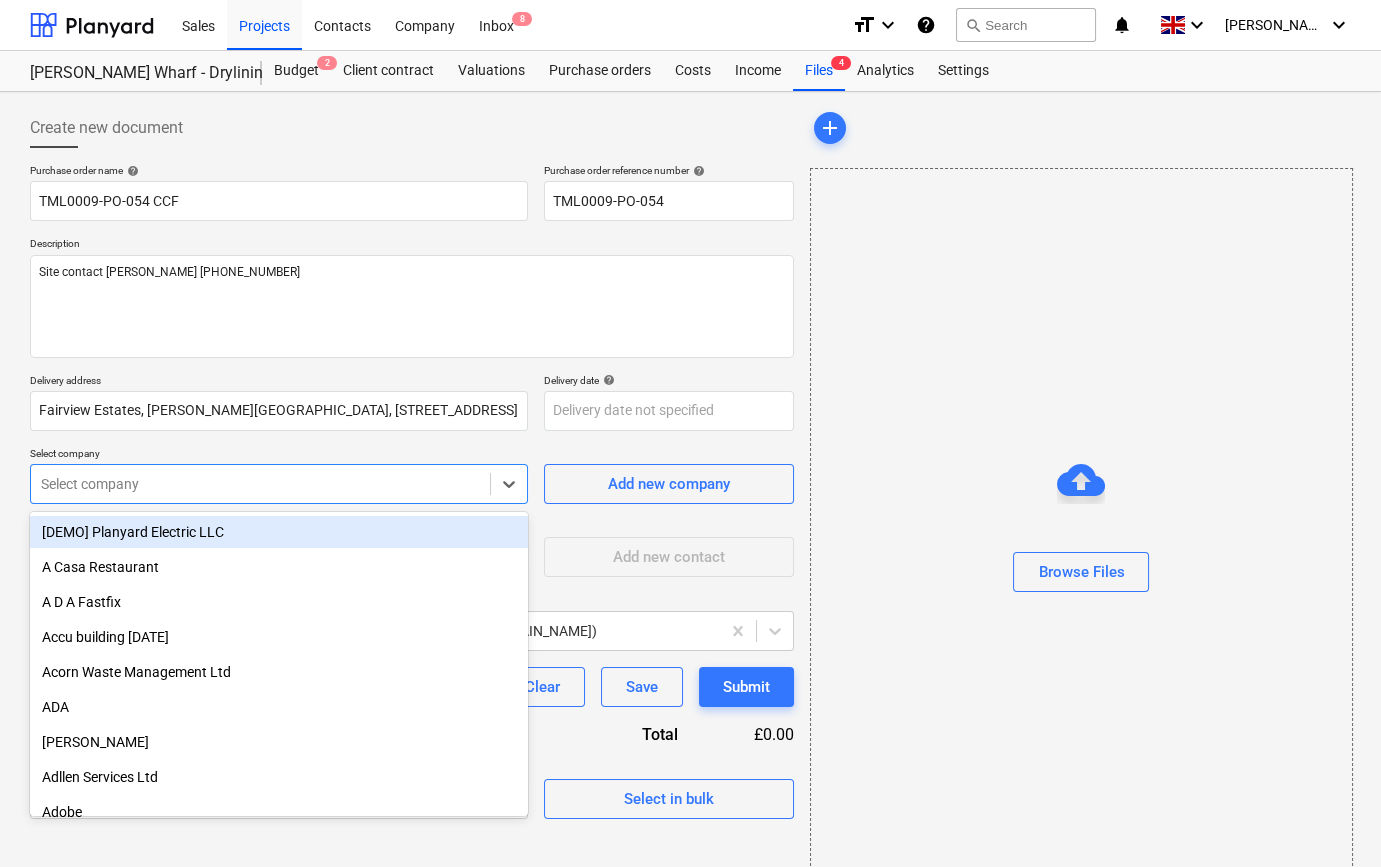click at bounding box center [260, 484] 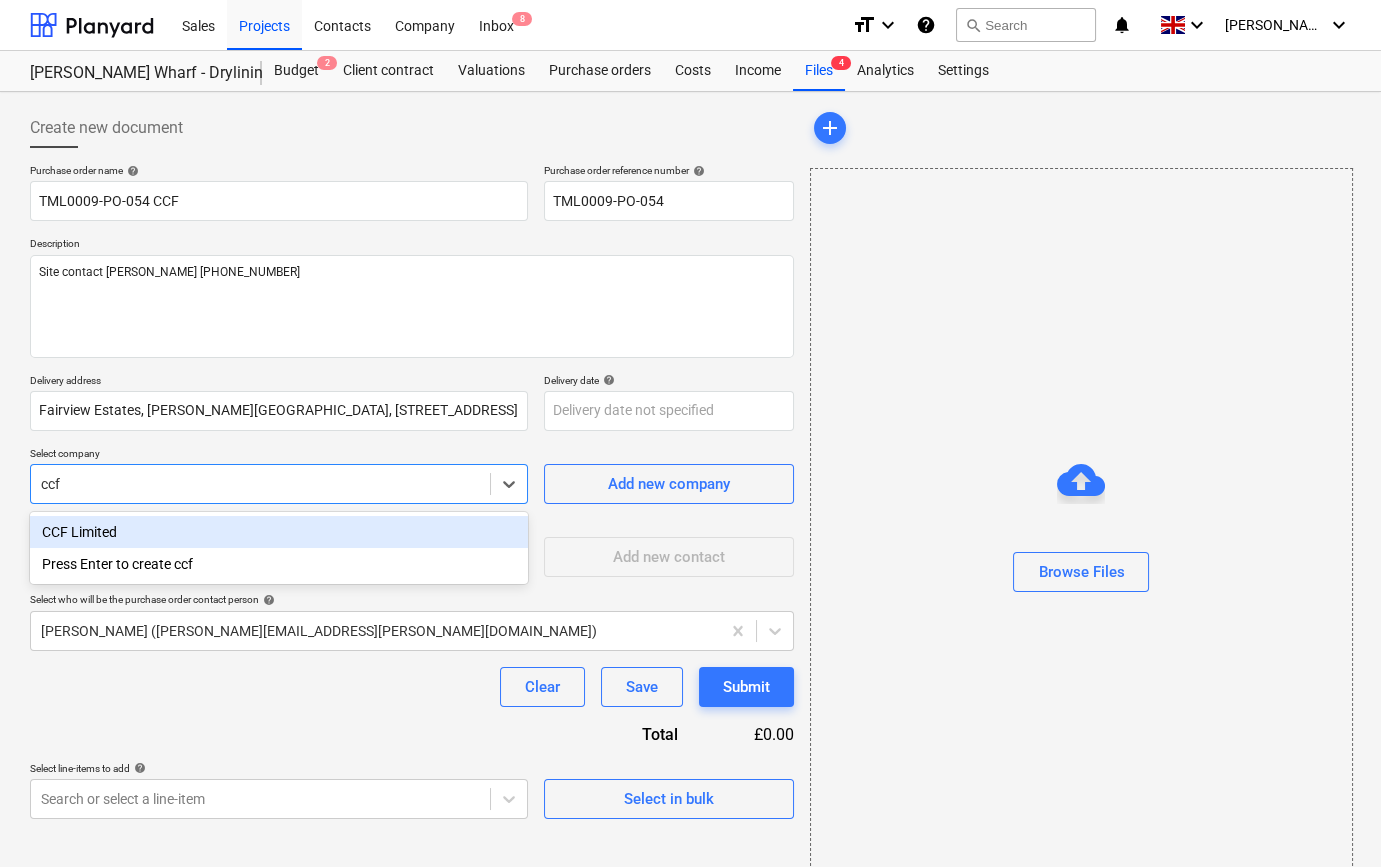 click on "CCF Limited" at bounding box center [279, 532] 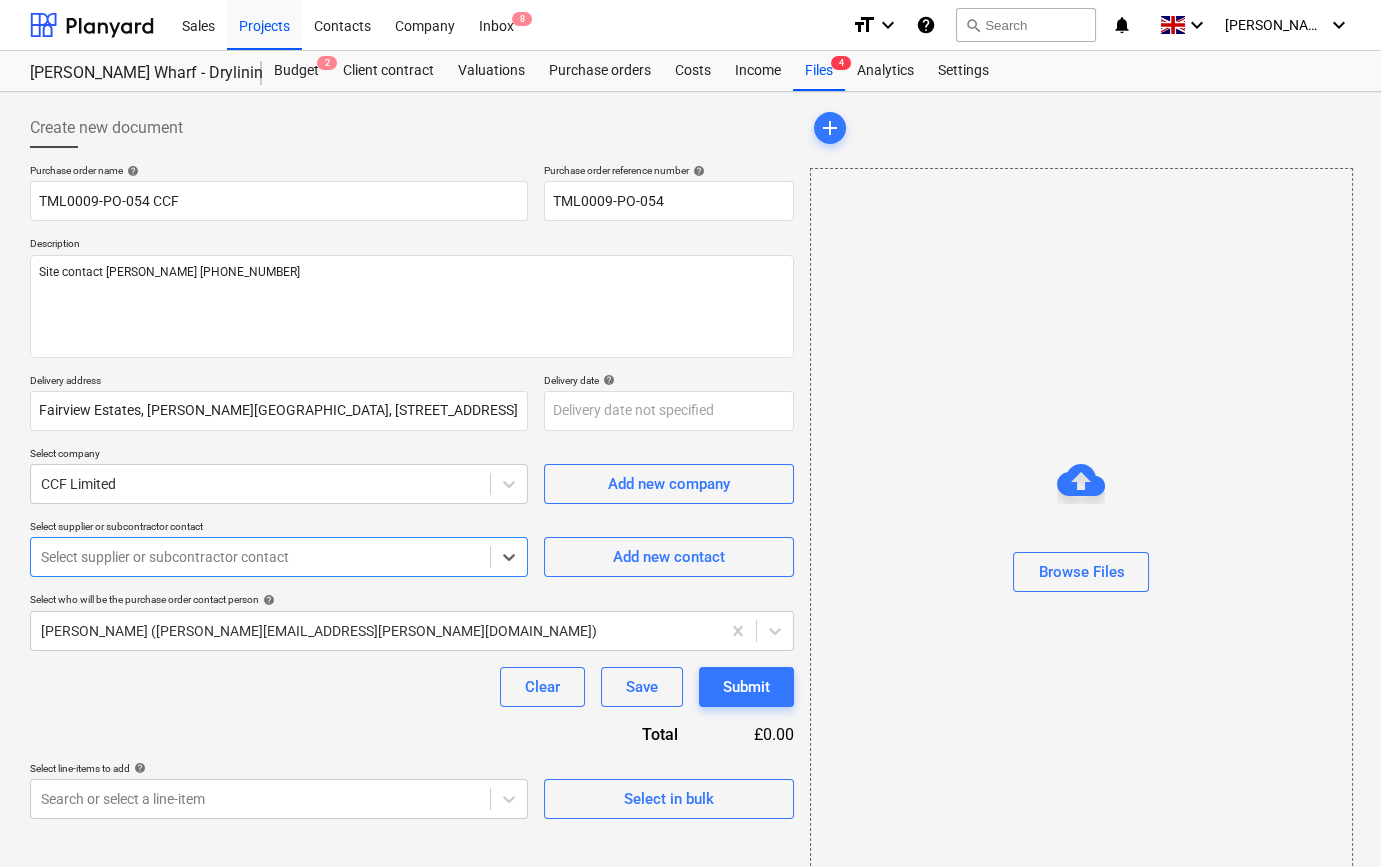 scroll, scrollTop: 26, scrollLeft: 0, axis: vertical 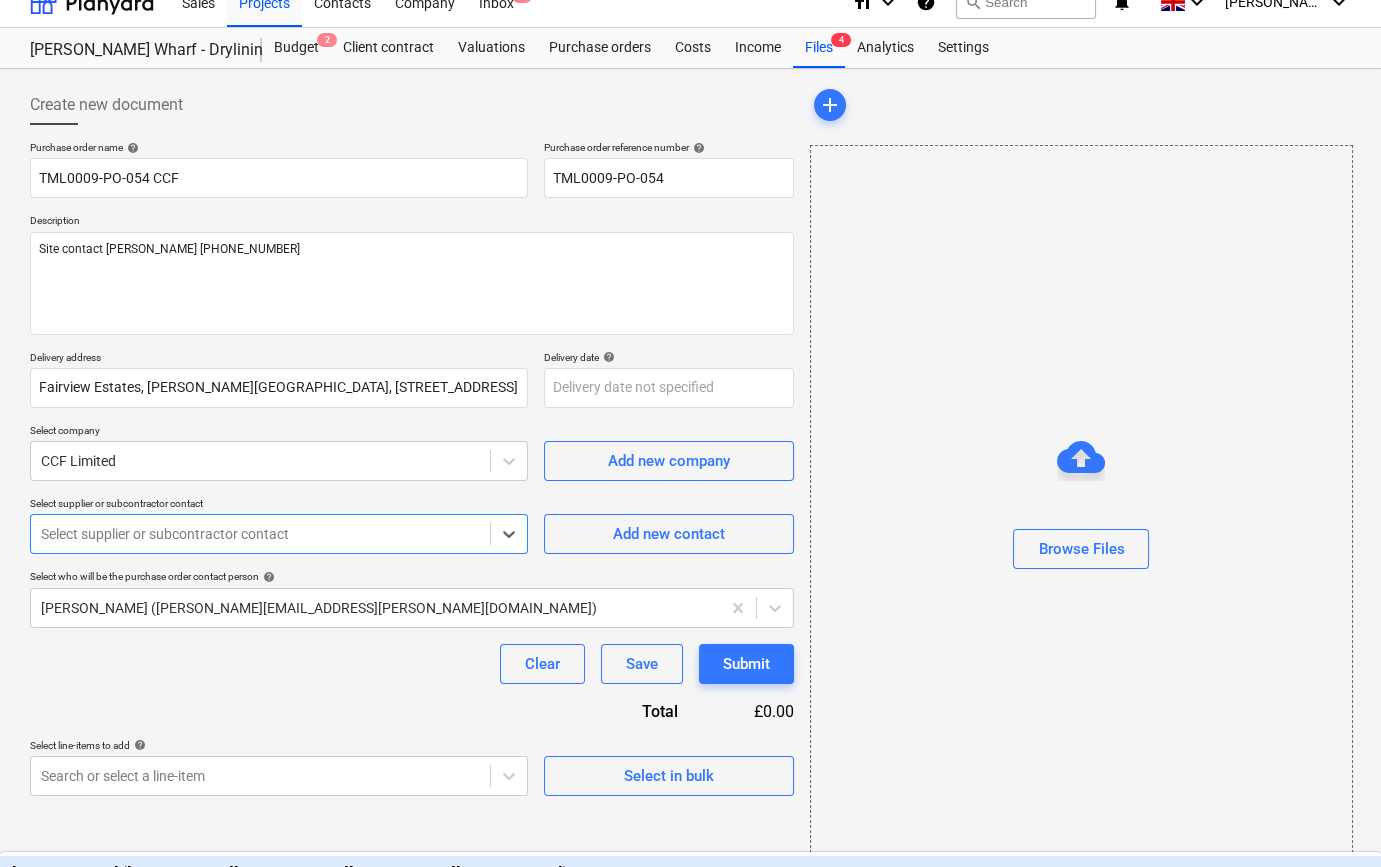 click on "Select supplier or subcontractor contact" at bounding box center (279, 534) 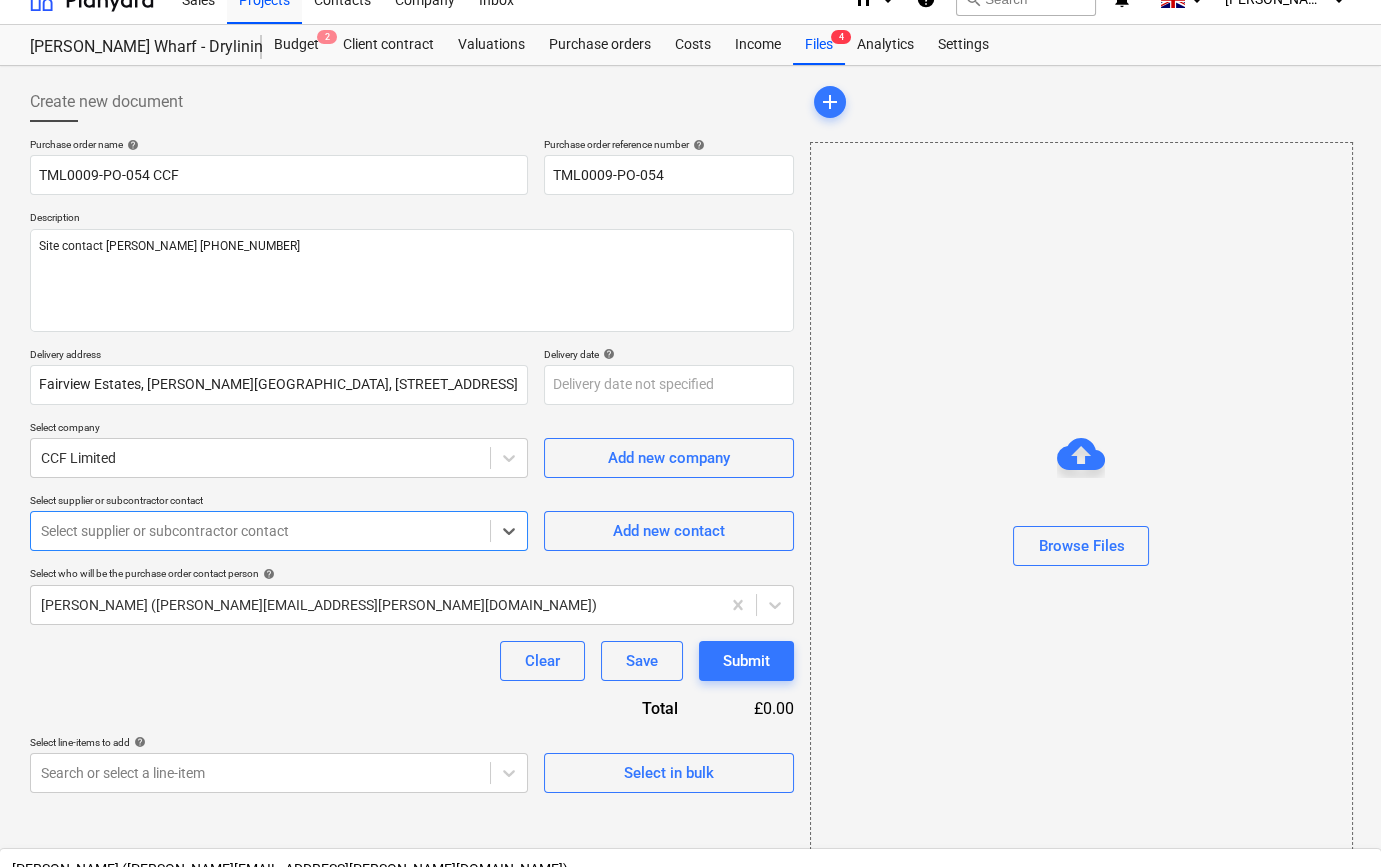 click on "[PERSON_NAME] ([PERSON_NAME][EMAIL_ADDRESS][DOMAIN_NAME])" at bounding box center (690, 901) 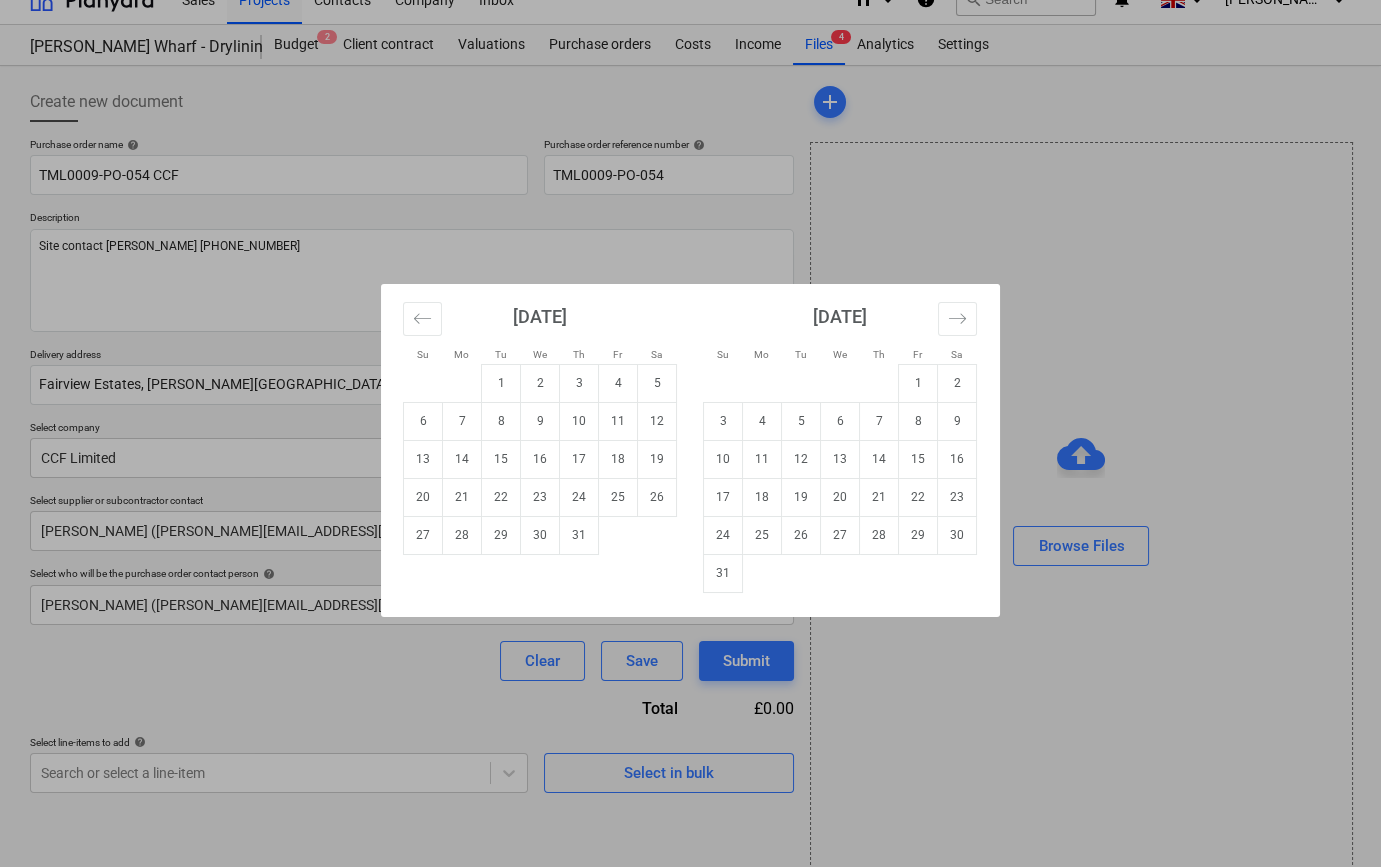 click on "Sales Projects Contacts Company Inbox 8 format_size keyboard_arrow_down help search Search notifications 0 keyboard_arrow_down [PERSON_NAME] keyboard_arrow_down [PERSON_NAME] Wharf - Drylining Budget 2 Client contract Valuations Purchase orders Costs Income Files 4 Analytics Settings Create new document Purchase order name help TML0009-PO-054 CCF Purchase order reference number help TML0009-PO-054 Description Site contact [PERSON_NAME] 07502288908 Delivery address [GEOGRAPHIC_DATA][PERSON_NAME], [STREET_ADDRESS] Delivery date help Press the down arrow key to interact with the calendar and
select a date. Press the question mark key to get the keyboard shortcuts for changing dates. Select company CCF Limited   Add new company Select supplier or subcontractor contact [PERSON_NAME] ([PERSON_NAME][EMAIL_ADDRESS][DOMAIN_NAME]) Add new contact Select who will be the purchase order contact person help [PERSON_NAME] ([PERSON_NAME][EMAIL_ADDRESS][PERSON_NAME][DOMAIN_NAME]) Clear Save Submit Total £0.00 help Select in bulk add" at bounding box center (690, 407) 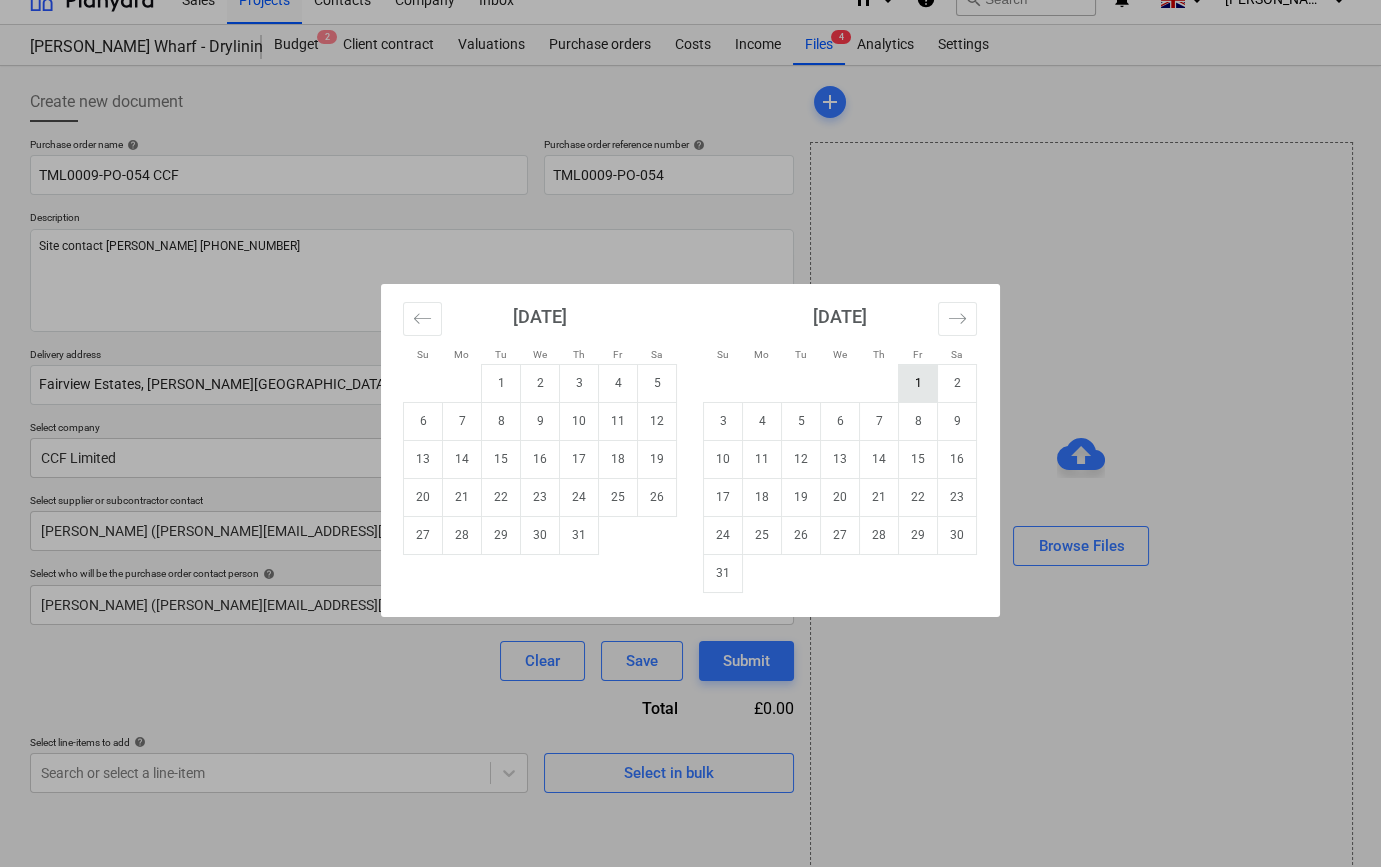 click on "1" at bounding box center [918, 383] 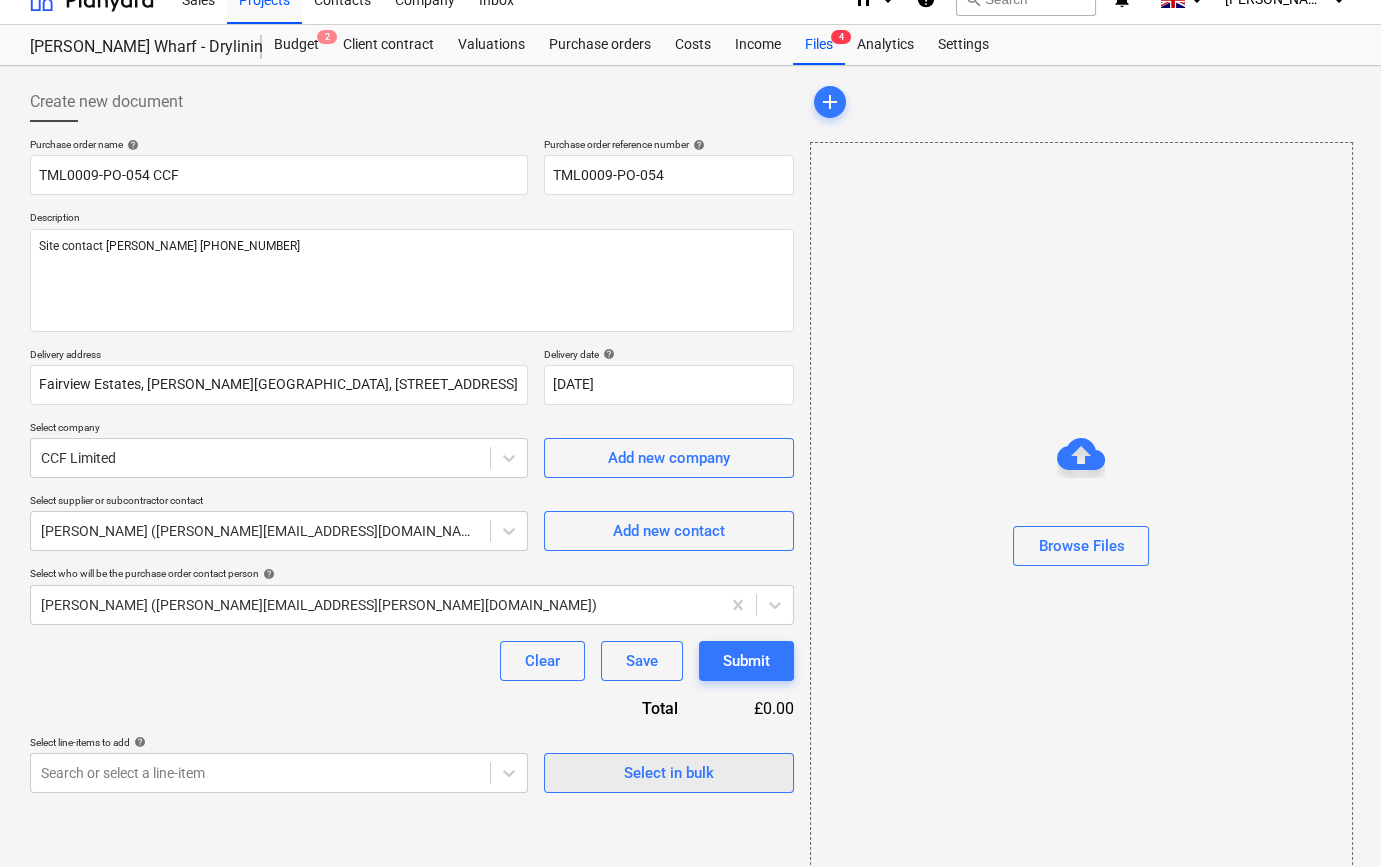 click on "Select in bulk" at bounding box center (669, 773) 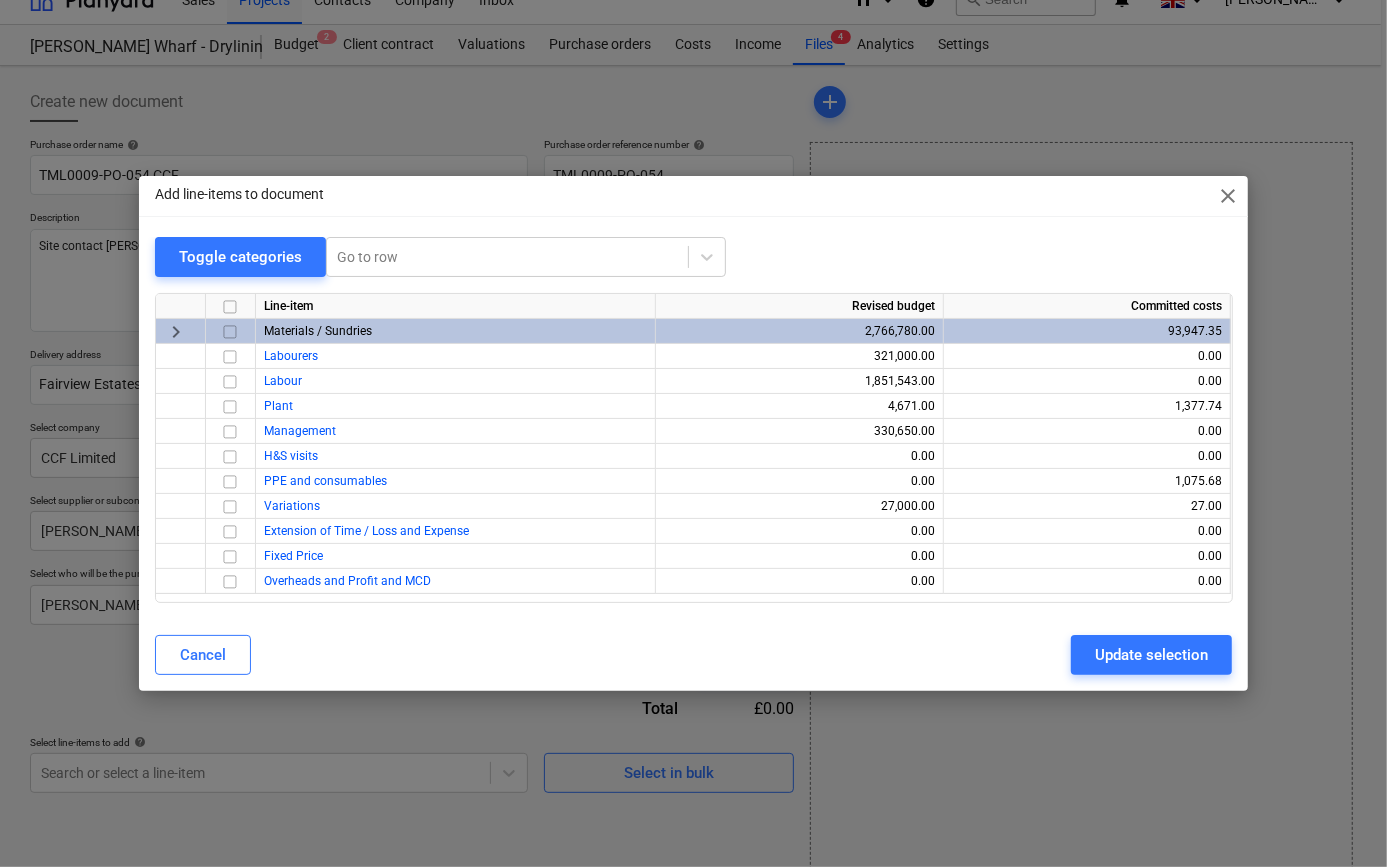 click at bounding box center [230, 332] 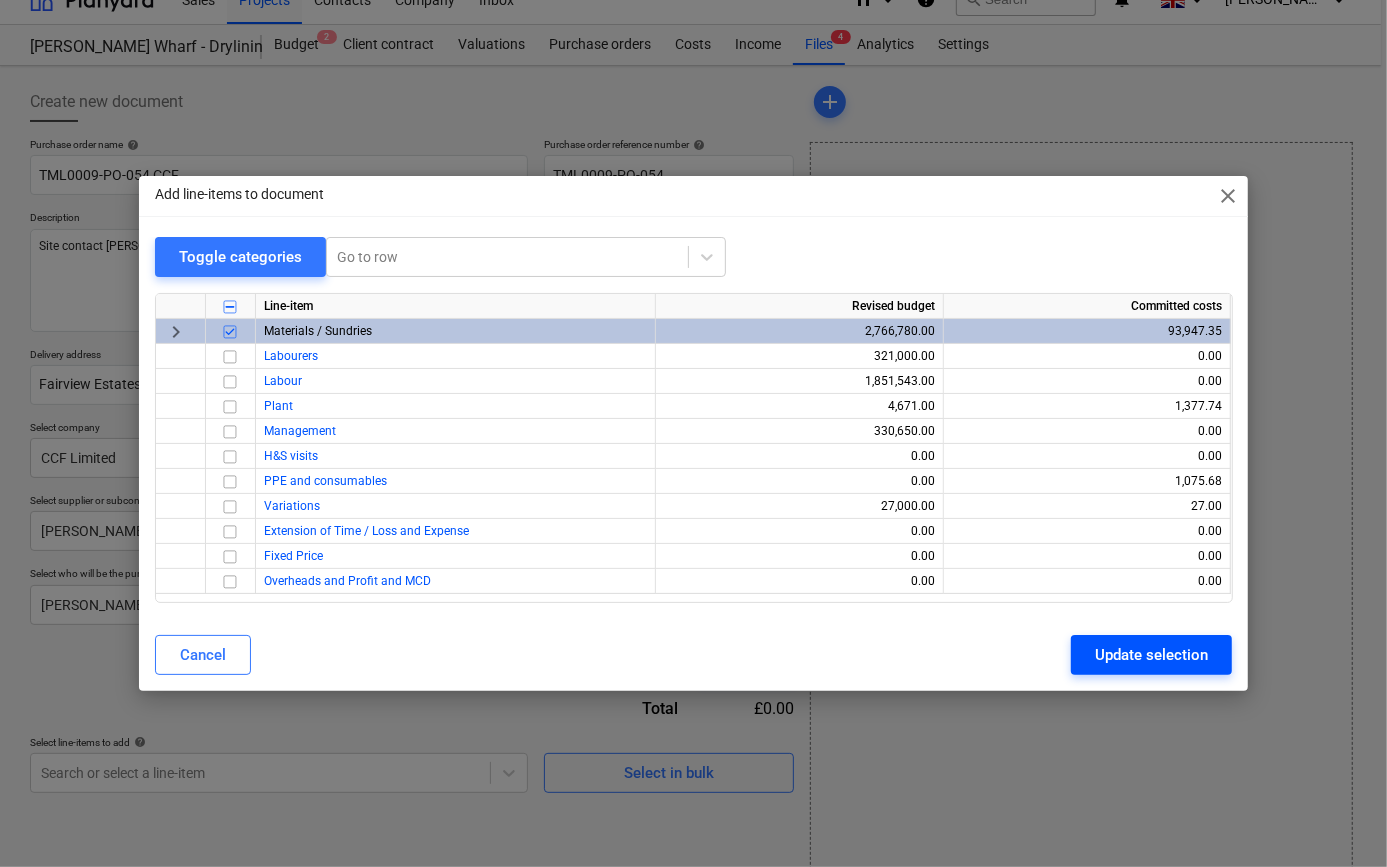 click on "Update selection" at bounding box center (1151, 655) 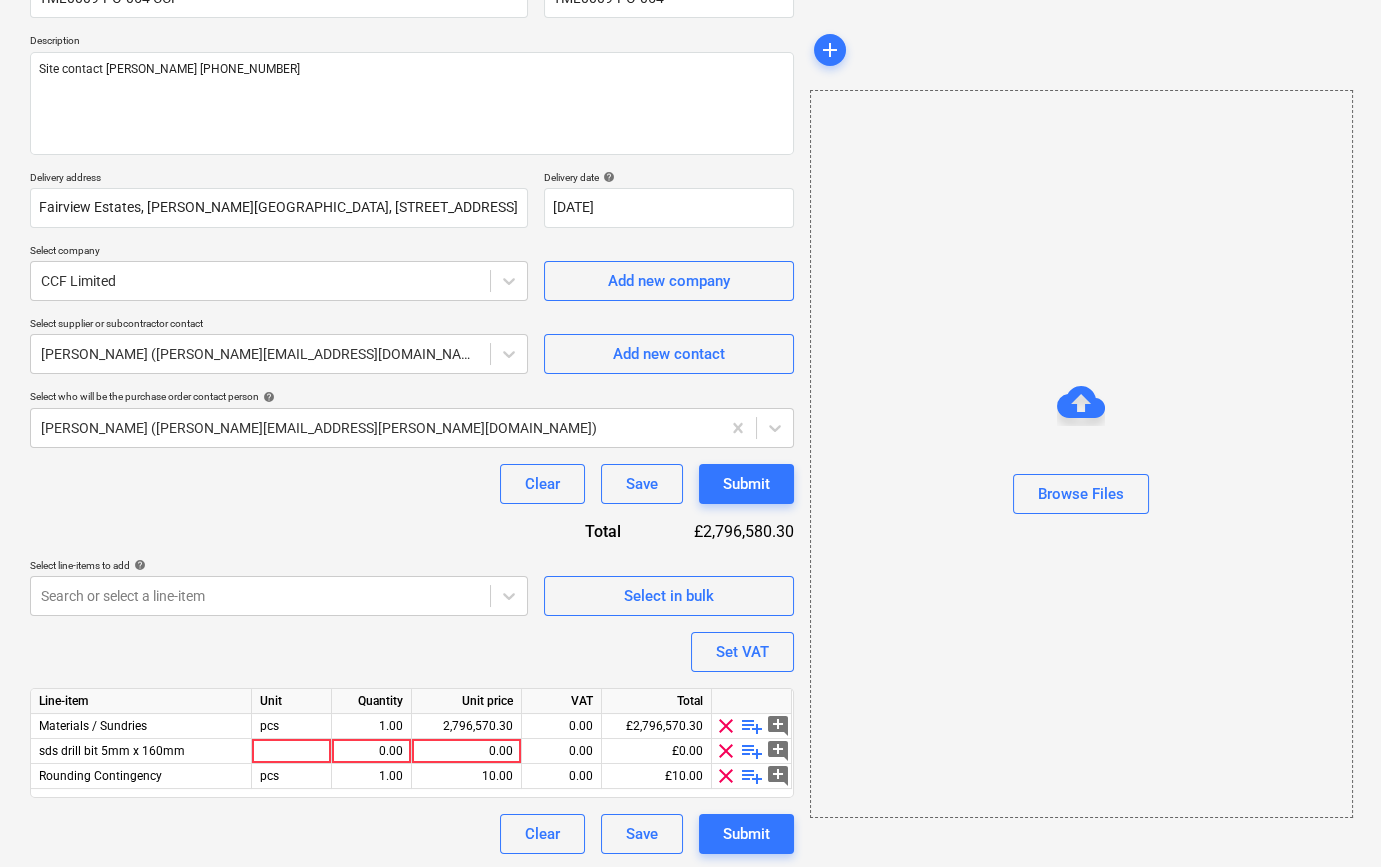 scroll, scrollTop: 205, scrollLeft: 0, axis: vertical 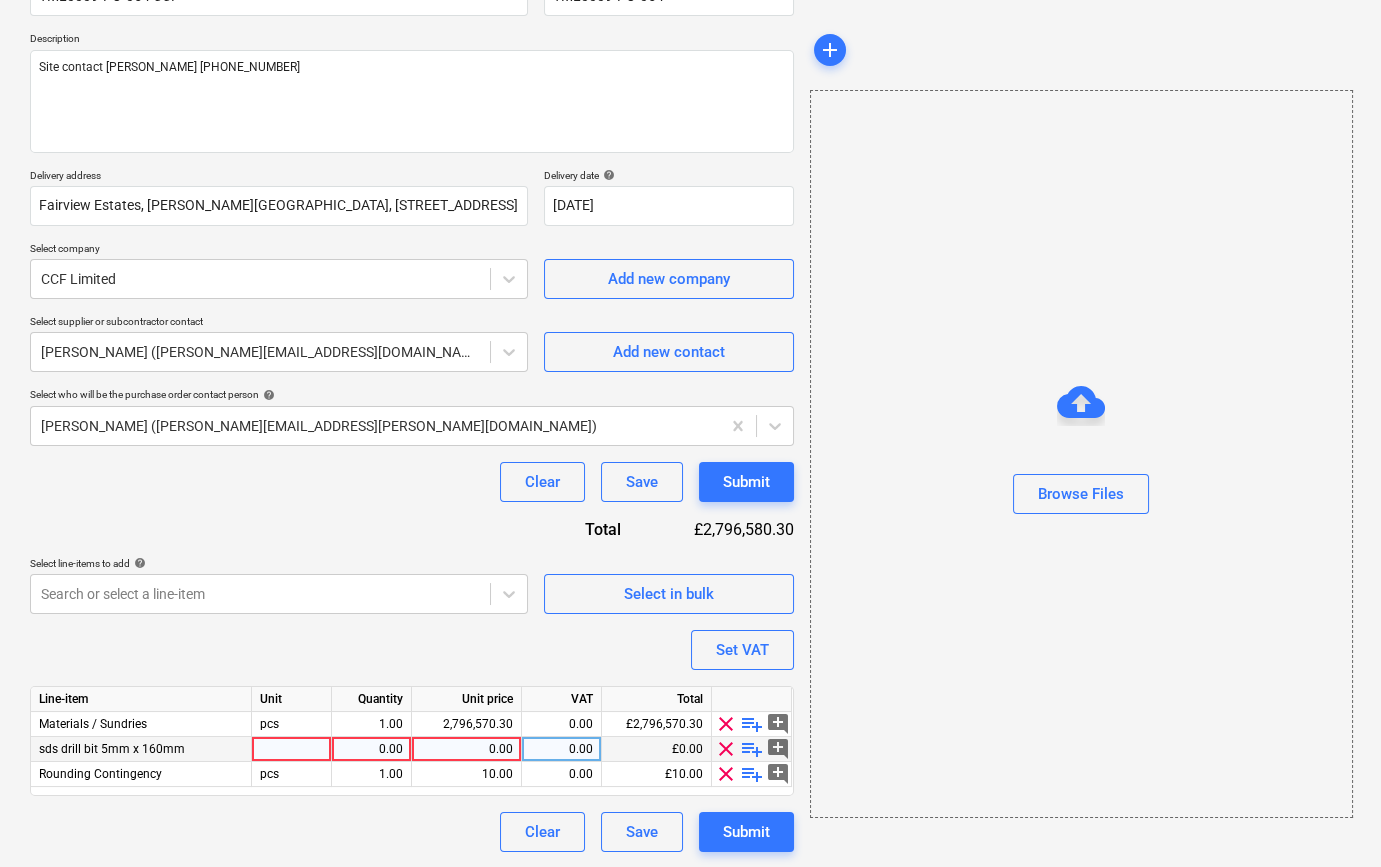 click on "clear" at bounding box center [726, 749] 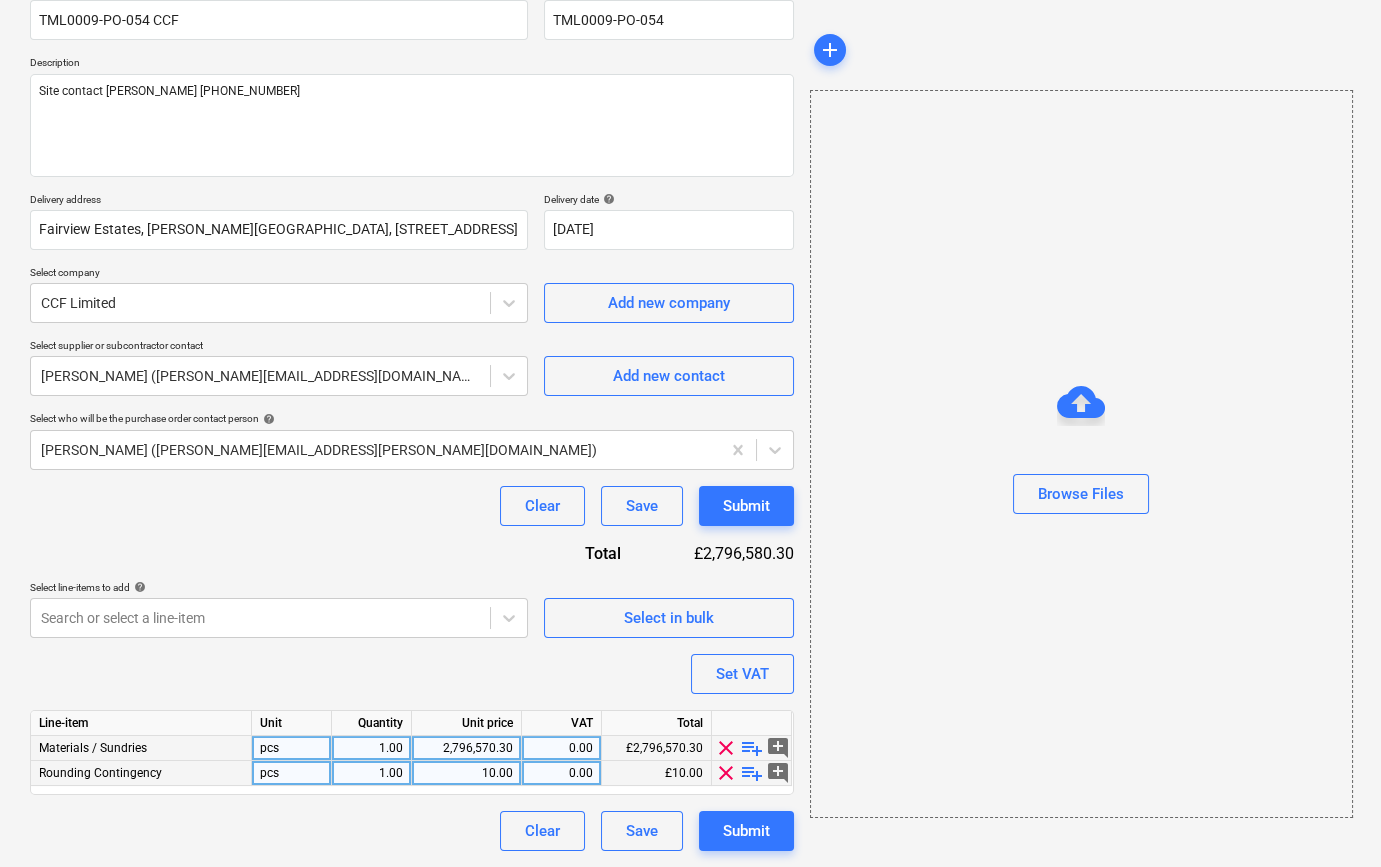 scroll, scrollTop: 180, scrollLeft: 0, axis: vertical 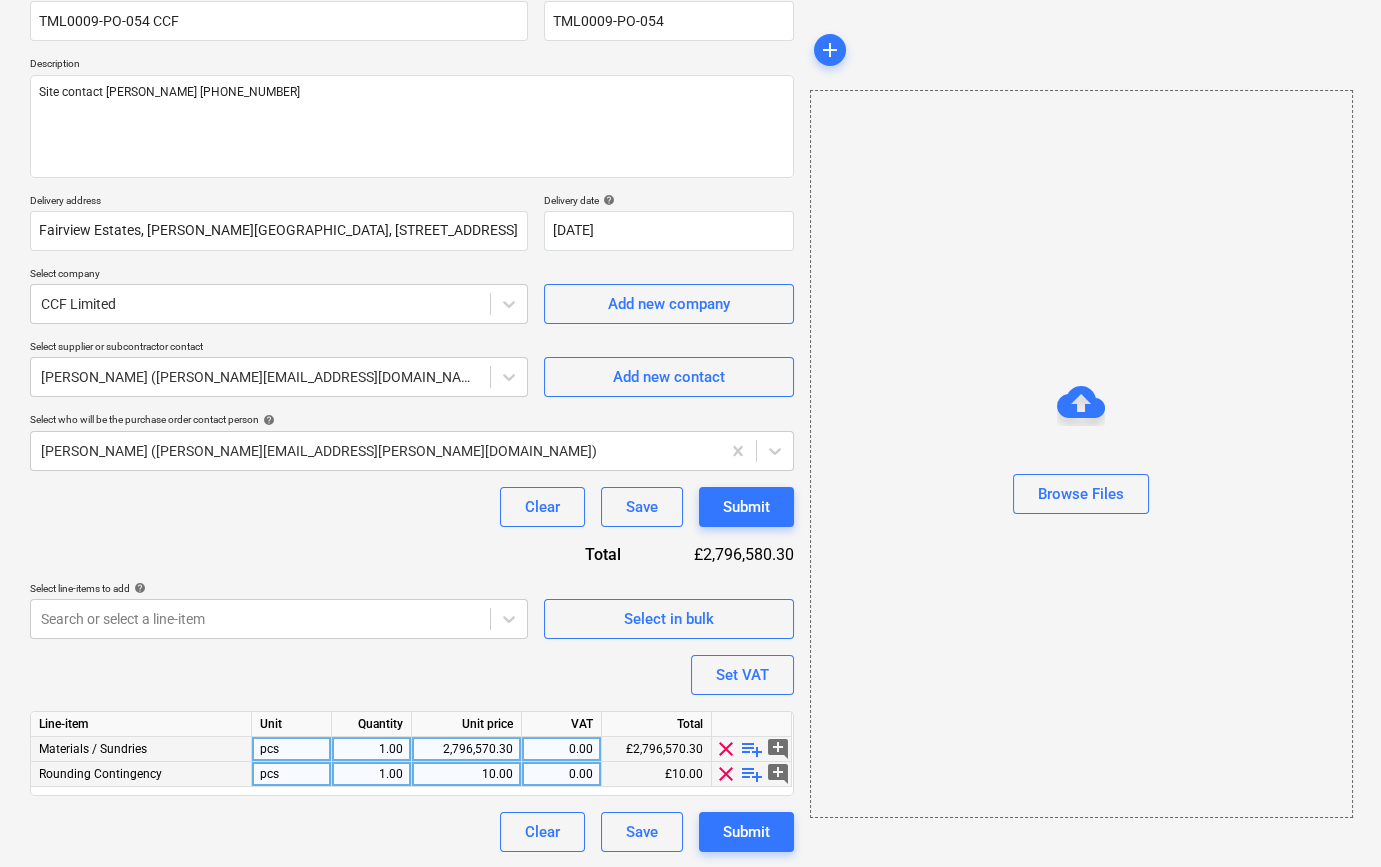 click on "clear" at bounding box center (726, 774) 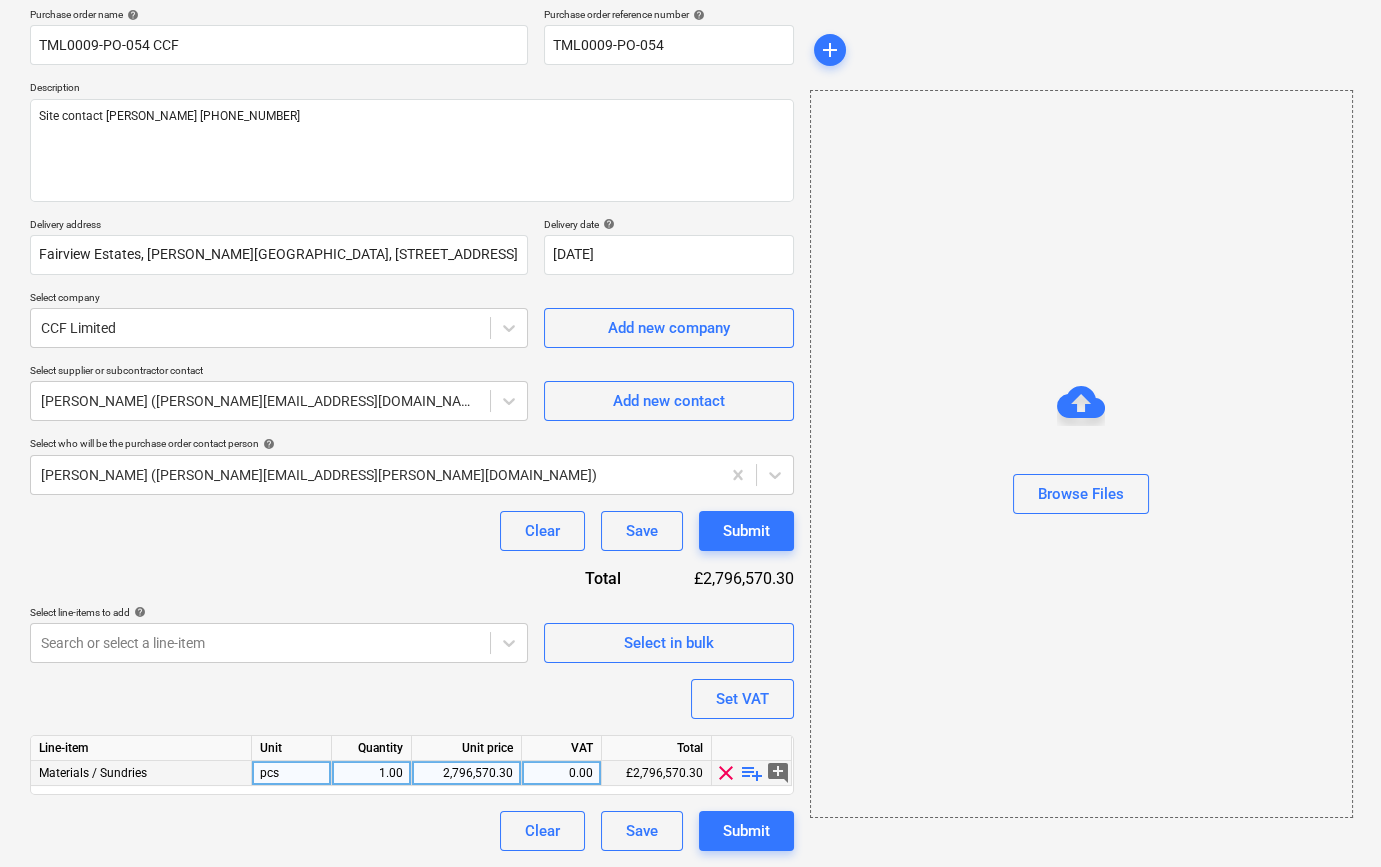 scroll, scrollTop: 155, scrollLeft: 0, axis: vertical 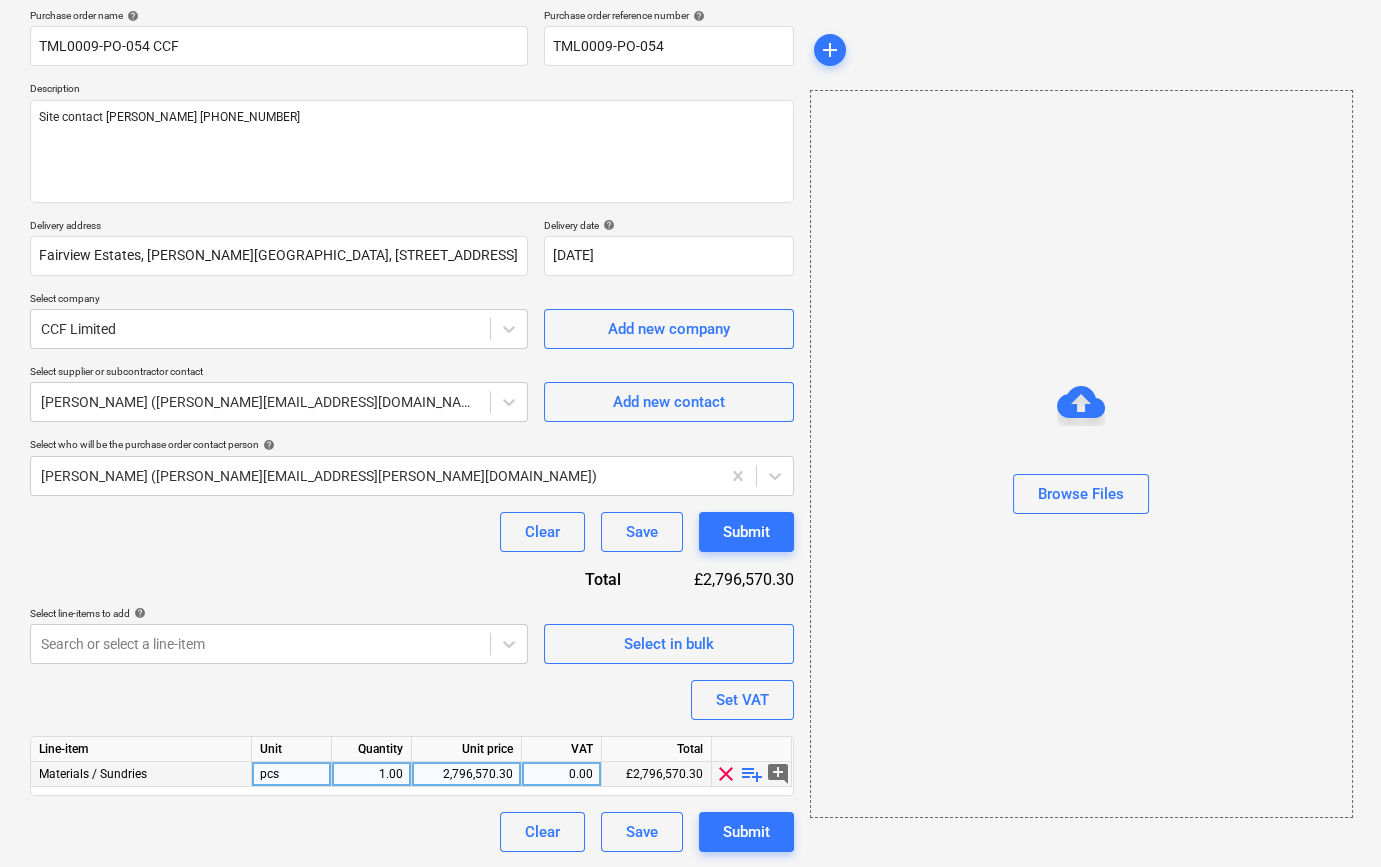 click on "playlist_add" at bounding box center (752, 774) 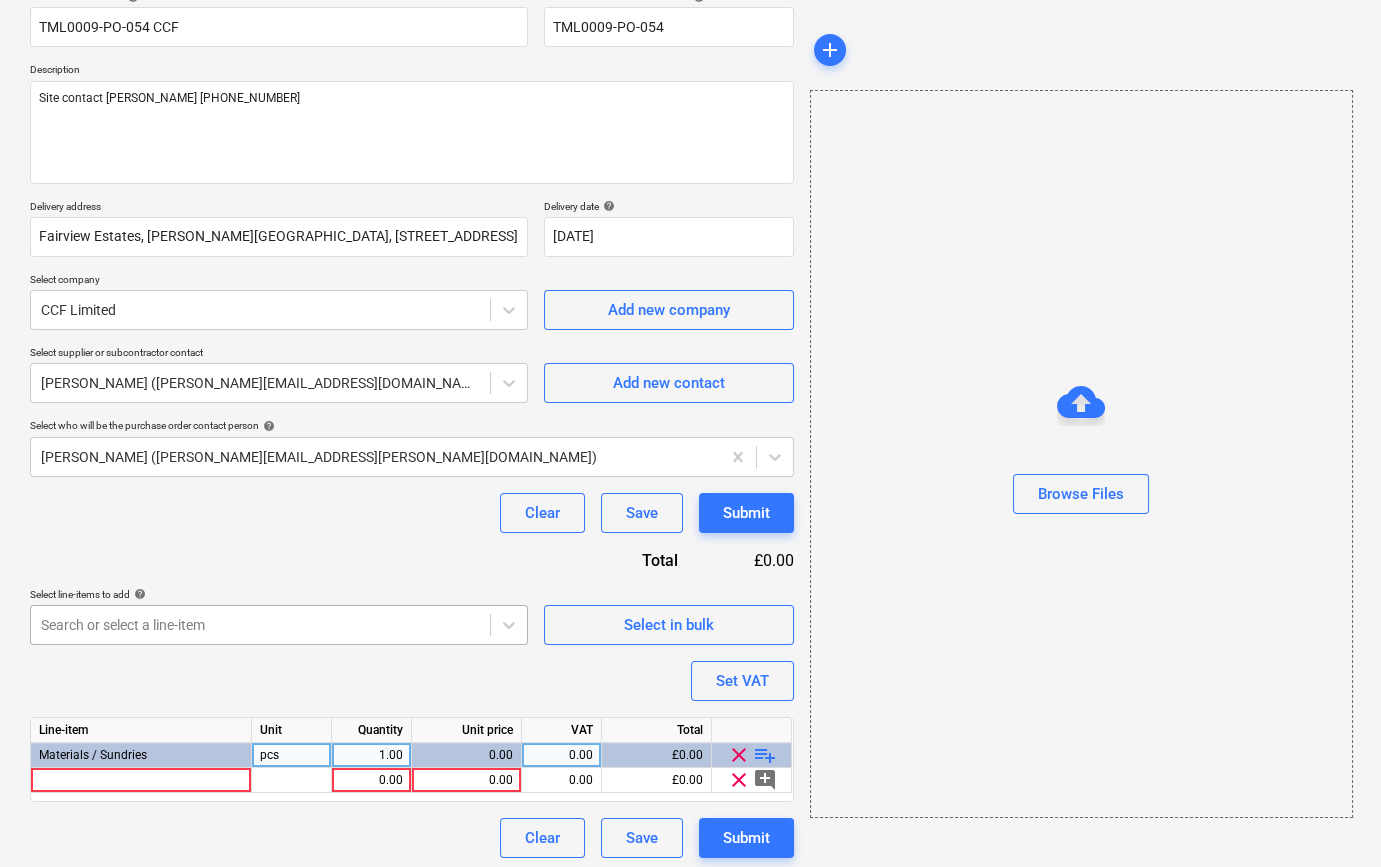 scroll, scrollTop: 180, scrollLeft: 0, axis: vertical 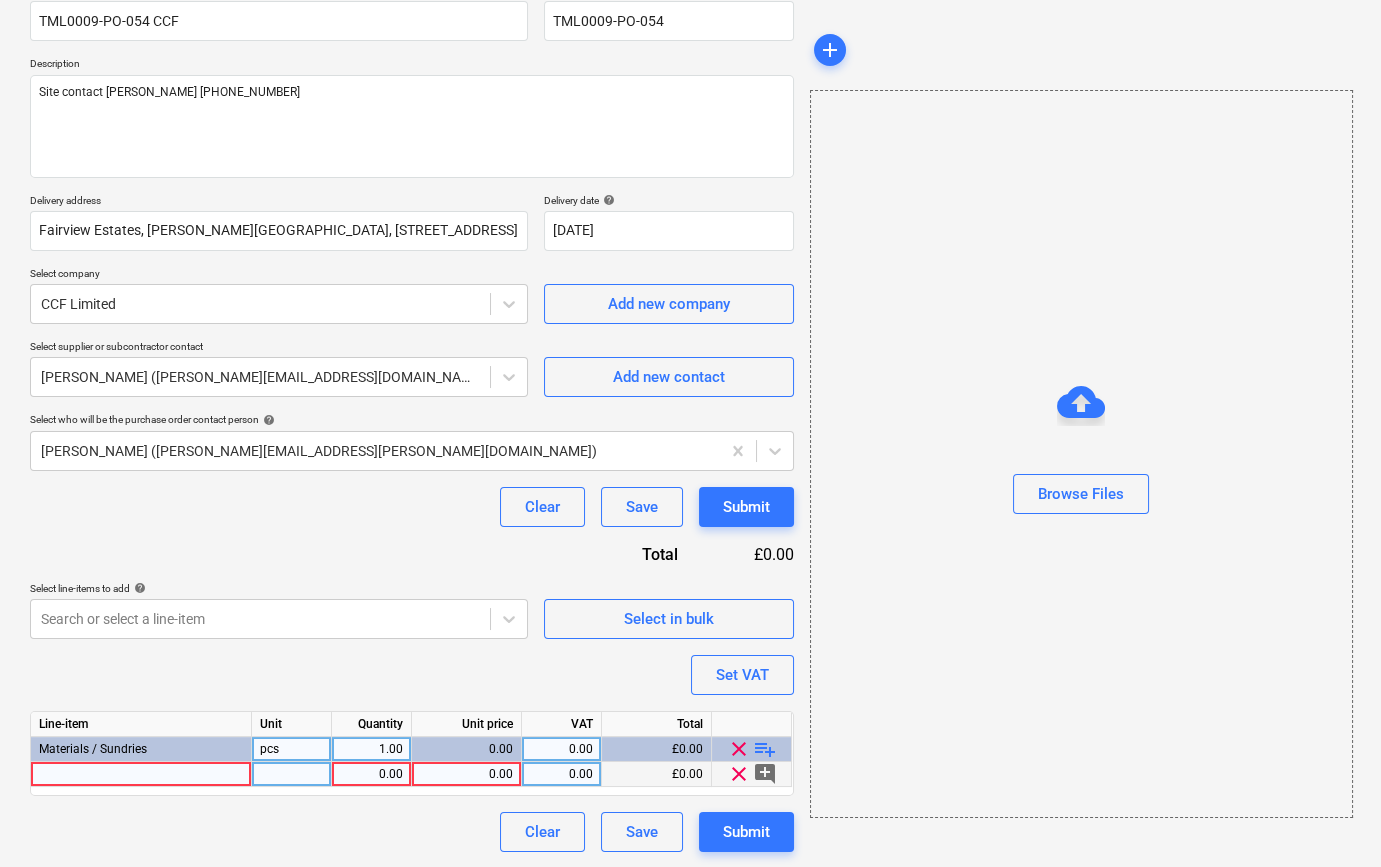 click at bounding box center [141, 774] 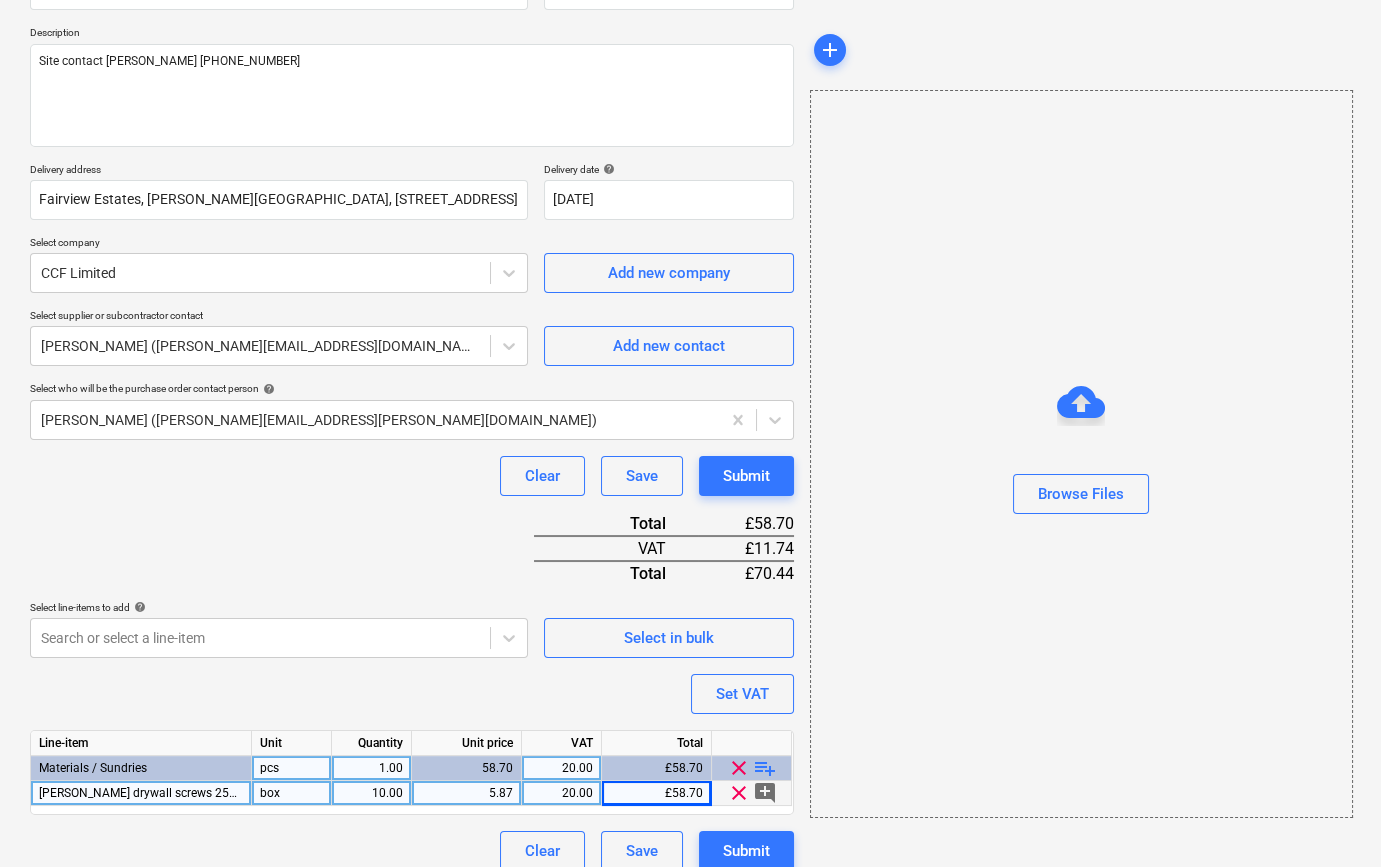 scroll, scrollTop: 230, scrollLeft: 0, axis: vertical 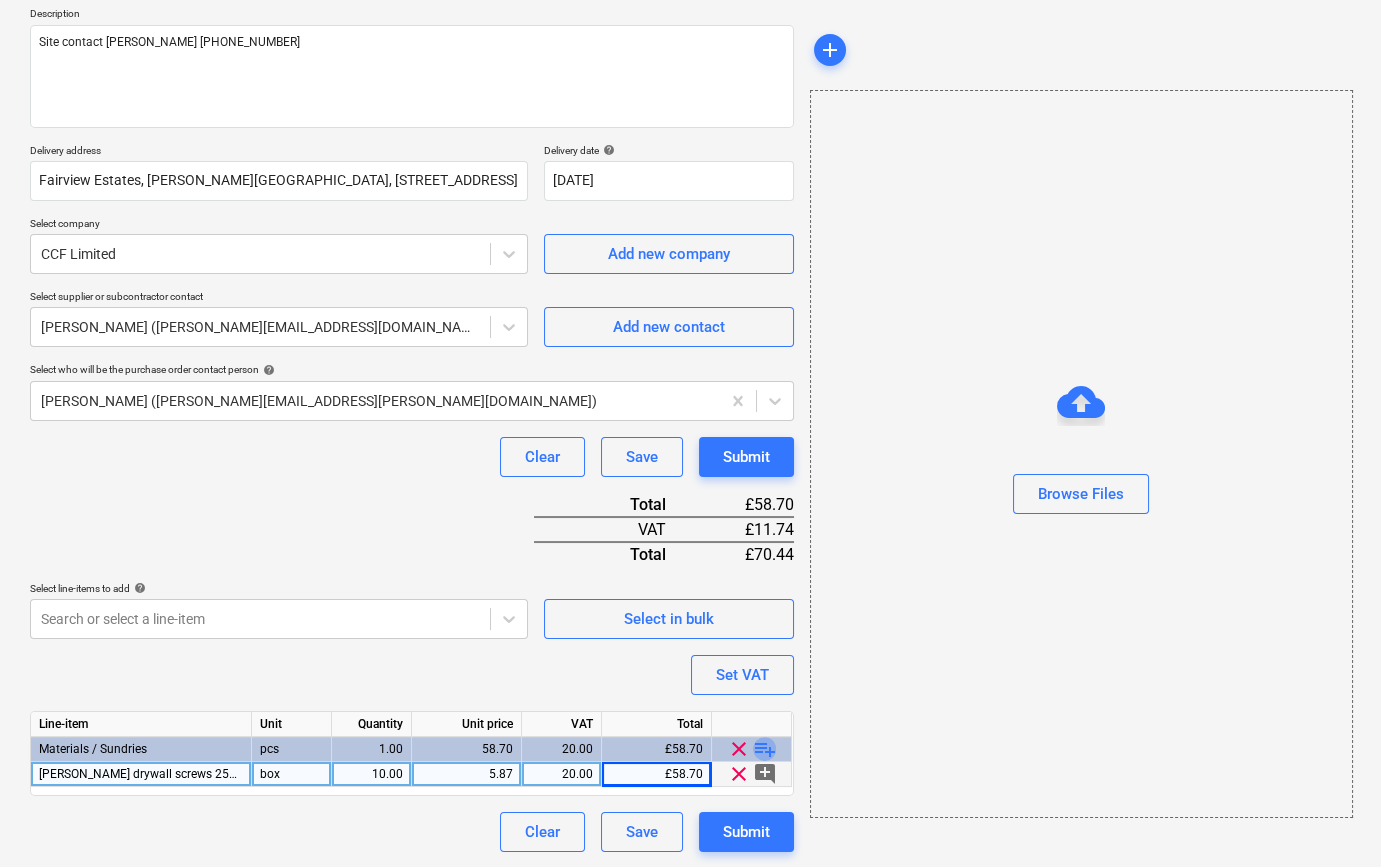 click on "playlist_add" at bounding box center (765, 749) 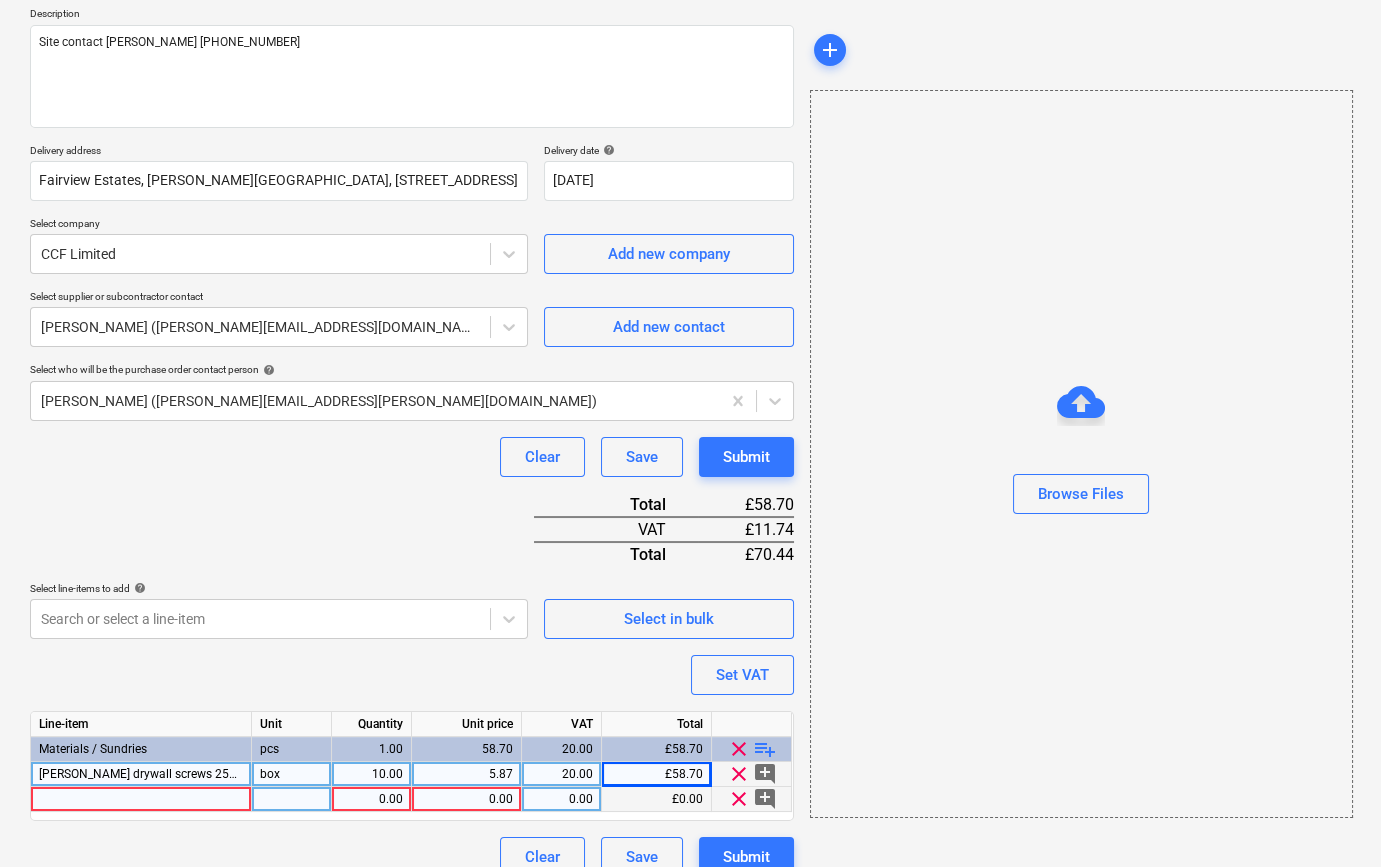 click at bounding box center [141, 799] 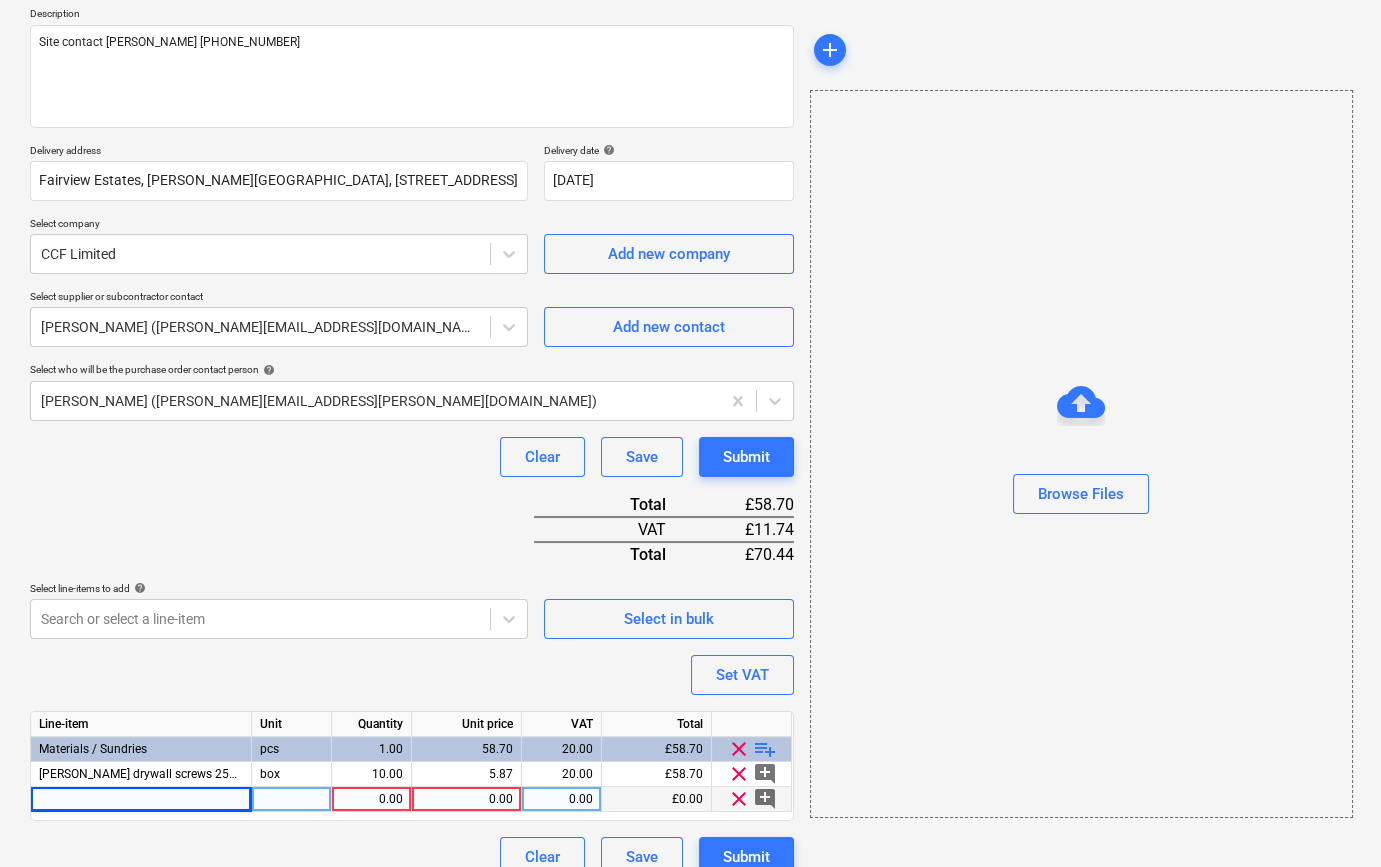 drag, startPoint x: 190, startPoint y: 770, endPoint x: 19, endPoint y: 772, distance: 171.01169 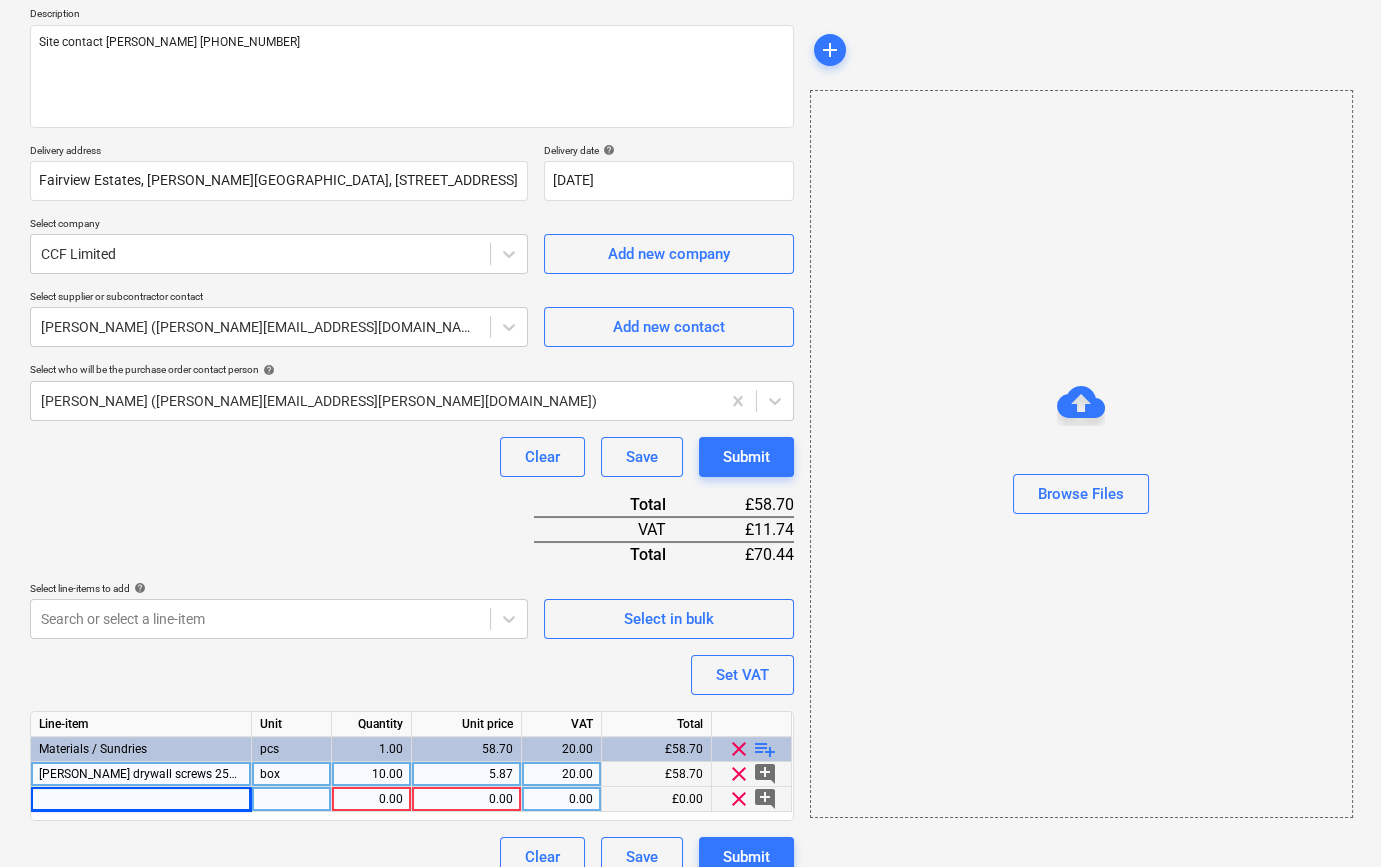 click on "[PERSON_NAME] drywall screws 25mm" at bounding box center [145, 774] 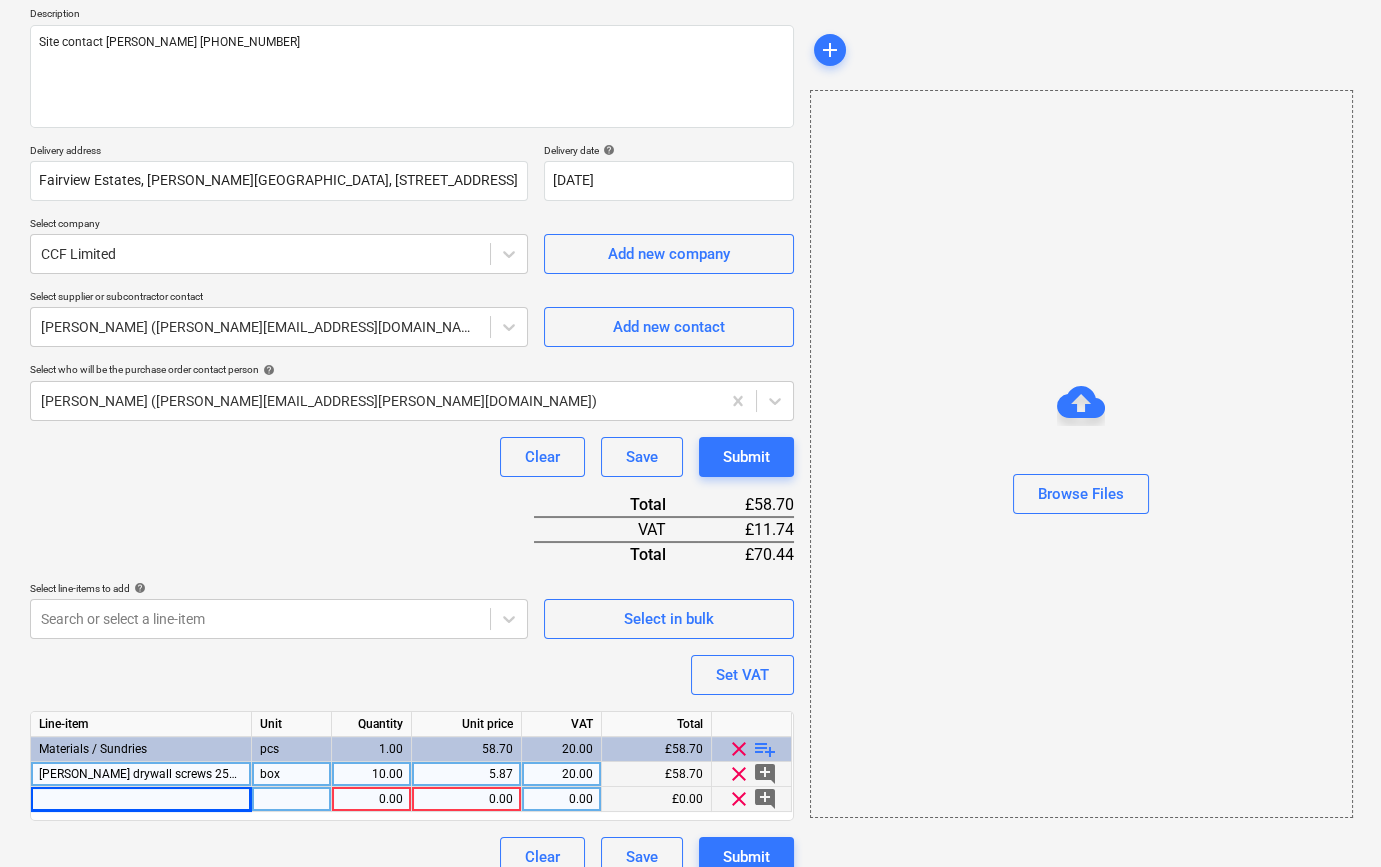 click at bounding box center [141, 799] 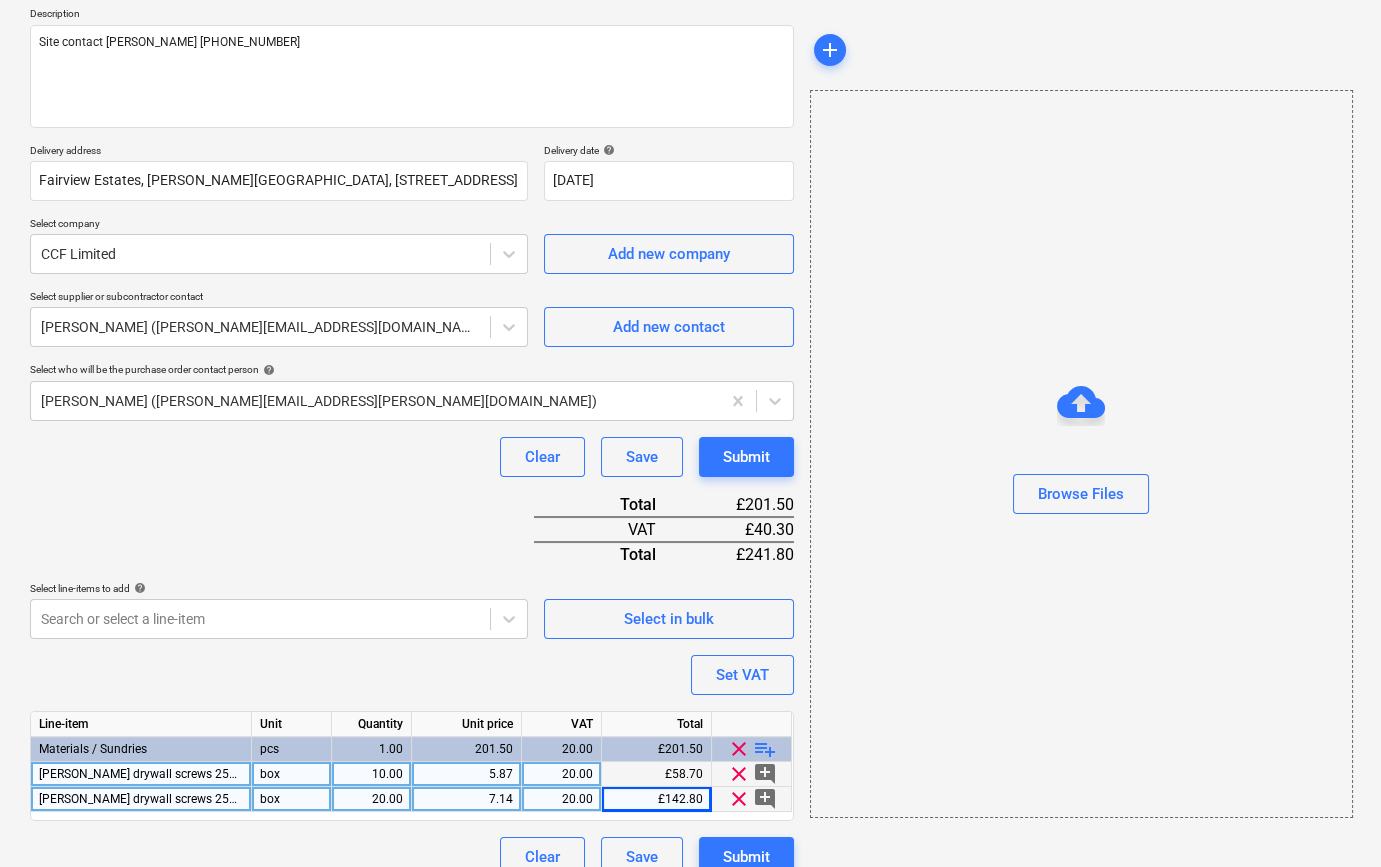 click on "[PERSON_NAME] drywall screws 25mm" at bounding box center [145, 799] 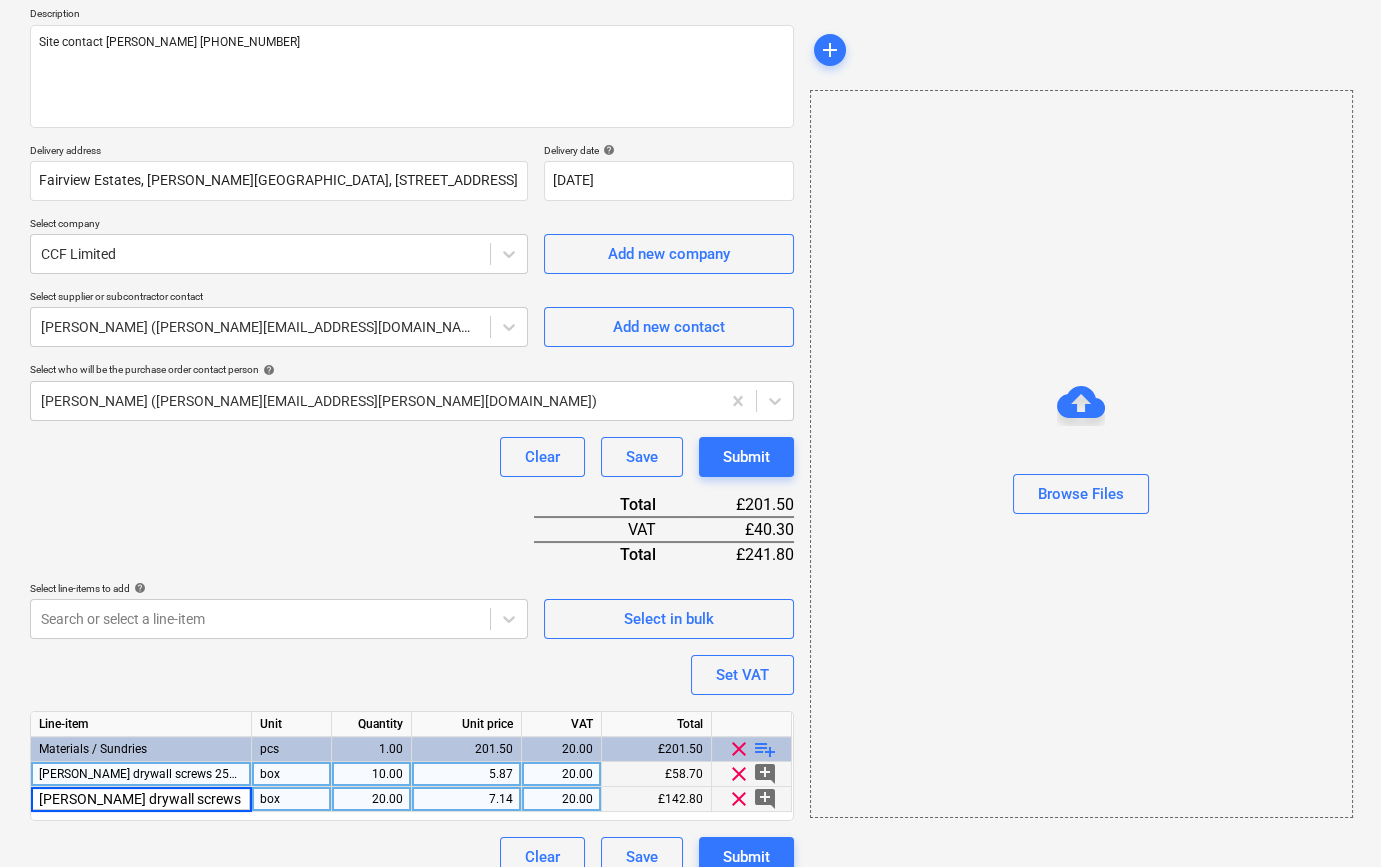 click on "[PERSON_NAME] drywall screws 25mm" at bounding box center [141, 799] 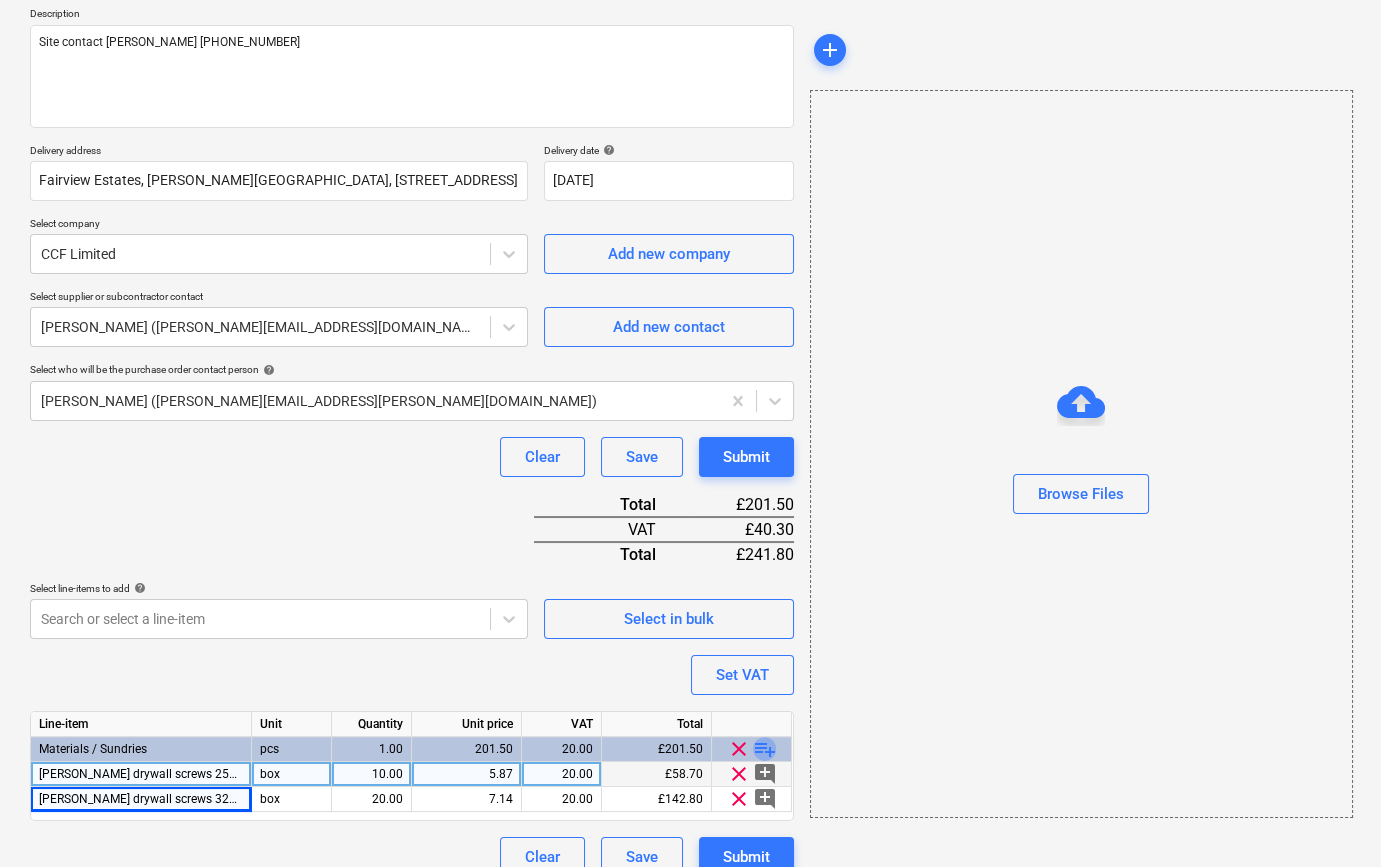 click on "playlist_add" at bounding box center (765, 749) 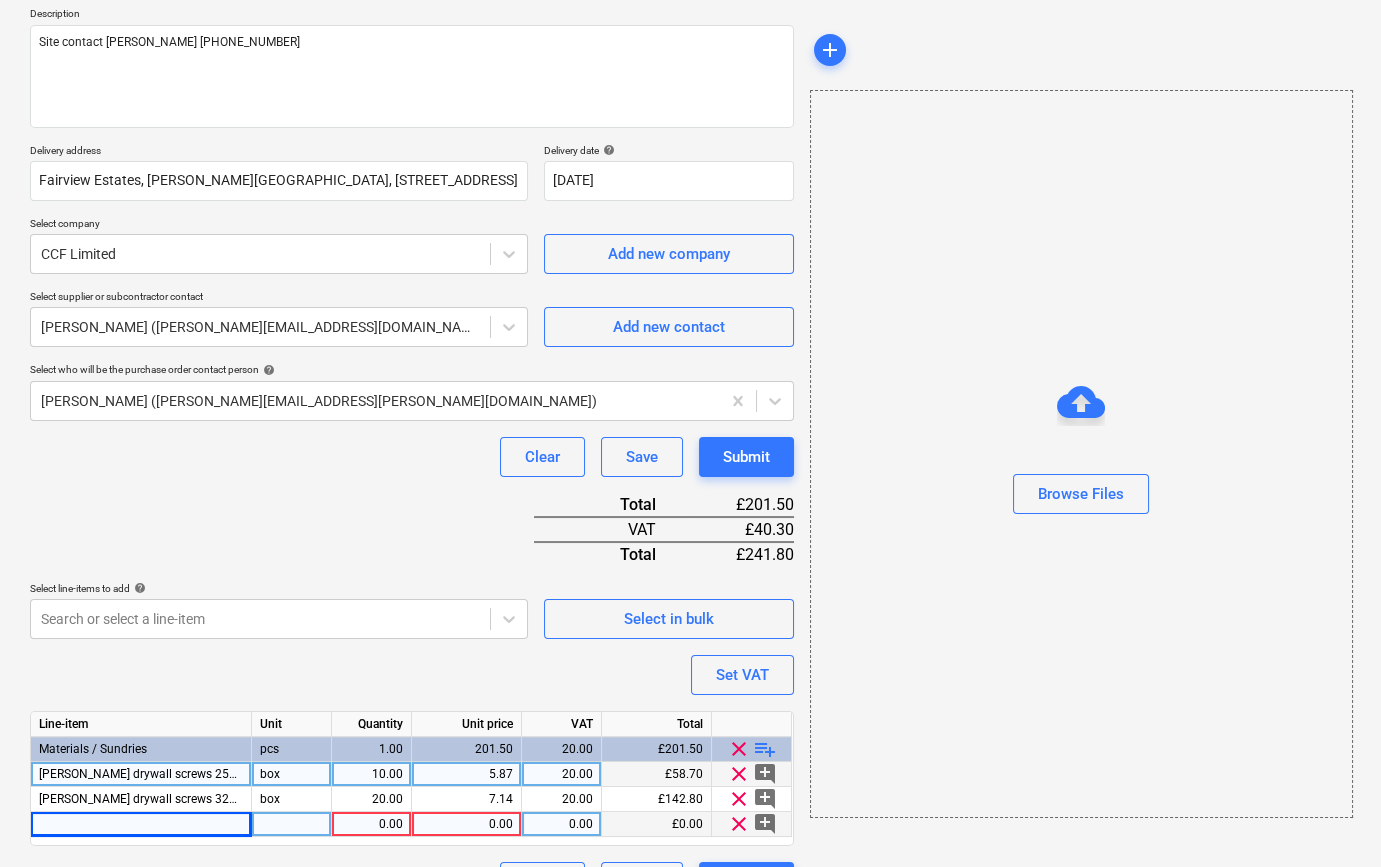 click at bounding box center [141, 824] 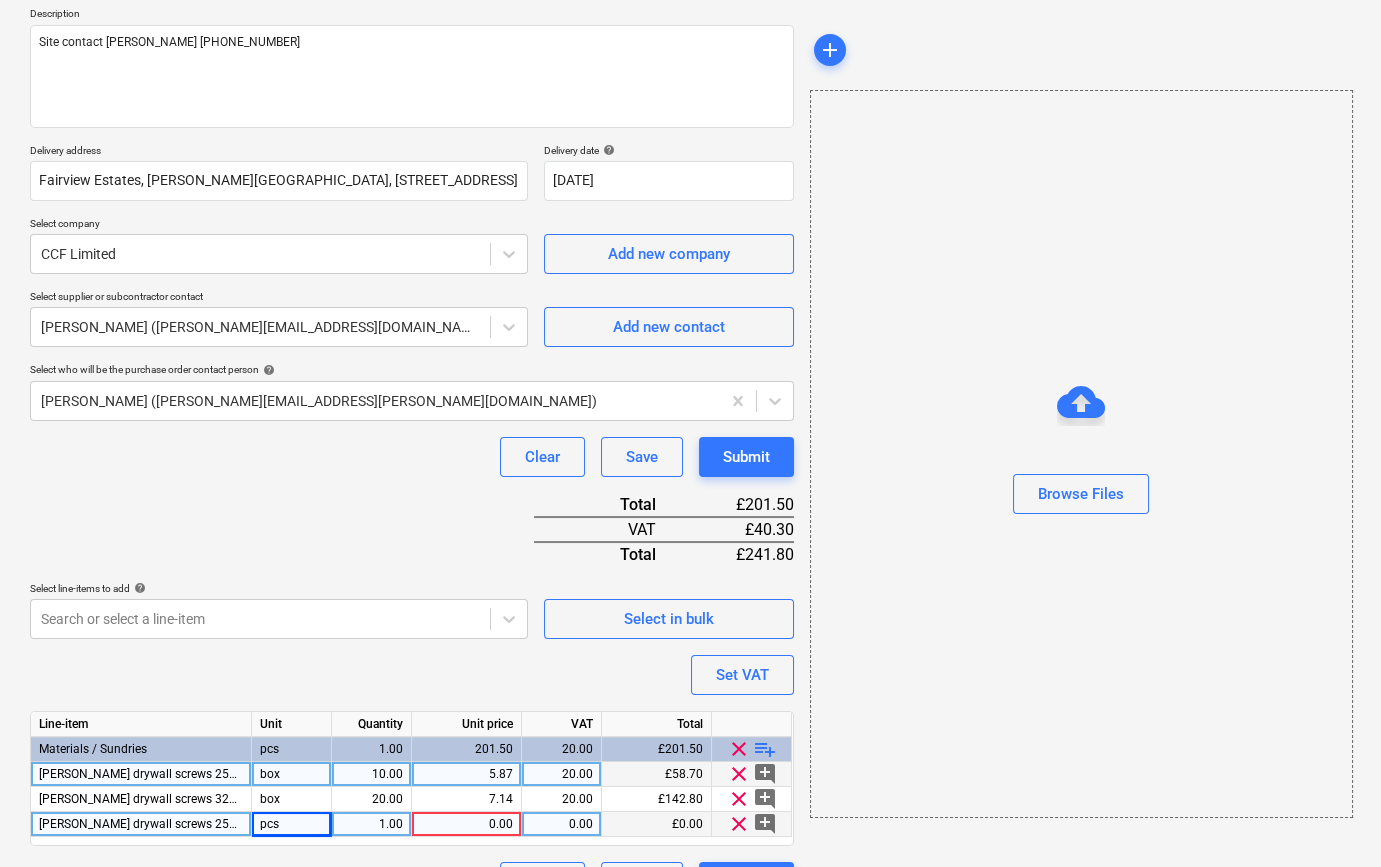 click on "[PERSON_NAME] drywall screws 25mm" at bounding box center [145, 824] 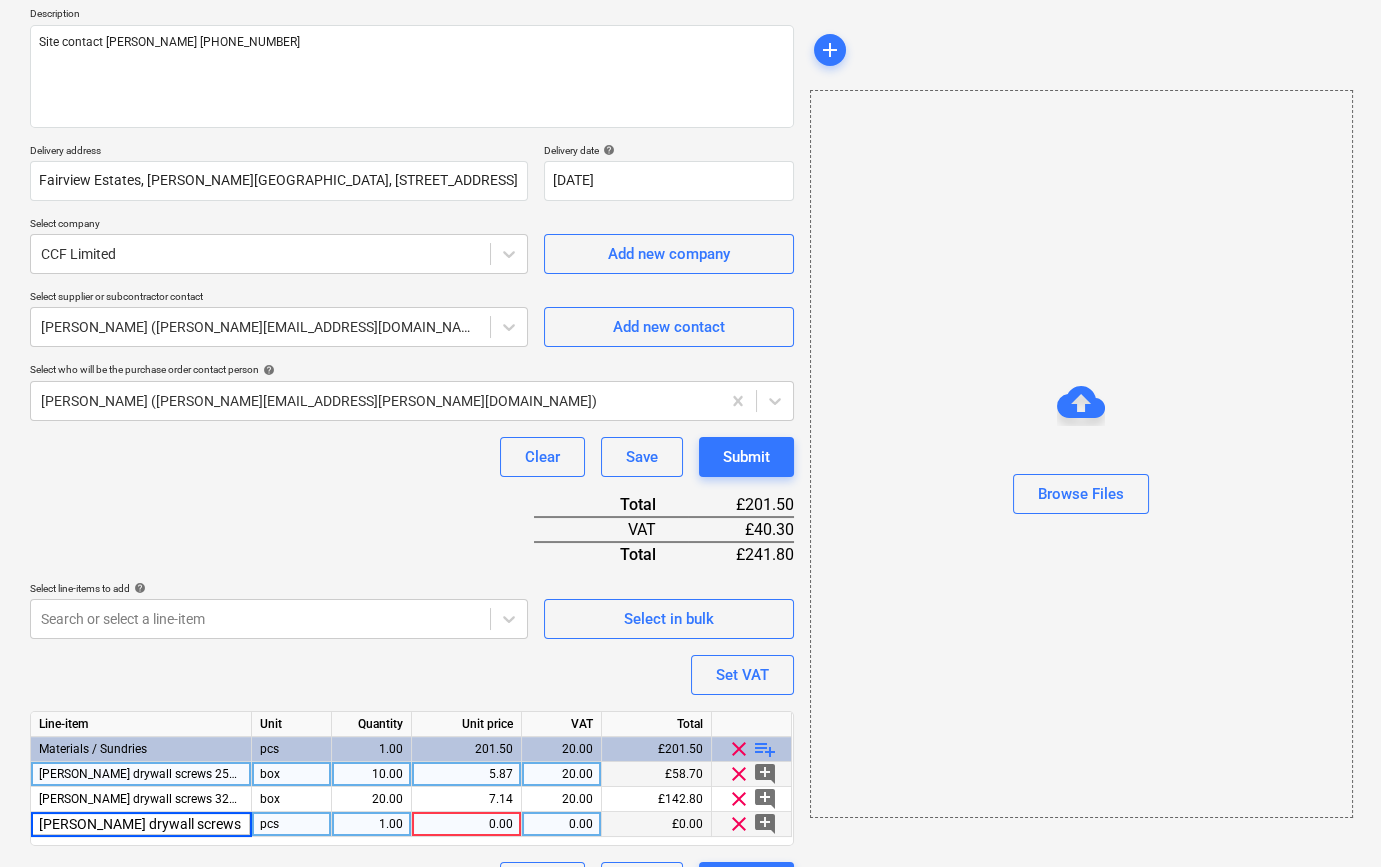 click on "[PERSON_NAME] drywall screws 25mm" at bounding box center [141, 824] 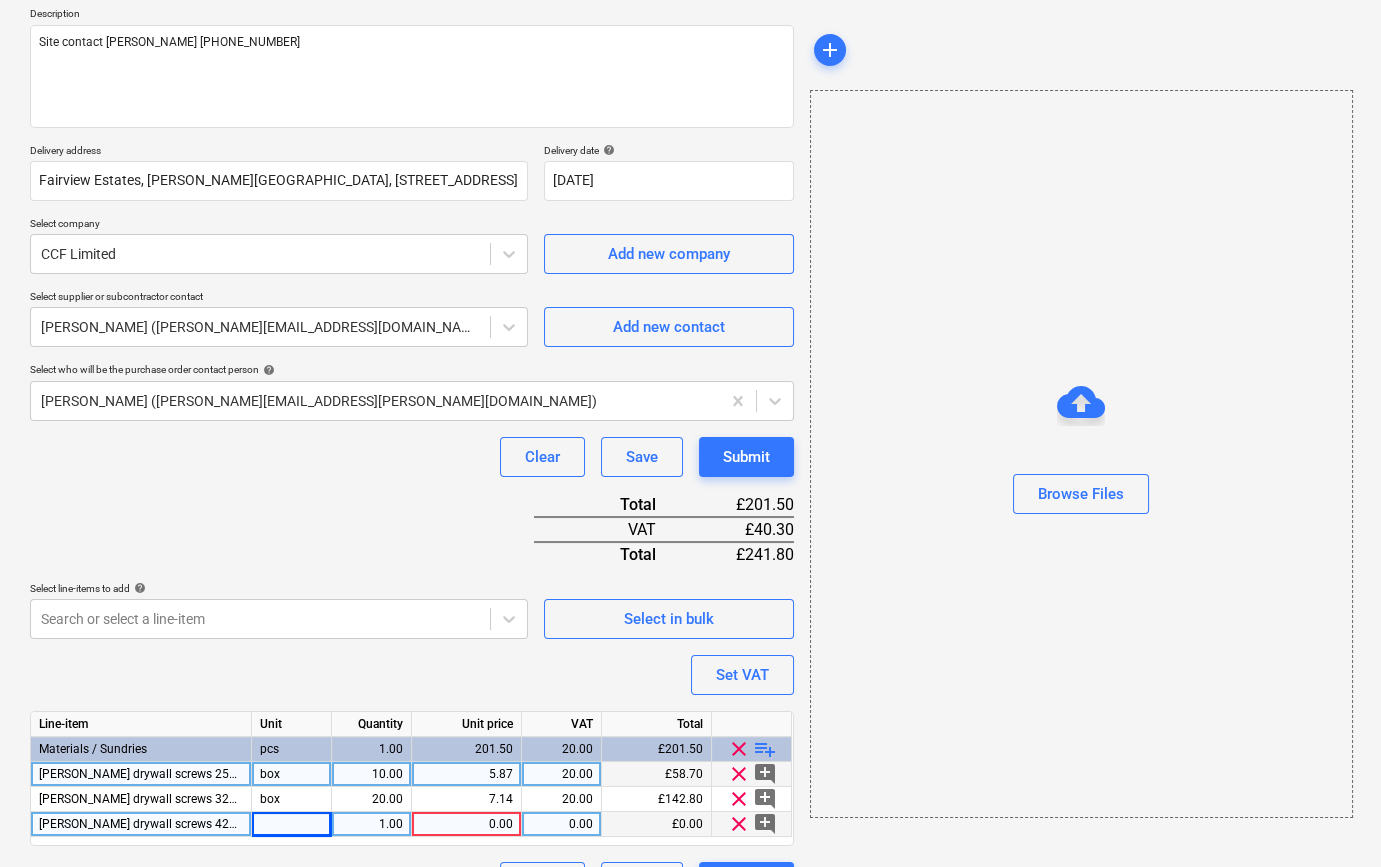 click on "[PERSON_NAME] drywall screws 425mm" at bounding box center (148, 824) 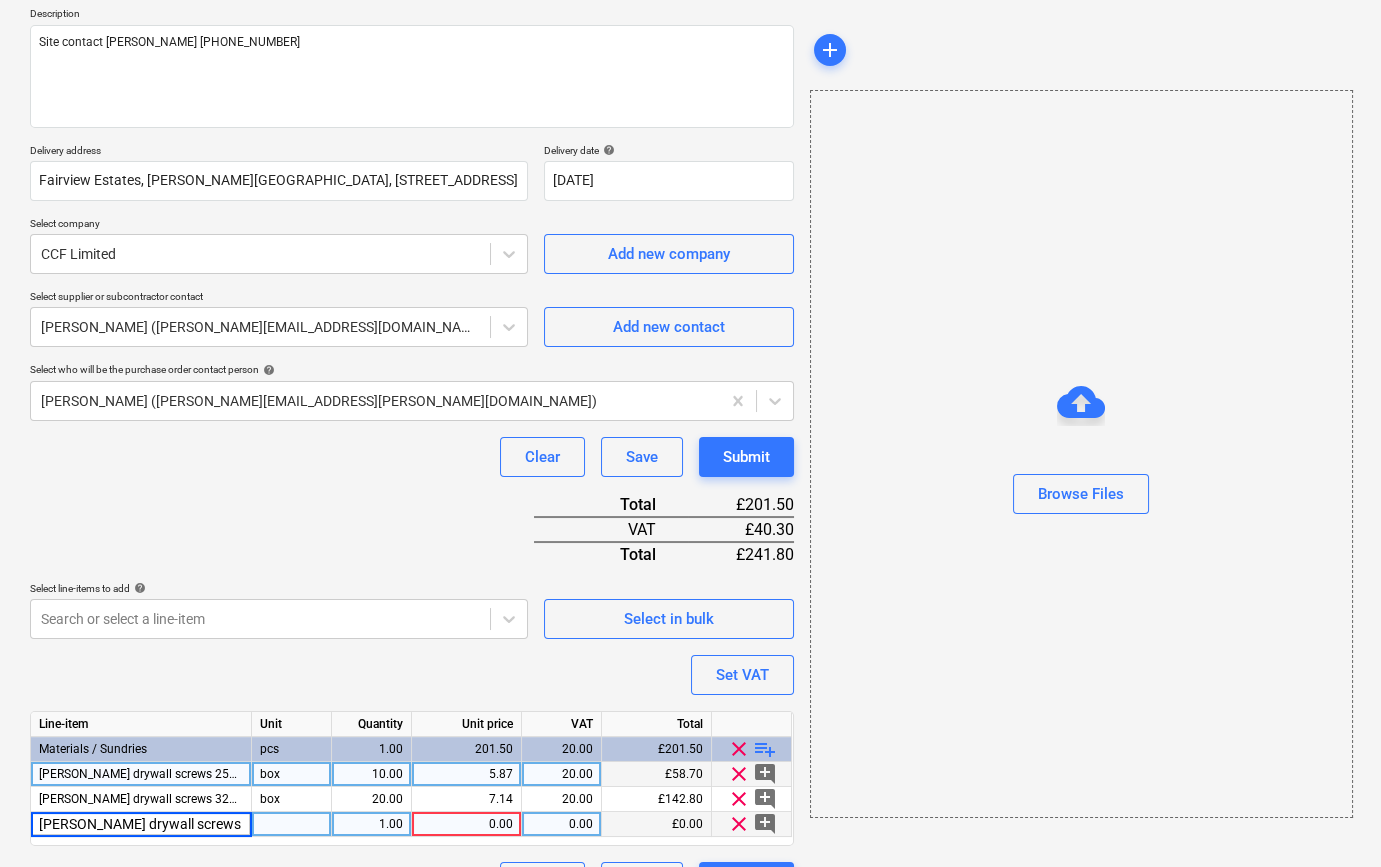 click on "[PERSON_NAME] drywall screws 425mm" at bounding box center [141, 824] 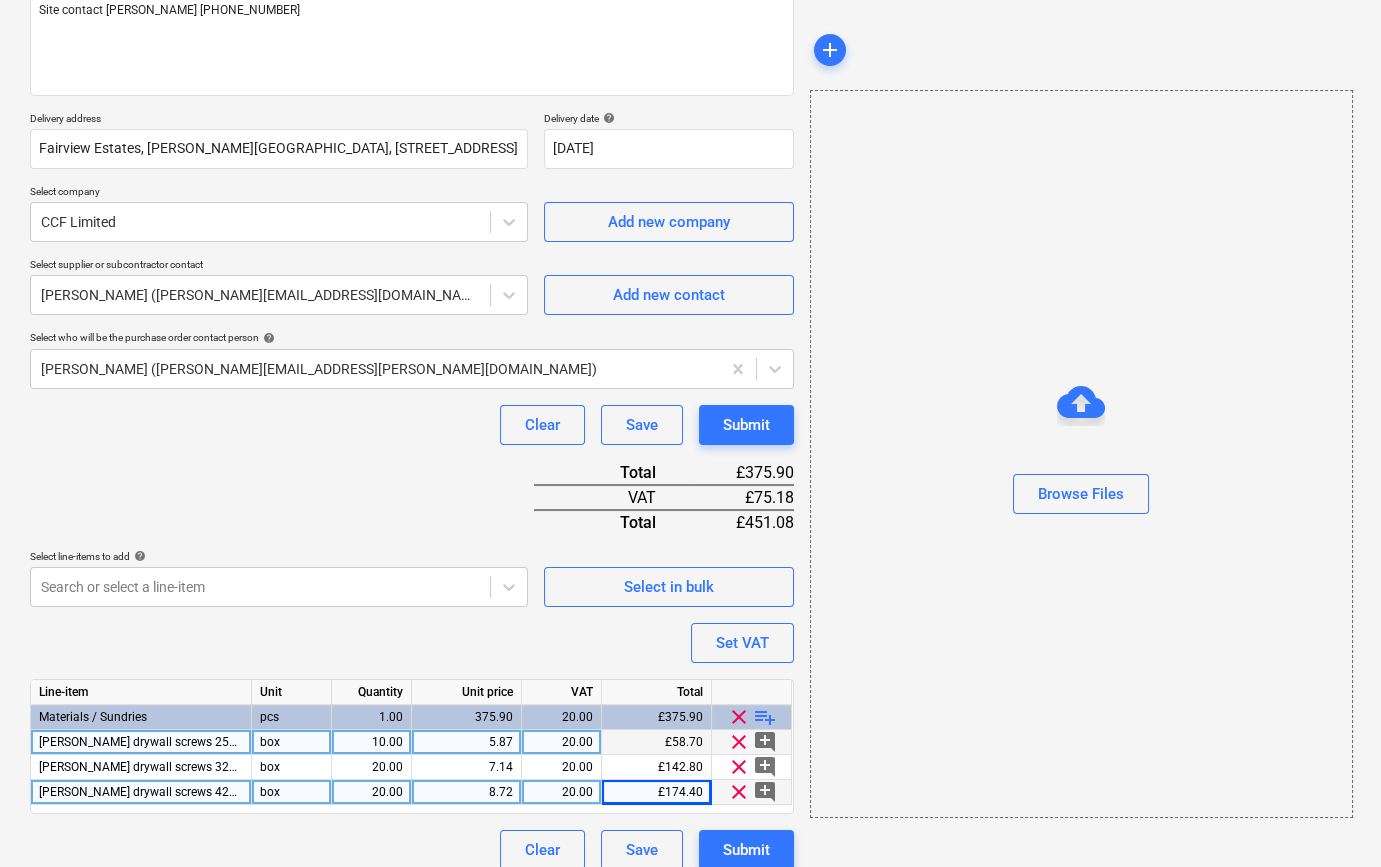 scroll, scrollTop: 280, scrollLeft: 0, axis: vertical 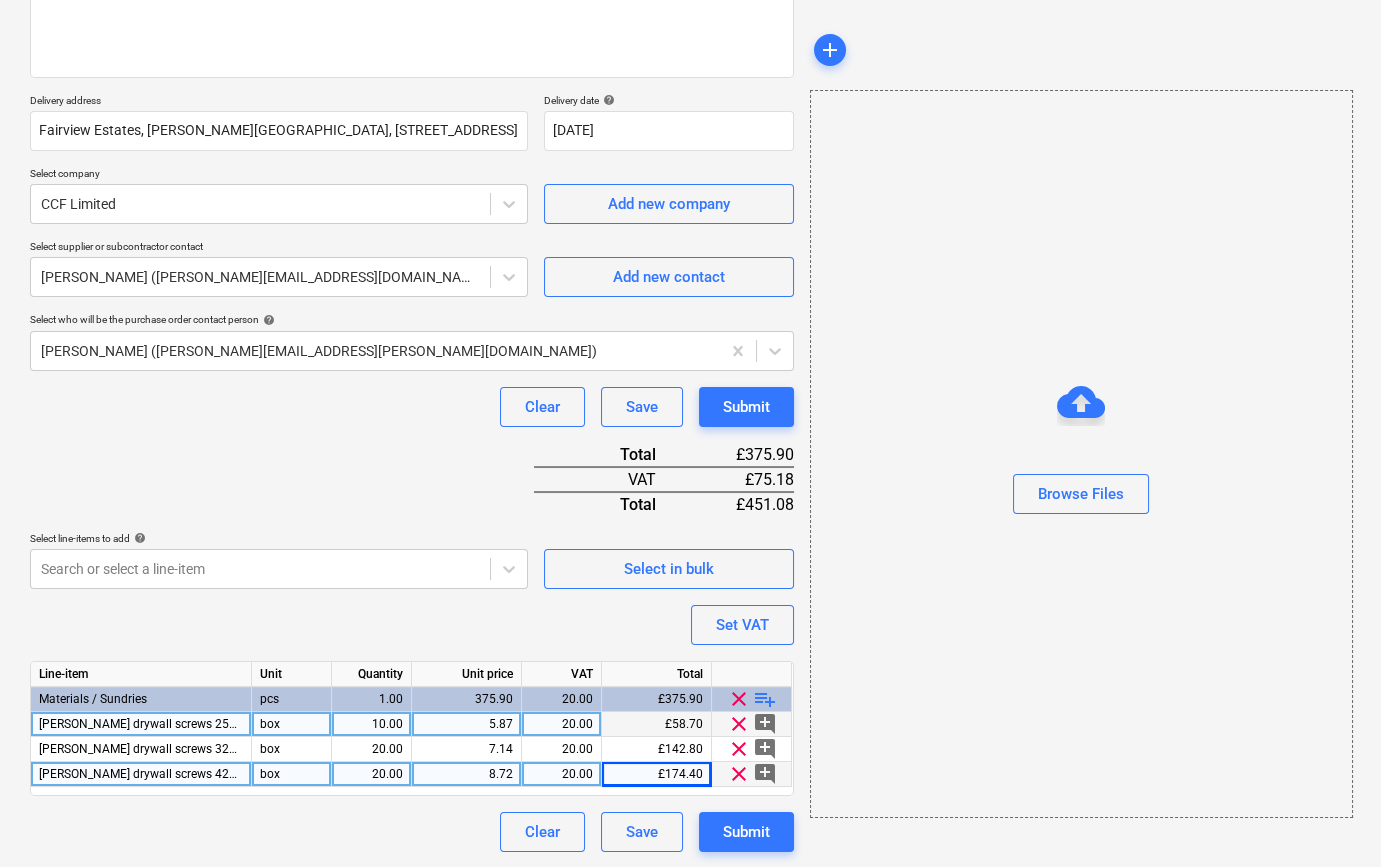 click on "playlist_add" at bounding box center [765, 699] 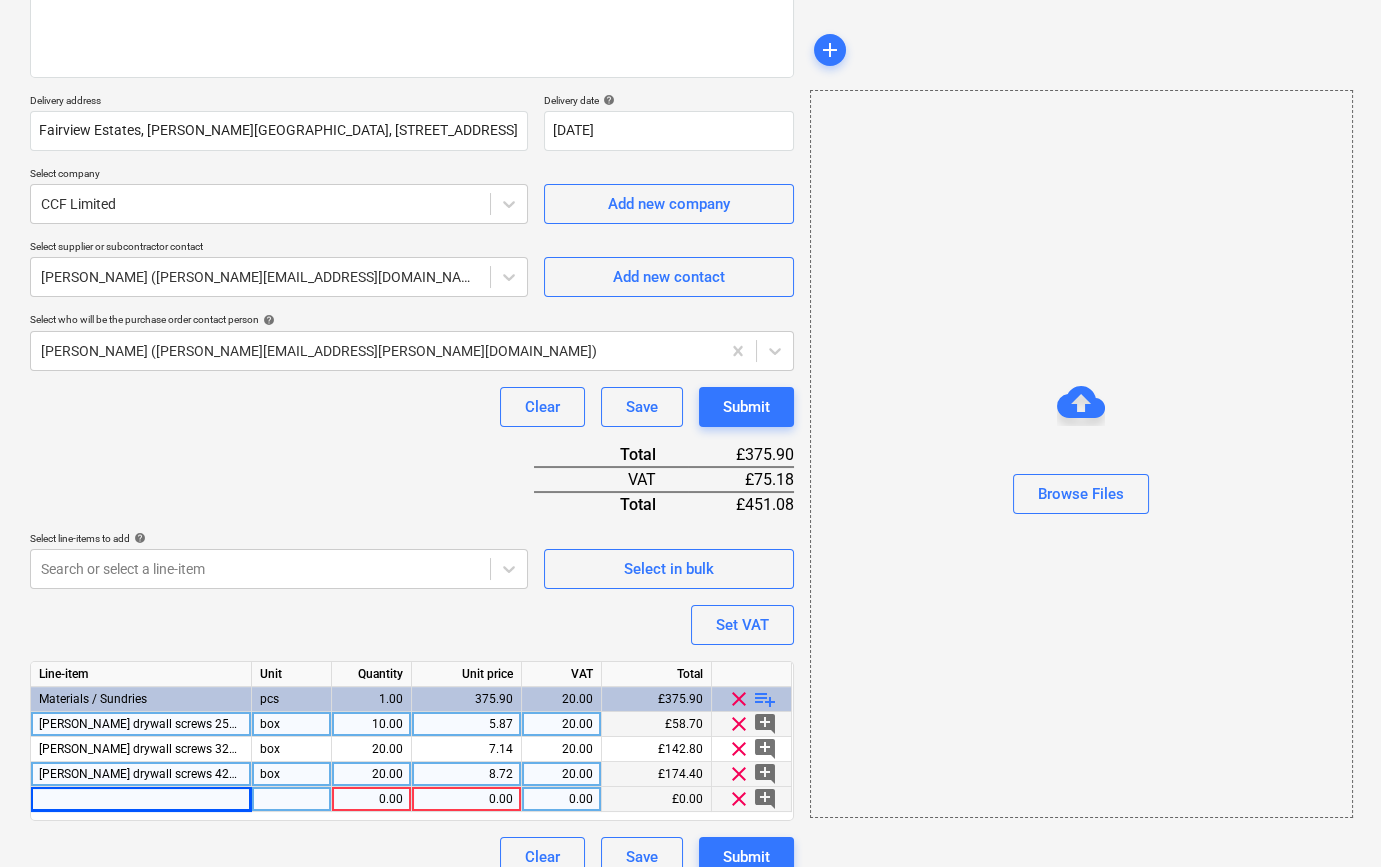 click at bounding box center (141, 799) 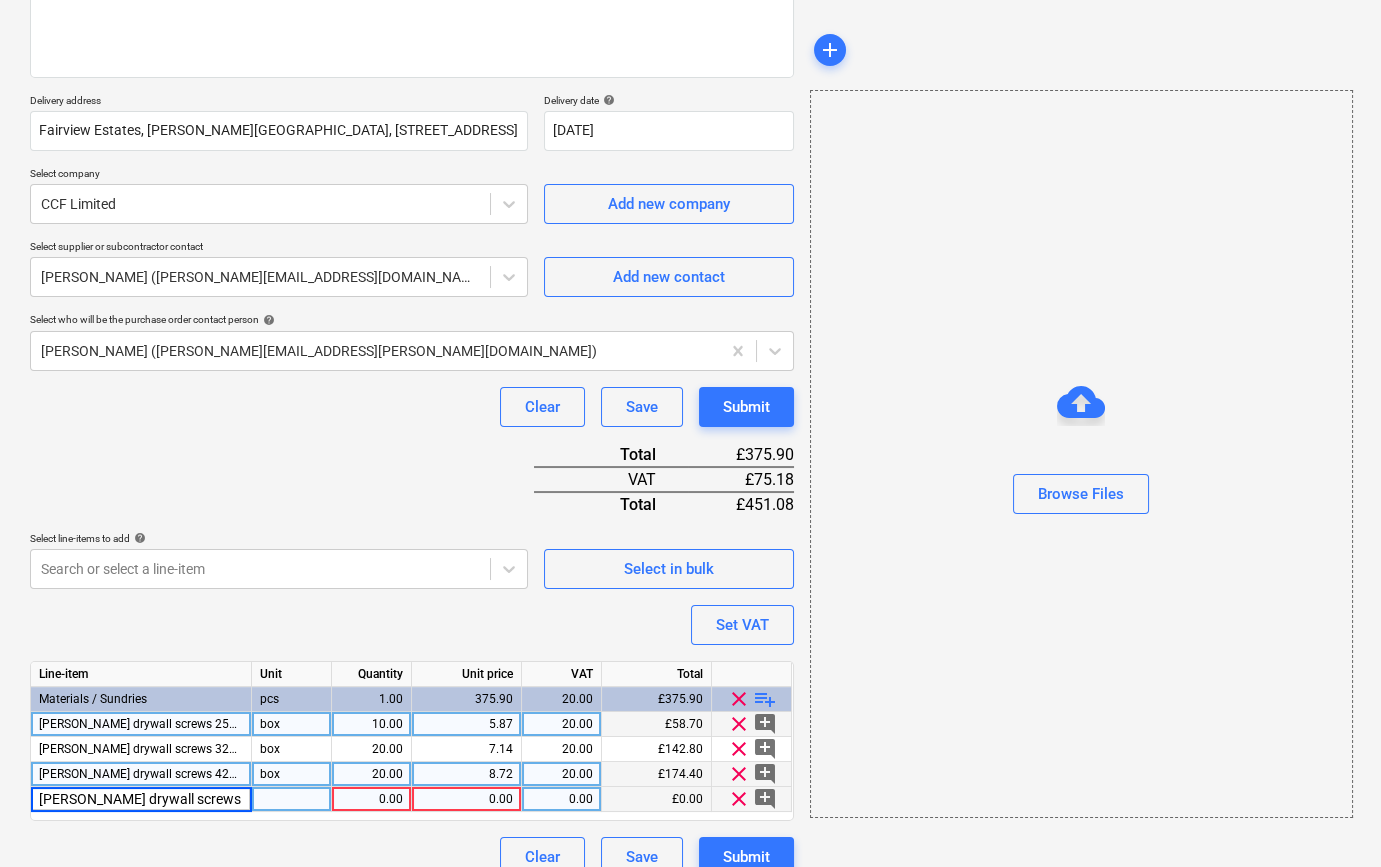 click on "[PERSON_NAME] drywall screws 25mm" at bounding box center (141, 799) 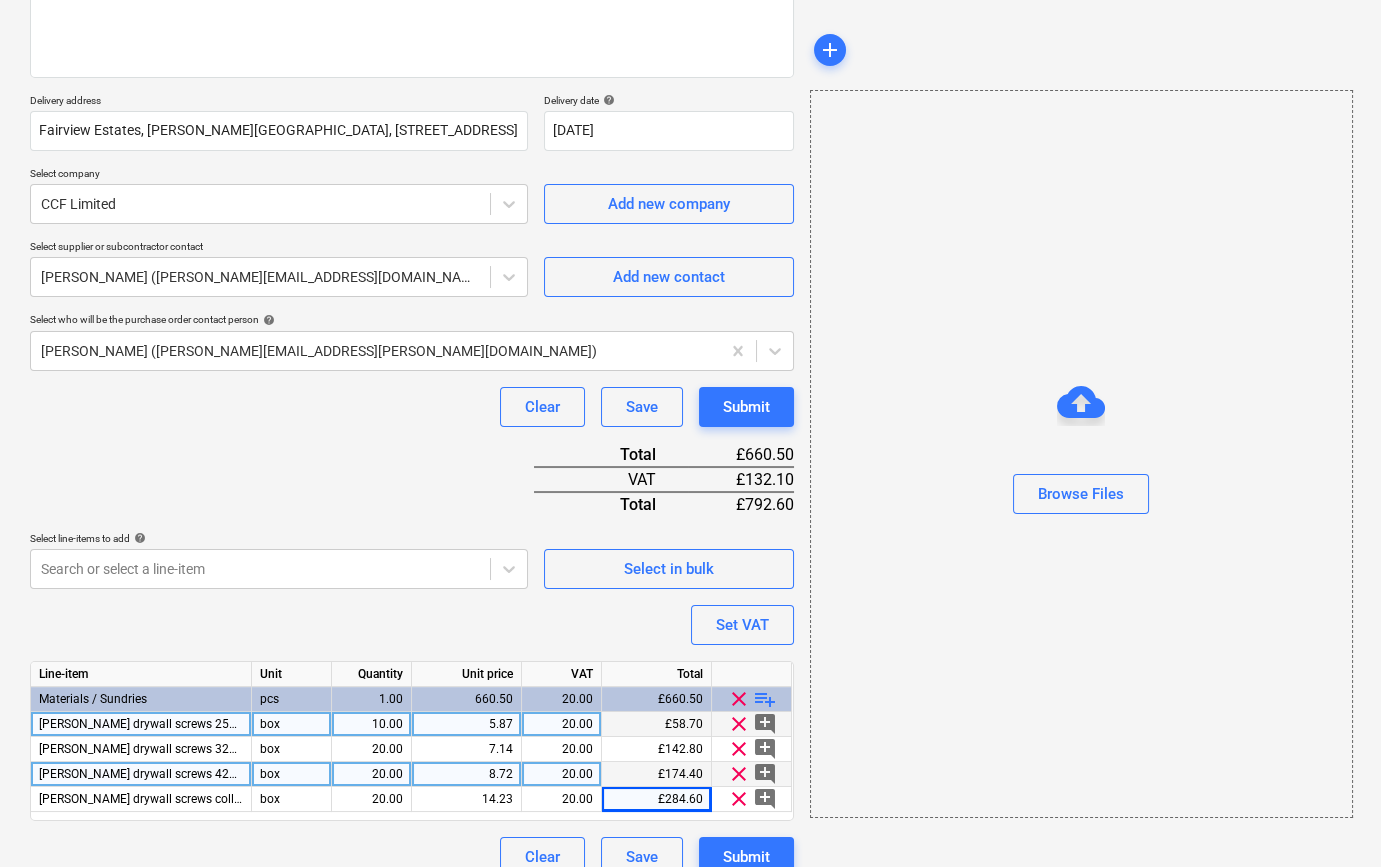 click on "clear playlist_add" at bounding box center (752, 699) 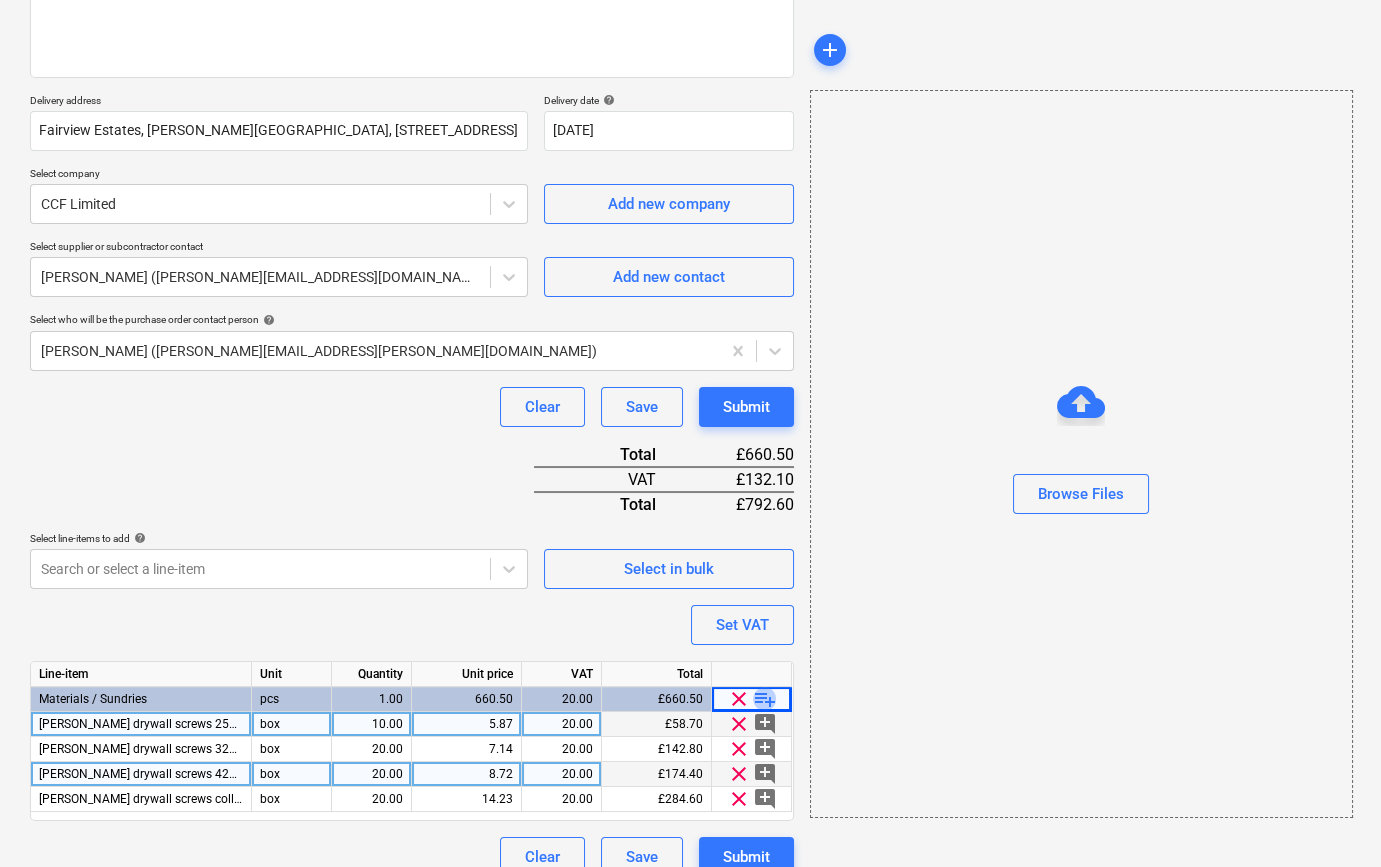 click on "playlist_add" at bounding box center [765, 699] 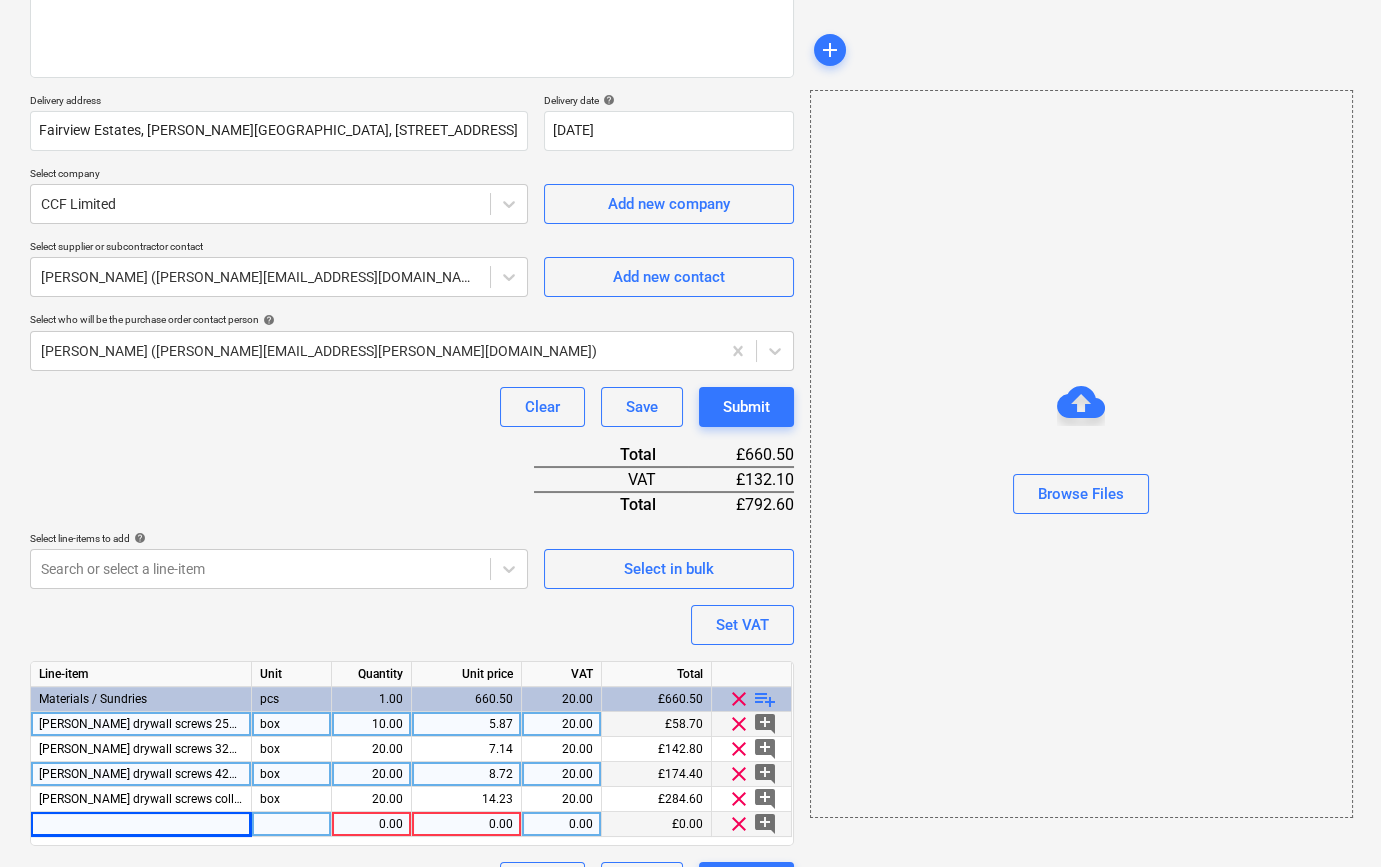 click at bounding box center [141, 824] 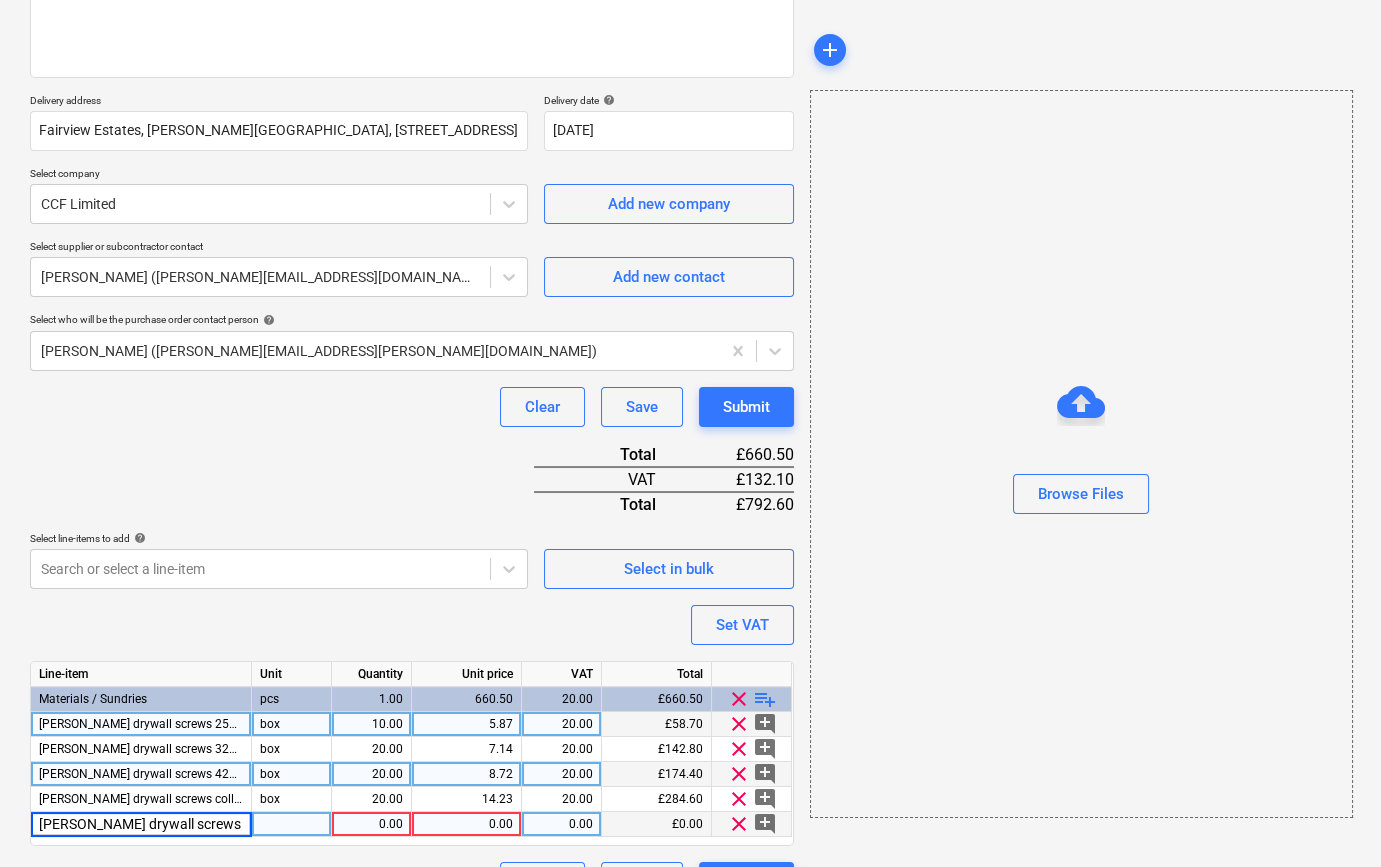 click on "[PERSON_NAME] drywall screws 25mm" at bounding box center (141, 824) 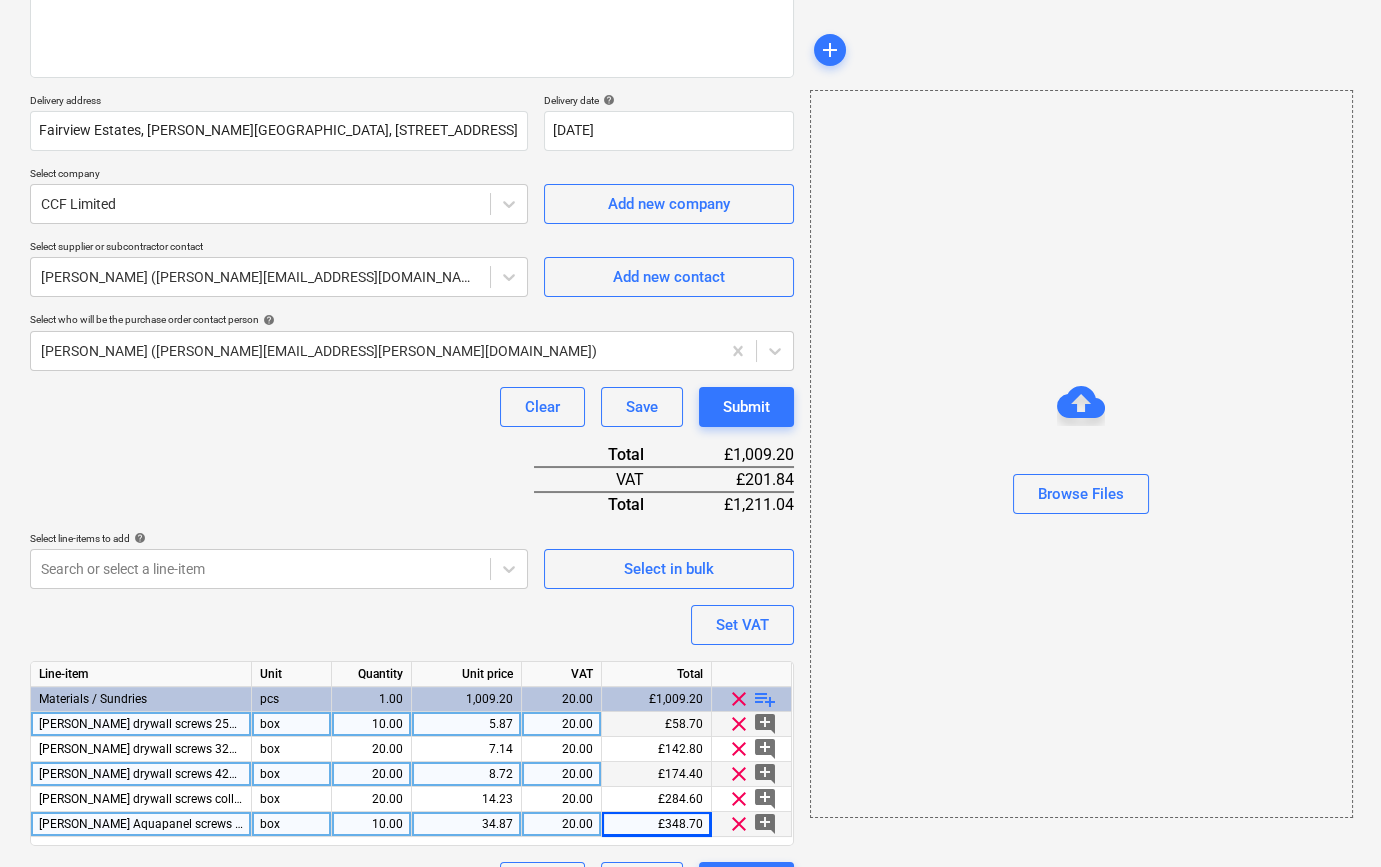 click on "playlist_add" at bounding box center (765, 699) 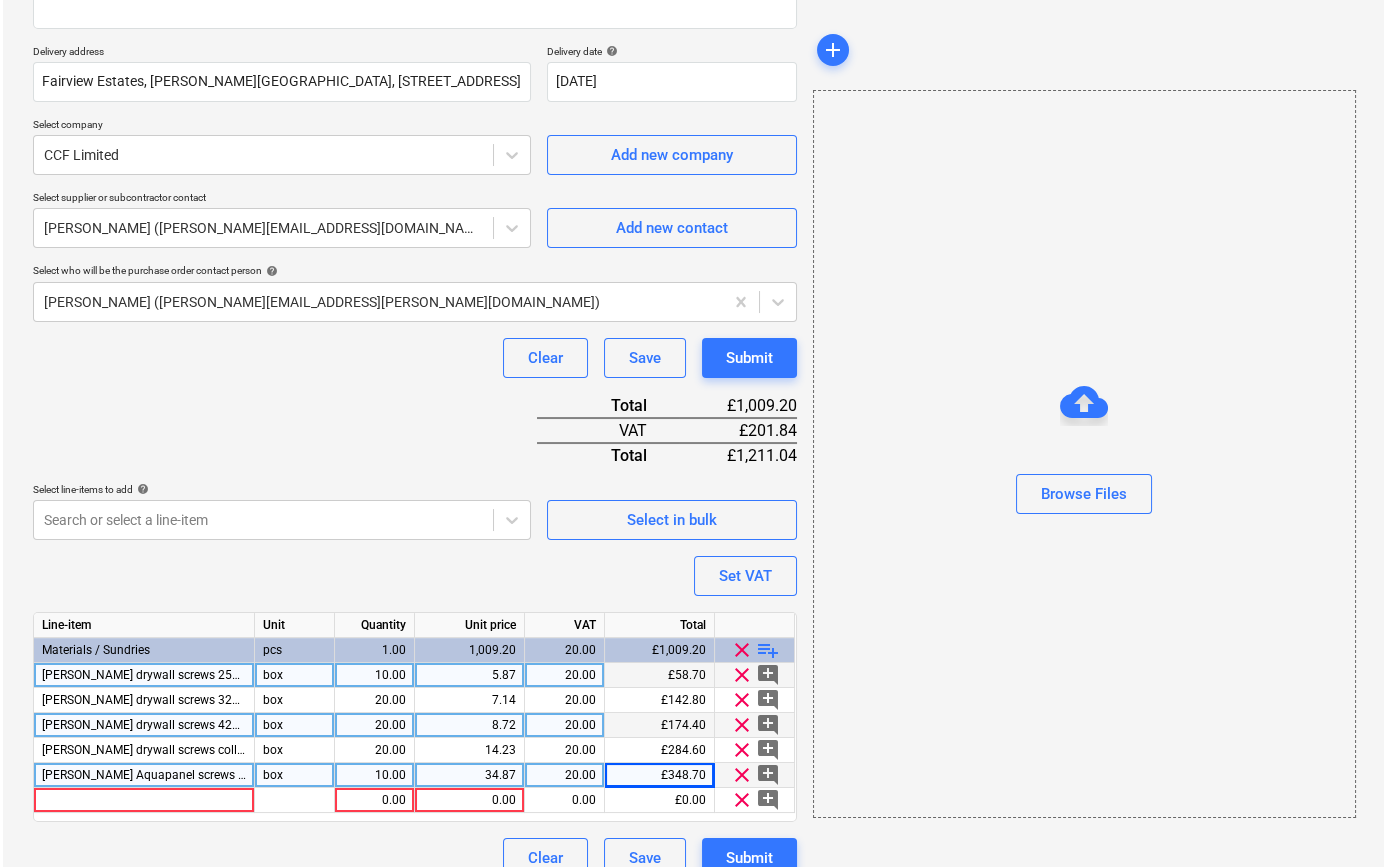 scroll, scrollTop: 355, scrollLeft: 0, axis: vertical 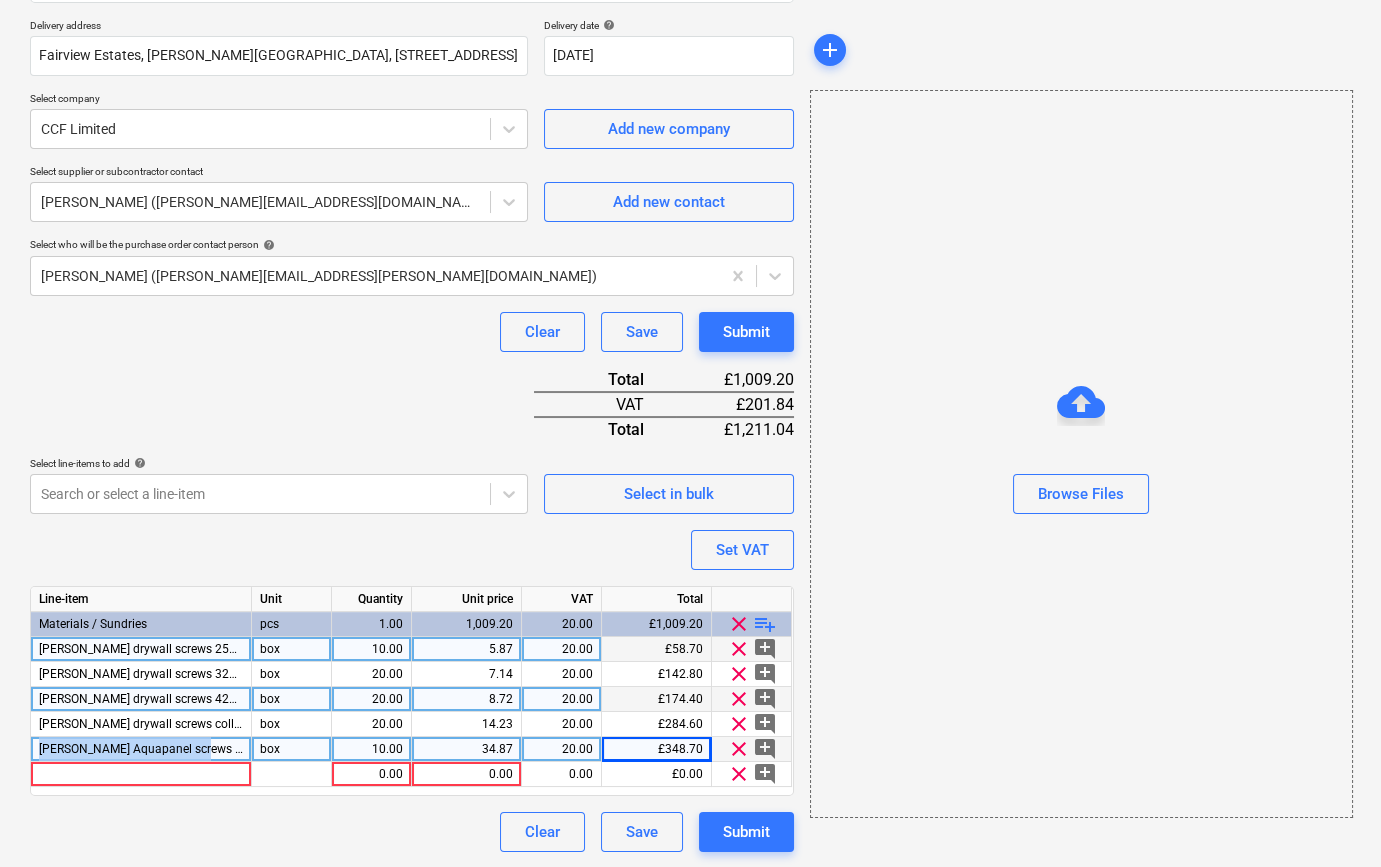 drag, startPoint x: 207, startPoint y: 748, endPoint x: 32, endPoint y: 746, distance: 175.01143 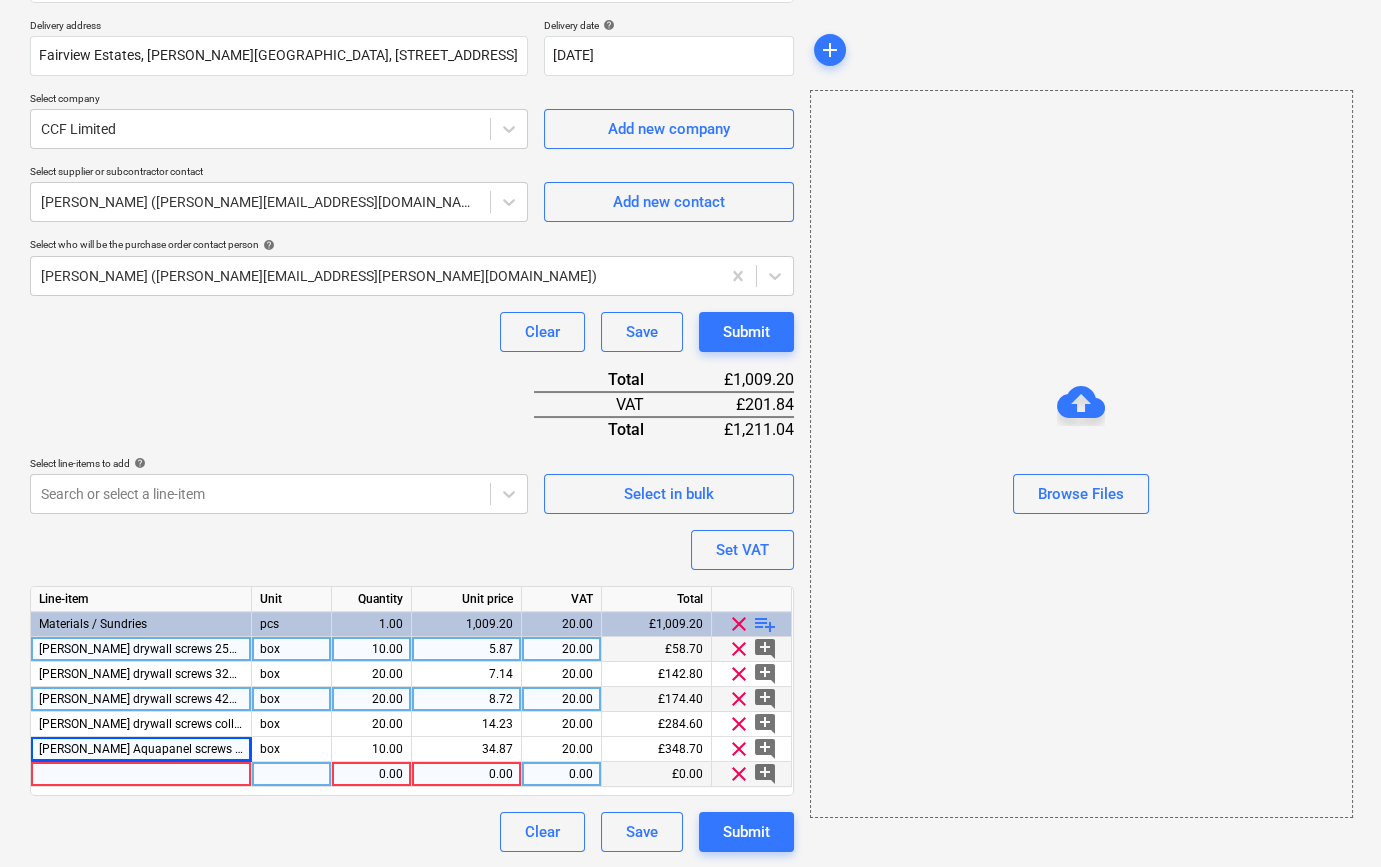 click at bounding box center (141, 774) 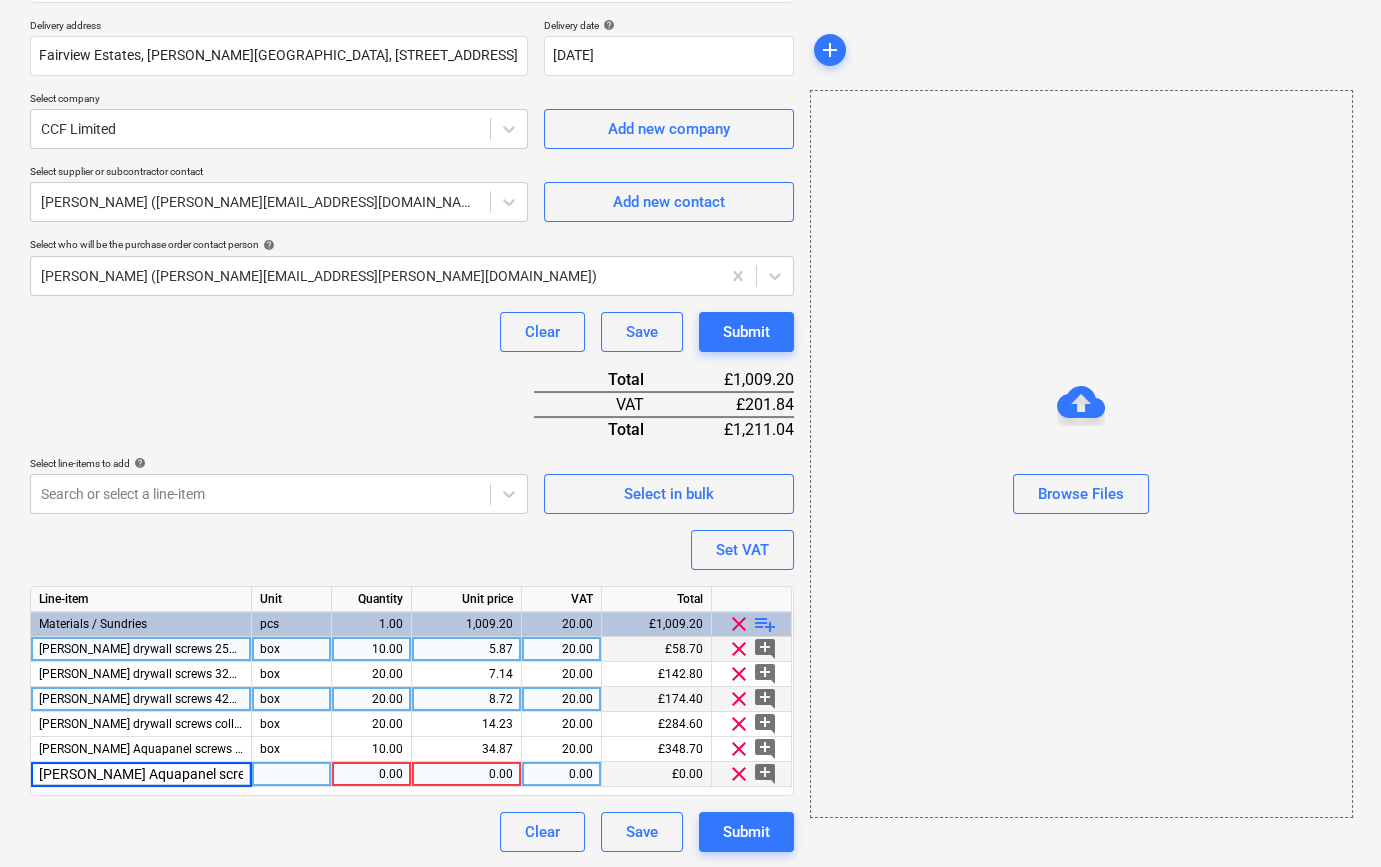 click on "[PERSON_NAME] Aquapanel screws 25mm" at bounding box center (141, 774) 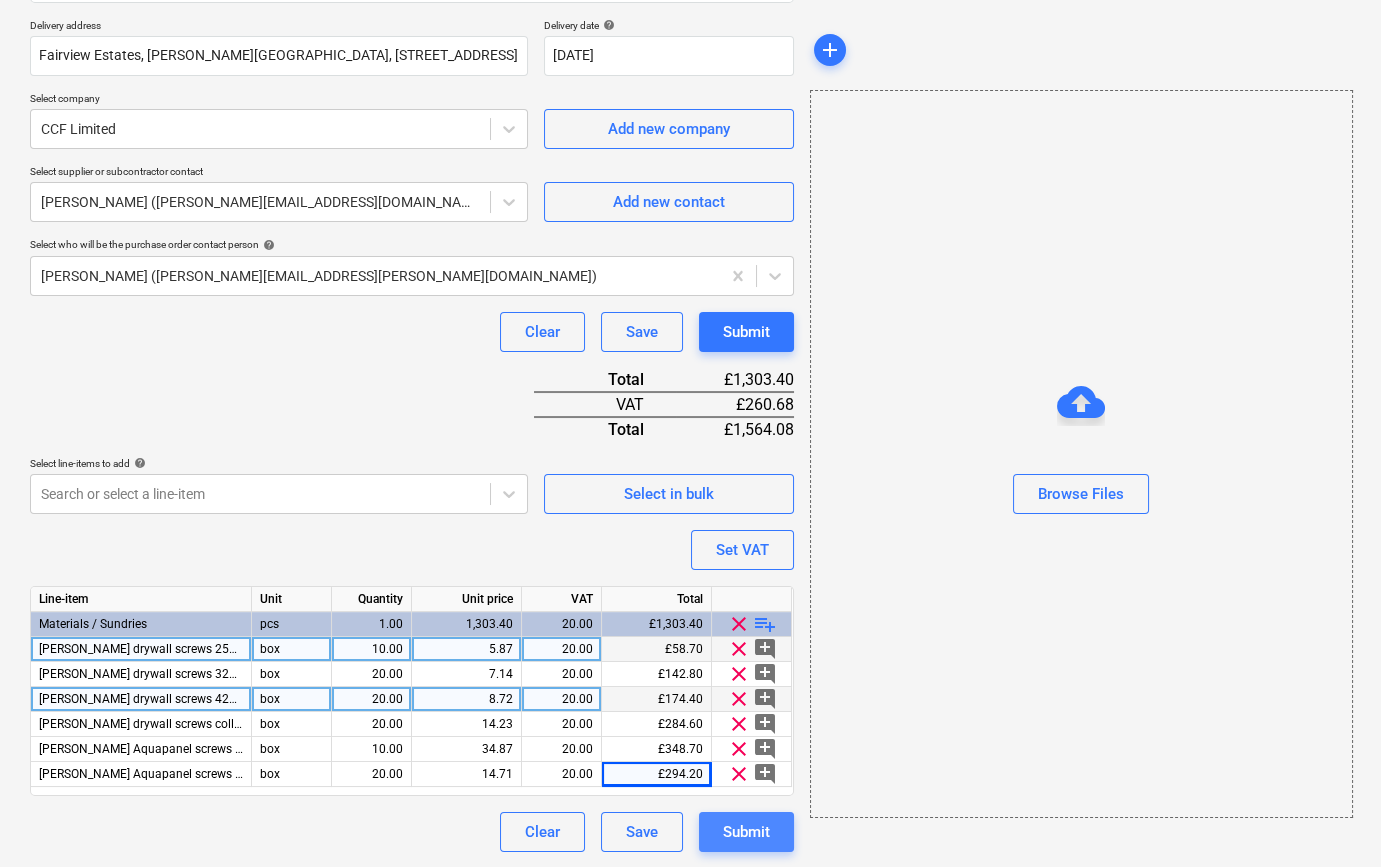 click on "Submit" at bounding box center [746, 832] 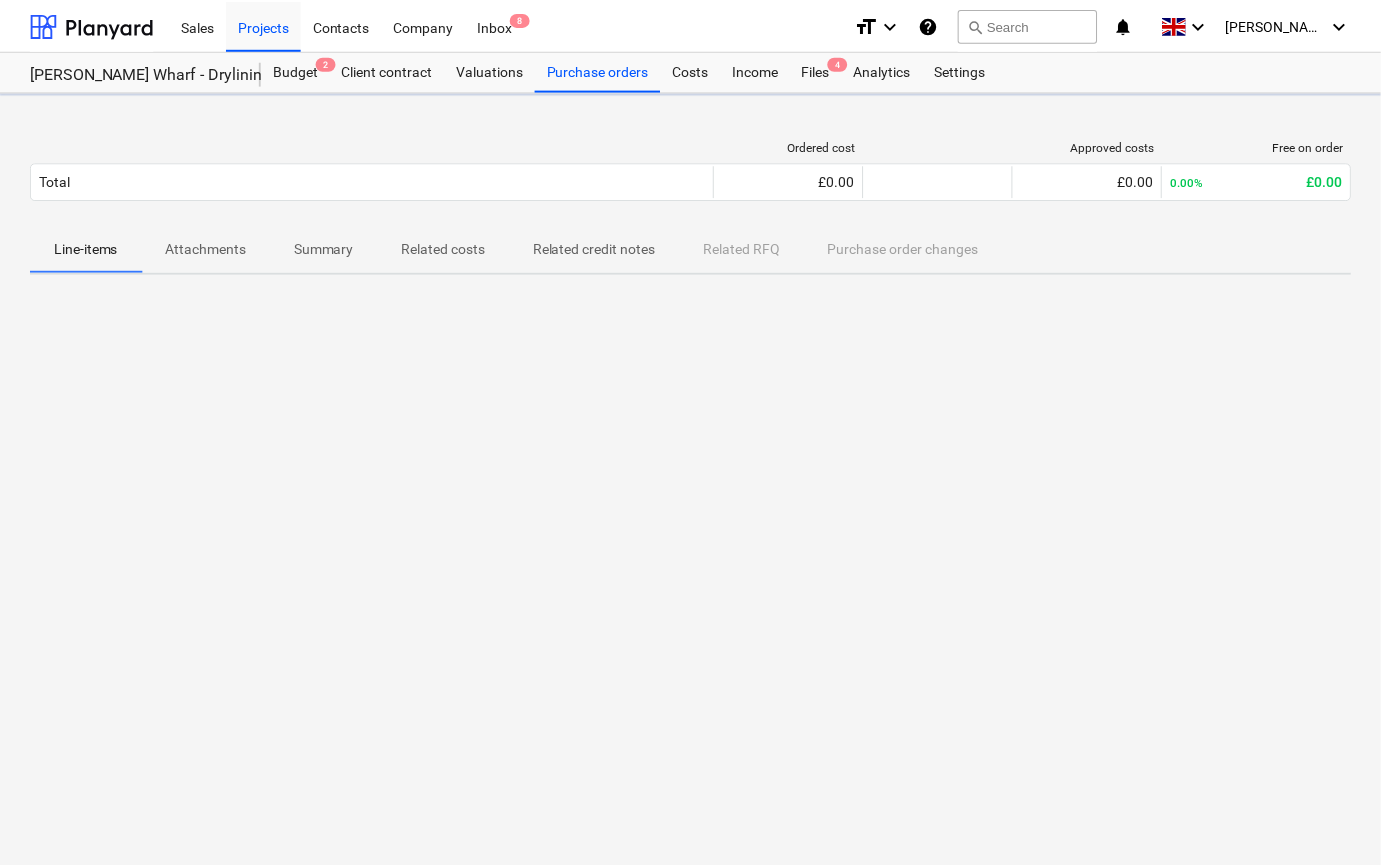 scroll, scrollTop: 0, scrollLeft: 0, axis: both 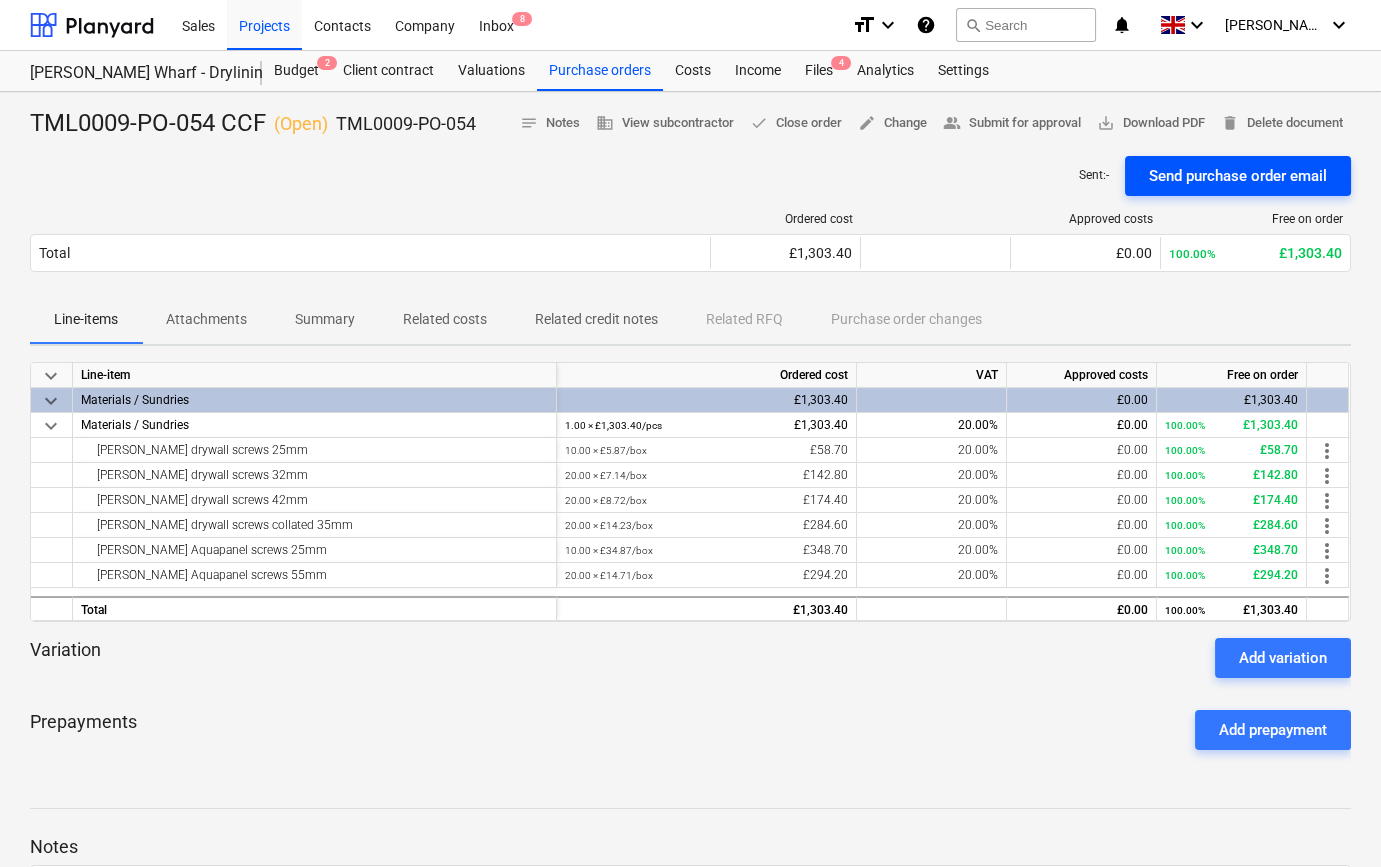 click on "Send purchase order email" at bounding box center [1238, 176] 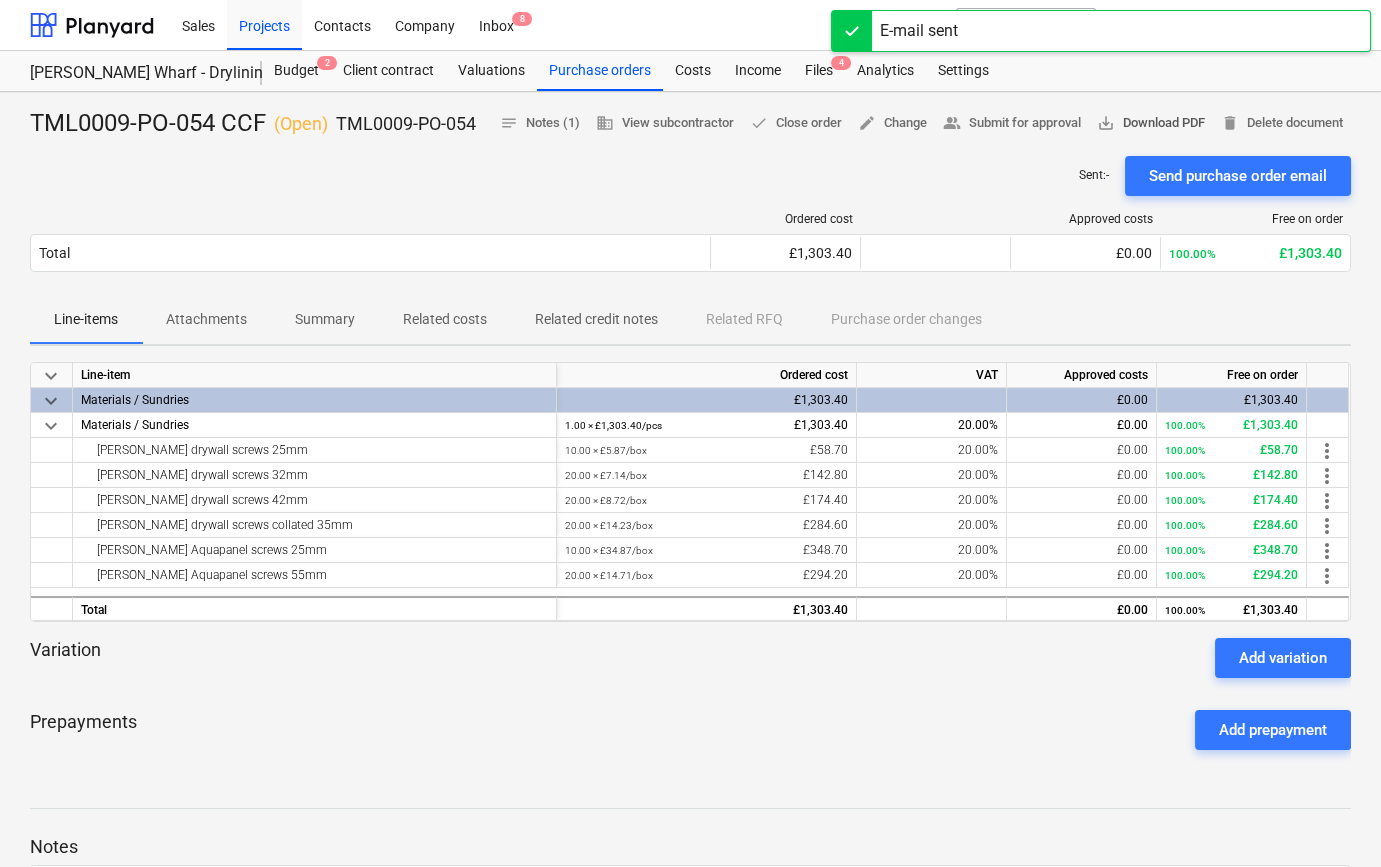 click on "save_alt Download PDF" at bounding box center (1151, 123) 